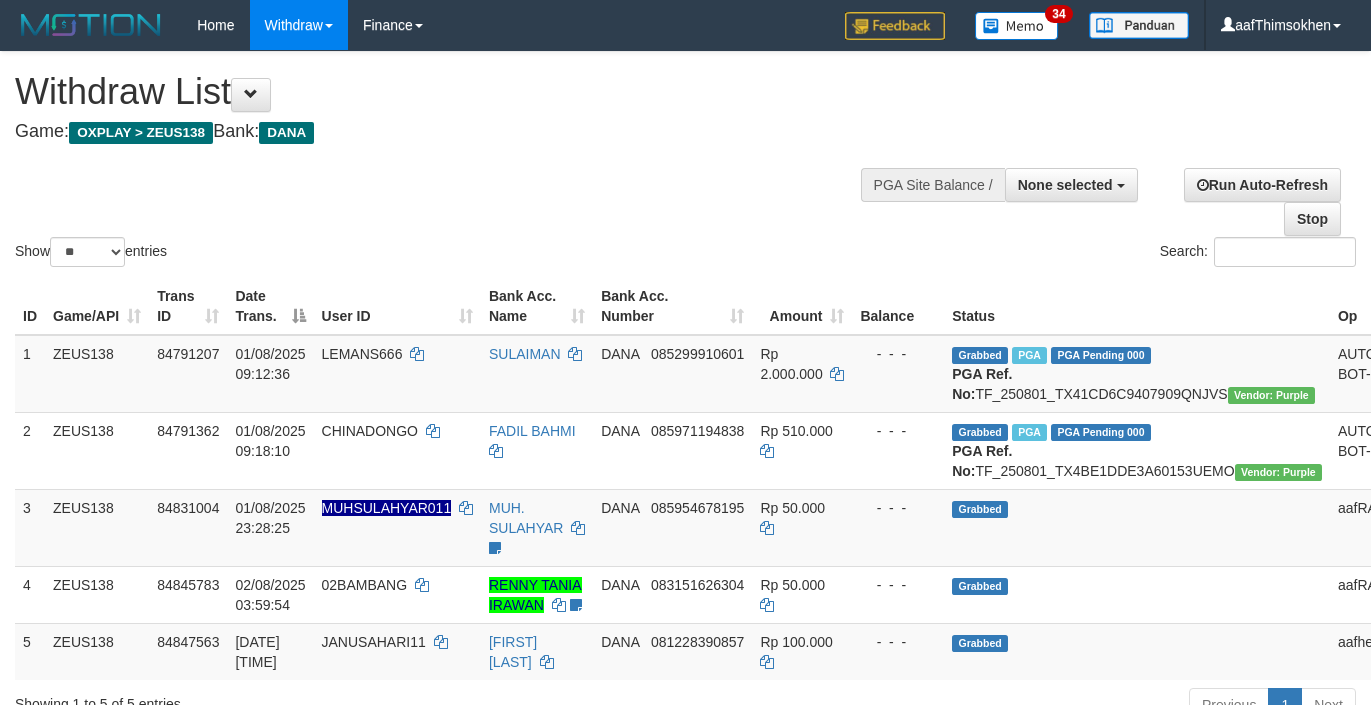 select 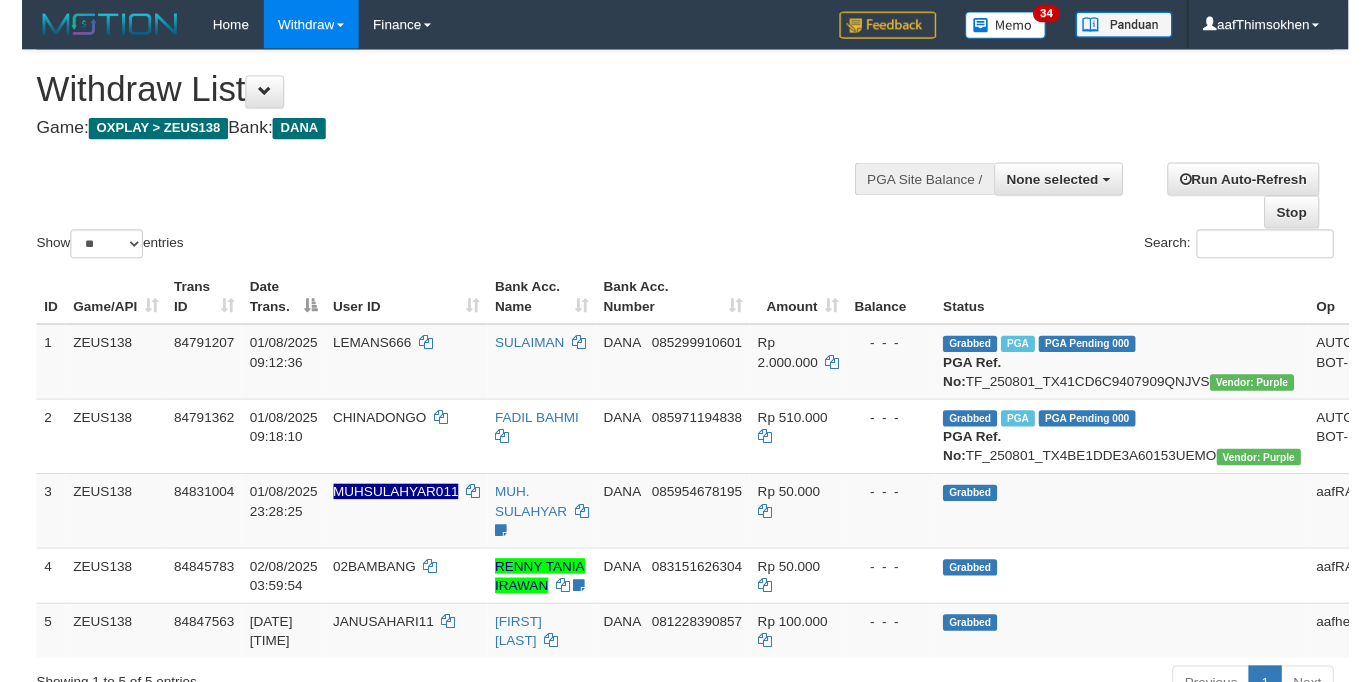 scroll, scrollTop: 358, scrollLeft: 0, axis: vertical 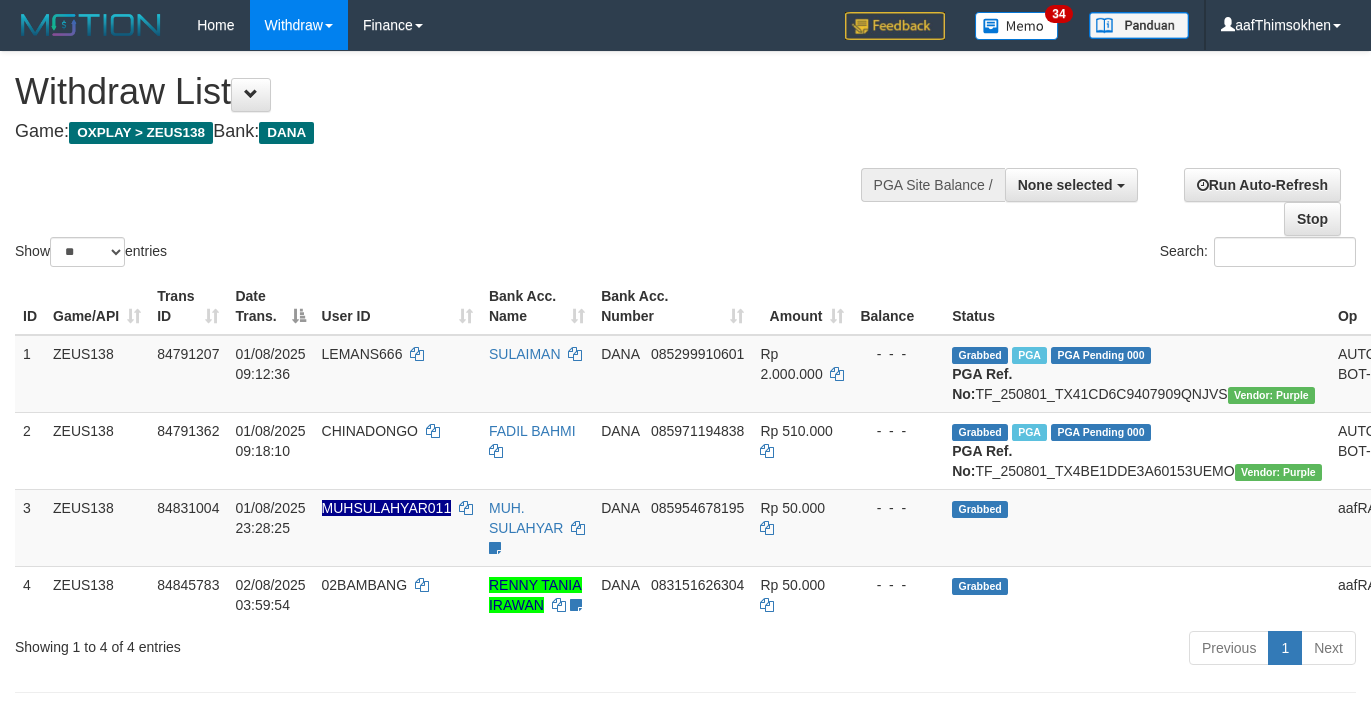 select 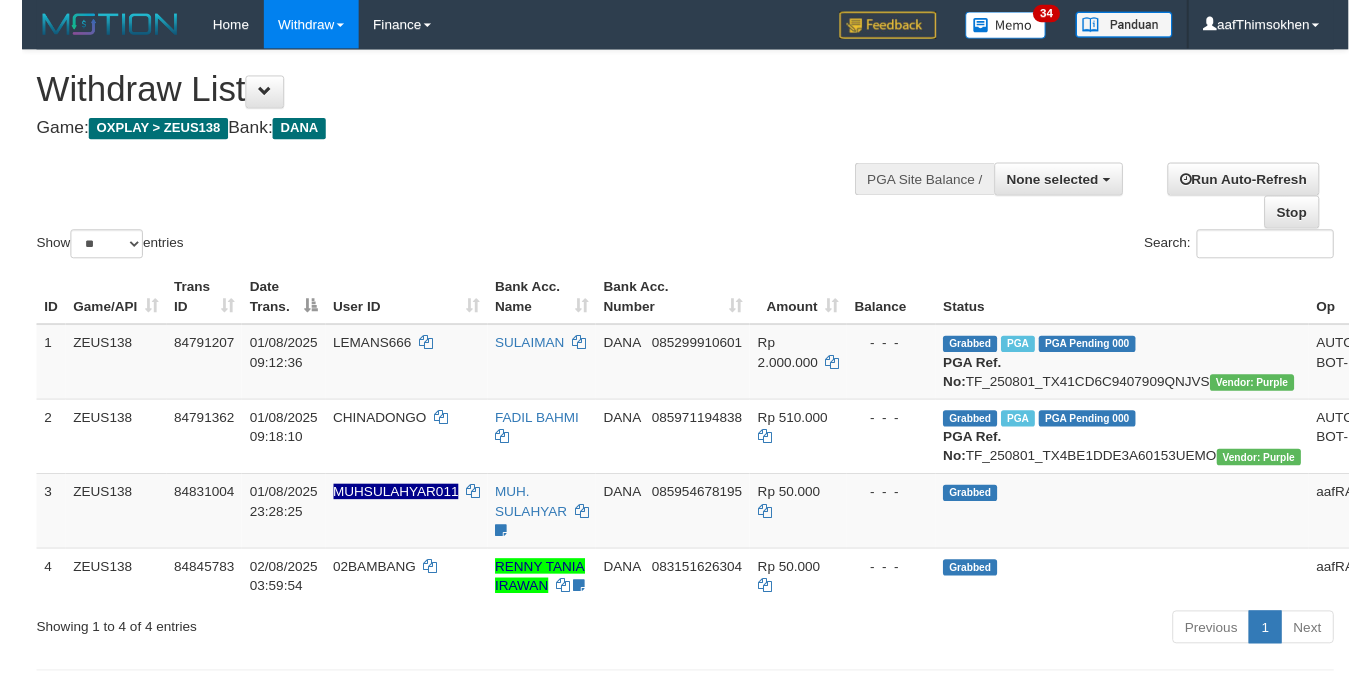 scroll, scrollTop: 358, scrollLeft: 0, axis: vertical 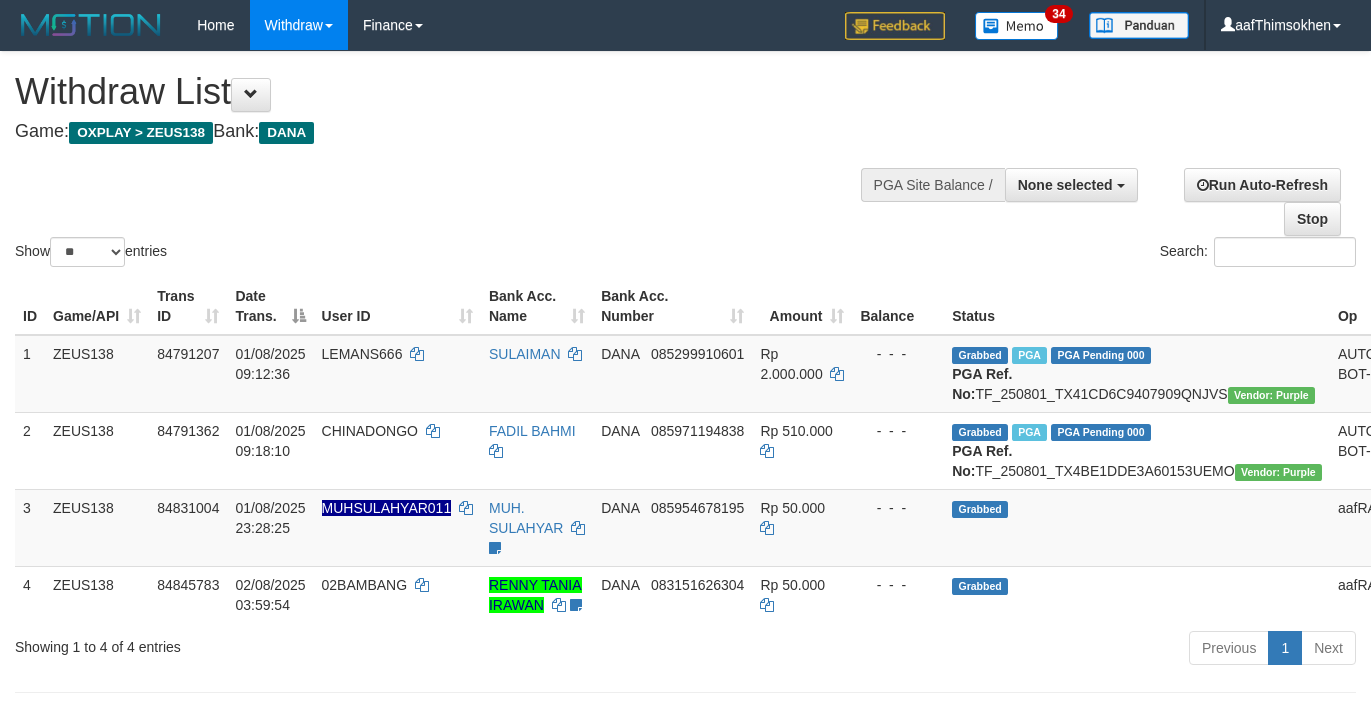 select 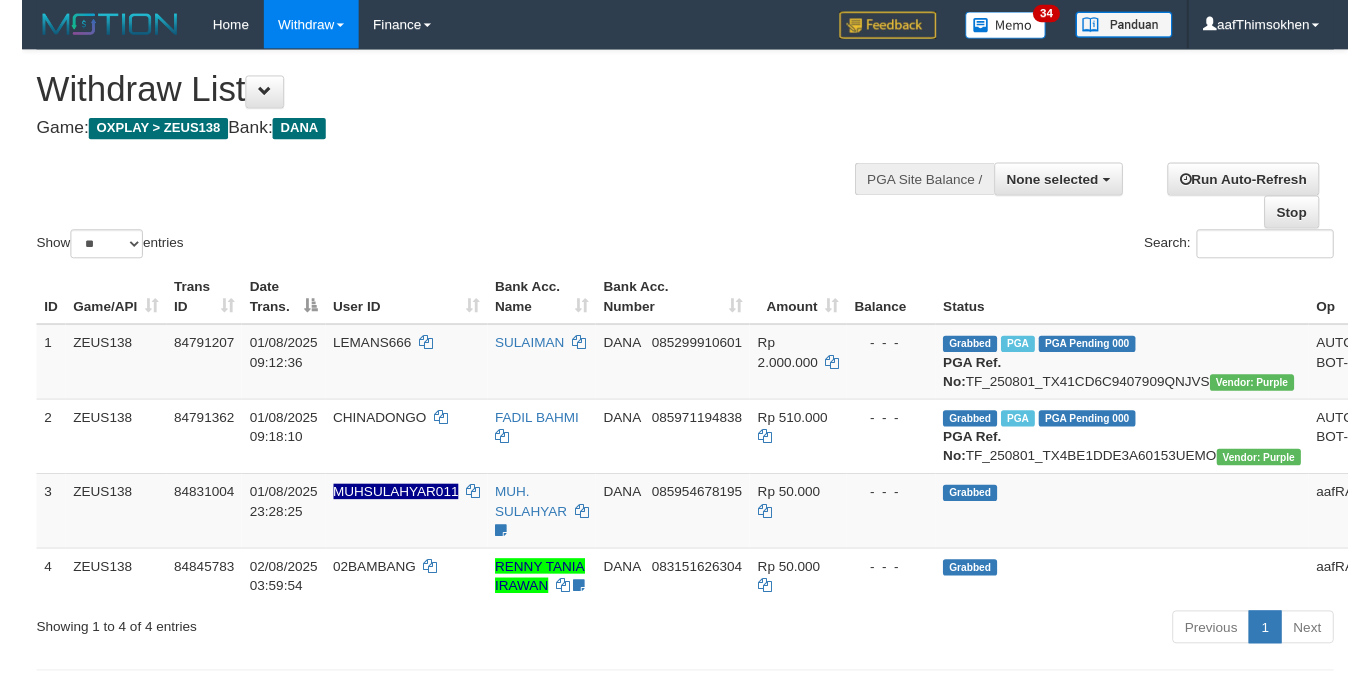 scroll, scrollTop: 358, scrollLeft: 0, axis: vertical 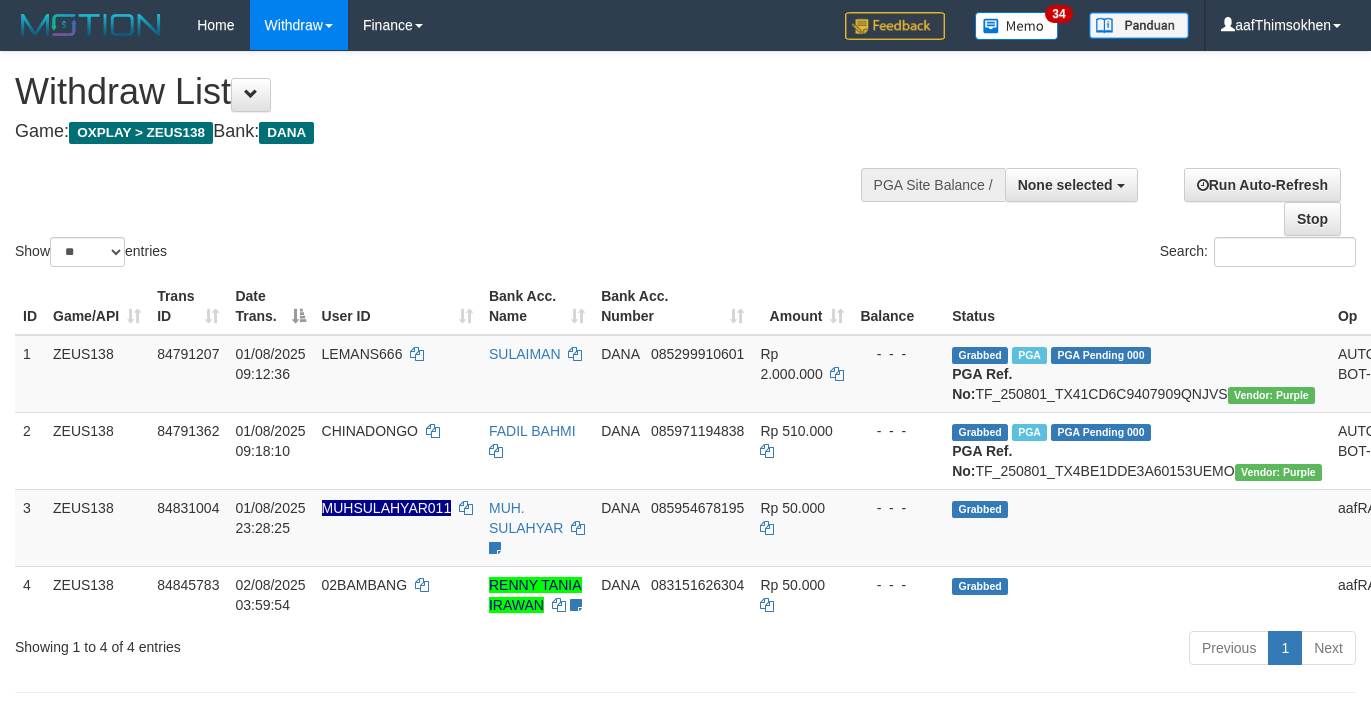 select 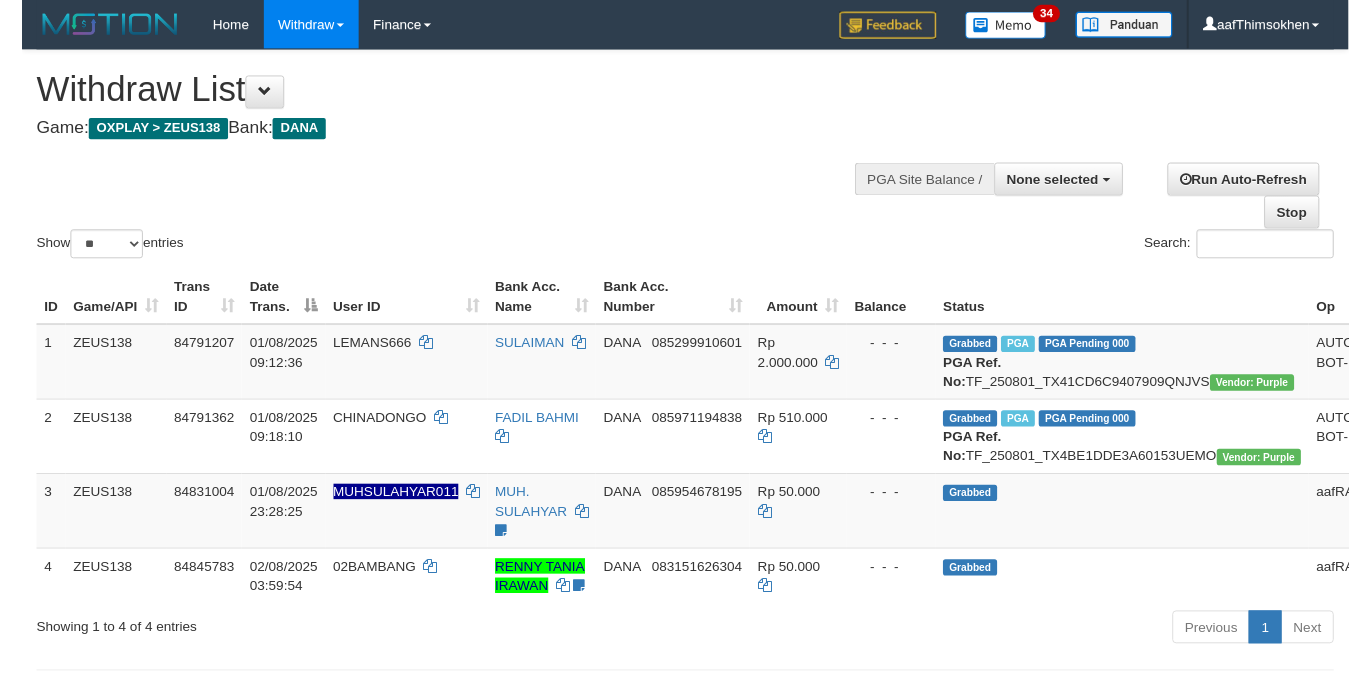 scroll, scrollTop: 358, scrollLeft: 0, axis: vertical 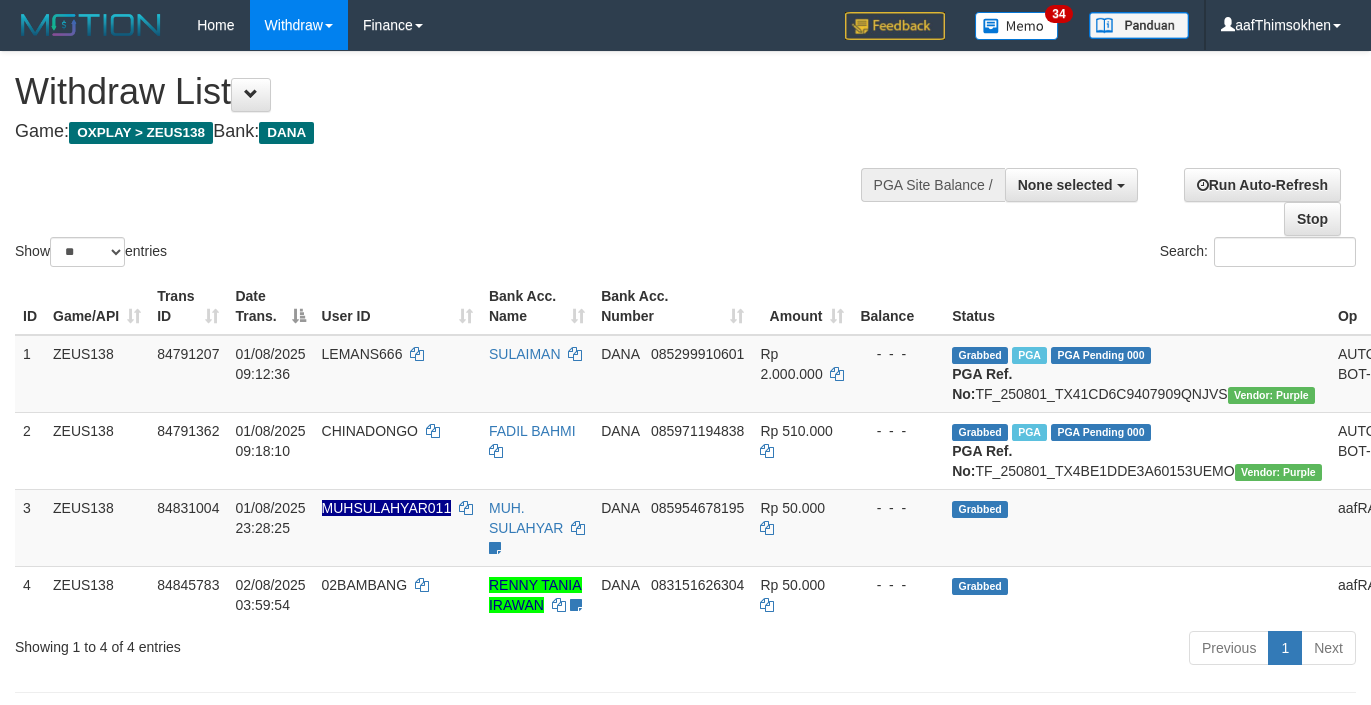 select 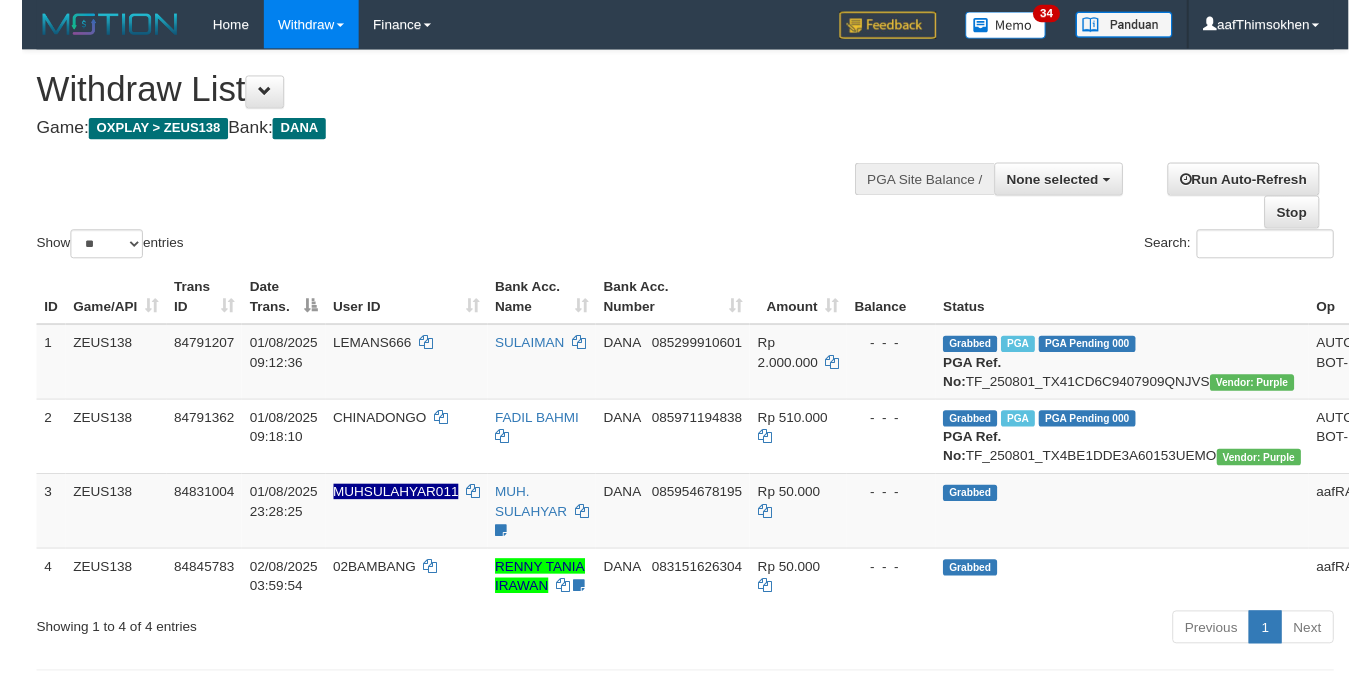 scroll, scrollTop: 358, scrollLeft: 0, axis: vertical 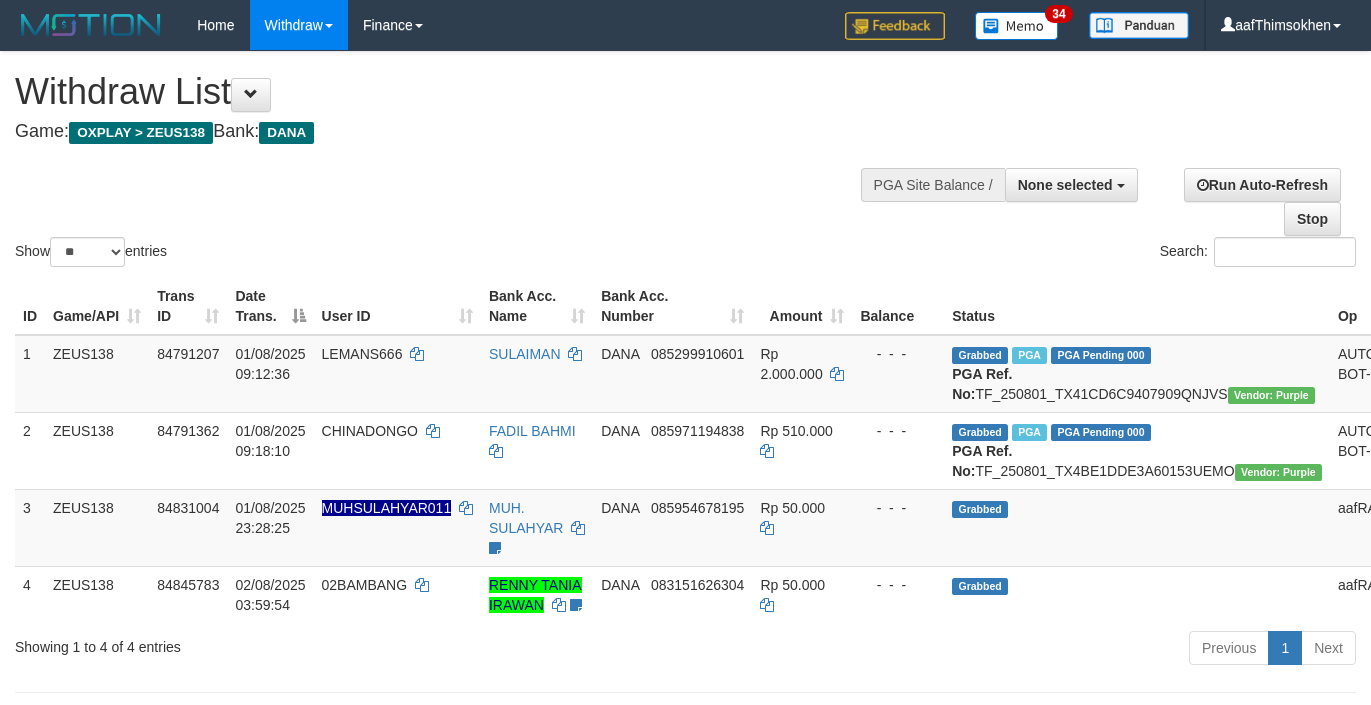 select 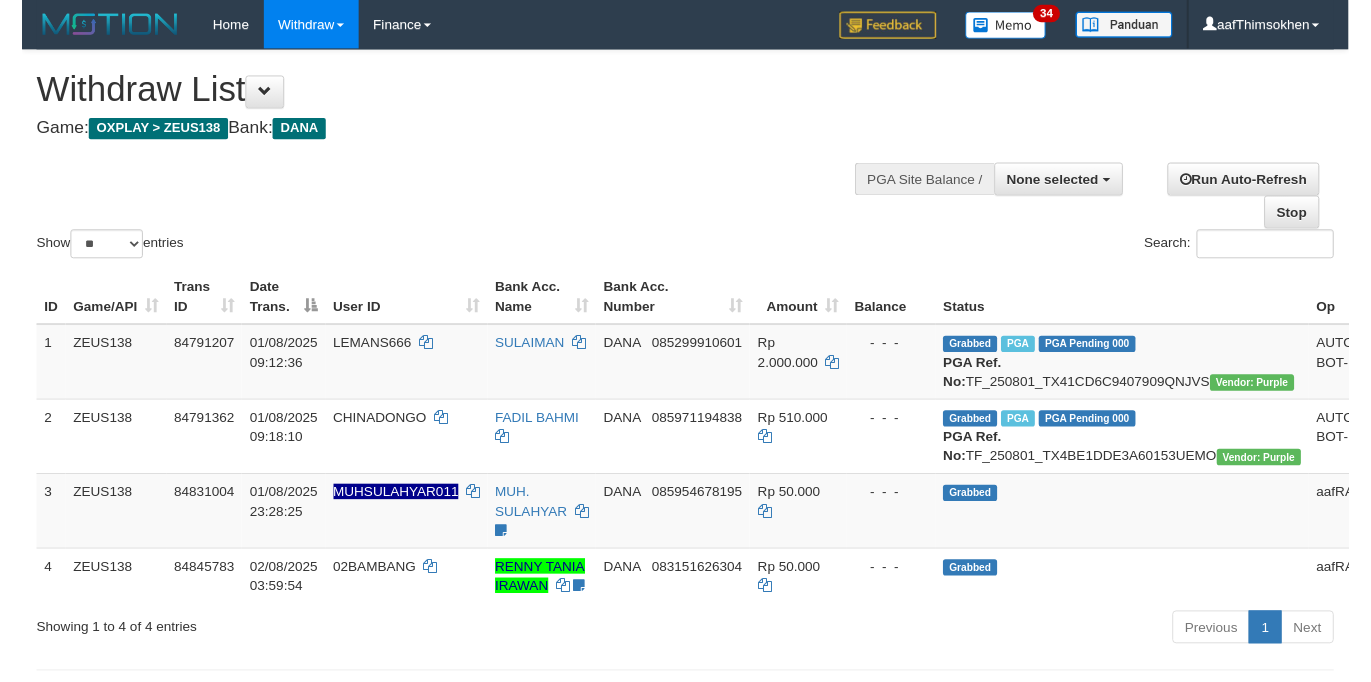 scroll, scrollTop: 358, scrollLeft: 0, axis: vertical 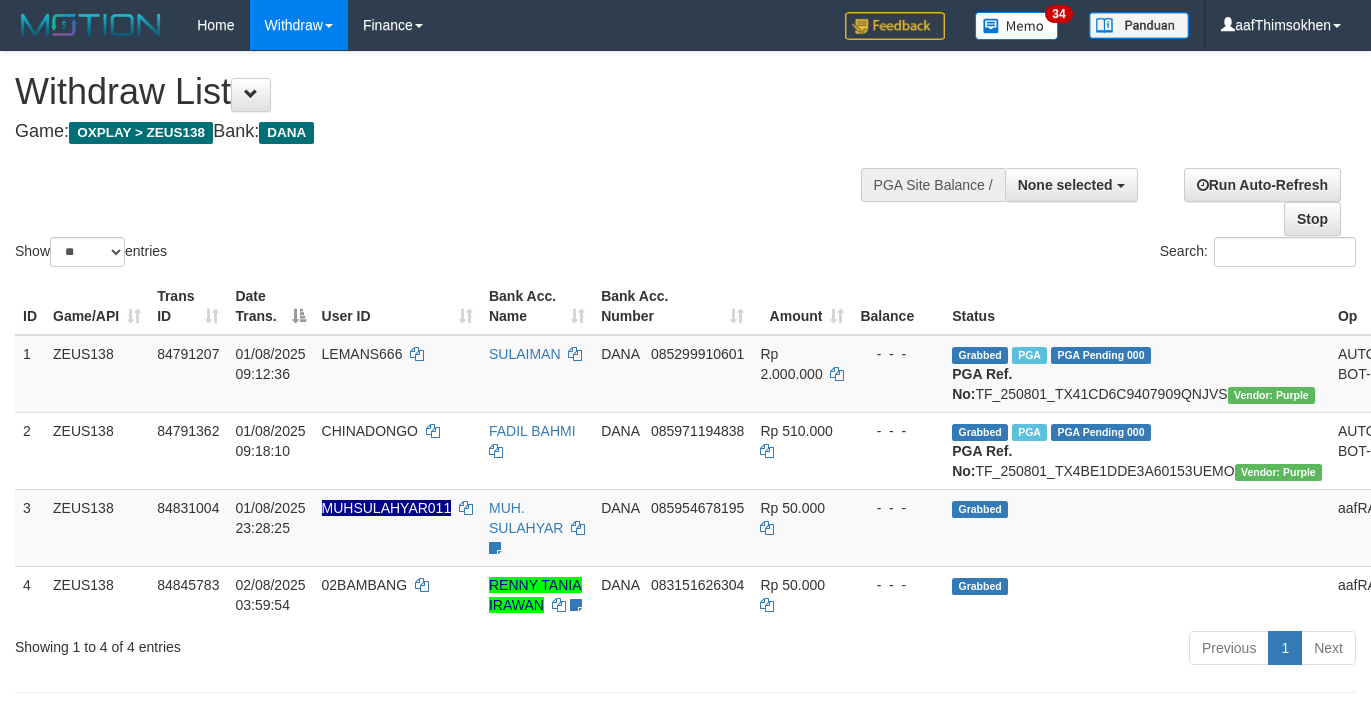 select 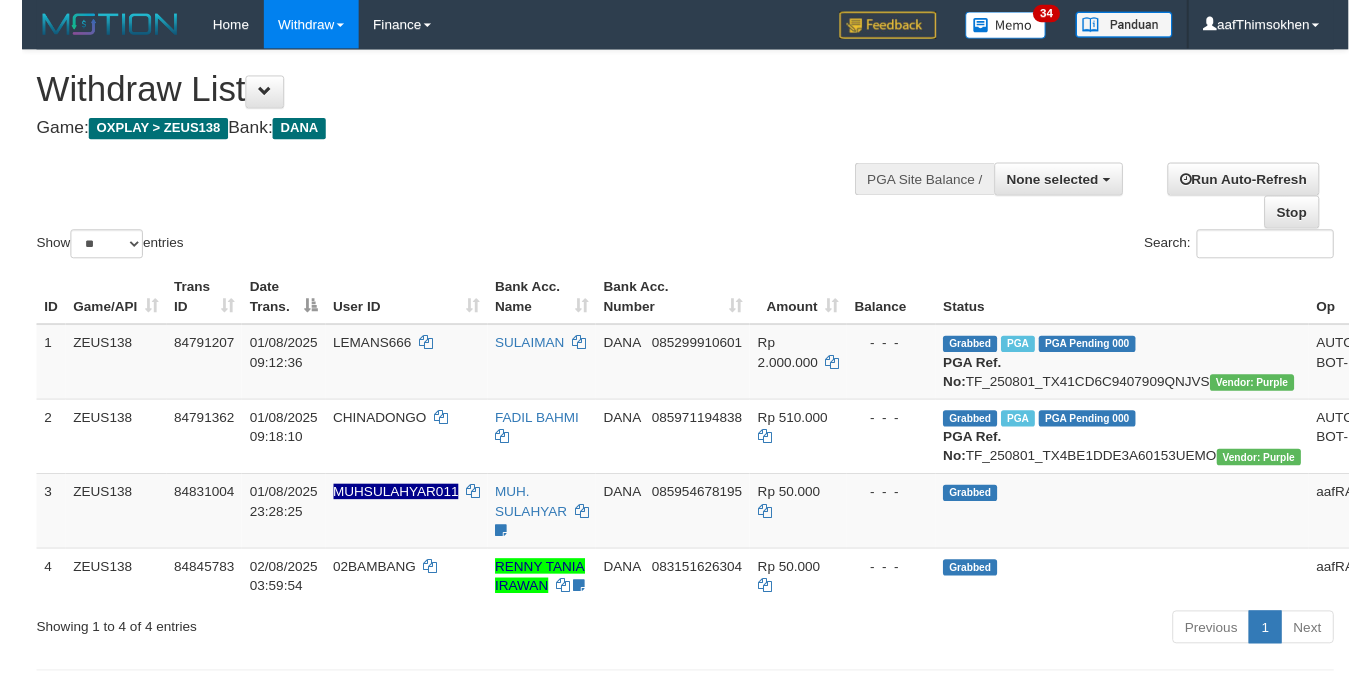 scroll, scrollTop: 358, scrollLeft: 0, axis: vertical 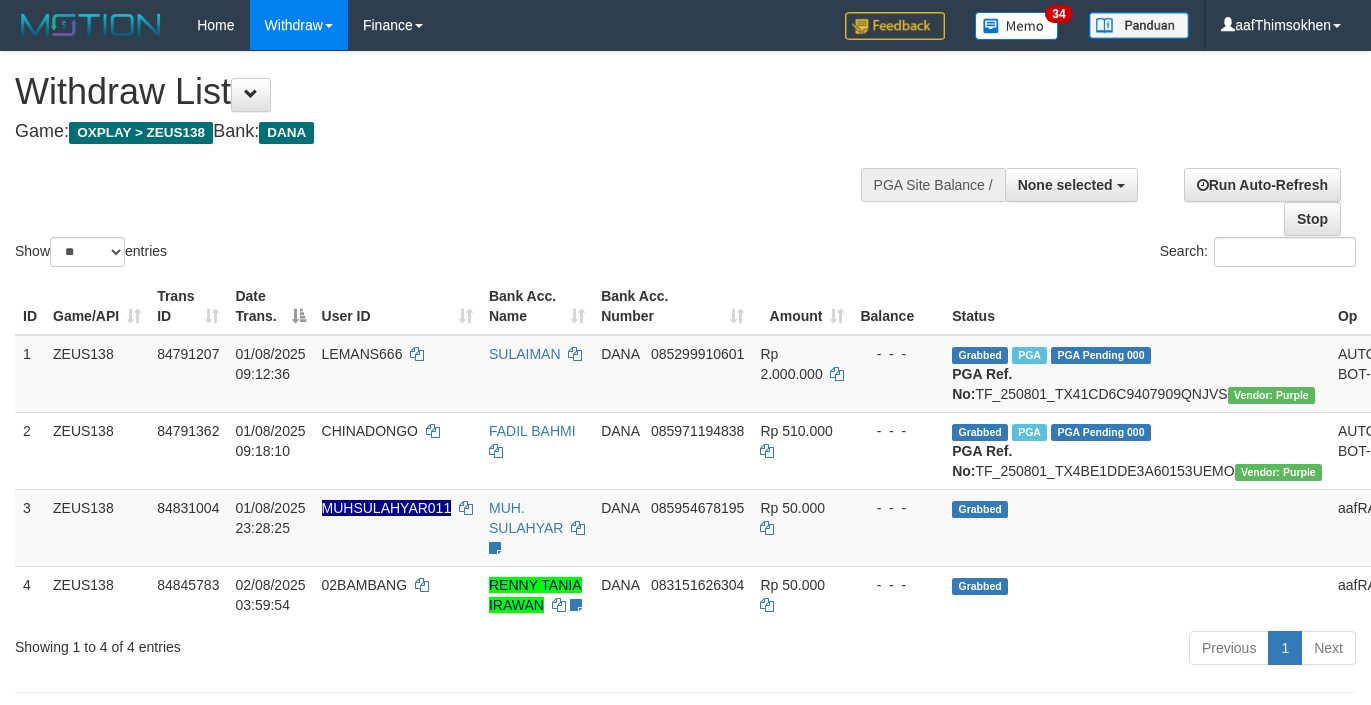 select 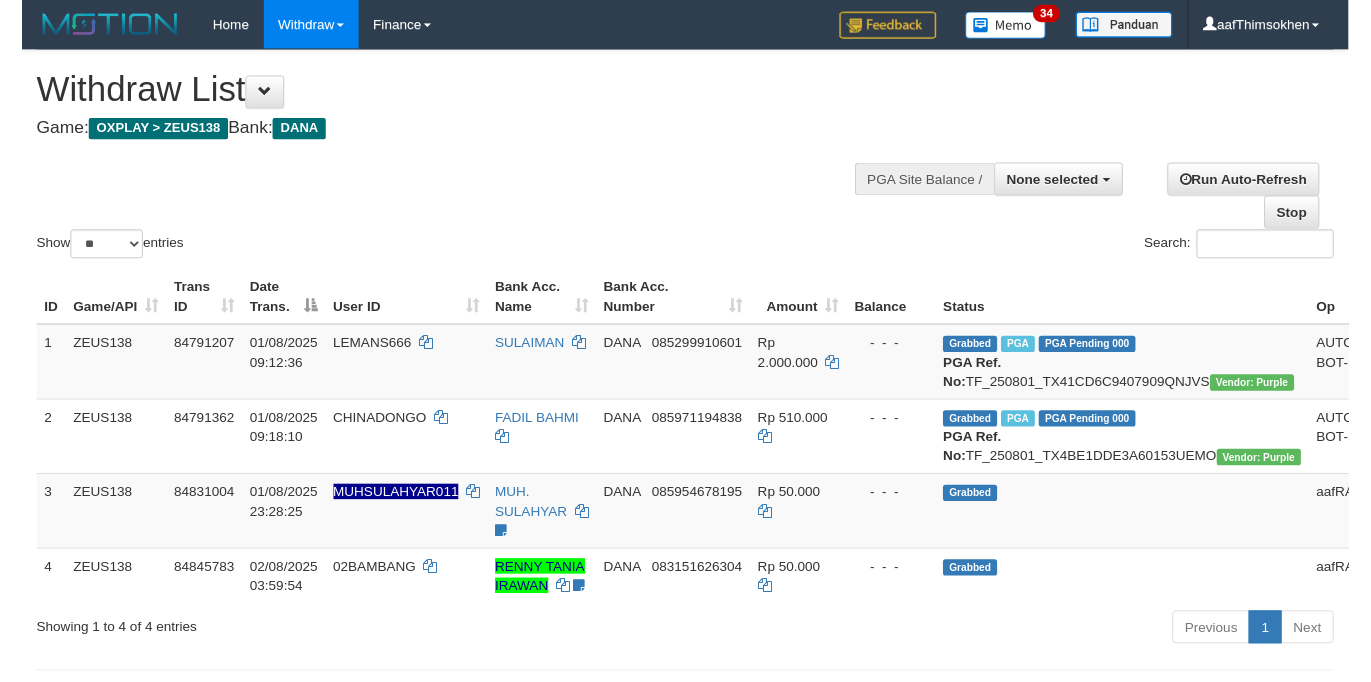 scroll, scrollTop: 358, scrollLeft: 0, axis: vertical 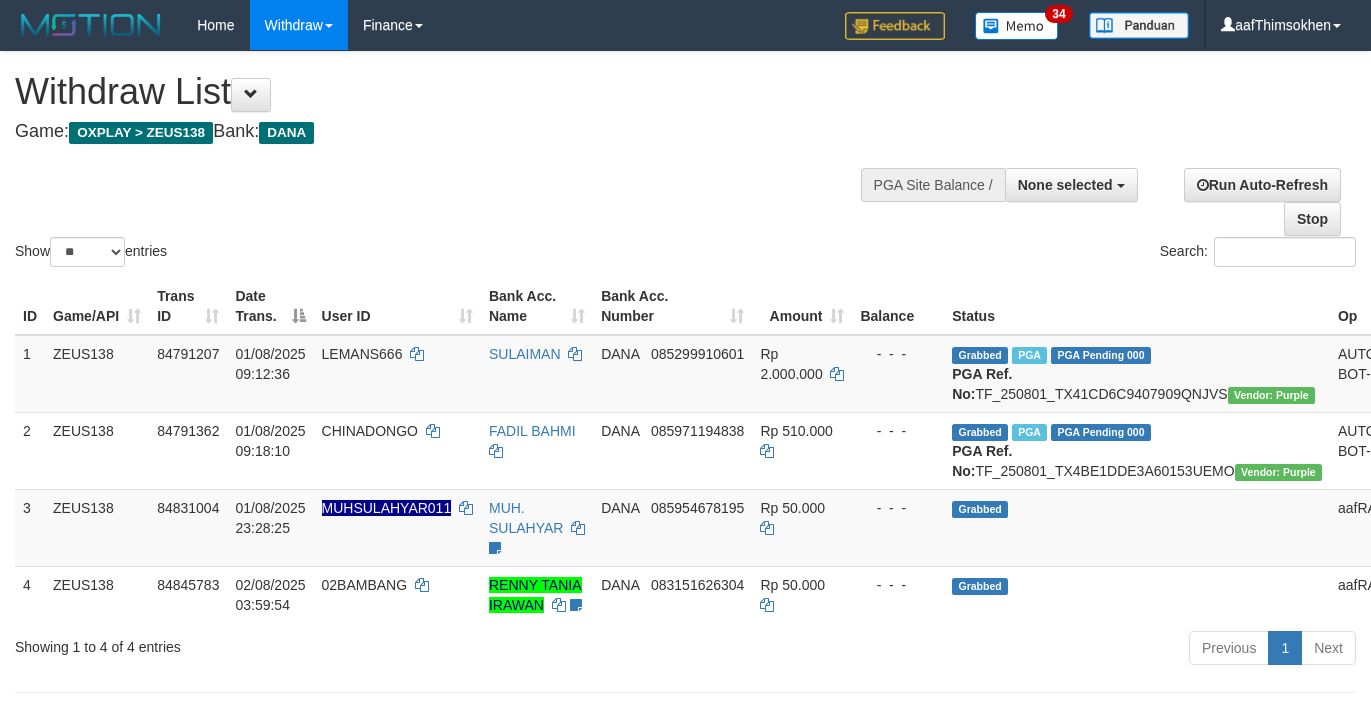 select 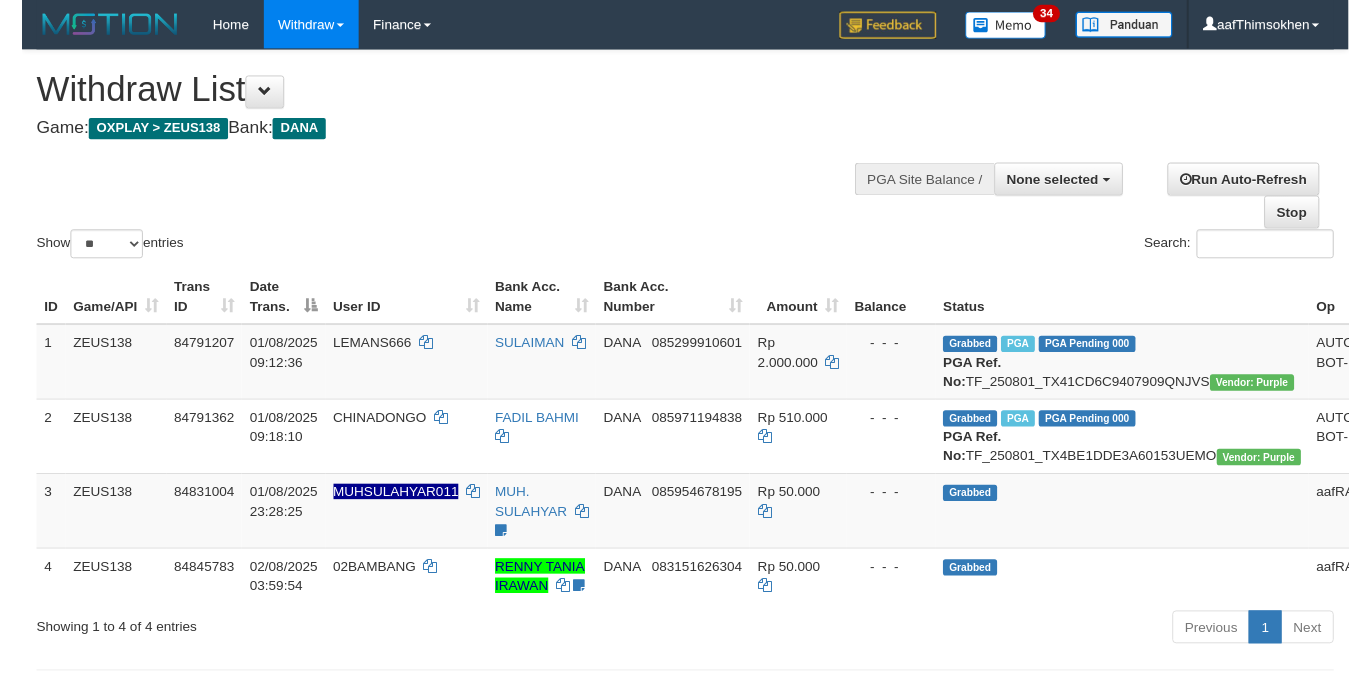 scroll, scrollTop: 358, scrollLeft: 0, axis: vertical 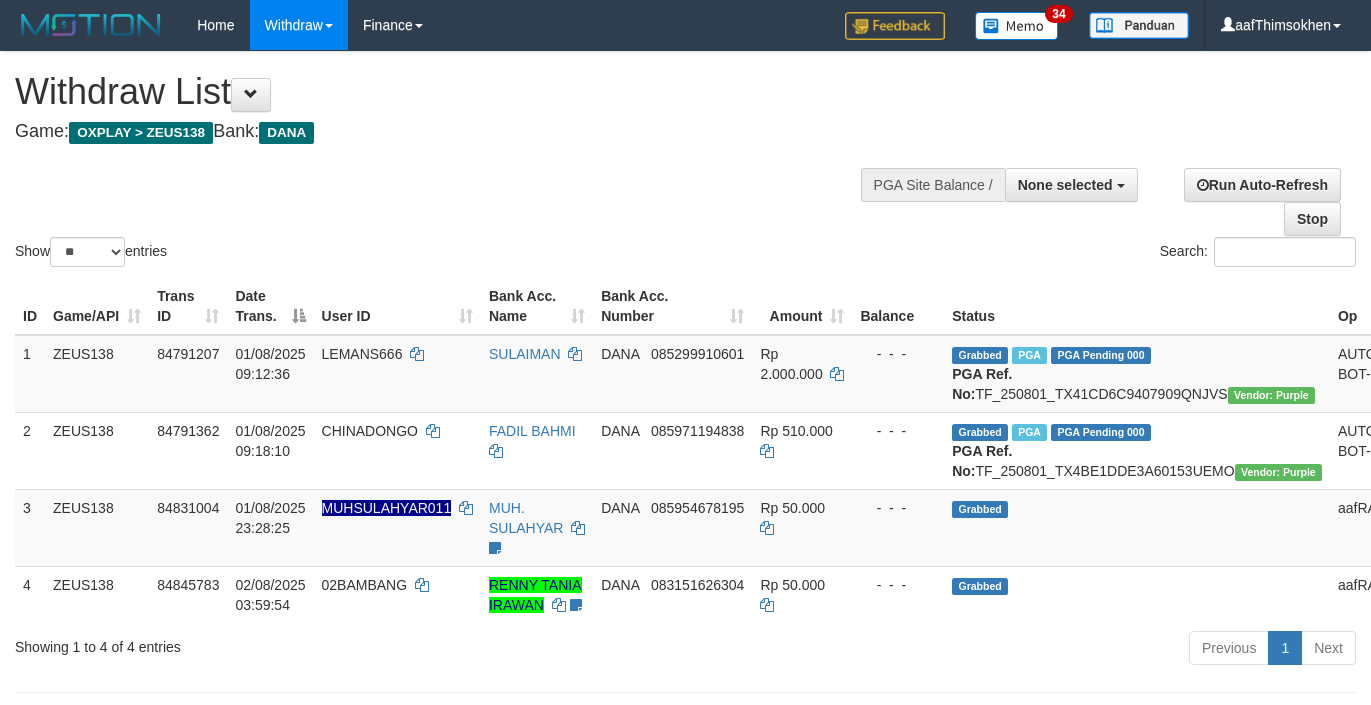 select 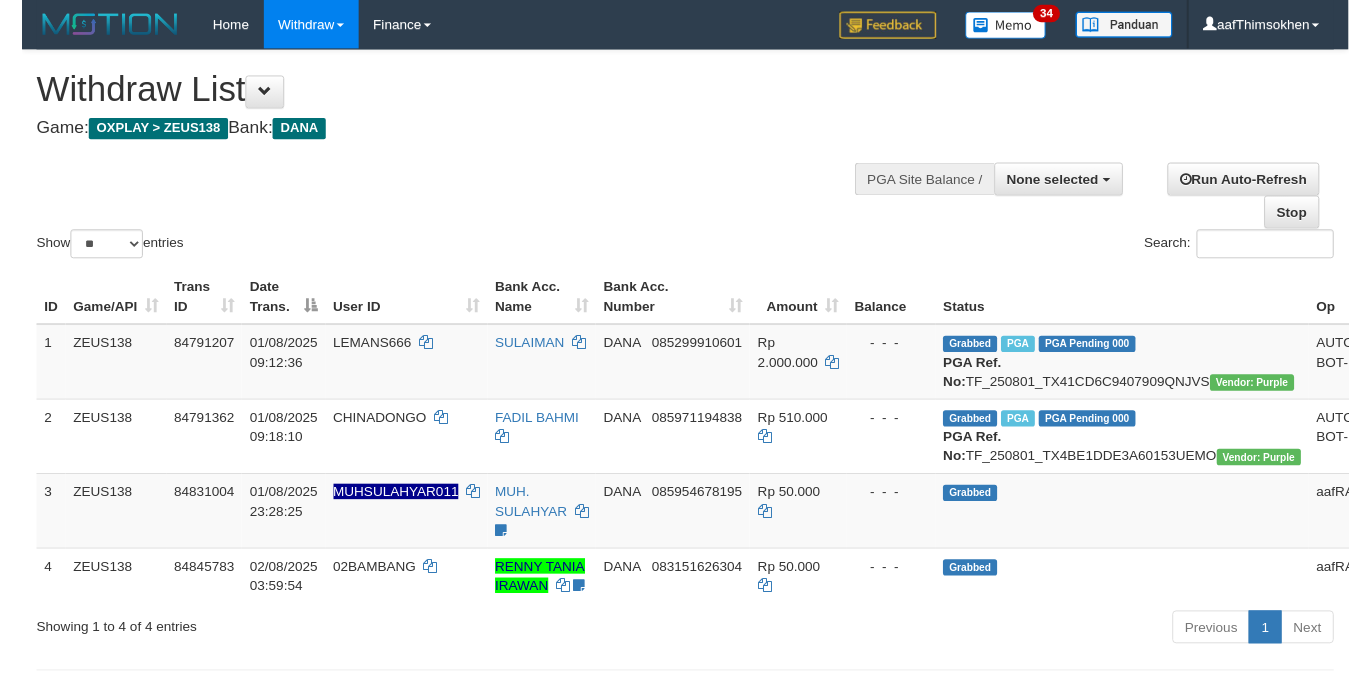 scroll, scrollTop: 358, scrollLeft: 0, axis: vertical 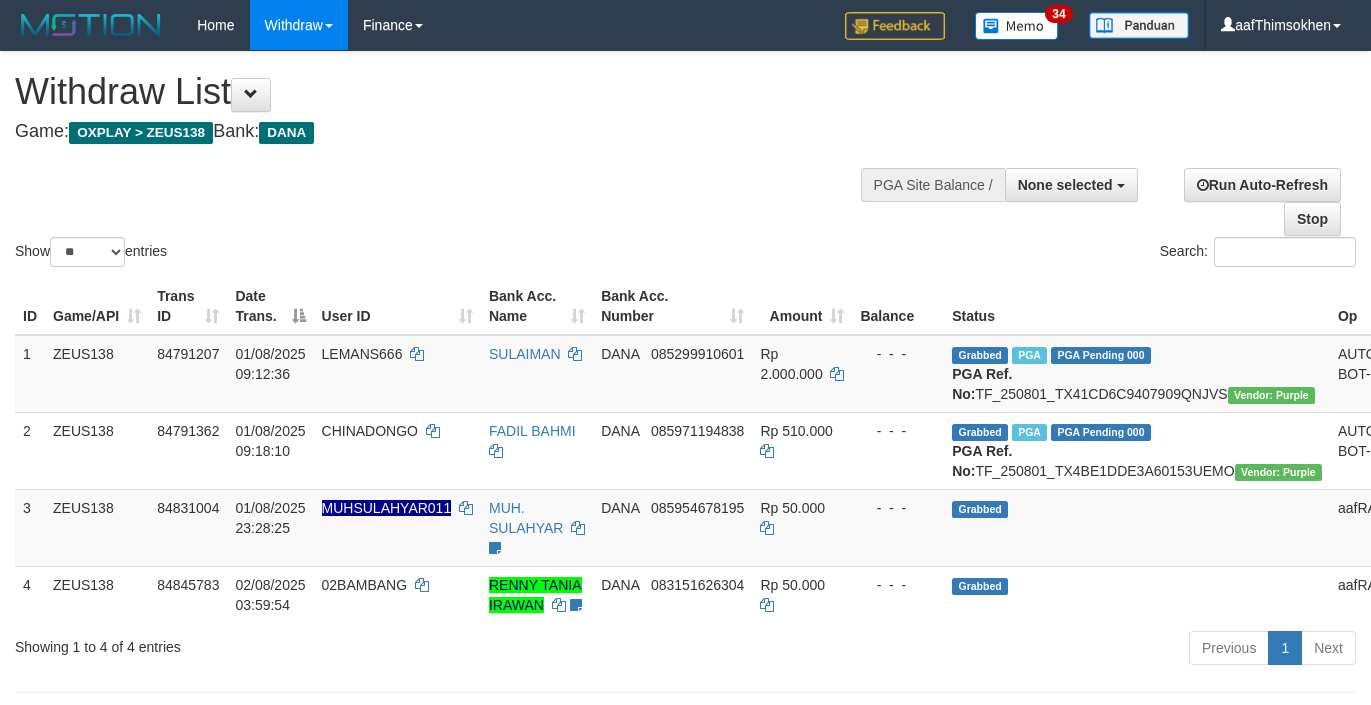select 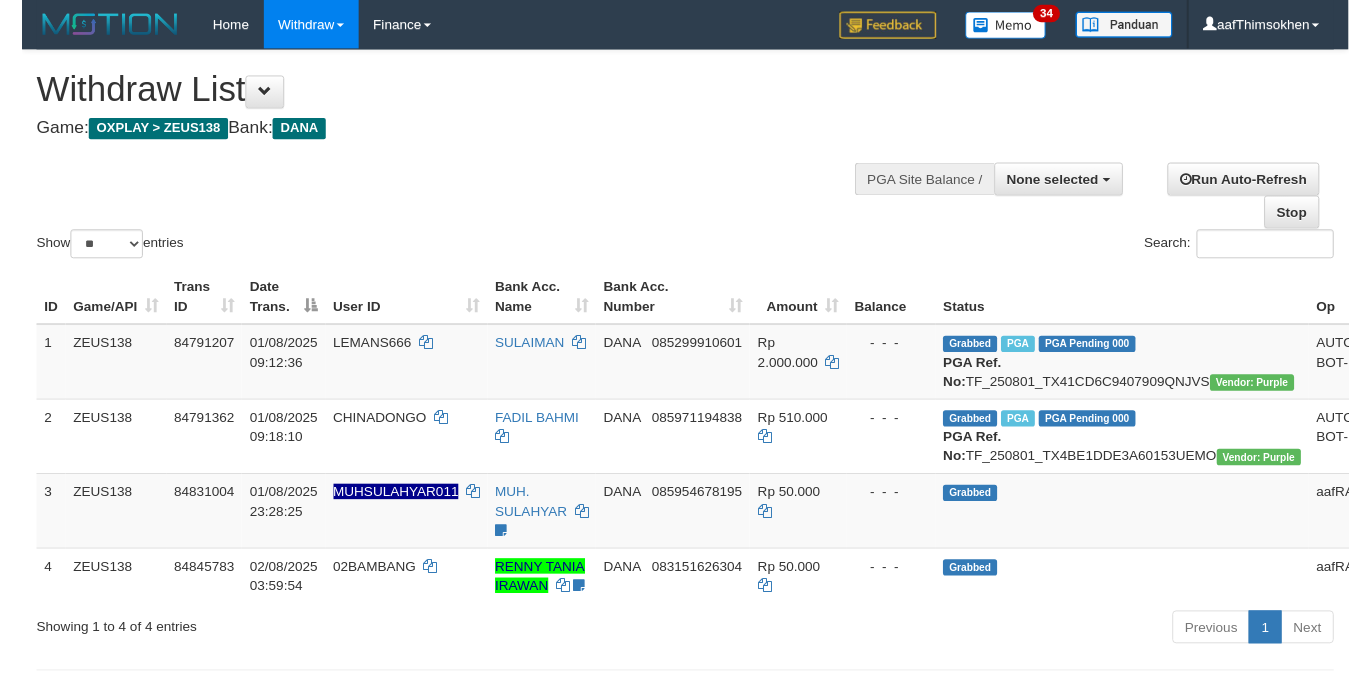 scroll, scrollTop: 358, scrollLeft: 0, axis: vertical 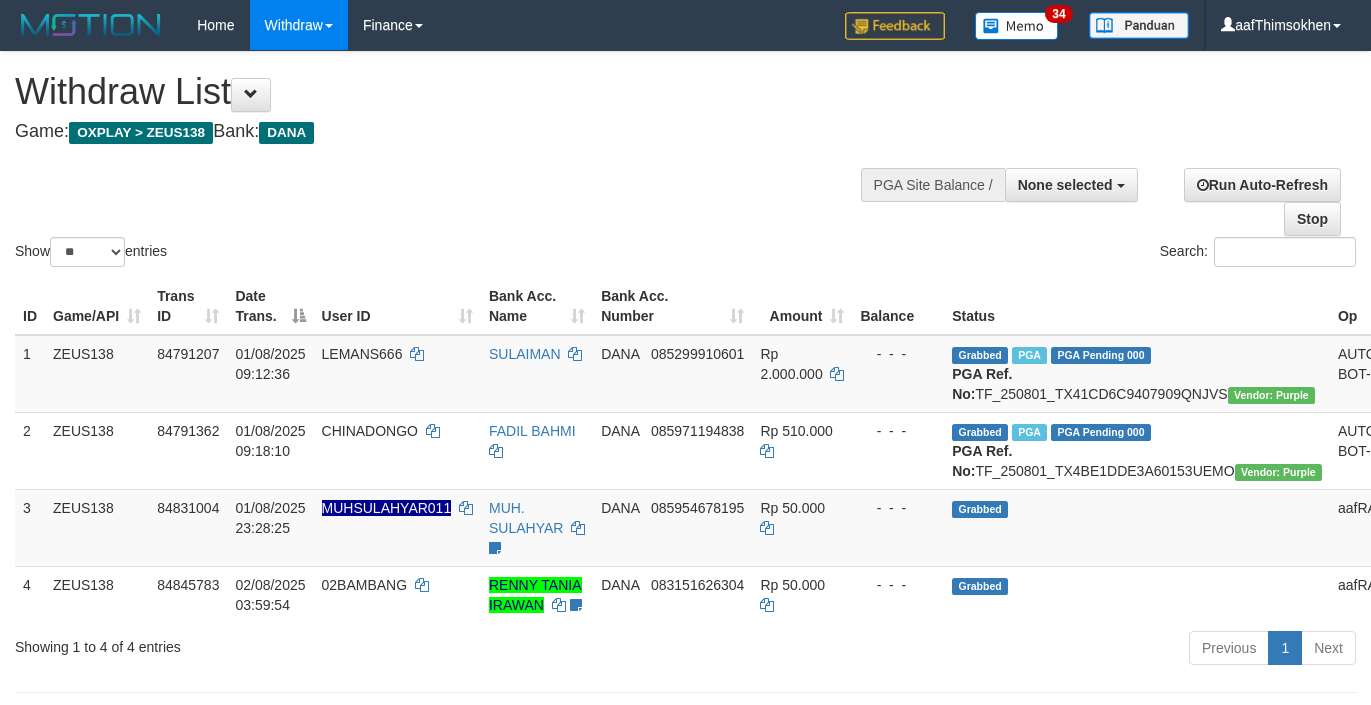 select 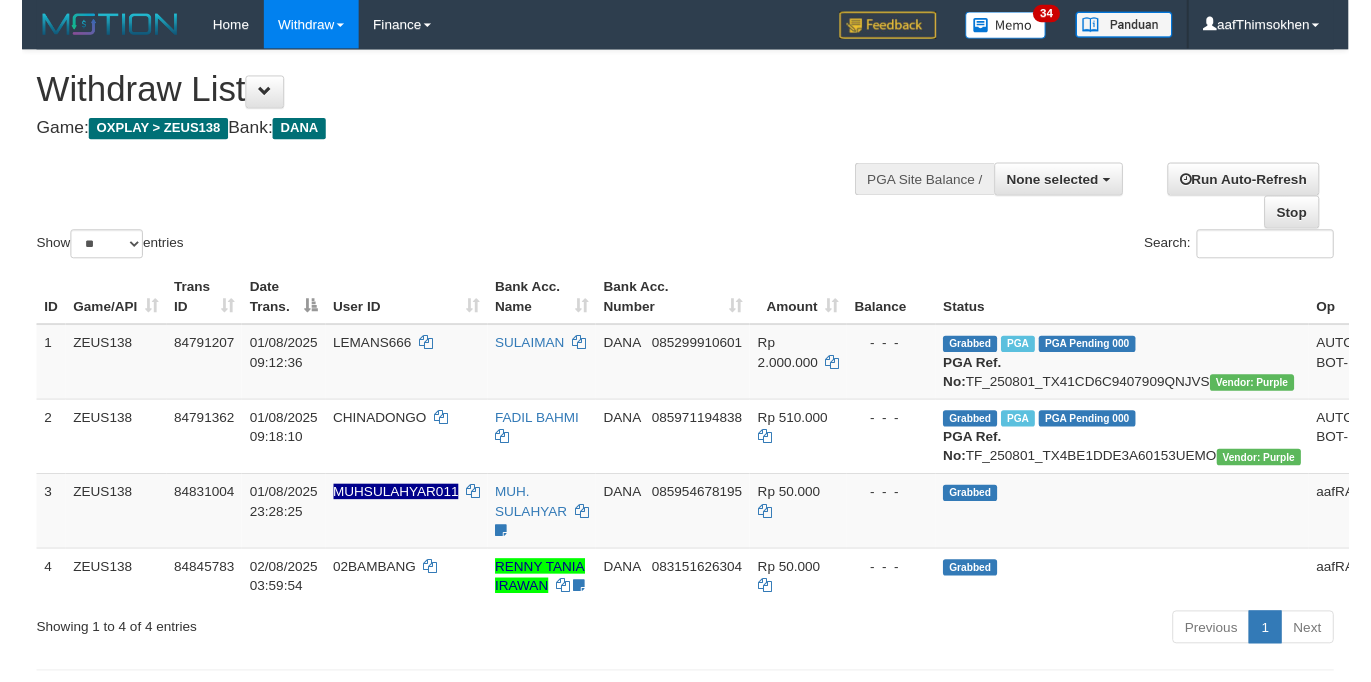 scroll, scrollTop: 358, scrollLeft: 0, axis: vertical 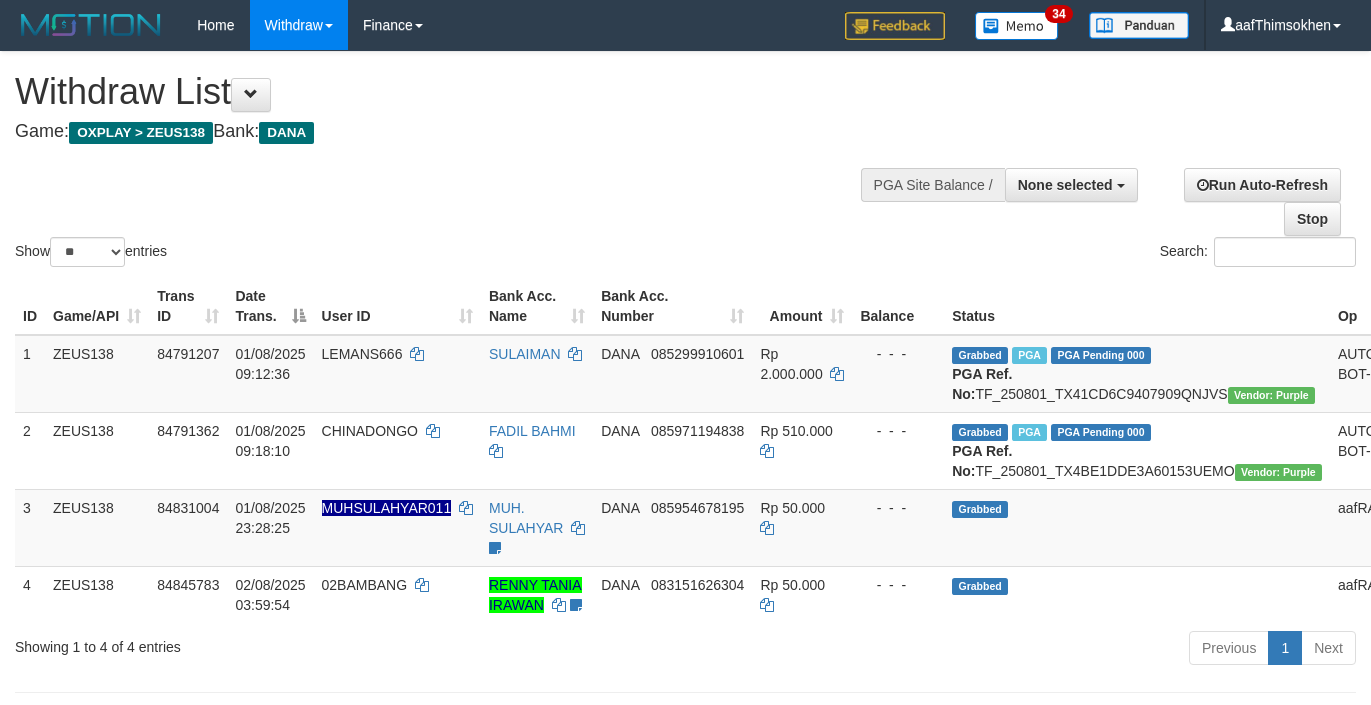 select 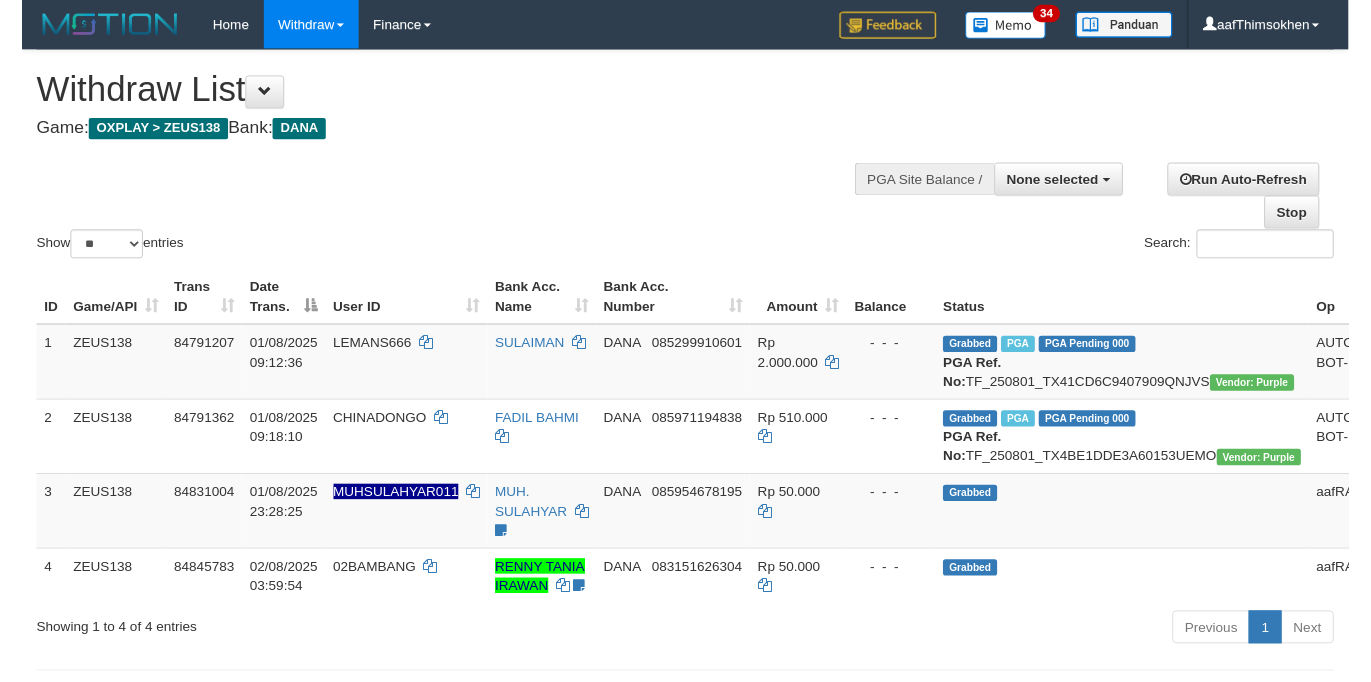 scroll, scrollTop: 358, scrollLeft: 0, axis: vertical 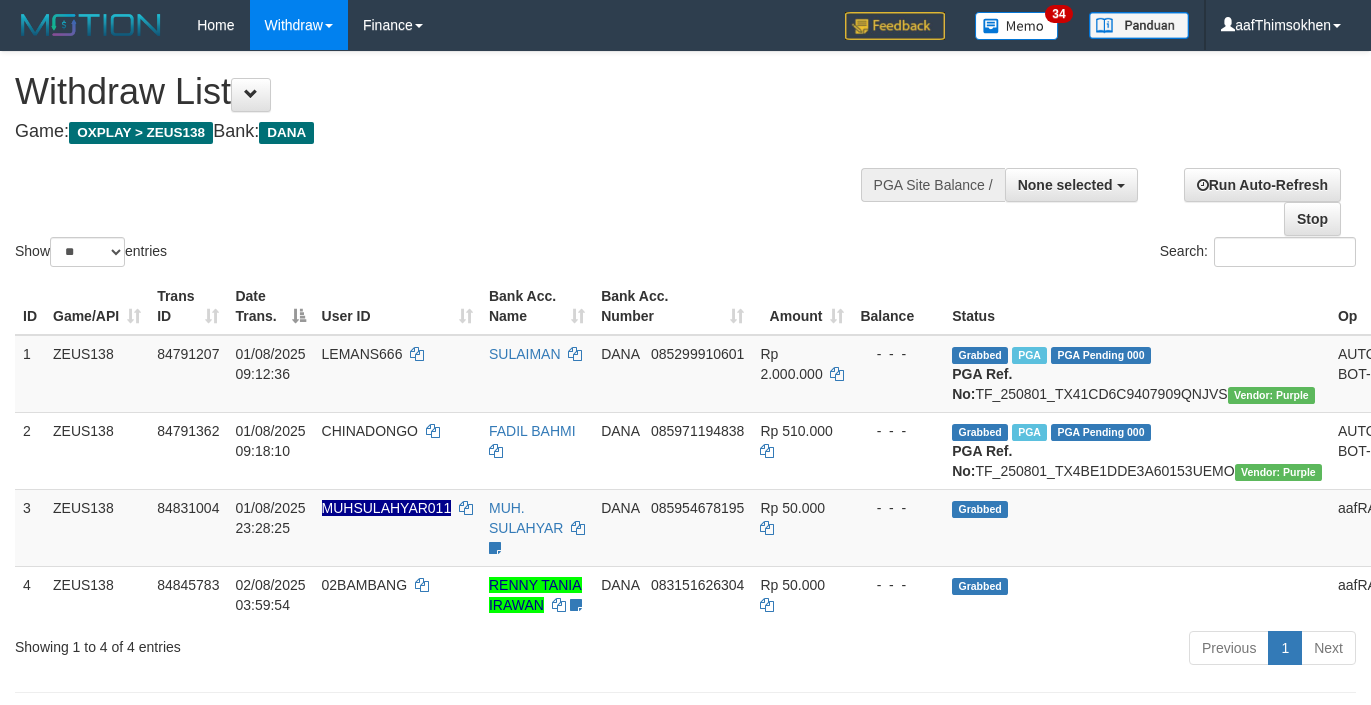 select 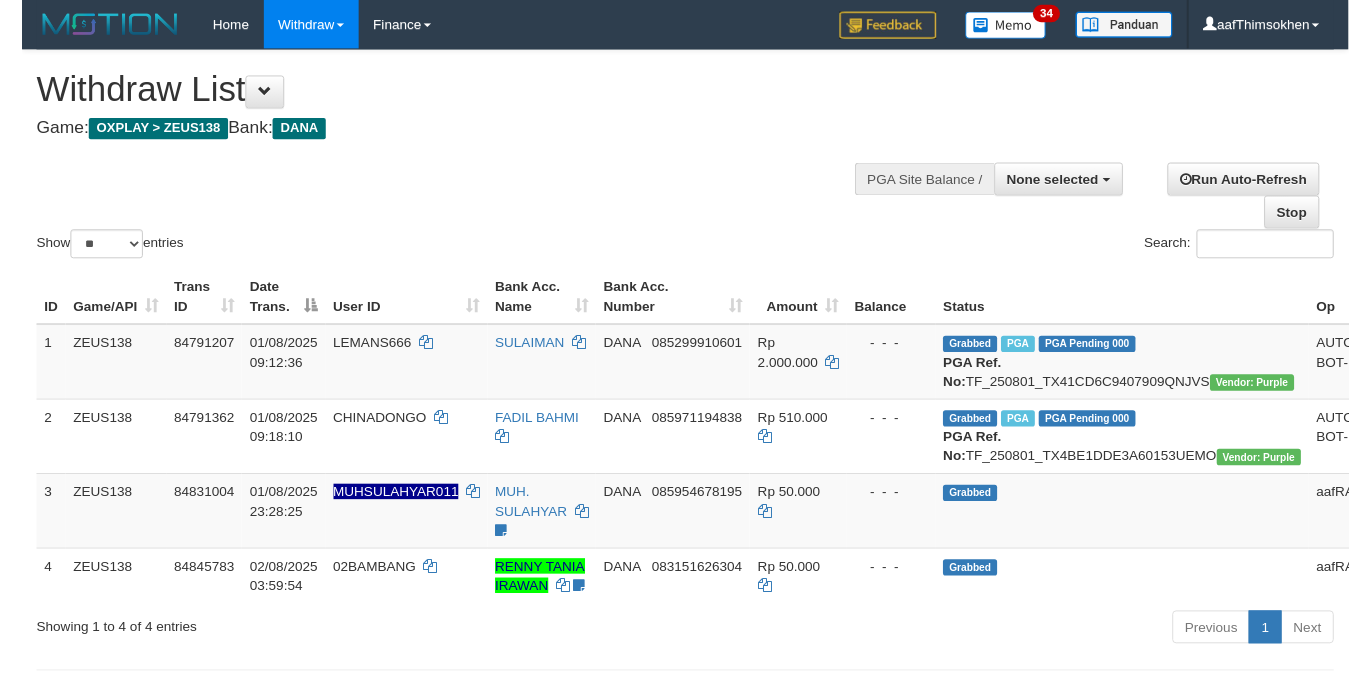 scroll, scrollTop: 358, scrollLeft: 0, axis: vertical 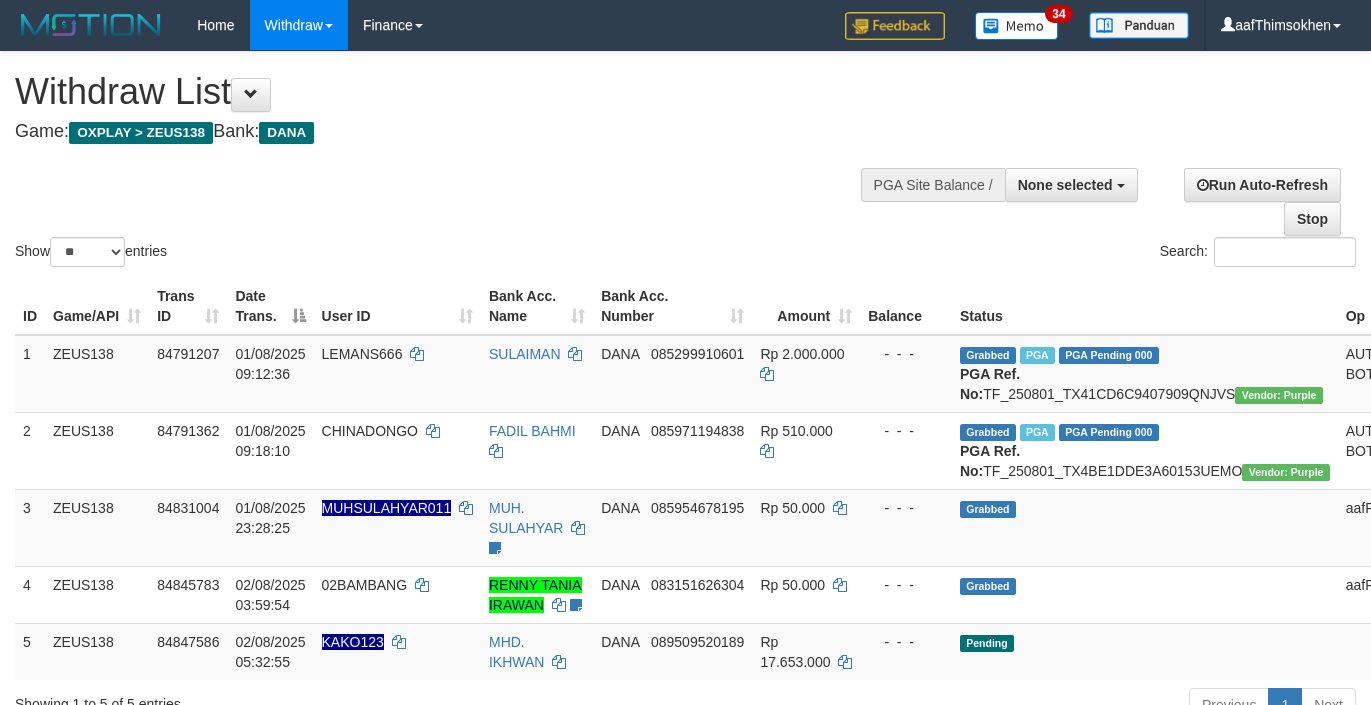 select 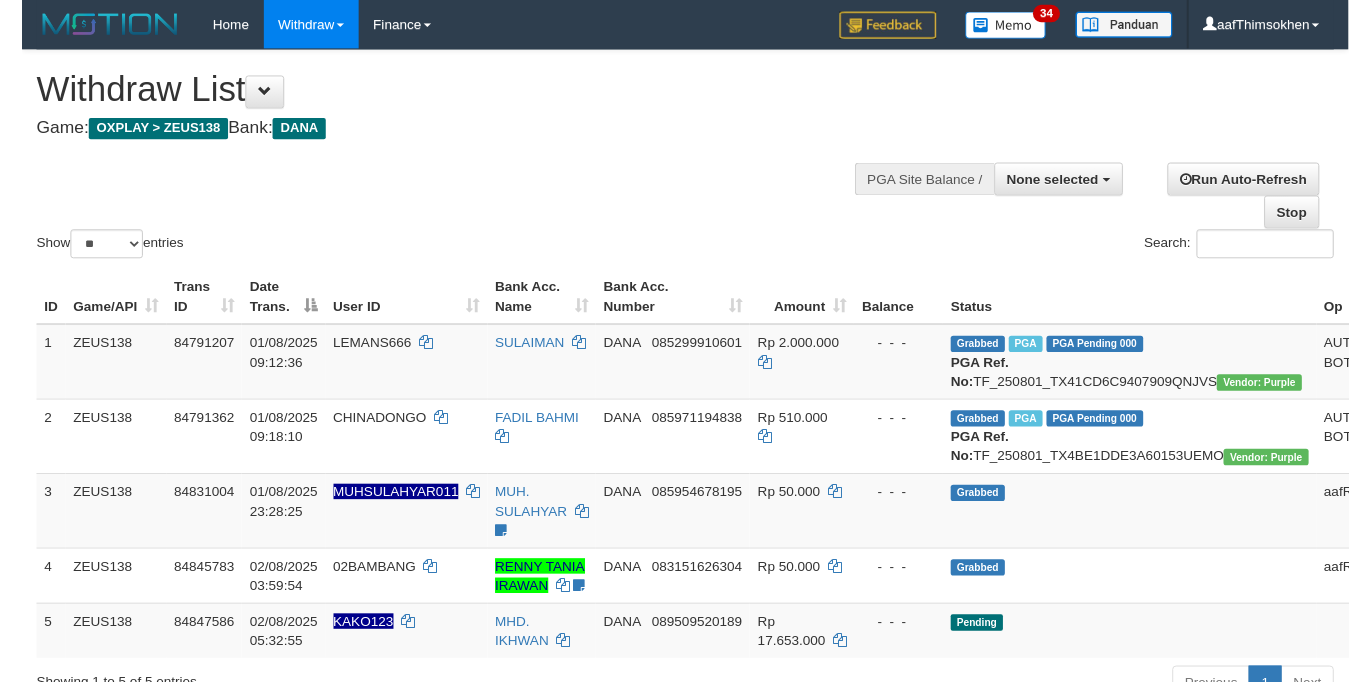 scroll, scrollTop: 358, scrollLeft: 0, axis: vertical 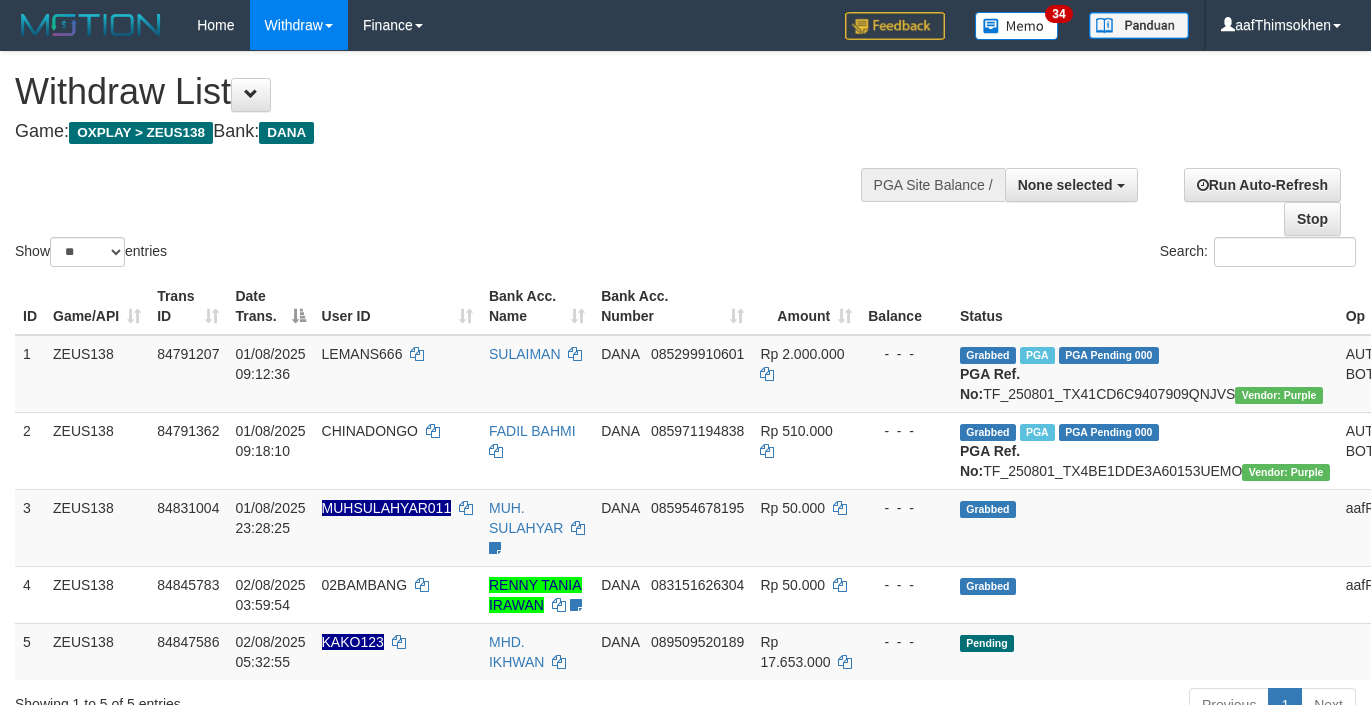 select 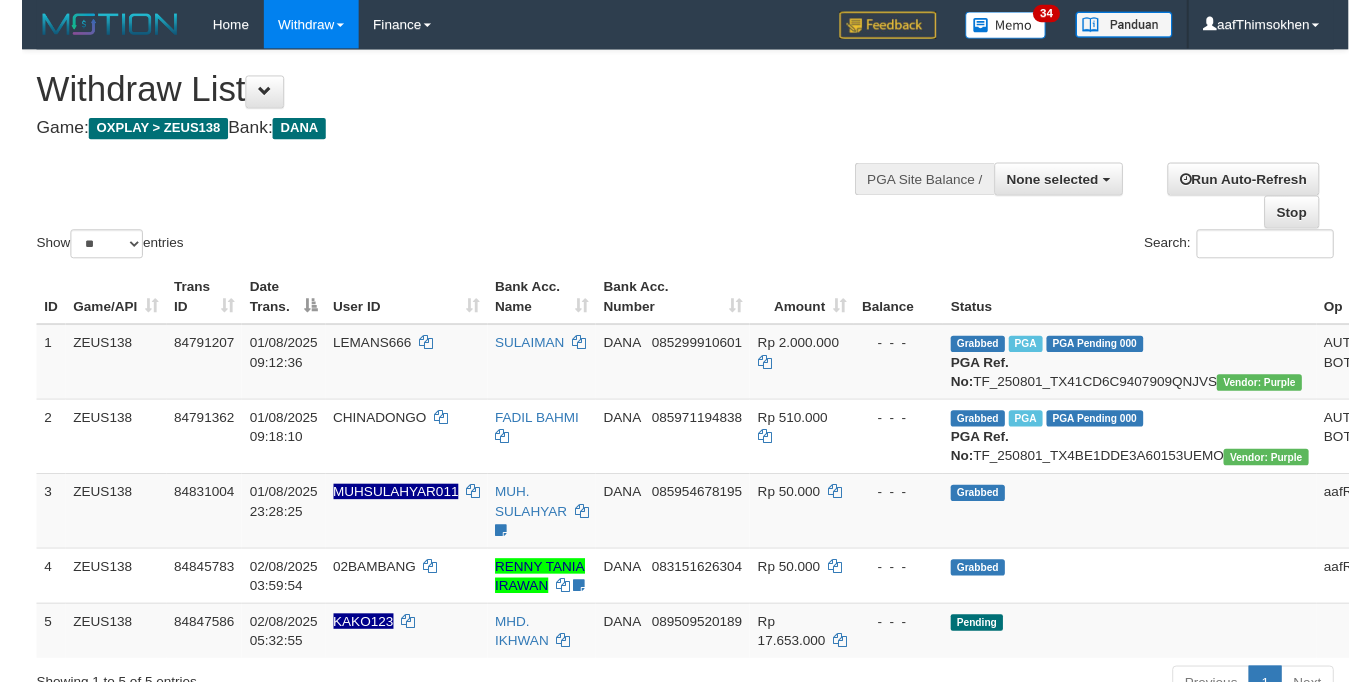 scroll, scrollTop: 358, scrollLeft: 0, axis: vertical 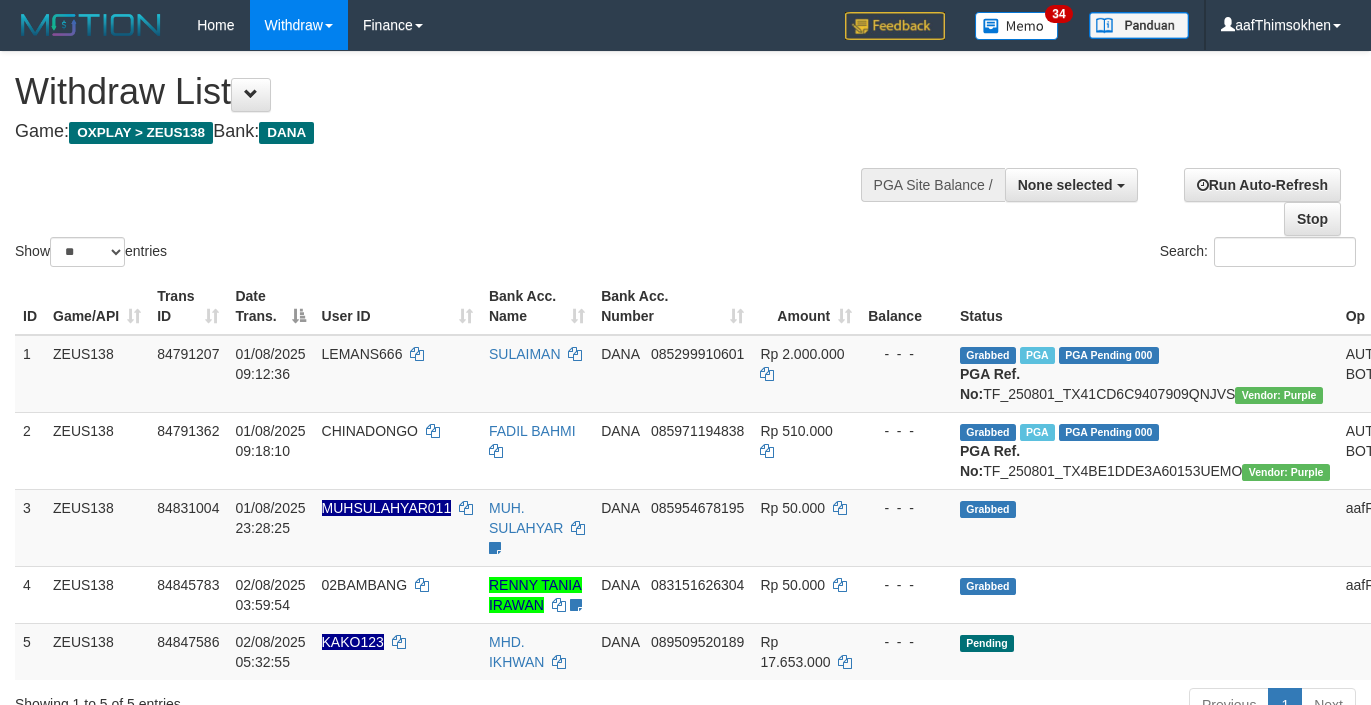 select 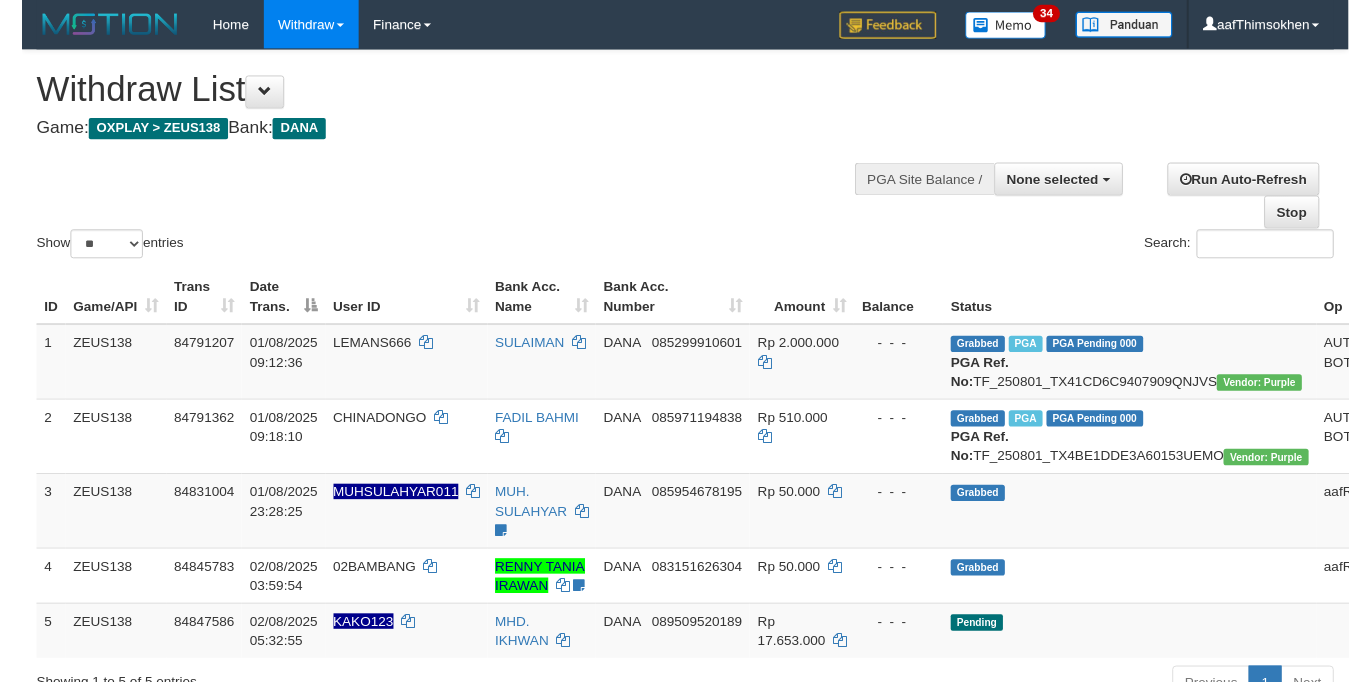 scroll, scrollTop: 358, scrollLeft: 0, axis: vertical 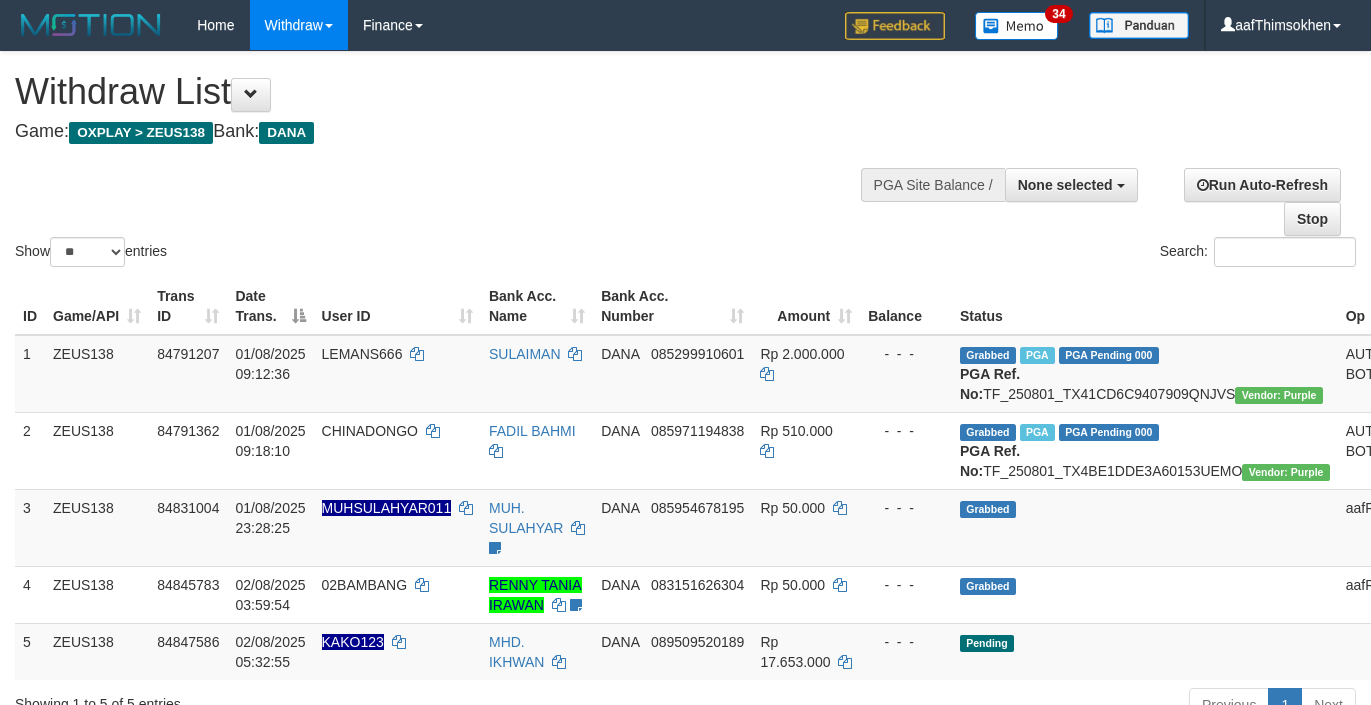 select 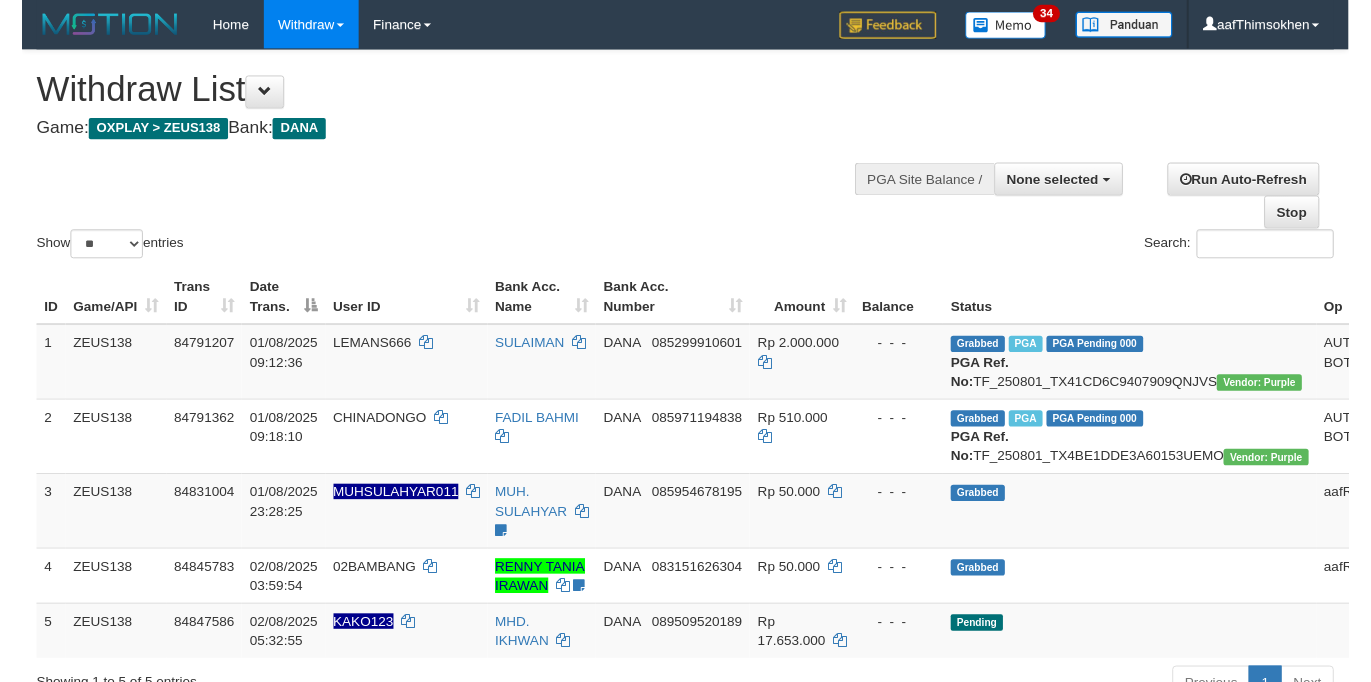 scroll, scrollTop: 358, scrollLeft: 0, axis: vertical 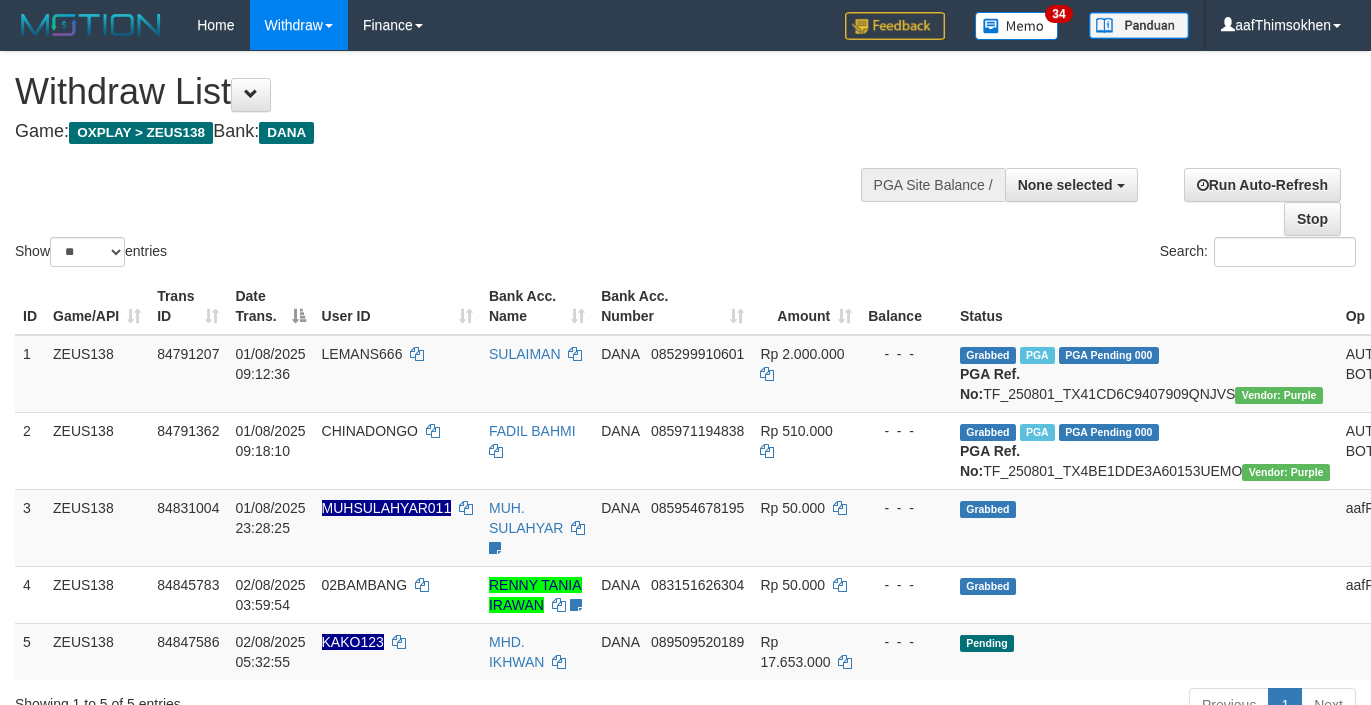 select 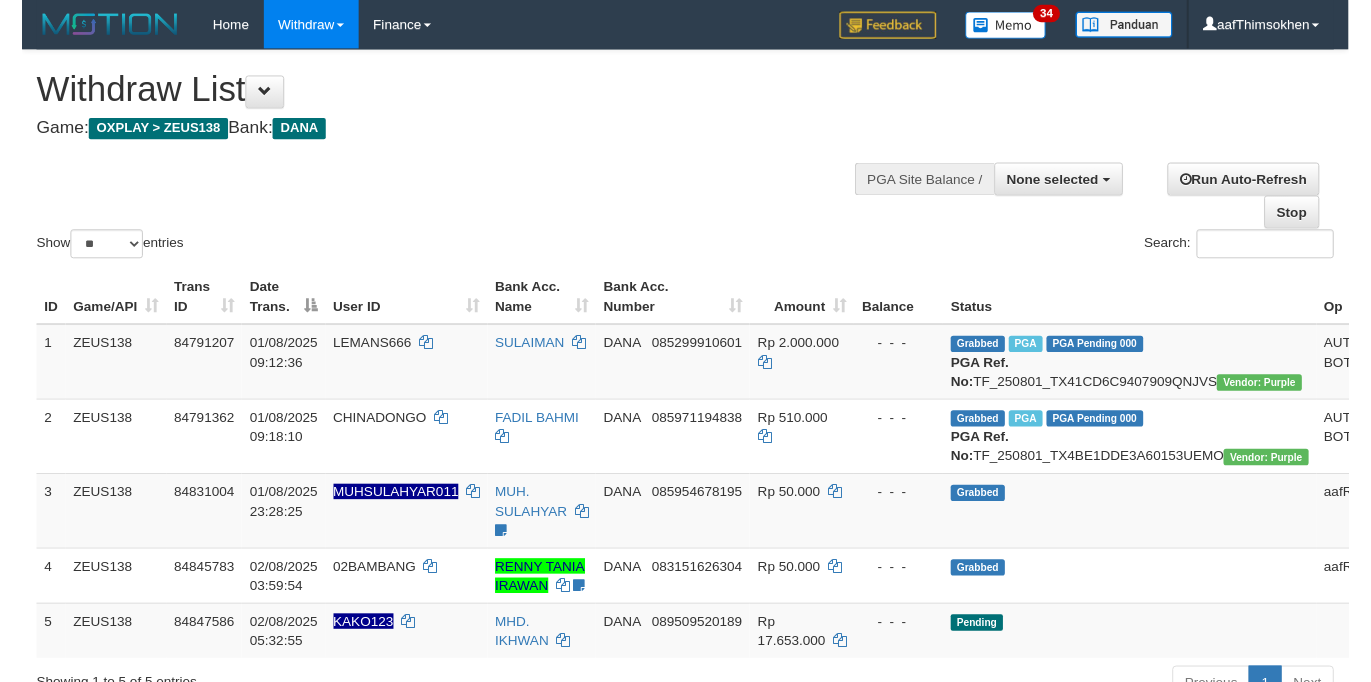 scroll, scrollTop: 358, scrollLeft: 0, axis: vertical 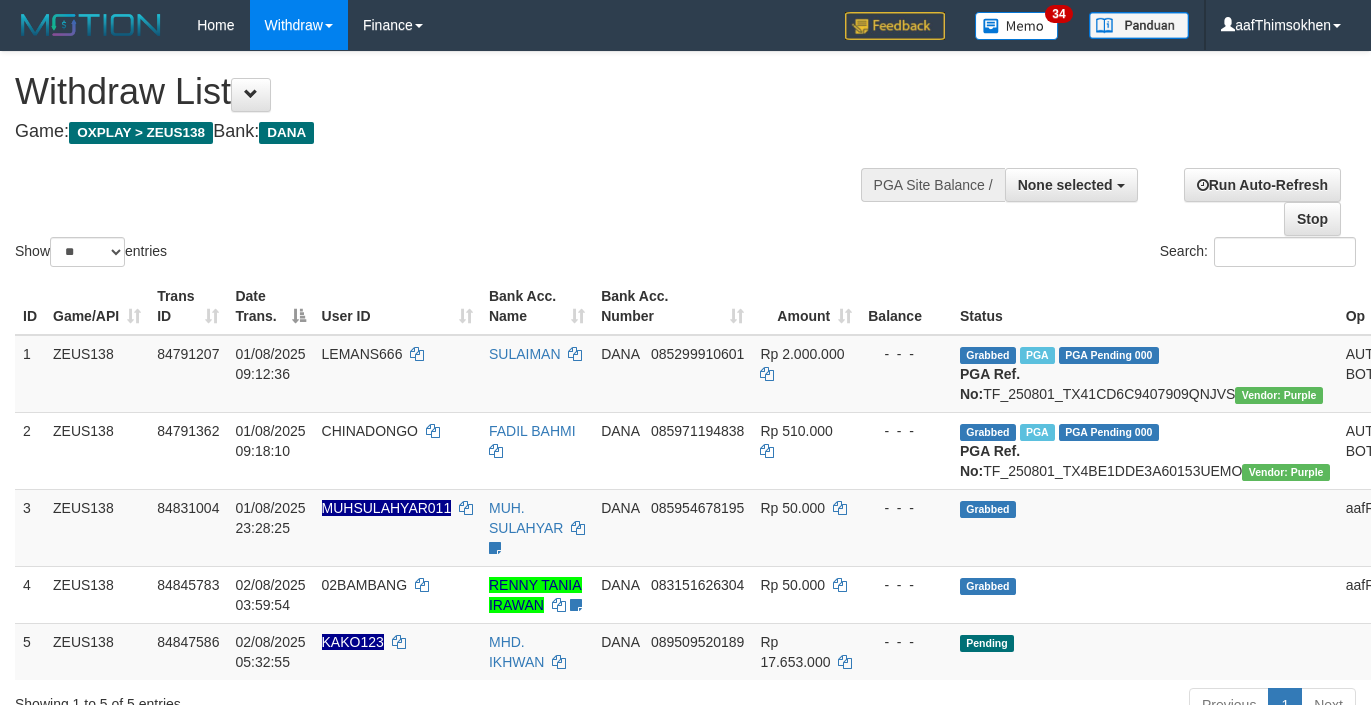 select 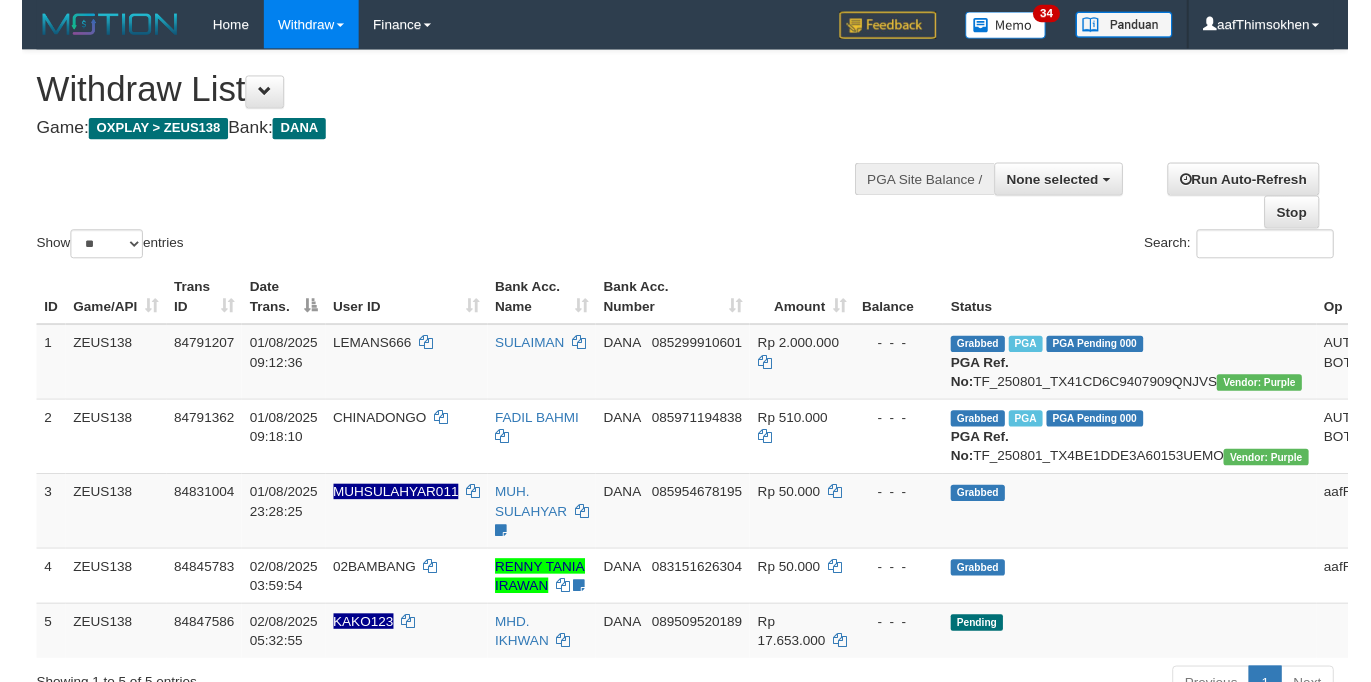 scroll, scrollTop: 358, scrollLeft: 0, axis: vertical 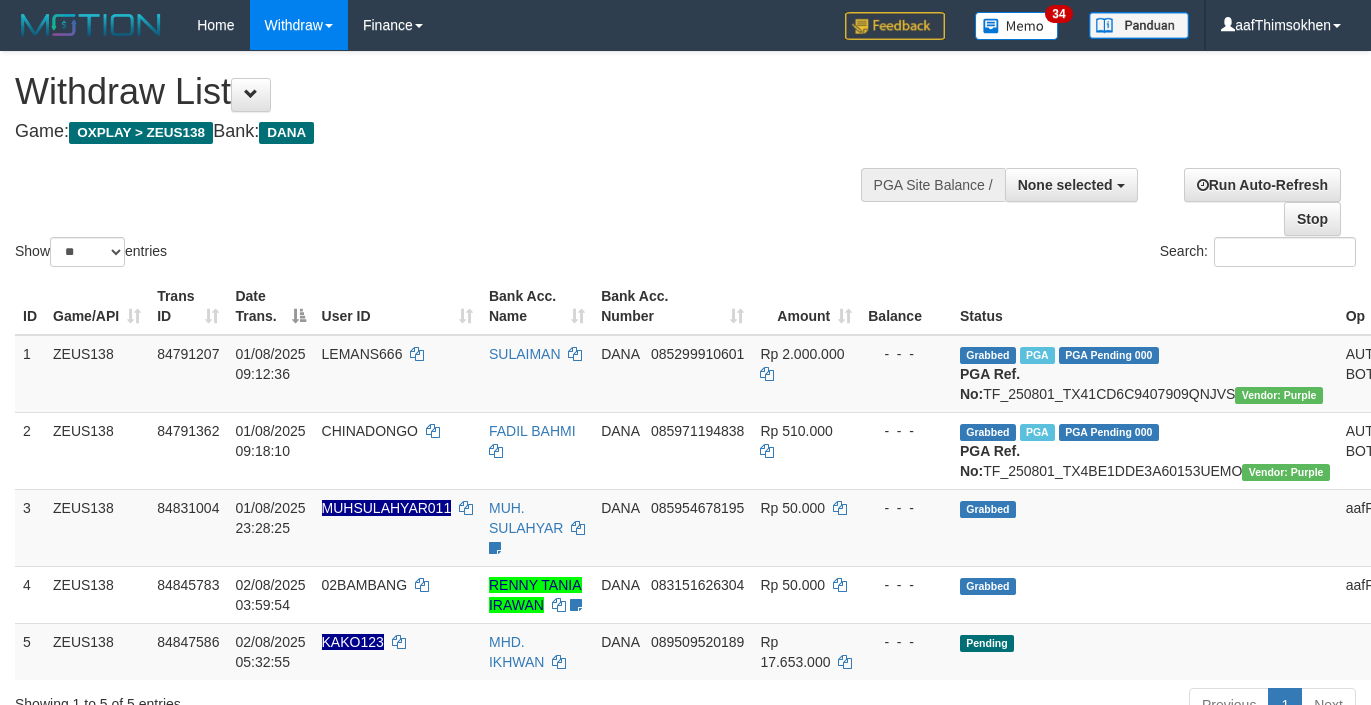 select 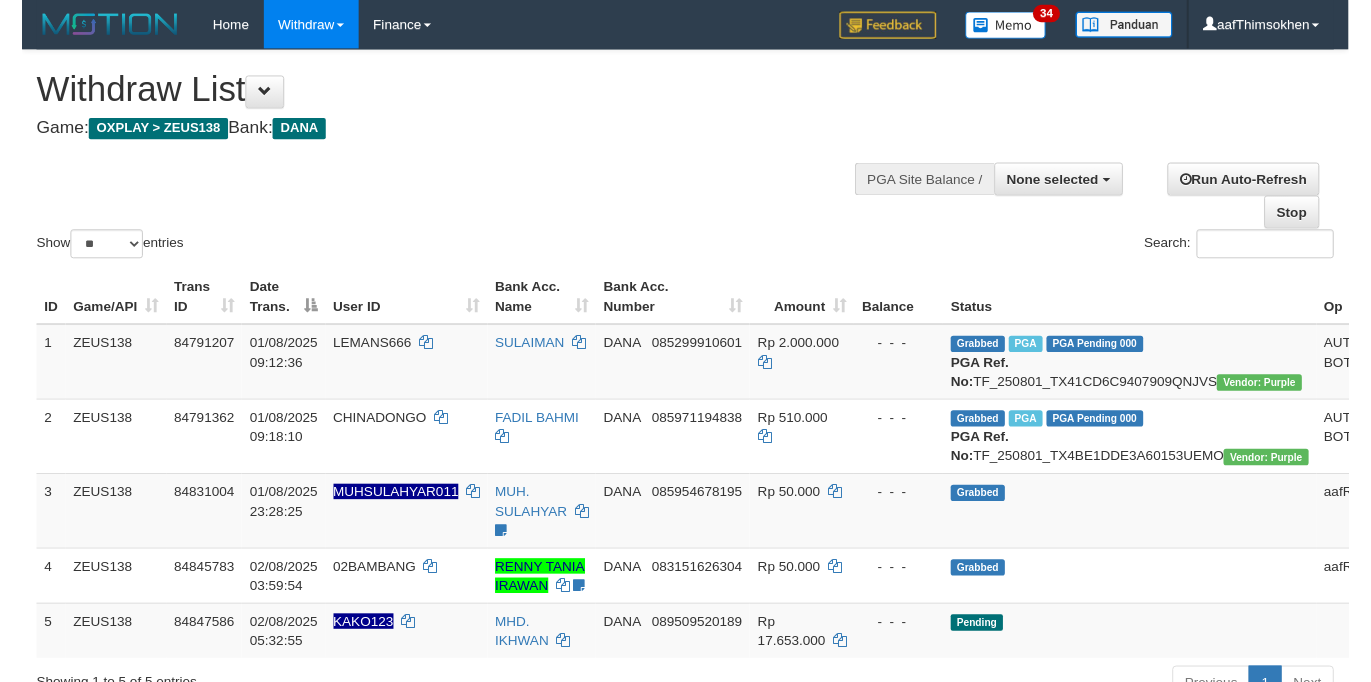 scroll, scrollTop: 358, scrollLeft: 0, axis: vertical 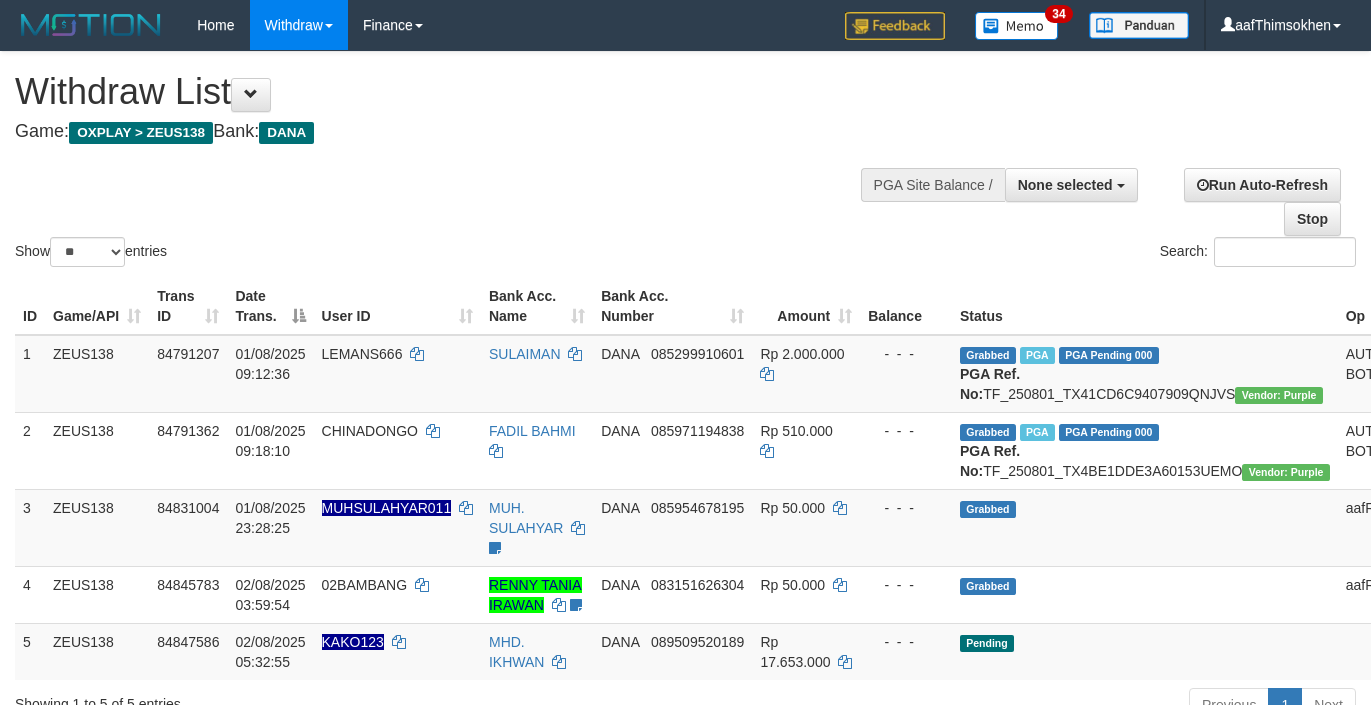 select 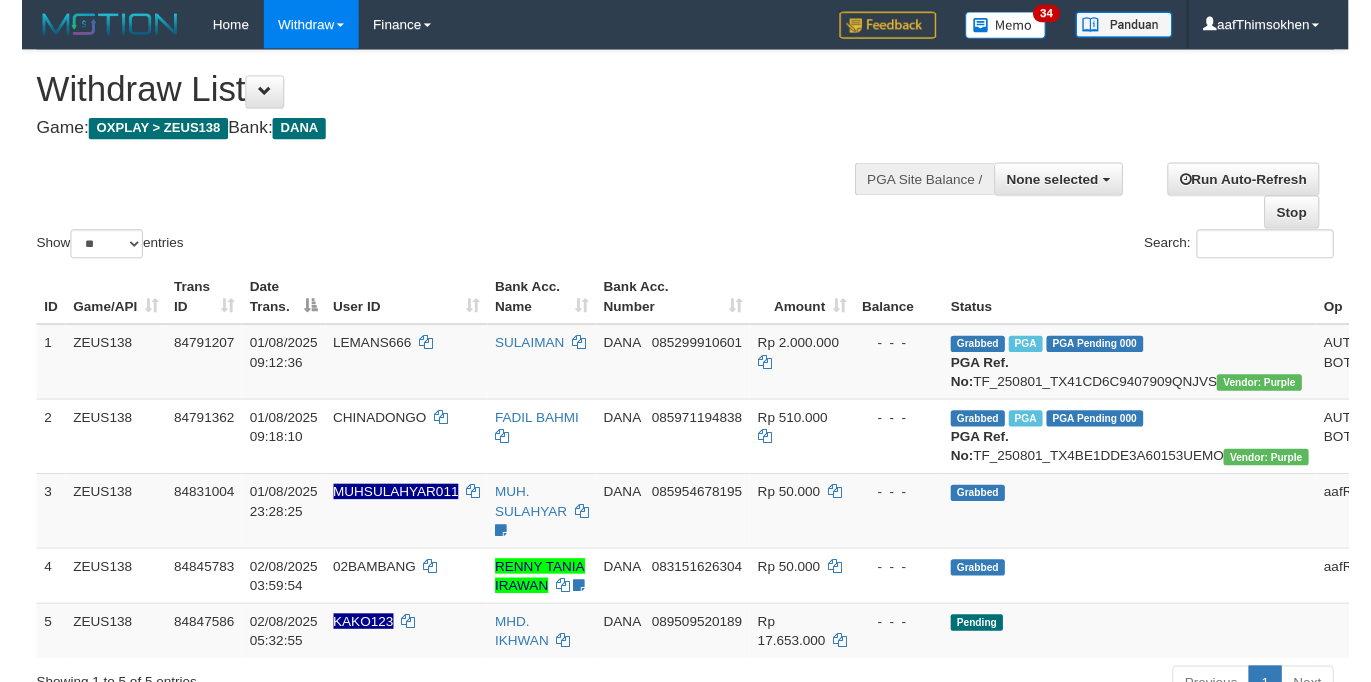 scroll, scrollTop: 358, scrollLeft: 0, axis: vertical 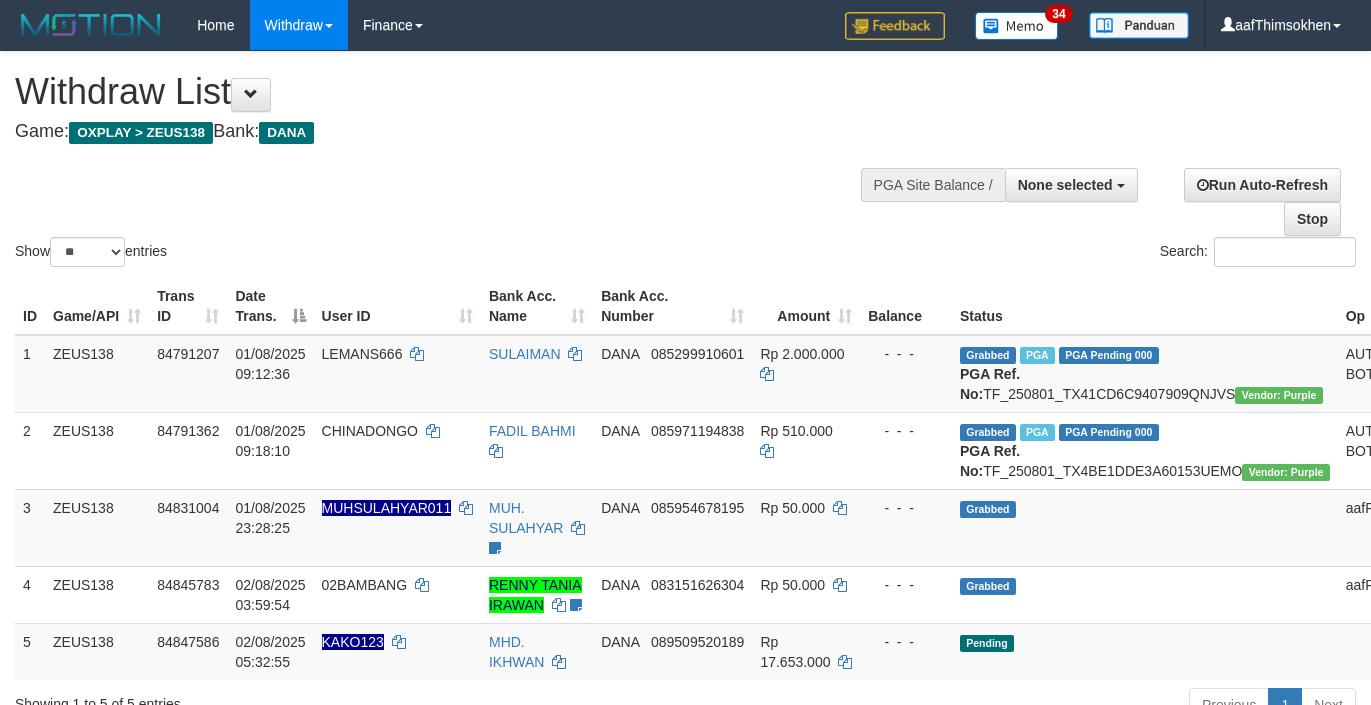 select 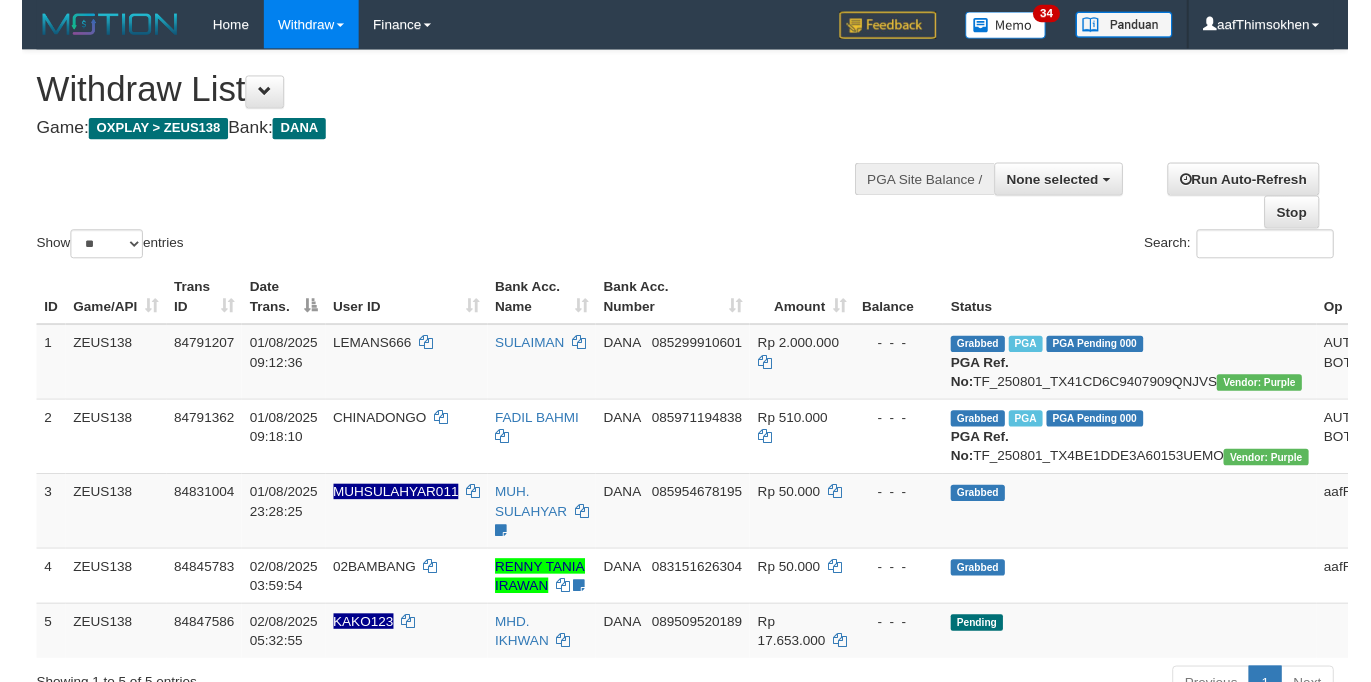 scroll, scrollTop: 358, scrollLeft: 0, axis: vertical 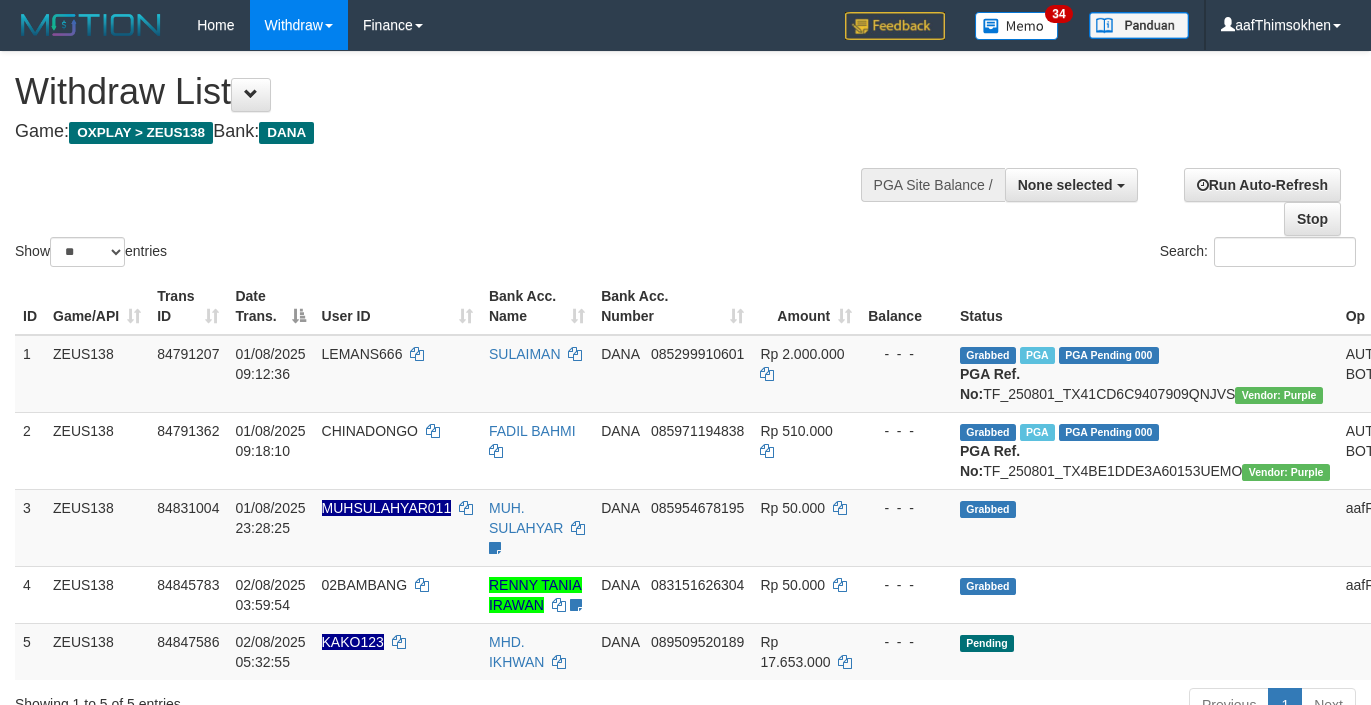 select 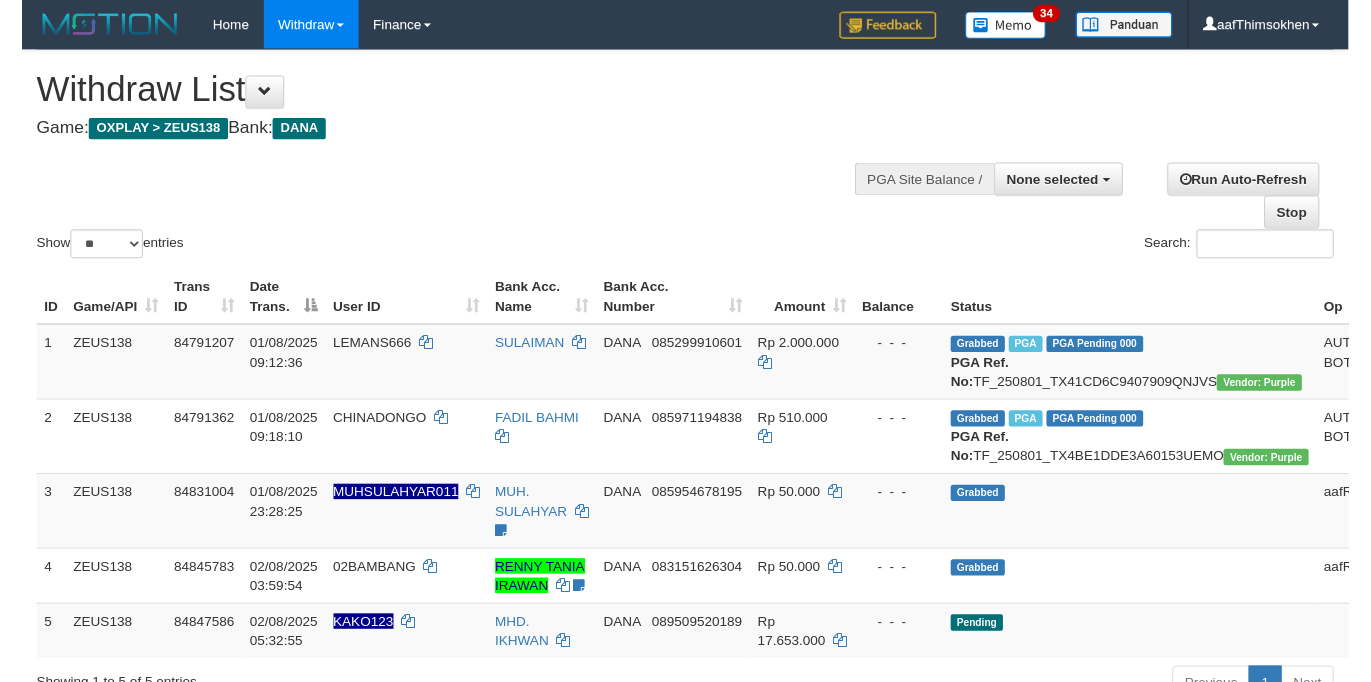 scroll, scrollTop: 358, scrollLeft: 0, axis: vertical 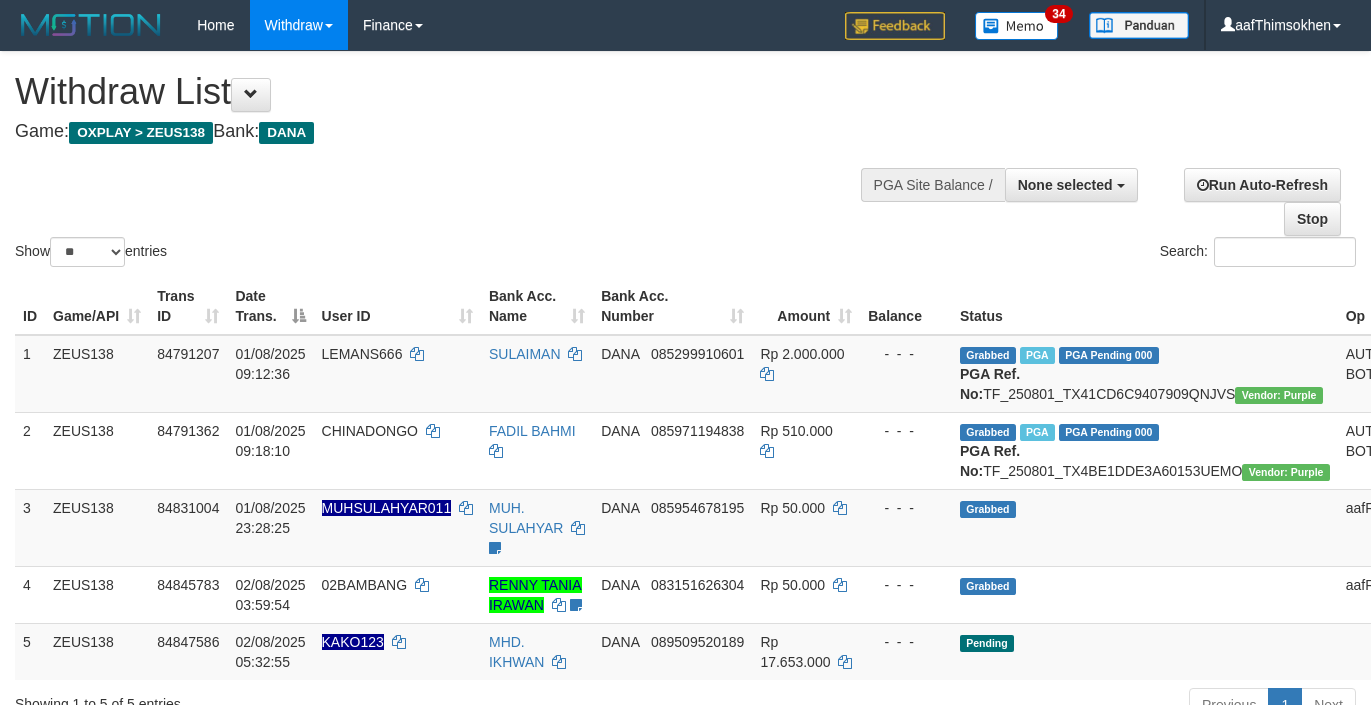 select 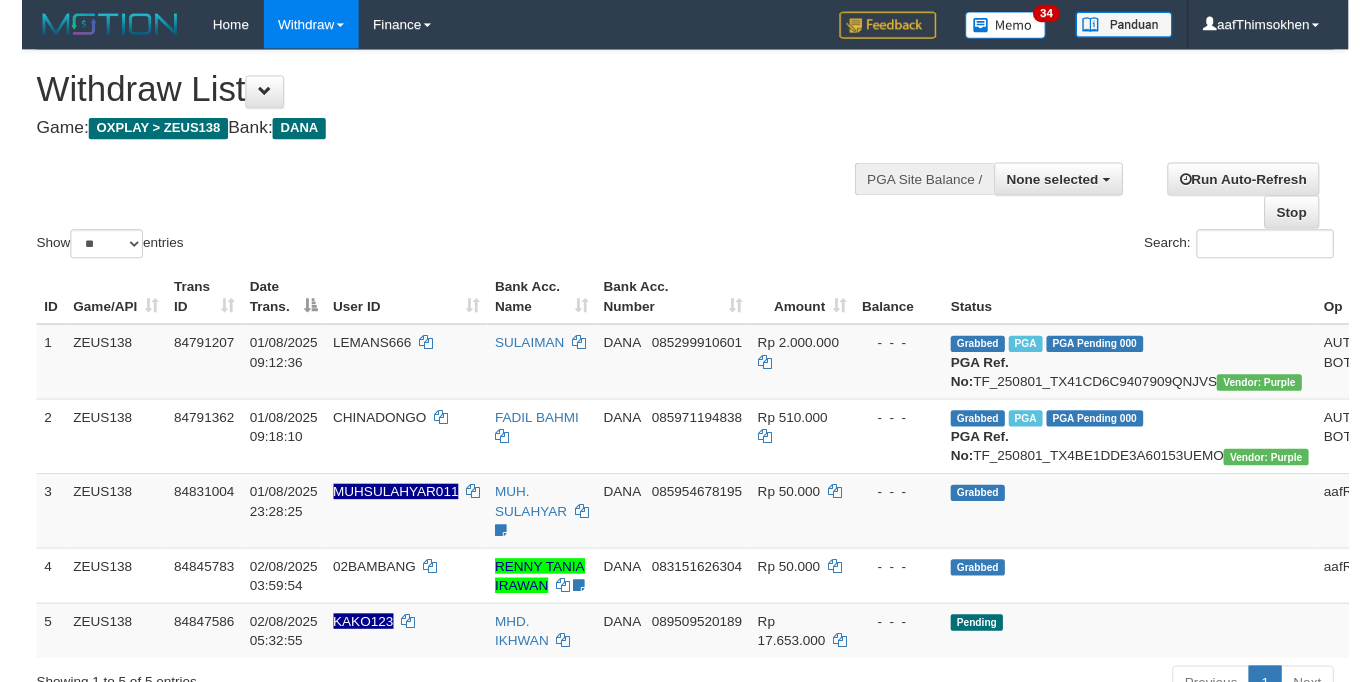 scroll, scrollTop: 358, scrollLeft: 0, axis: vertical 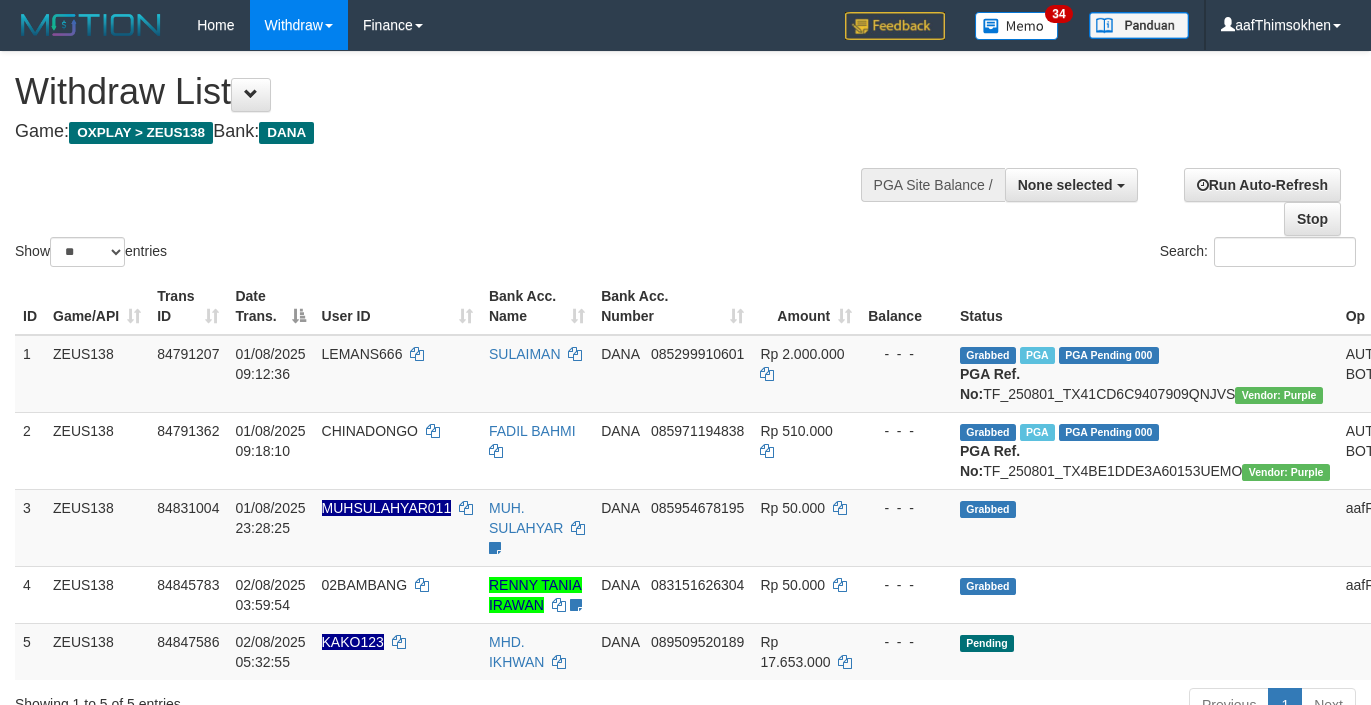 select 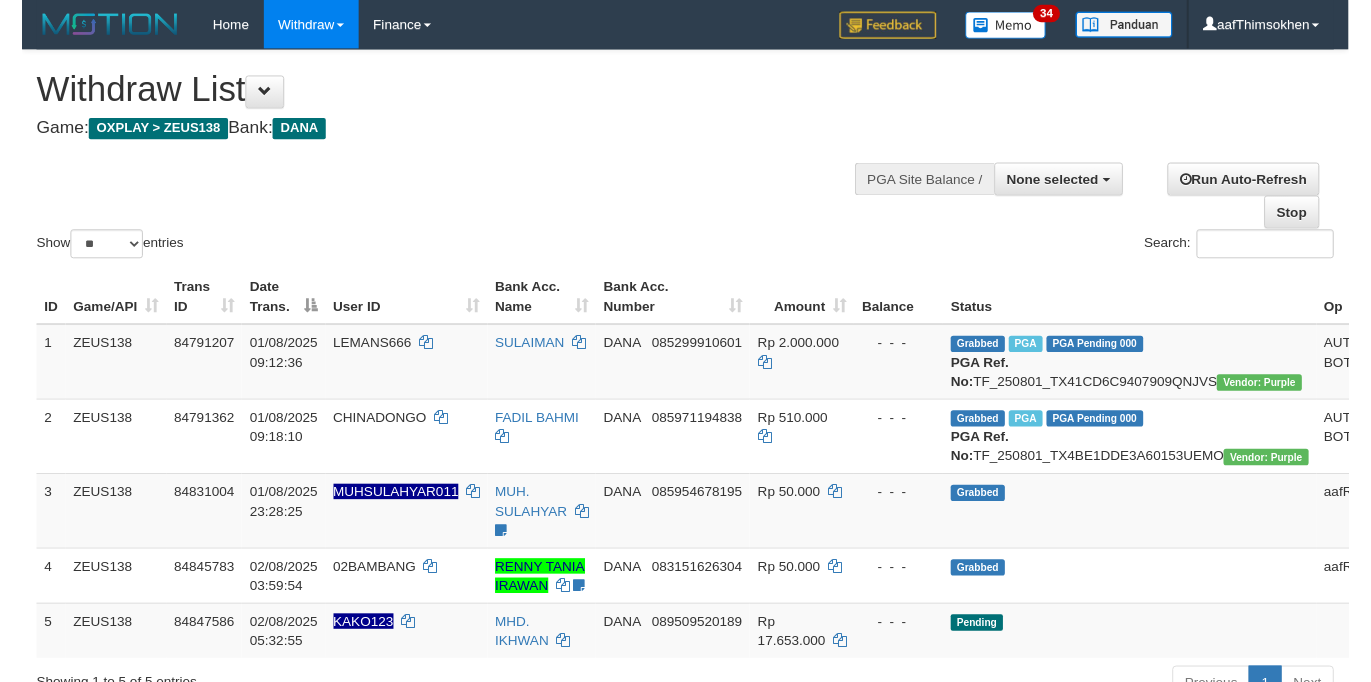 scroll, scrollTop: 358, scrollLeft: 0, axis: vertical 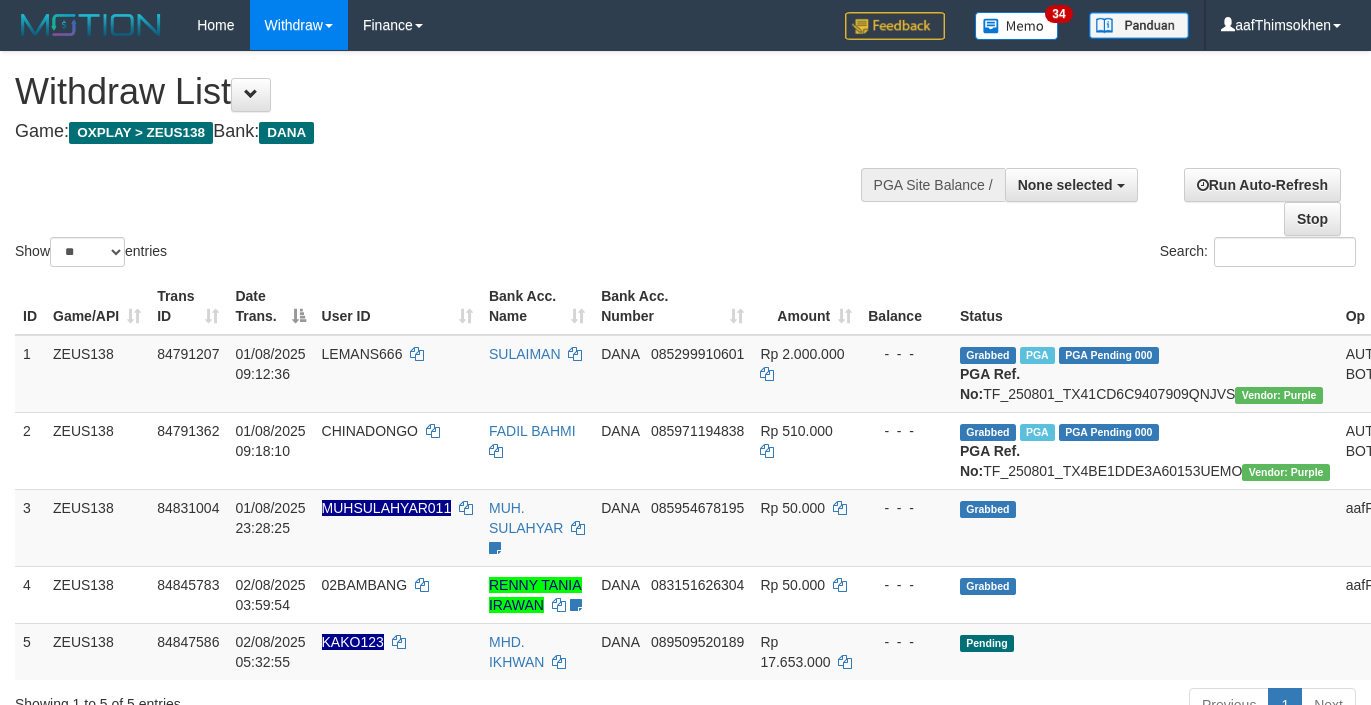 select 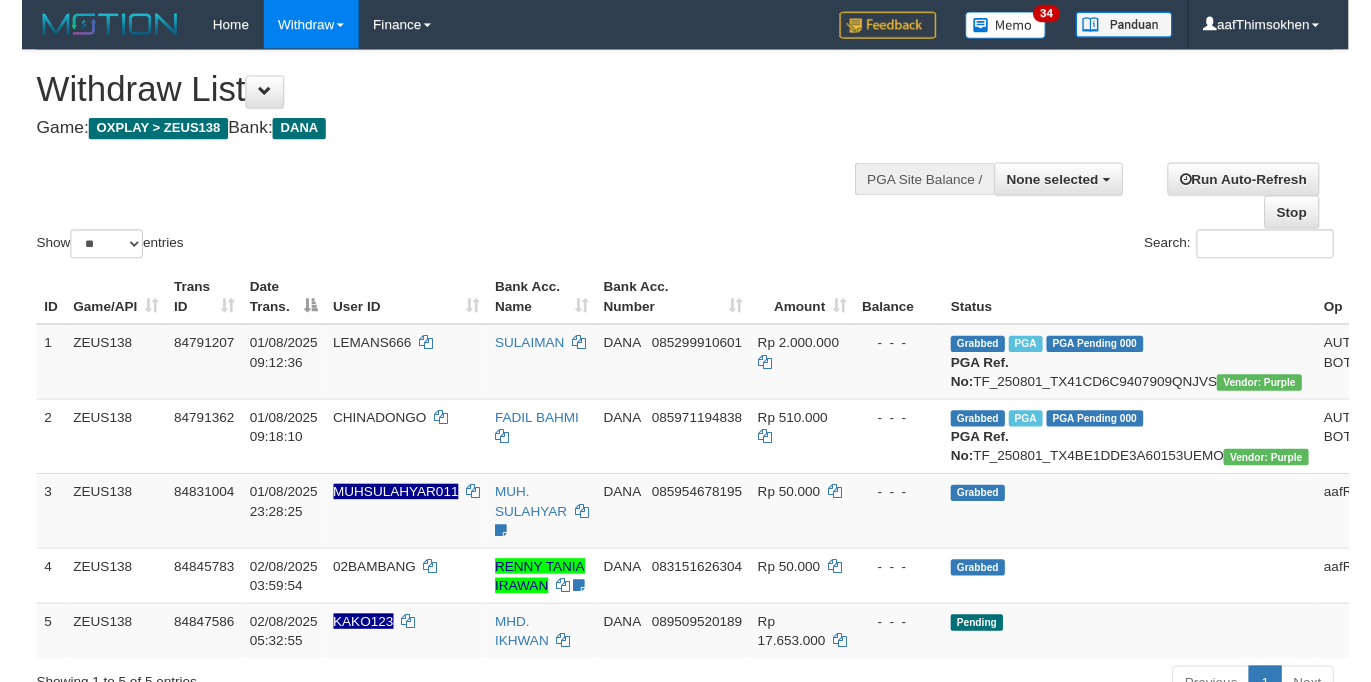 scroll, scrollTop: 358, scrollLeft: 0, axis: vertical 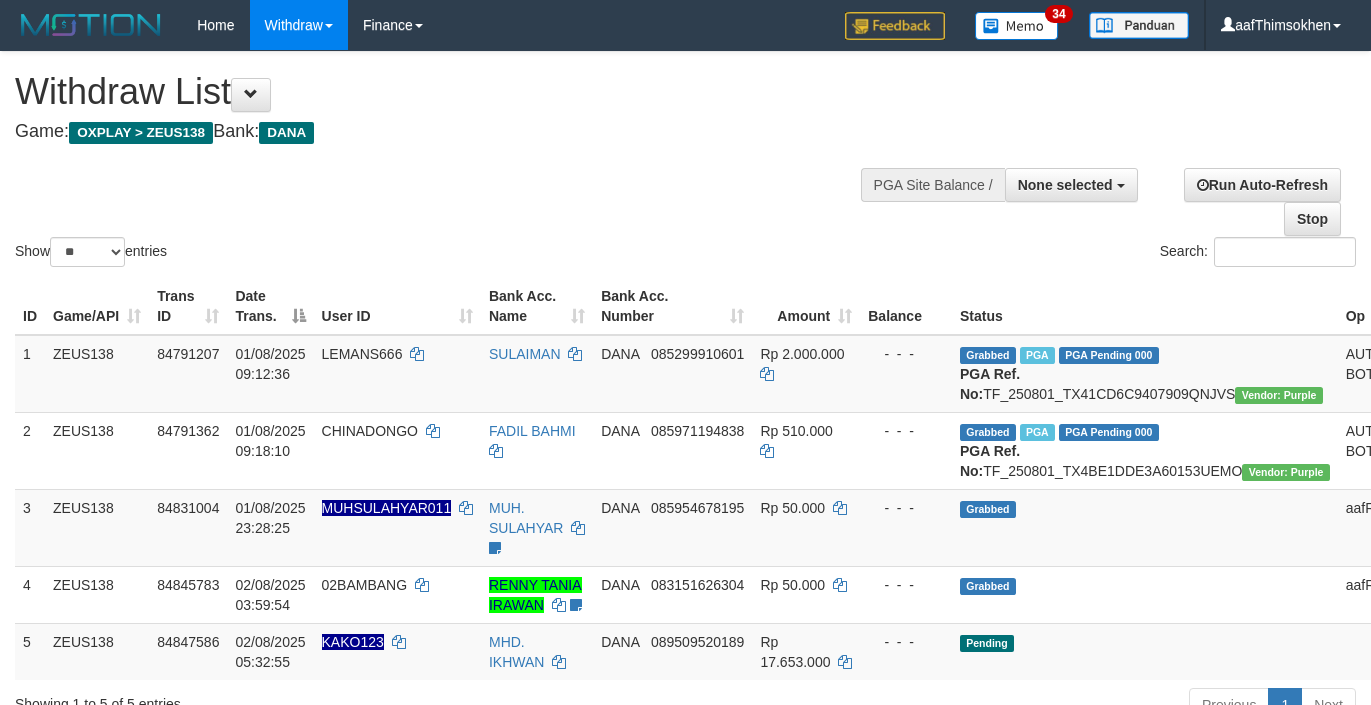 select 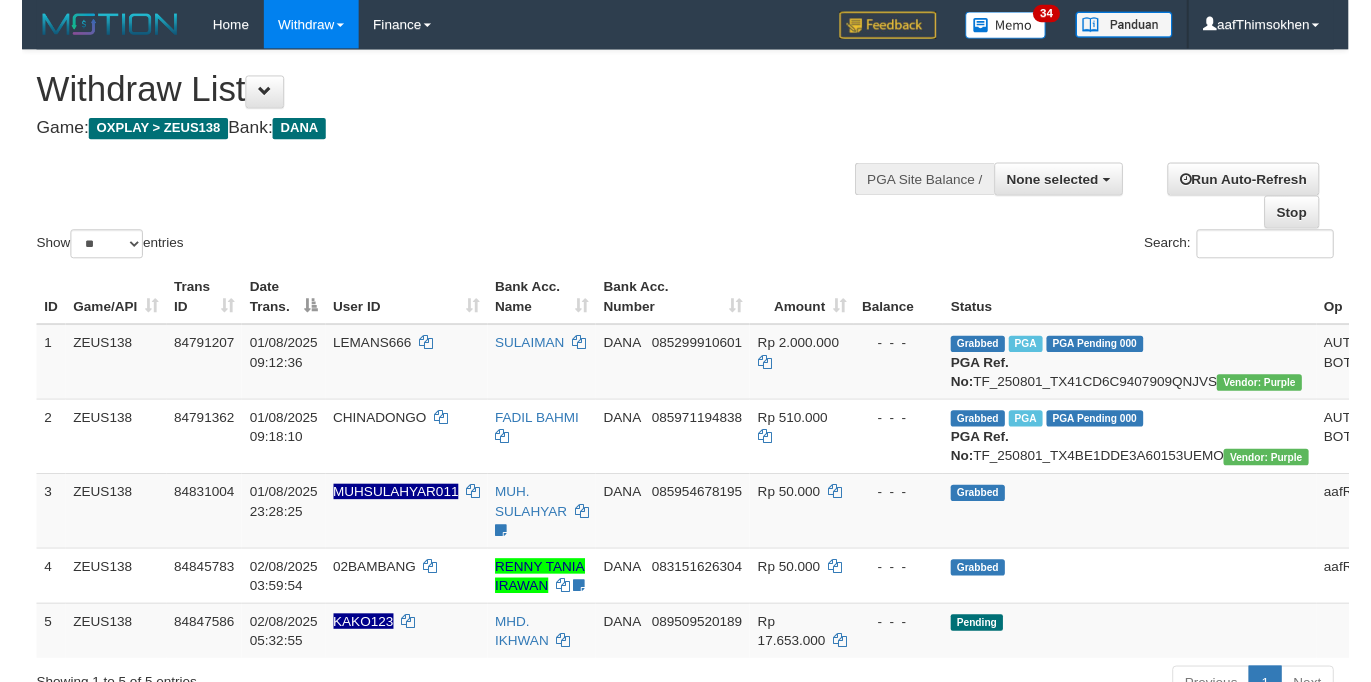 scroll, scrollTop: 358, scrollLeft: 0, axis: vertical 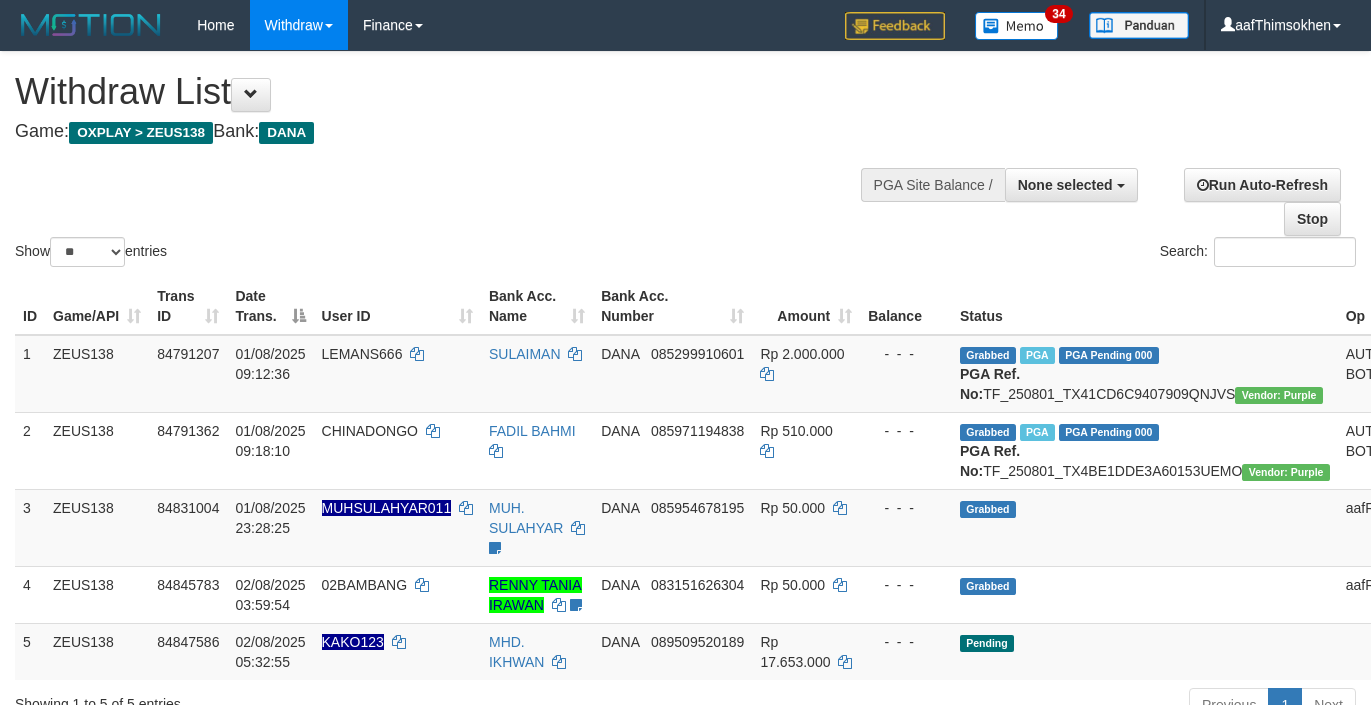 select 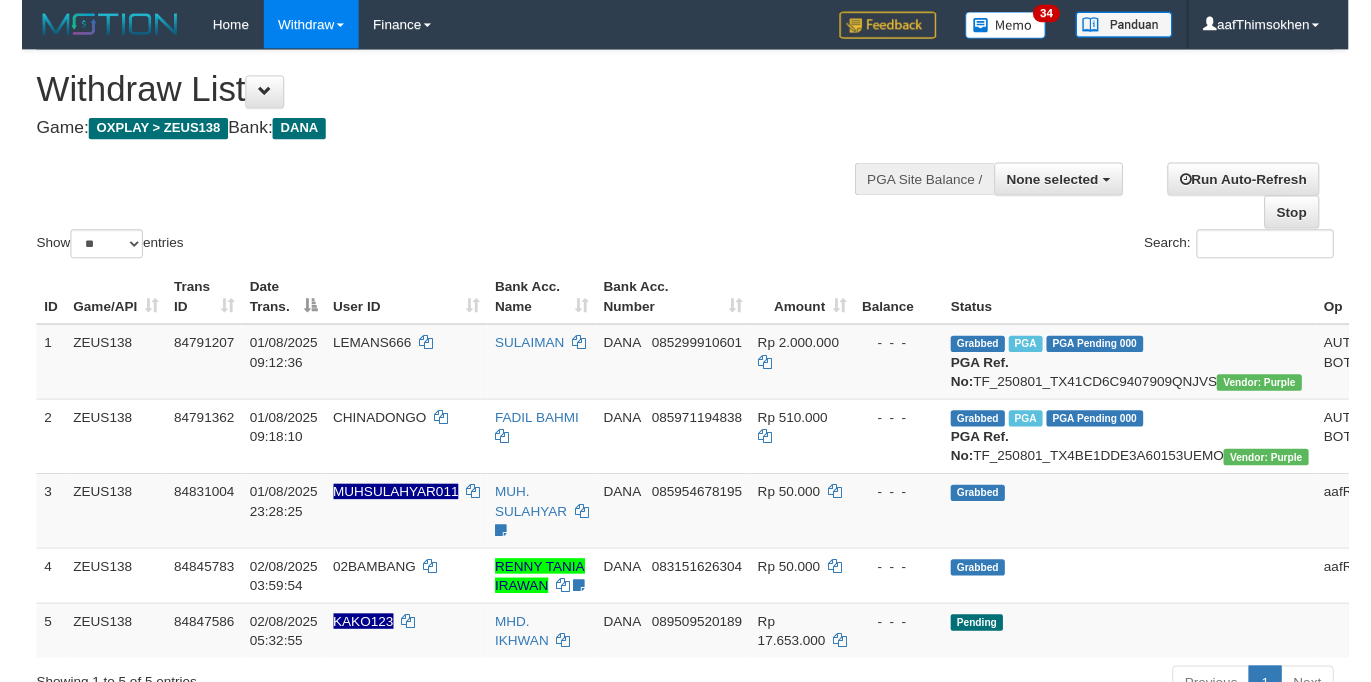 scroll, scrollTop: 358, scrollLeft: 0, axis: vertical 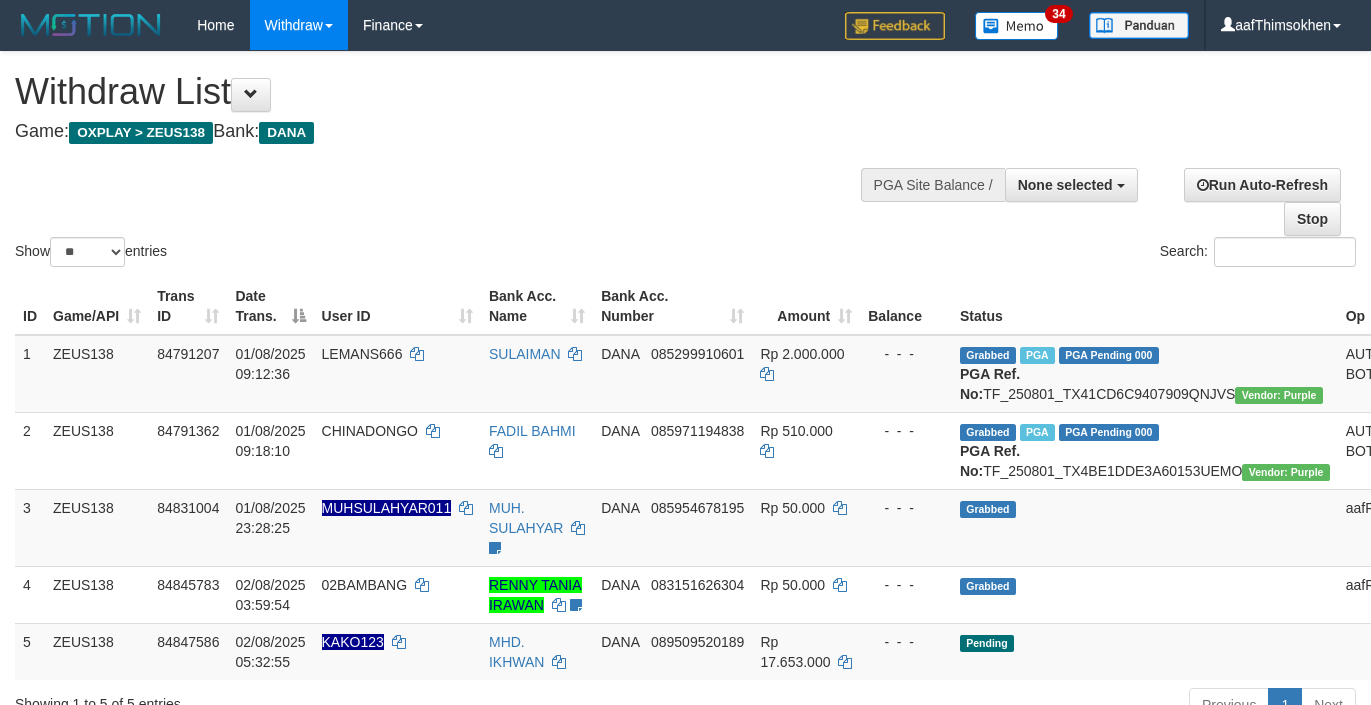 select 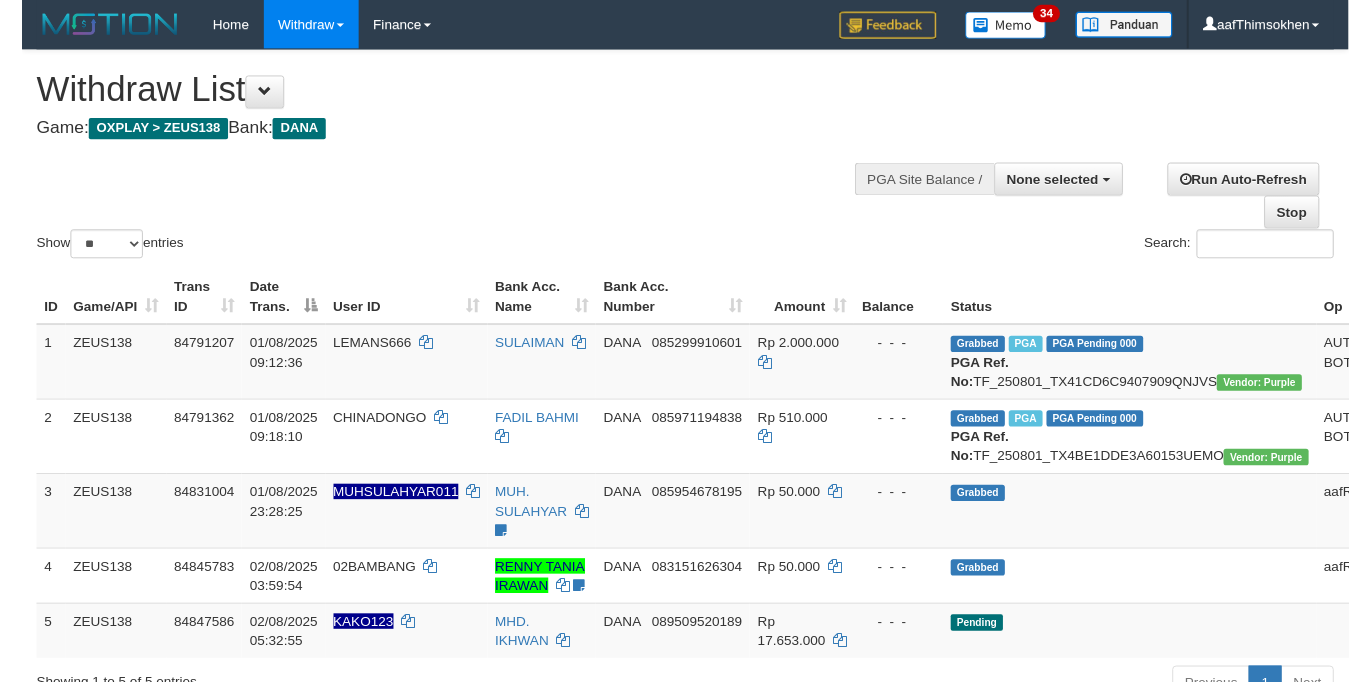 scroll, scrollTop: 358, scrollLeft: 0, axis: vertical 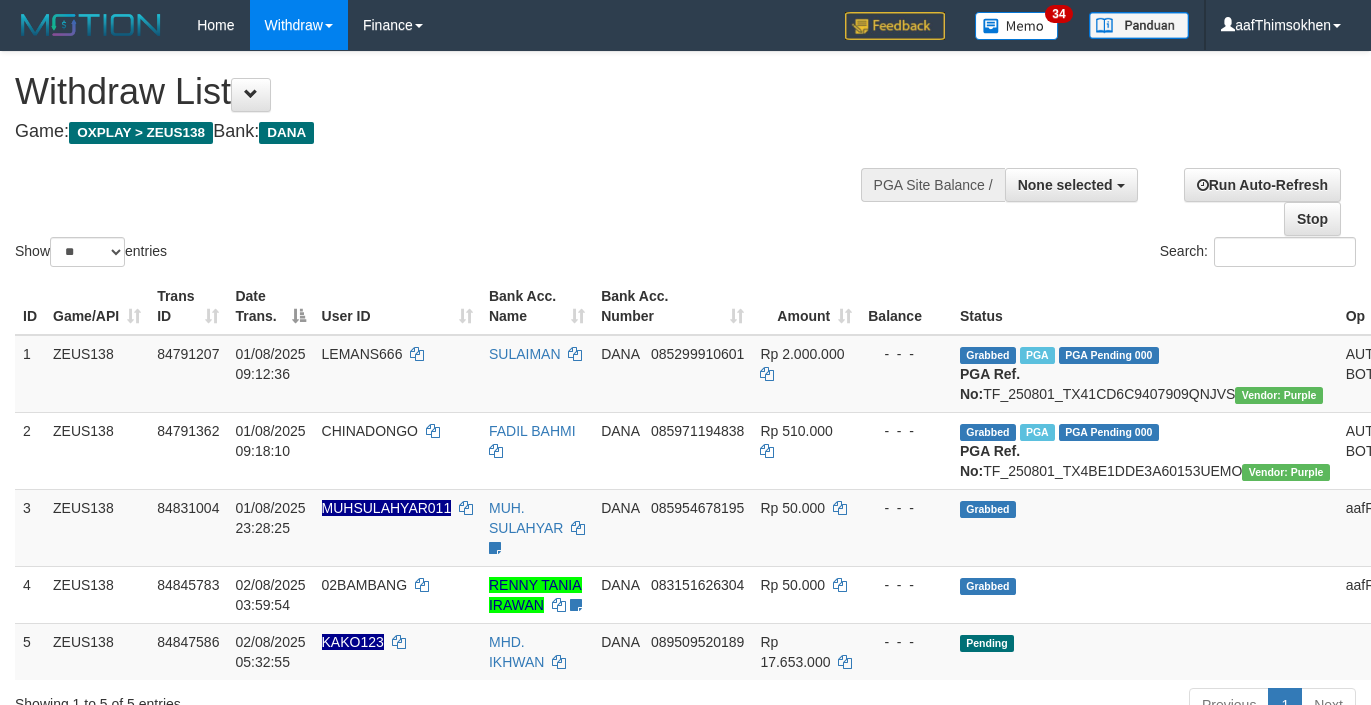select 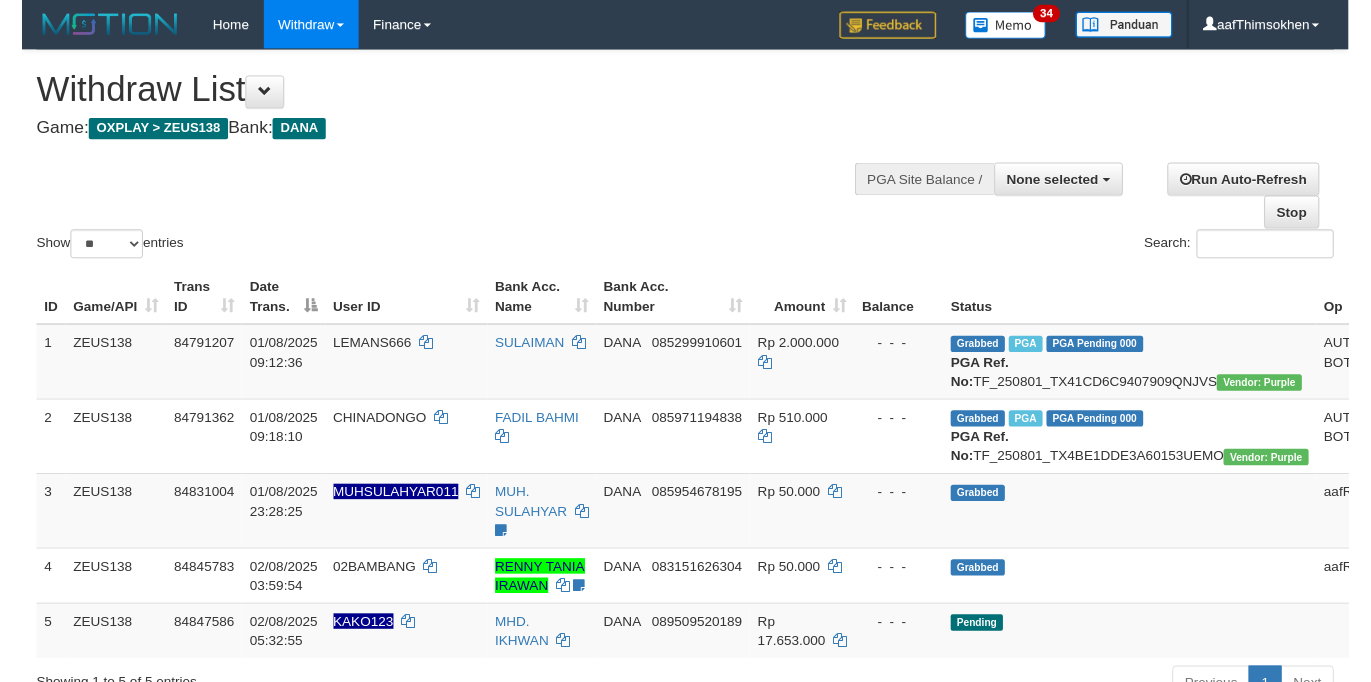 scroll, scrollTop: 358, scrollLeft: 0, axis: vertical 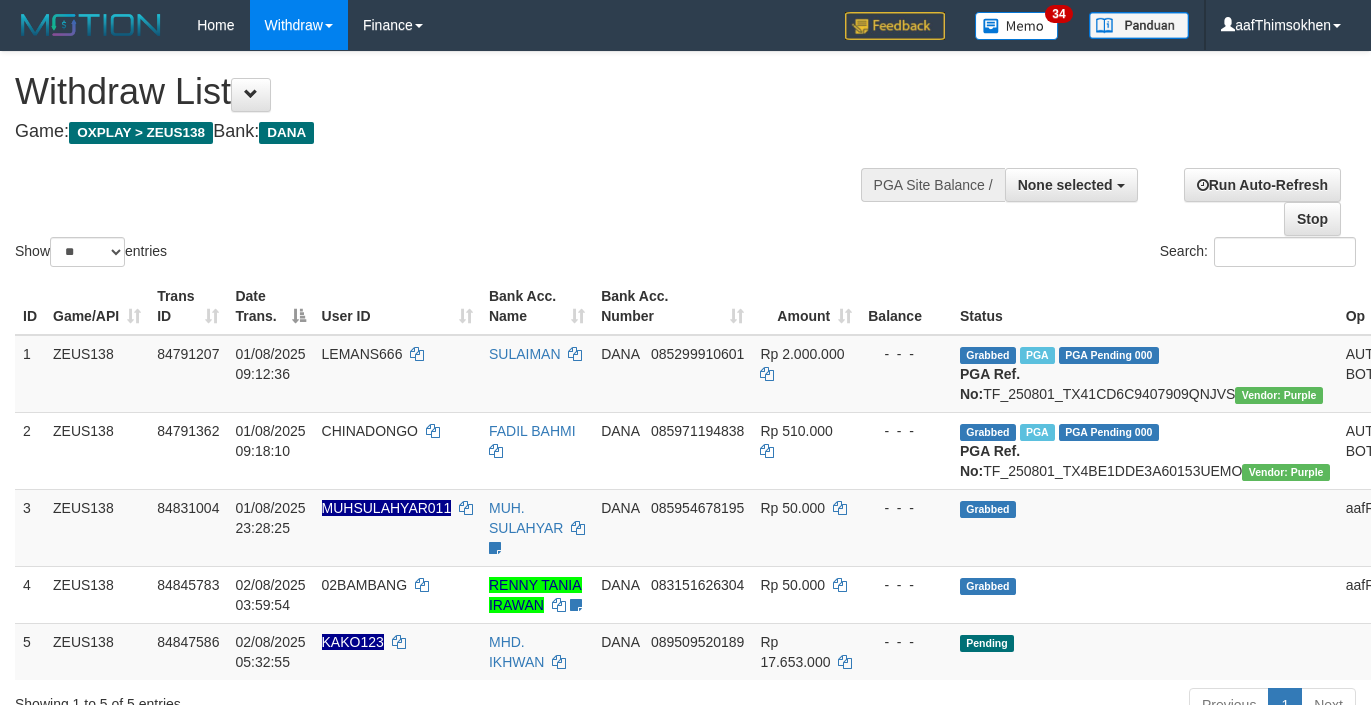 select 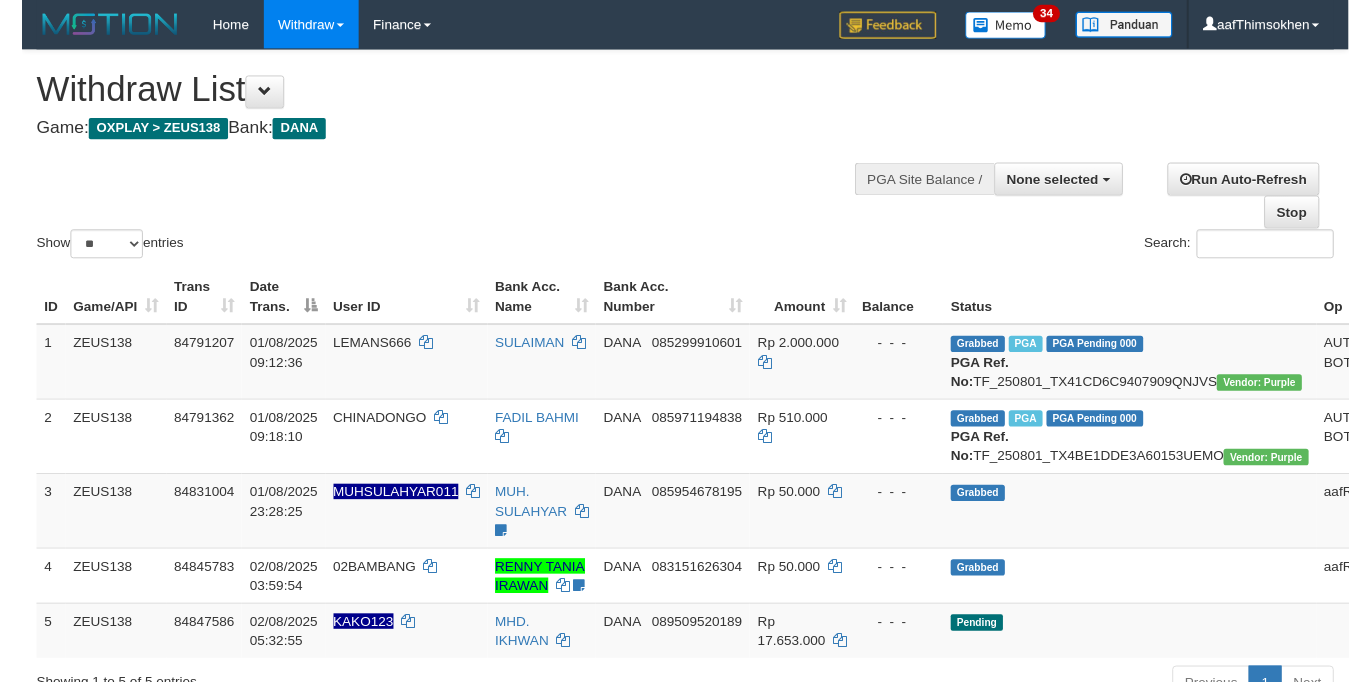 scroll, scrollTop: 358, scrollLeft: 0, axis: vertical 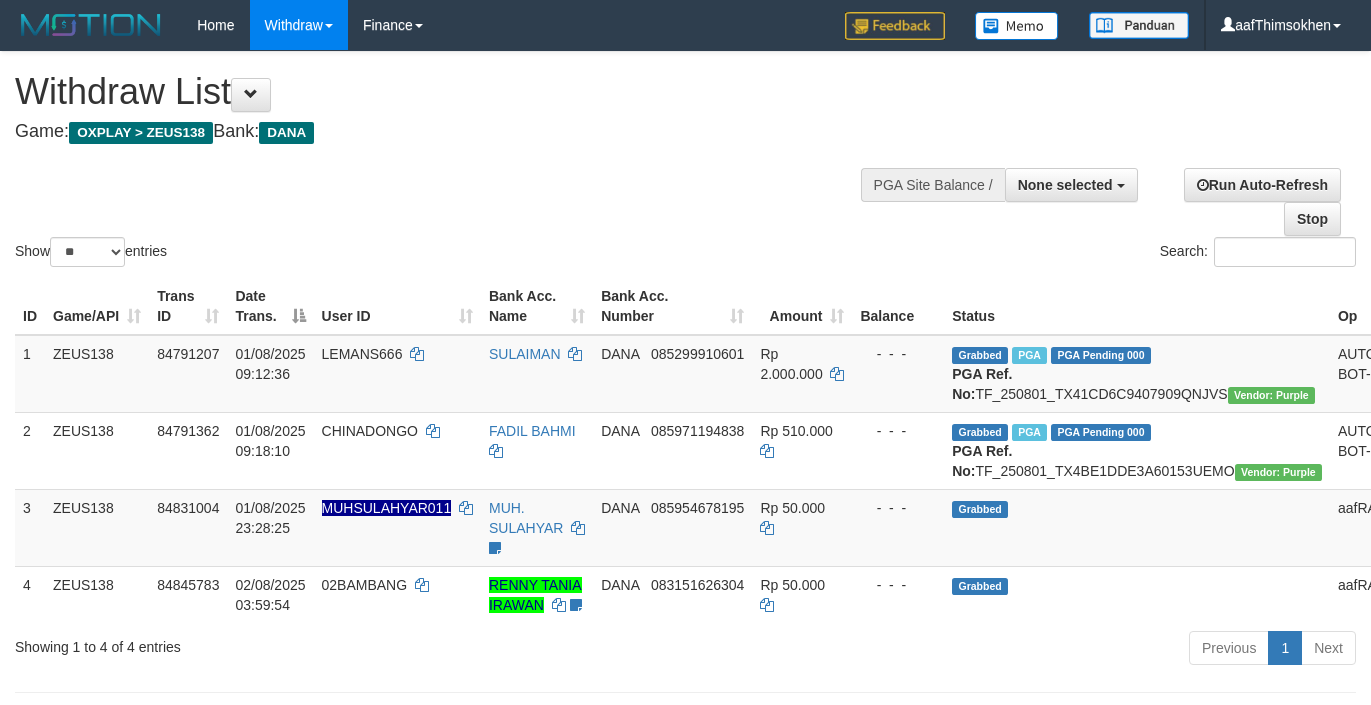 select 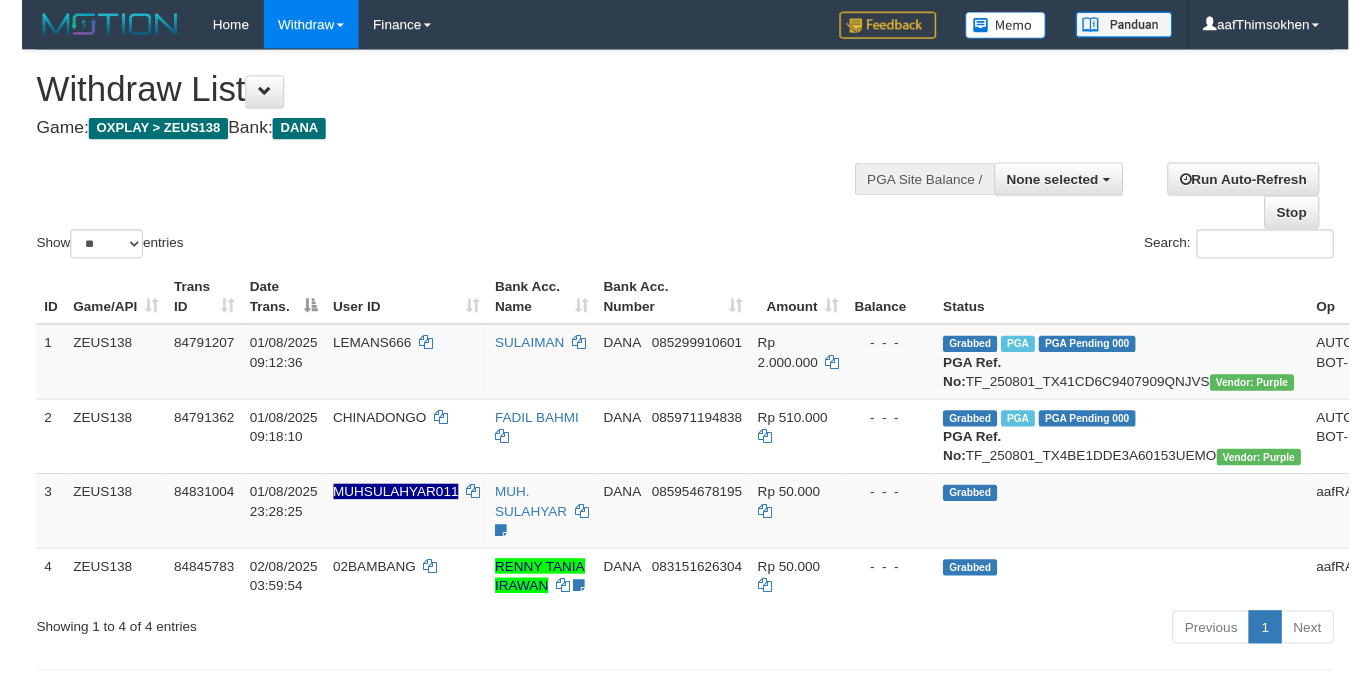scroll, scrollTop: 358, scrollLeft: 0, axis: vertical 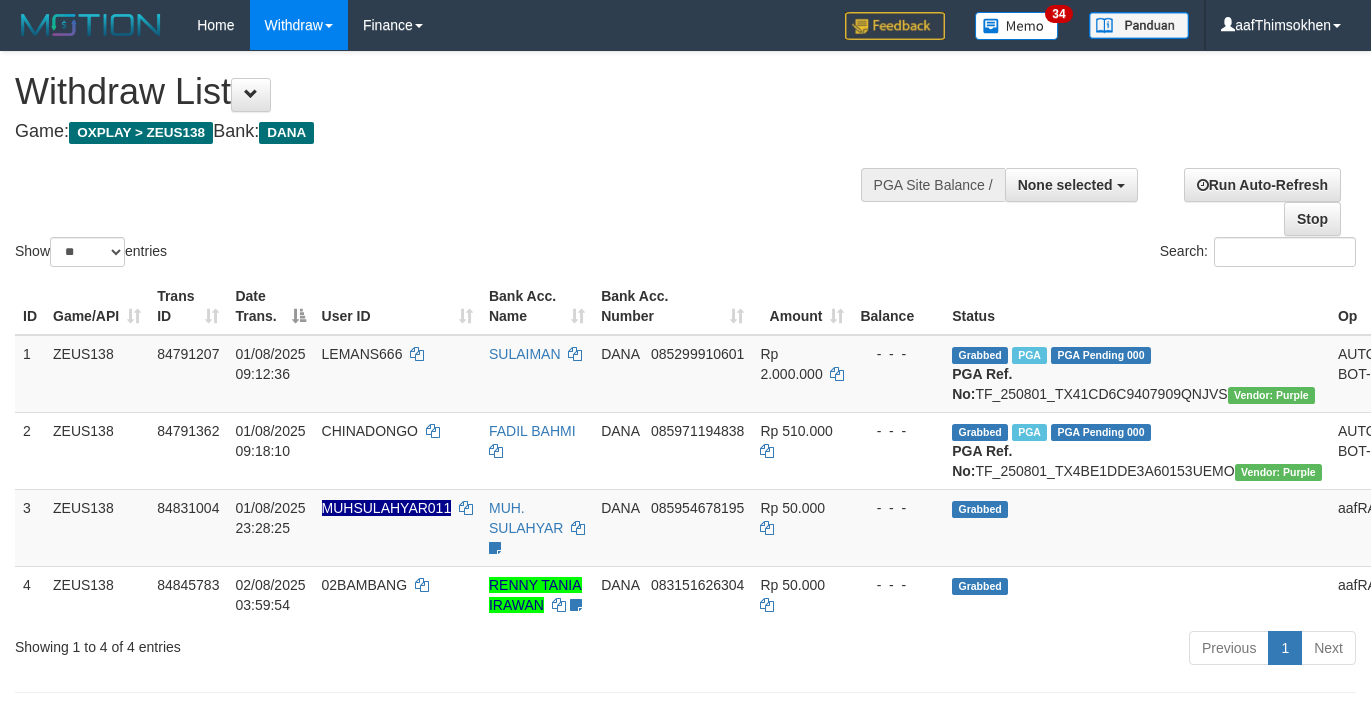 select 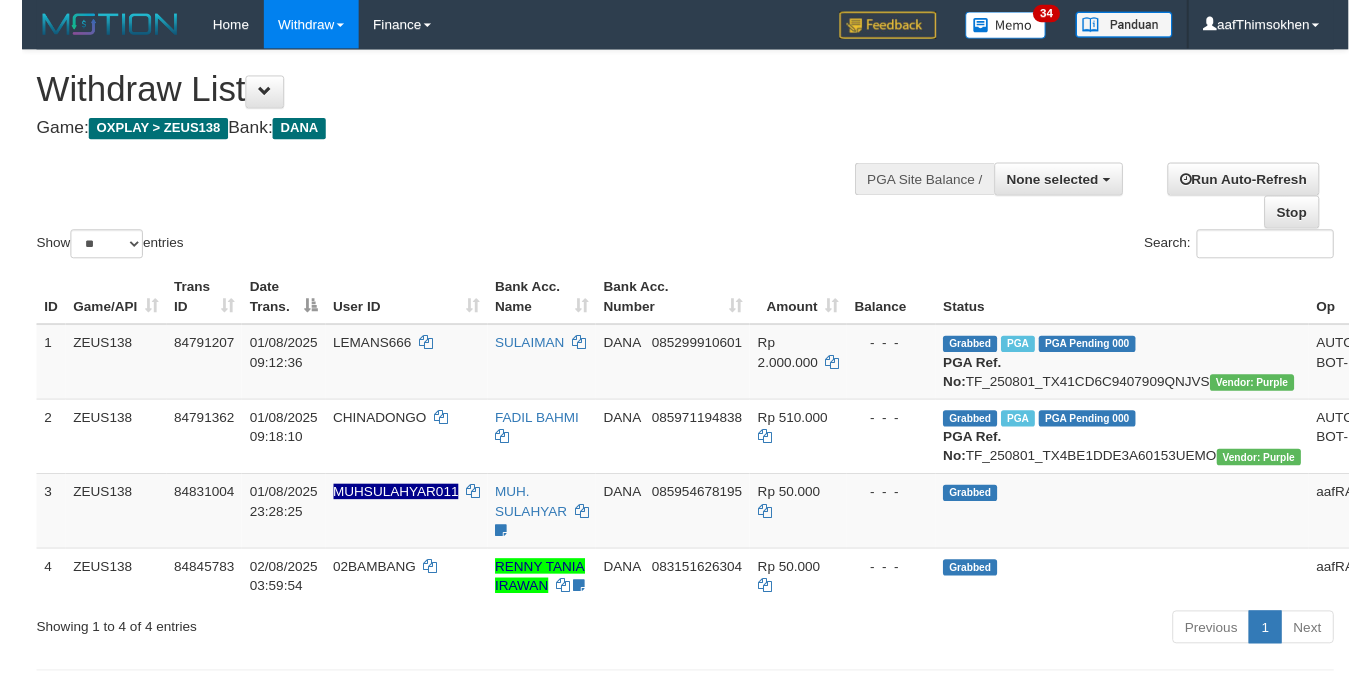 scroll, scrollTop: 358, scrollLeft: 0, axis: vertical 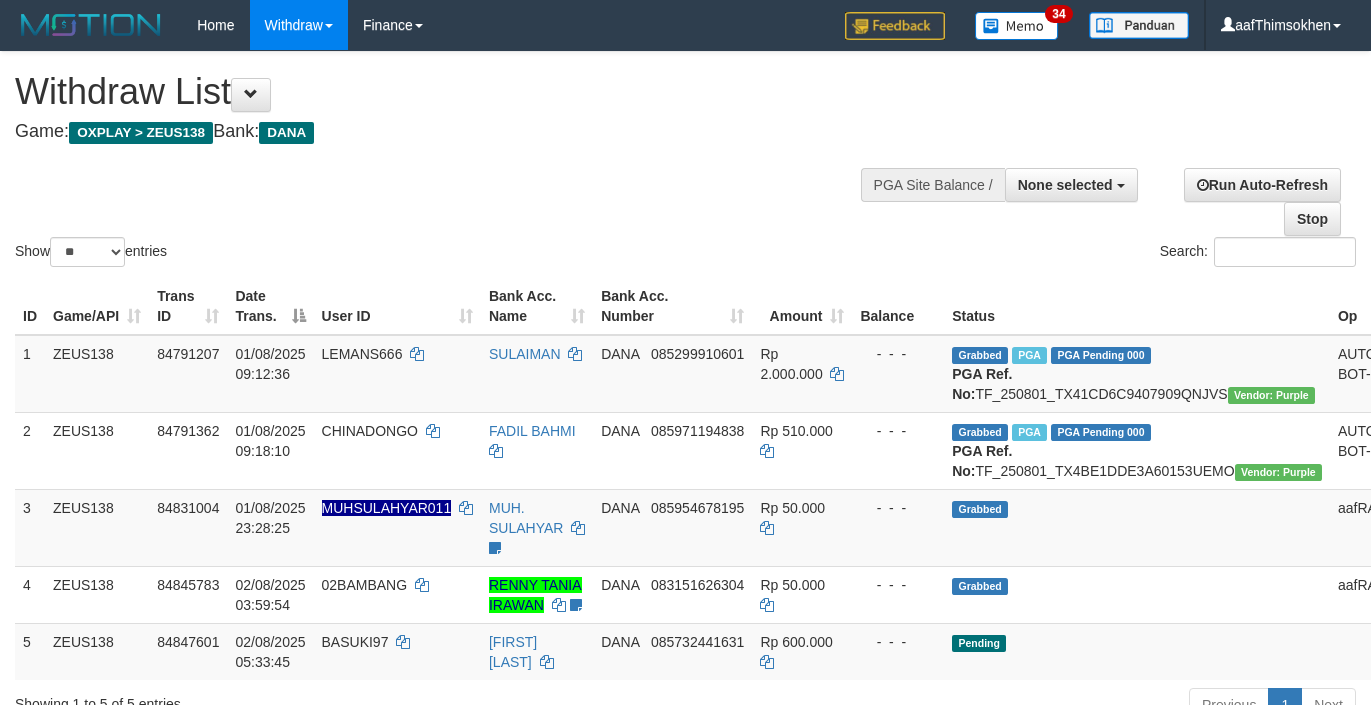 select 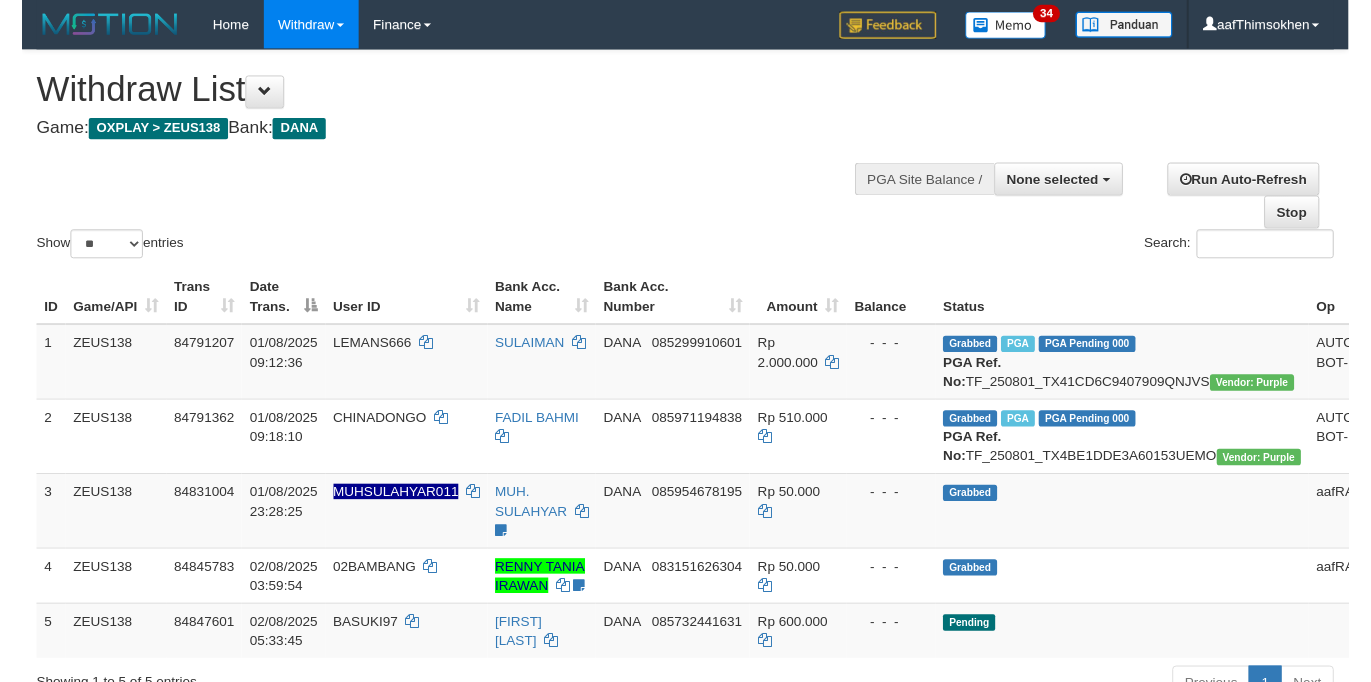 scroll, scrollTop: 358, scrollLeft: 0, axis: vertical 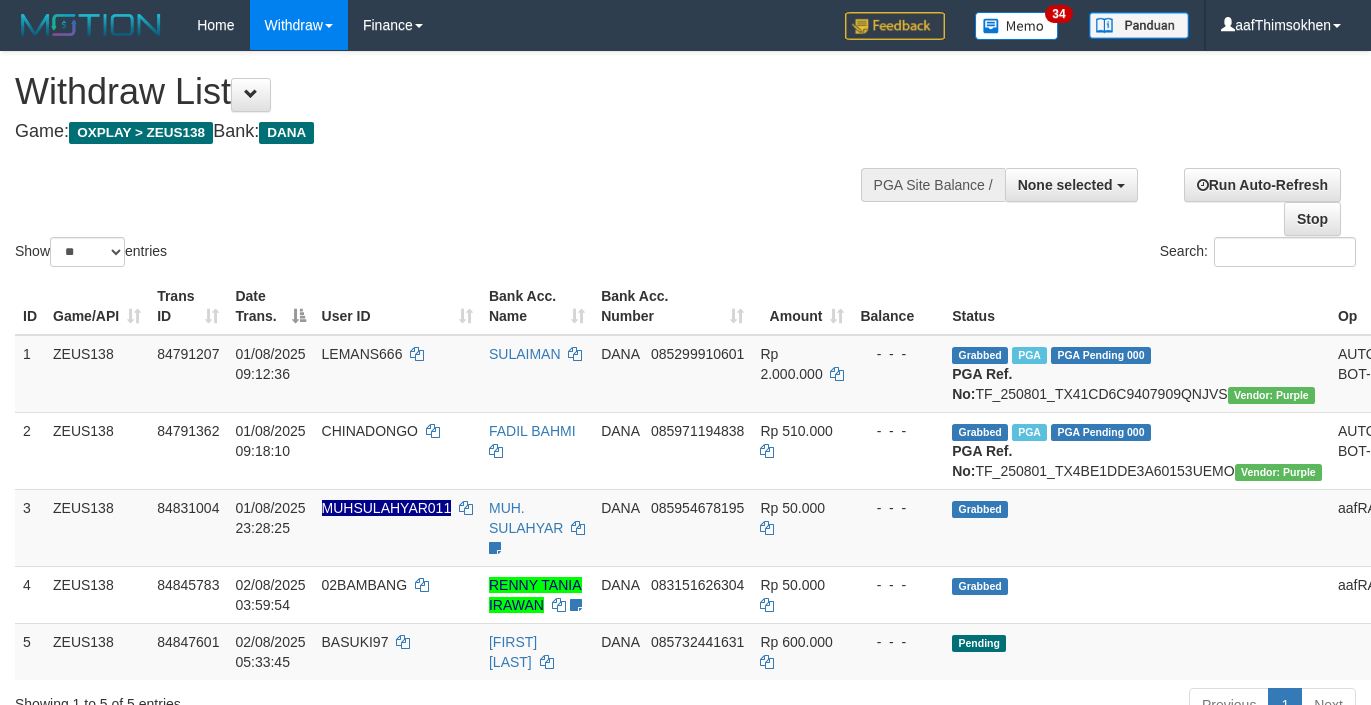 select 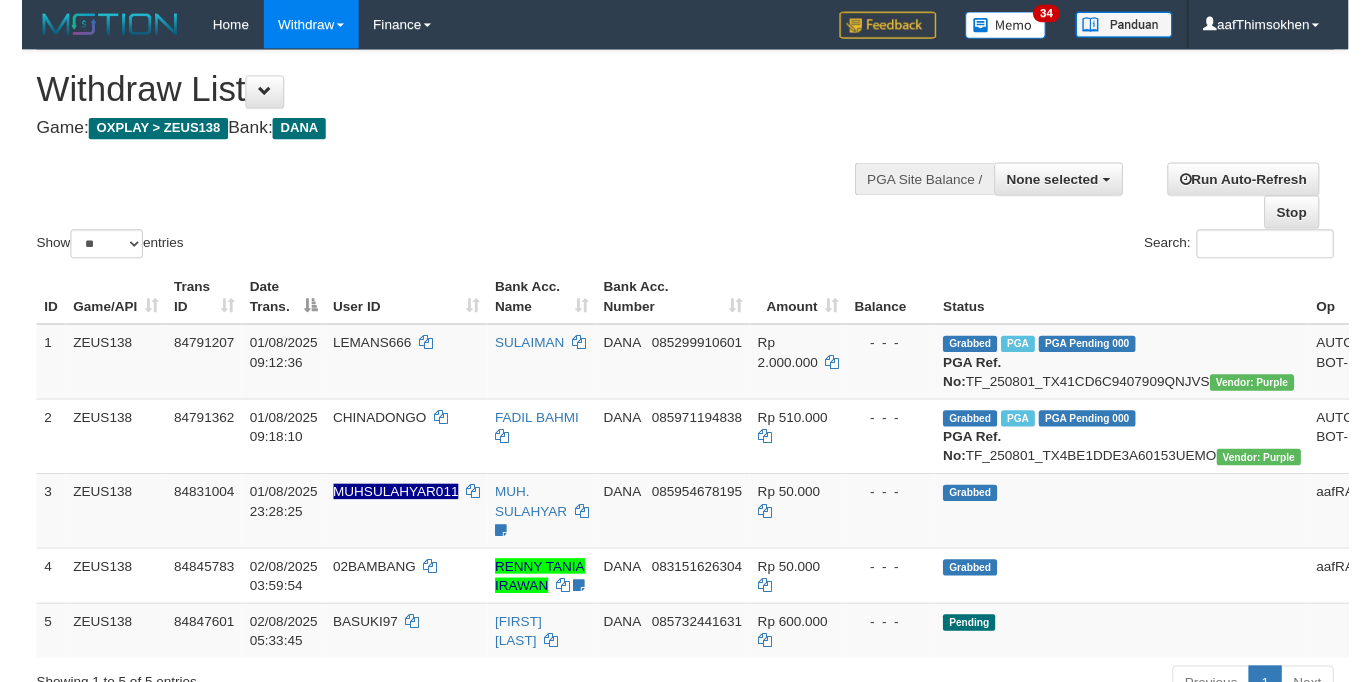 scroll, scrollTop: 358, scrollLeft: 0, axis: vertical 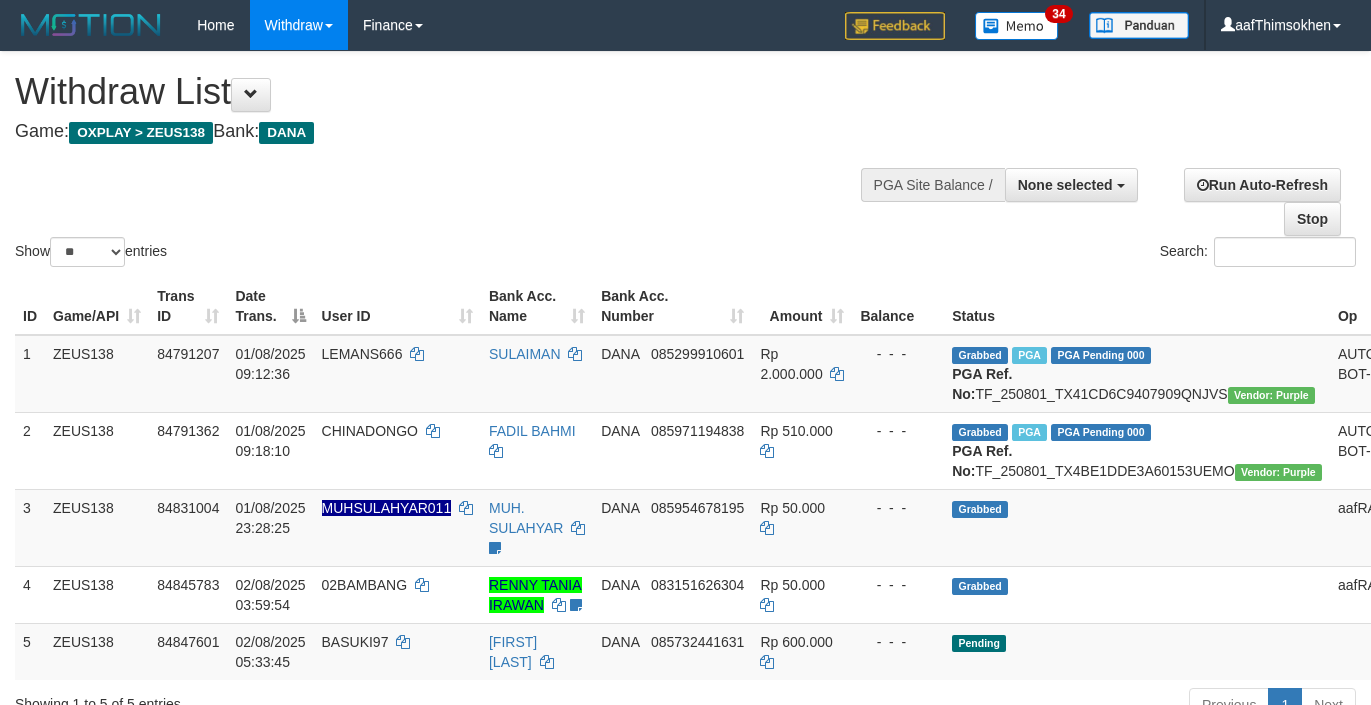 select 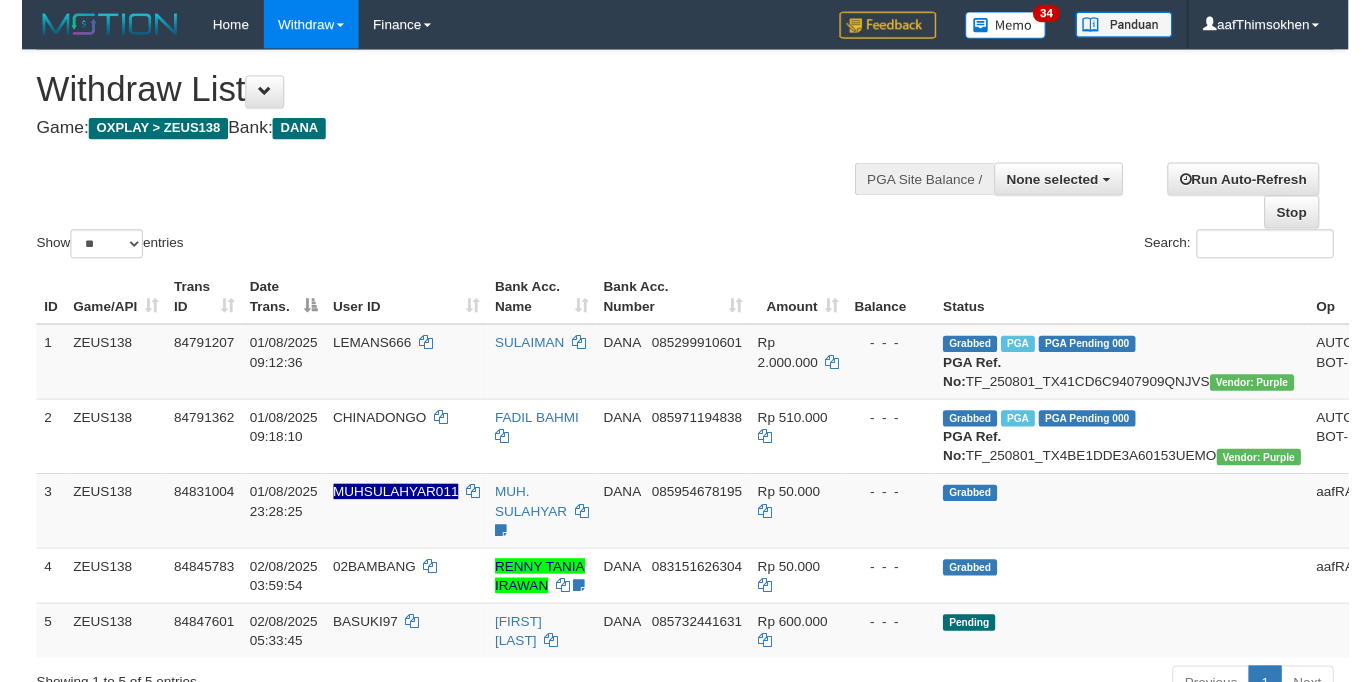 scroll, scrollTop: 358, scrollLeft: 0, axis: vertical 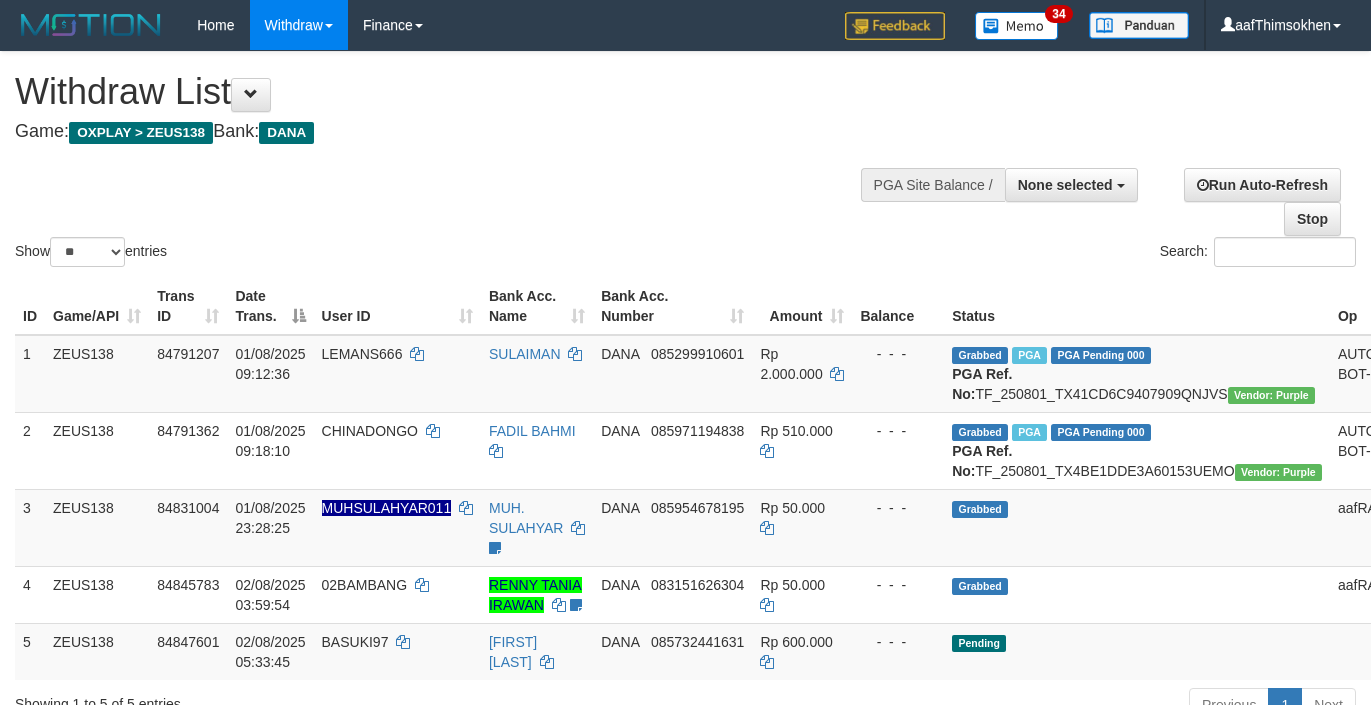 select 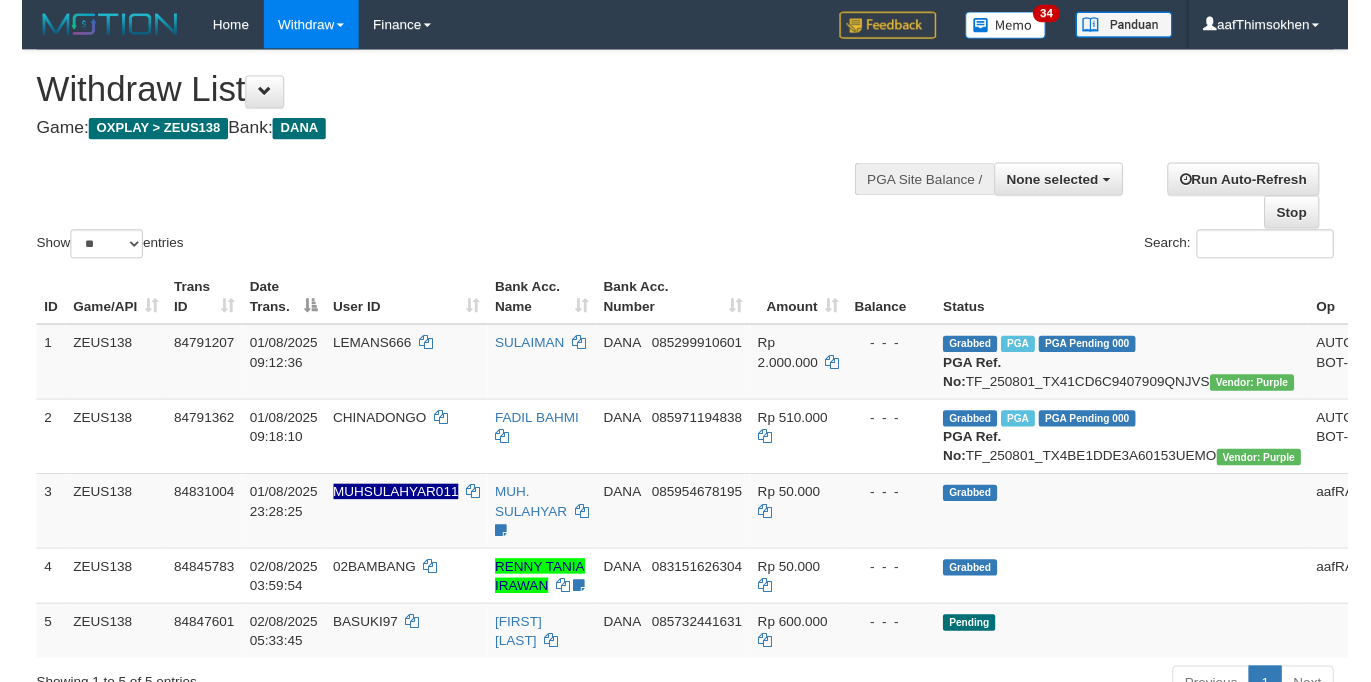 scroll, scrollTop: 358, scrollLeft: 0, axis: vertical 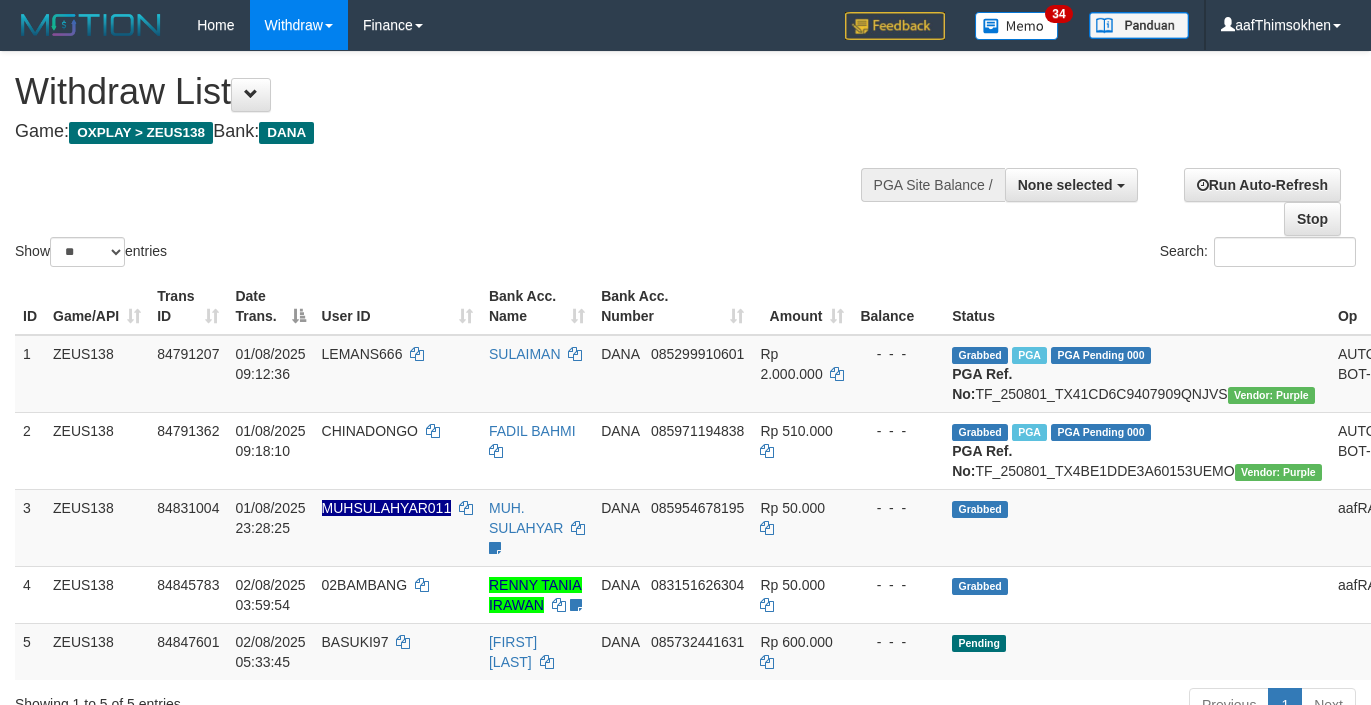 select 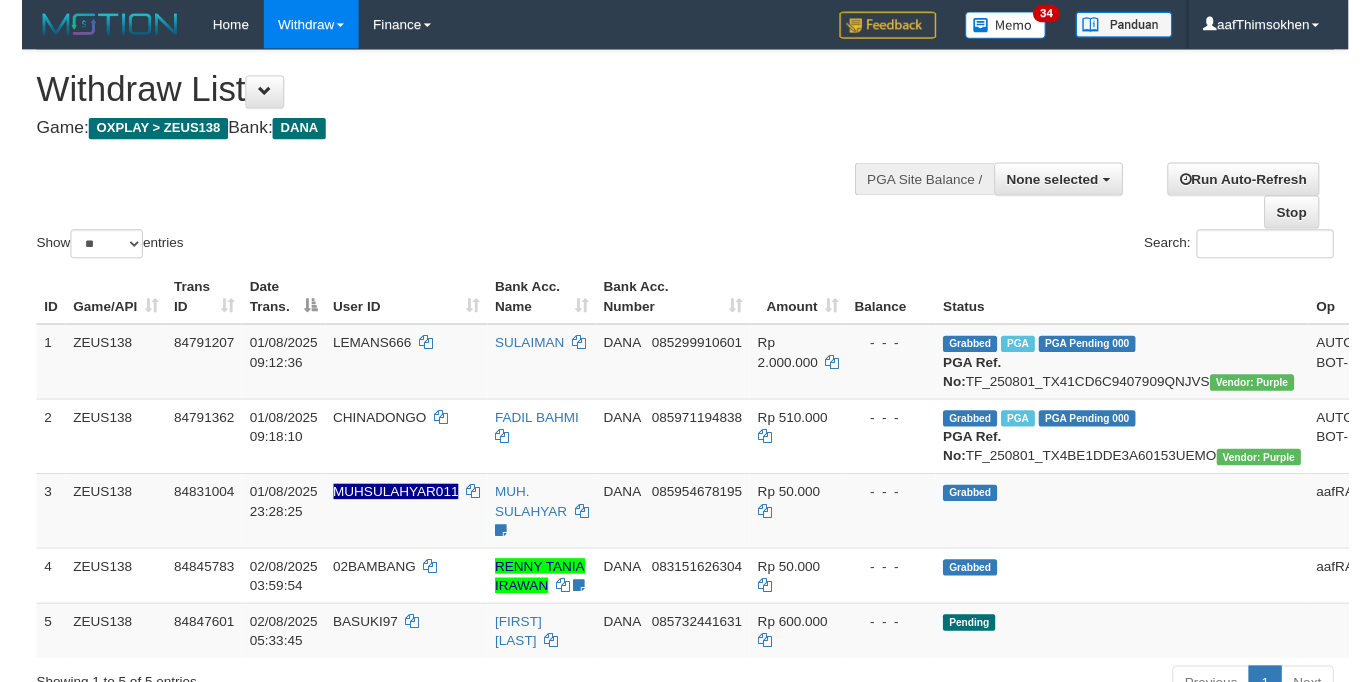 scroll, scrollTop: 358, scrollLeft: 0, axis: vertical 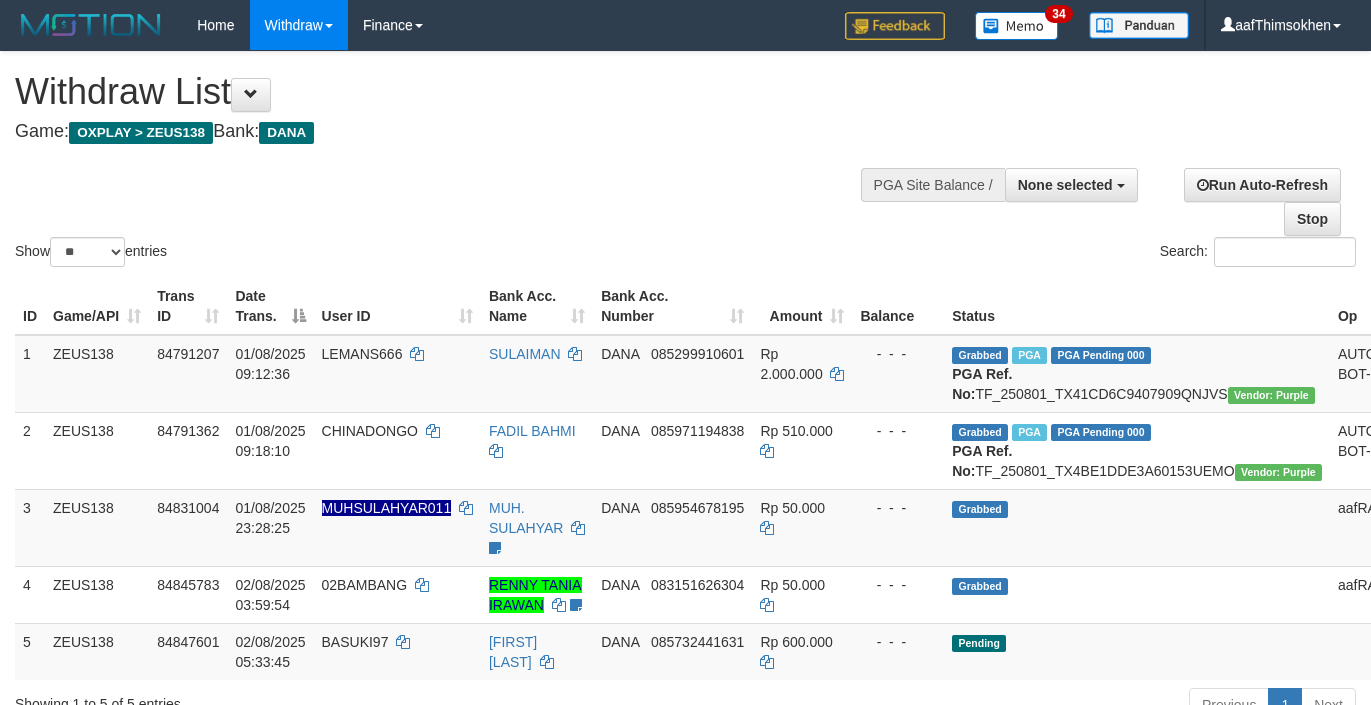 select 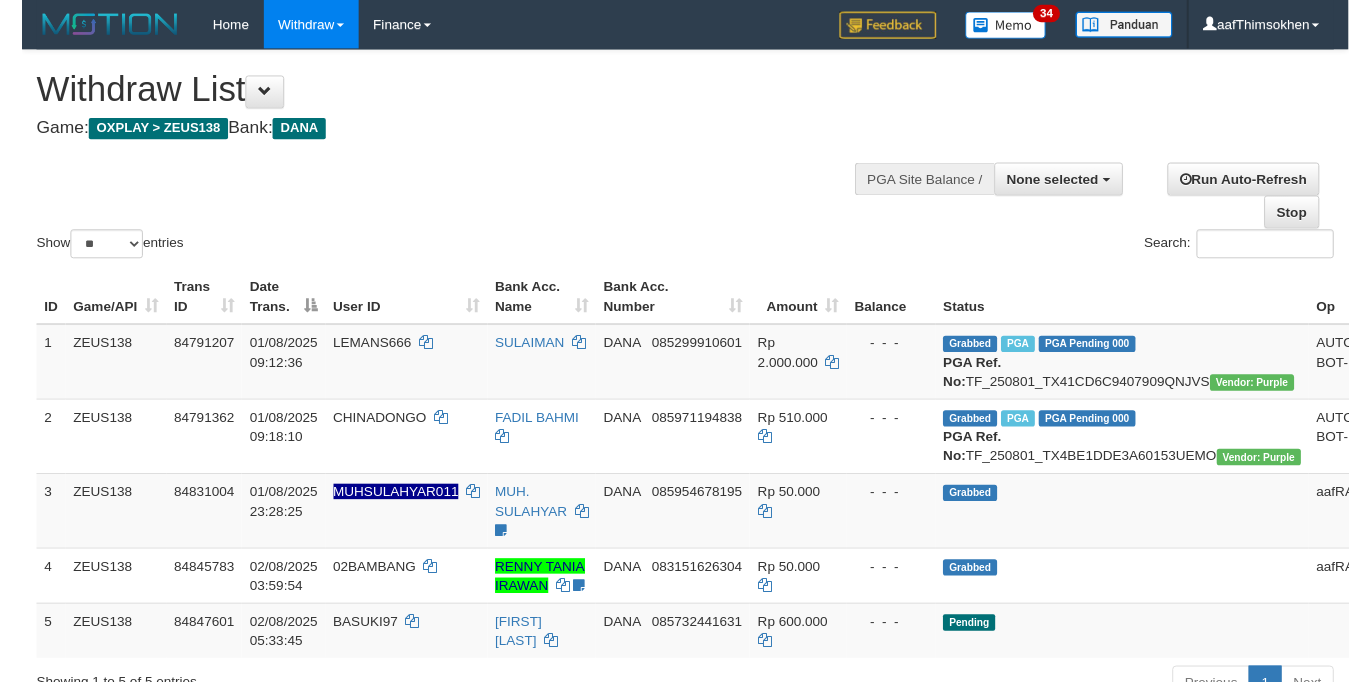 scroll, scrollTop: 358, scrollLeft: 0, axis: vertical 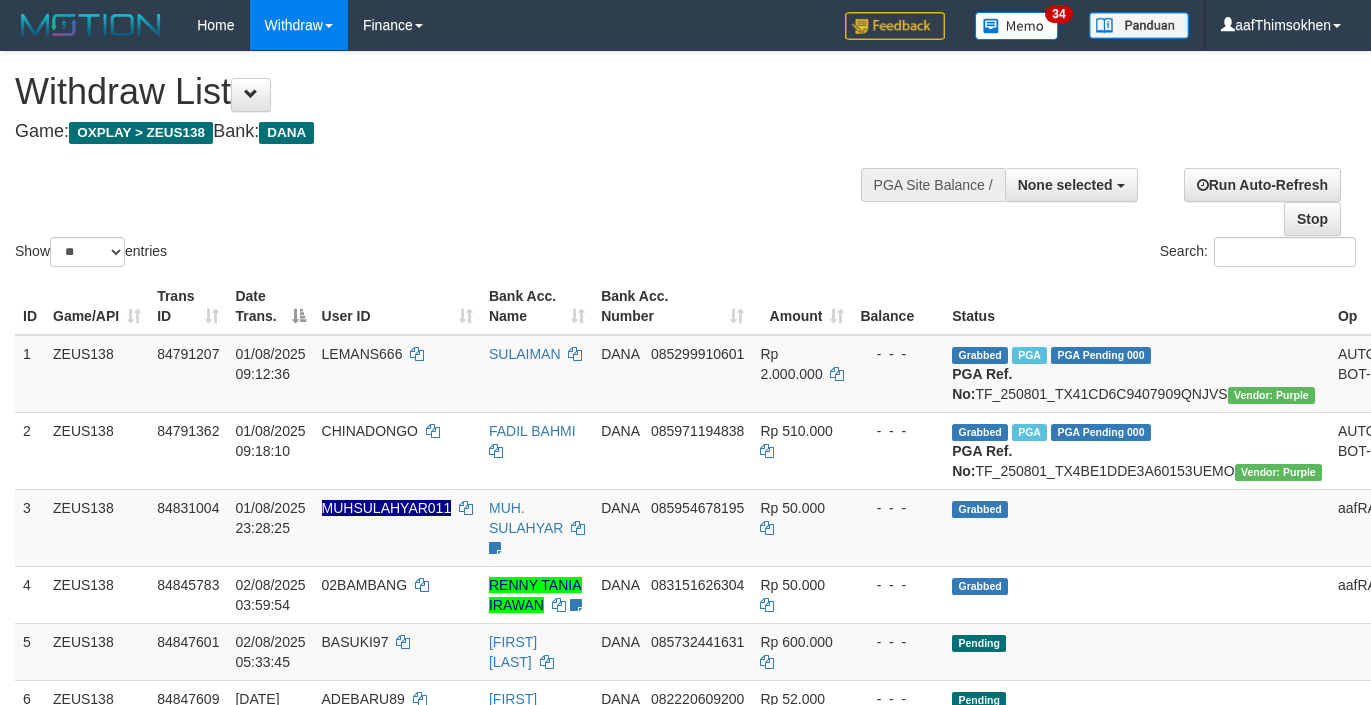 select 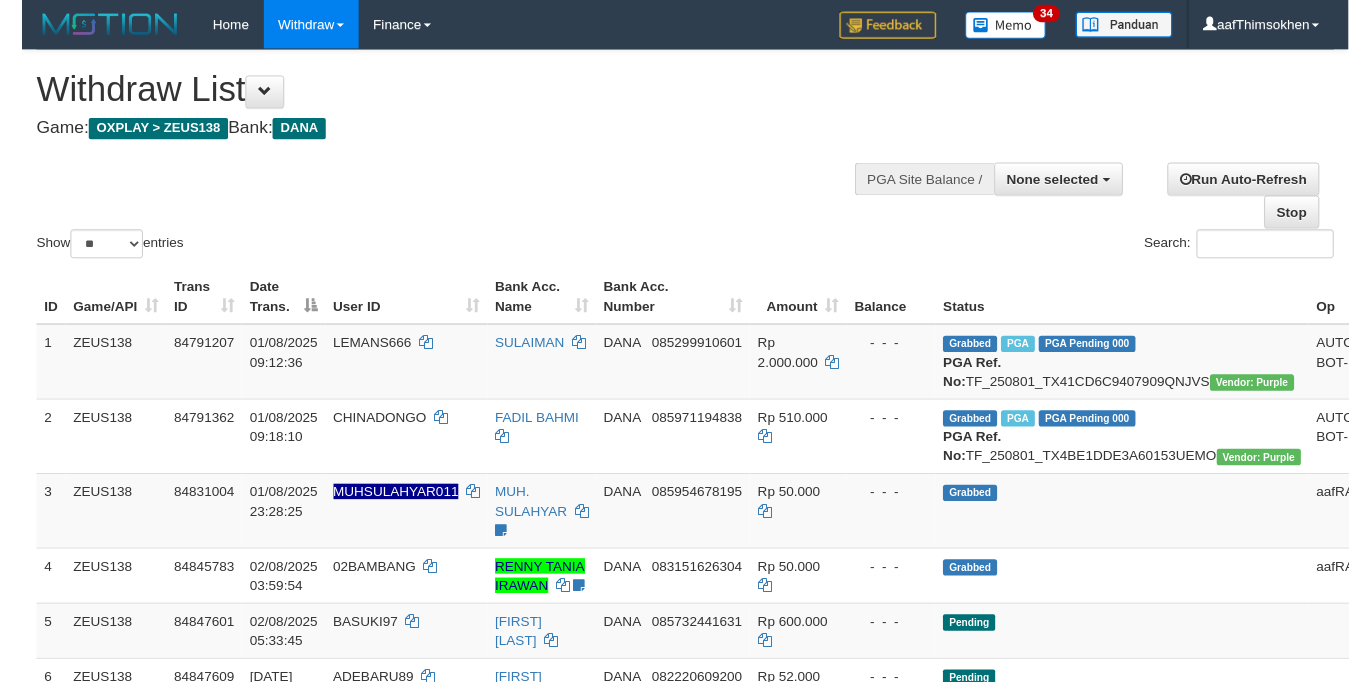 scroll, scrollTop: 358, scrollLeft: 0, axis: vertical 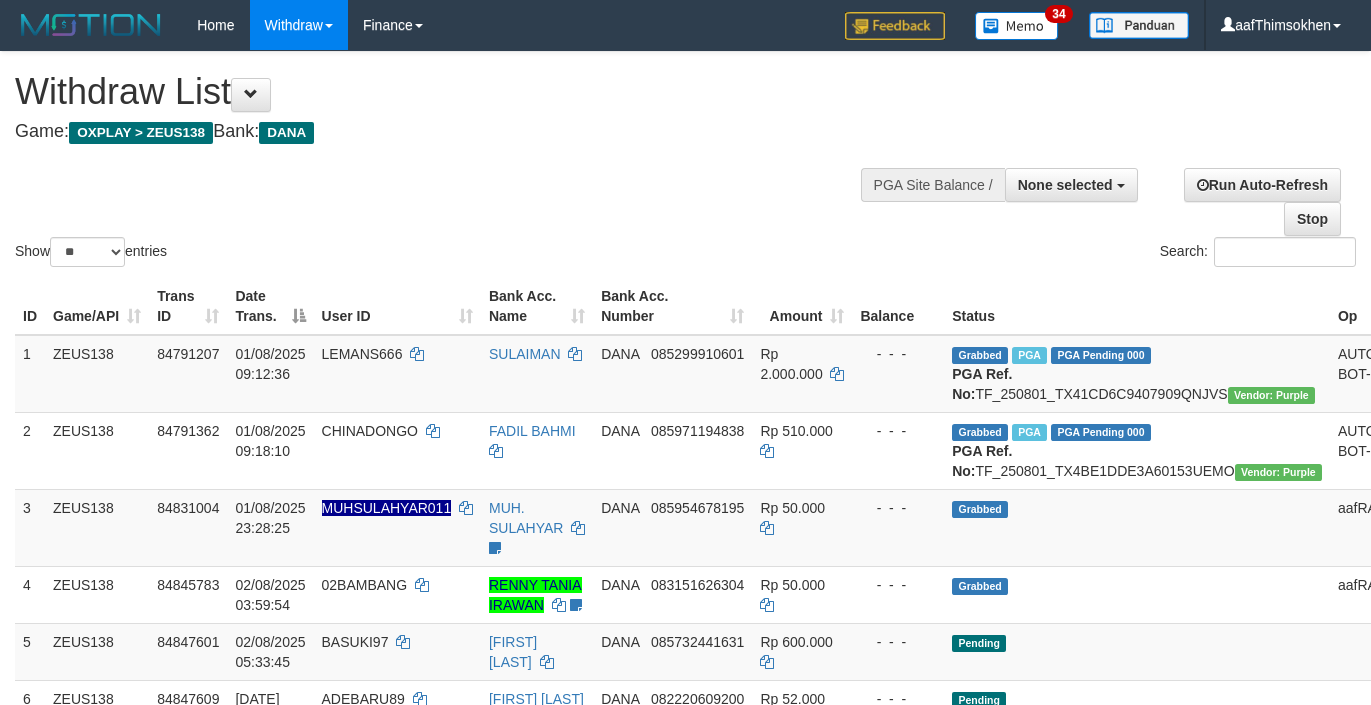 select 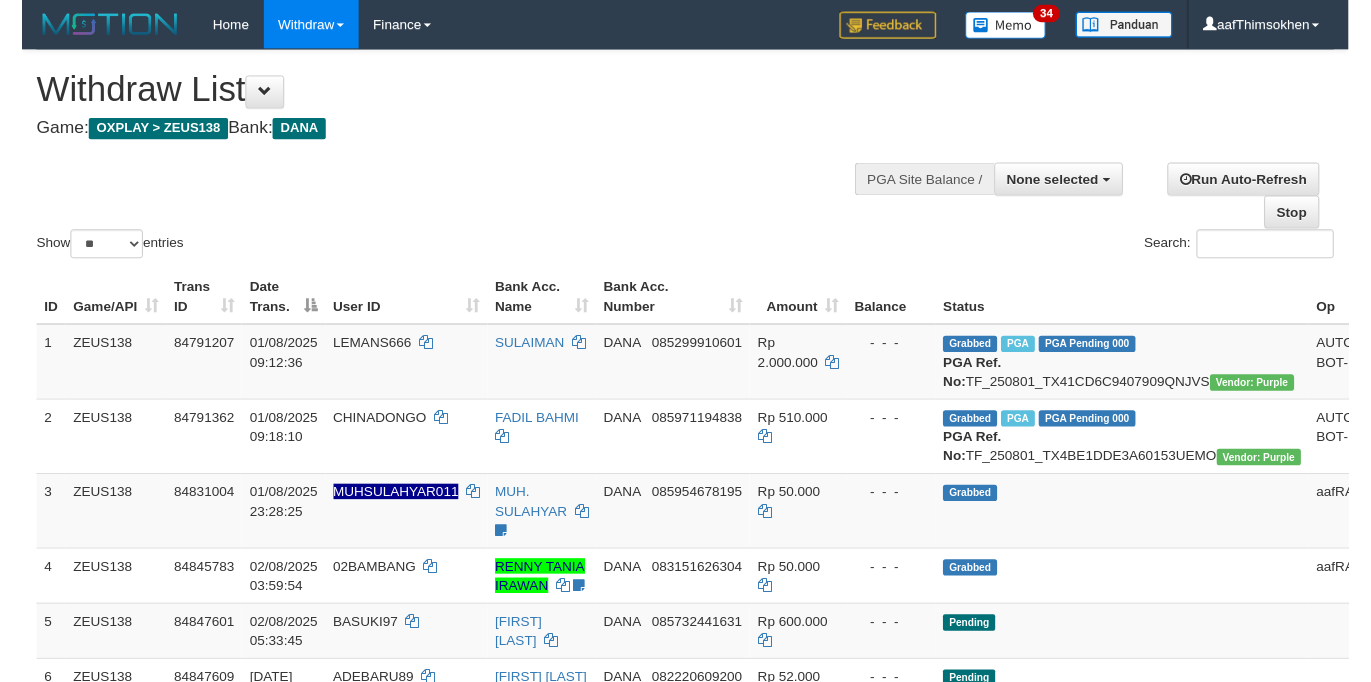 scroll, scrollTop: 358, scrollLeft: 0, axis: vertical 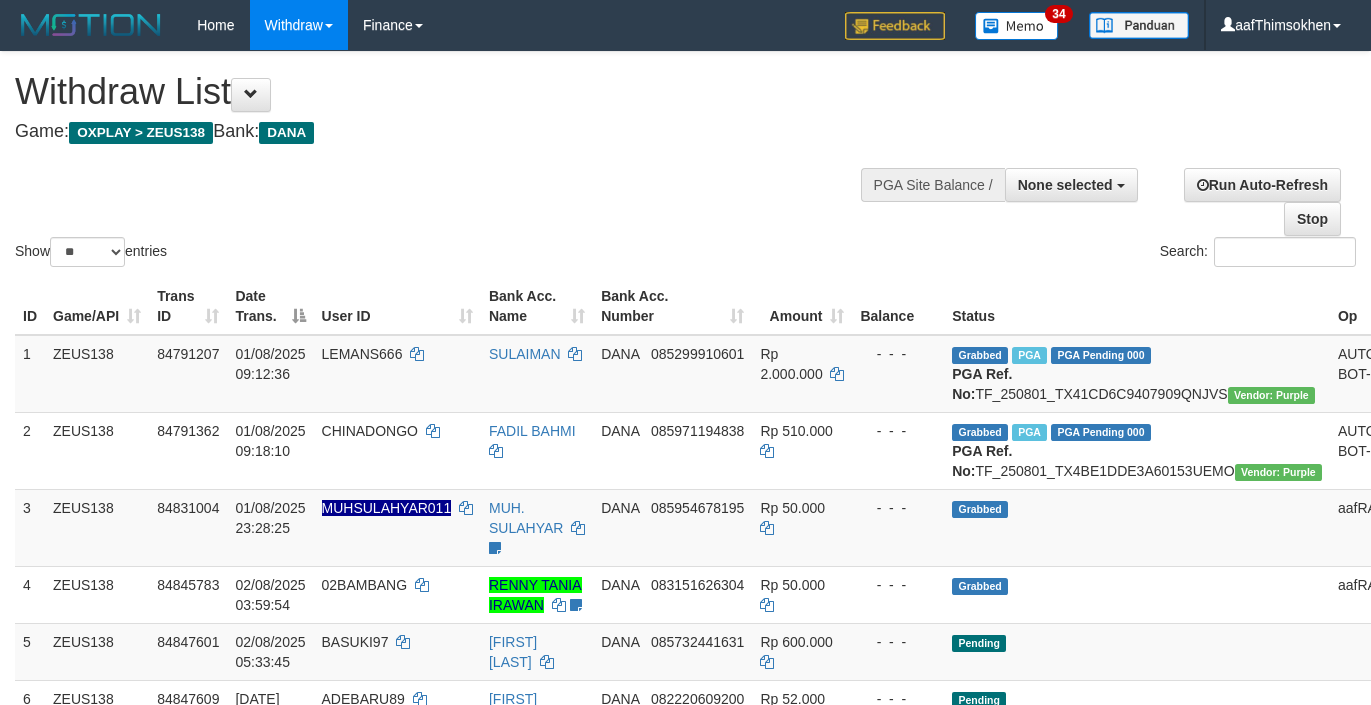 select 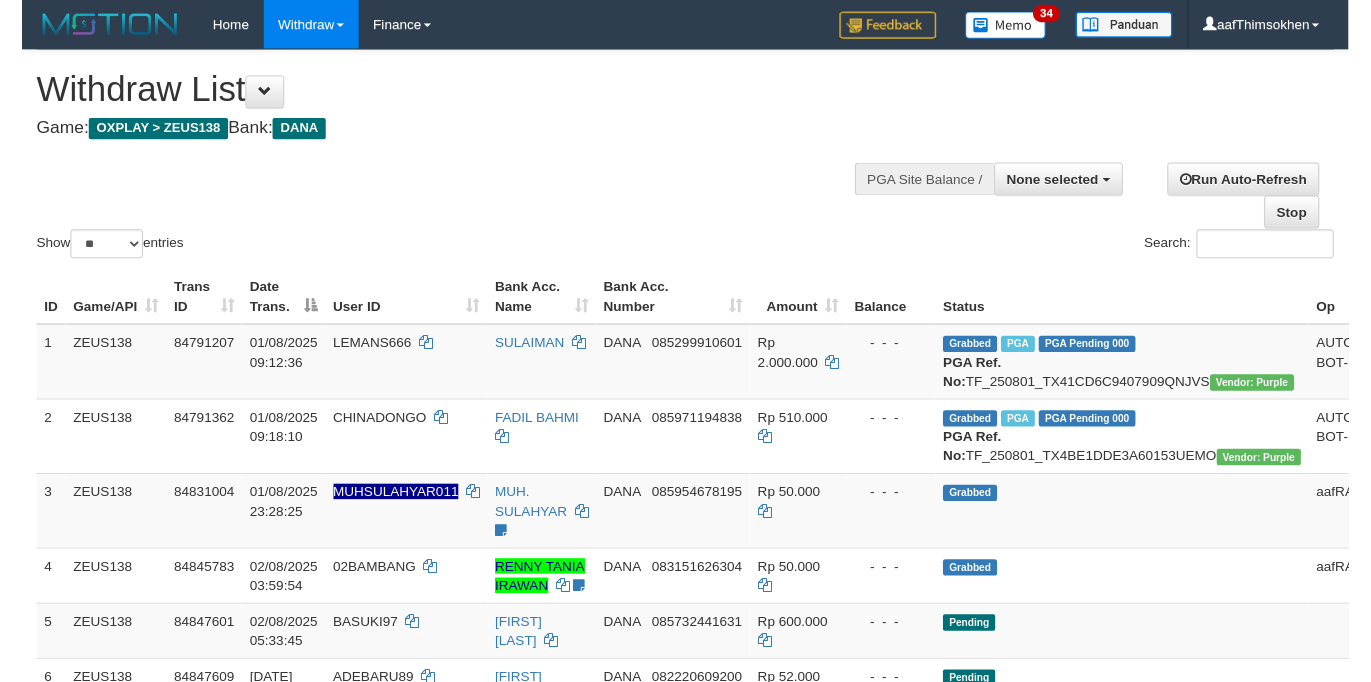 scroll, scrollTop: 358, scrollLeft: 0, axis: vertical 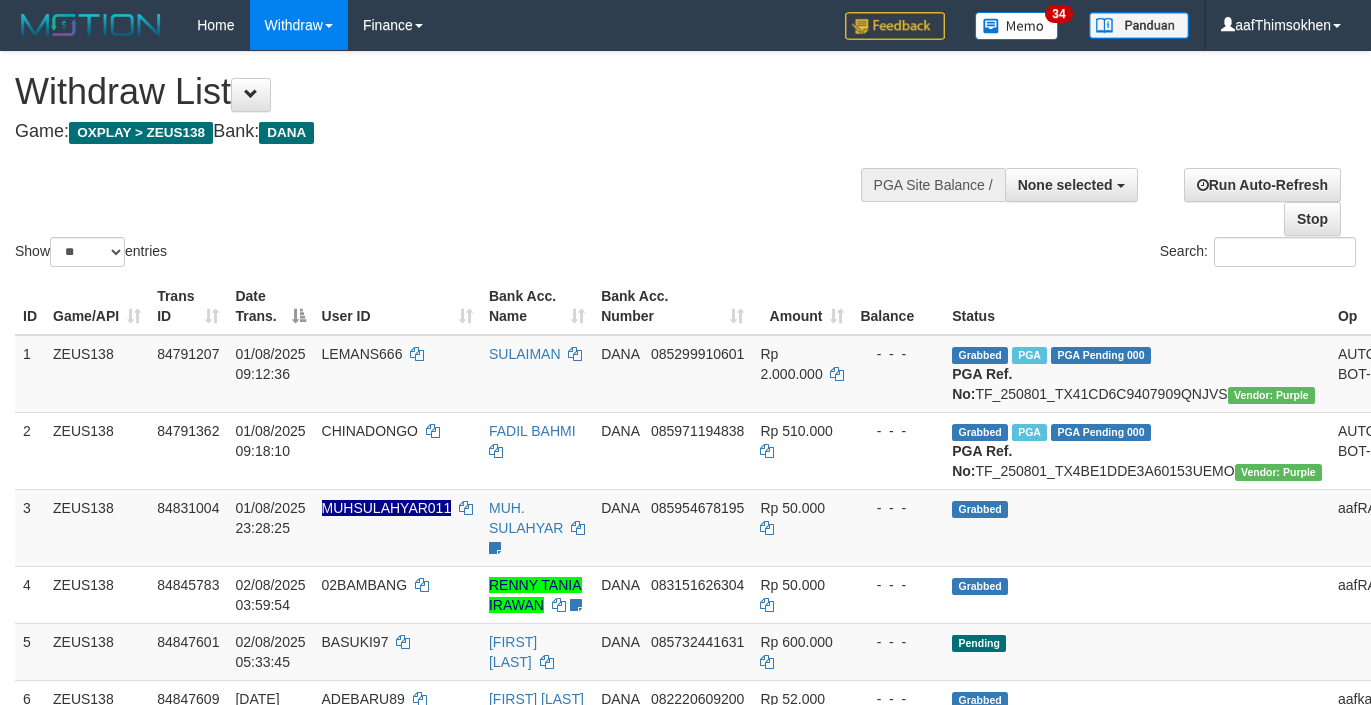 select 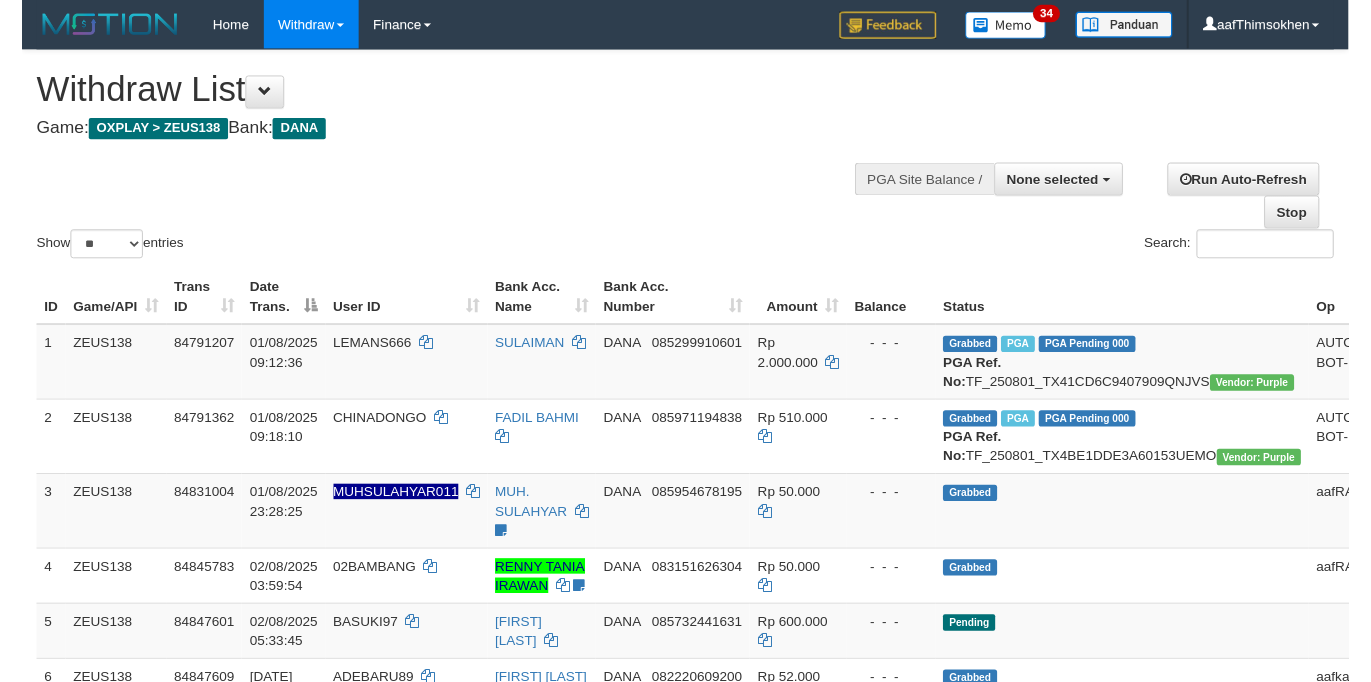 scroll, scrollTop: 358, scrollLeft: 0, axis: vertical 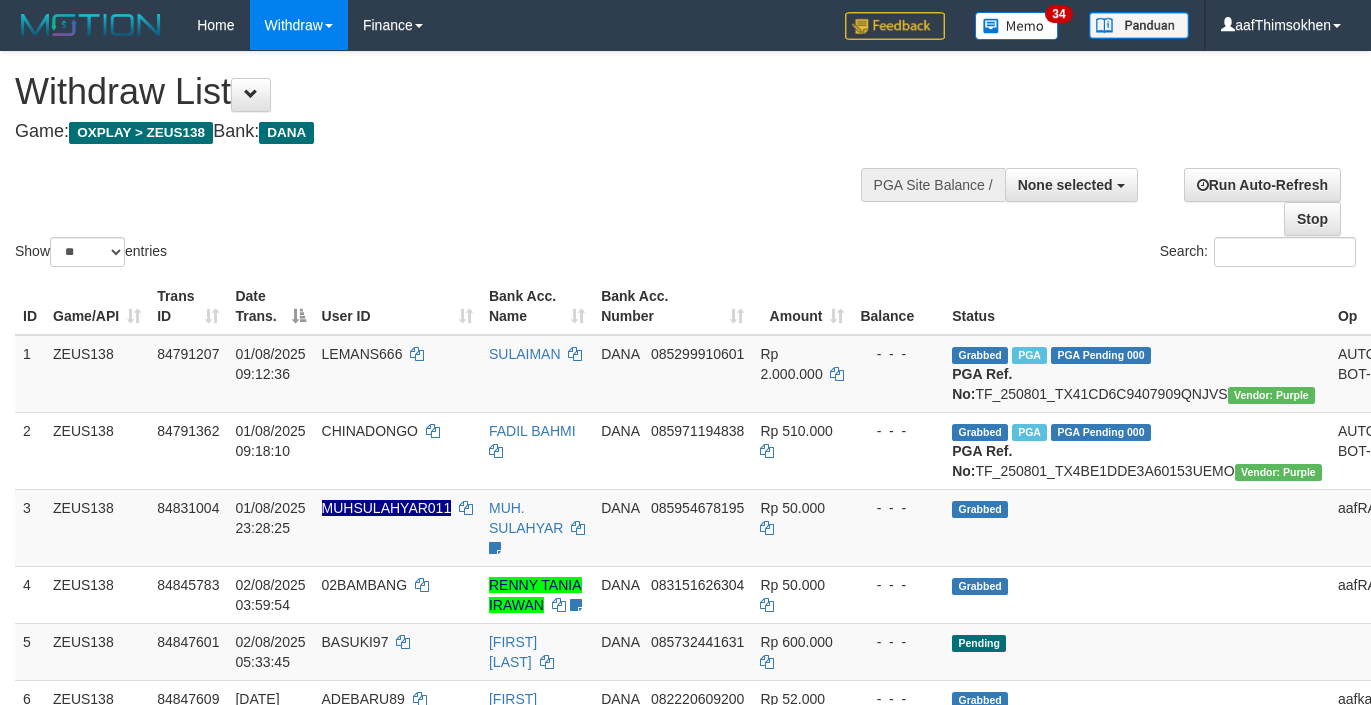select 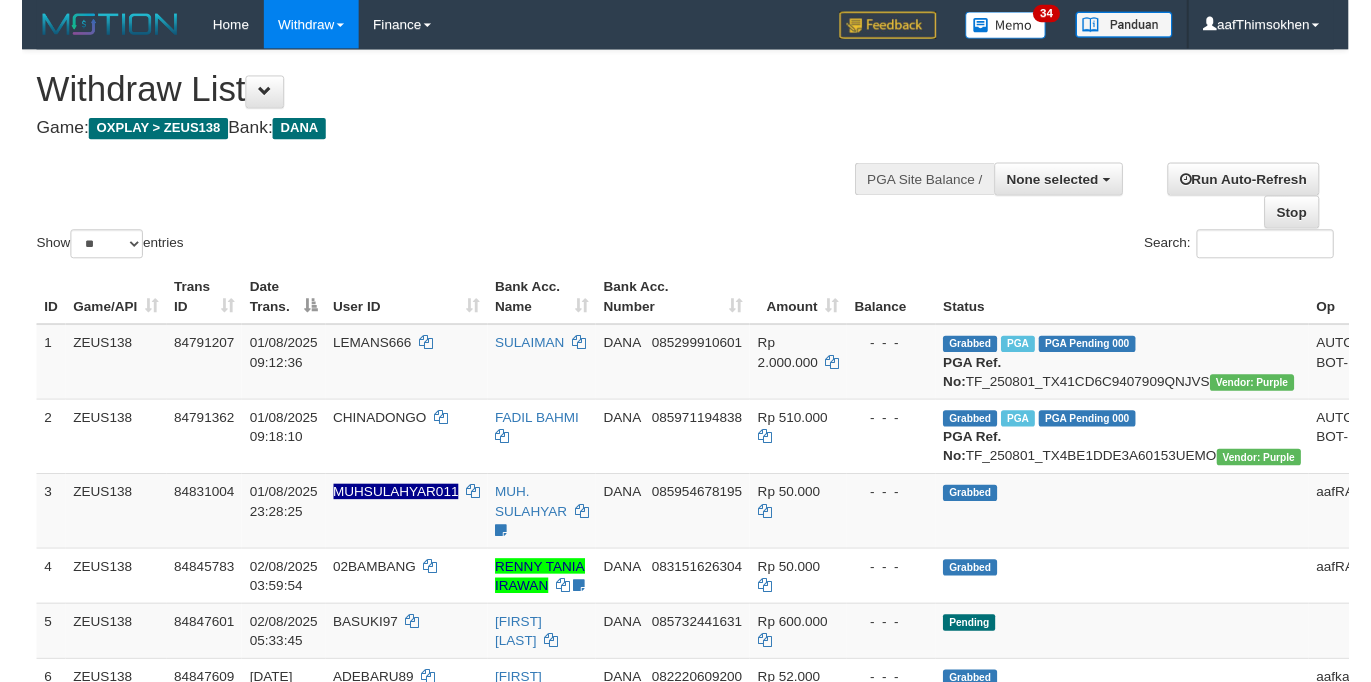 scroll, scrollTop: 358, scrollLeft: 0, axis: vertical 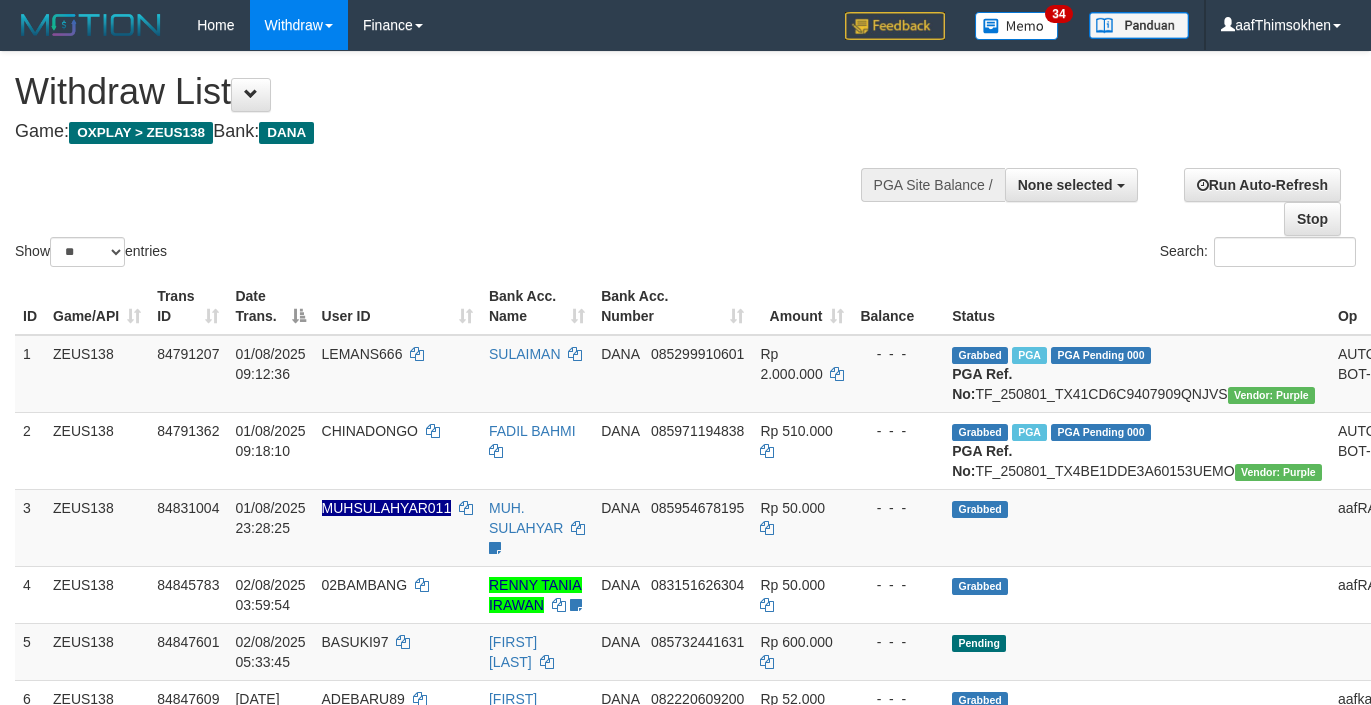 select 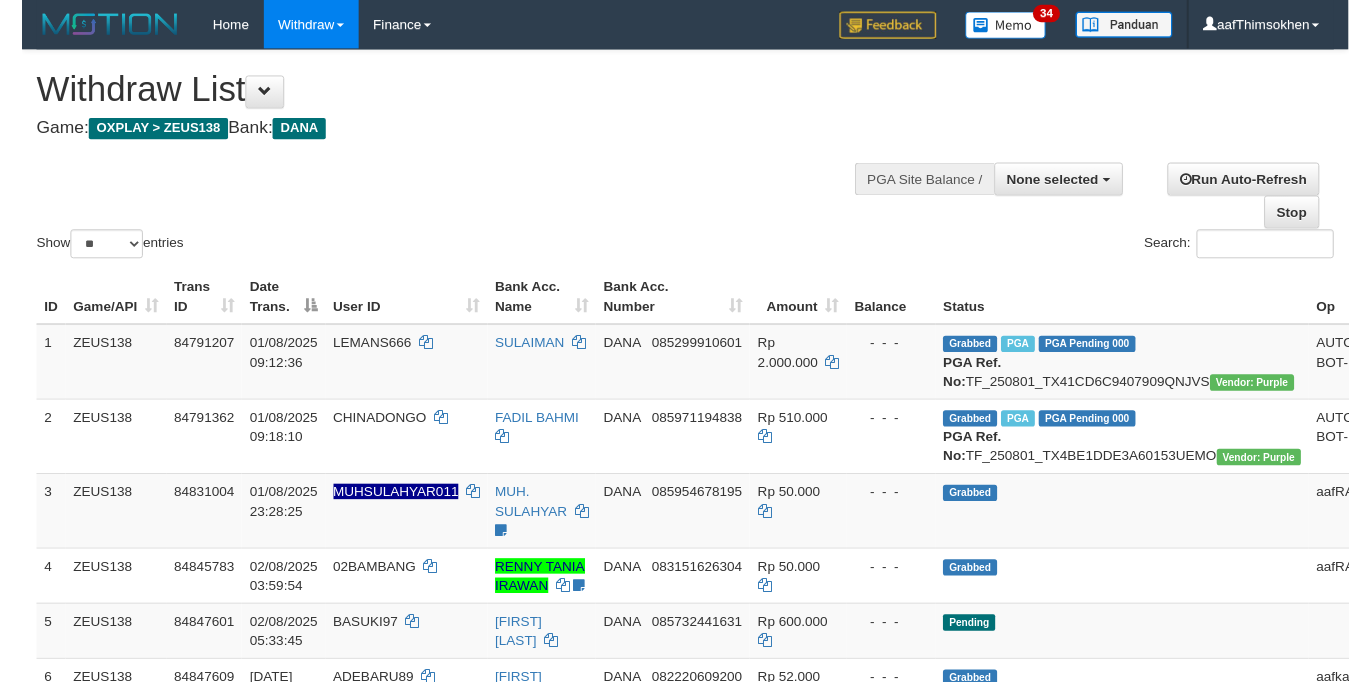 scroll, scrollTop: 358, scrollLeft: 0, axis: vertical 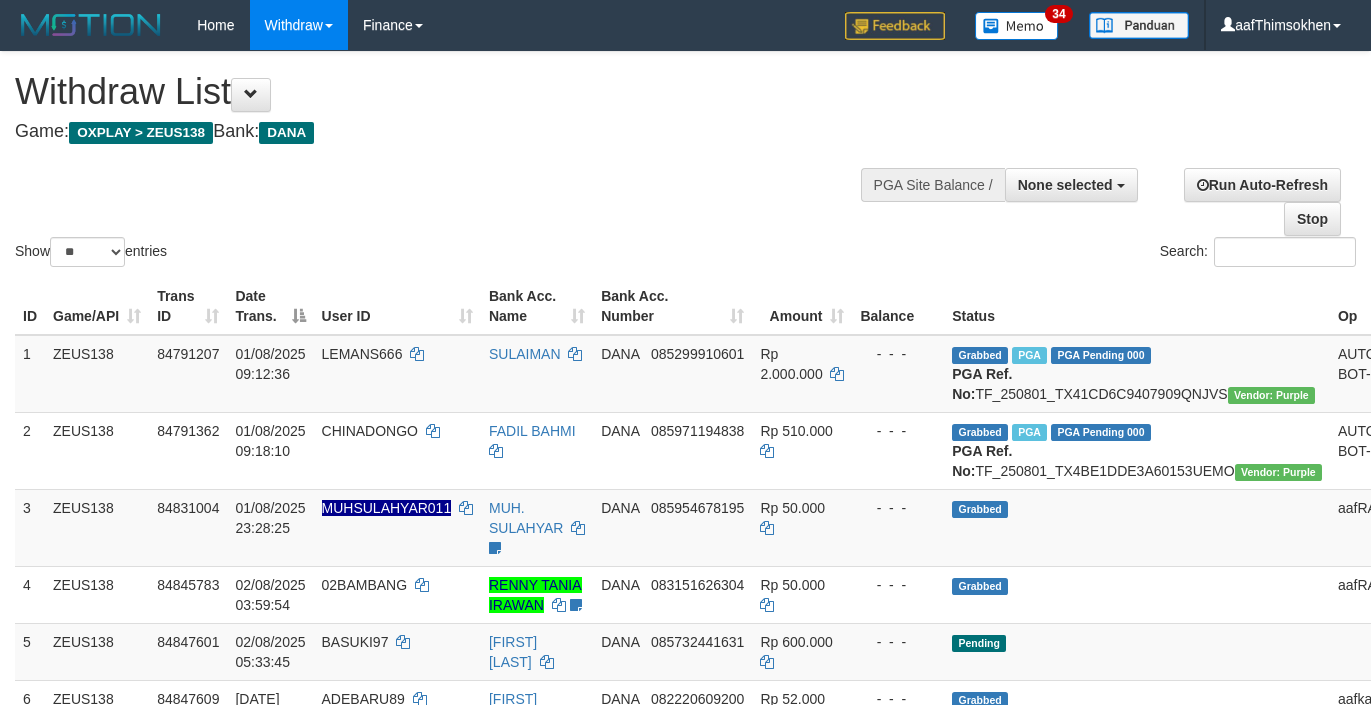 select 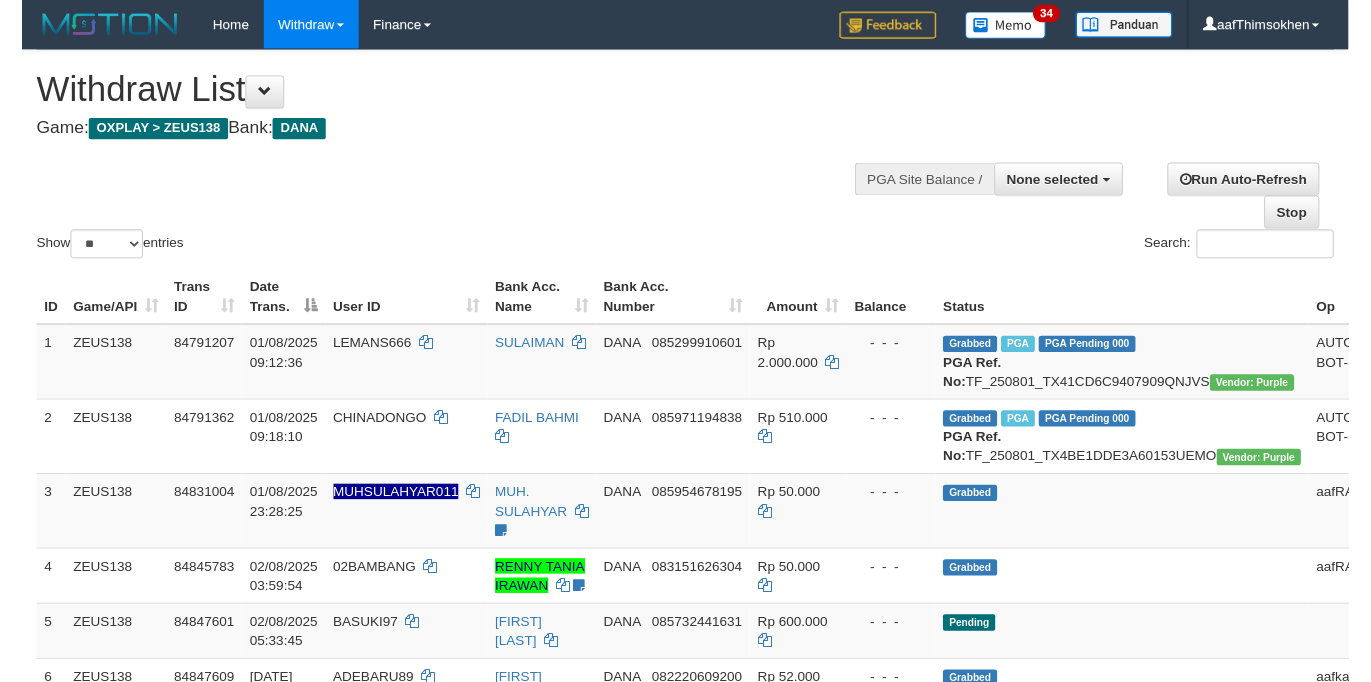 scroll, scrollTop: 358, scrollLeft: 0, axis: vertical 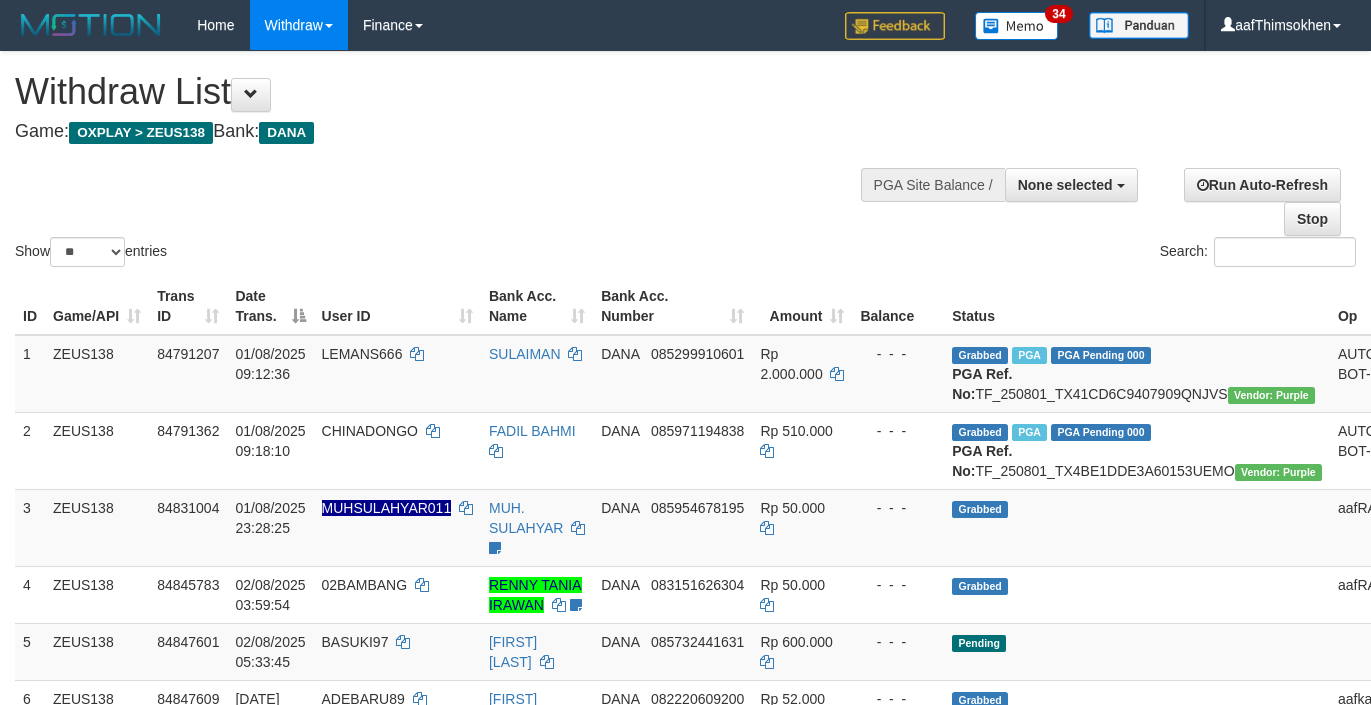 select 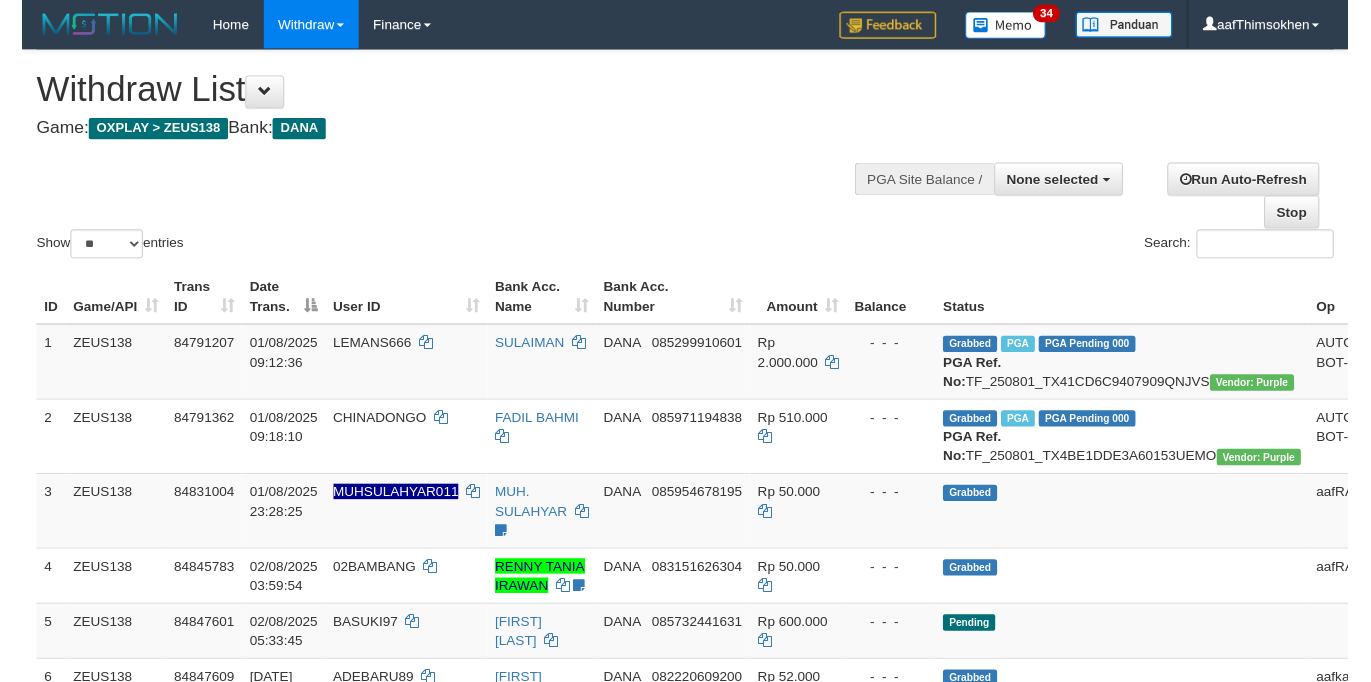scroll, scrollTop: 358, scrollLeft: 0, axis: vertical 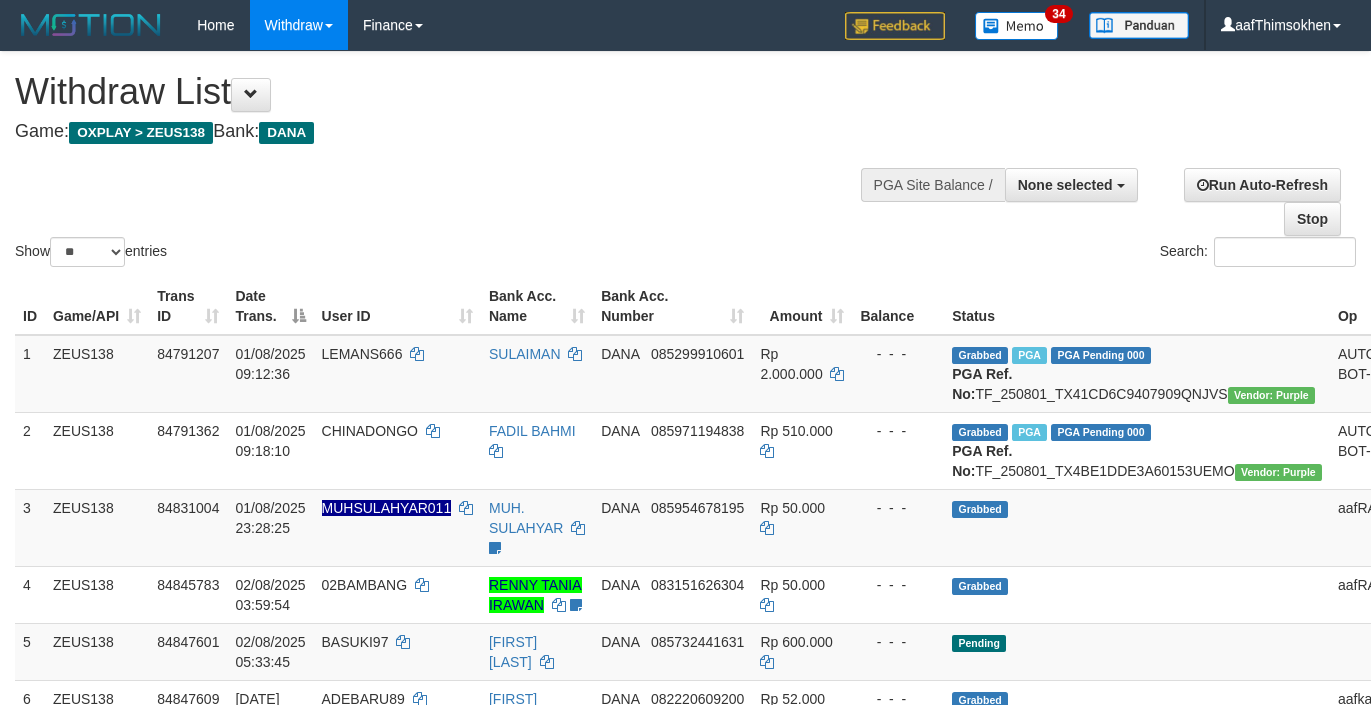 select 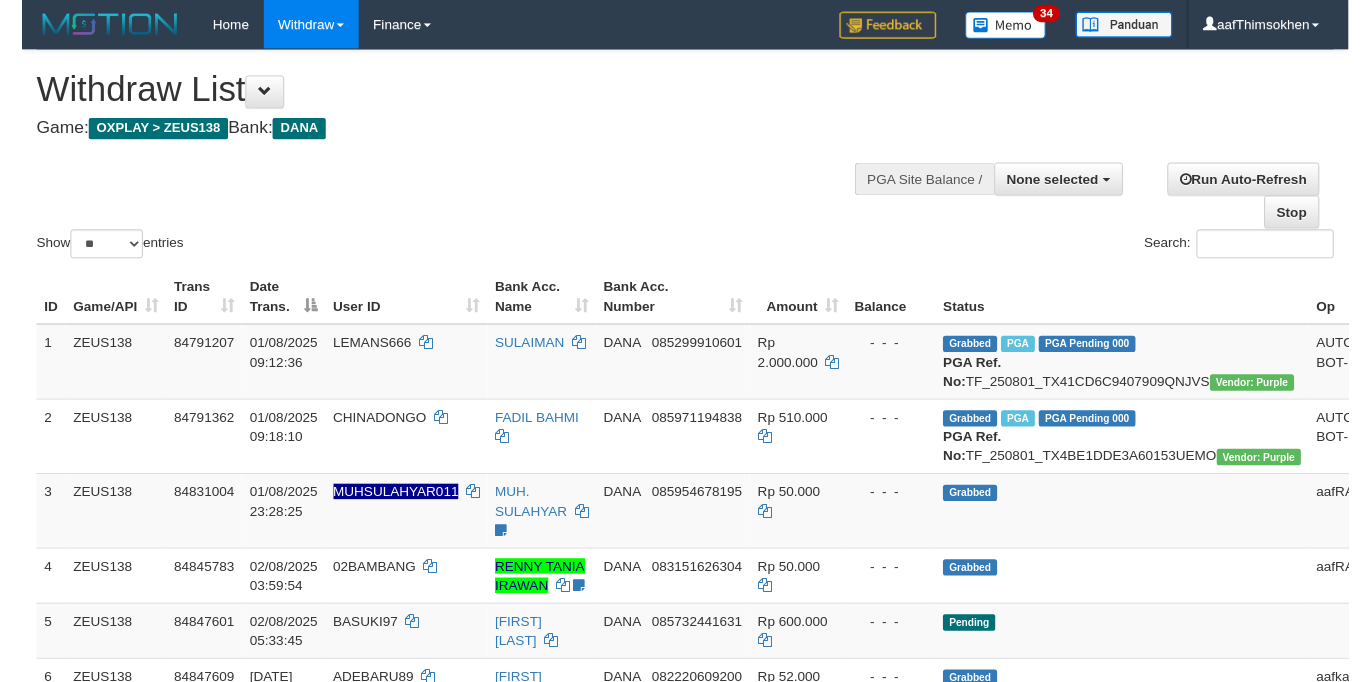scroll, scrollTop: 358, scrollLeft: 0, axis: vertical 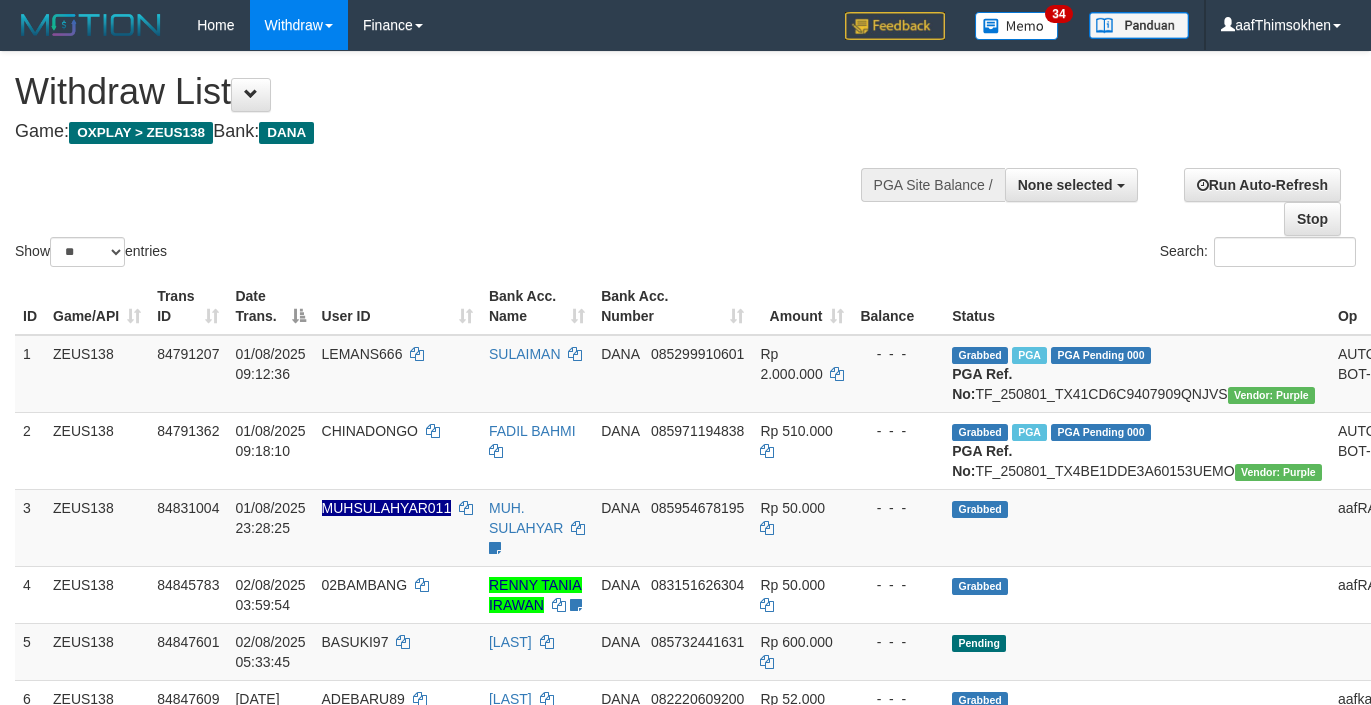 select 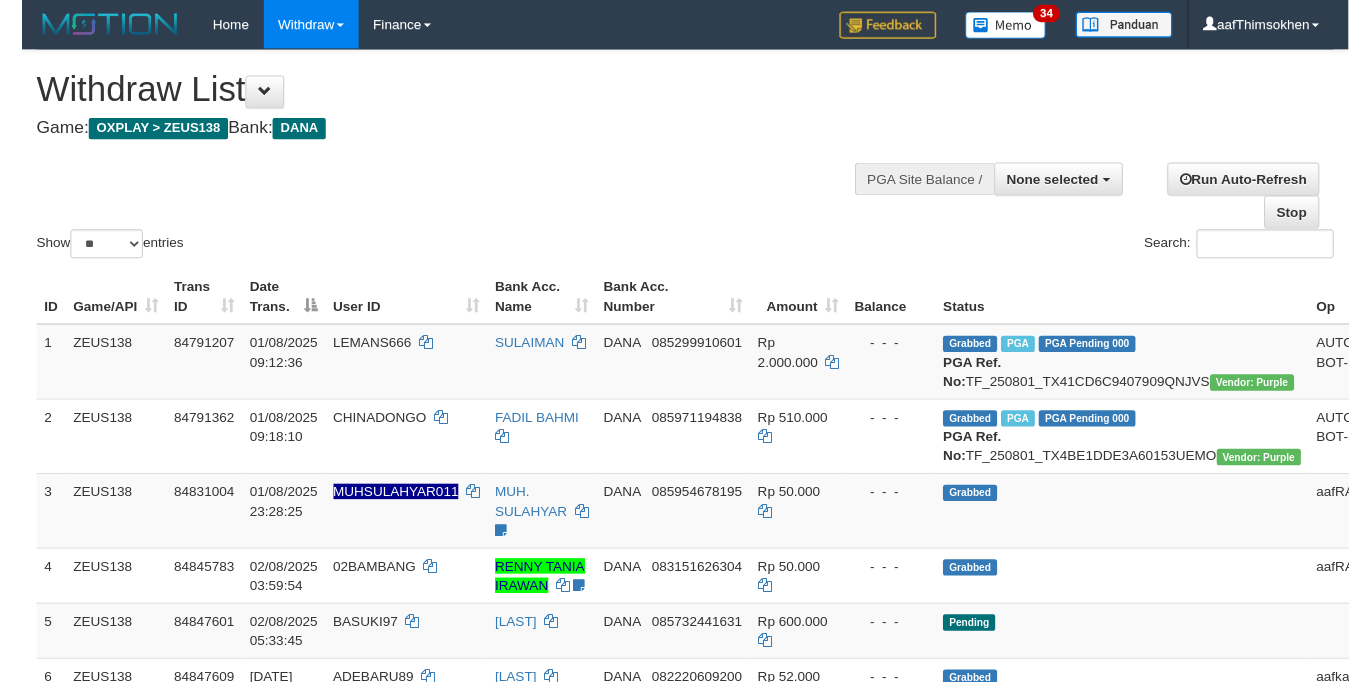 scroll, scrollTop: 358, scrollLeft: 0, axis: vertical 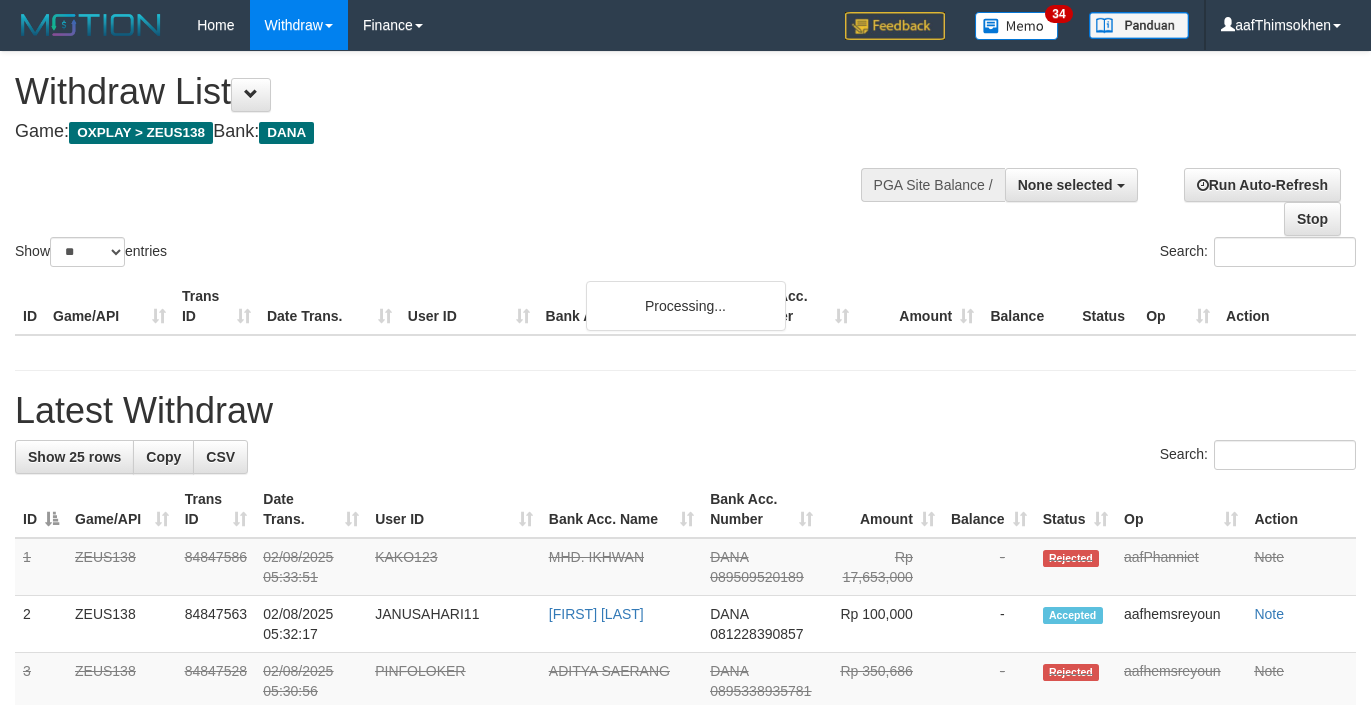 select 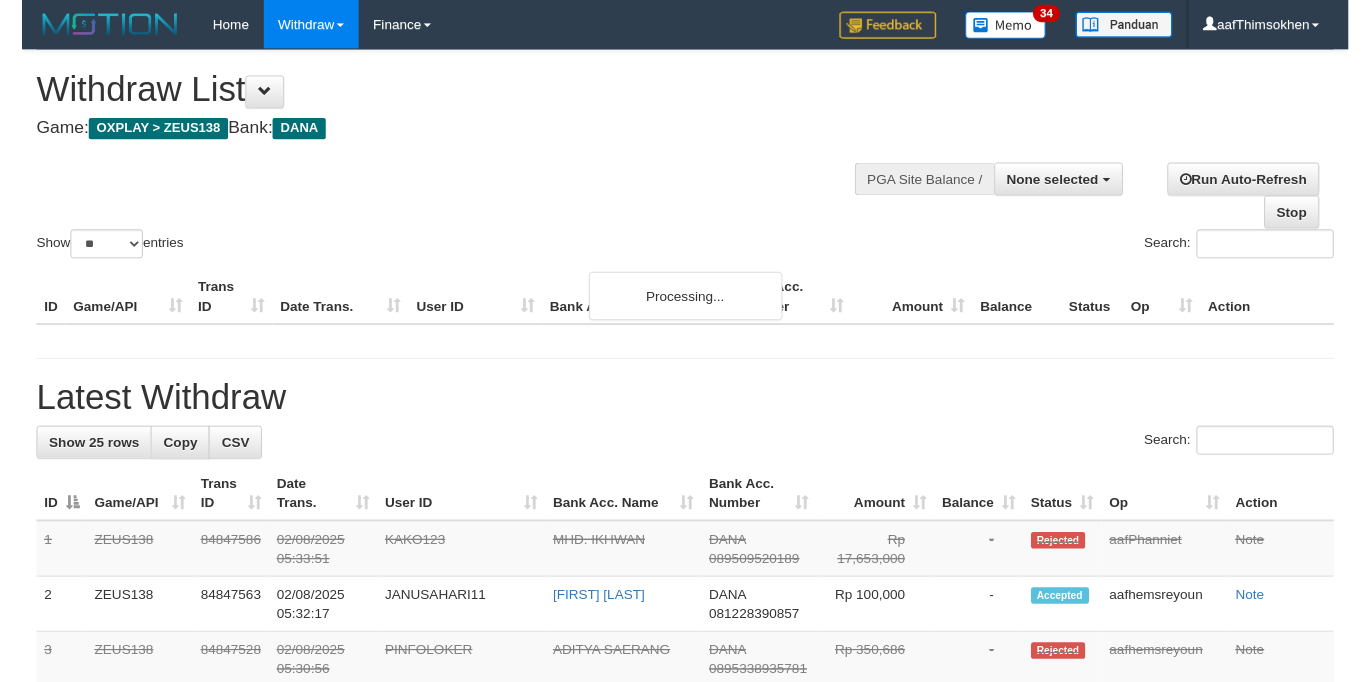 scroll, scrollTop: 358, scrollLeft: 0, axis: vertical 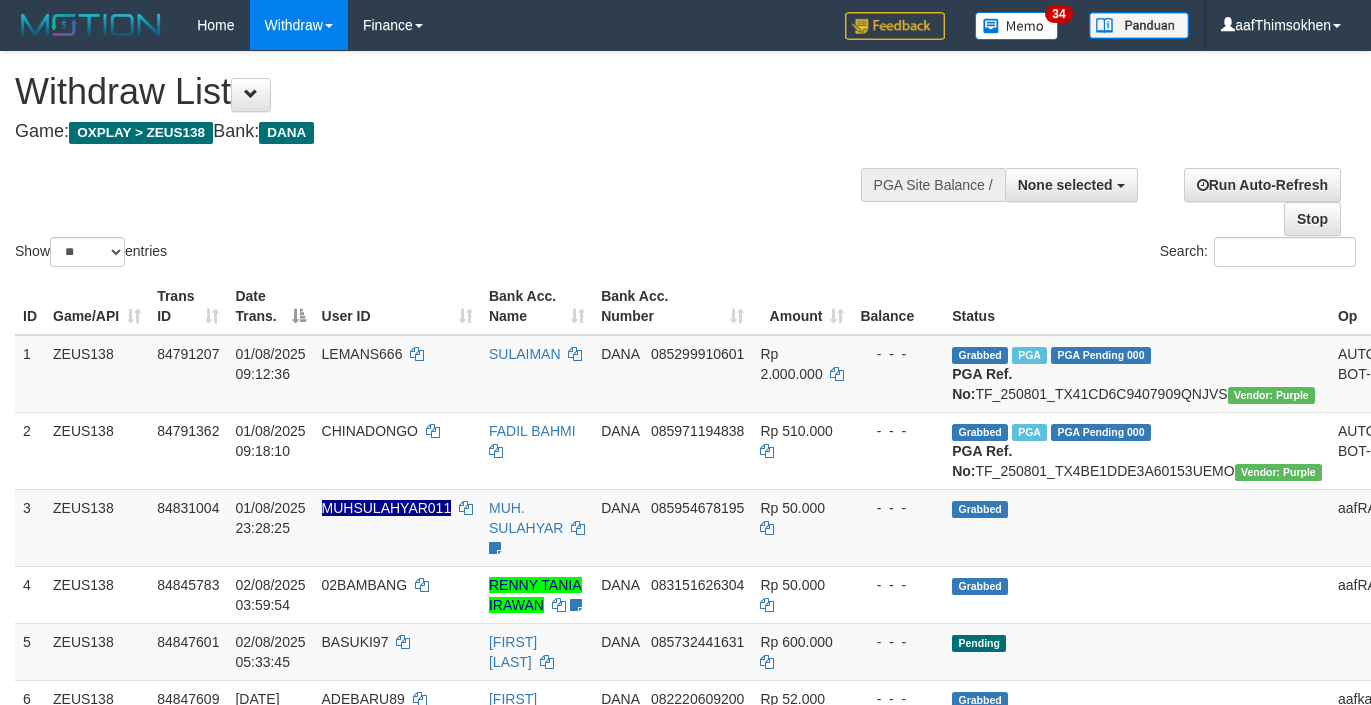 select 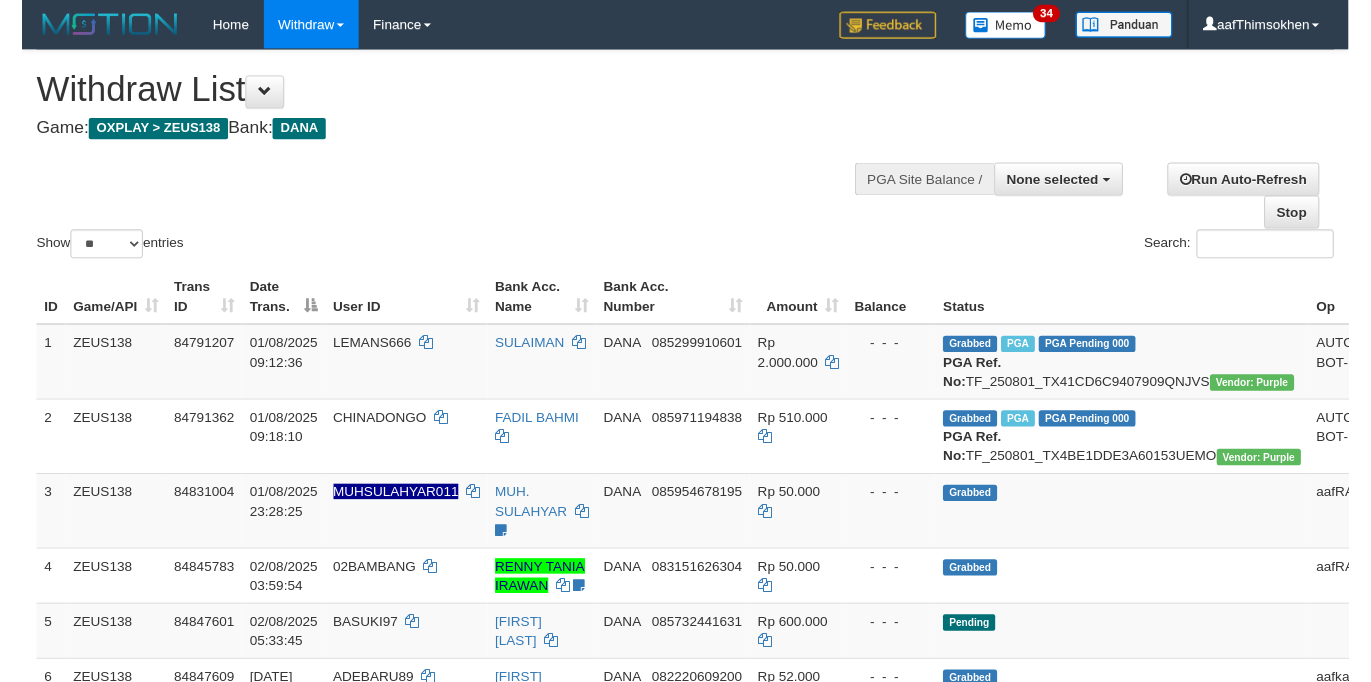 scroll, scrollTop: 358, scrollLeft: 0, axis: vertical 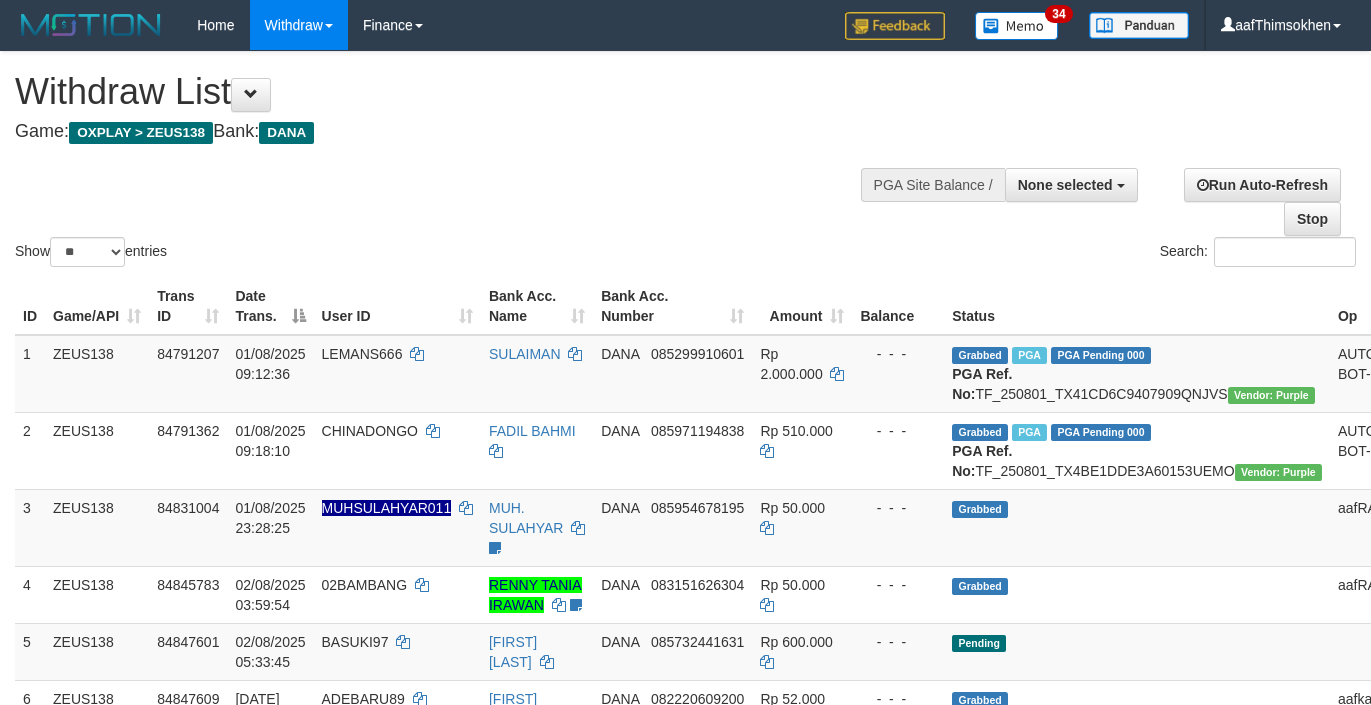 select 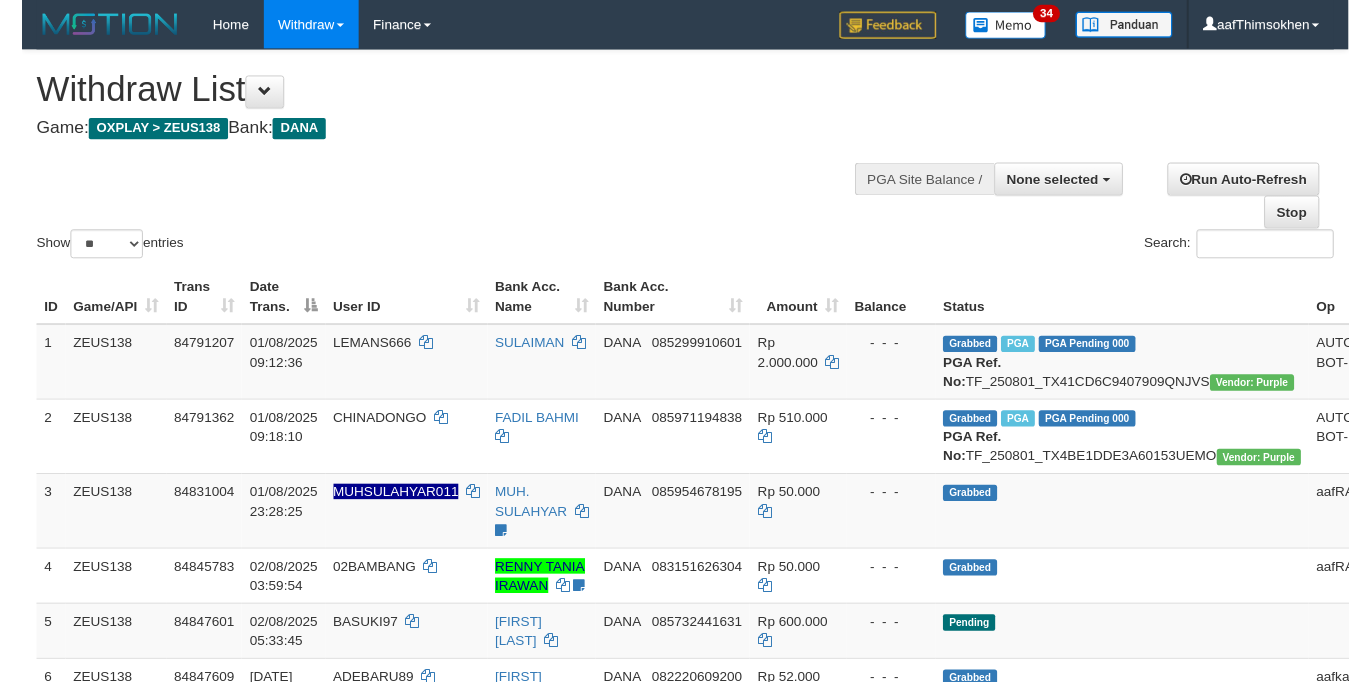 scroll, scrollTop: 358, scrollLeft: 0, axis: vertical 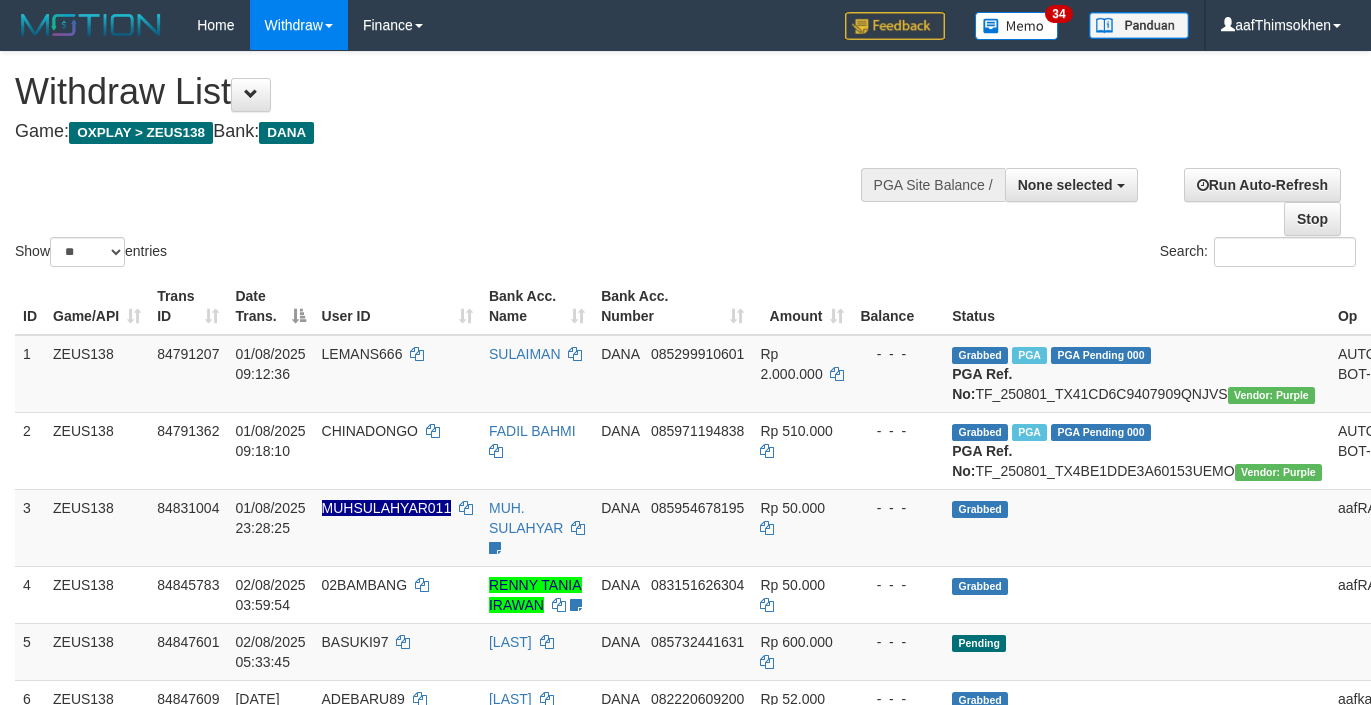 select 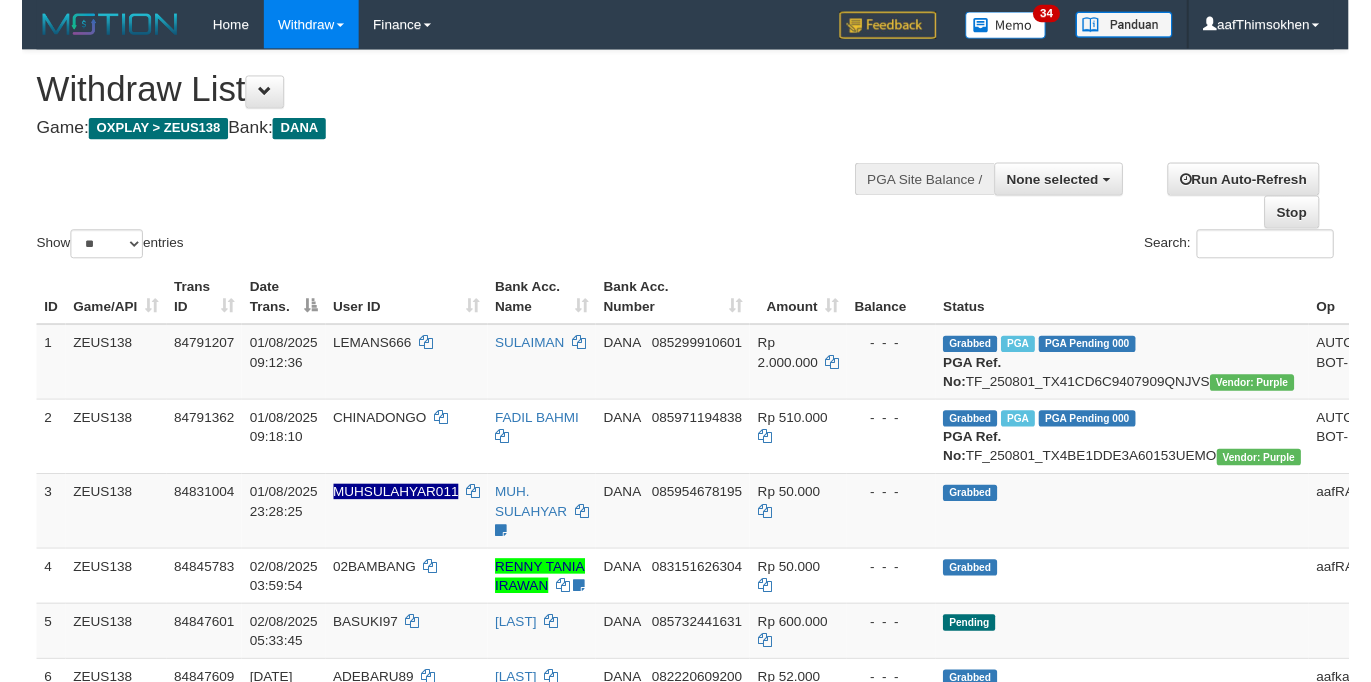 scroll, scrollTop: 358, scrollLeft: 0, axis: vertical 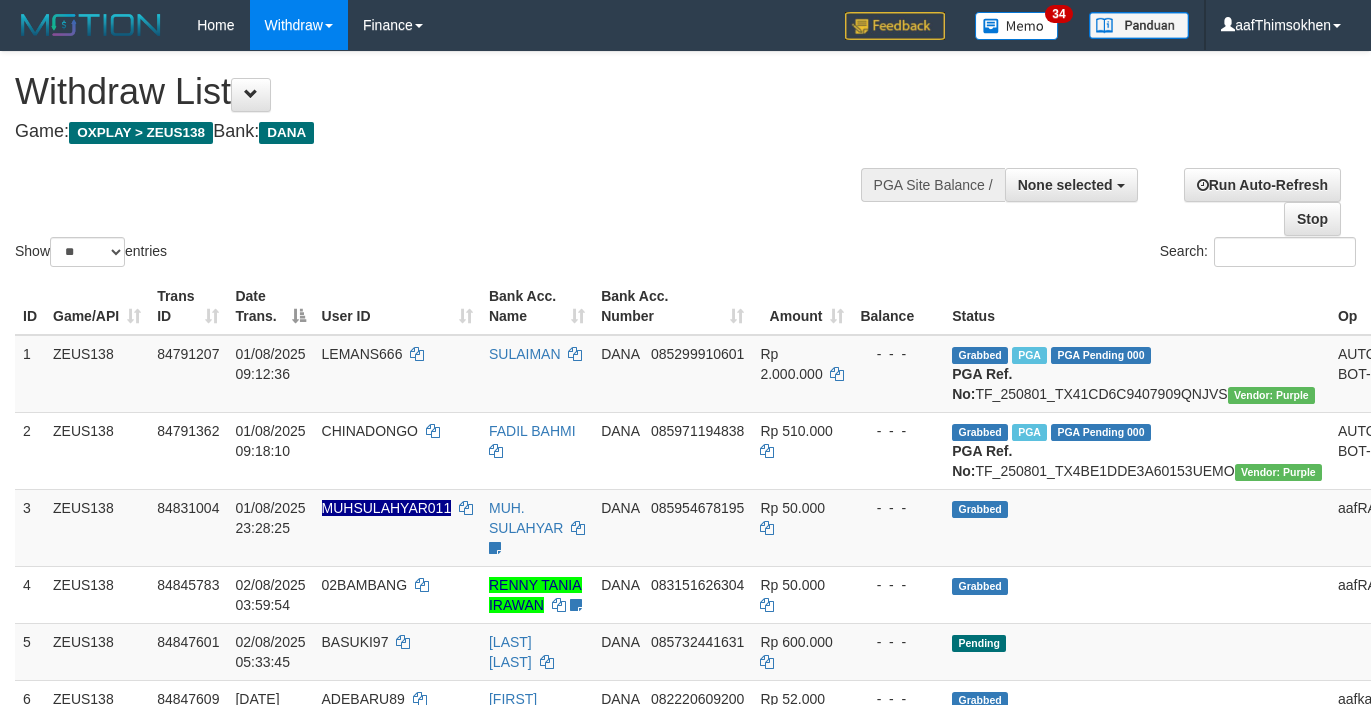 select 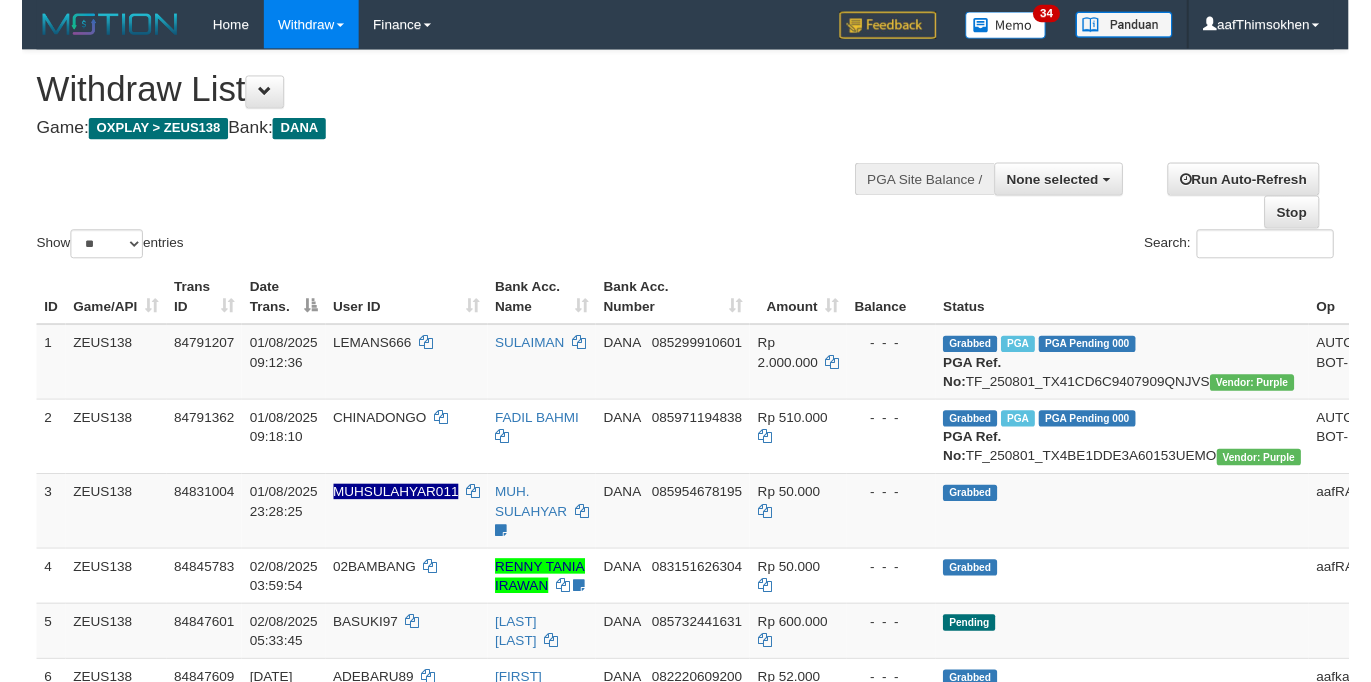 scroll, scrollTop: 358, scrollLeft: 0, axis: vertical 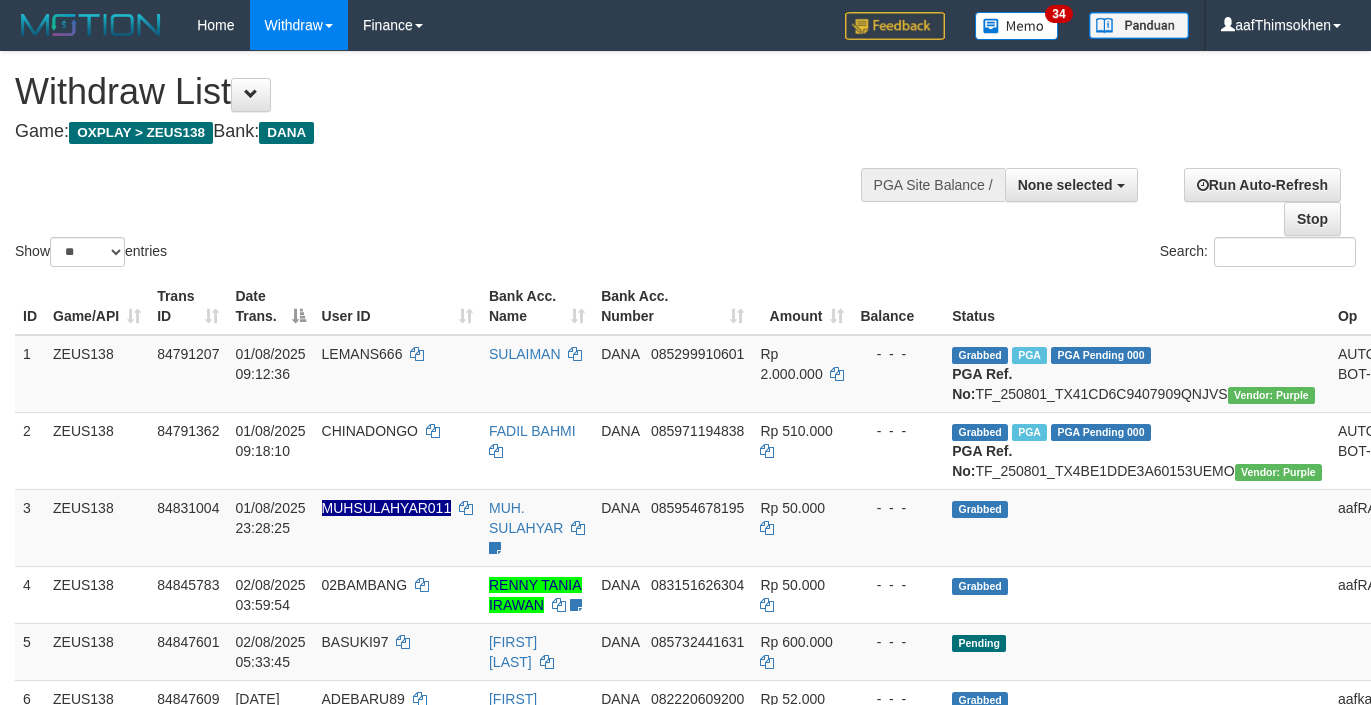 select 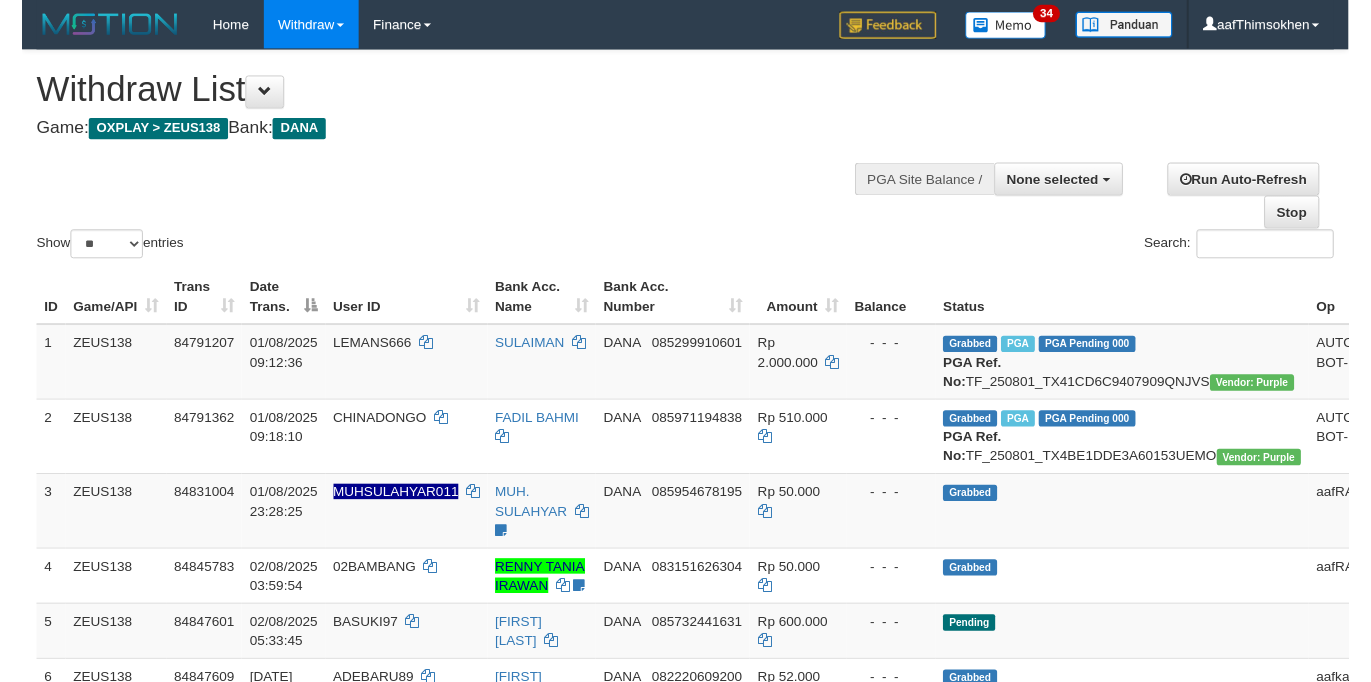 scroll, scrollTop: 358, scrollLeft: 0, axis: vertical 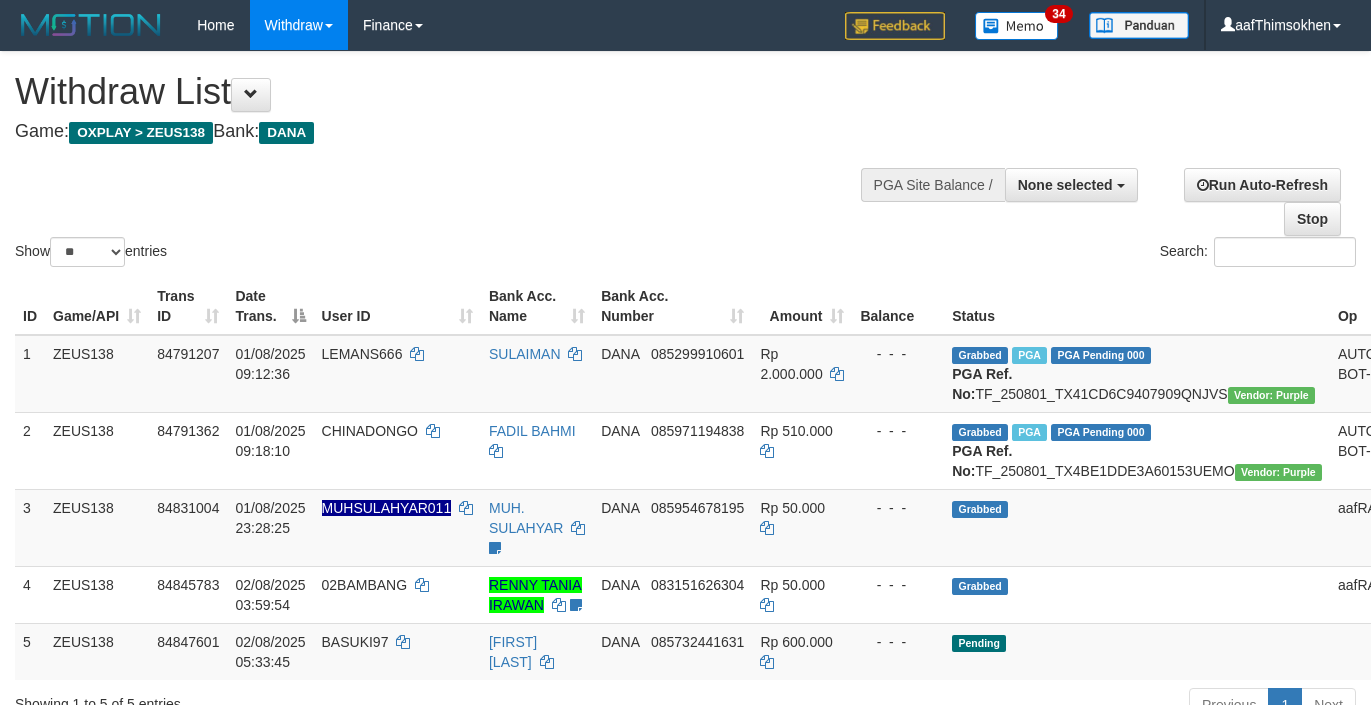 select 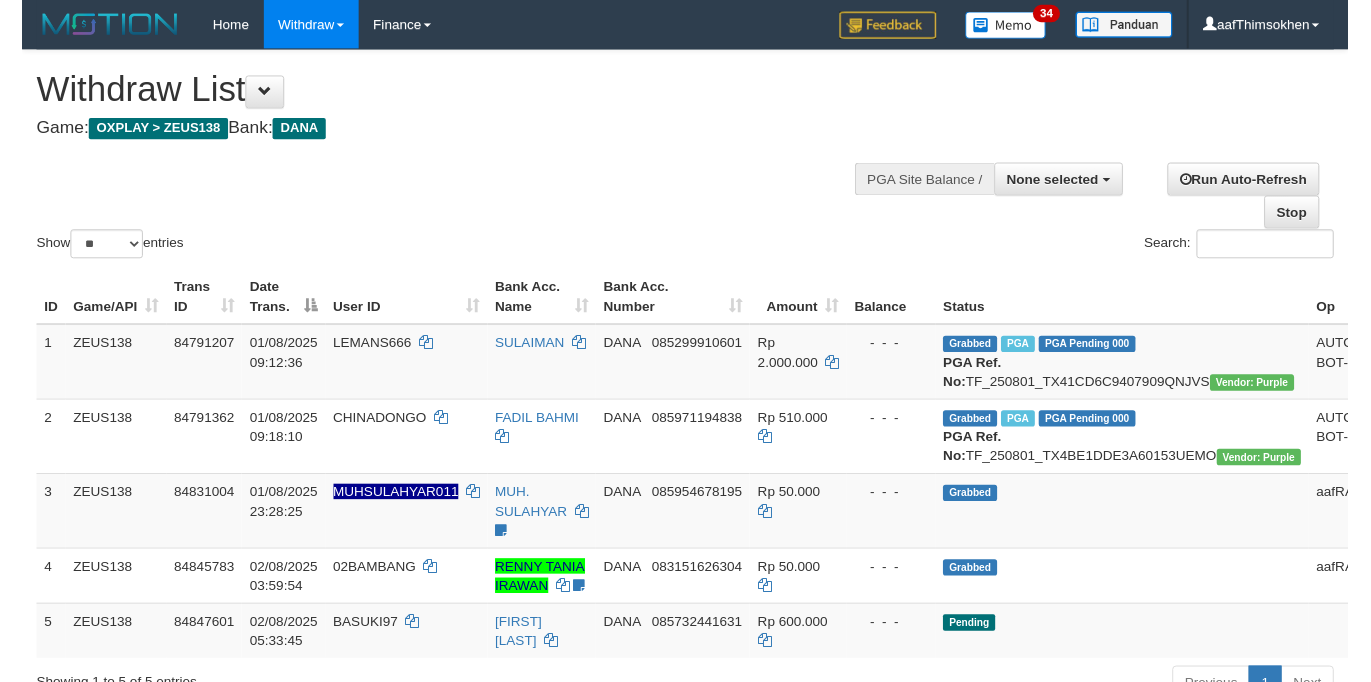 scroll, scrollTop: 358, scrollLeft: 0, axis: vertical 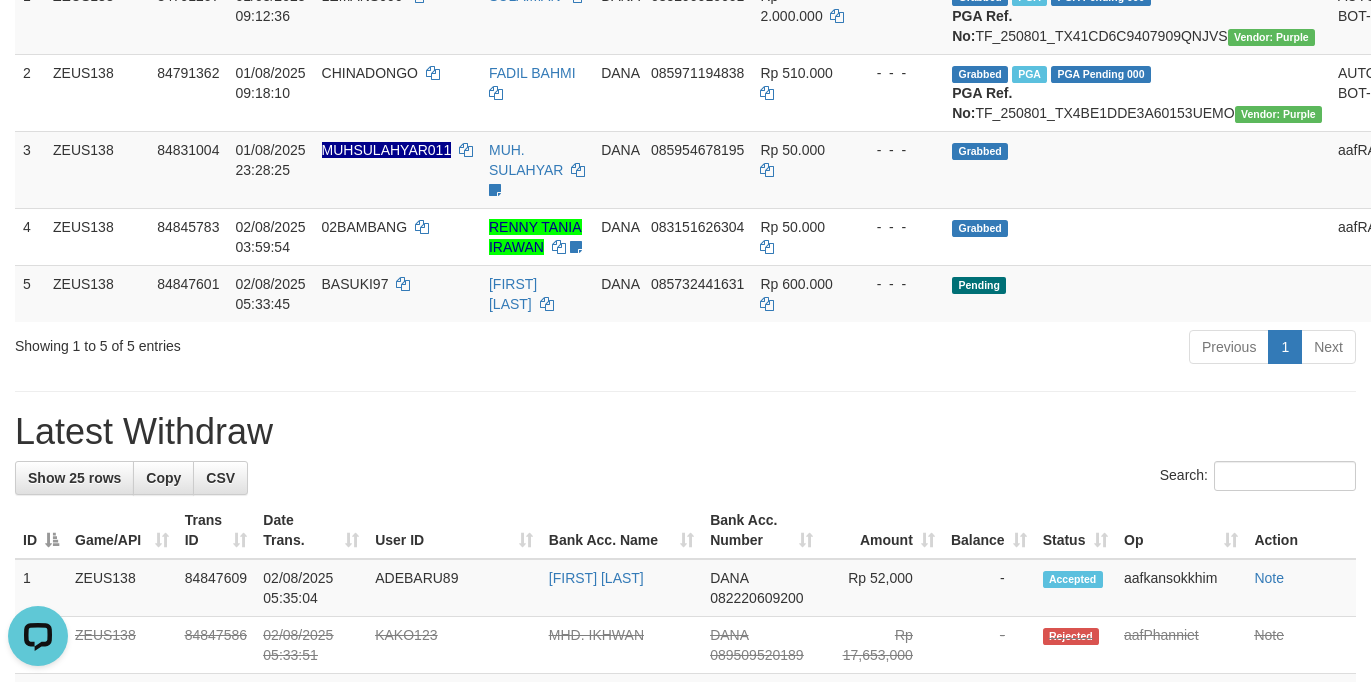click on "Previous 1 Next" at bounding box center (971, 349) 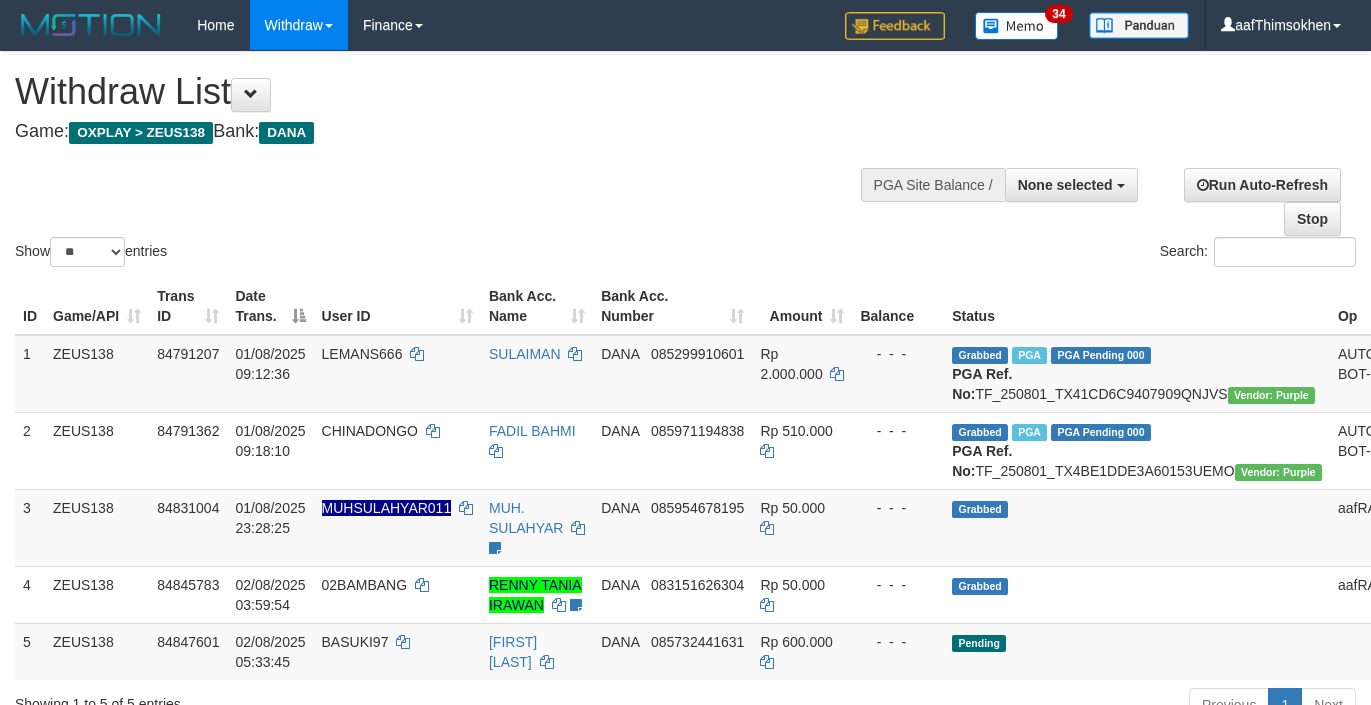 select 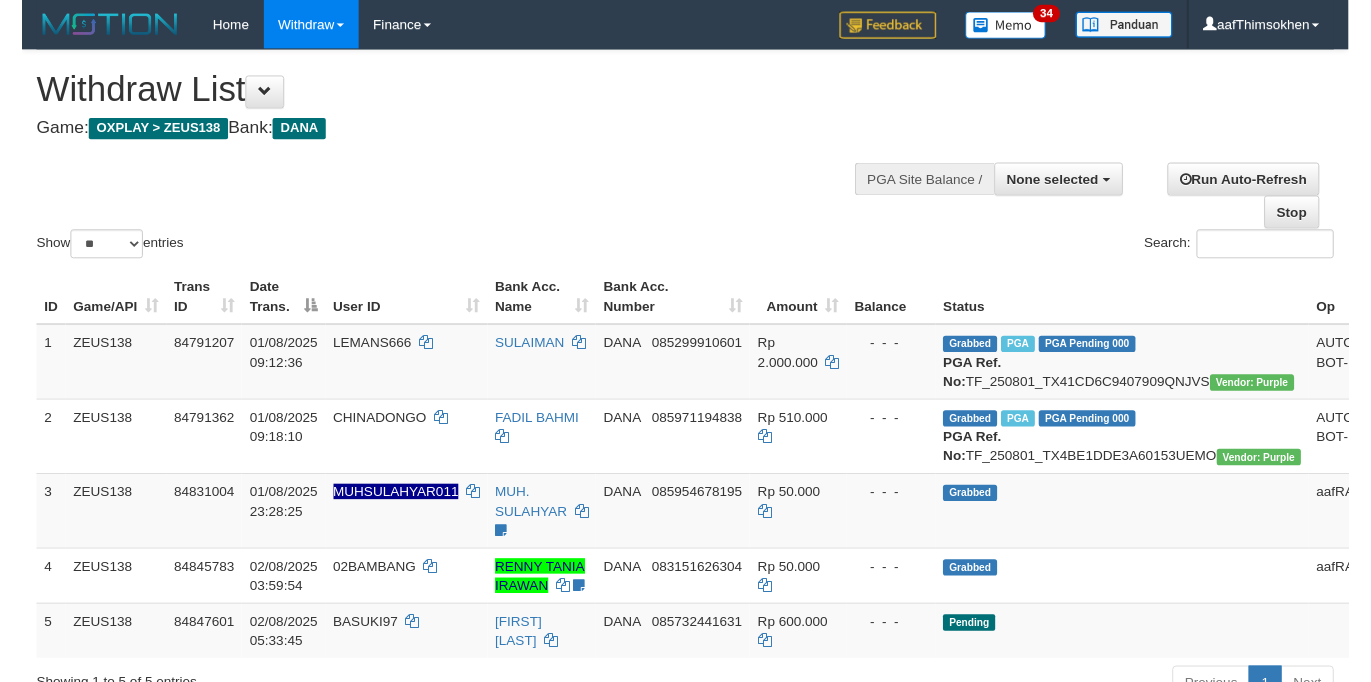 scroll, scrollTop: 358, scrollLeft: 0, axis: vertical 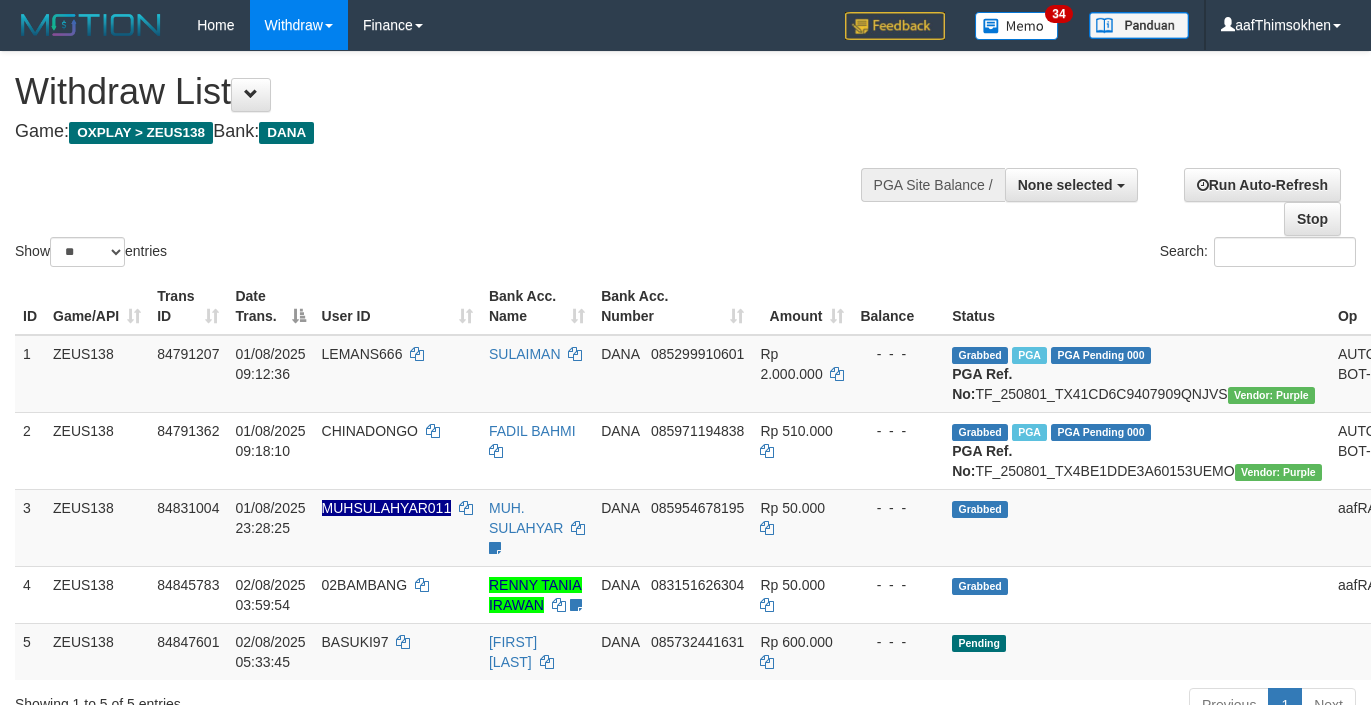 select 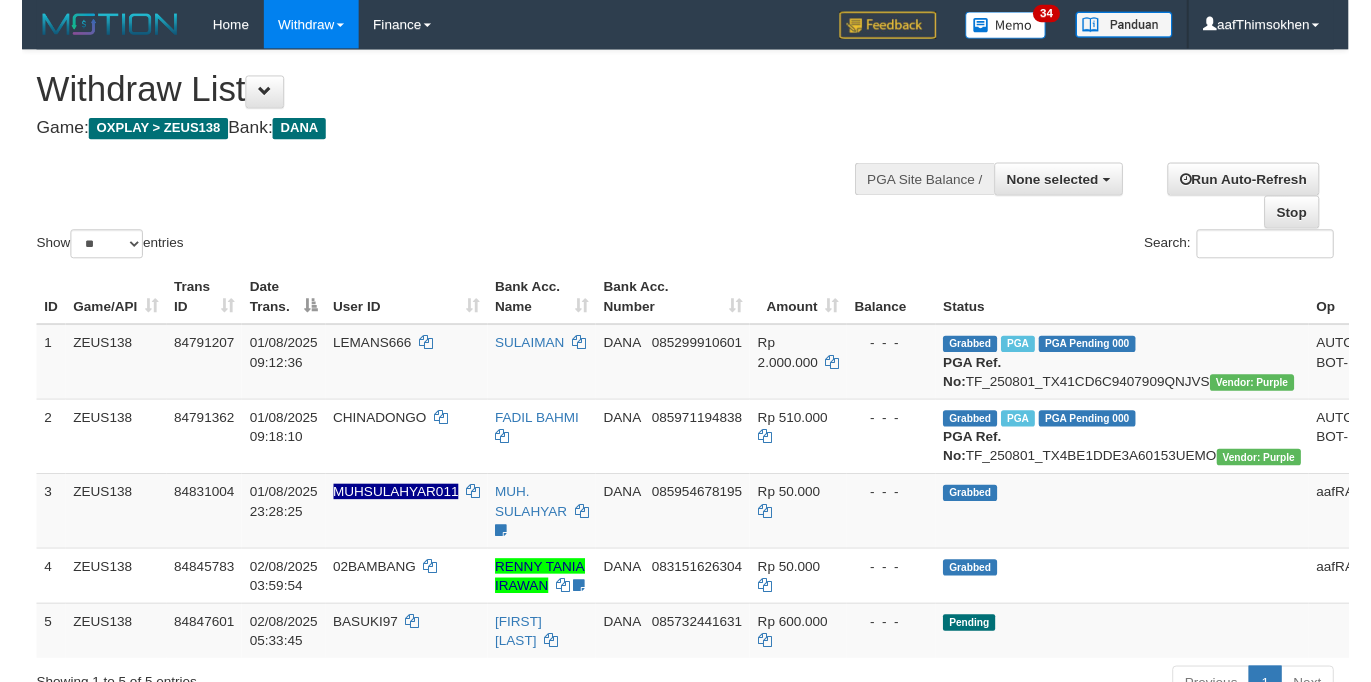 scroll, scrollTop: 358, scrollLeft: 0, axis: vertical 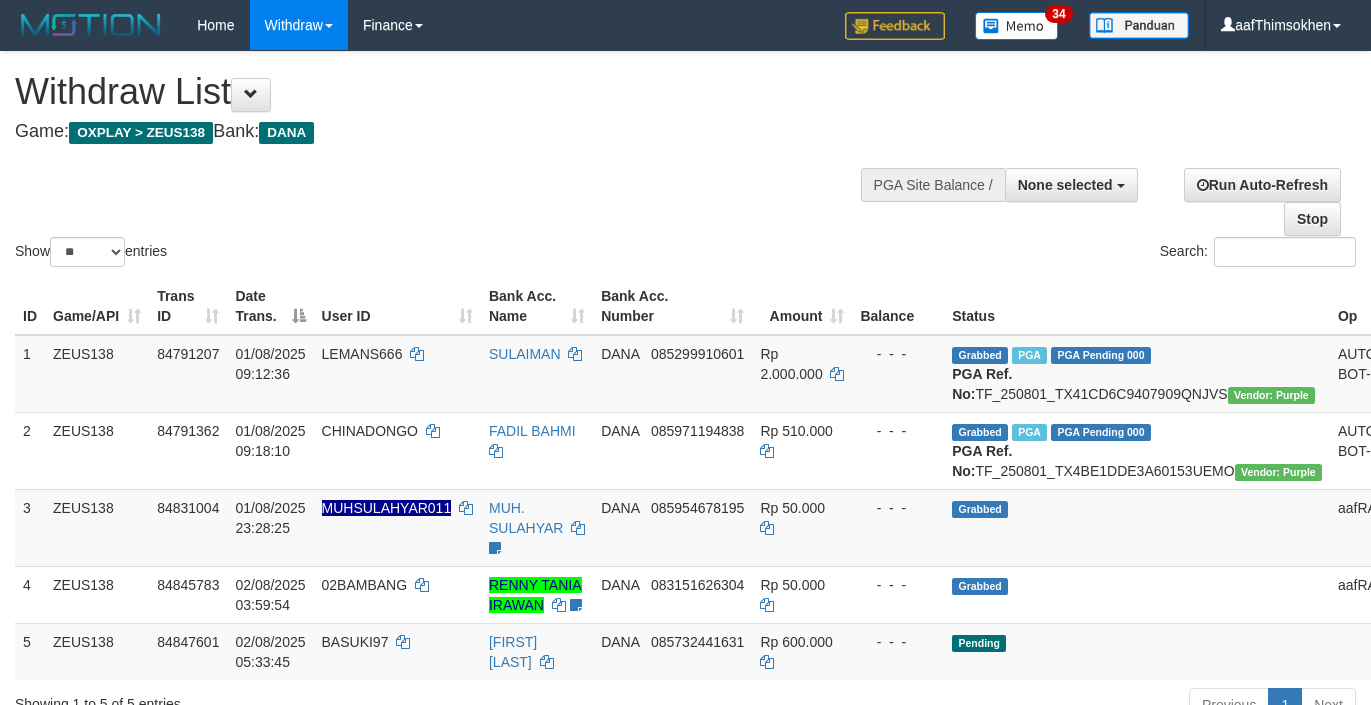 select 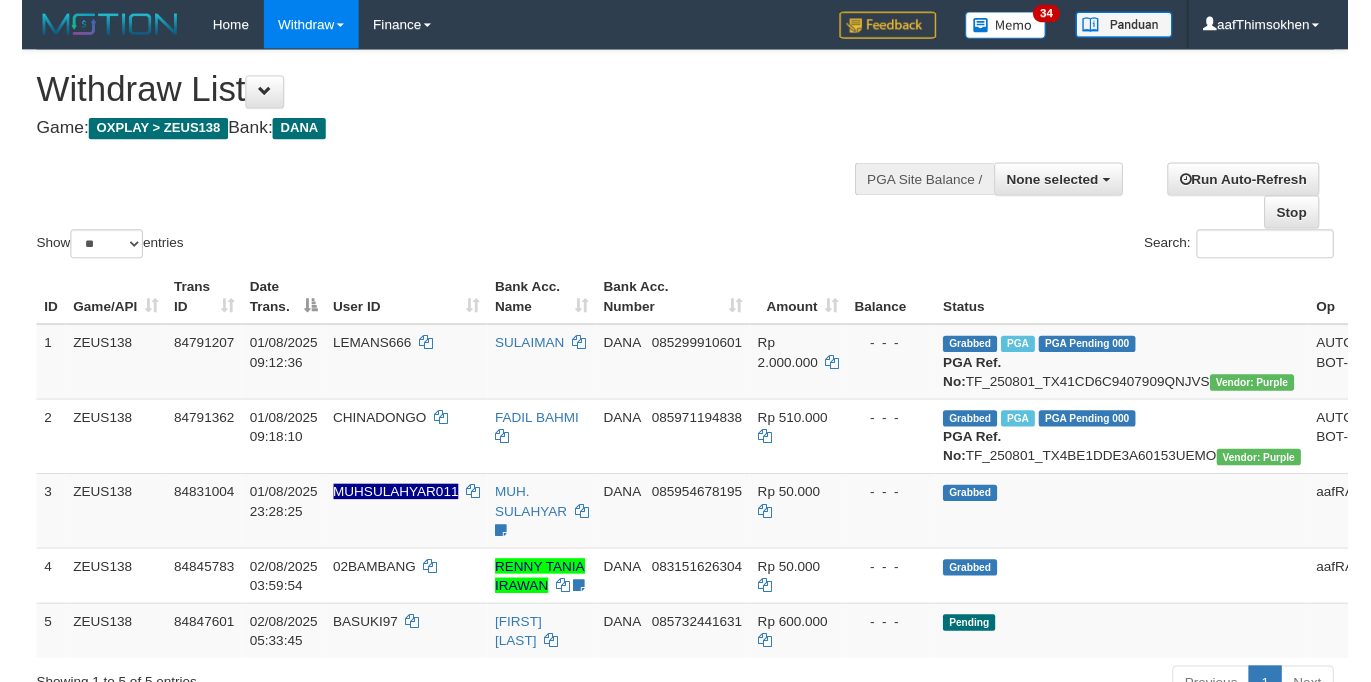 scroll, scrollTop: 358, scrollLeft: 0, axis: vertical 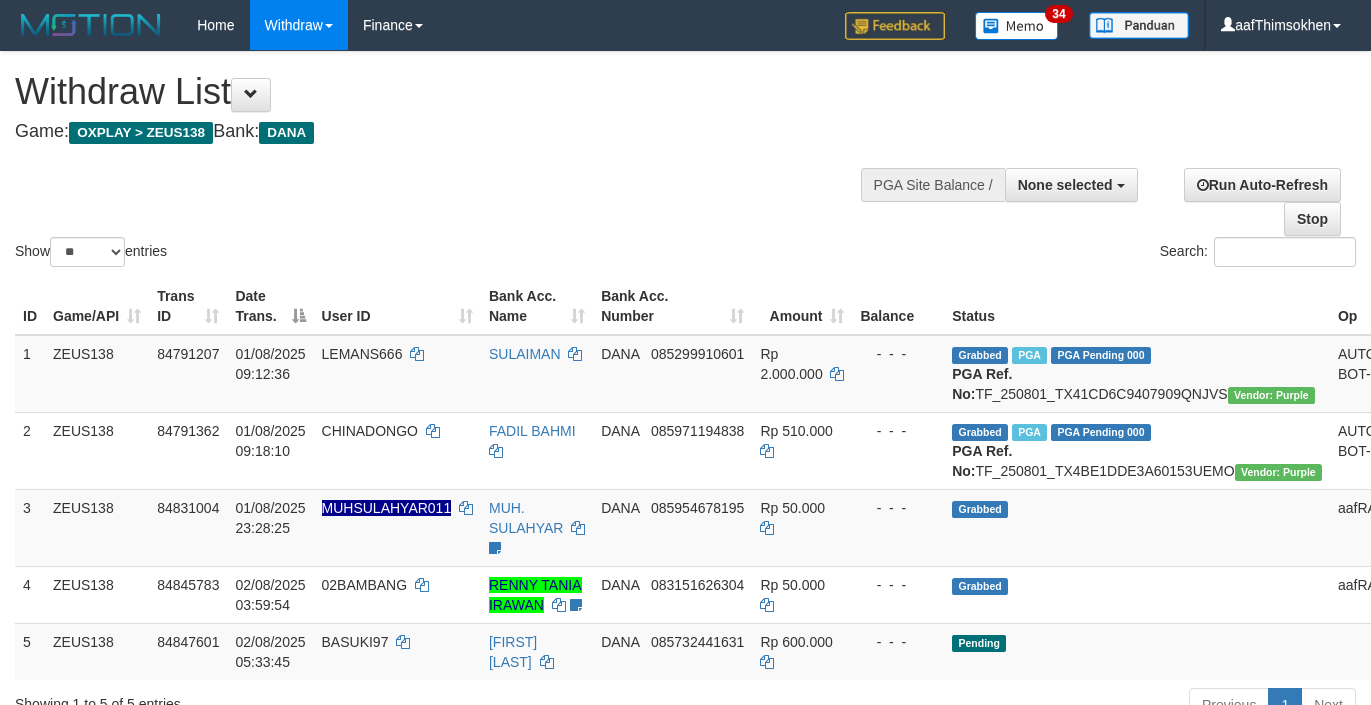 select 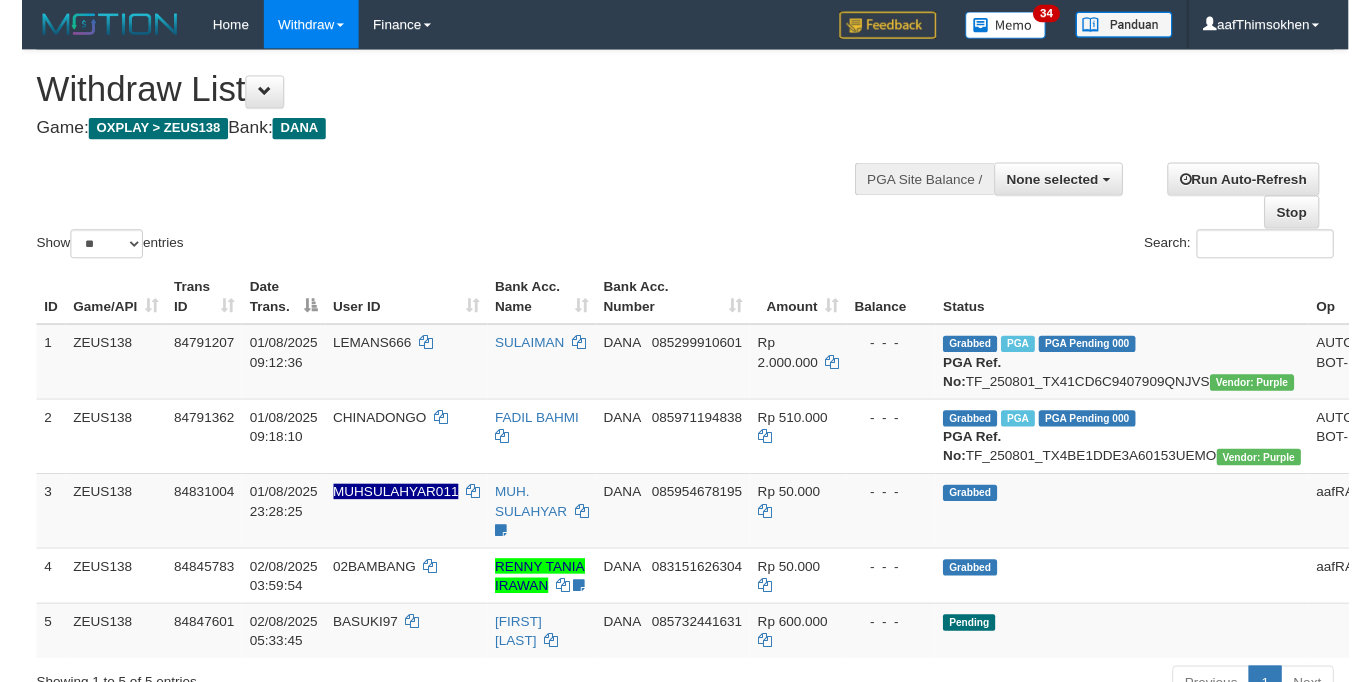 scroll, scrollTop: 358, scrollLeft: 0, axis: vertical 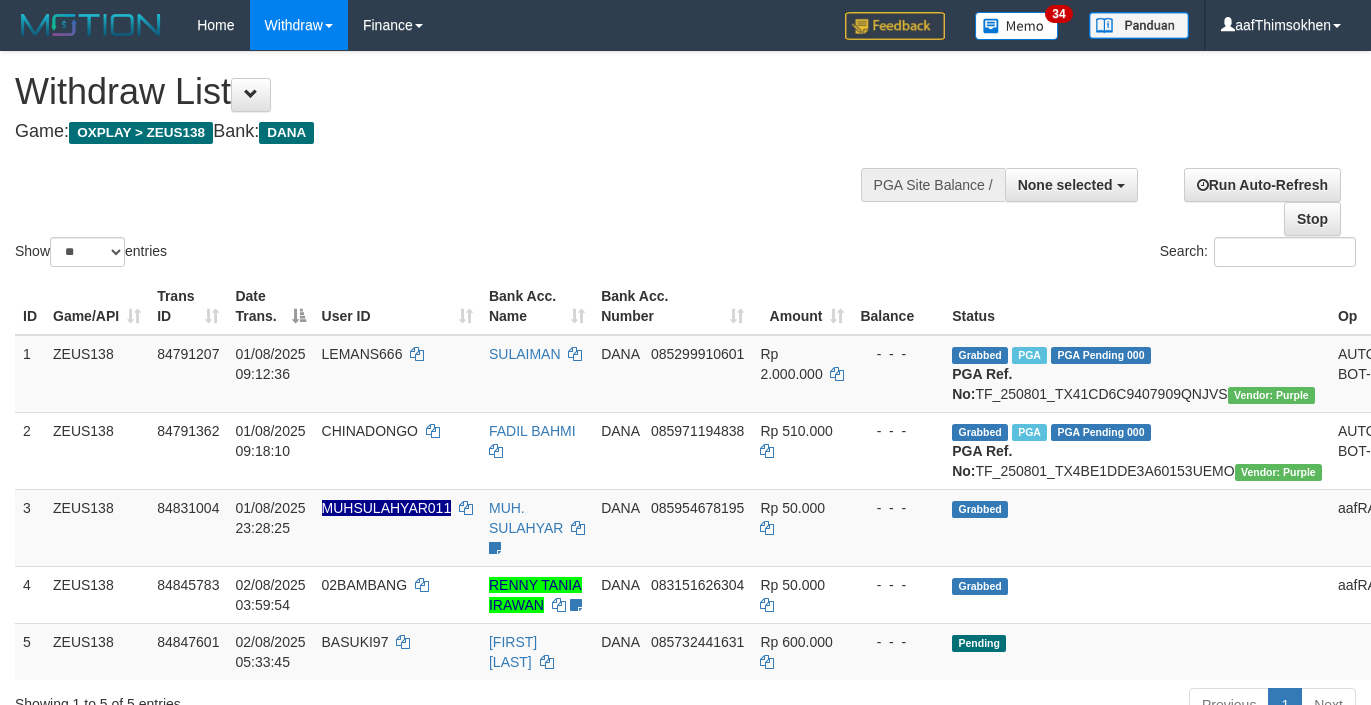 select 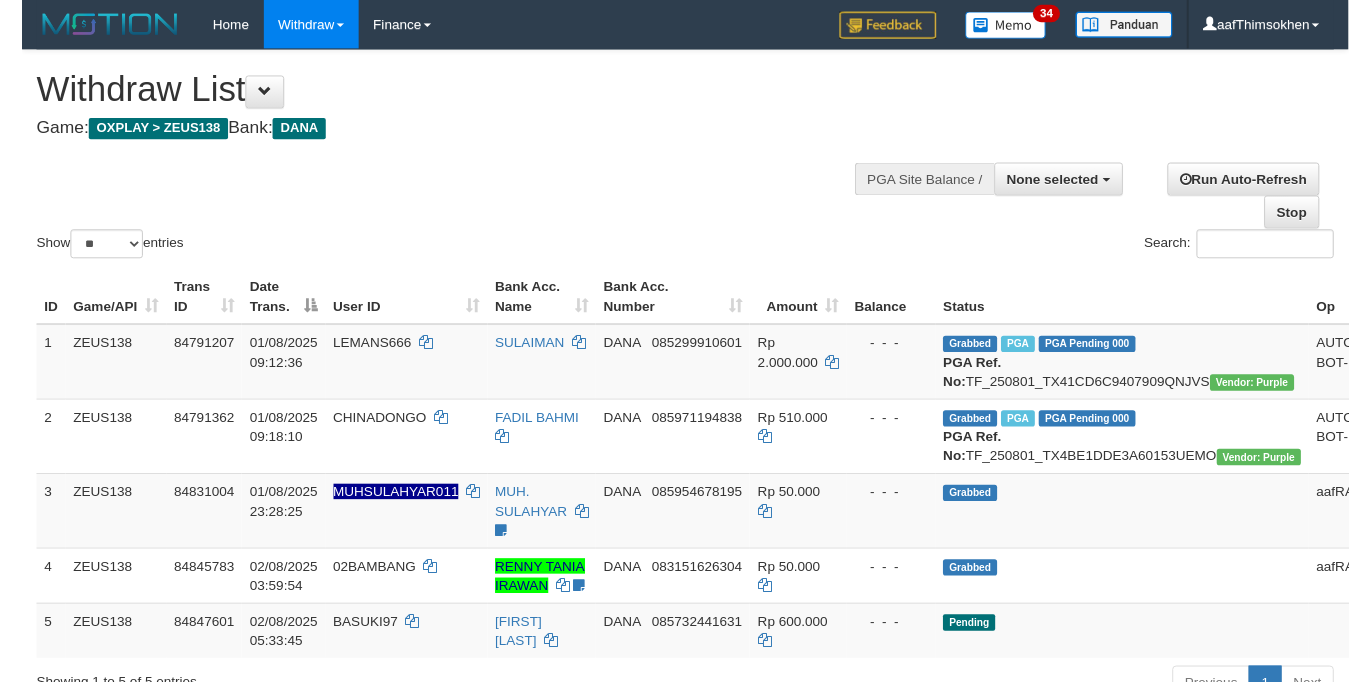 scroll, scrollTop: 358, scrollLeft: 0, axis: vertical 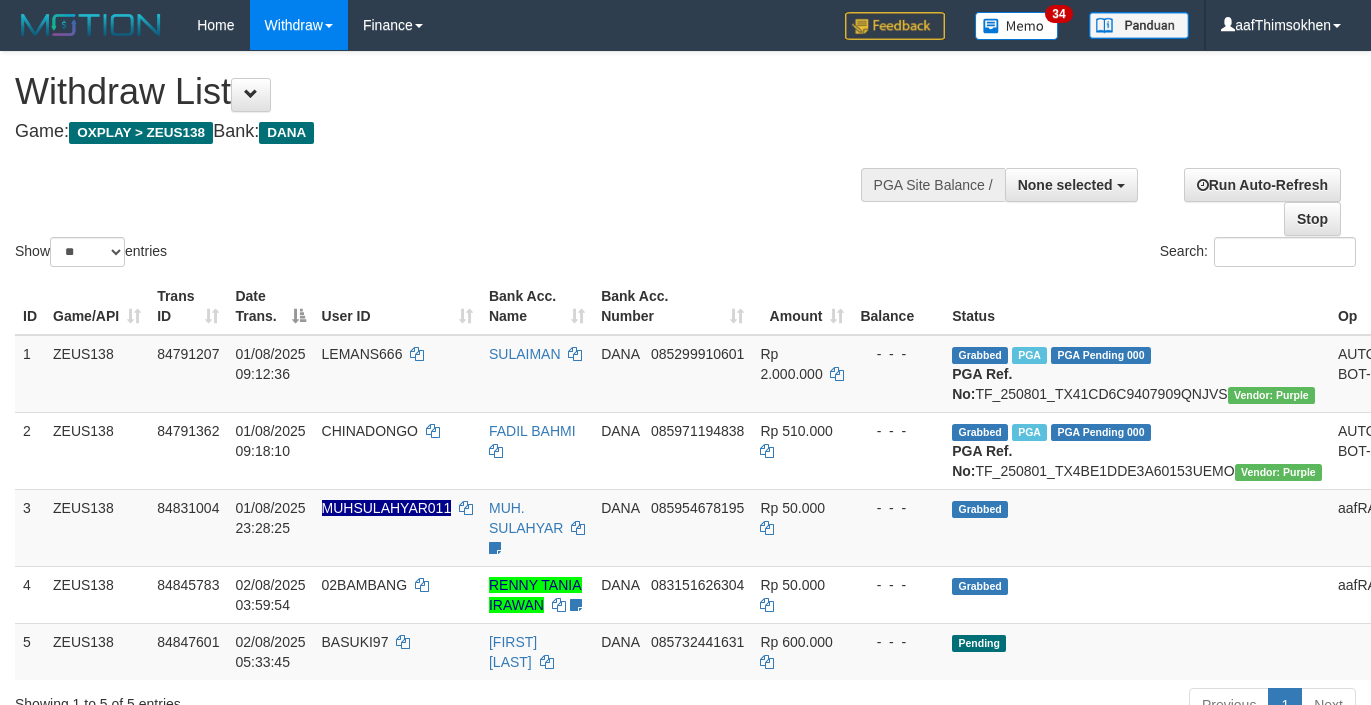 select 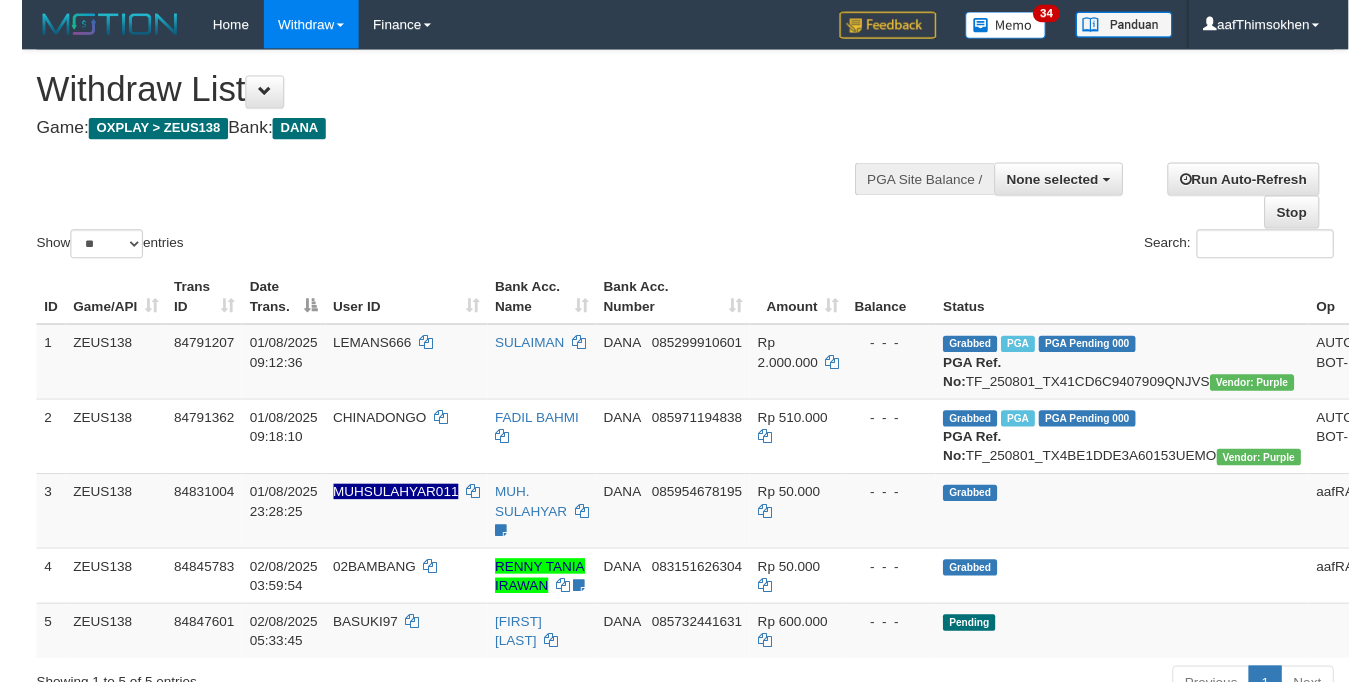 scroll, scrollTop: 358, scrollLeft: 0, axis: vertical 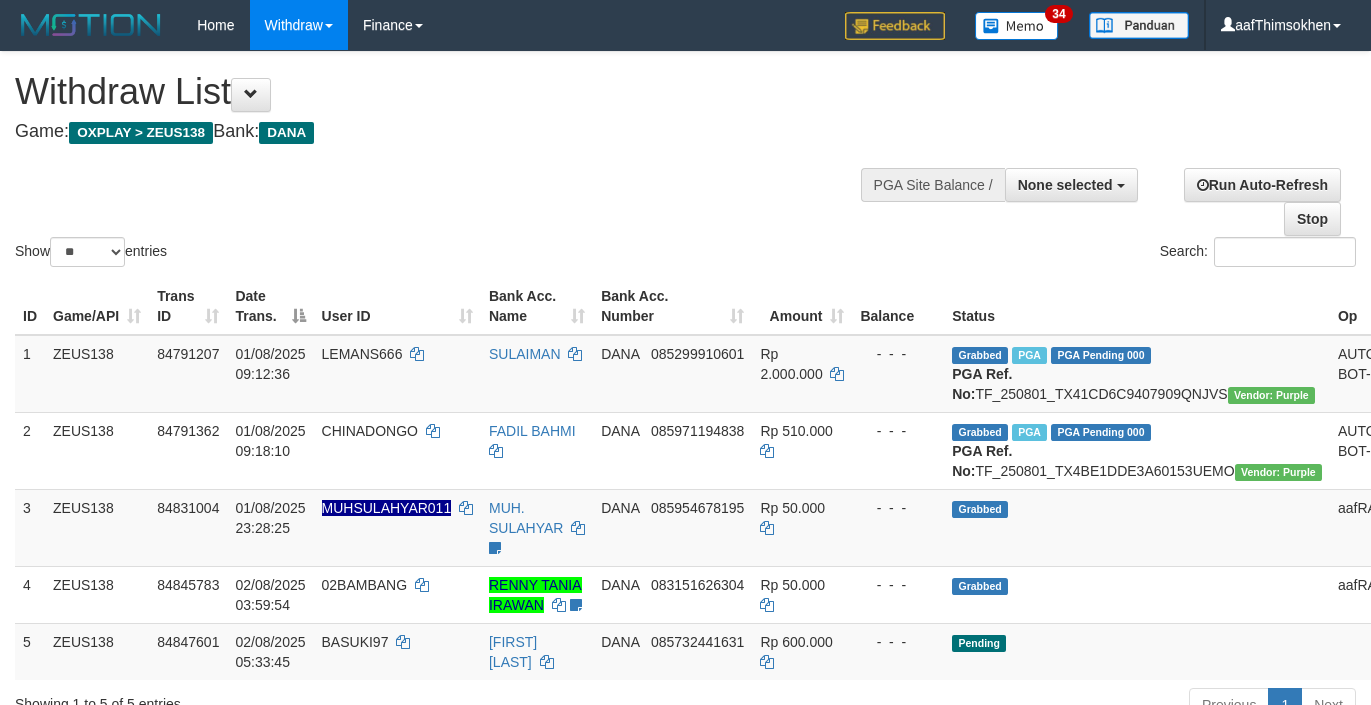 select 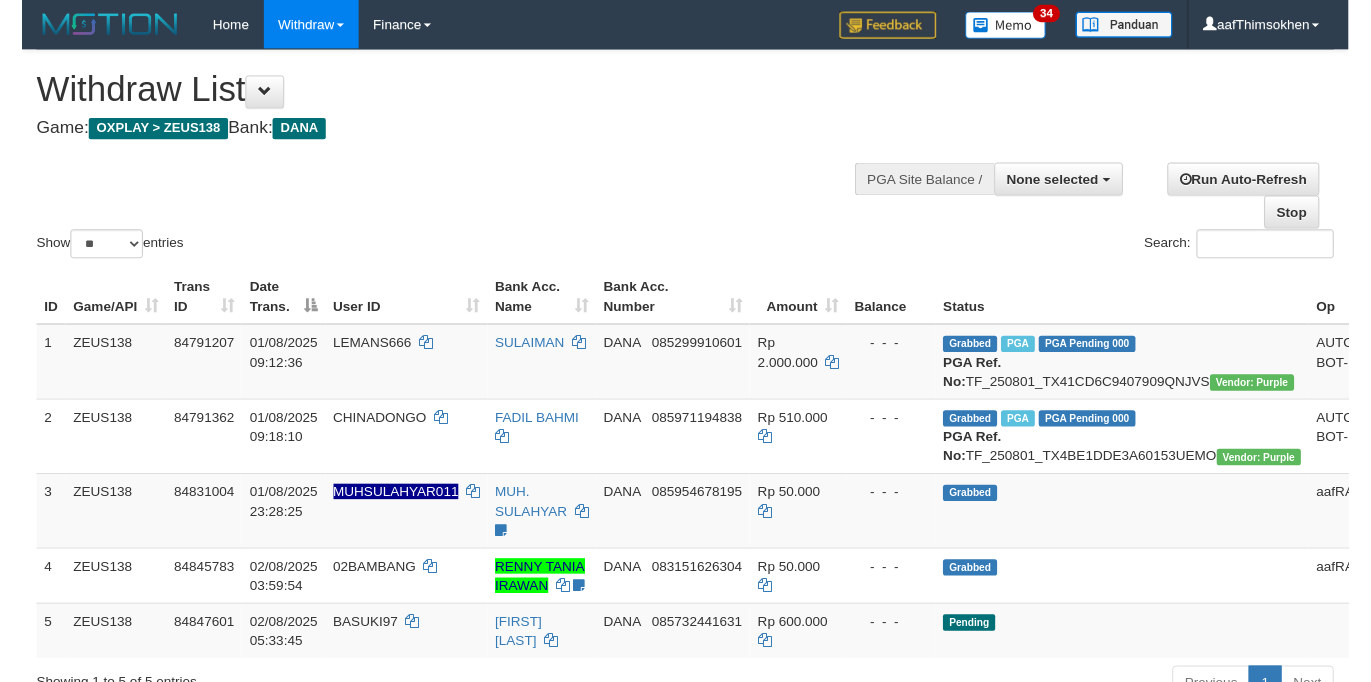scroll, scrollTop: 358, scrollLeft: 0, axis: vertical 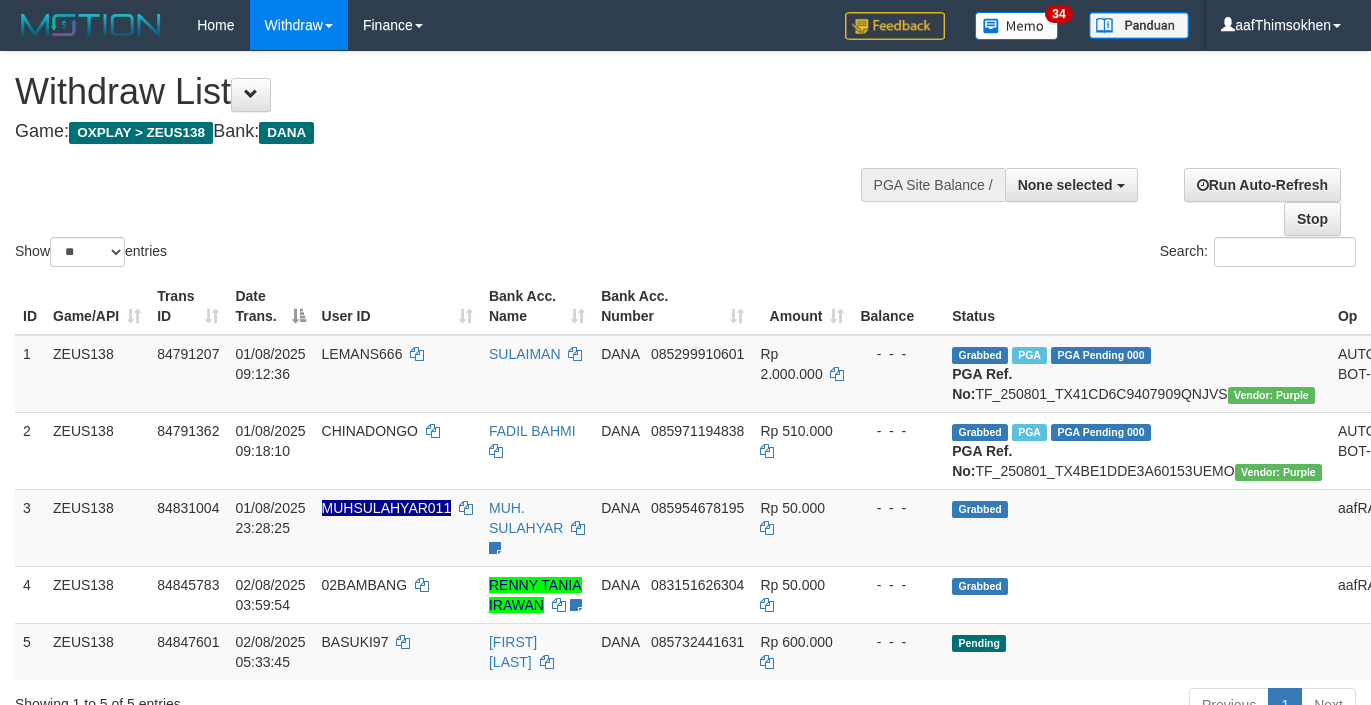 select 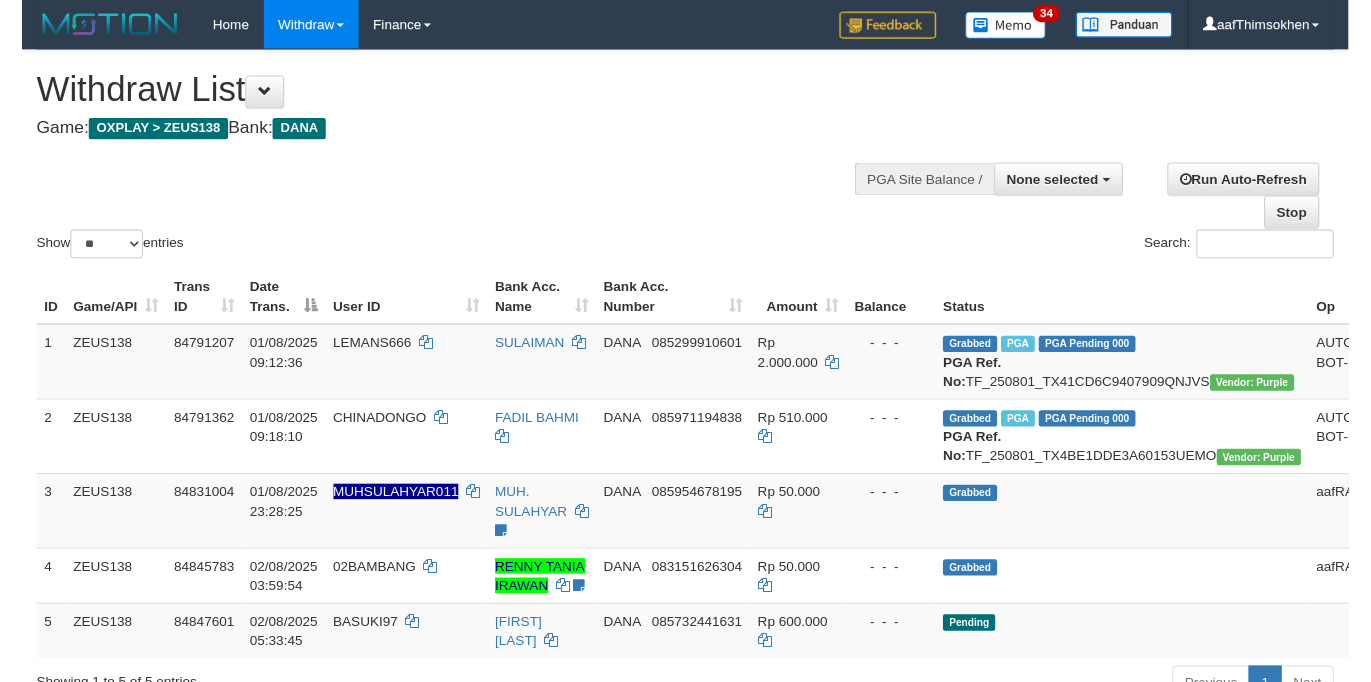 scroll, scrollTop: 358, scrollLeft: 0, axis: vertical 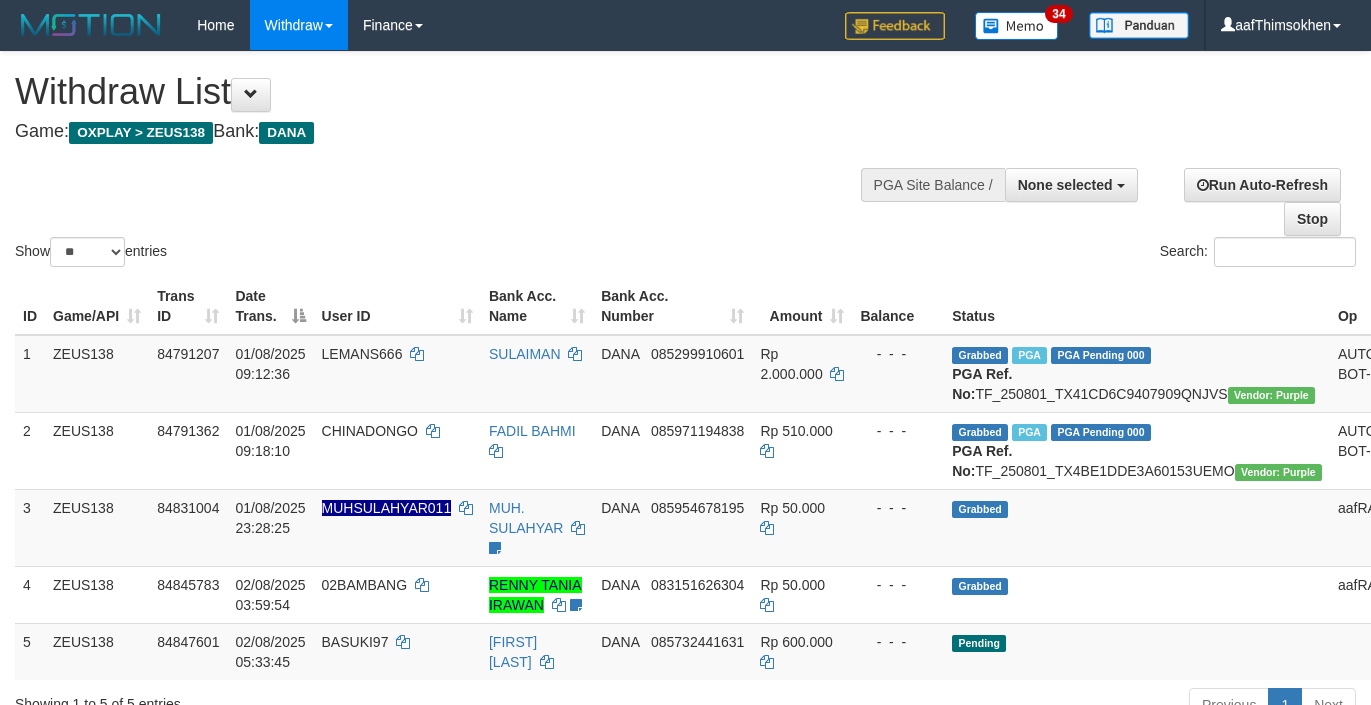 select 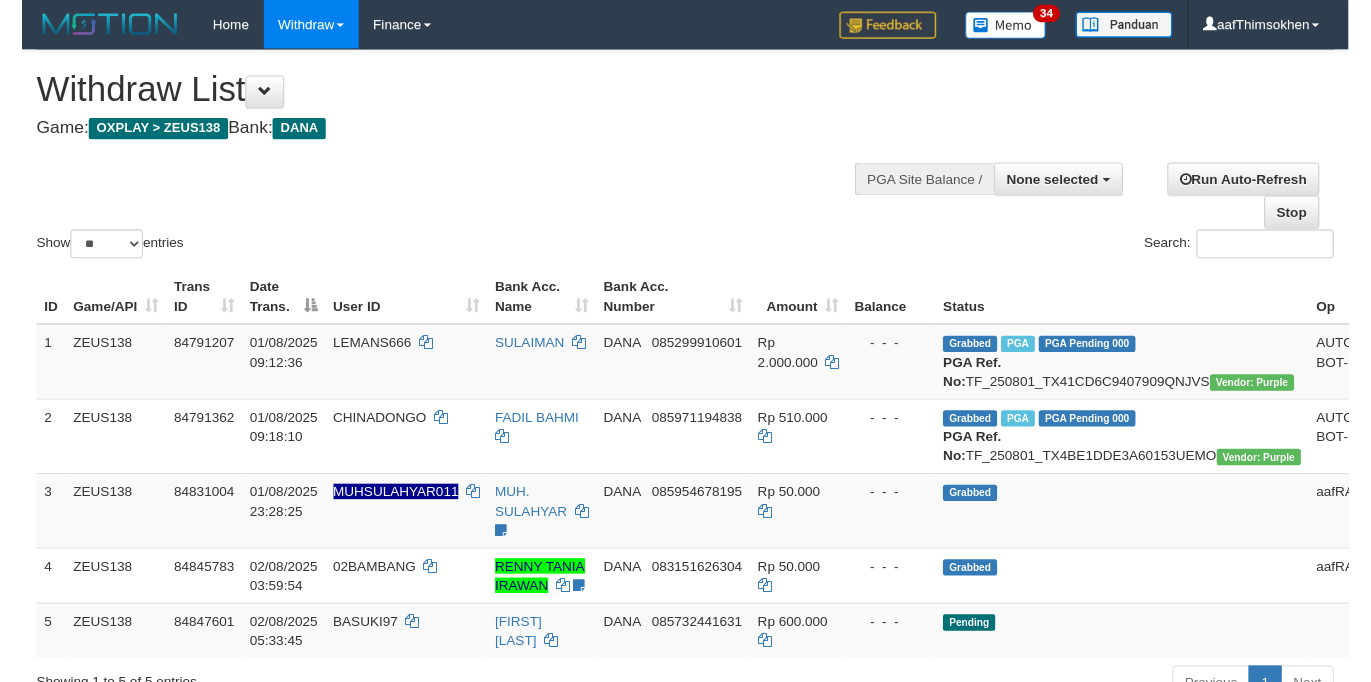 scroll, scrollTop: 358, scrollLeft: 0, axis: vertical 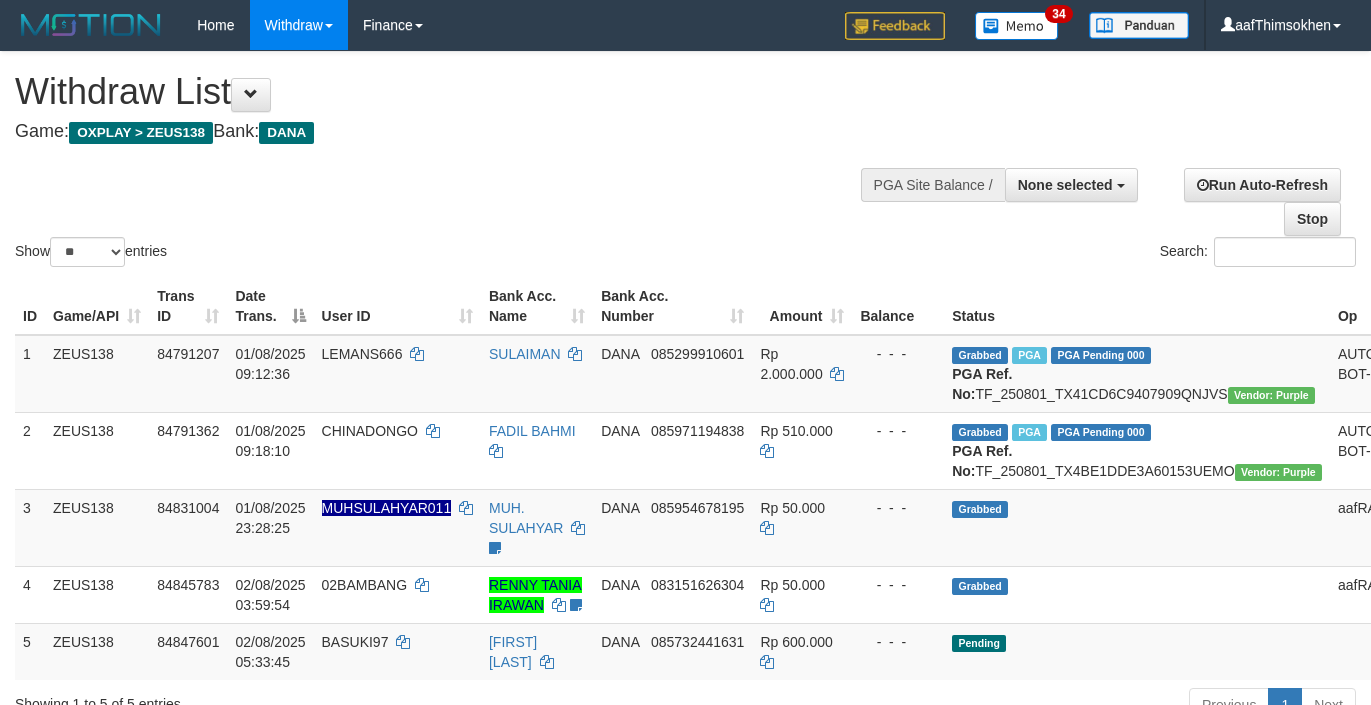 select 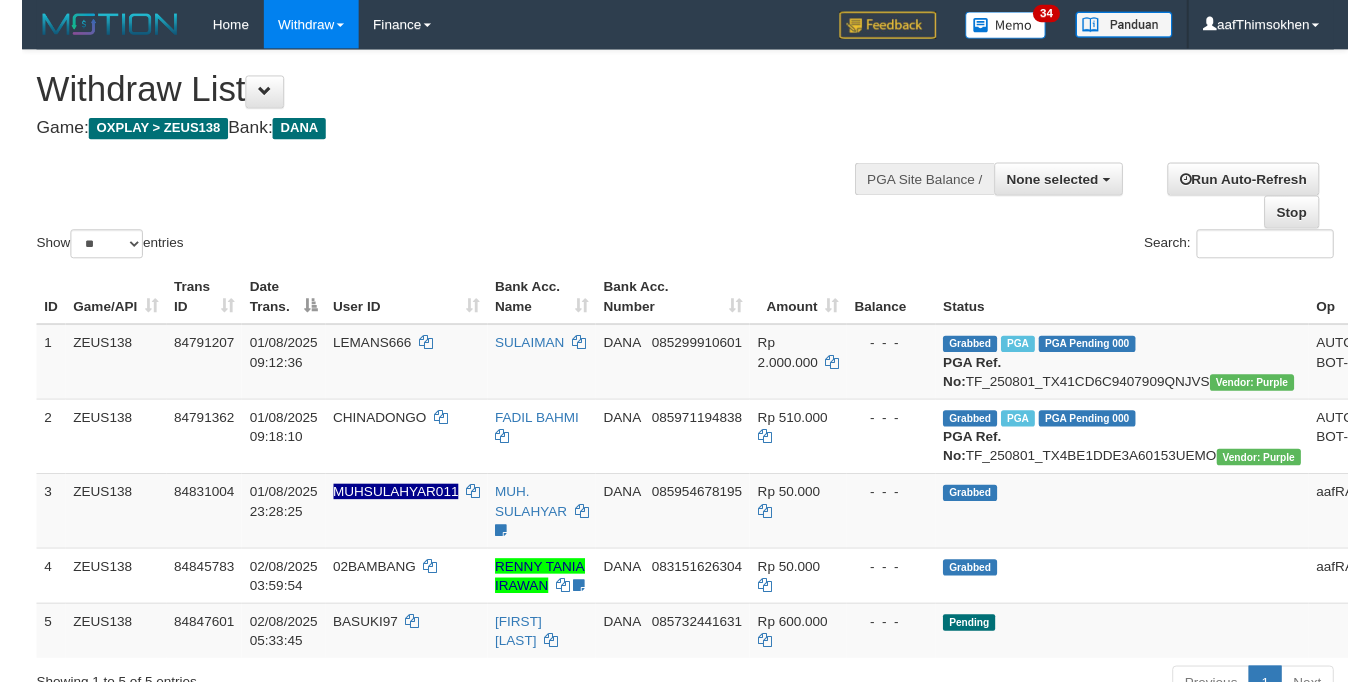 scroll, scrollTop: 358, scrollLeft: 0, axis: vertical 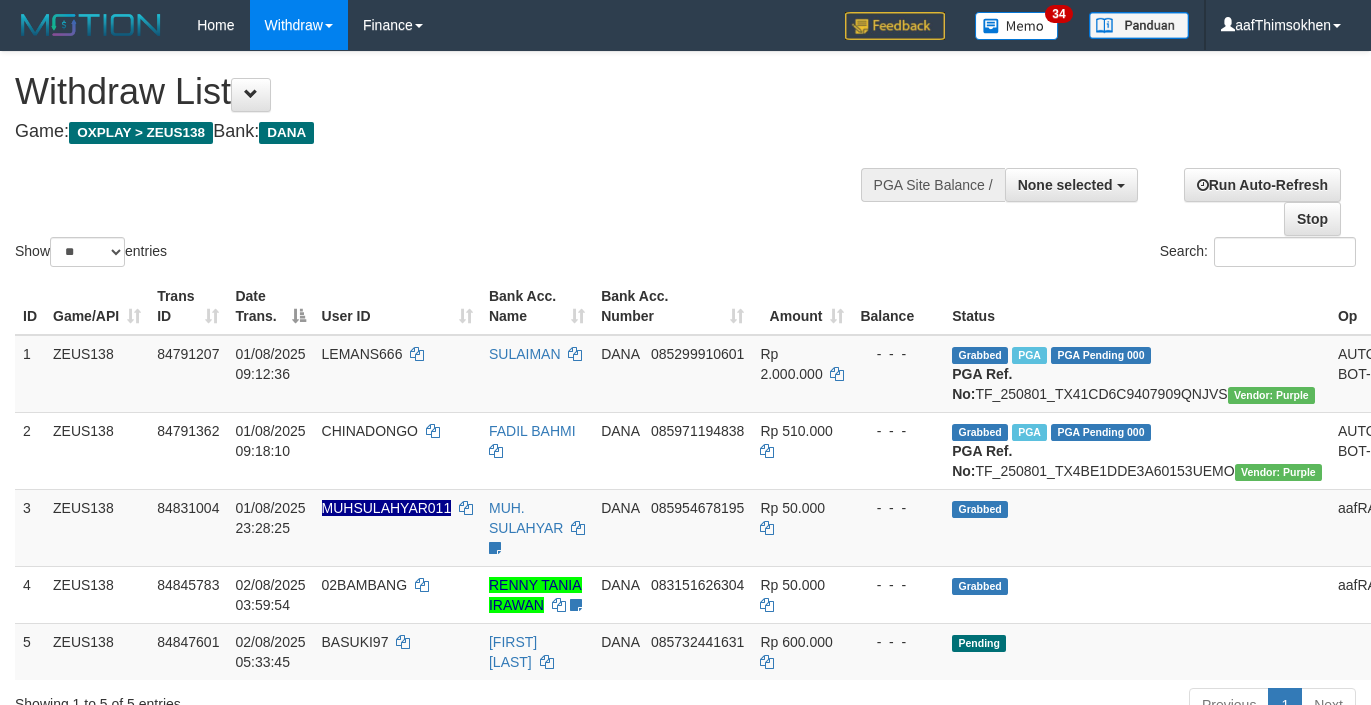 select 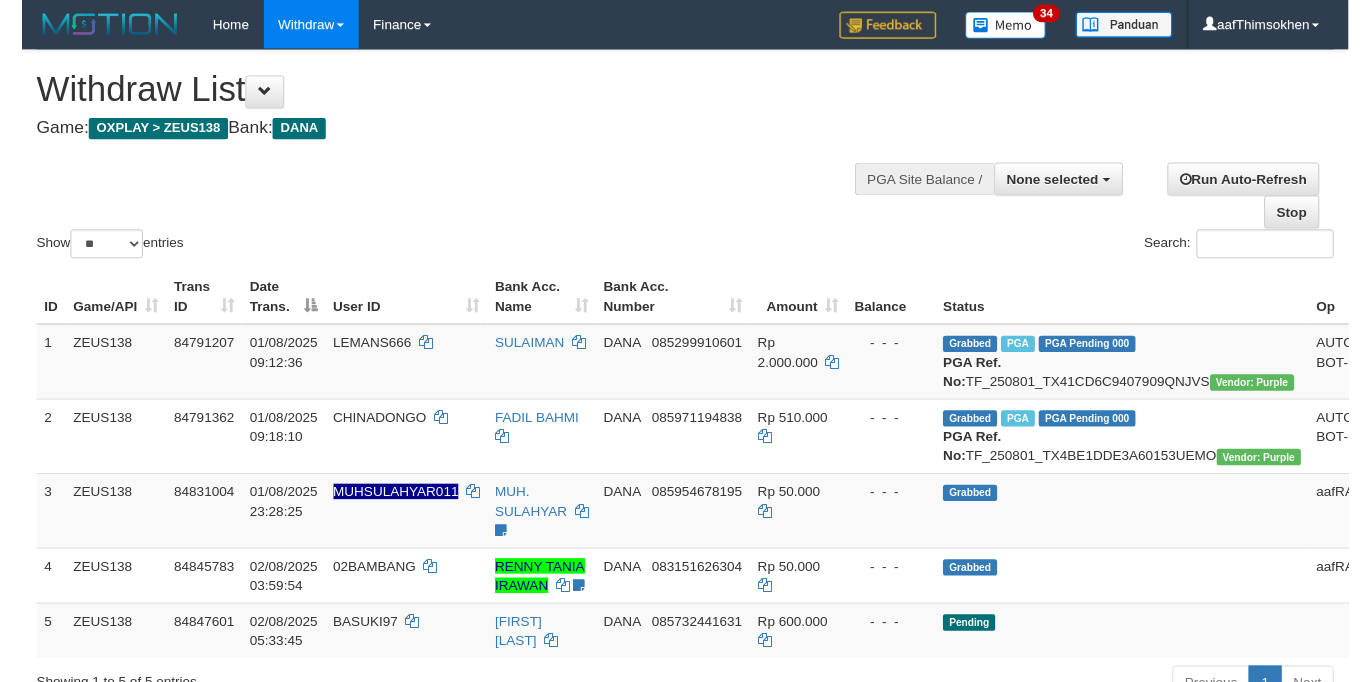 scroll, scrollTop: 358, scrollLeft: 0, axis: vertical 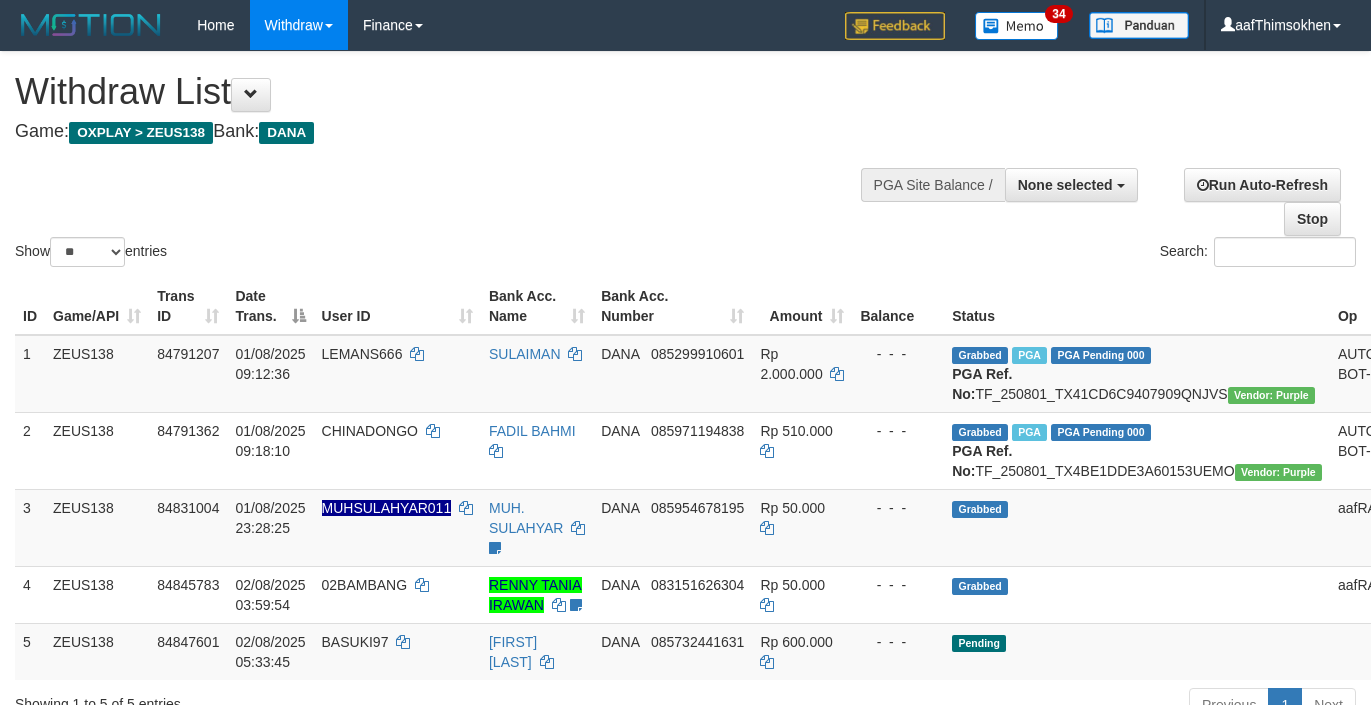 select 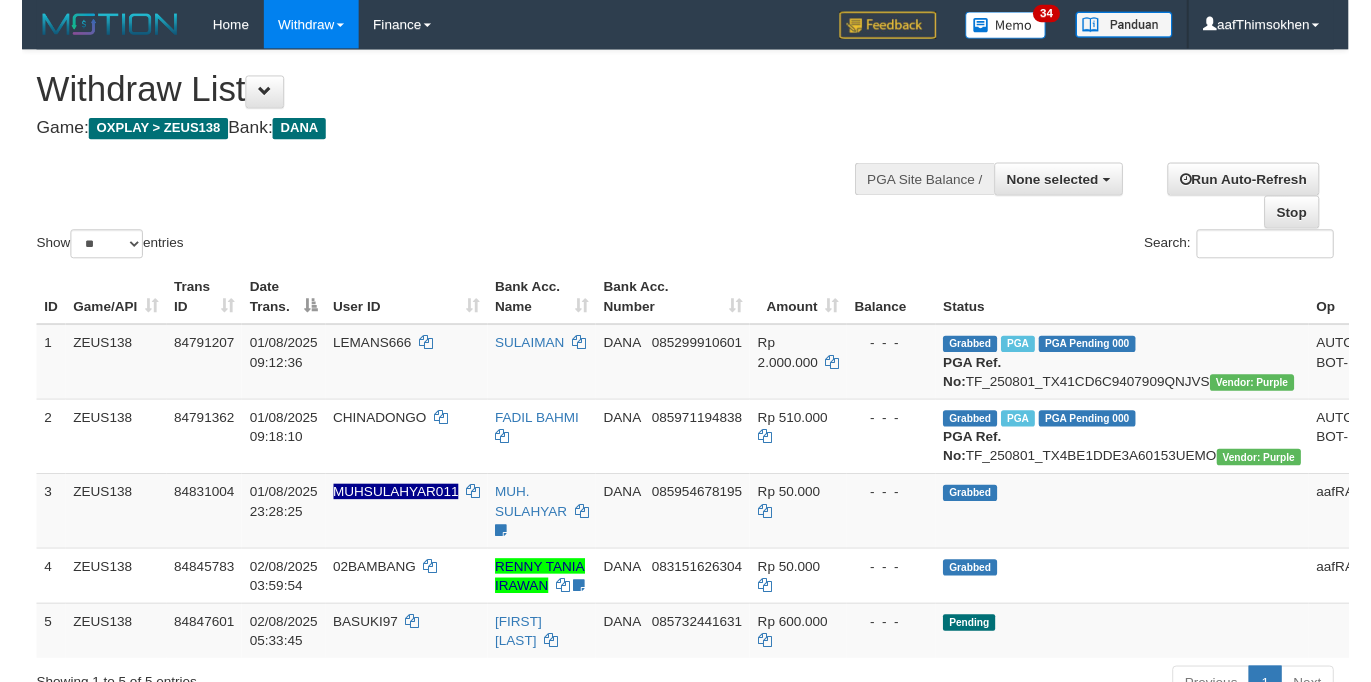 scroll, scrollTop: 358, scrollLeft: 0, axis: vertical 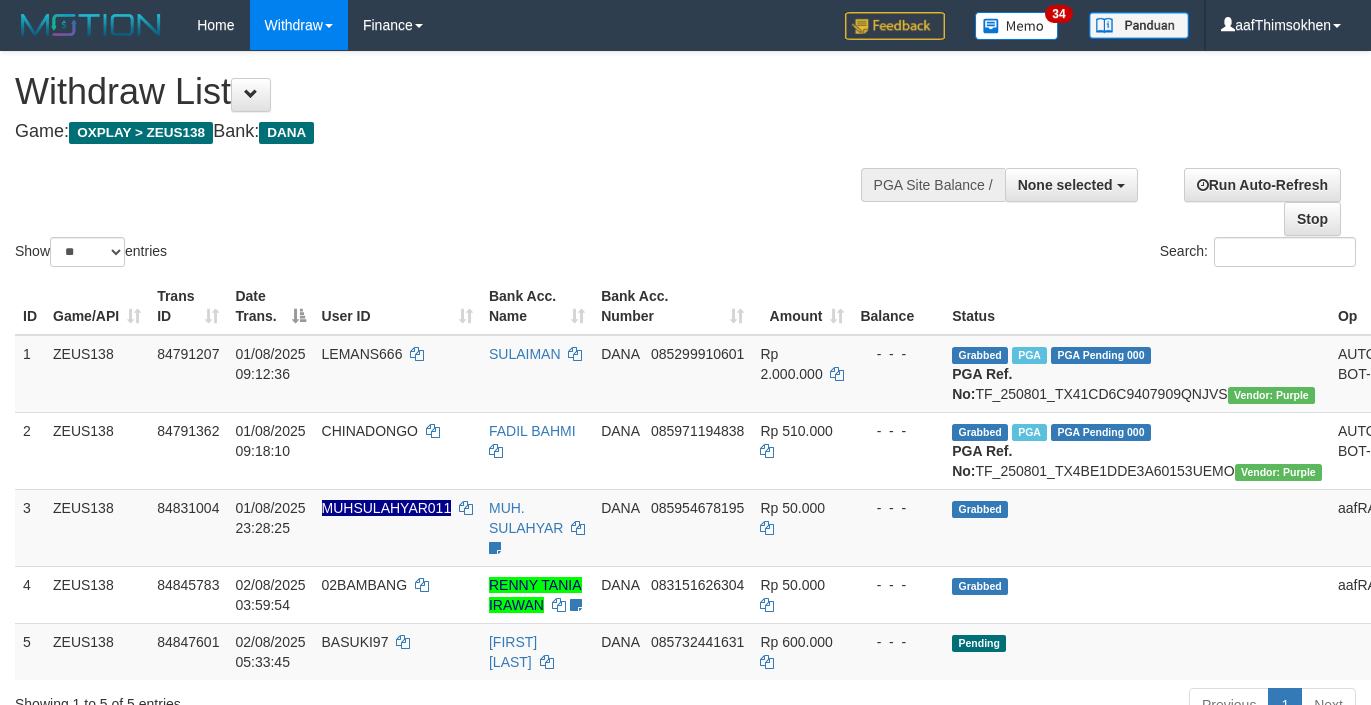 select 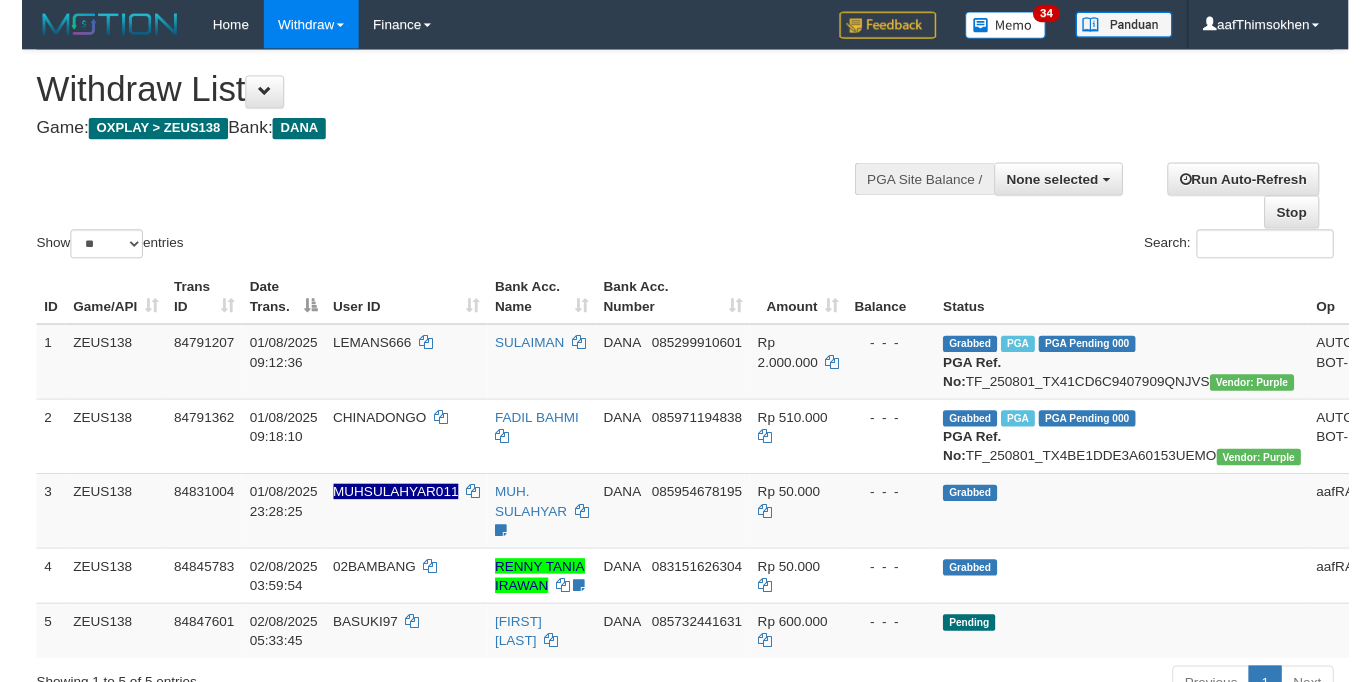 scroll, scrollTop: 358, scrollLeft: 0, axis: vertical 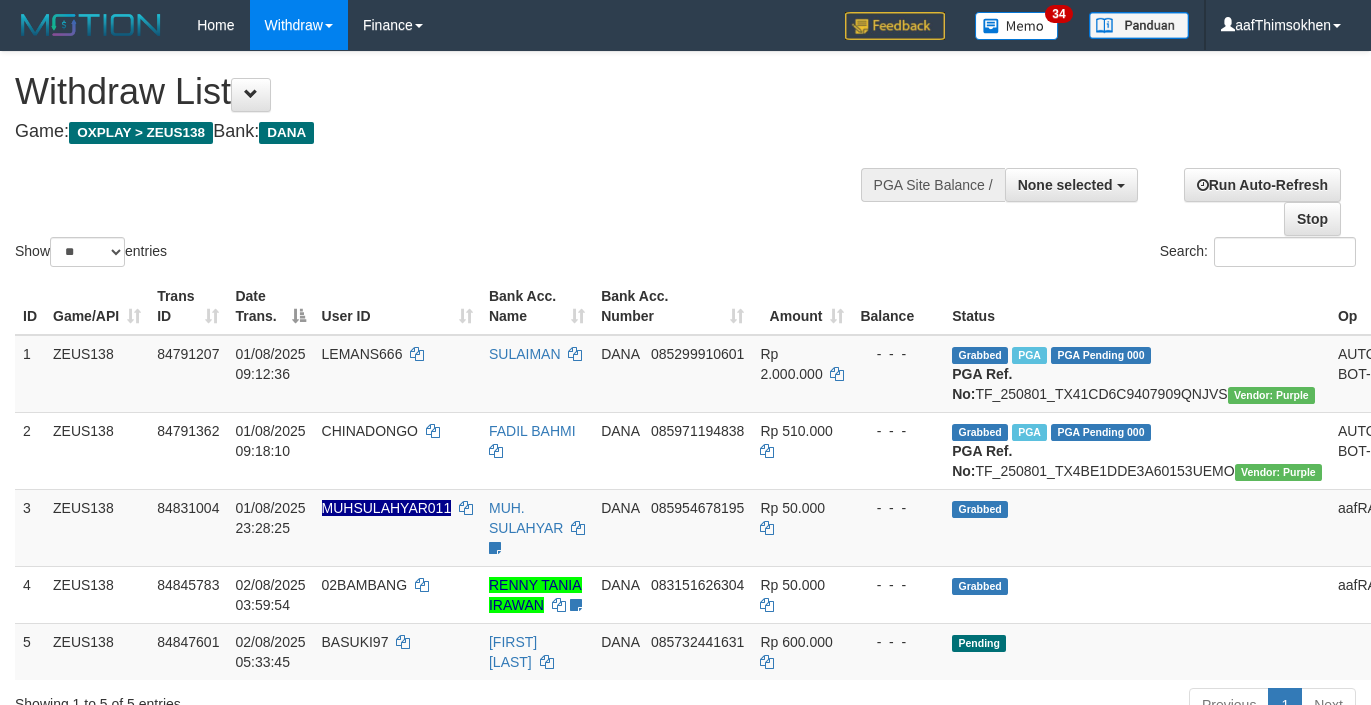 select 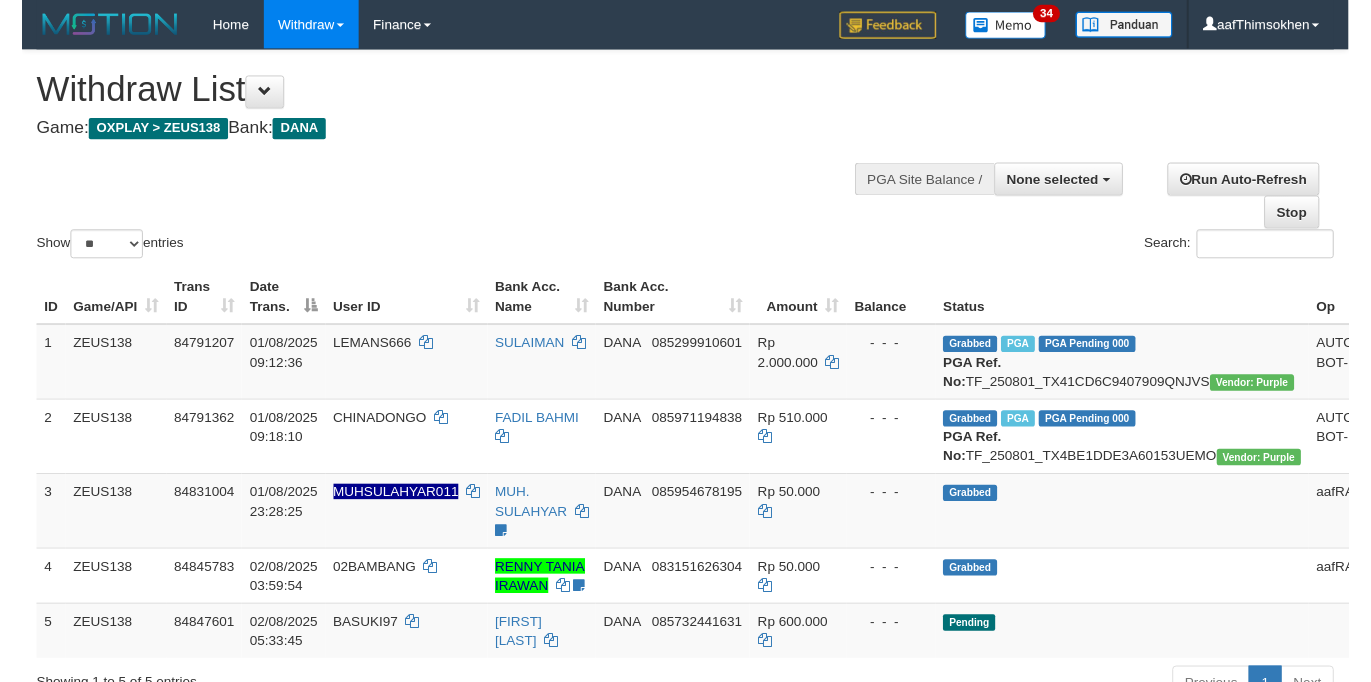 scroll, scrollTop: 358, scrollLeft: 0, axis: vertical 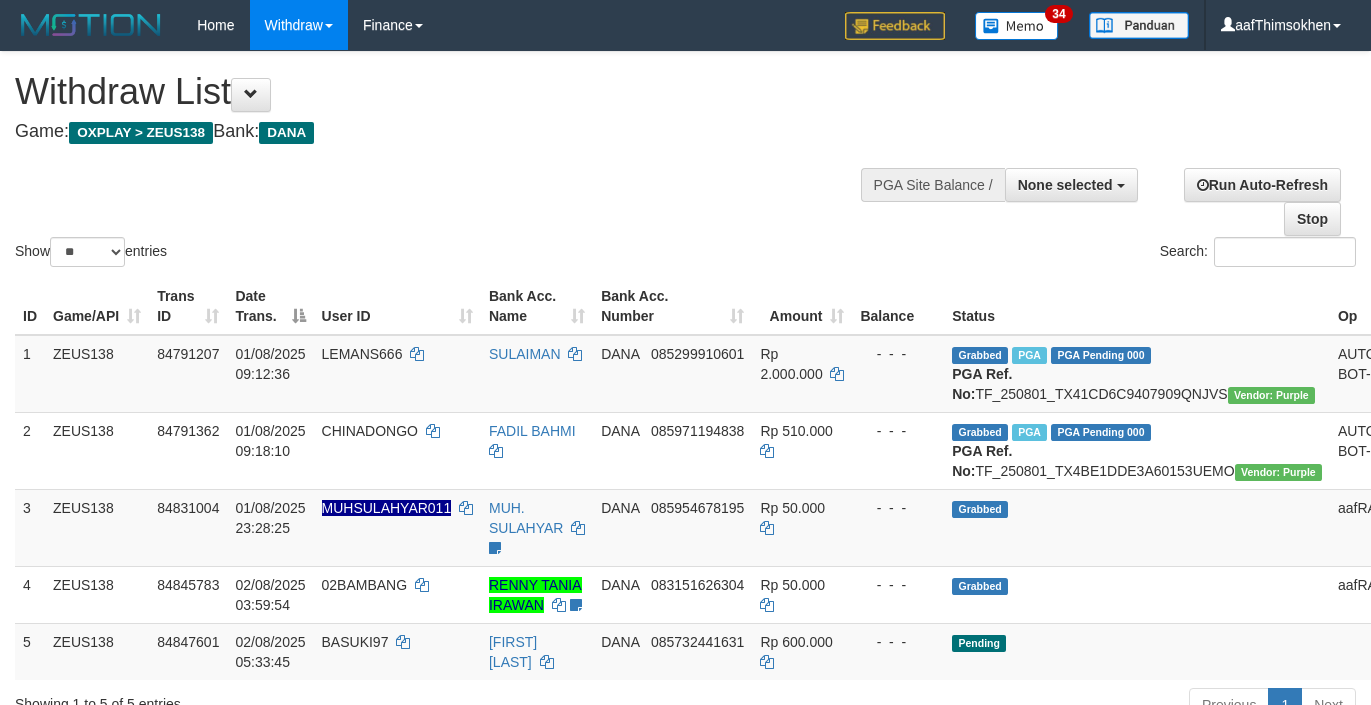 select 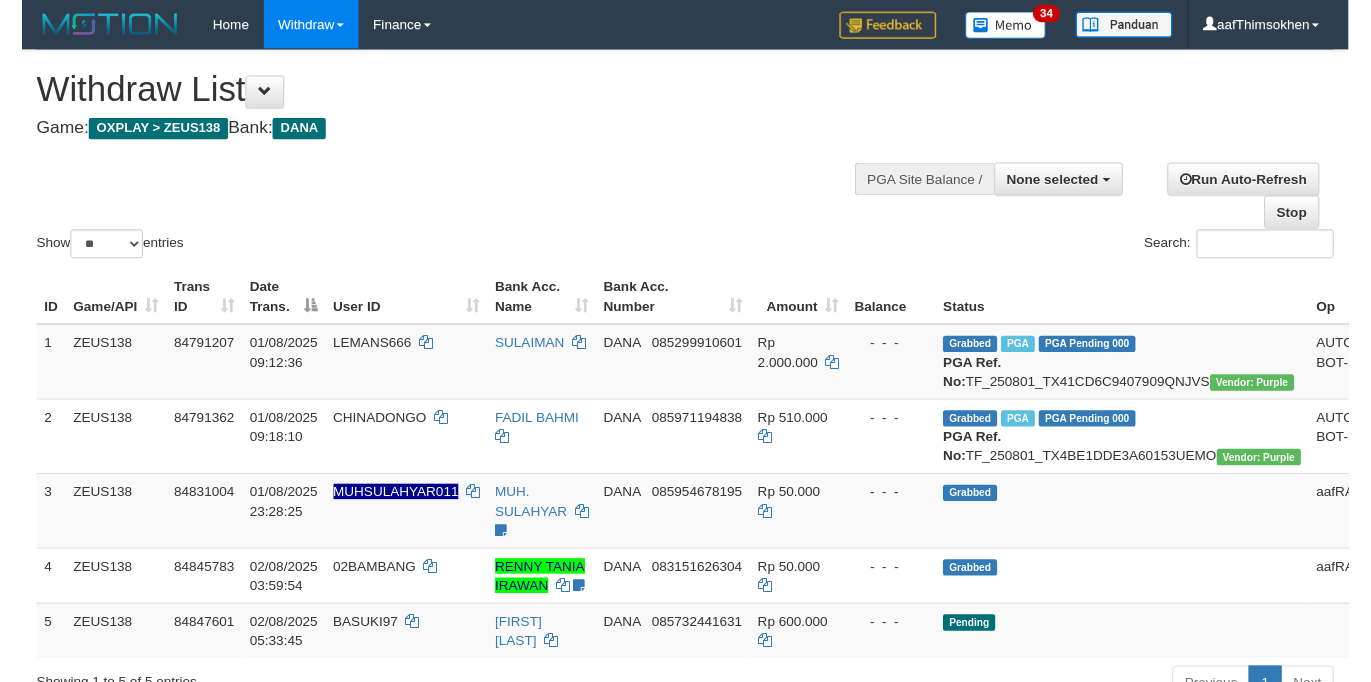 scroll, scrollTop: 358, scrollLeft: 0, axis: vertical 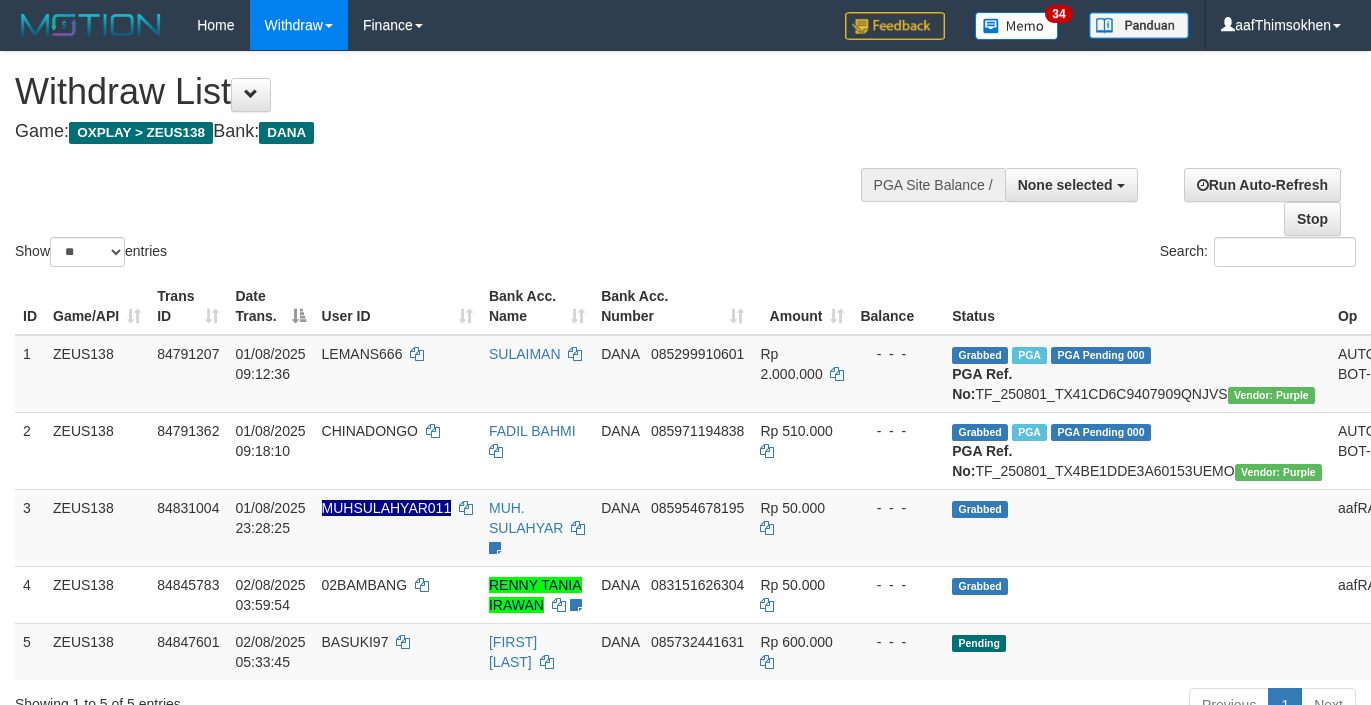 select 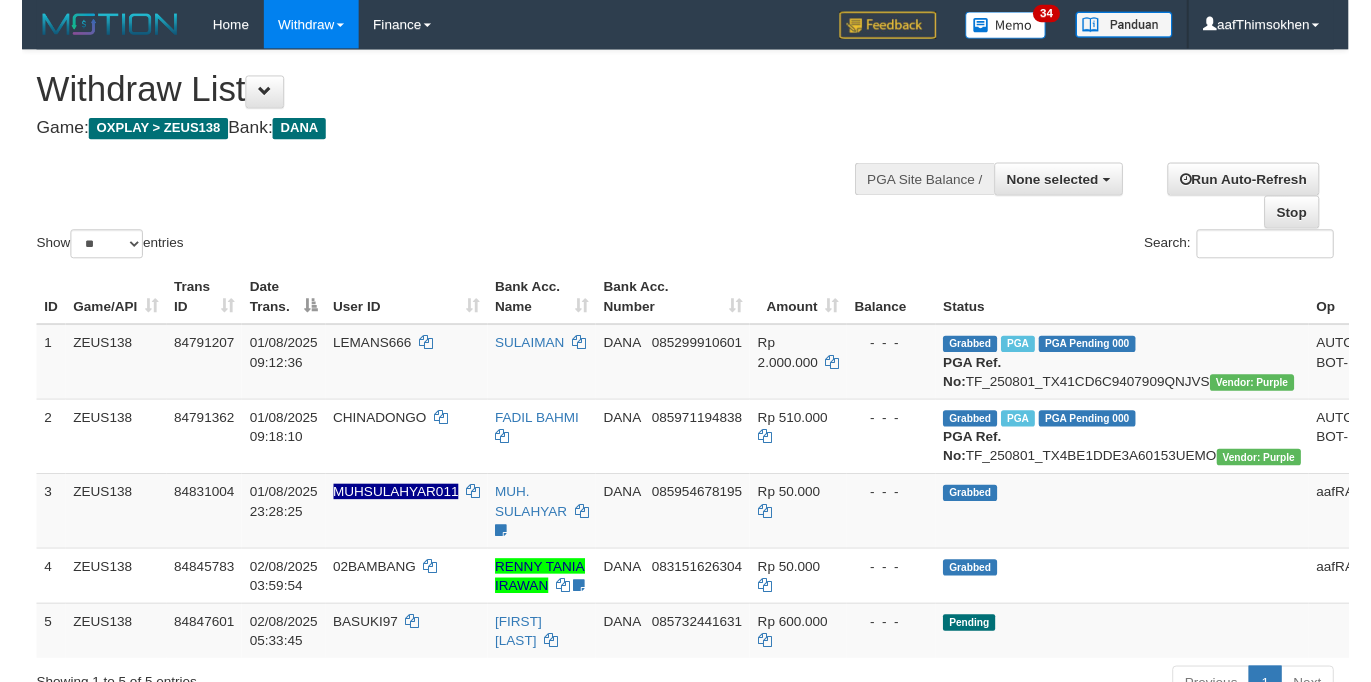 scroll, scrollTop: 358, scrollLeft: 0, axis: vertical 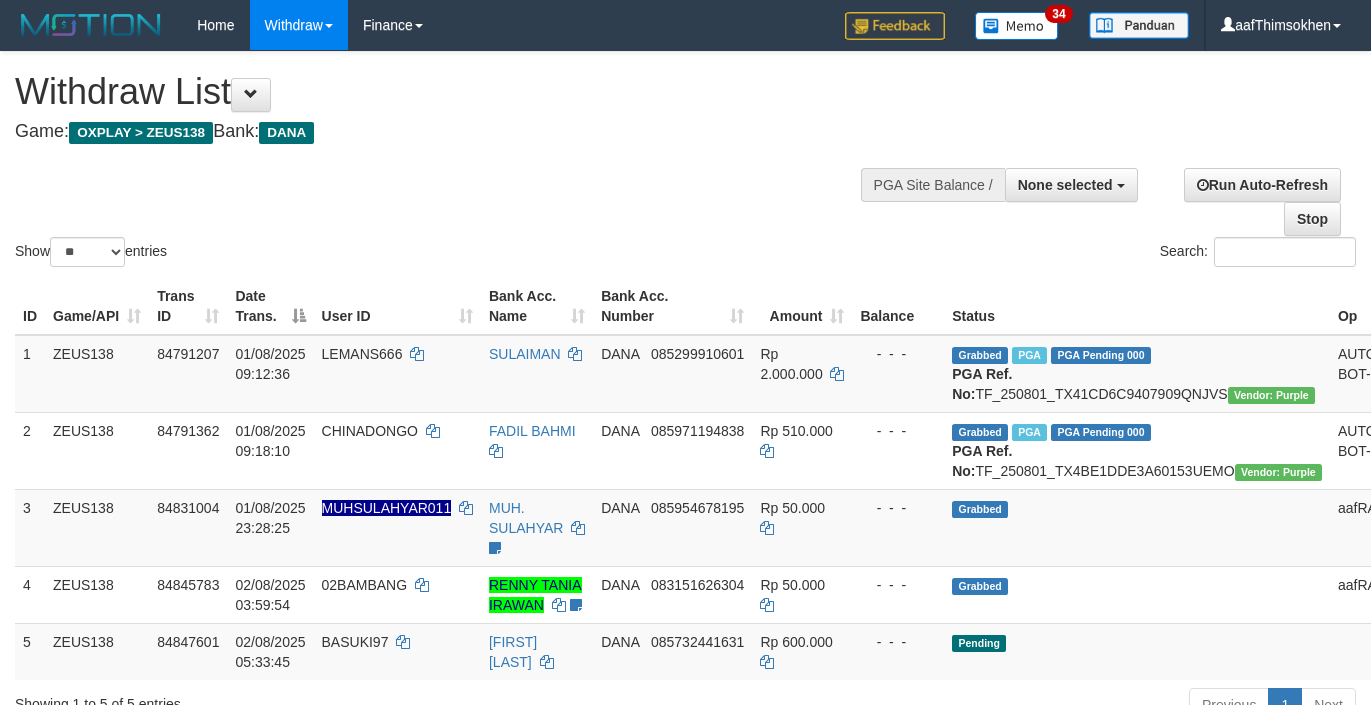 select 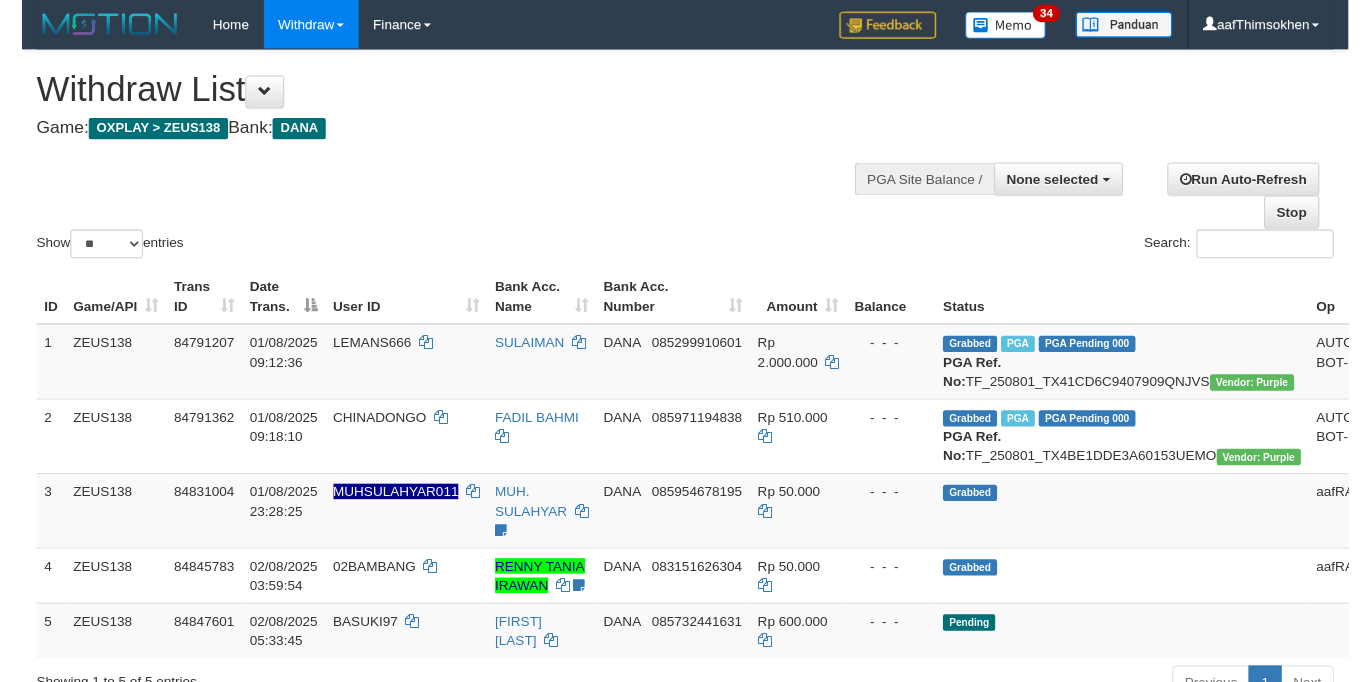 scroll, scrollTop: 358, scrollLeft: 0, axis: vertical 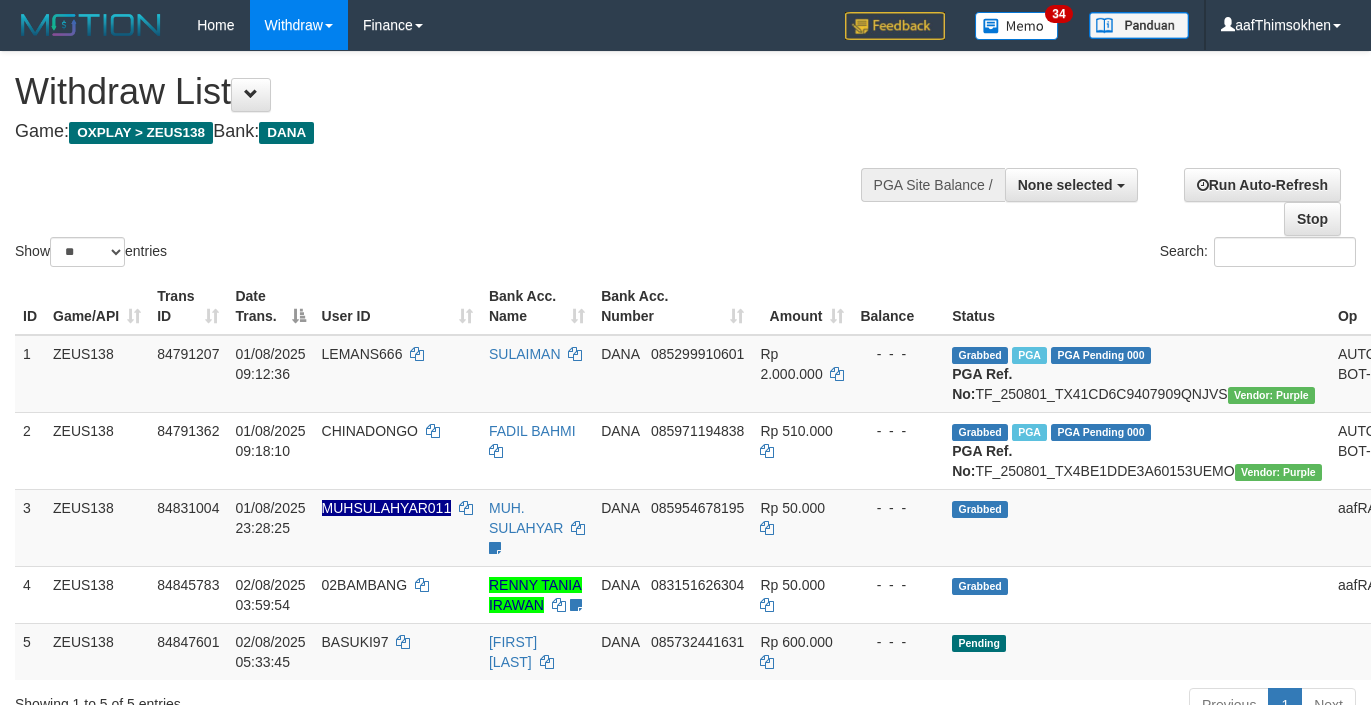 select 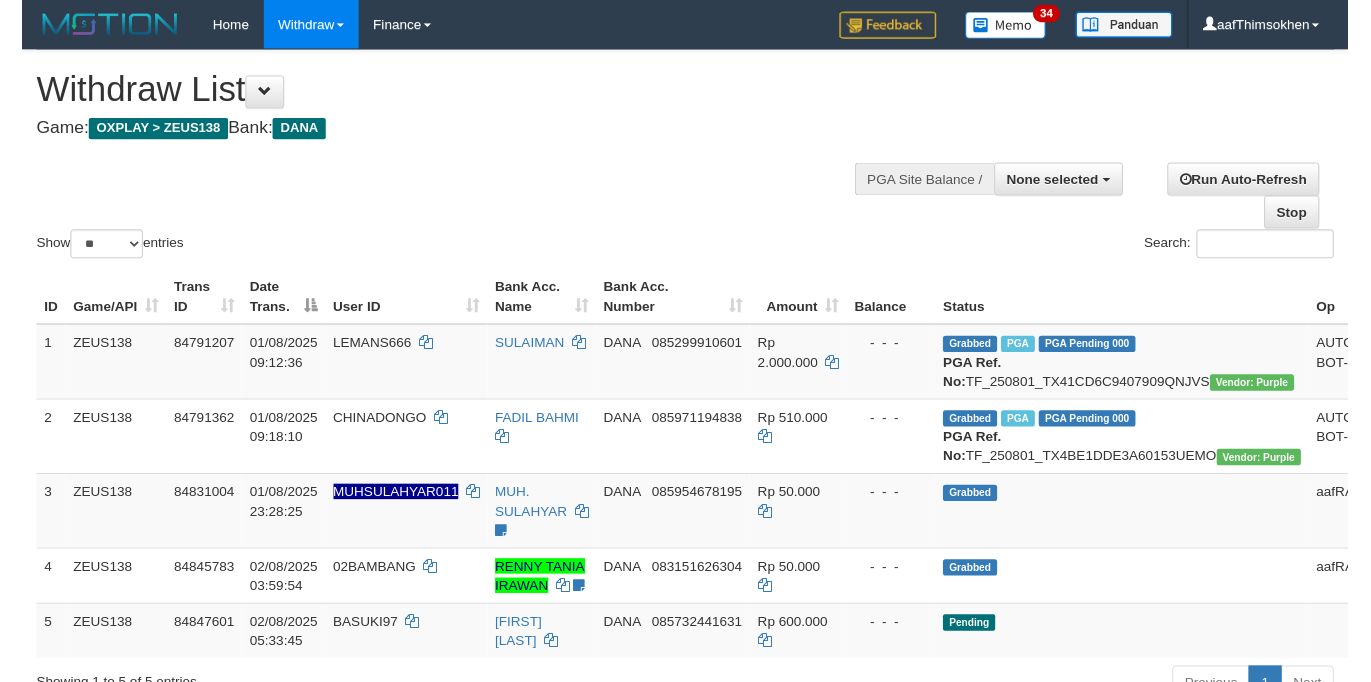 scroll, scrollTop: 358, scrollLeft: 0, axis: vertical 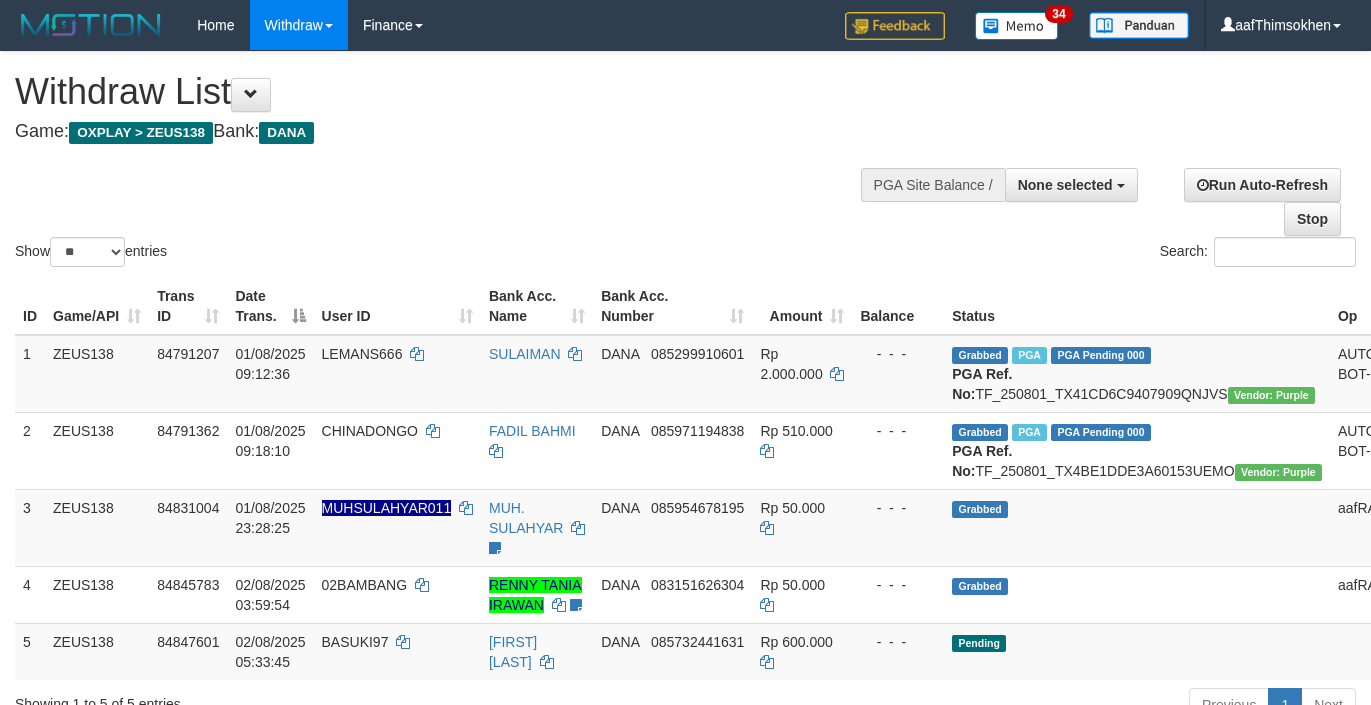select 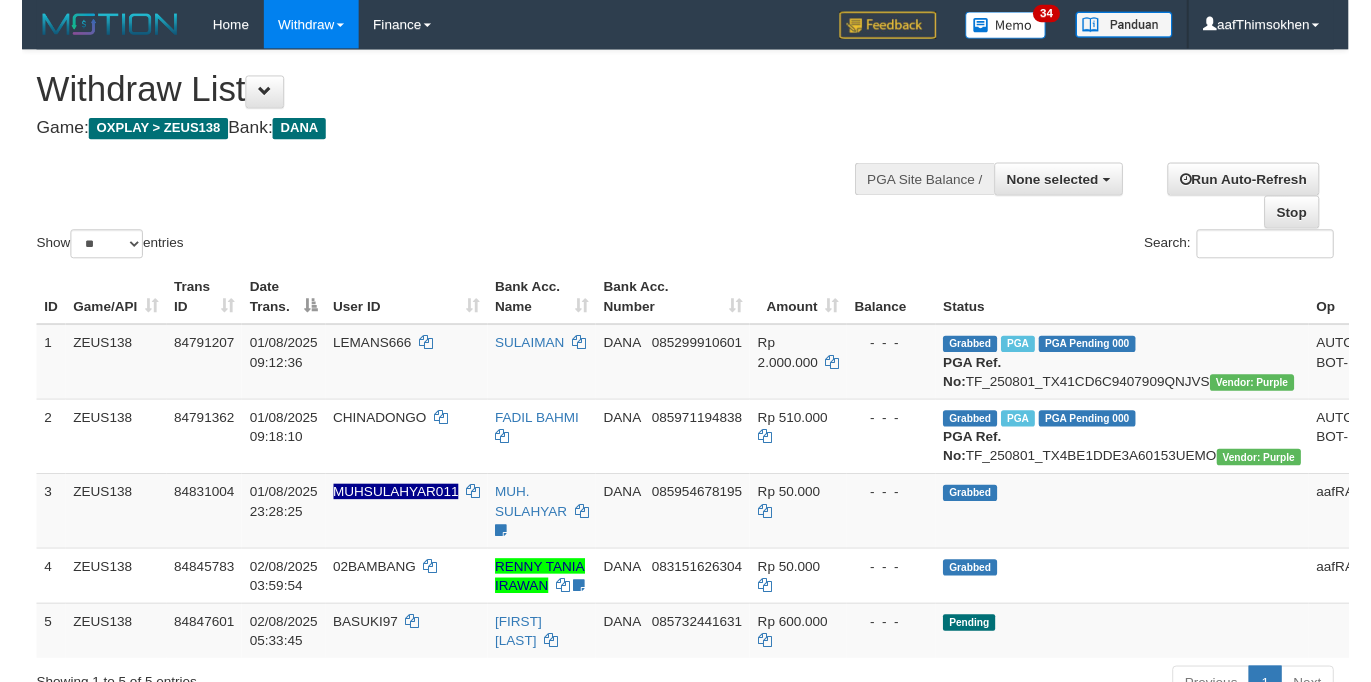 scroll, scrollTop: 358, scrollLeft: 0, axis: vertical 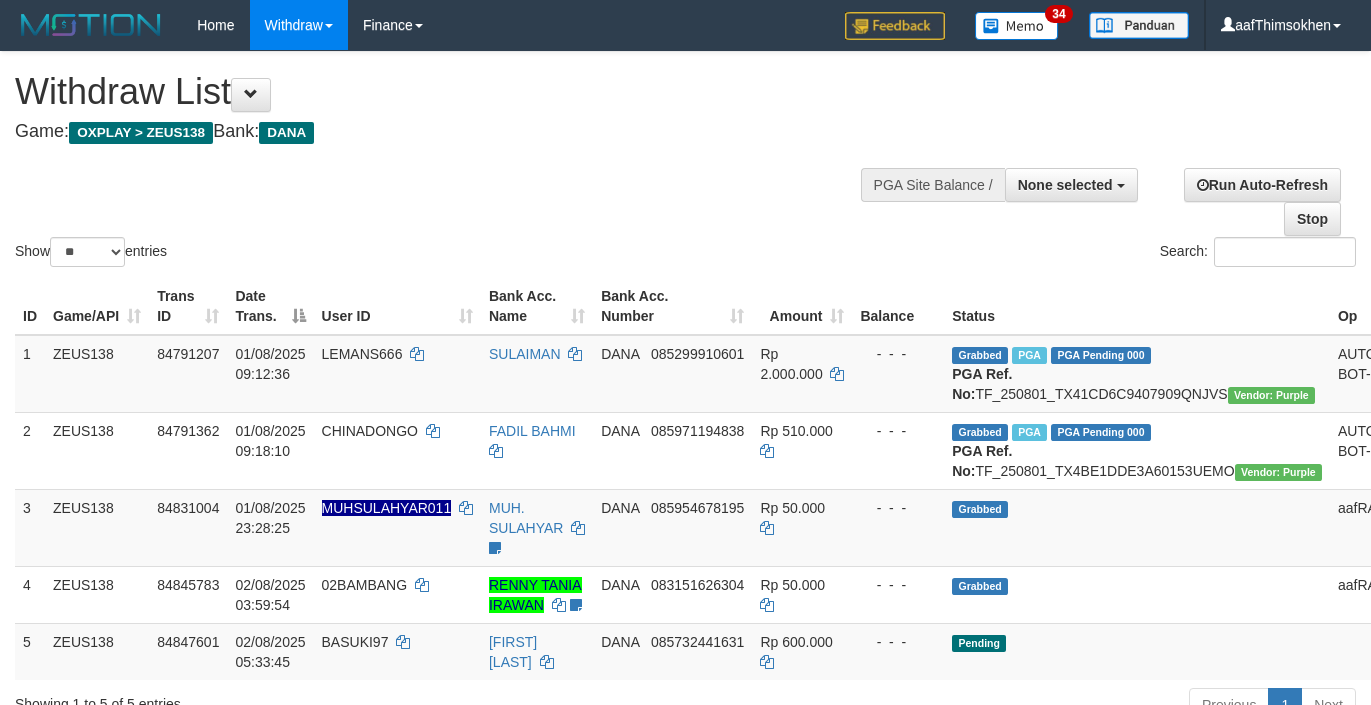 select 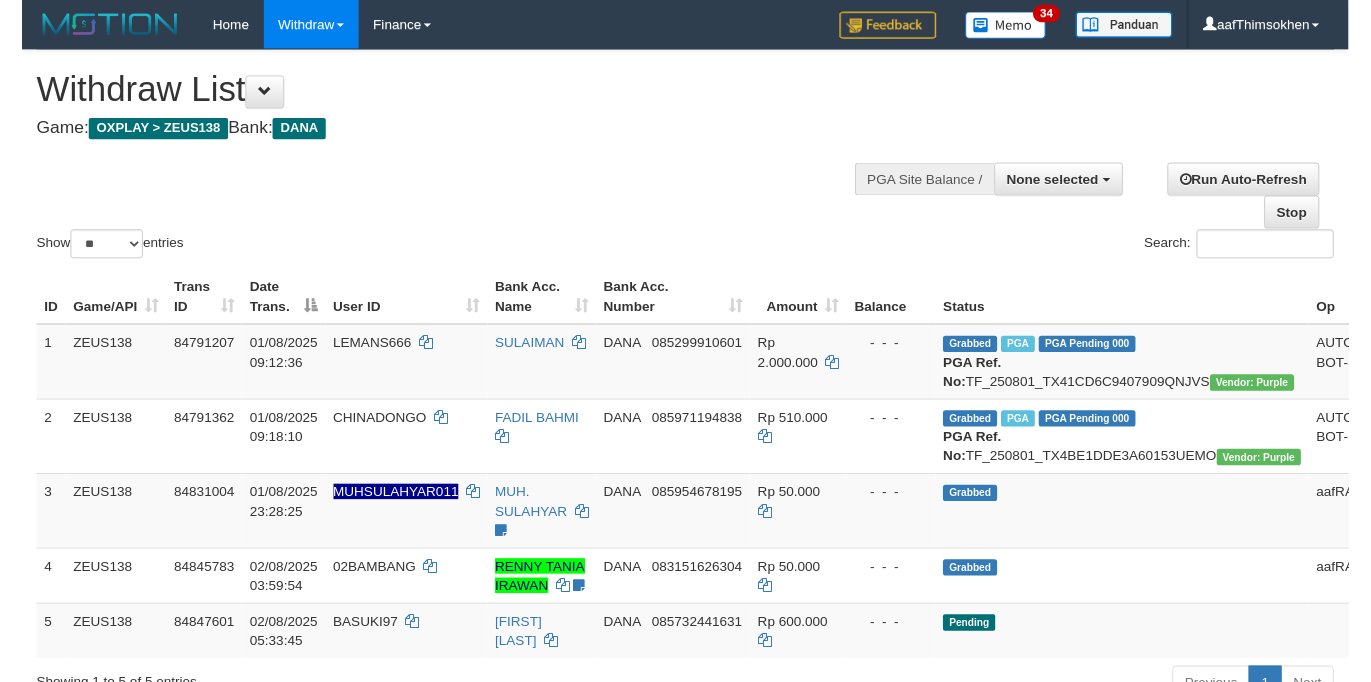 scroll, scrollTop: 358, scrollLeft: 0, axis: vertical 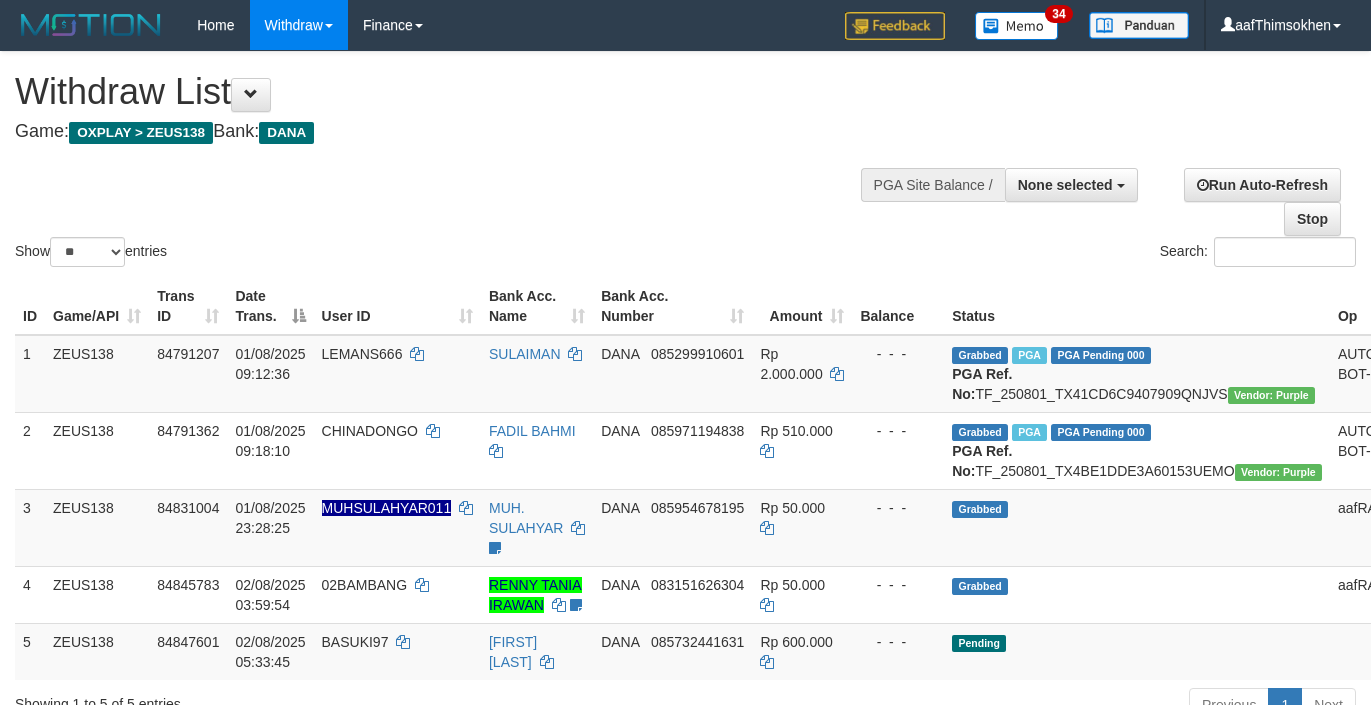 select 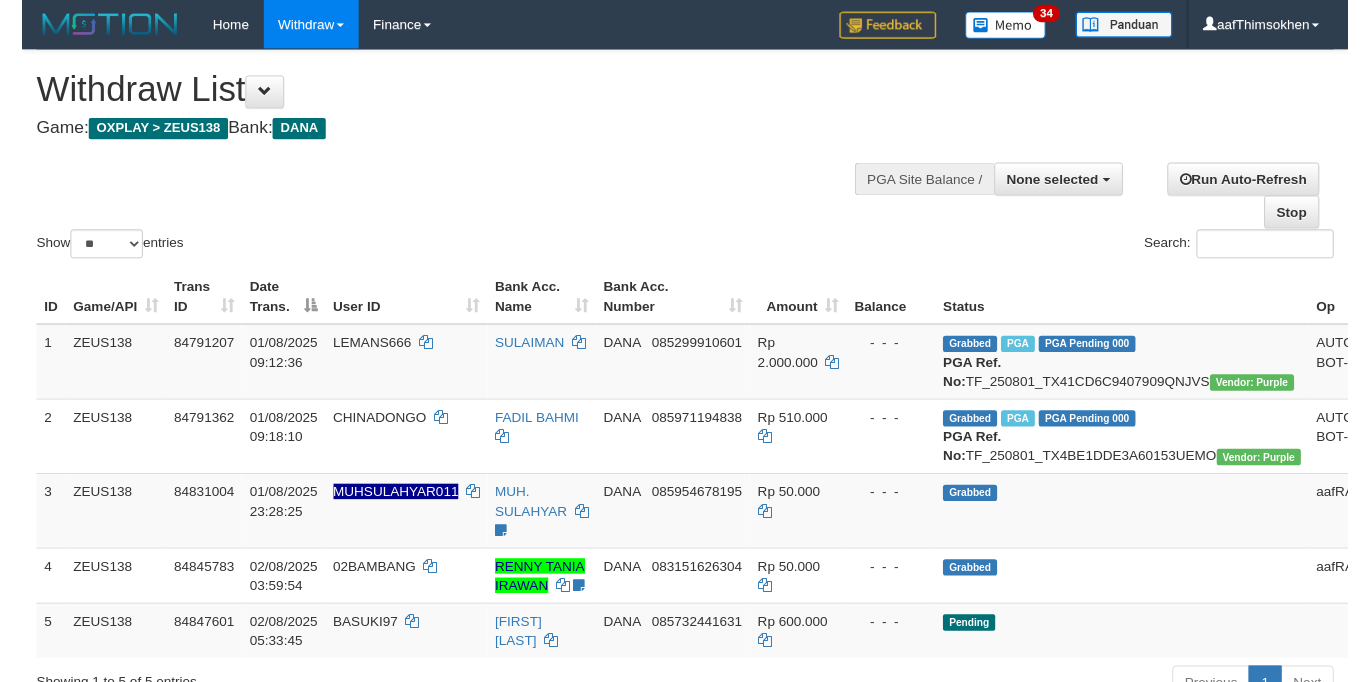 scroll, scrollTop: 358, scrollLeft: 0, axis: vertical 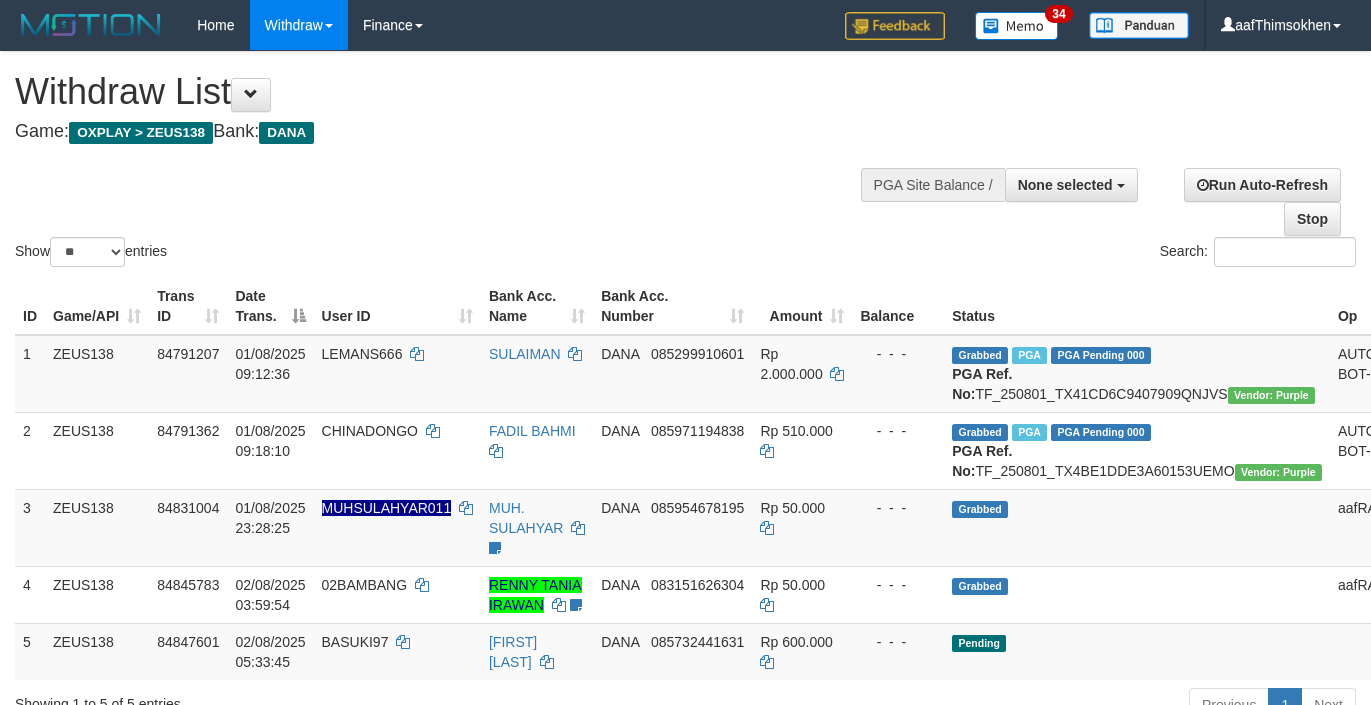 select 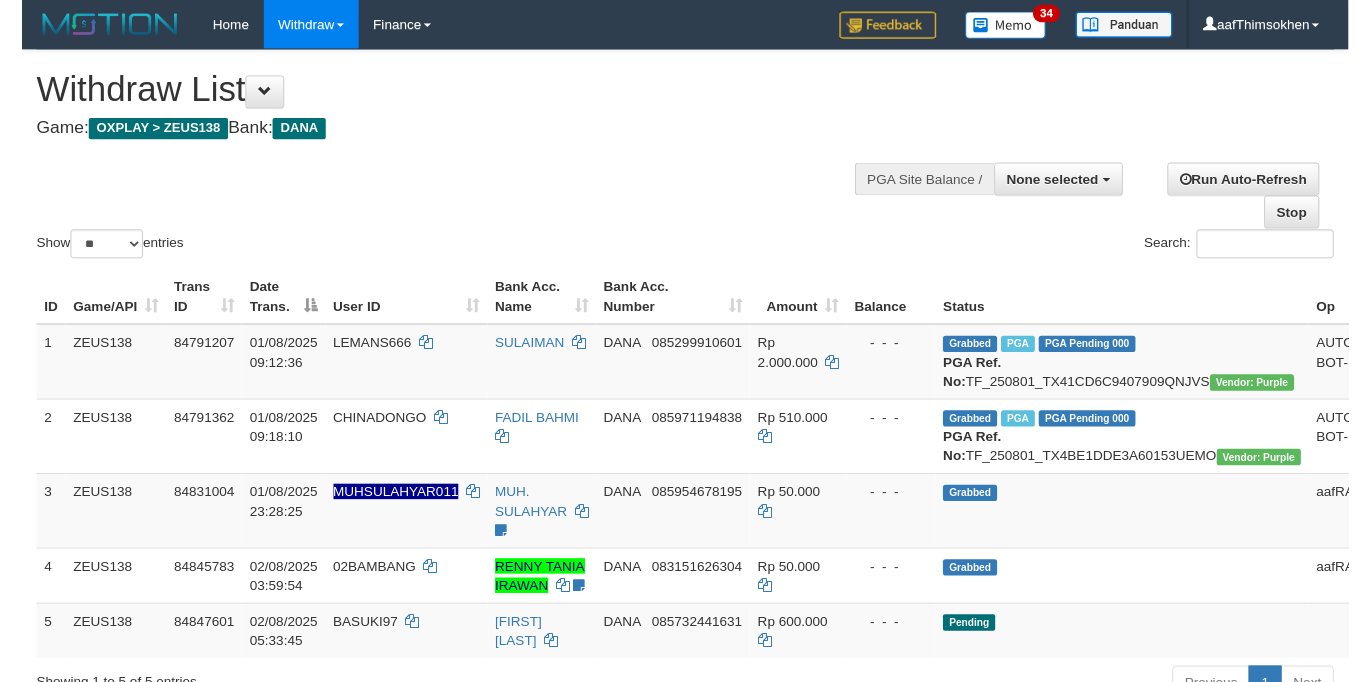 scroll, scrollTop: 358, scrollLeft: 0, axis: vertical 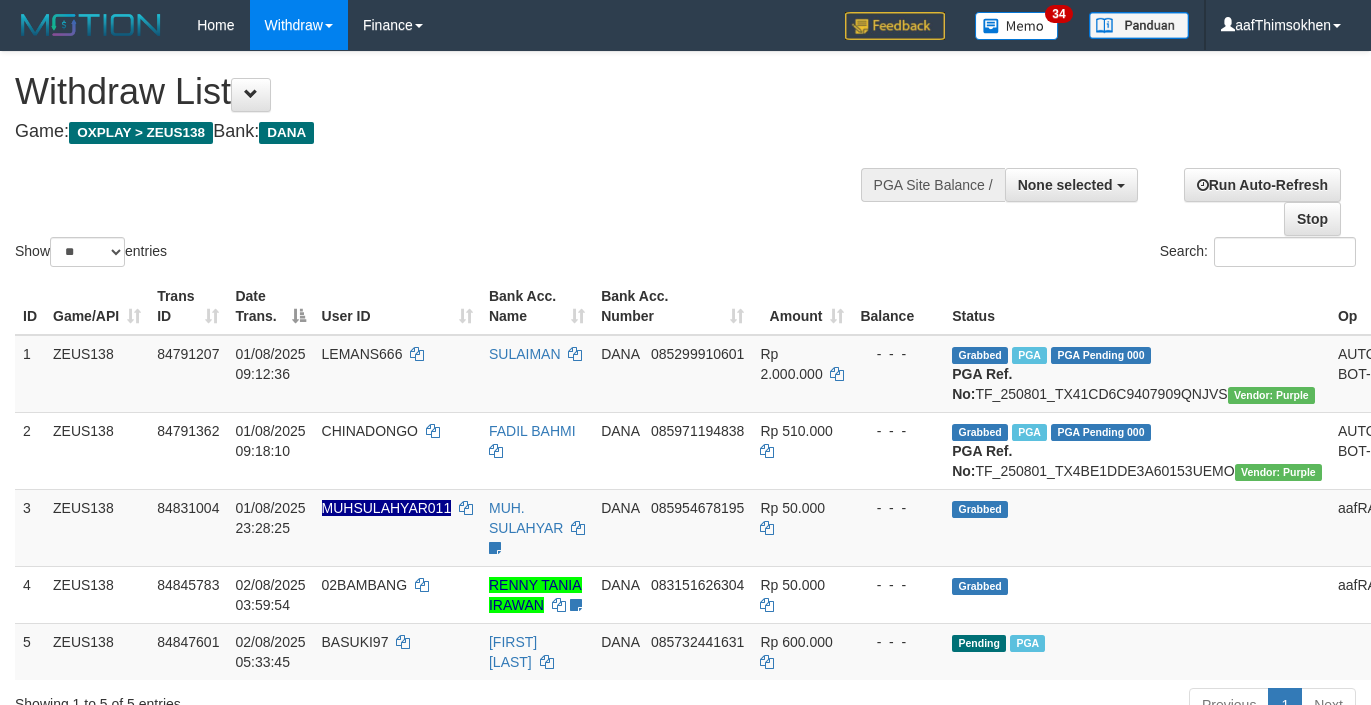 select 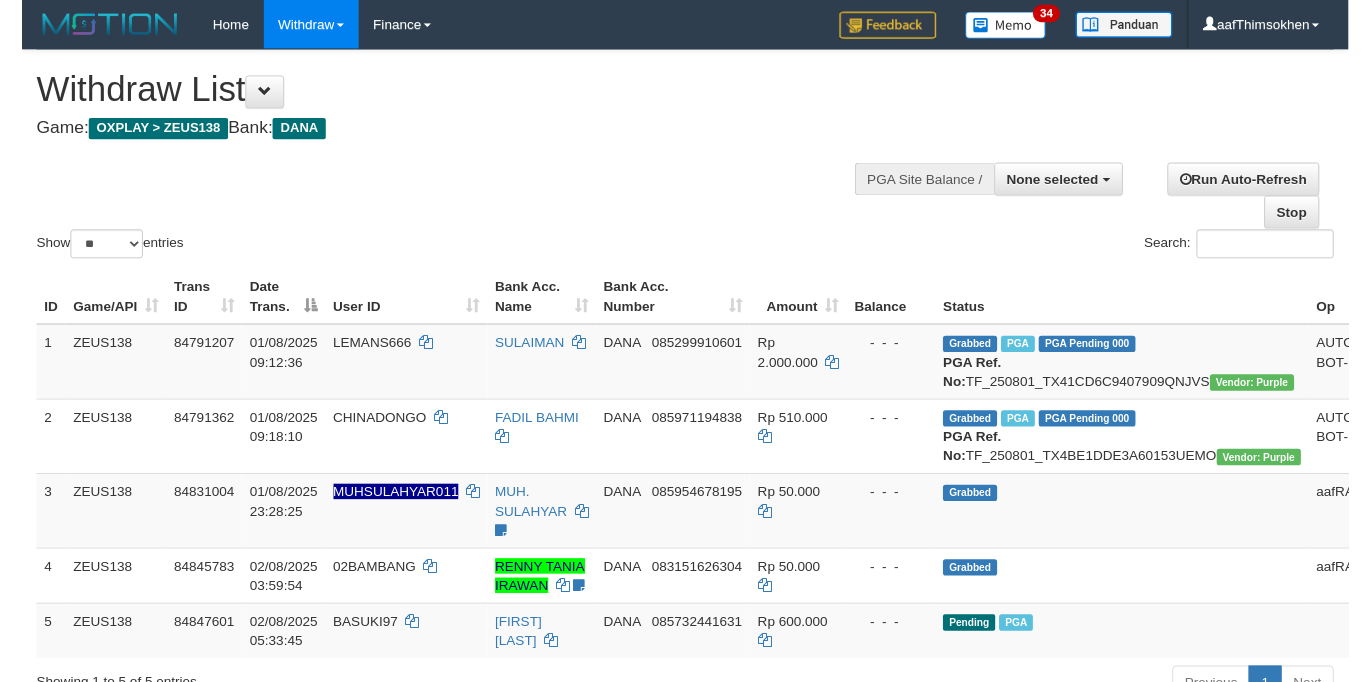 scroll, scrollTop: 358, scrollLeft: 0, axis: vertical 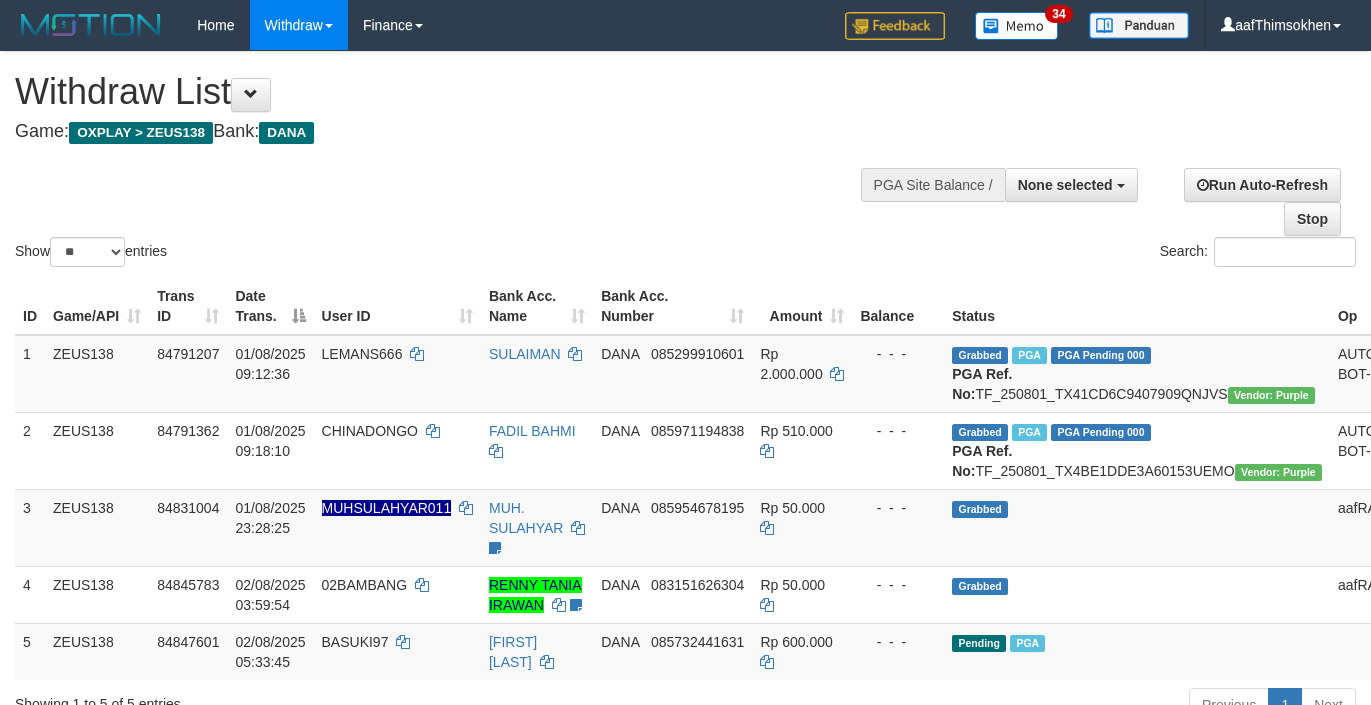 select 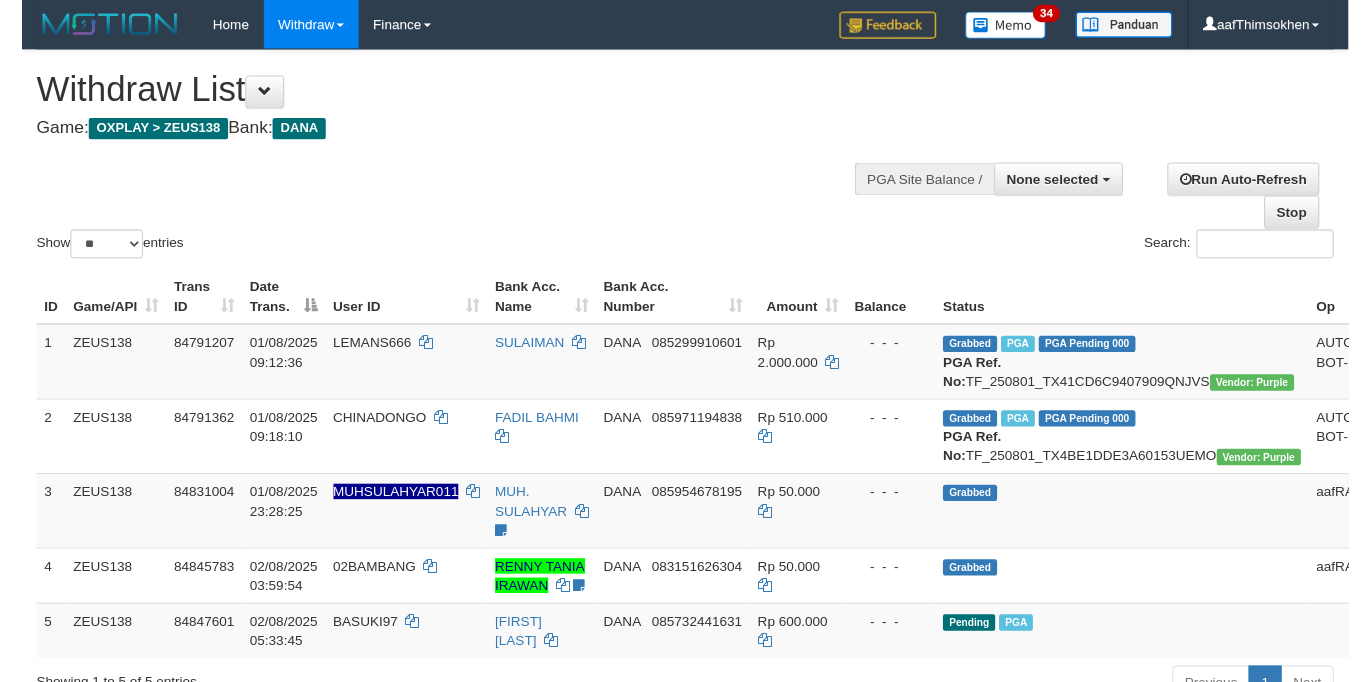 scroll, scrollTop: 358, scrollLeft: 0, axis: vertical 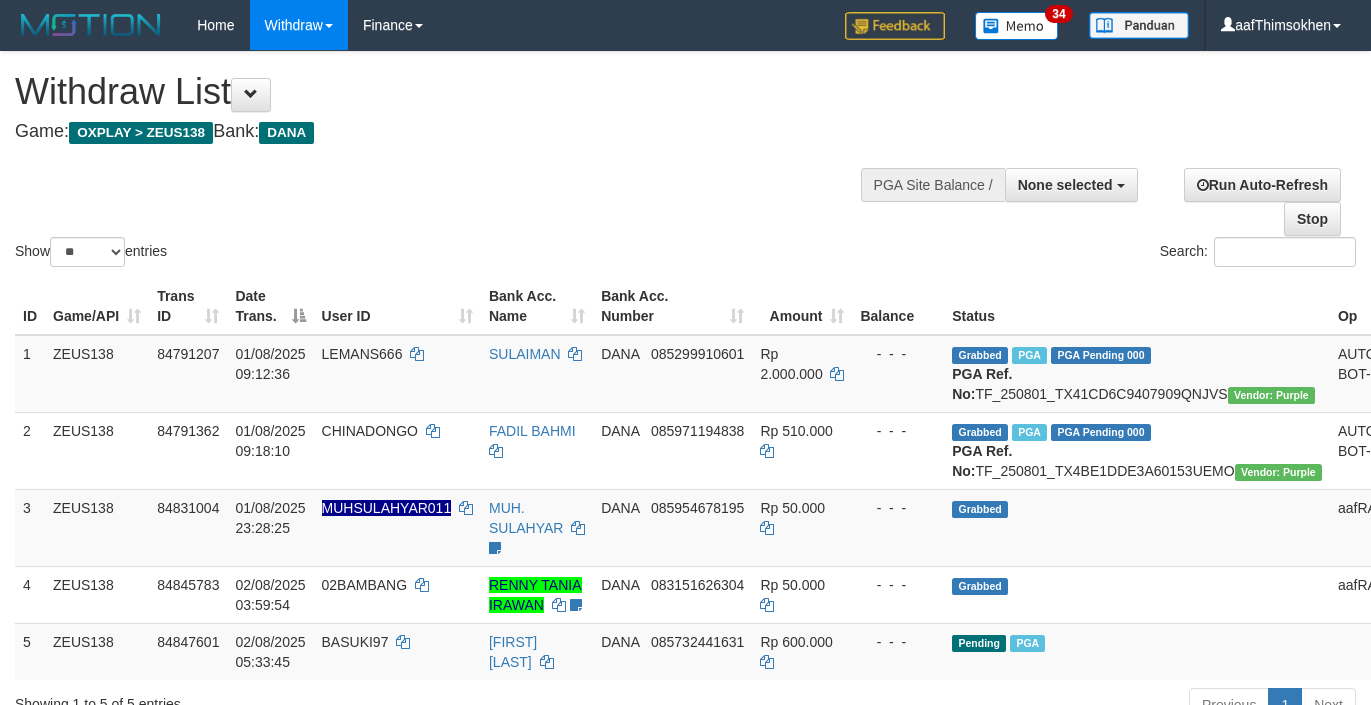 select 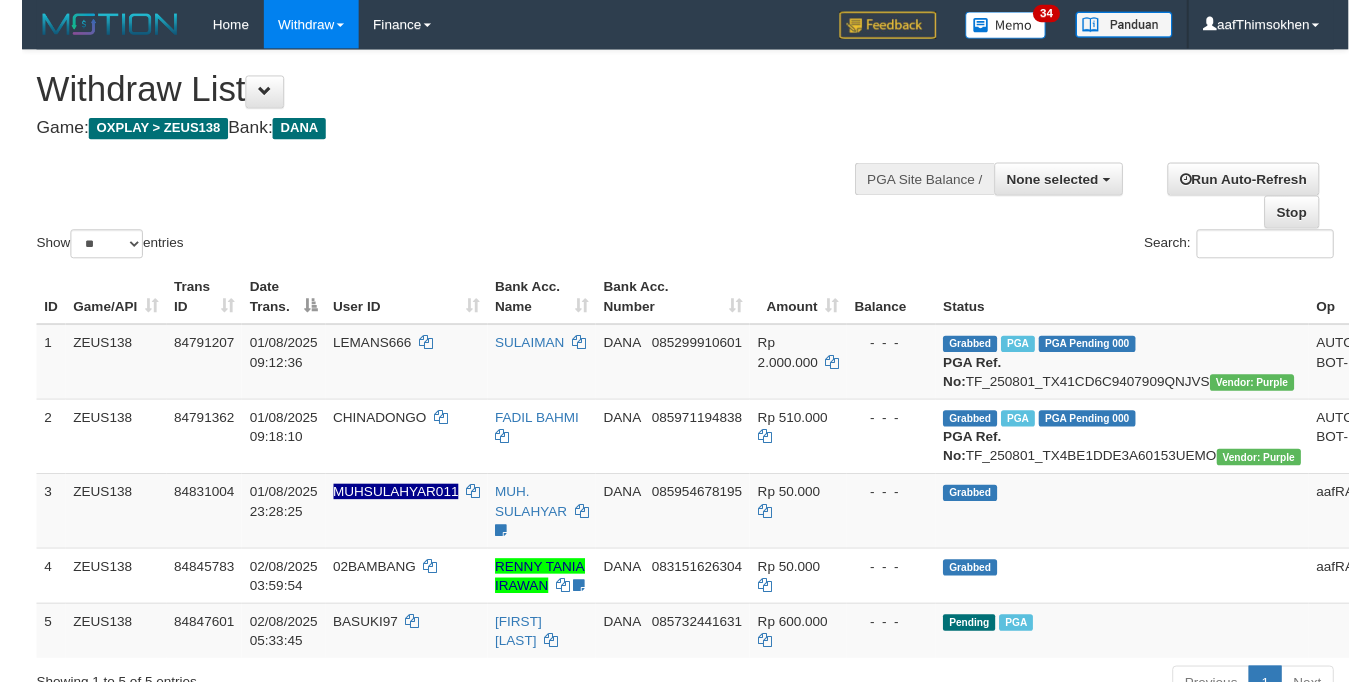scroll, scrollTop: 358, scrollLeft: 0, axis: vertical 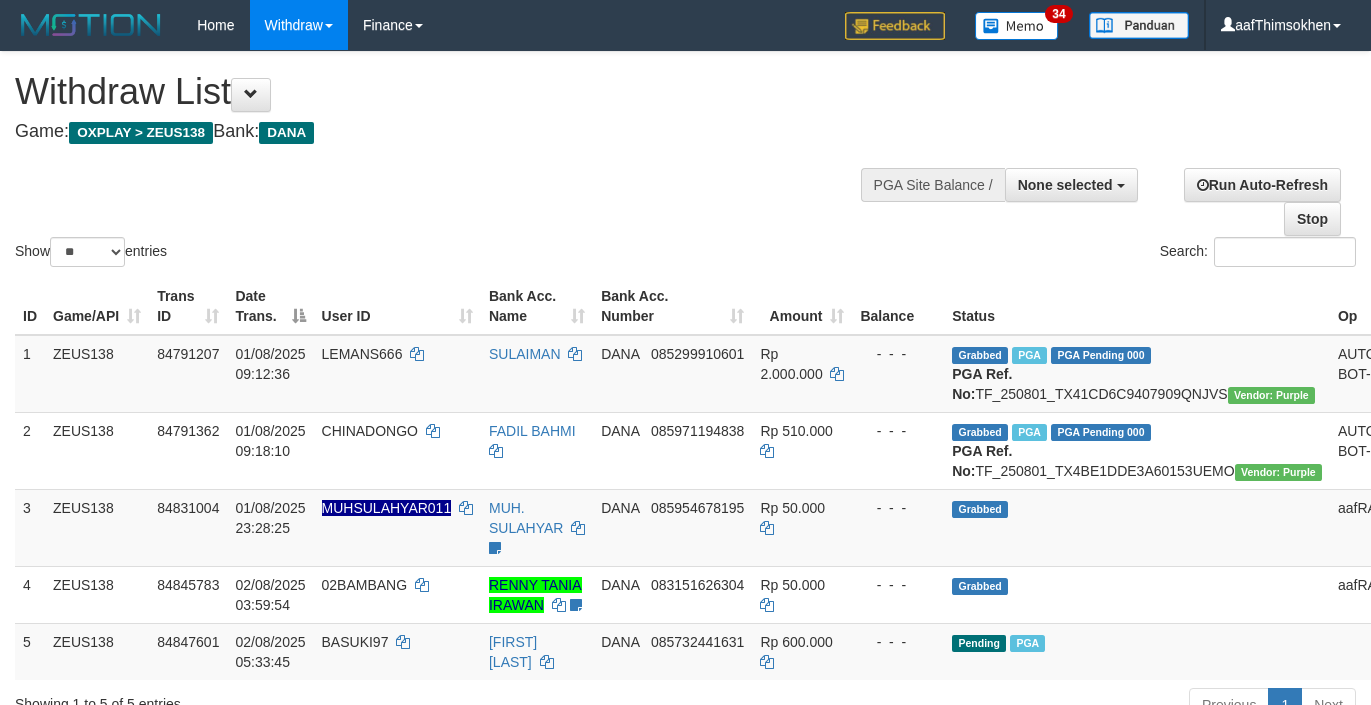 select 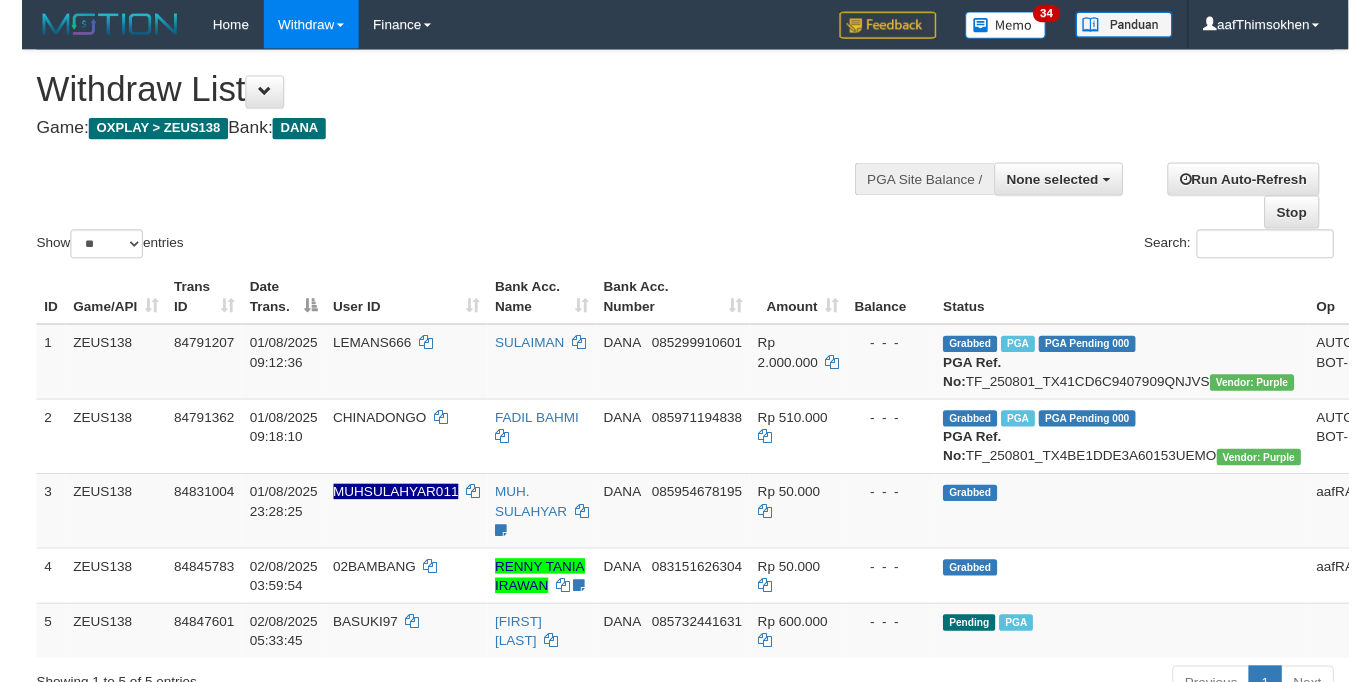 scroll, scrollTop: 358, scrollLeft: 0, axis: vertical 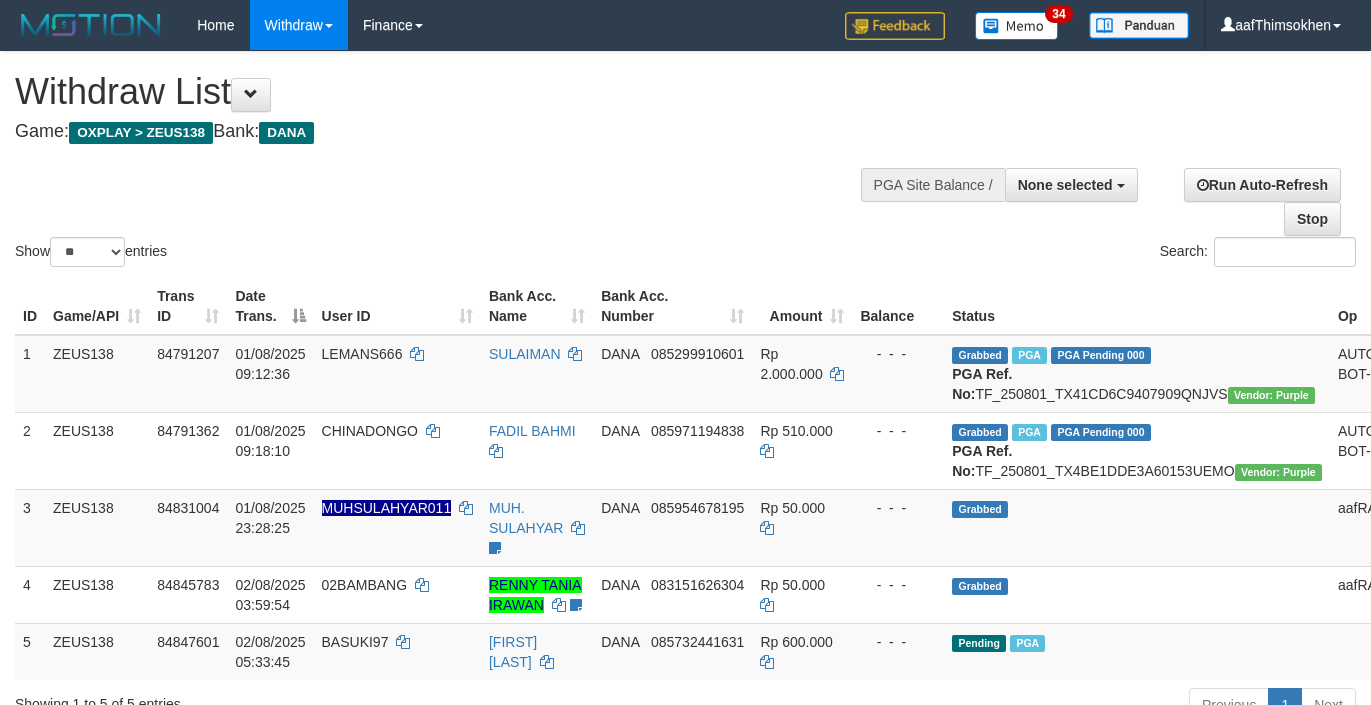 select 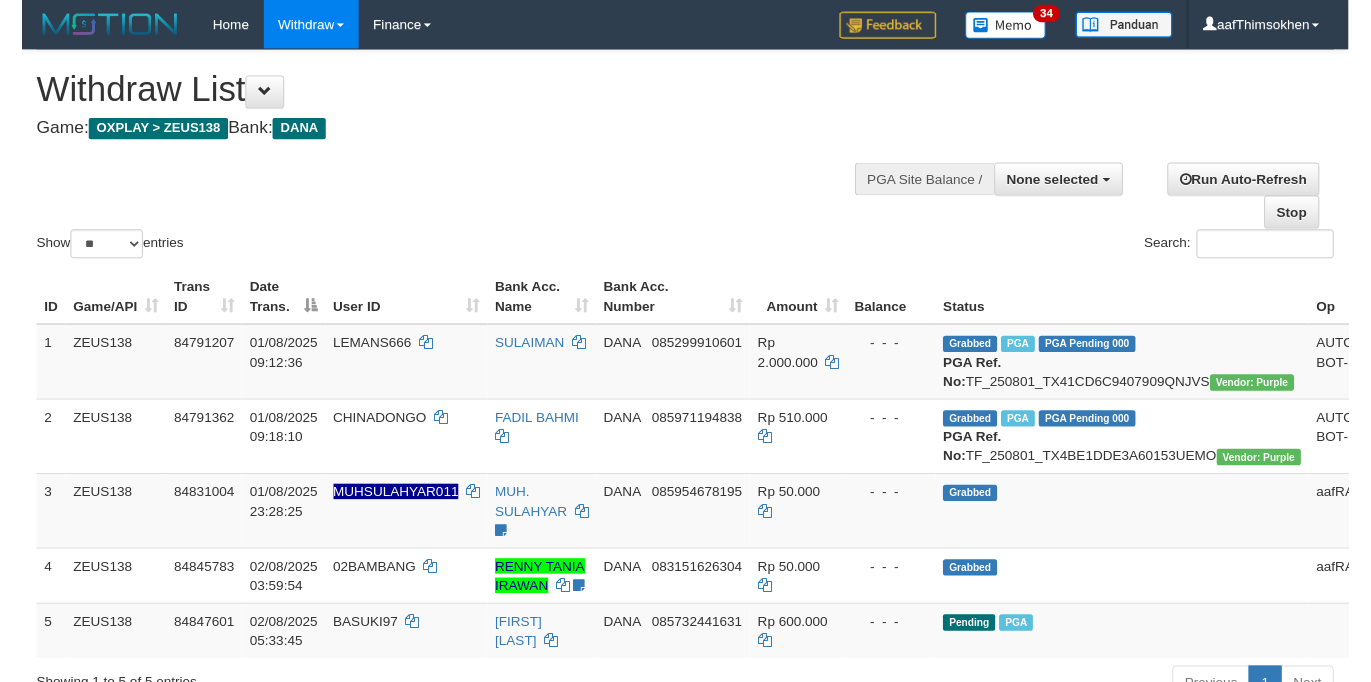 scroll, scrollTop: 358, scrollLeft: 0, axis: vertical 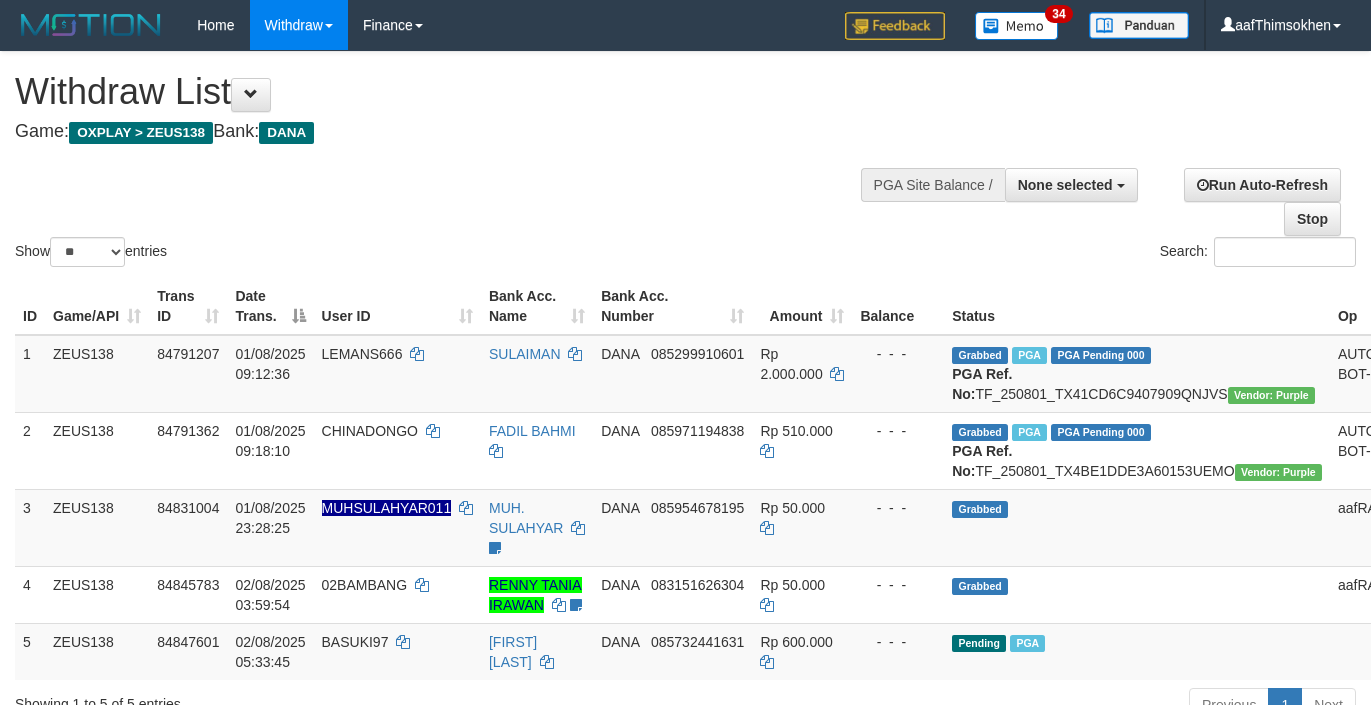 select 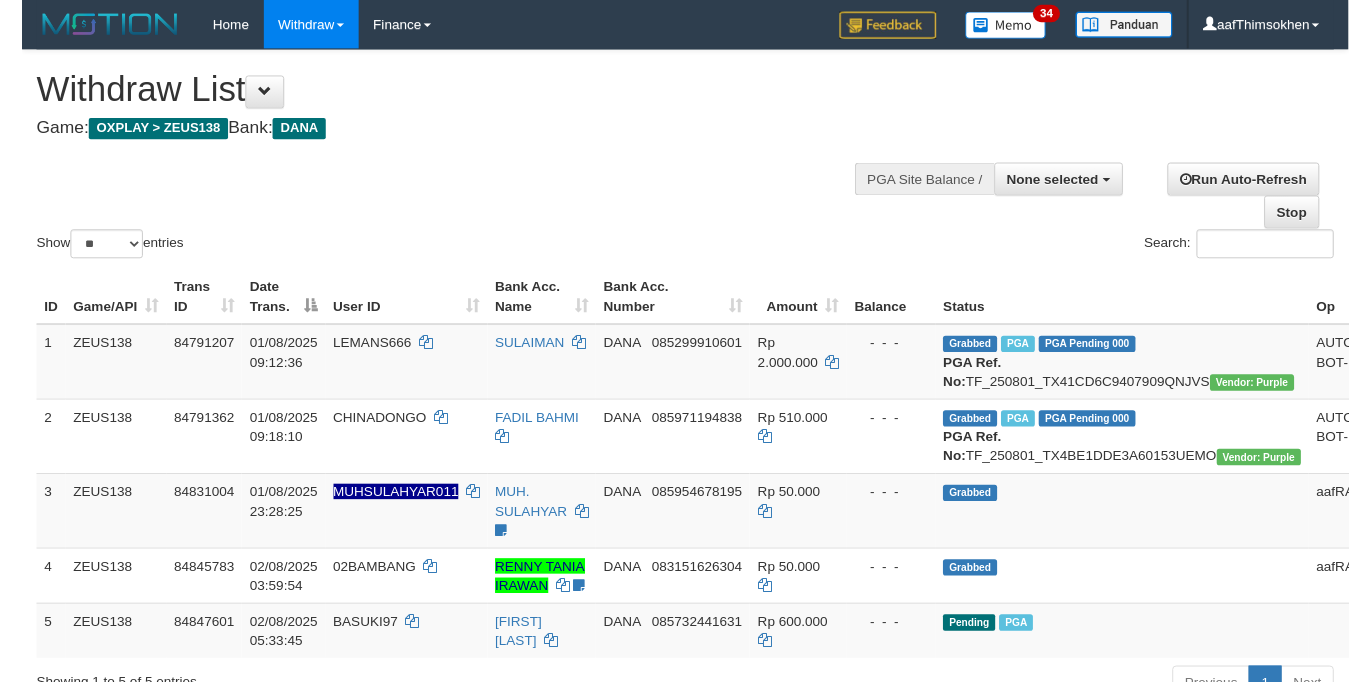 scroll, scrollTop: 358, scrollLeft: 0, axis: vertical 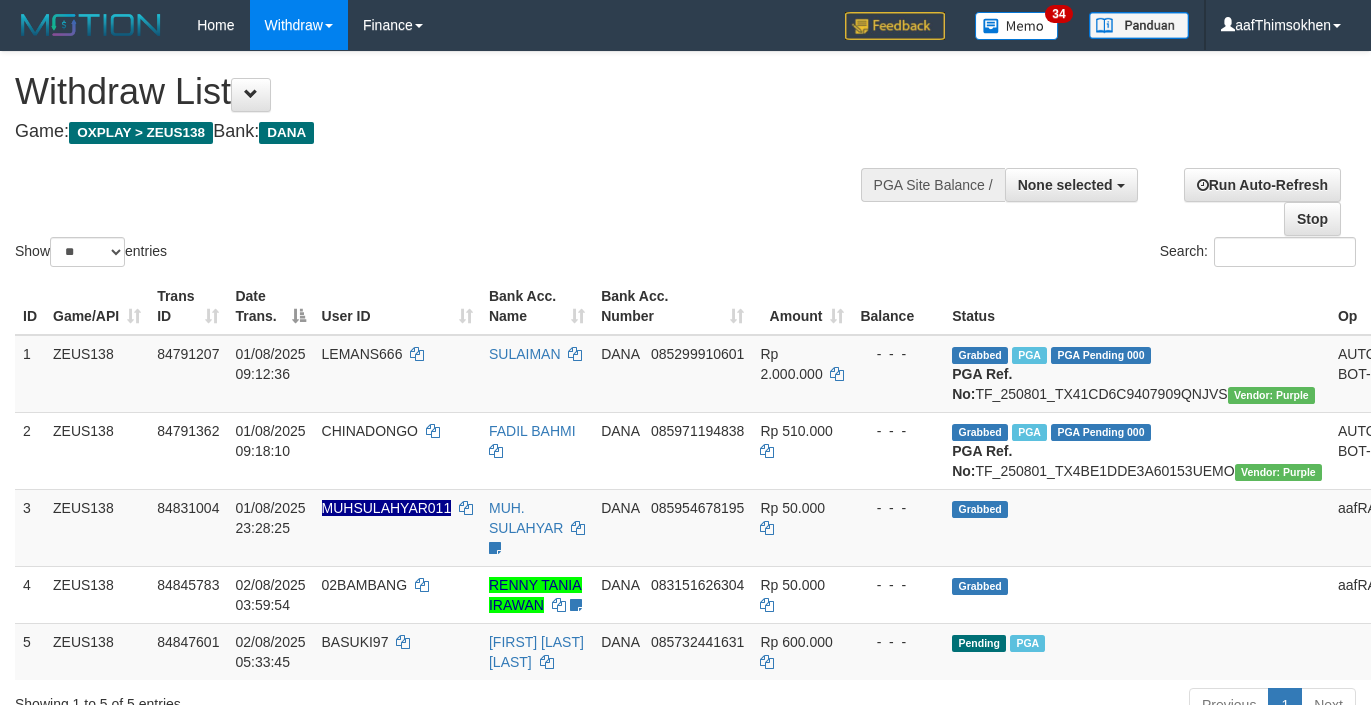 select 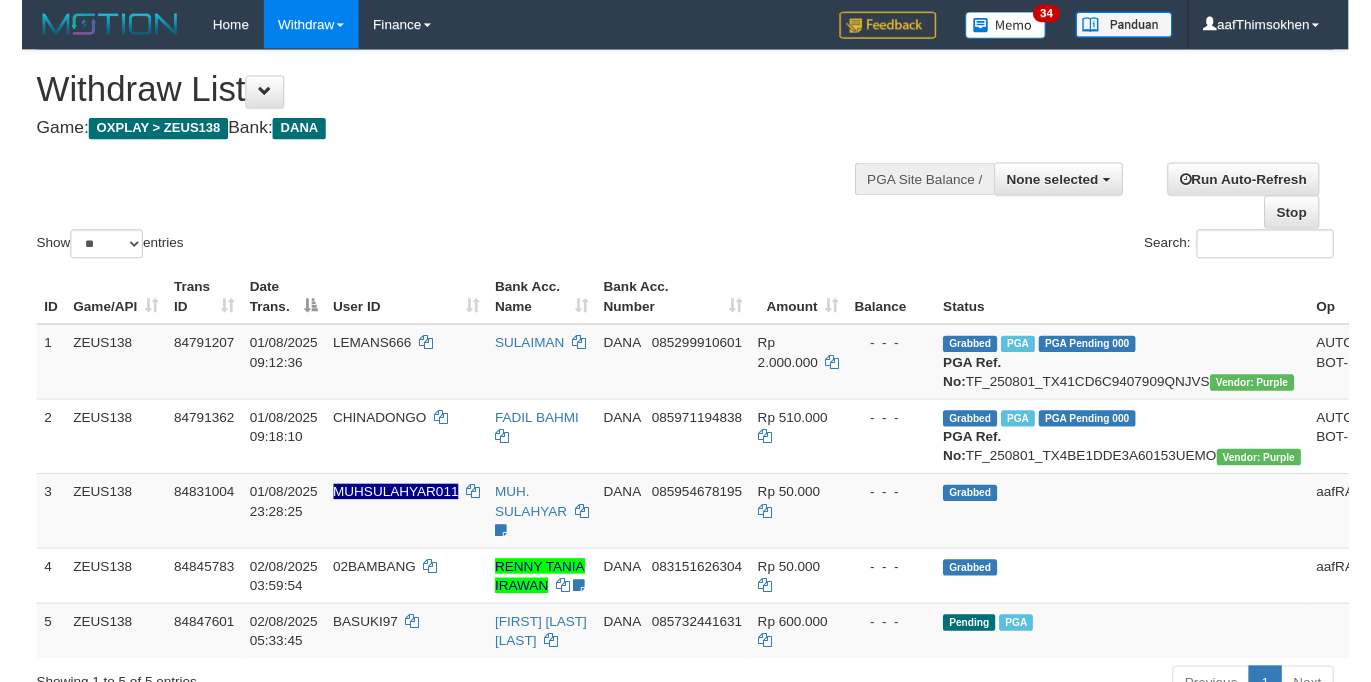 scroll, scrollTop: 358, scrollLeft: 0, axis: vertical 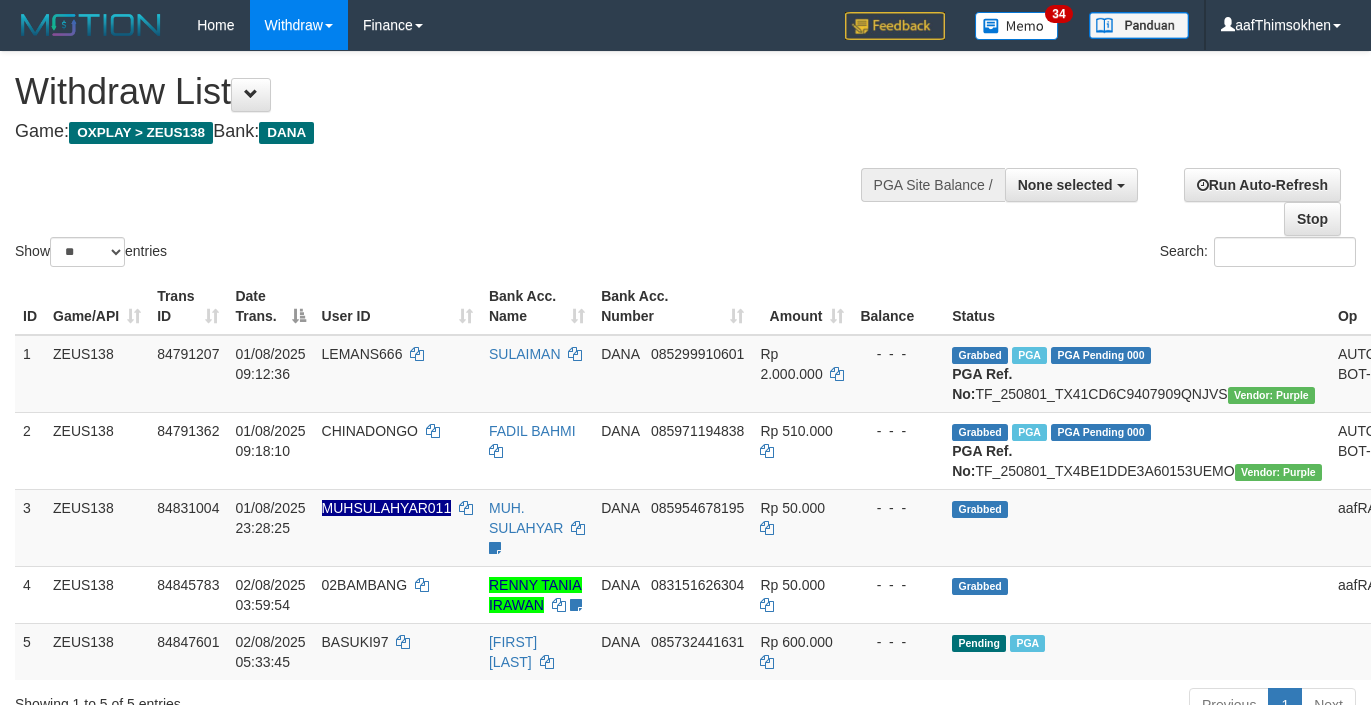 select 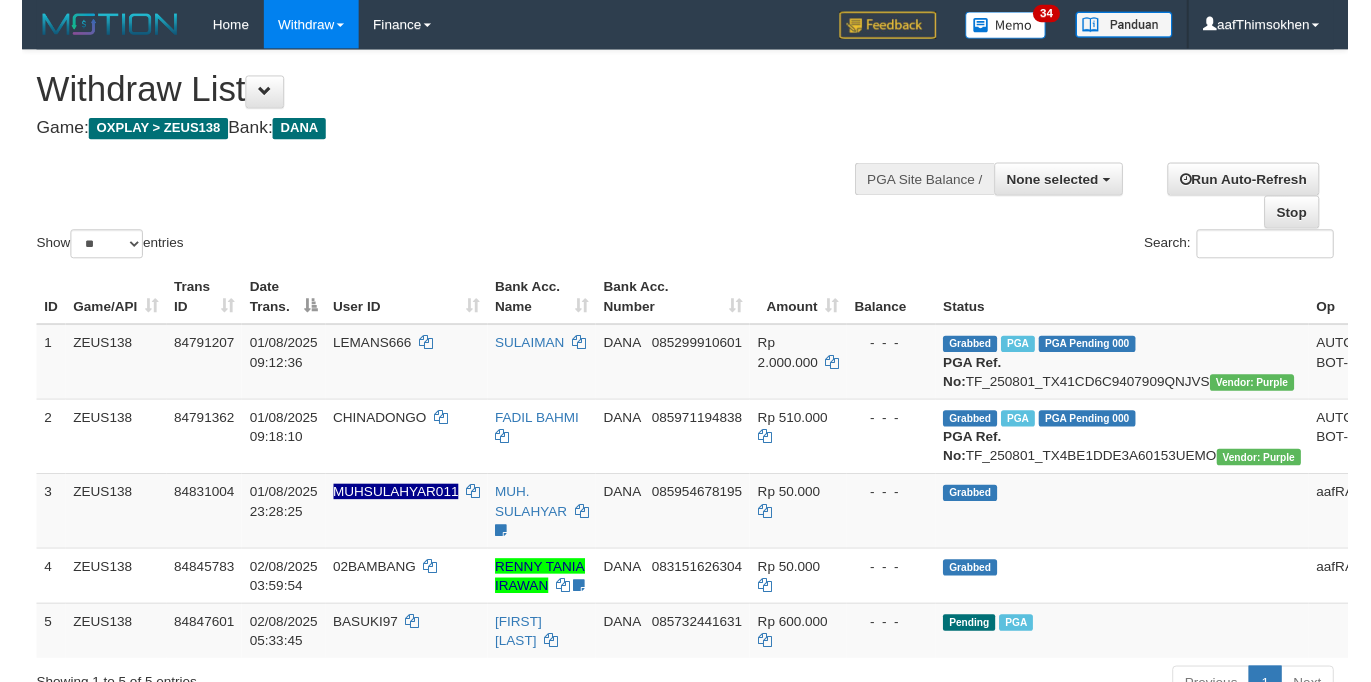 scroll, scrollTop: 358, scrollLeft: 0, axis: vertical 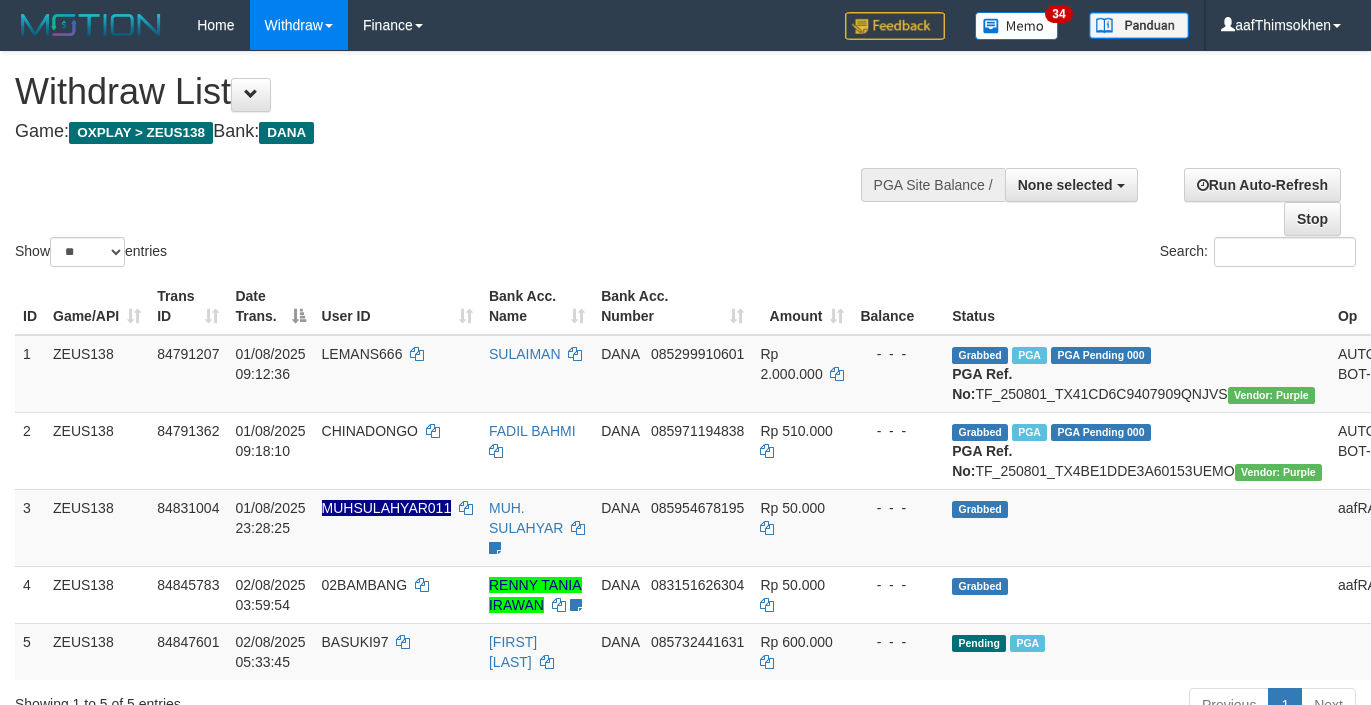 select 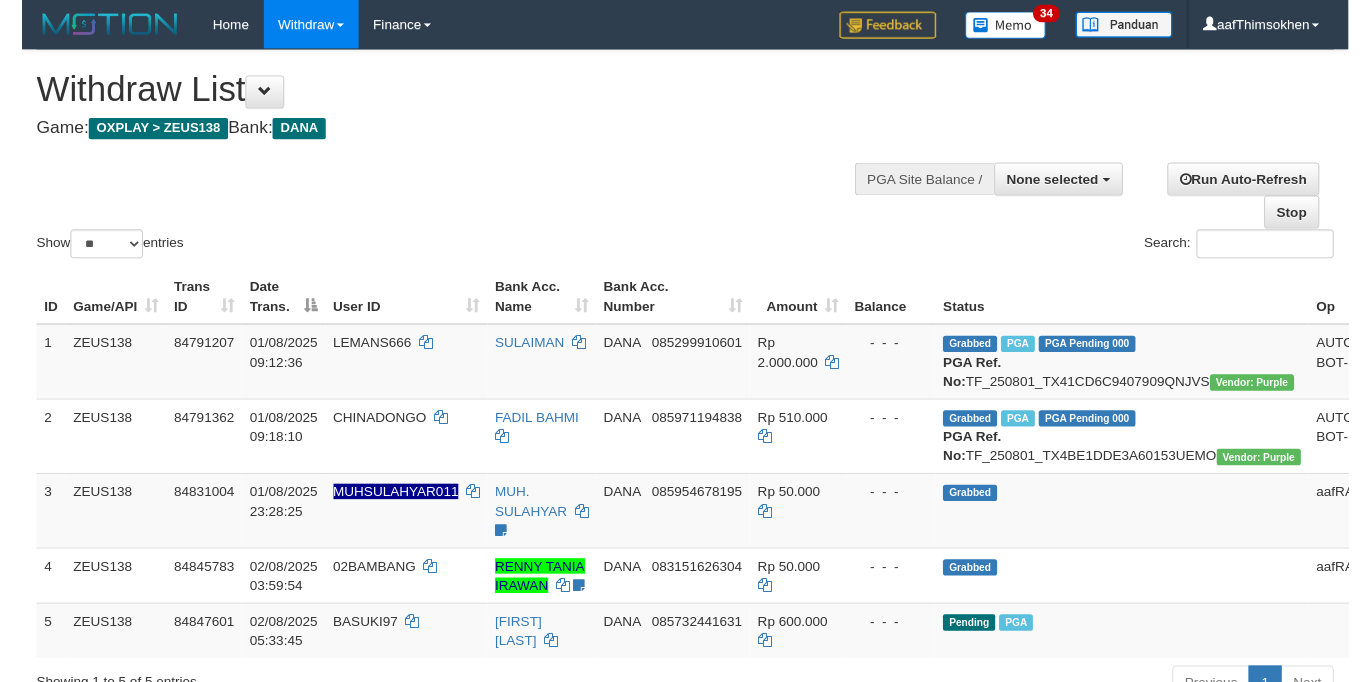 scroll, scrollTop: 358, scrollLeft: 0, axis: vertical 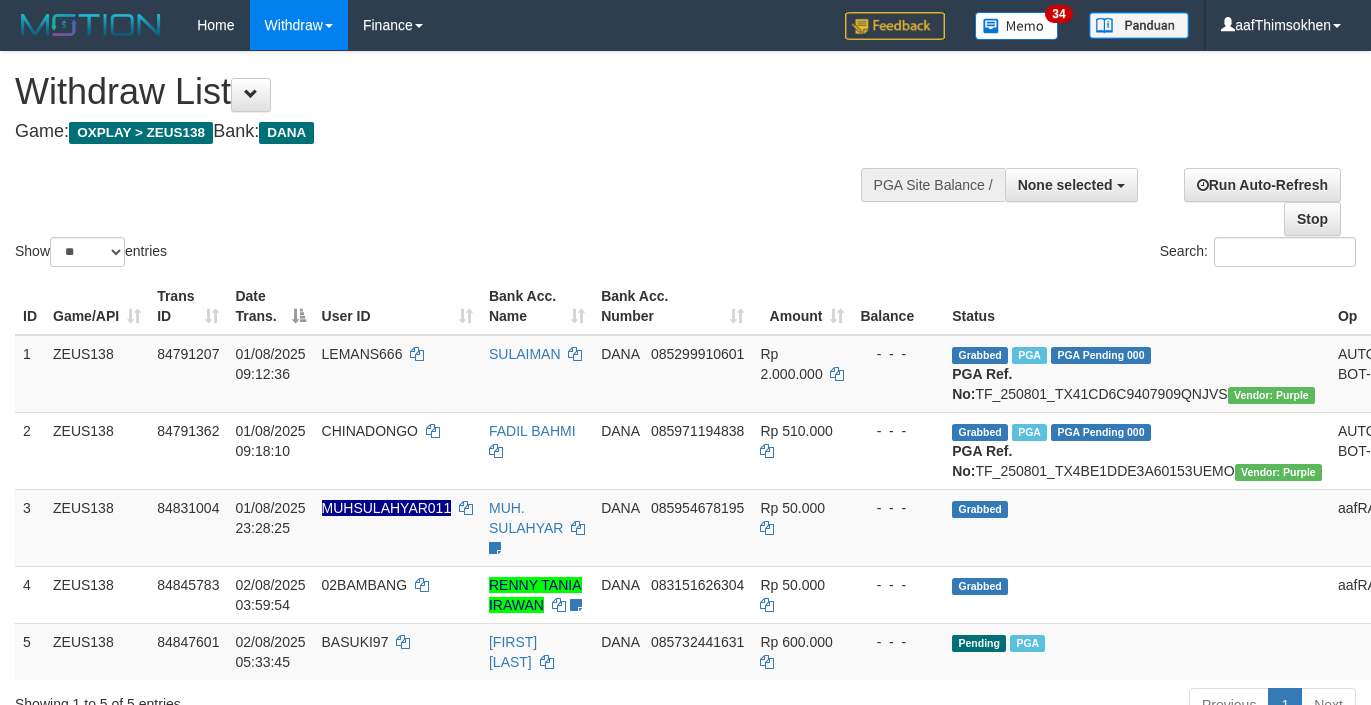 select 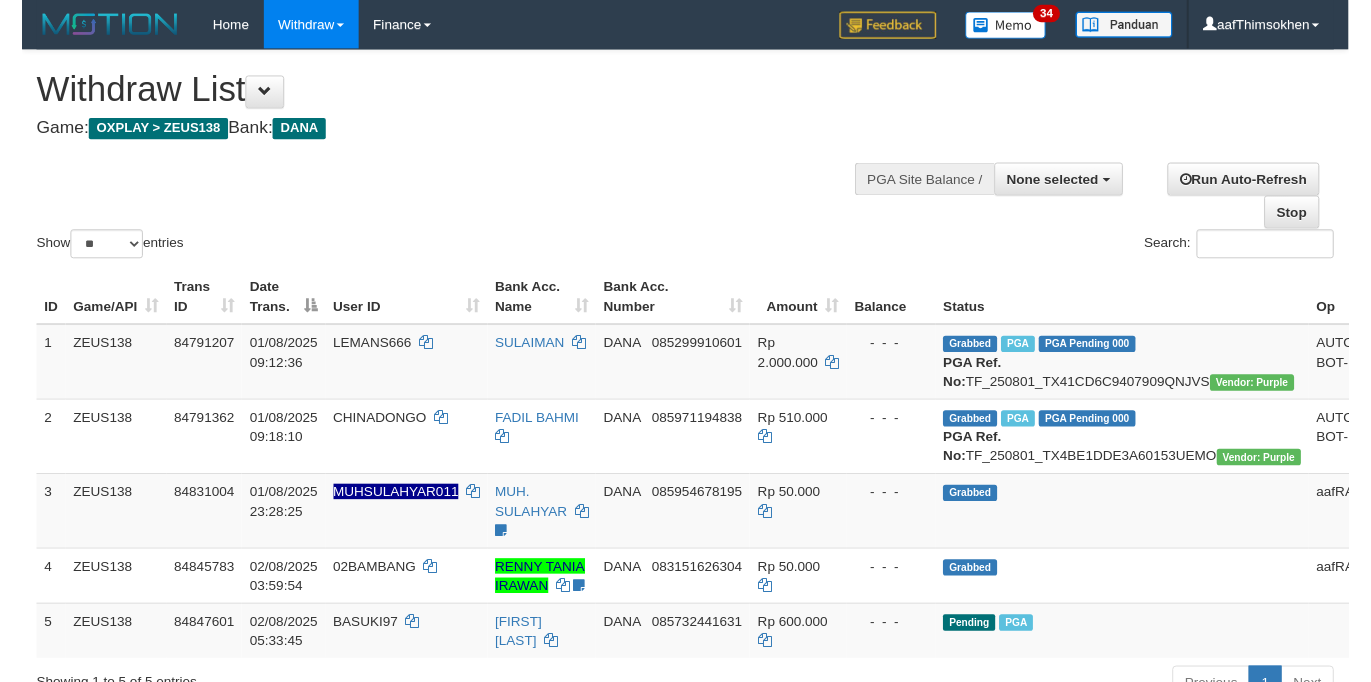 scroll, scrollTop: 358, scrollLeft: 0, axis: vertical 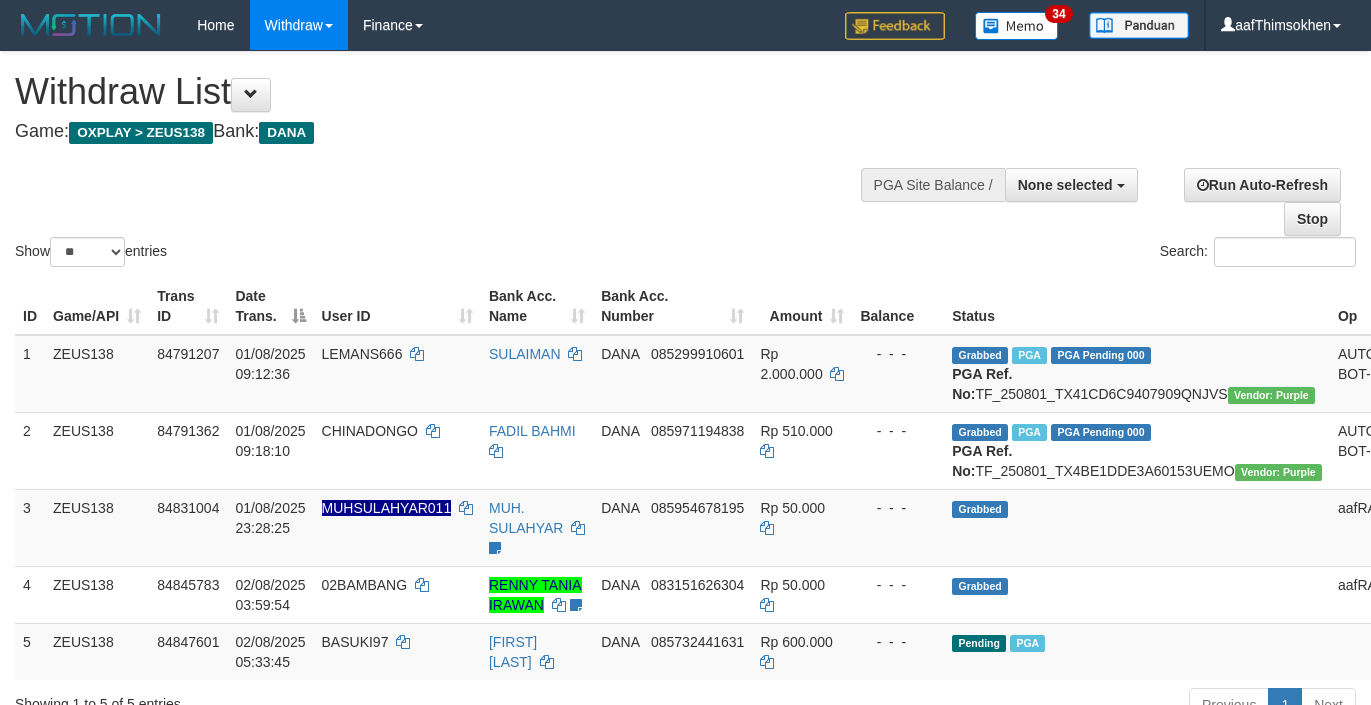 select 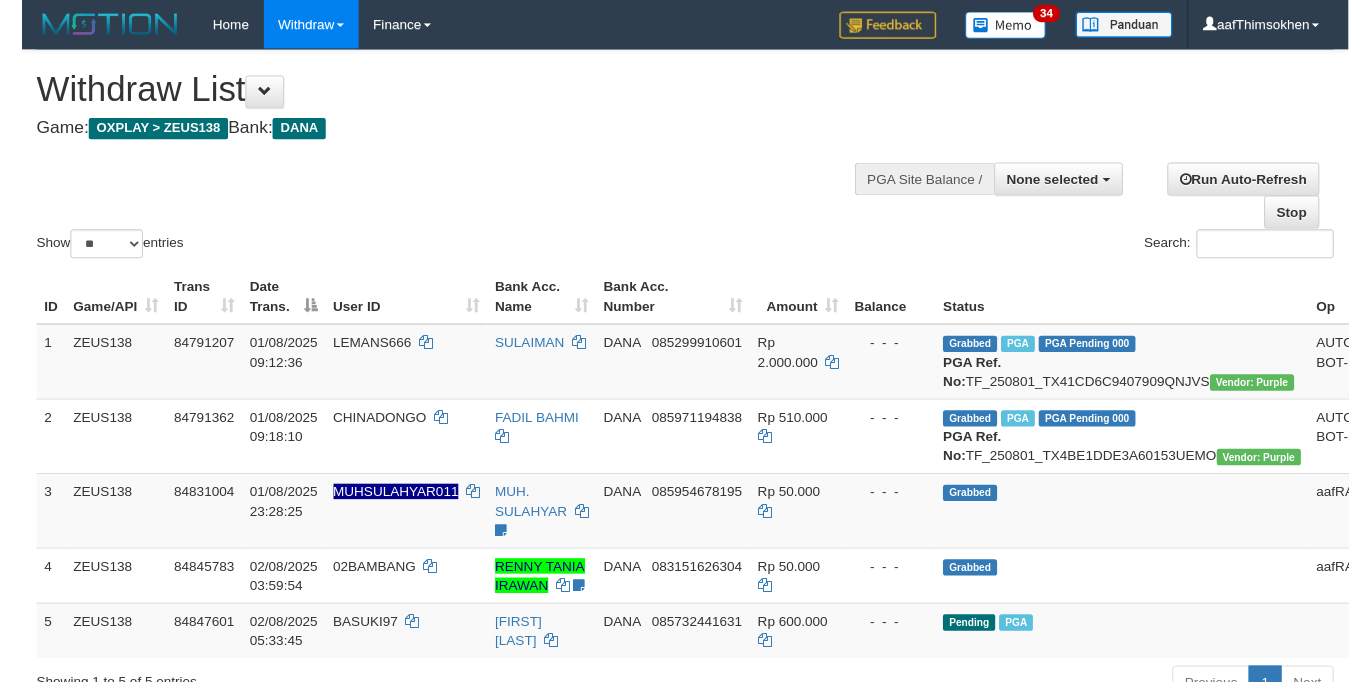 scroll, scrollTop: 358, scrollLeft: 0, axis: vertical 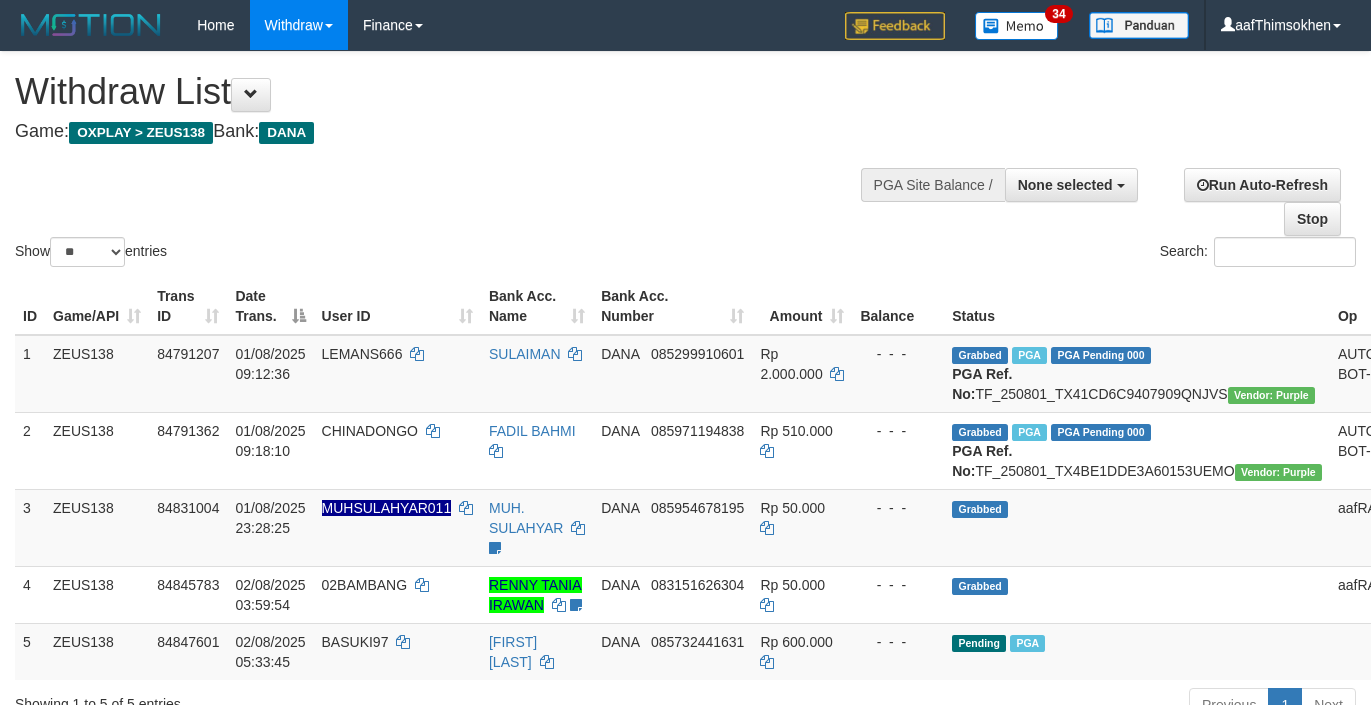 select 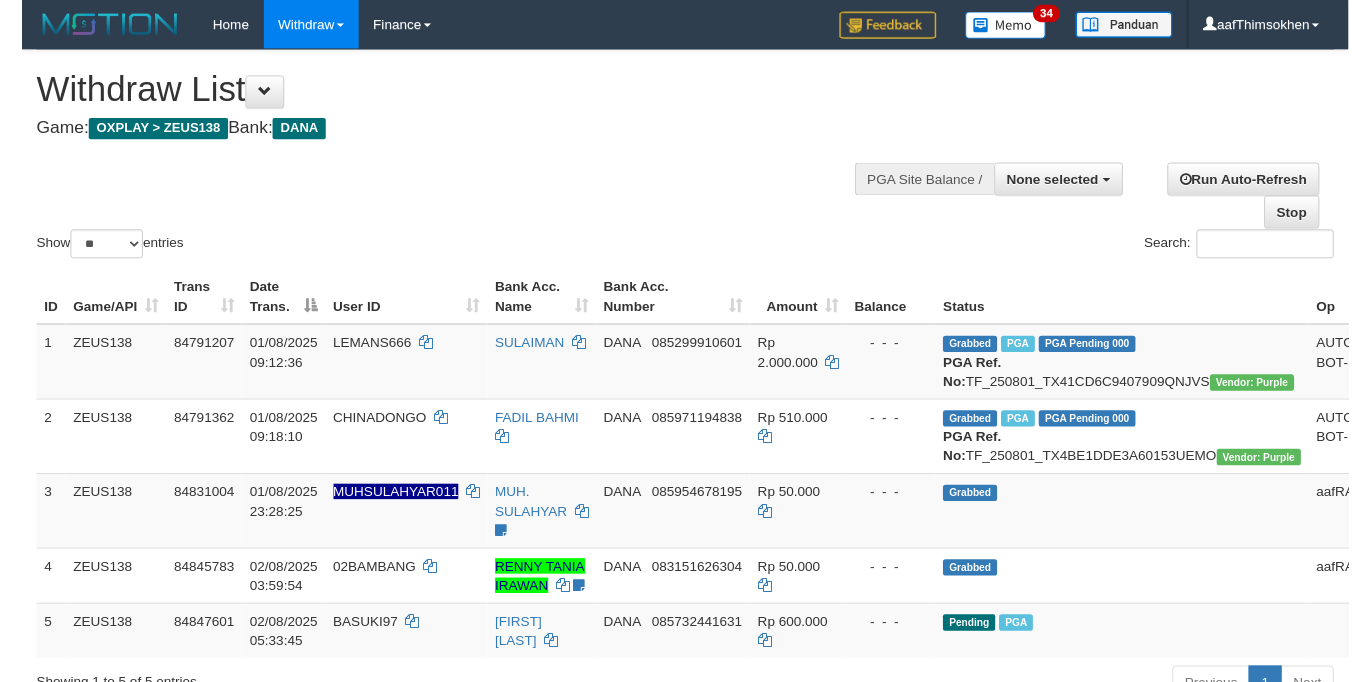 scroll, scrollTop: 358, scrollLeft: 0, axis: vertical 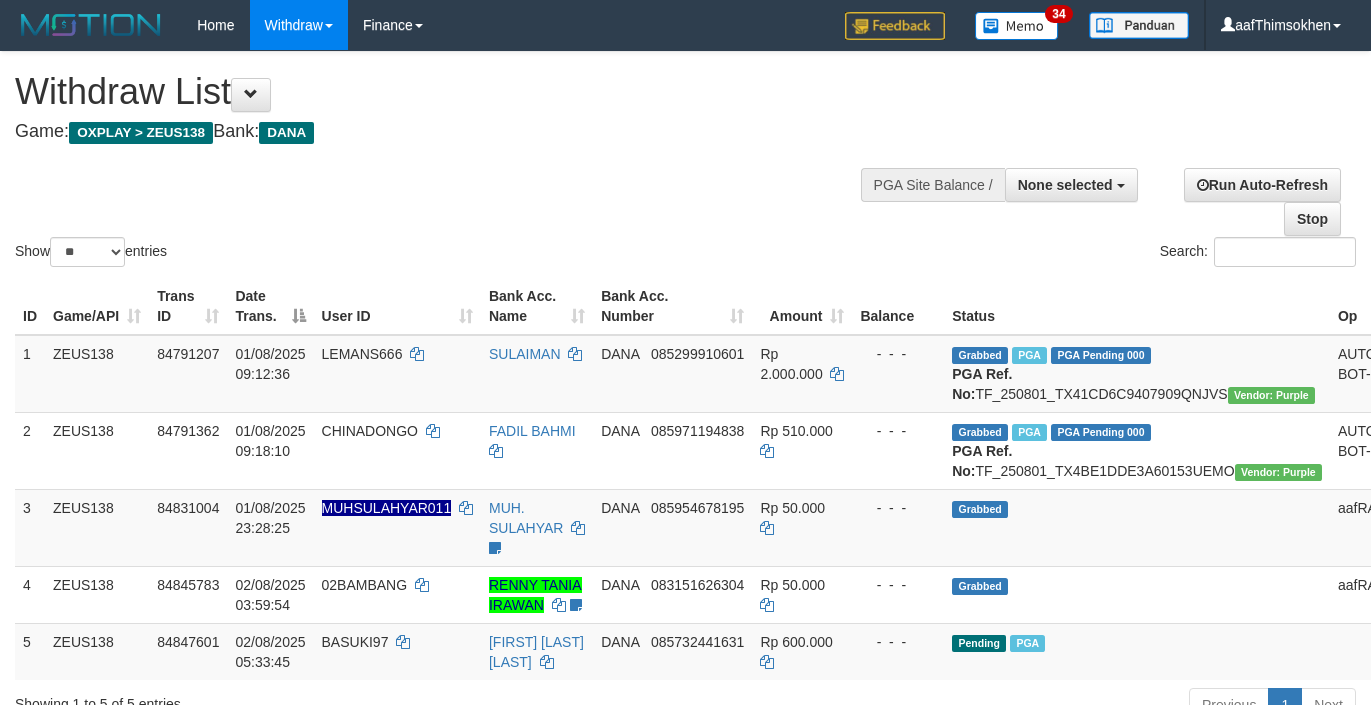 select 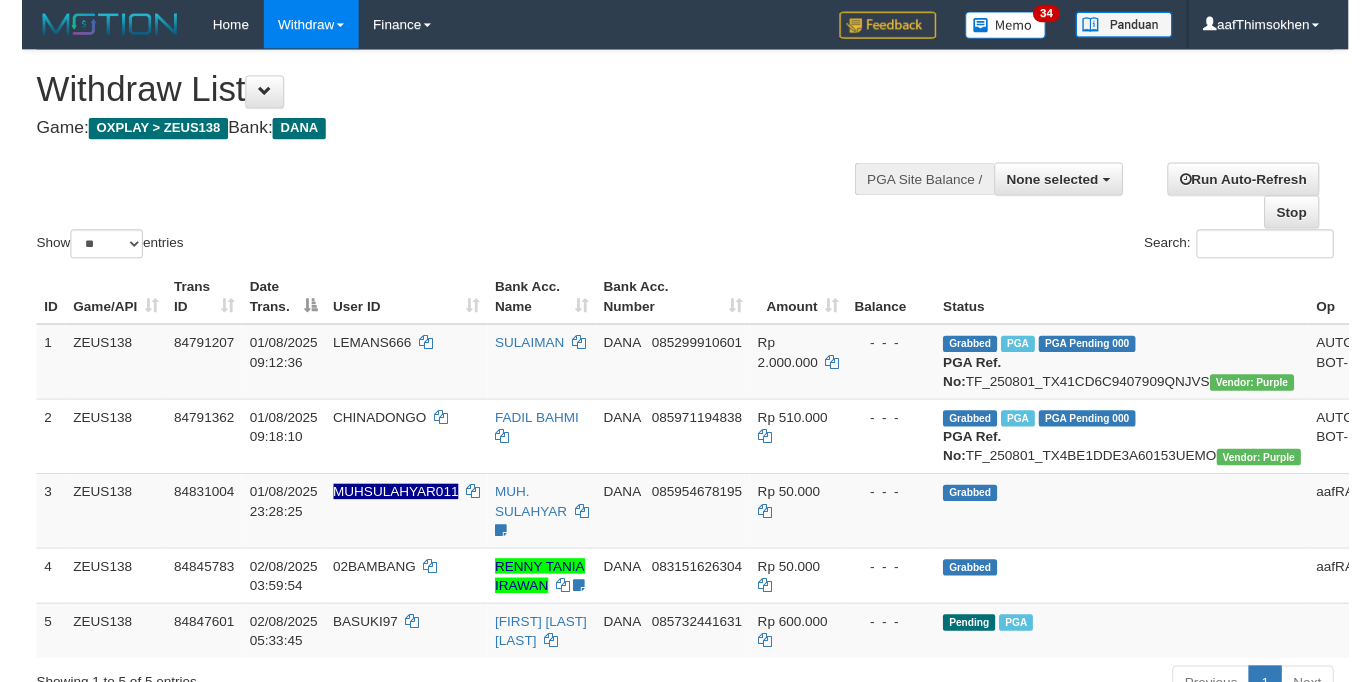 scroll, scrollTop: 358, scrollLeft: 0, axis: vertical 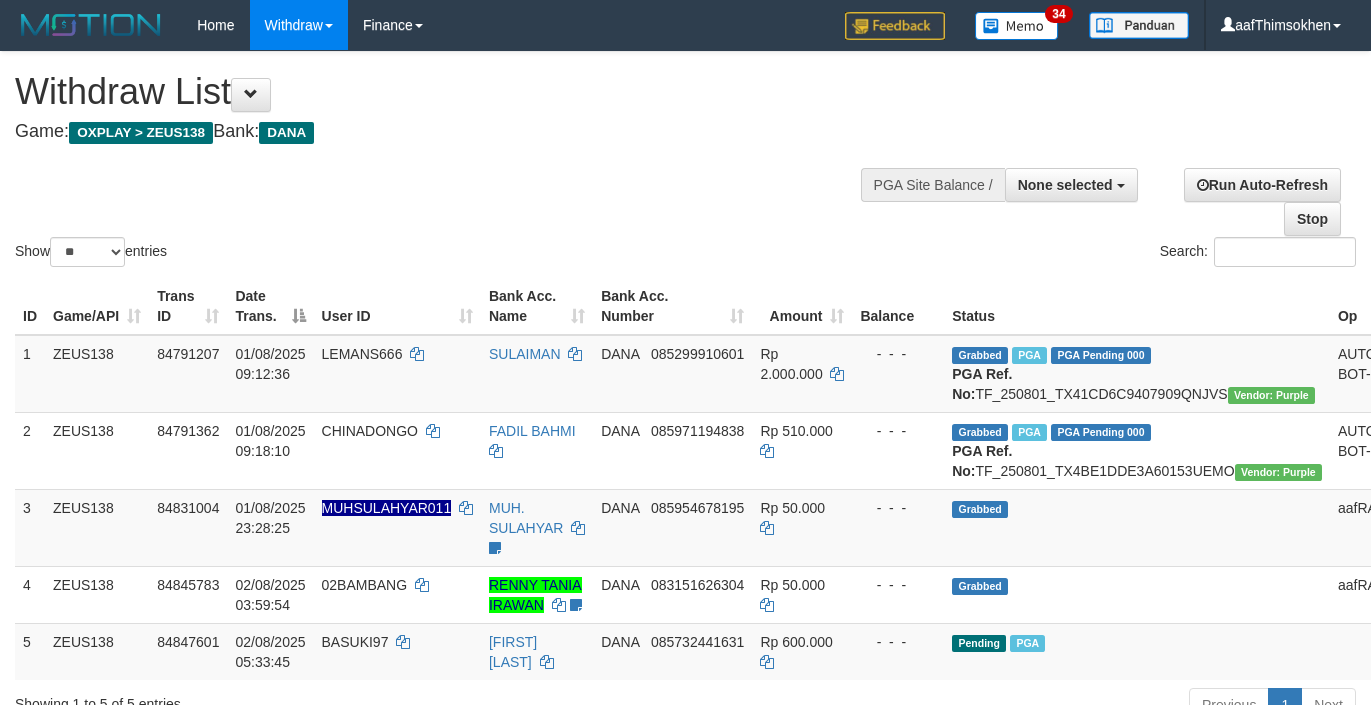 select 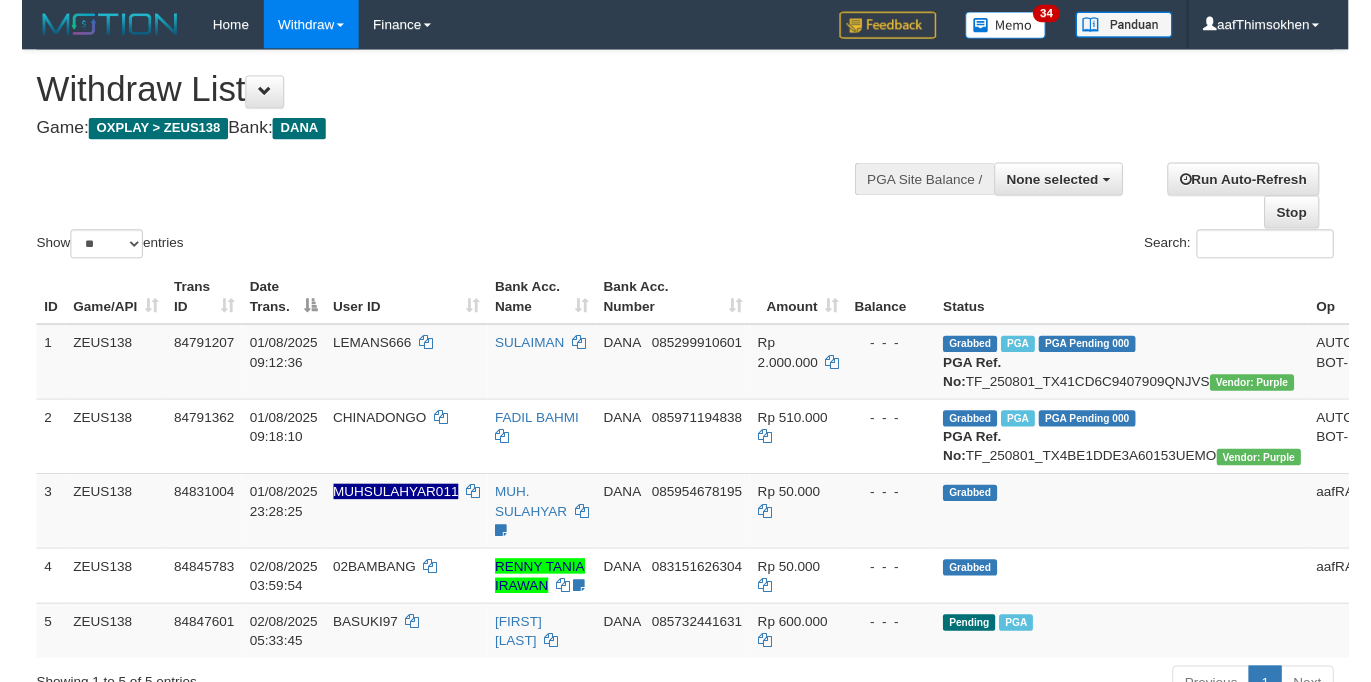 scroll, scrollTop: 358, scrollLeft: 0, axis: vertical 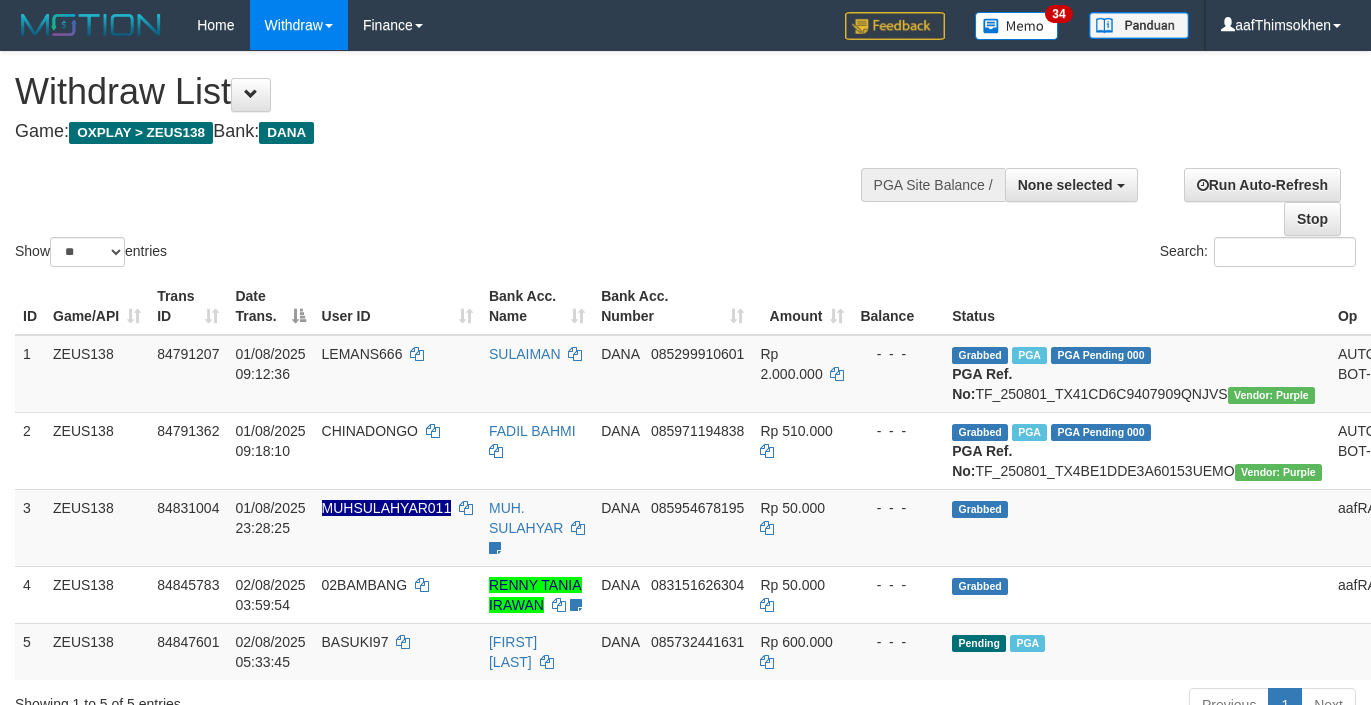 select 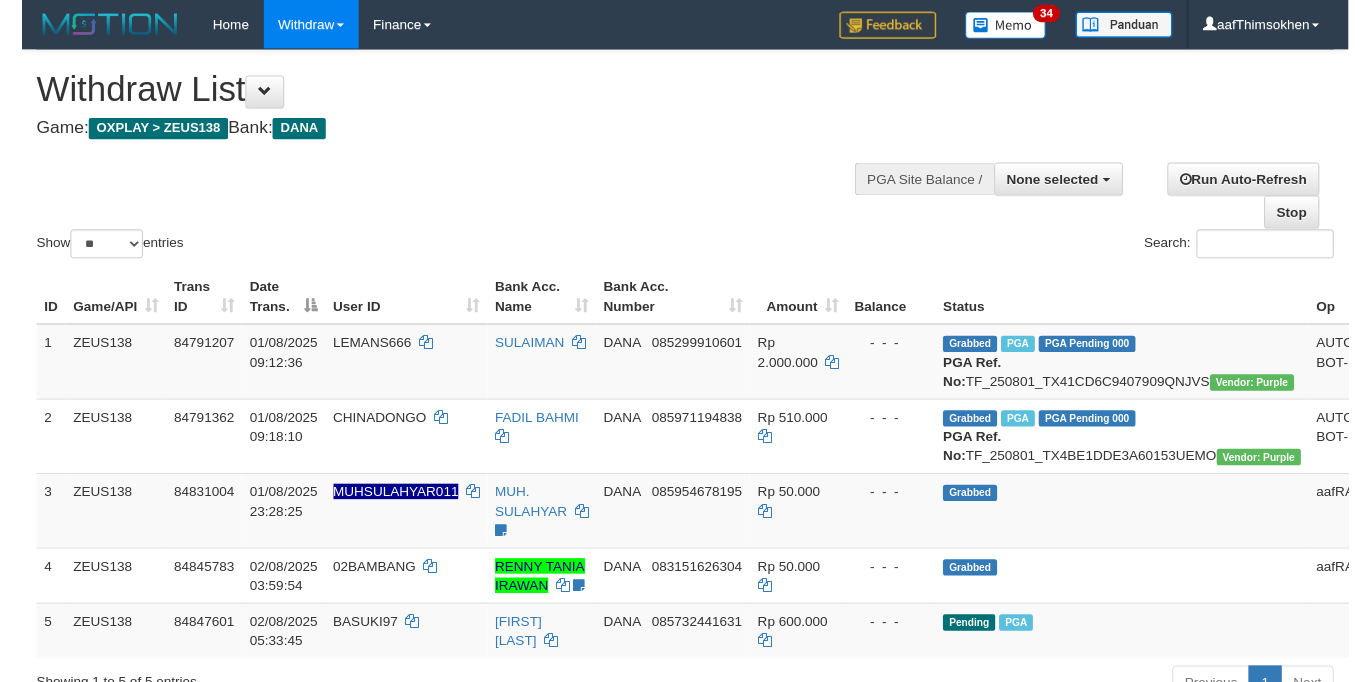 scroll, scrollTop: 358, scrollLeft: 0, axis: vertical 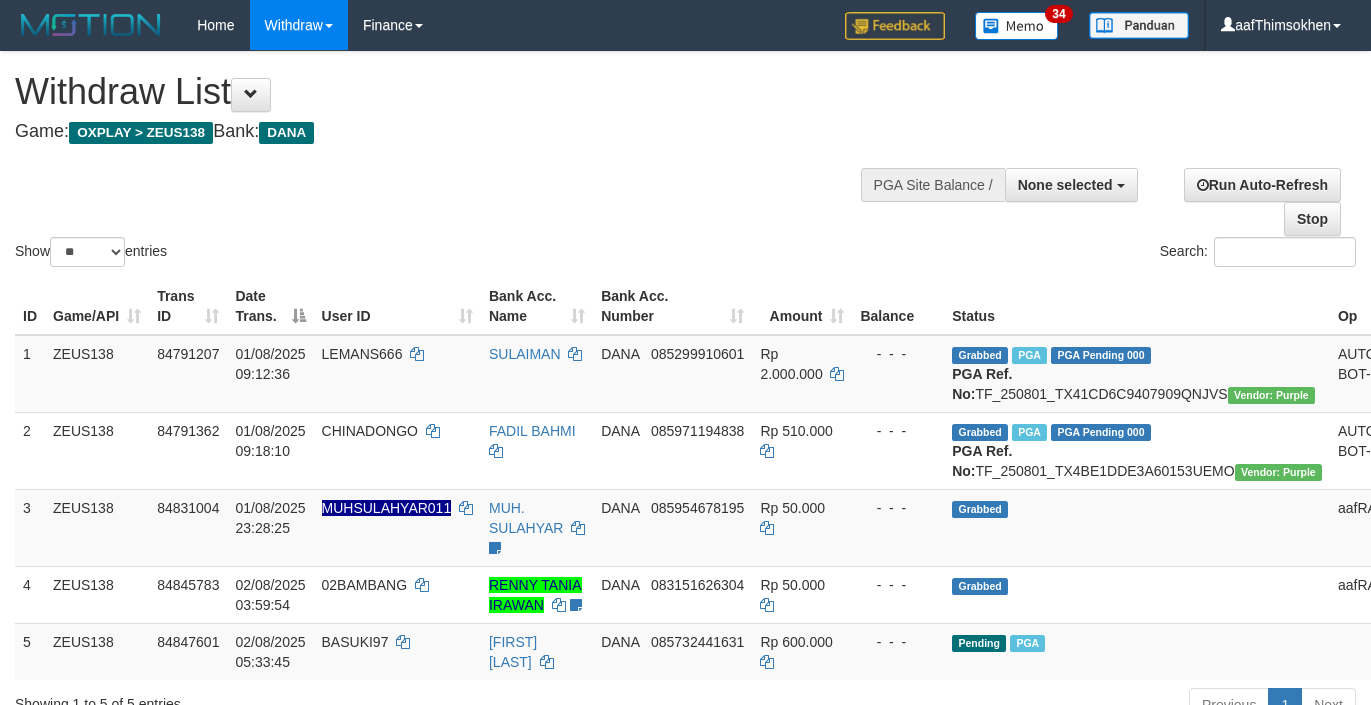 select 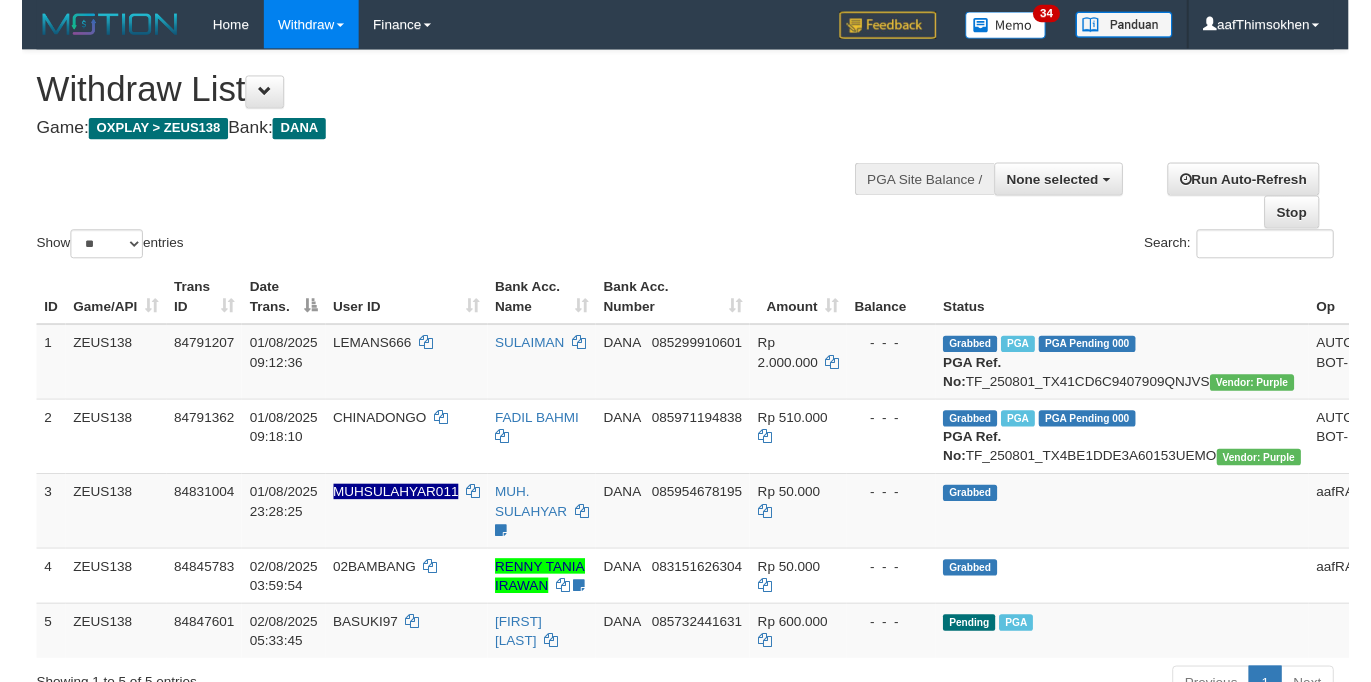scroll, scrollTop: 358, scrollLeft: 0, axis: vertical 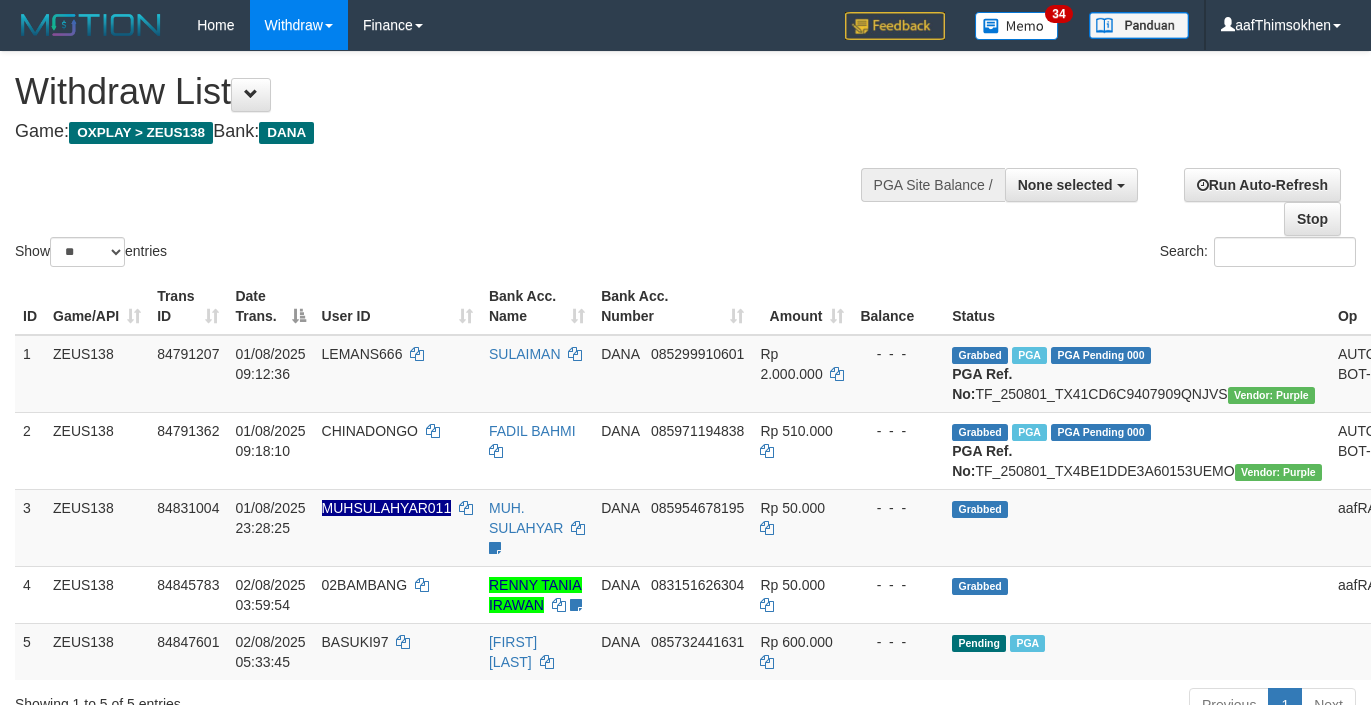 select 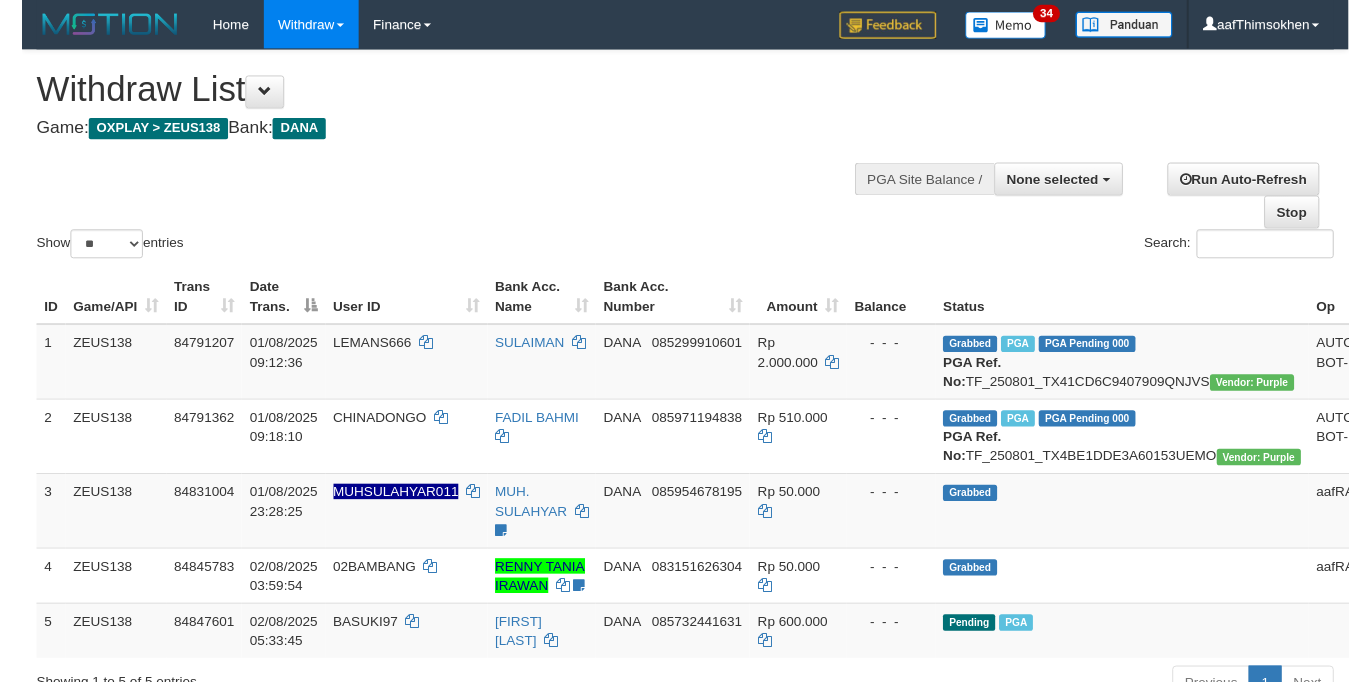 scroll, scrollTop: 358, scrollLeft: 0, axis: vertical 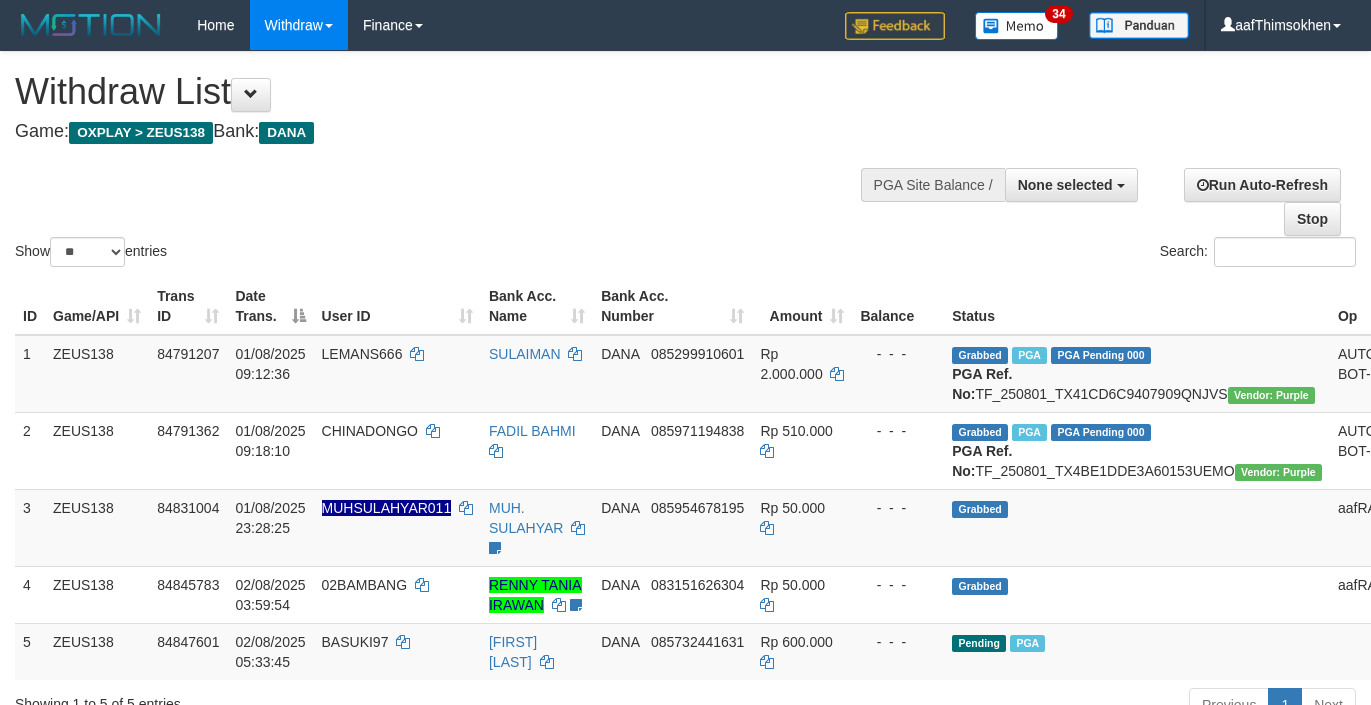 select 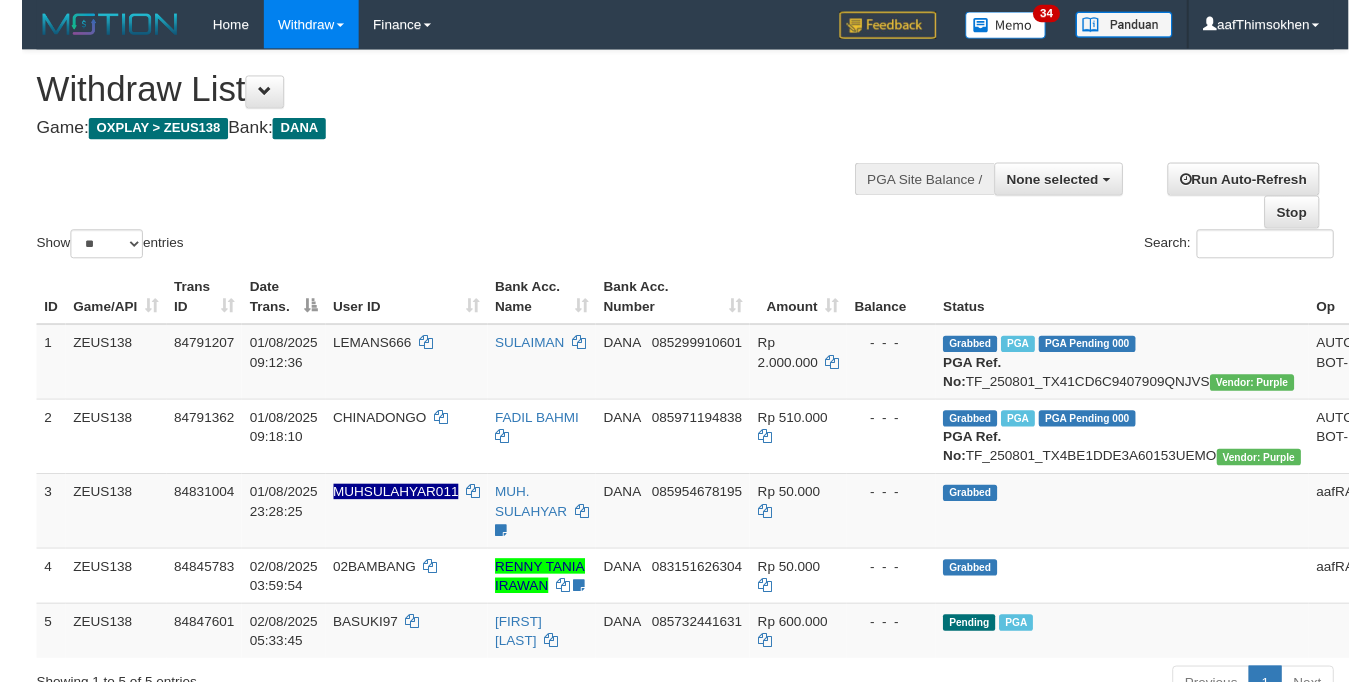 scroll, scrollTop: 358, scrollLeft: 0, axis: vertical 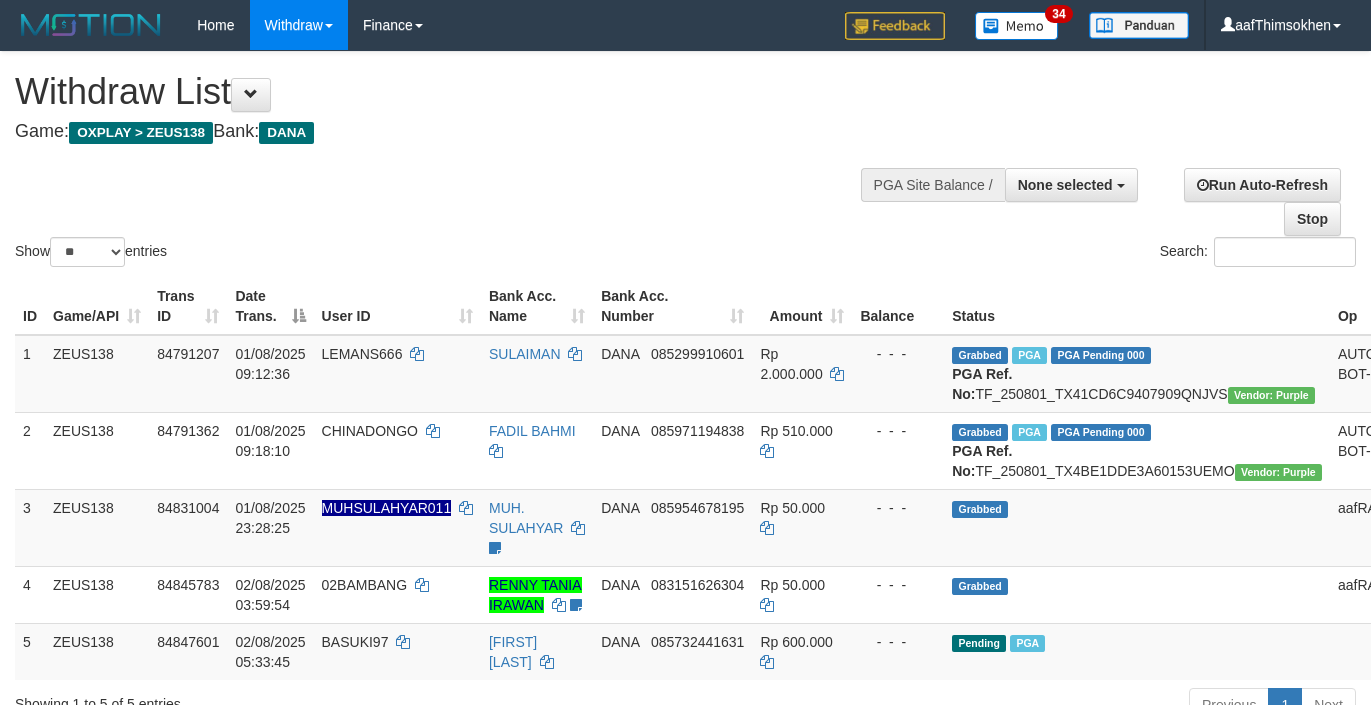 select 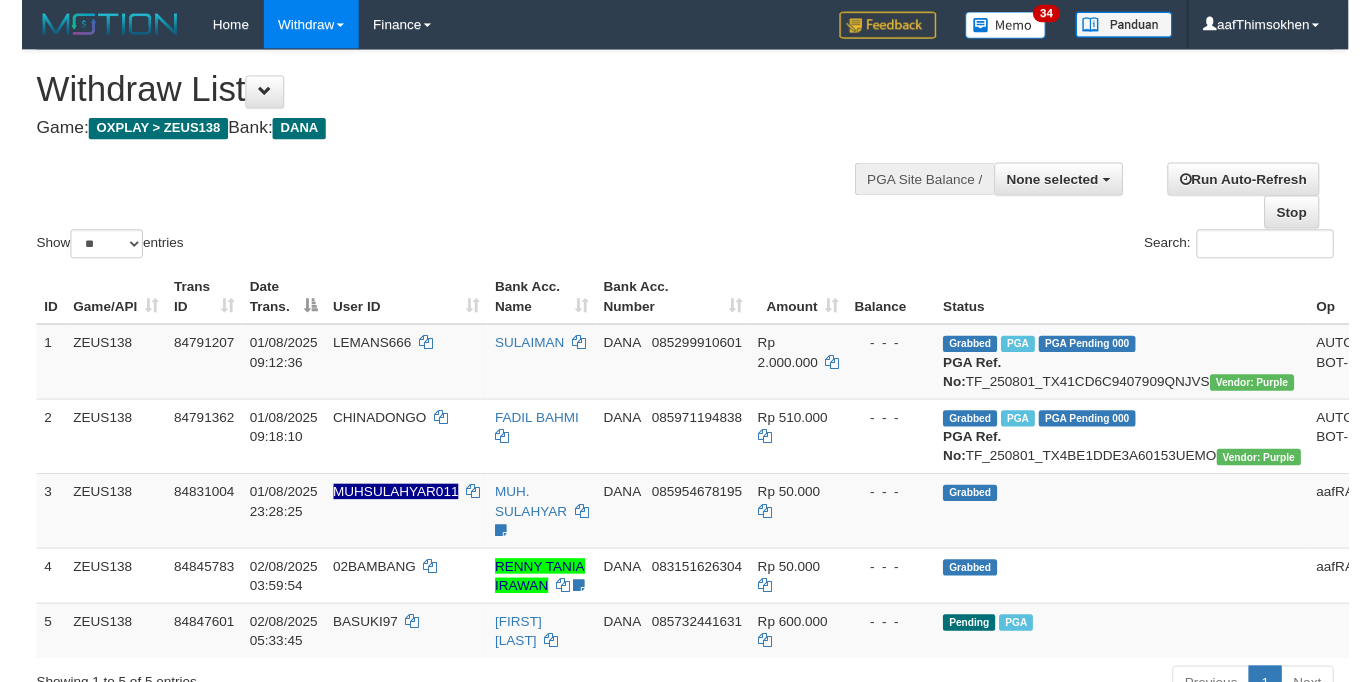 scroll, scrollTop: 358, scrollLeft: 0, axis: vertical 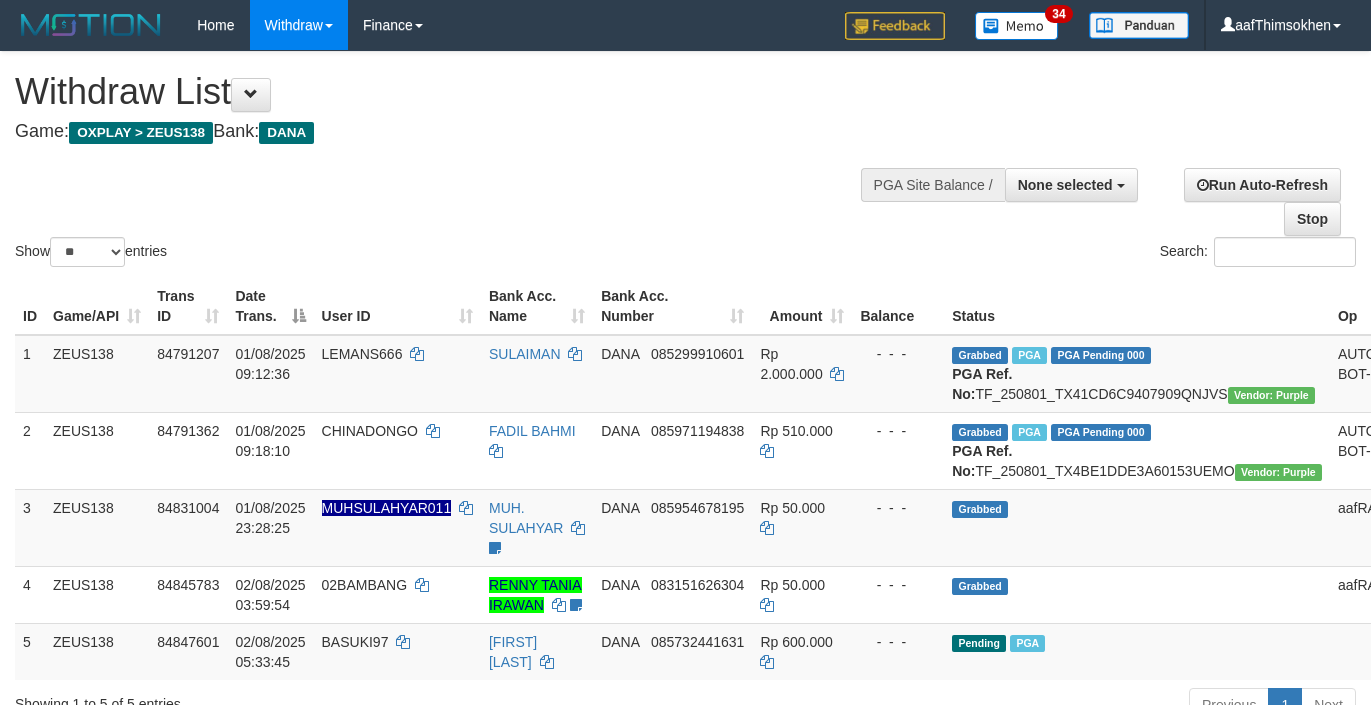 select 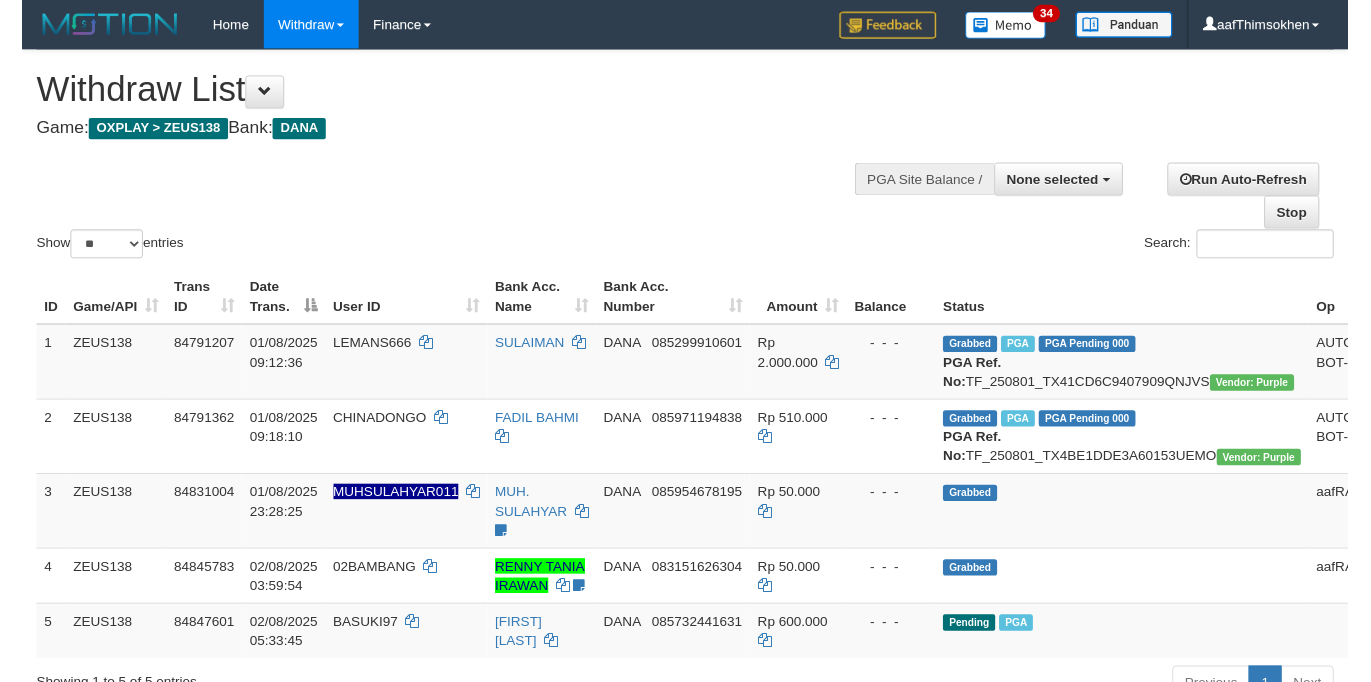 scroll, scrollTop: 358, scrollLeft: 0, axis: vertical 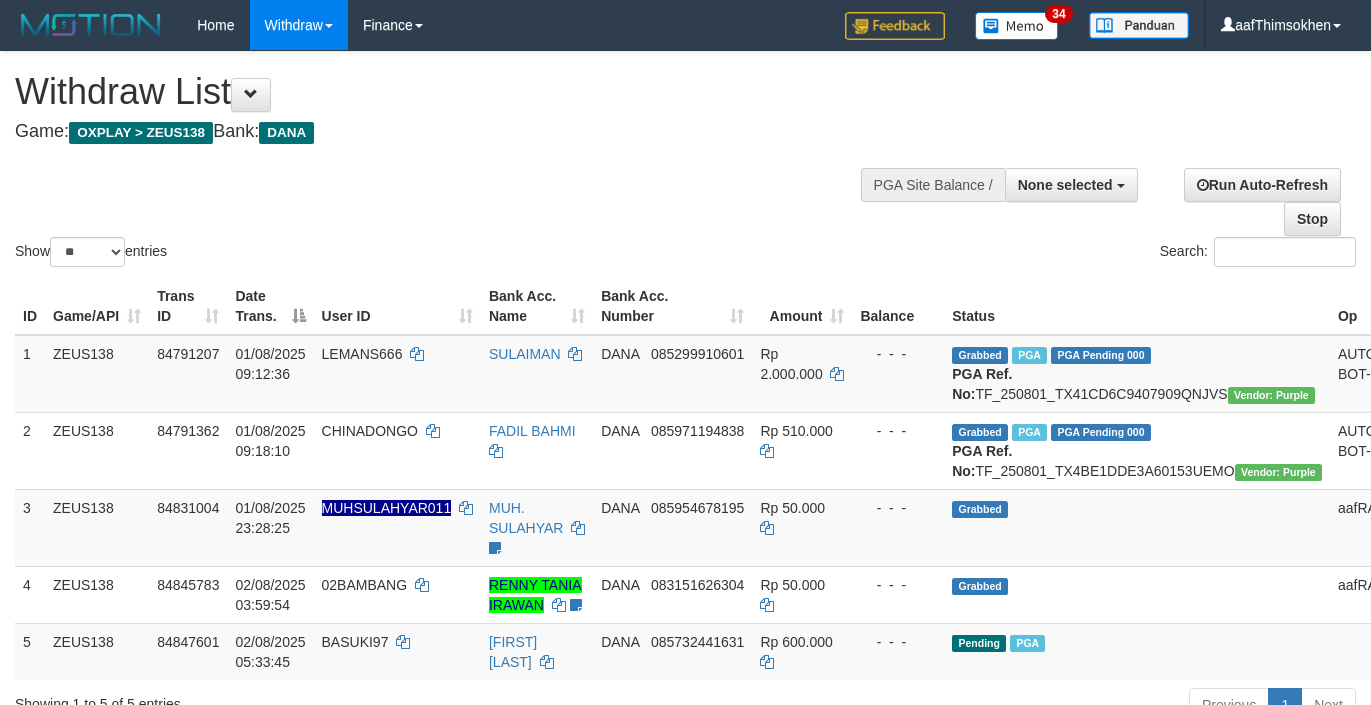 select 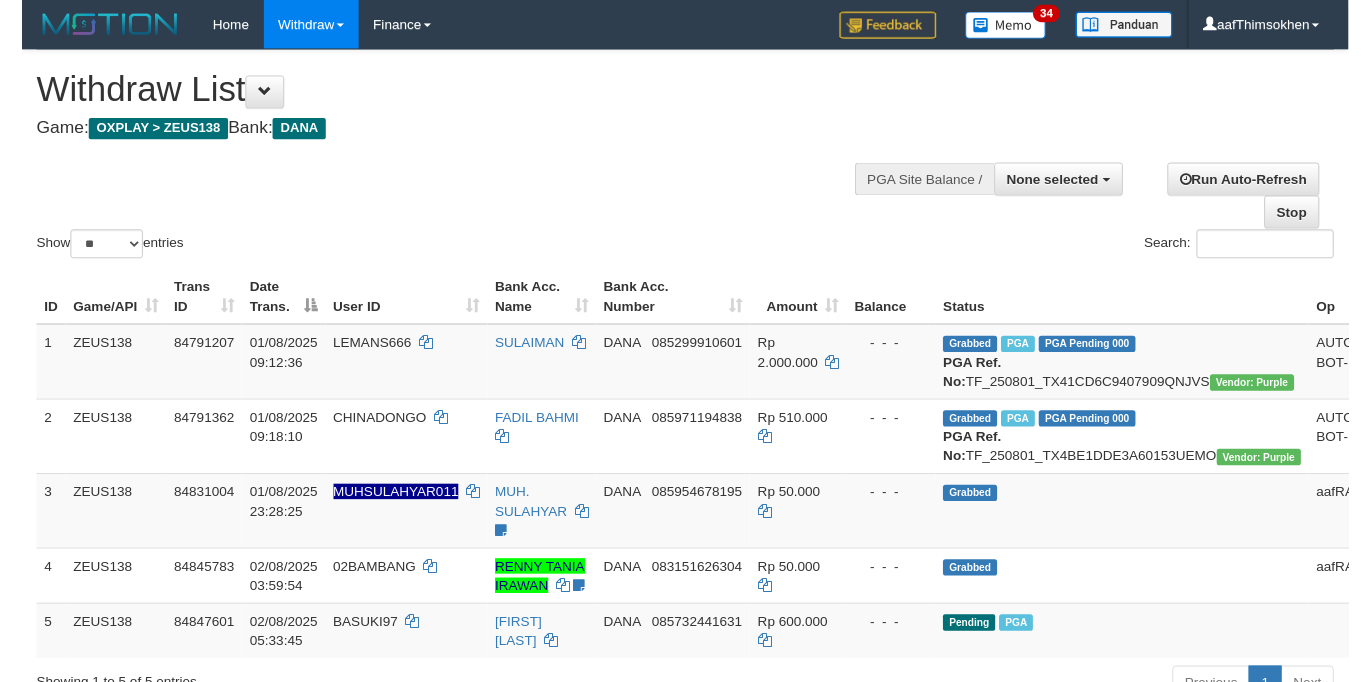 scroll, scrollTop: 358, scrollLeft: 0, axis: vertical 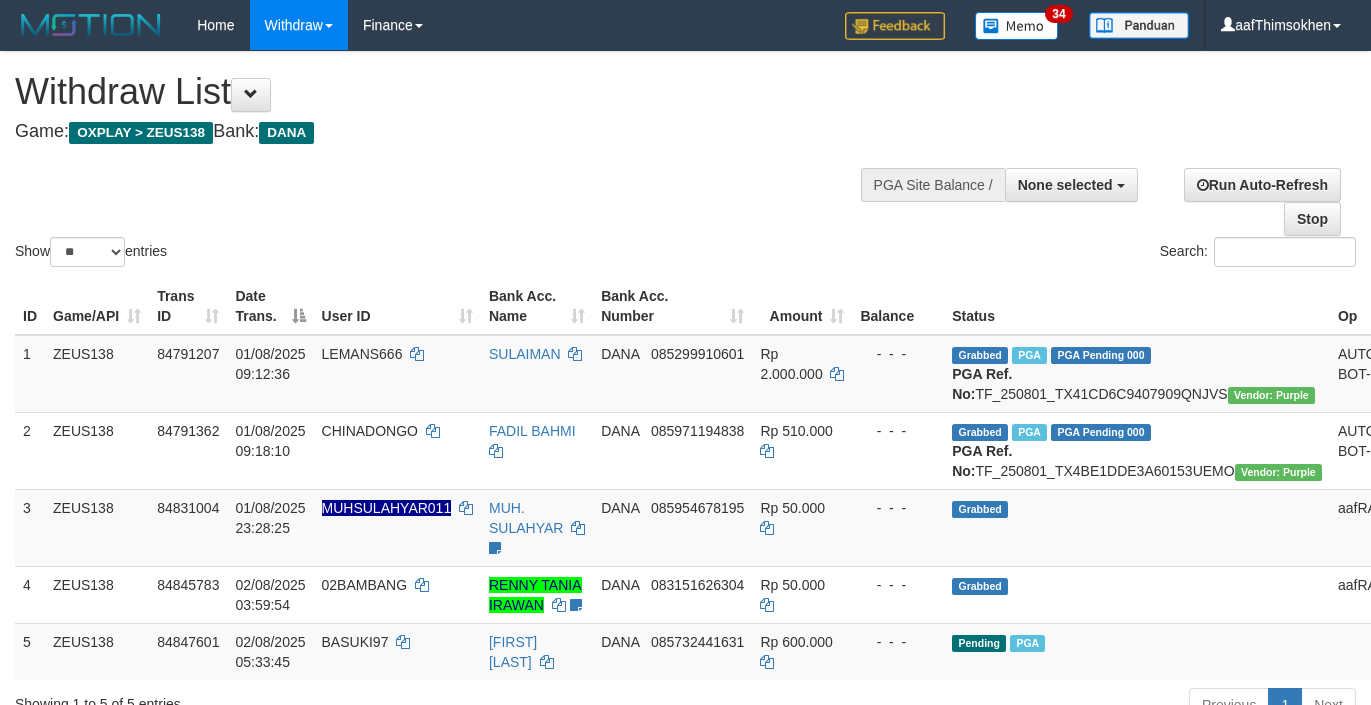 select 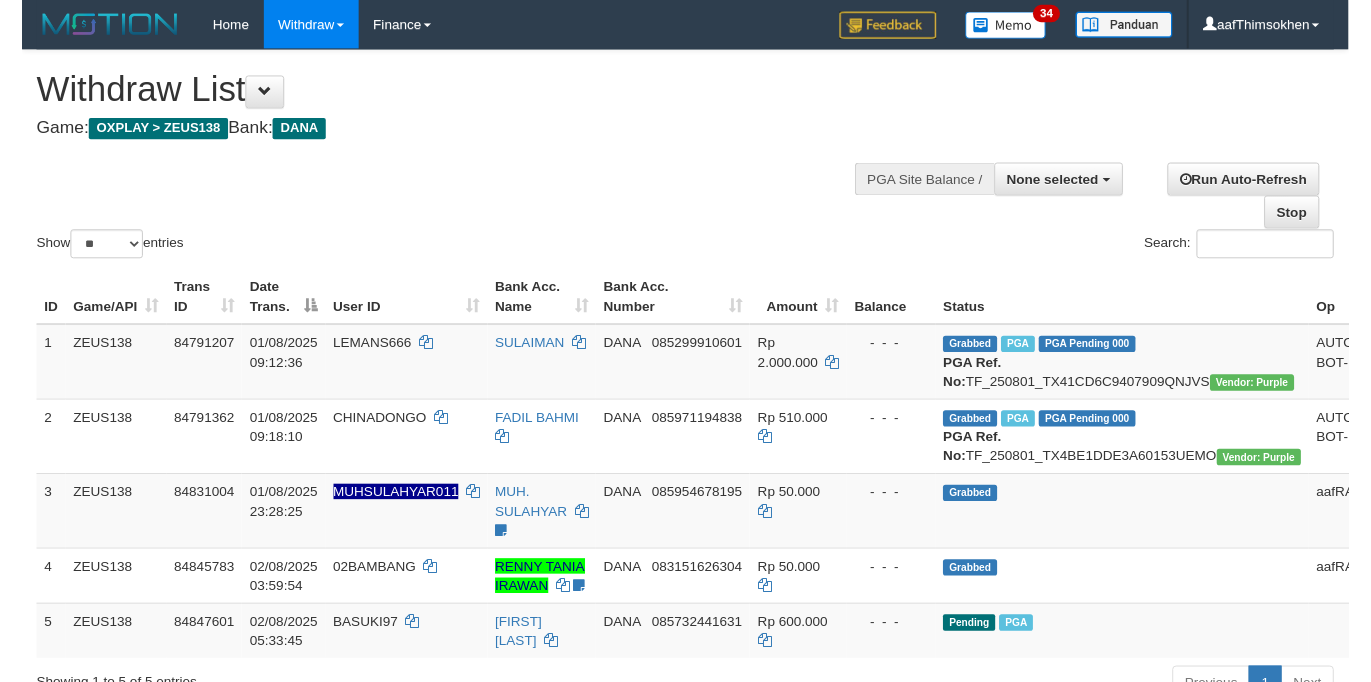 scroll, scrollTop: 358, scrollLeft: 0, axis: vertical 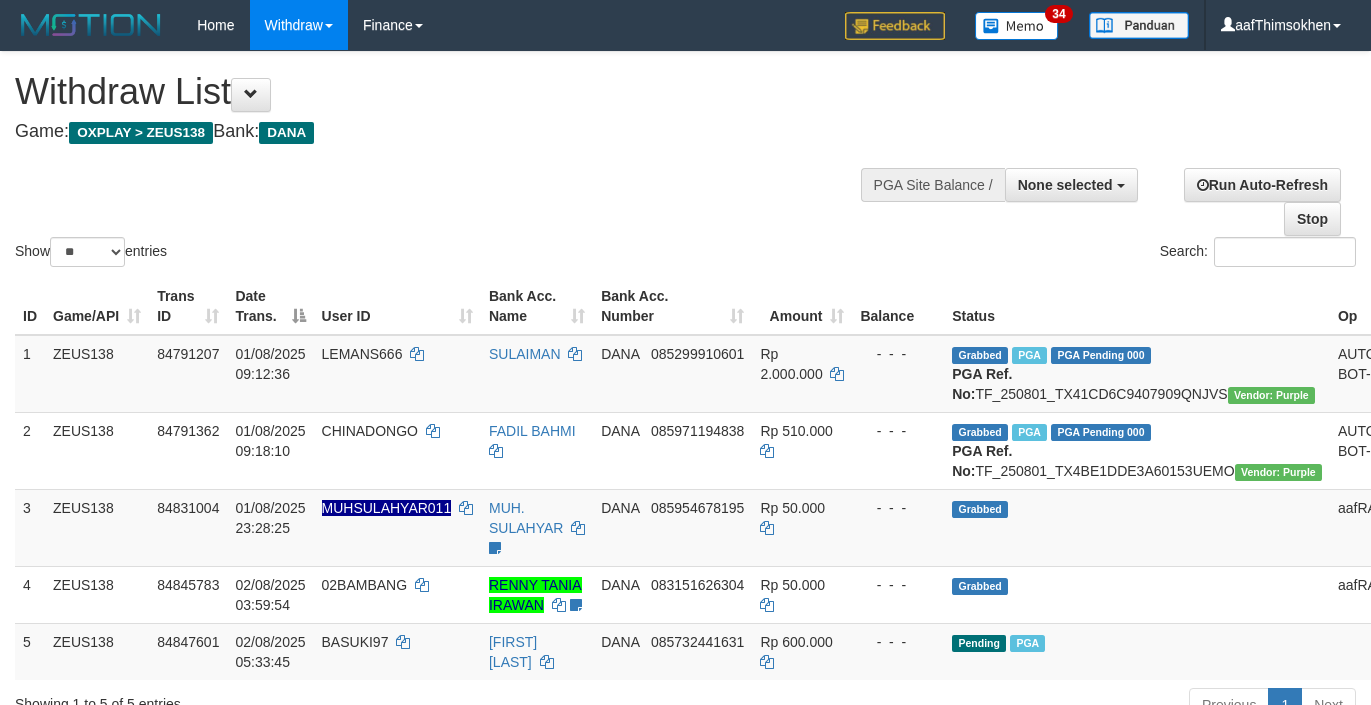 select 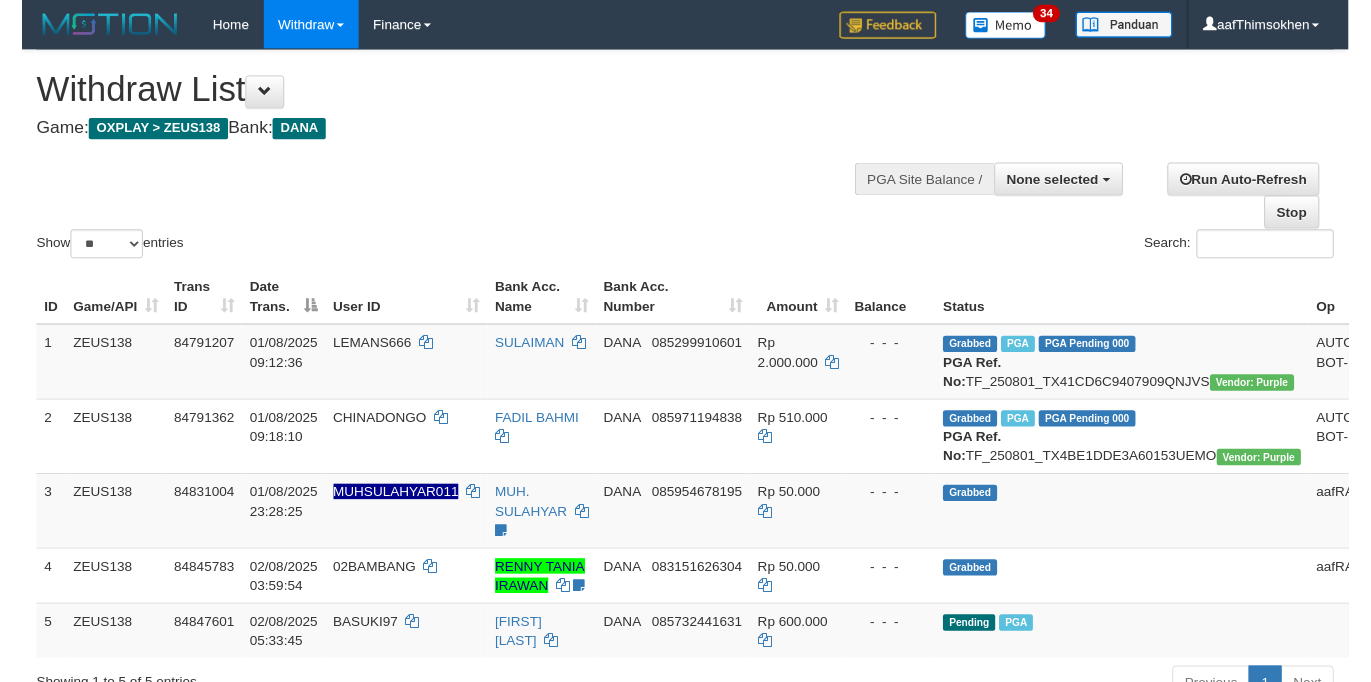 scroll, scrollTop: 358, scrollLeft: 0, axis: vertical 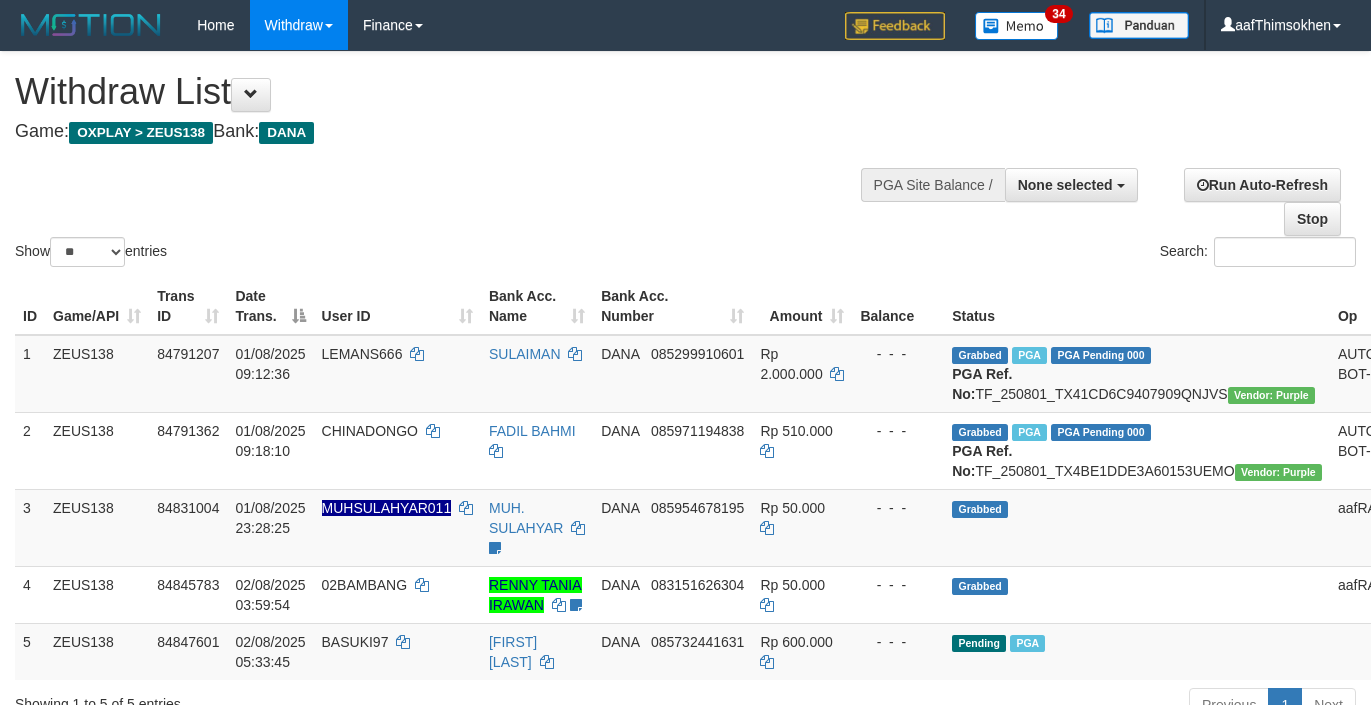 select 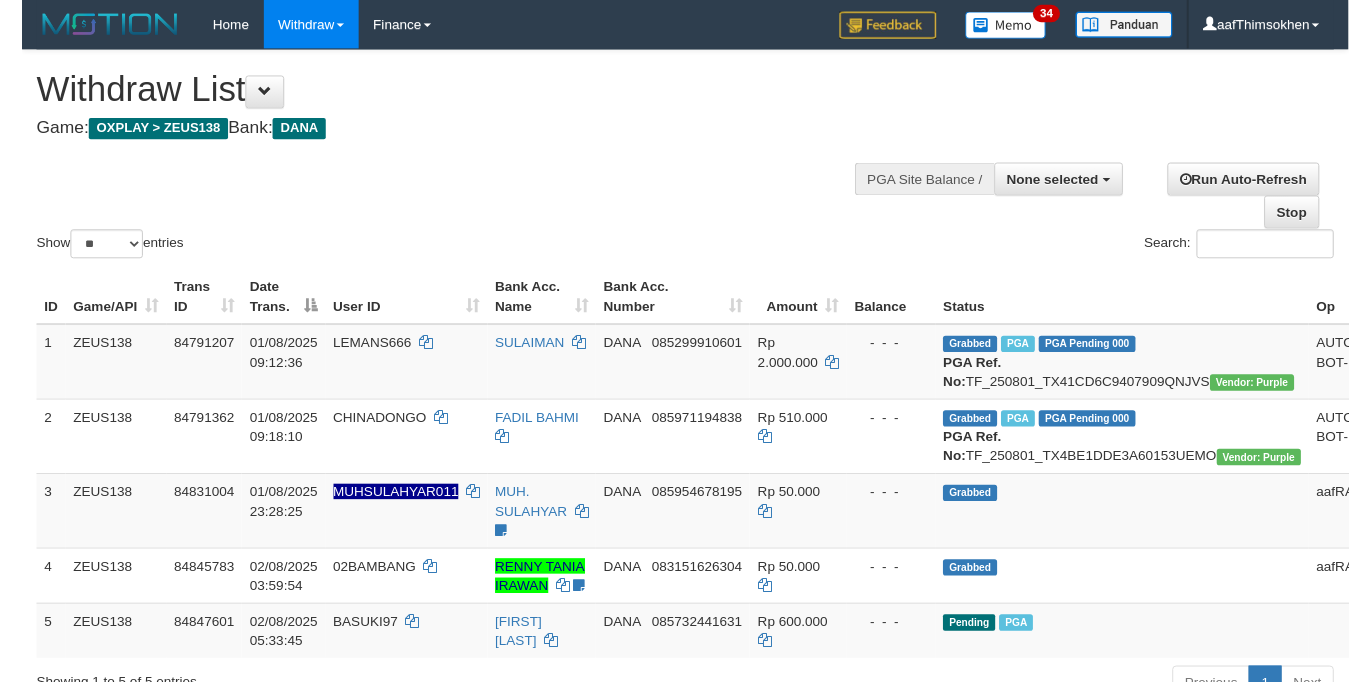 scroll, scrollTop: 358, scrollLeft: 0, axis: vertical 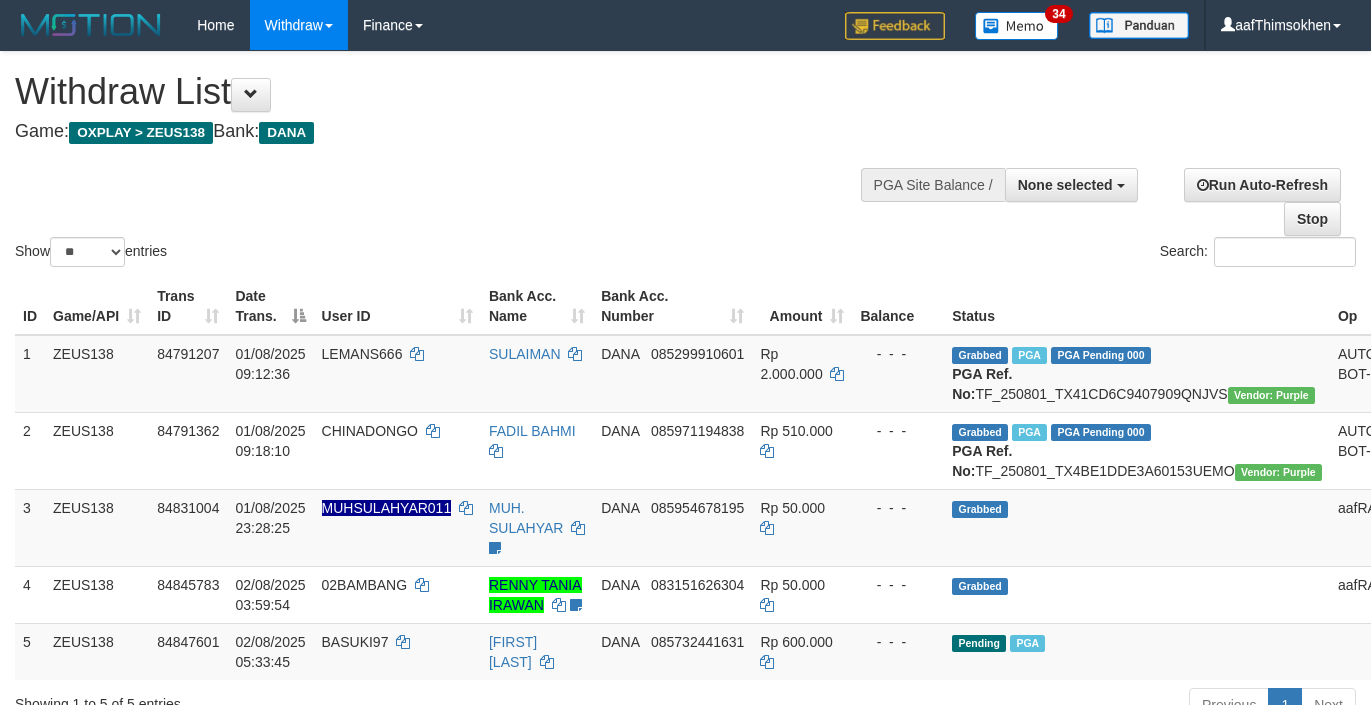 select 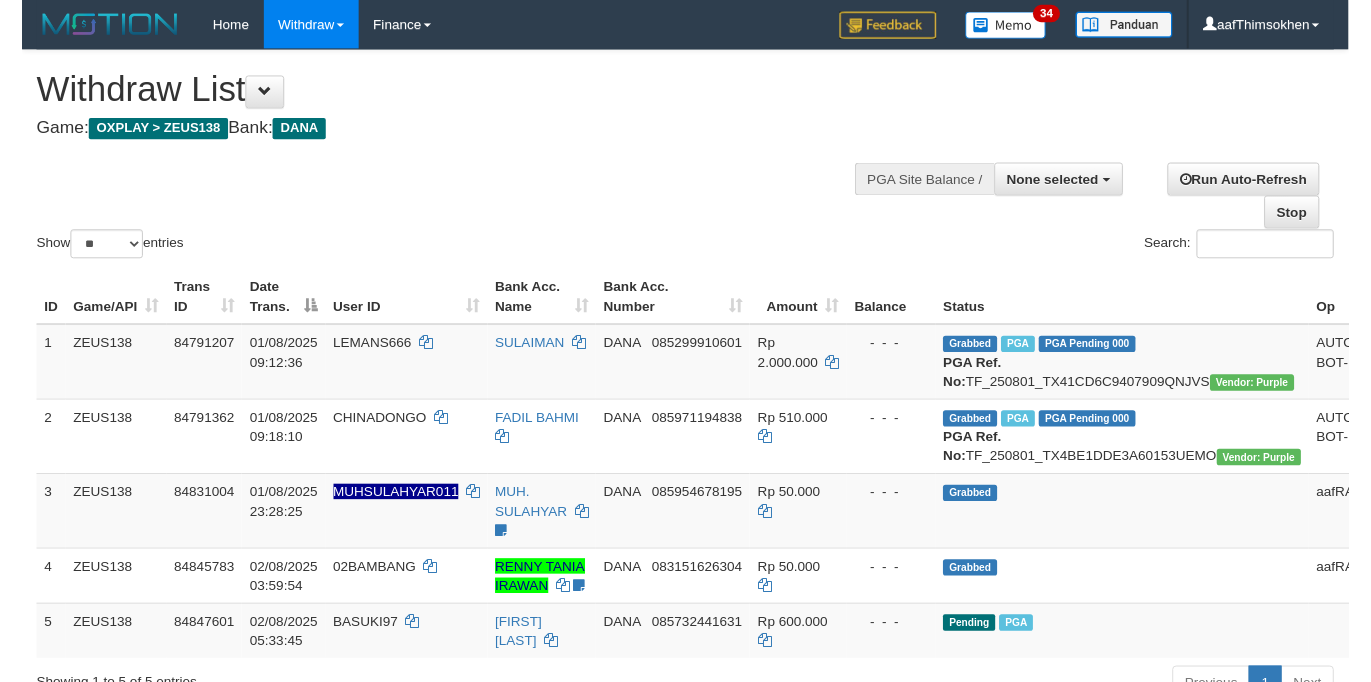 scroll, scrollTop: 358, scrollLeft: 0, axis: vertical 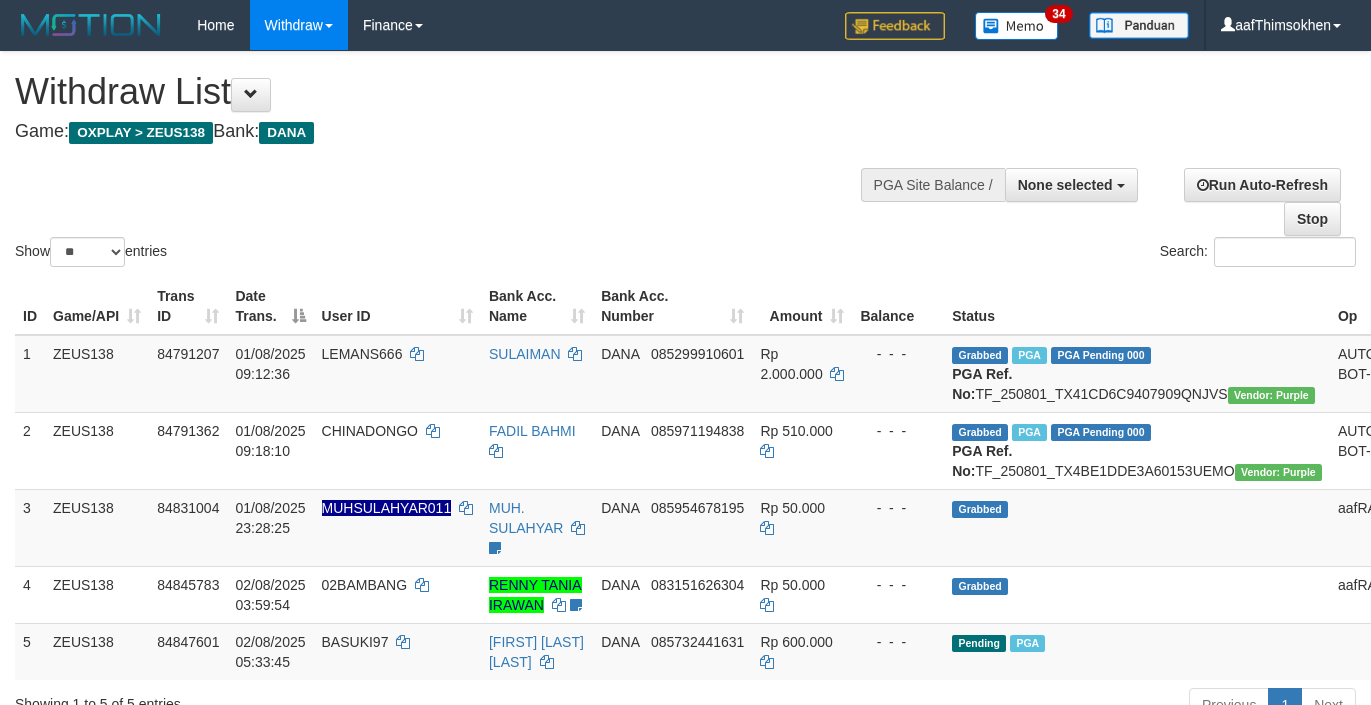 select 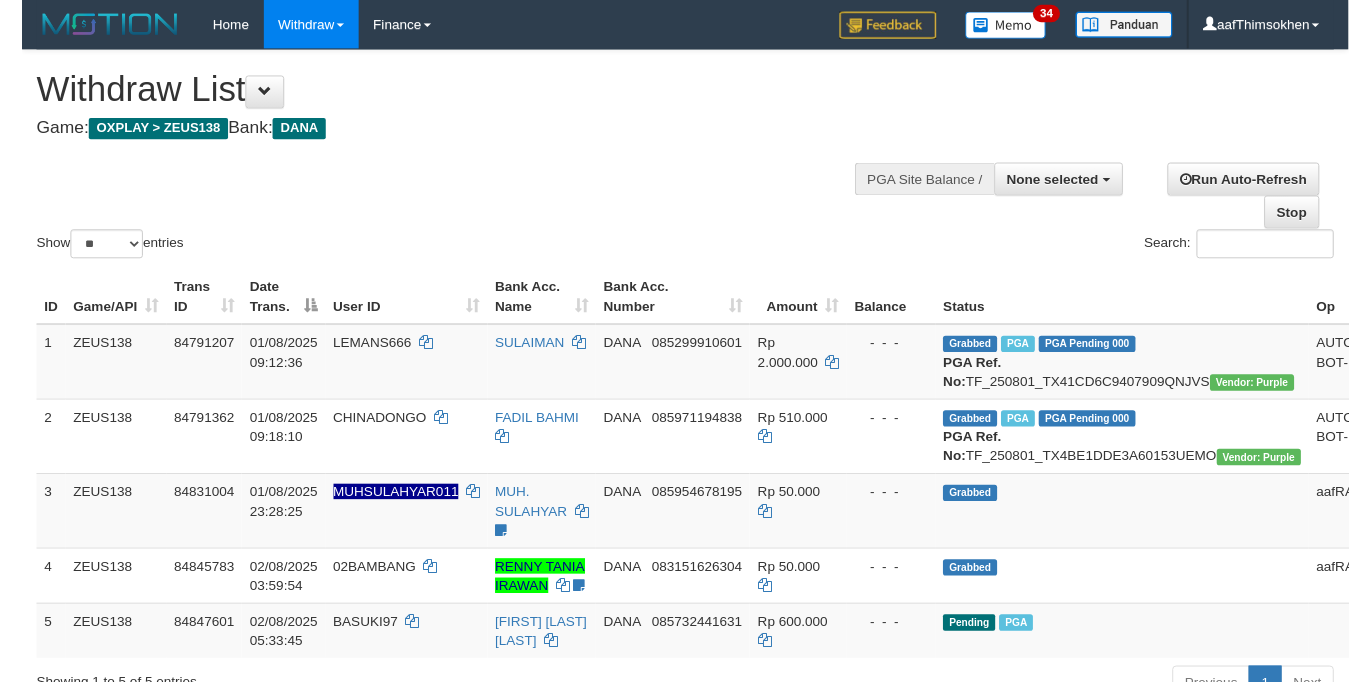 scroll, scrollTop: 358, scrollLeft: 0, axis: vertical 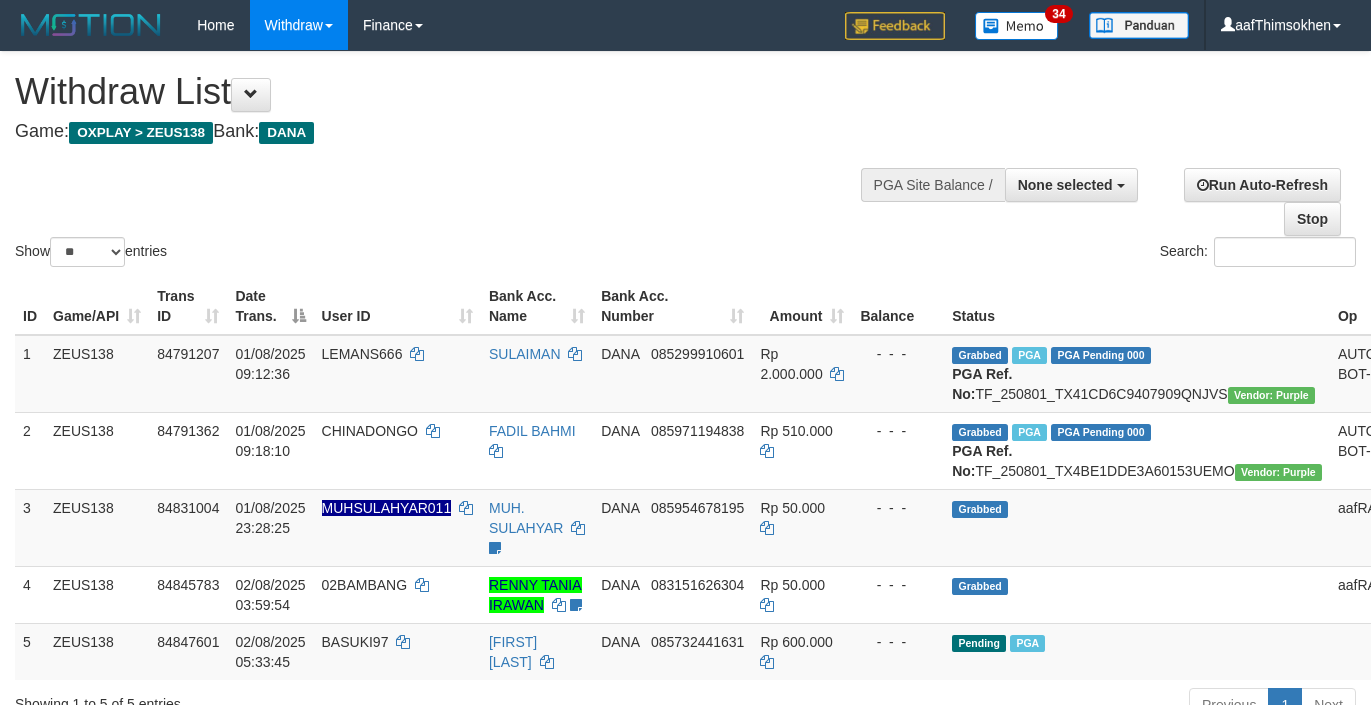 select 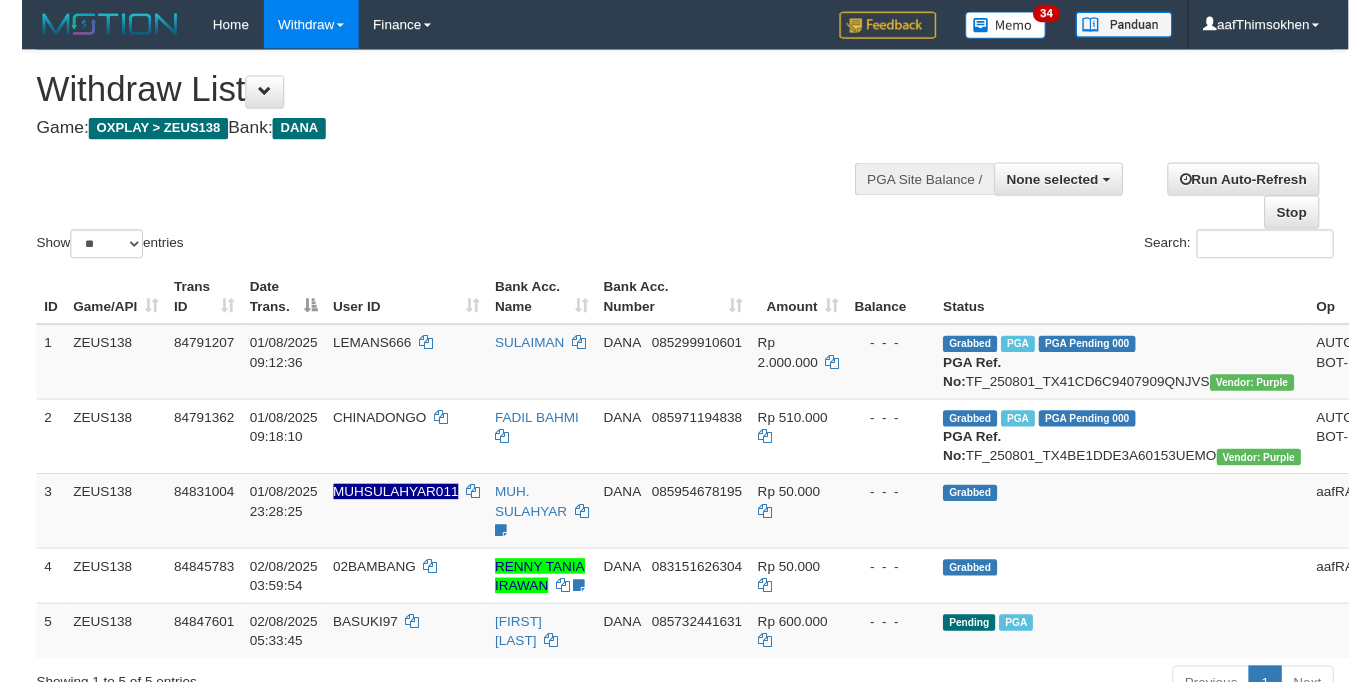 scroll, scrollTop: 358, scrollLeft: 0, axis: vertical 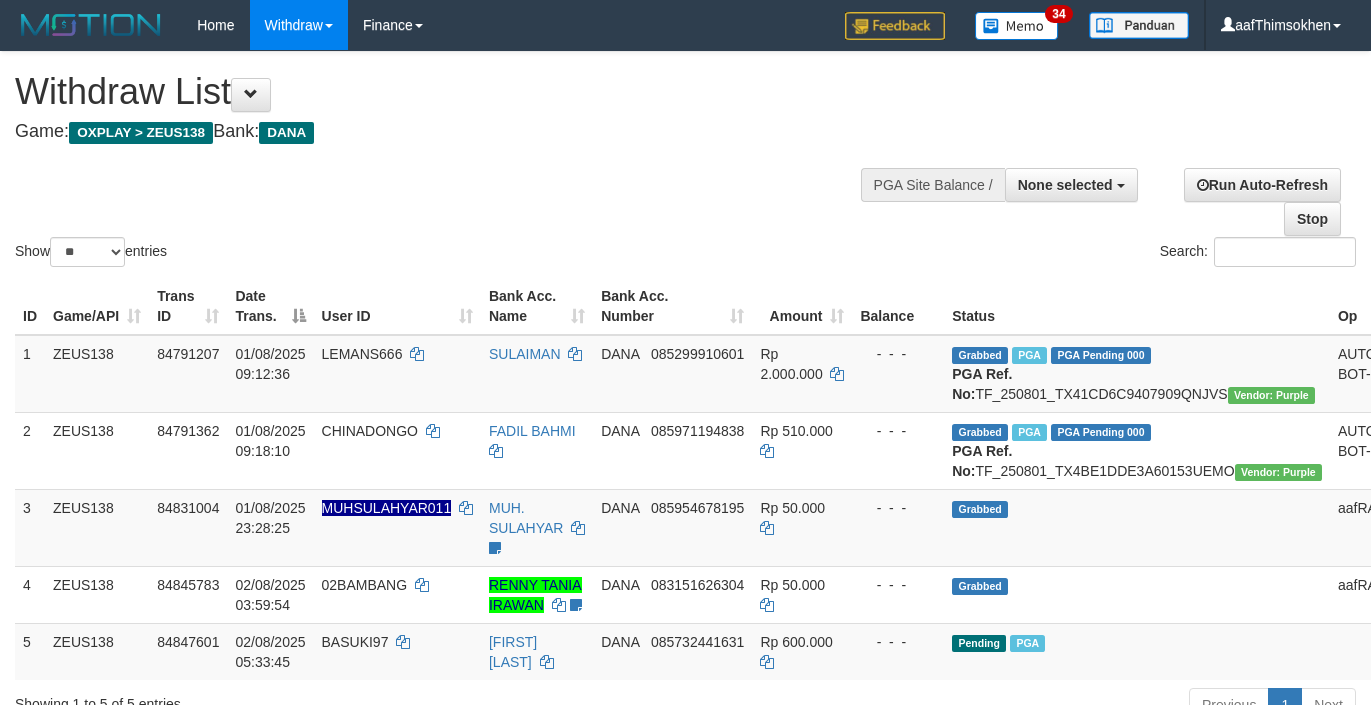 select 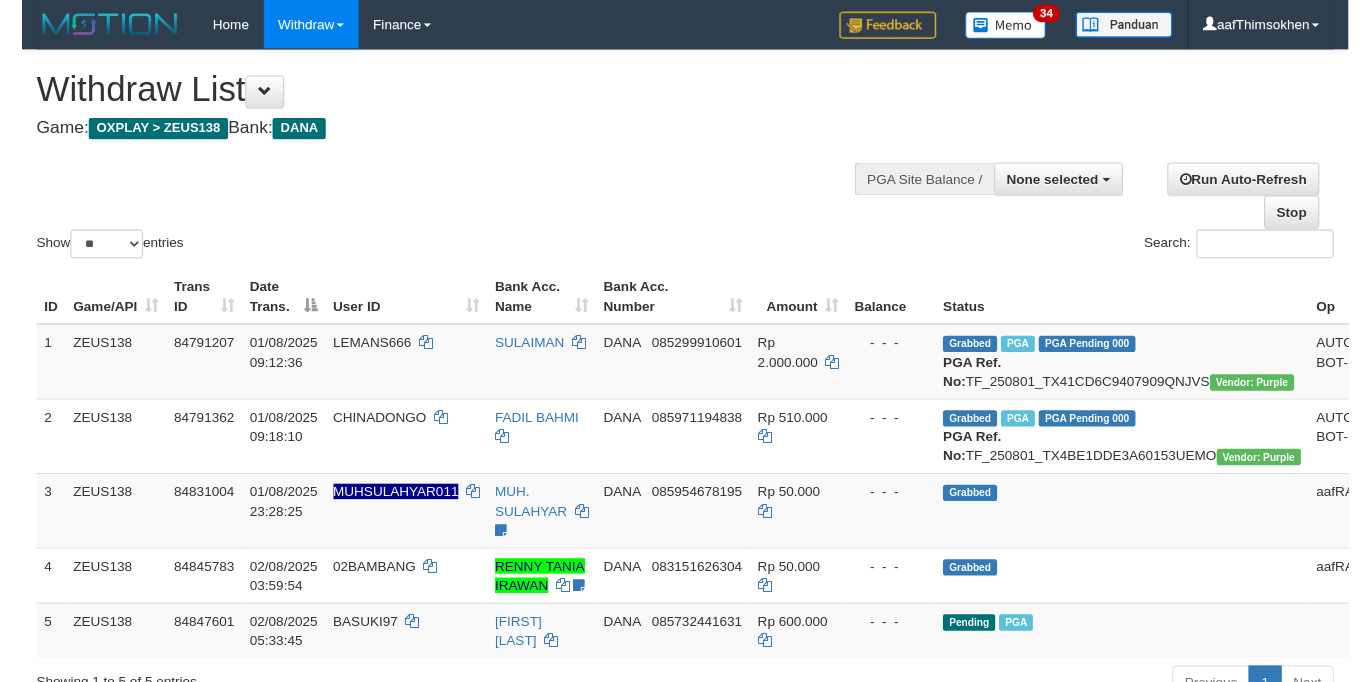 scroll, scrollTop: 358, scrollLeft: 0, axis: vertical 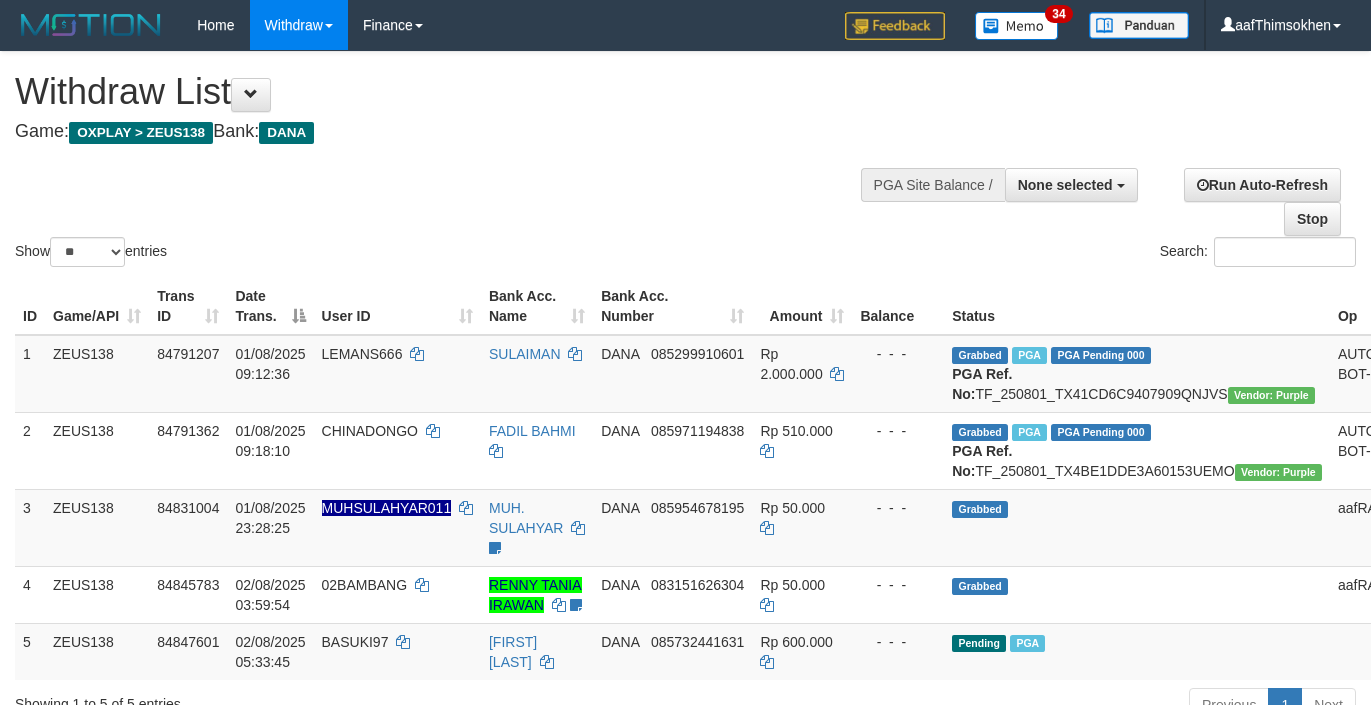 select 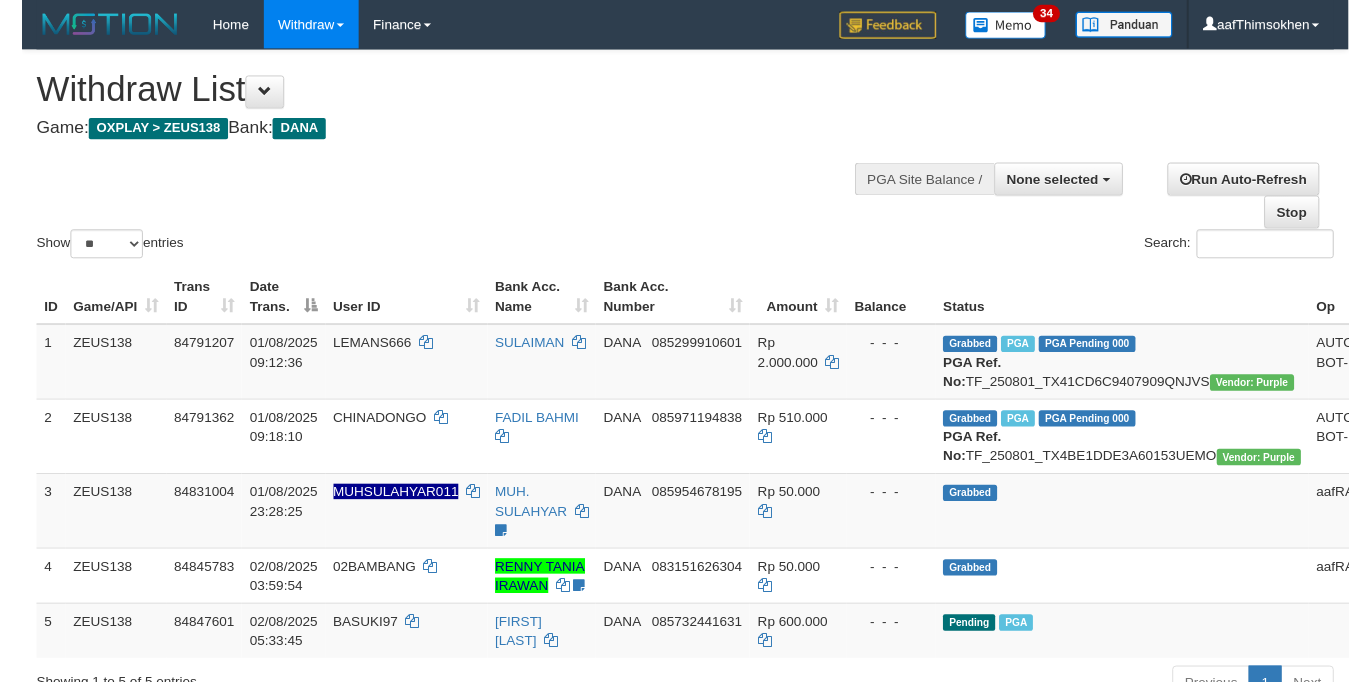 scroll, scrollTop: 358, scrollLeft: 0, axis: vertical 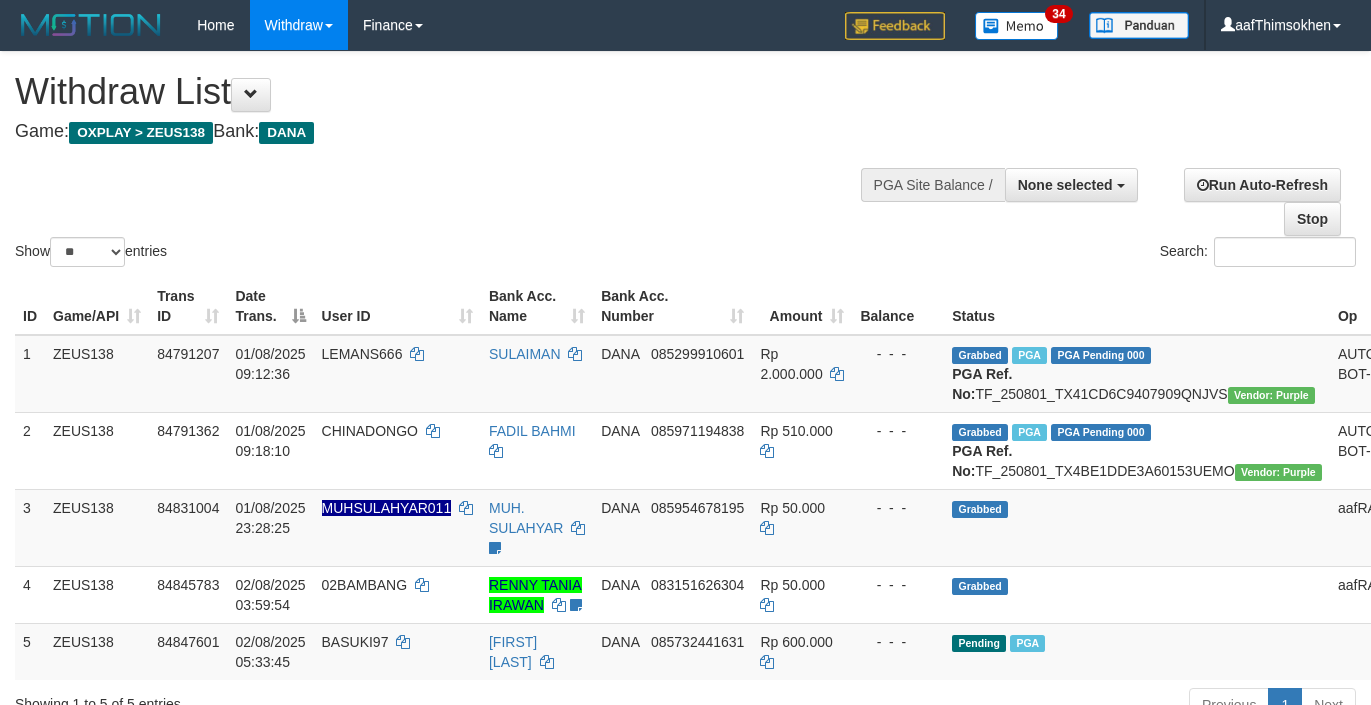select 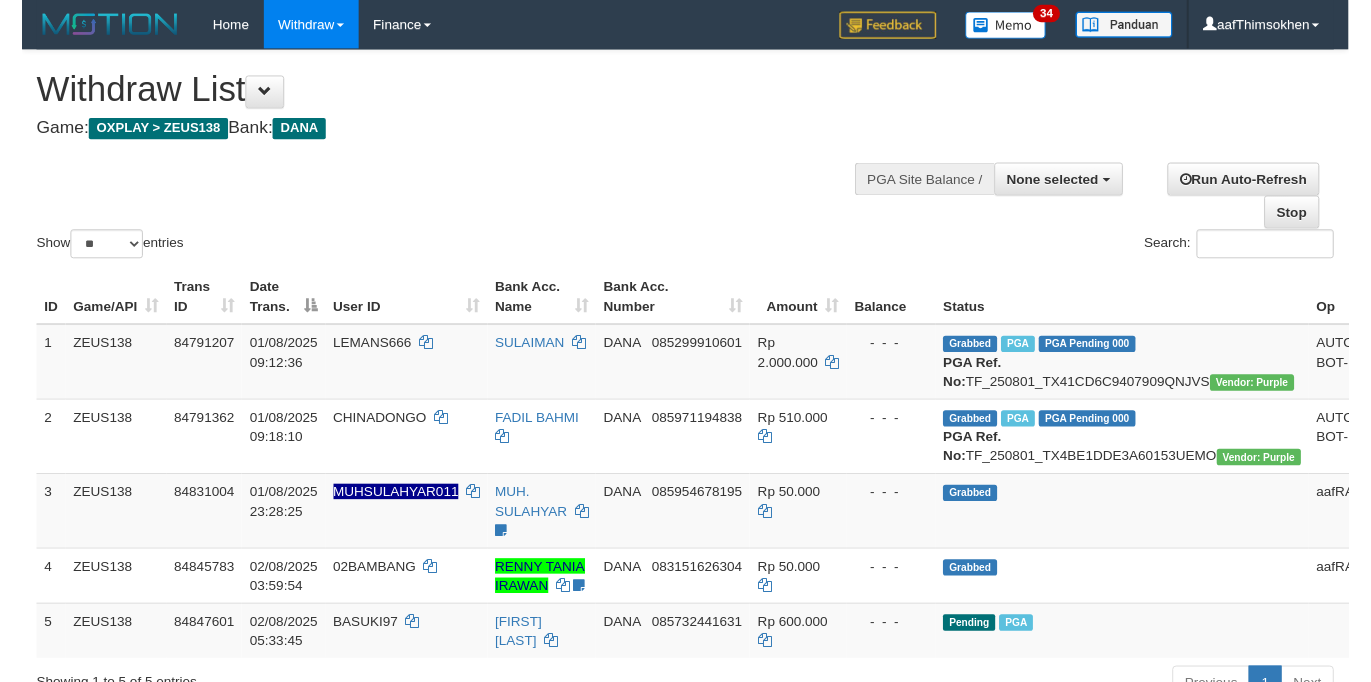 scroll, scrollTop: 358, scrollLeft: 0, axis: vertical 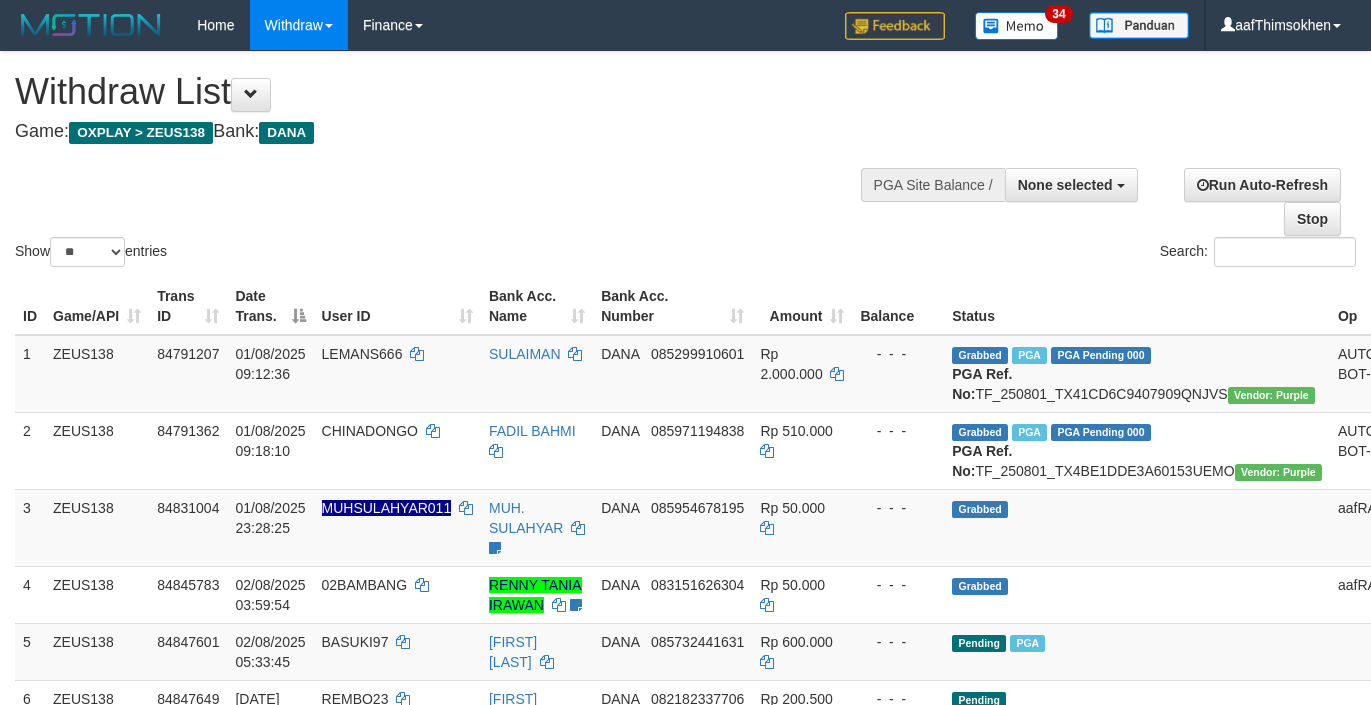 select 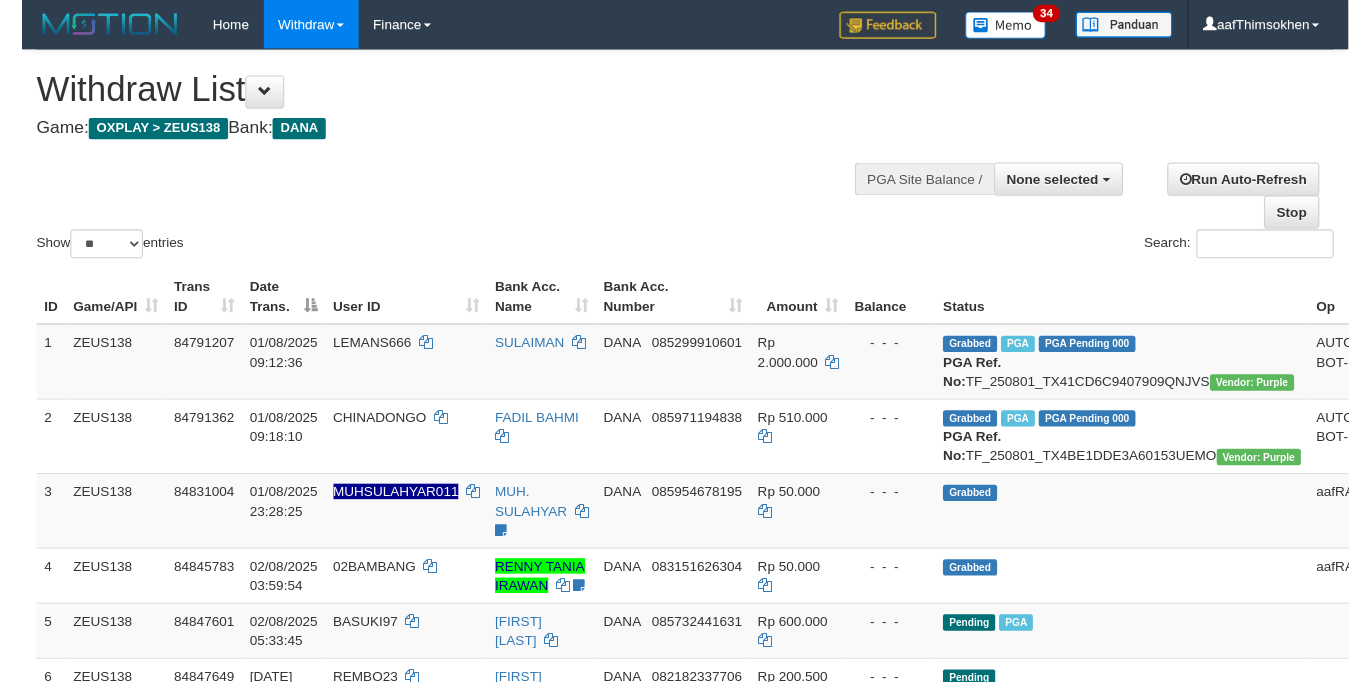 scroll, scrollTop: 358, scrollLeft: 0, axis: vertical 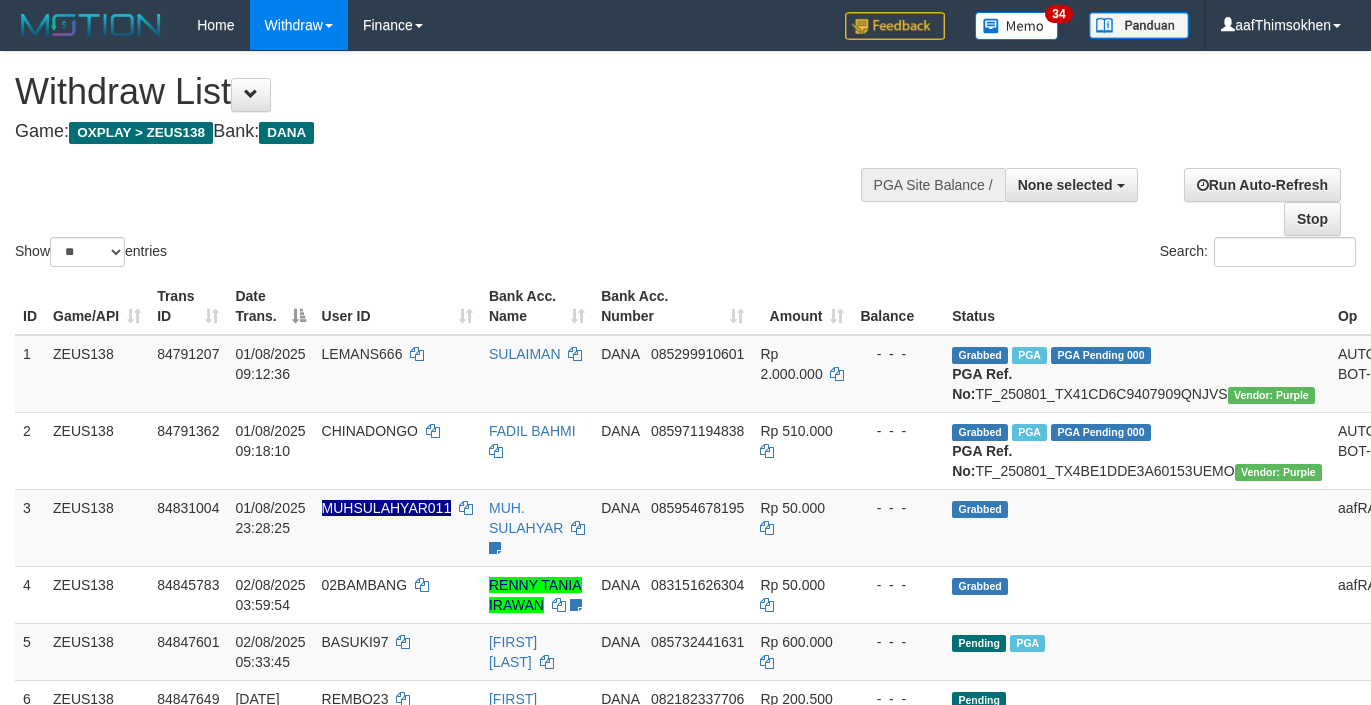 select 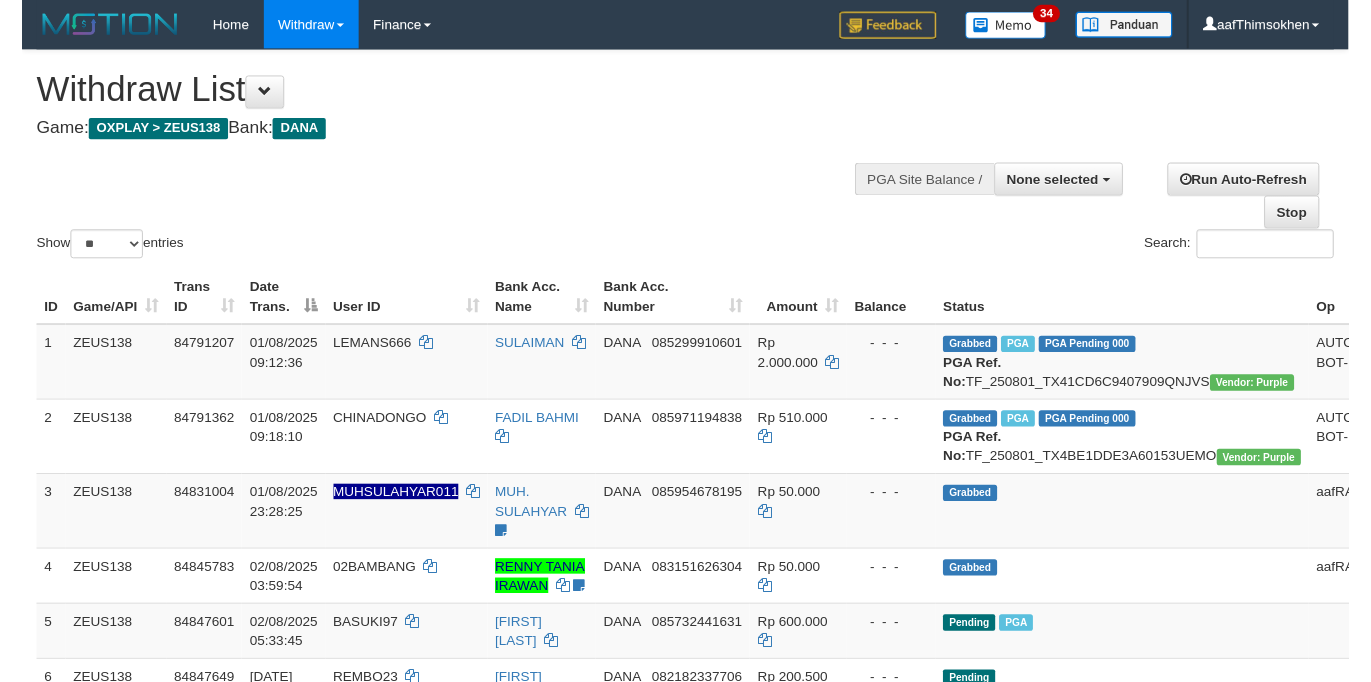 scroll, scrollTop: 358, scrollLeft: 0, axis: vertical 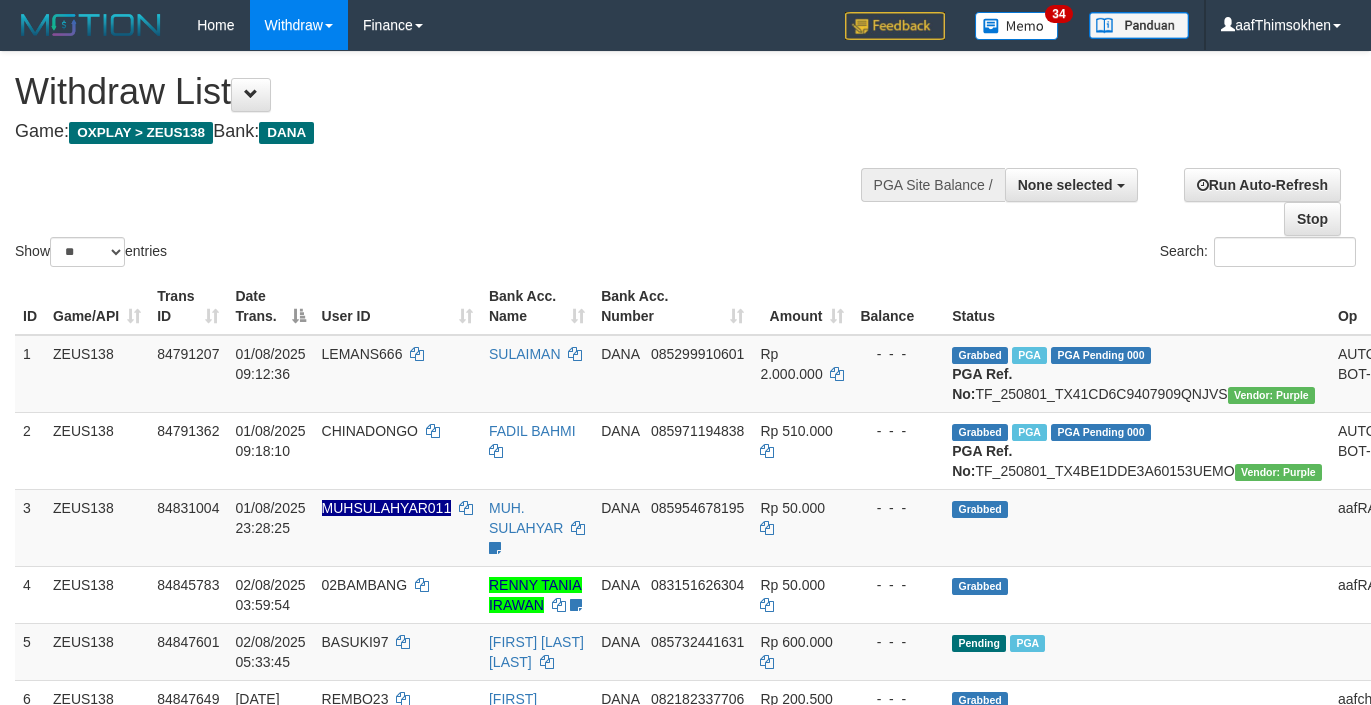 select 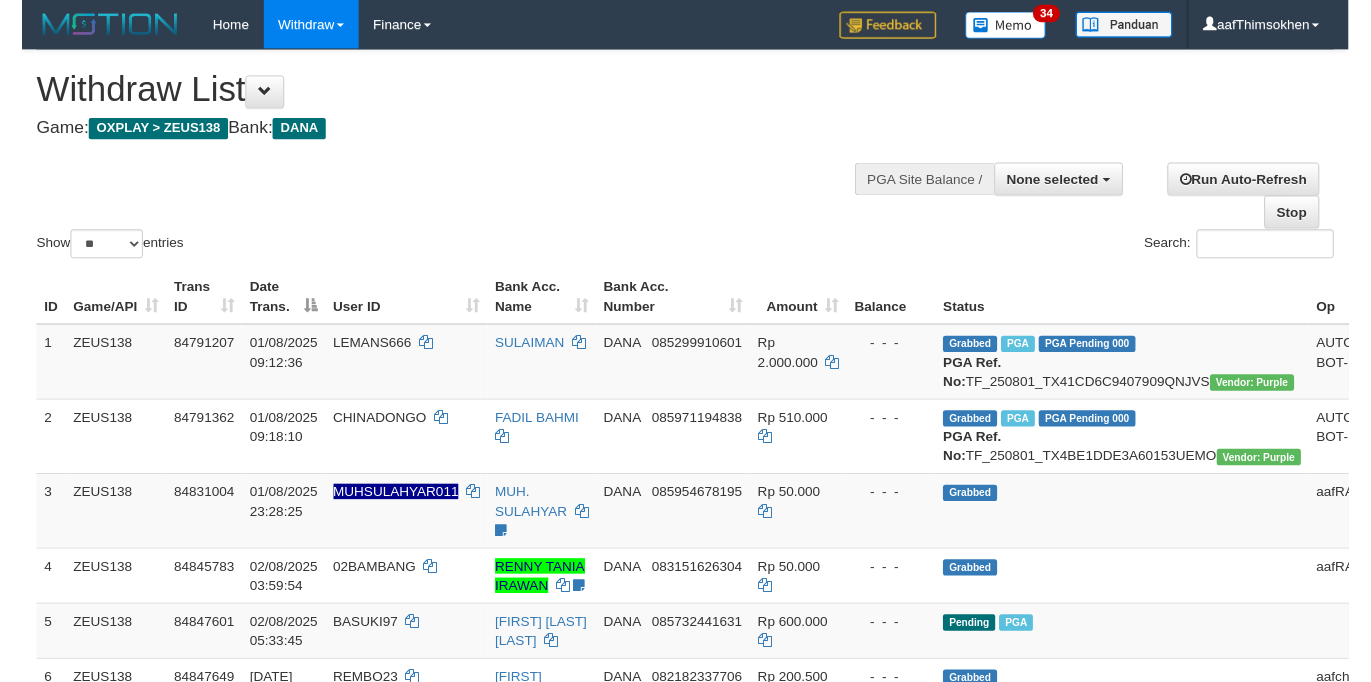 scroll, scrollTop: 358, scrollLeft: 0, axis: vertical 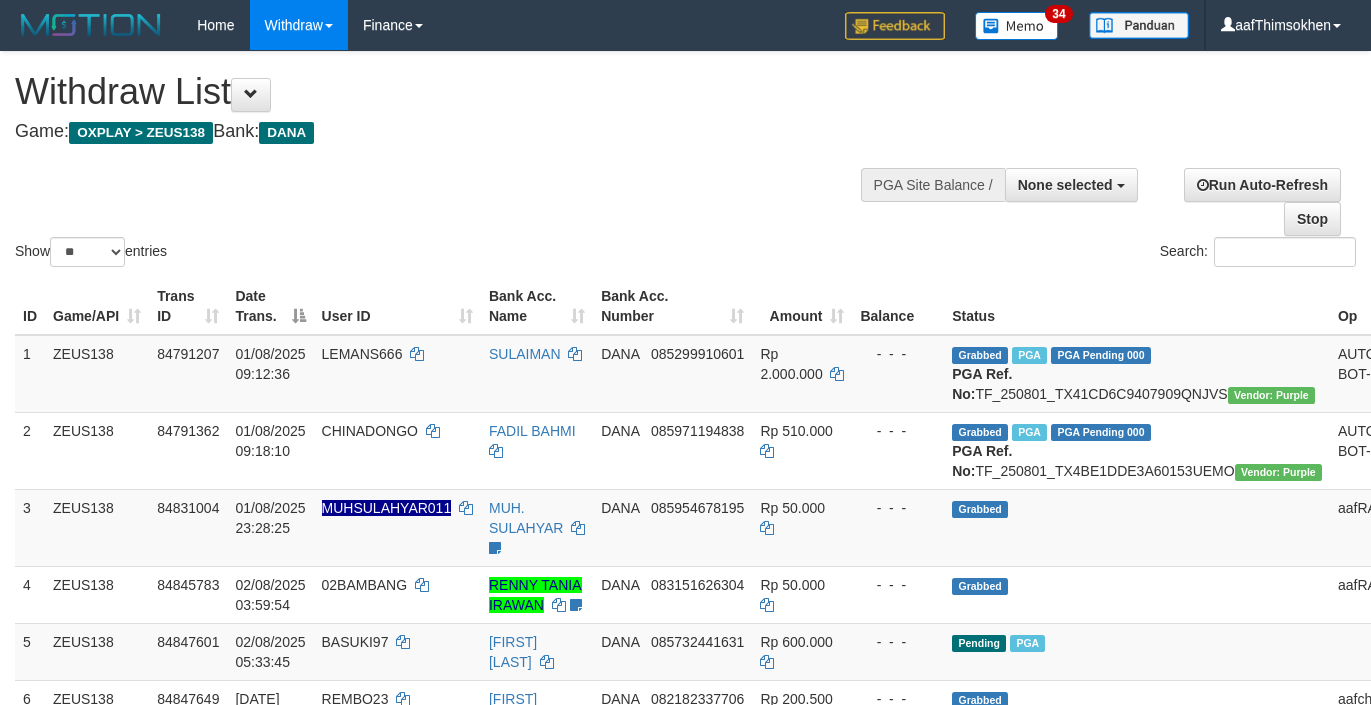 select 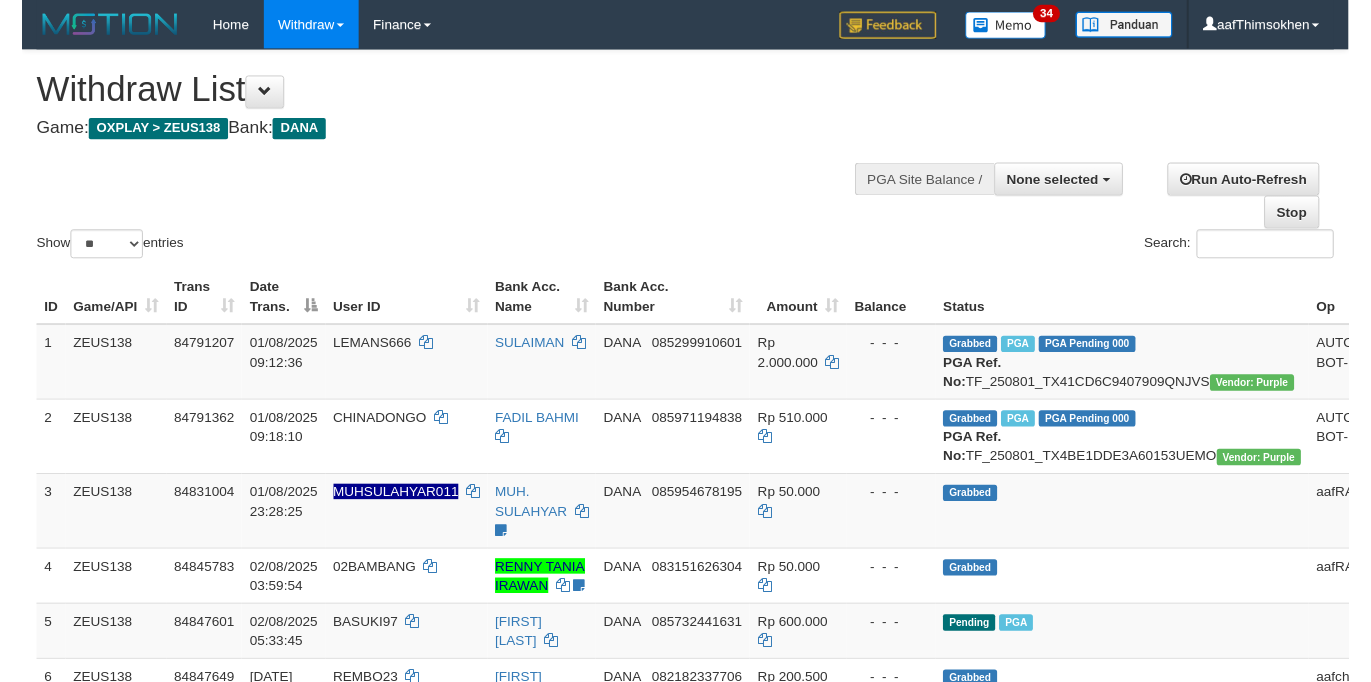 scroll, scrollTop: 358, scrollLeft: 0, axis: vertical 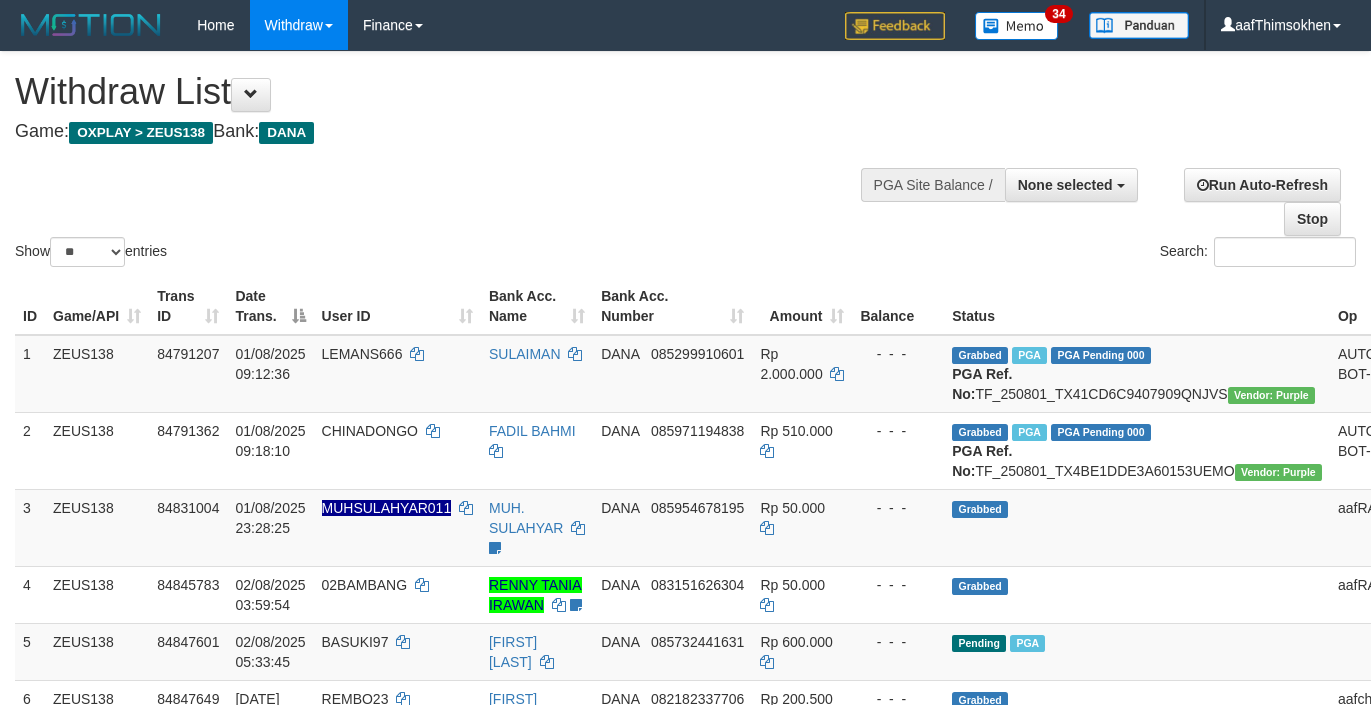 select 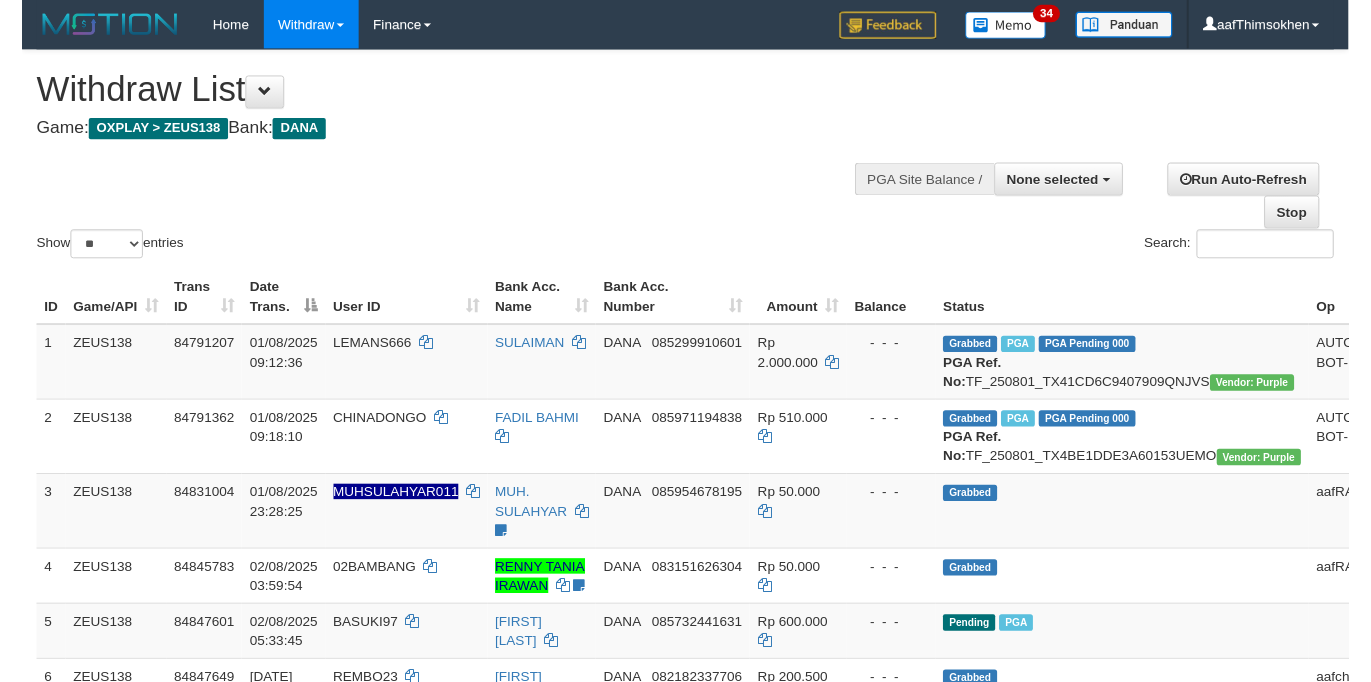 scroll, scrollTop: 358, scrollLeft: 0, axis: vertical 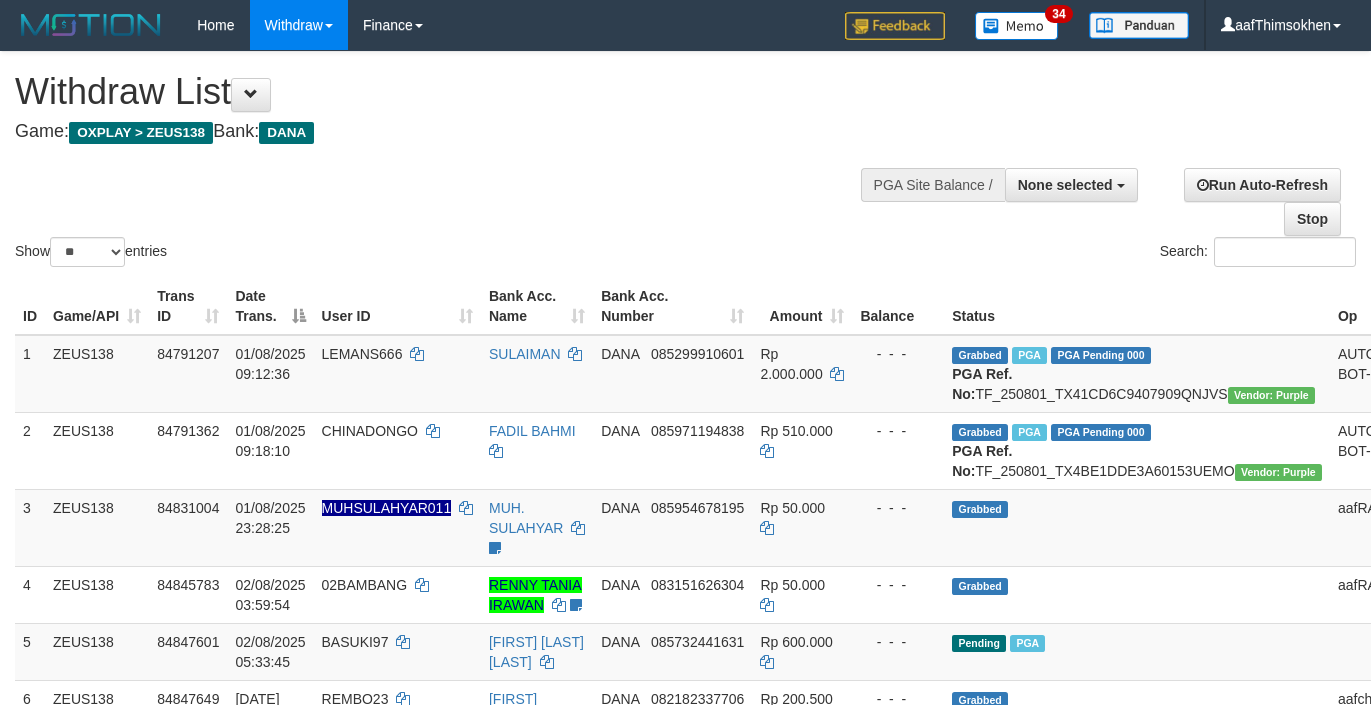 select 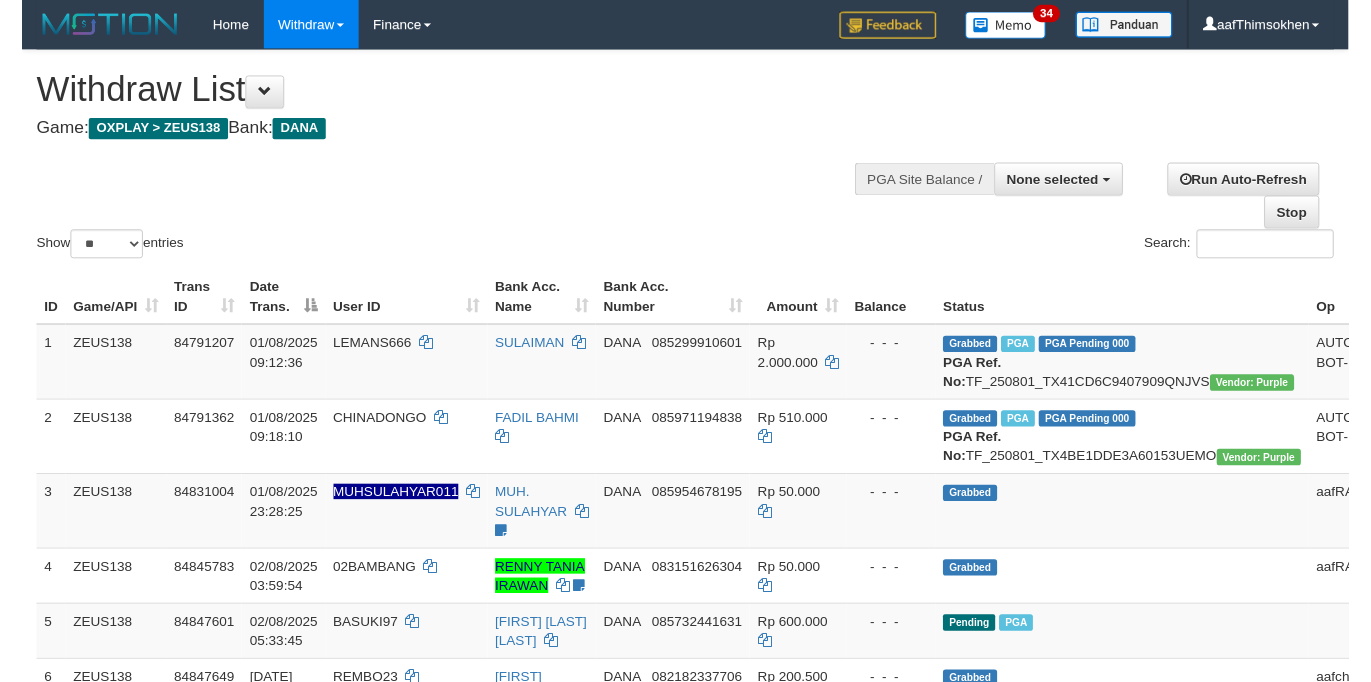 scroll, scrollTop: 358, scrollLeft: 0, axis: vertical 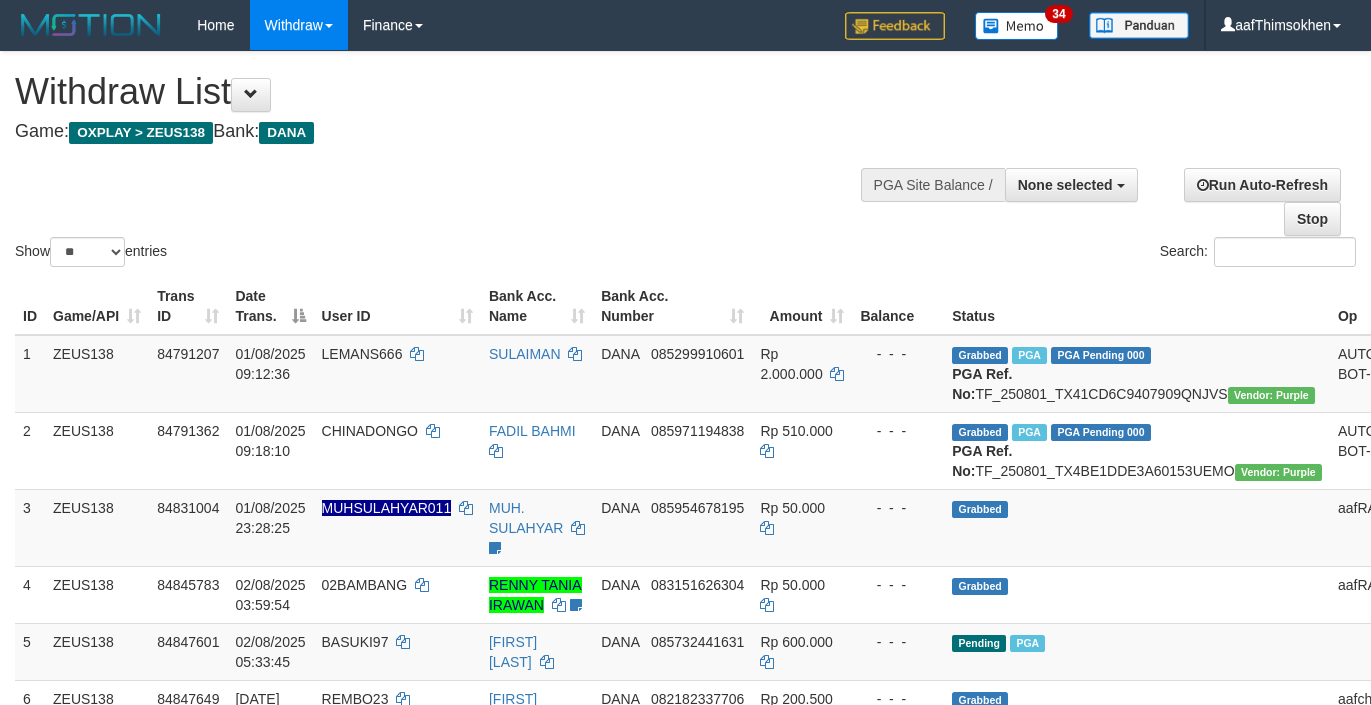 select 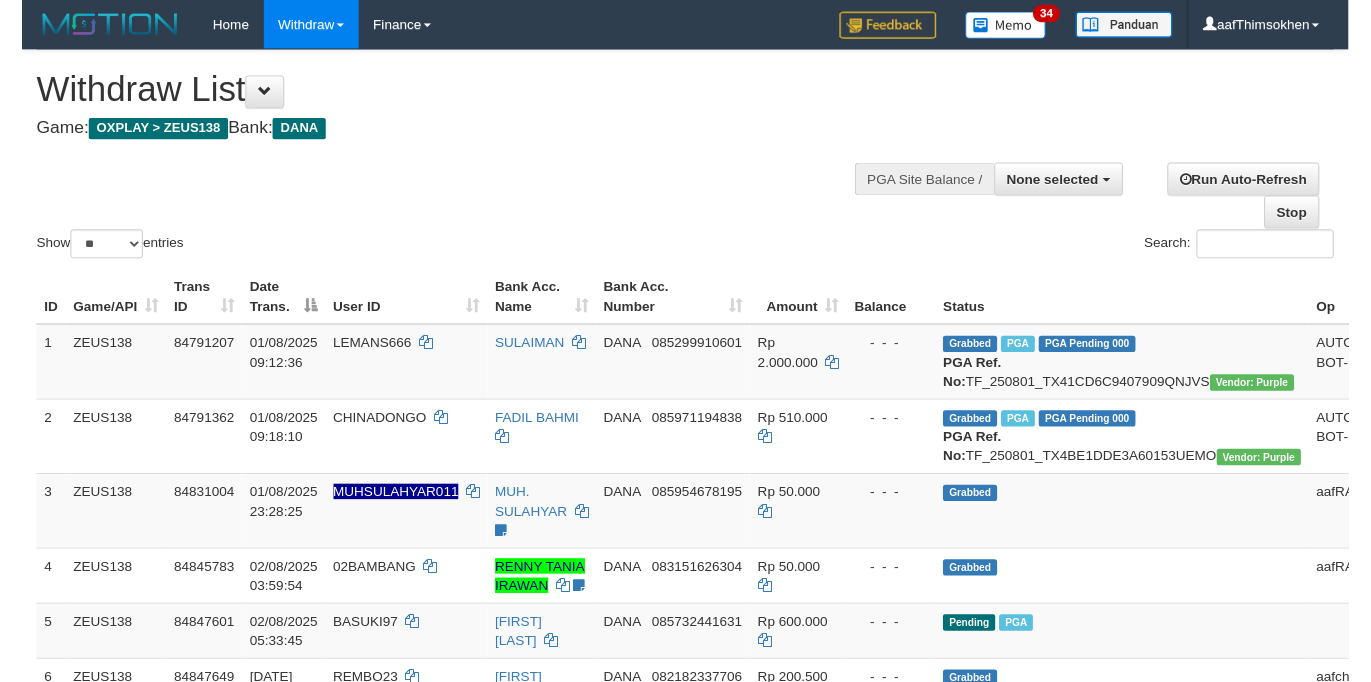 scroll, scrollTop: 358, scrollLeft: 0, axis: vertical 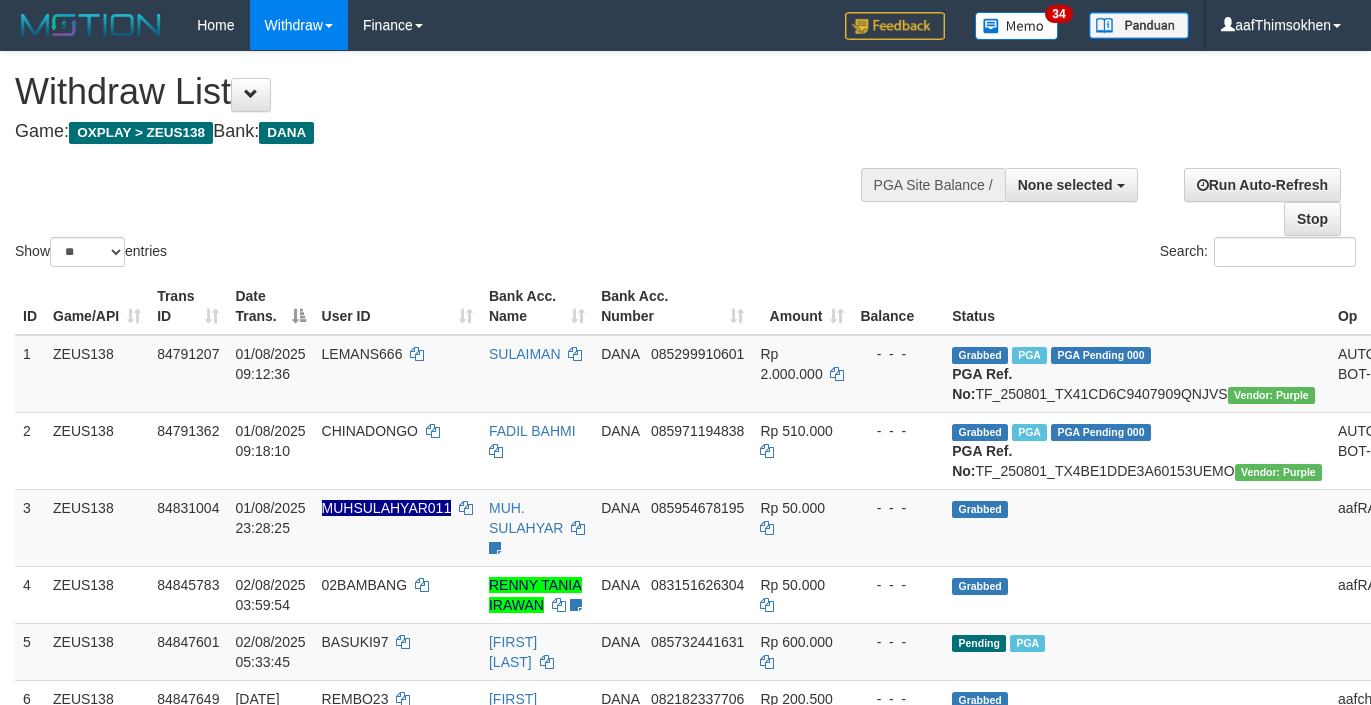select 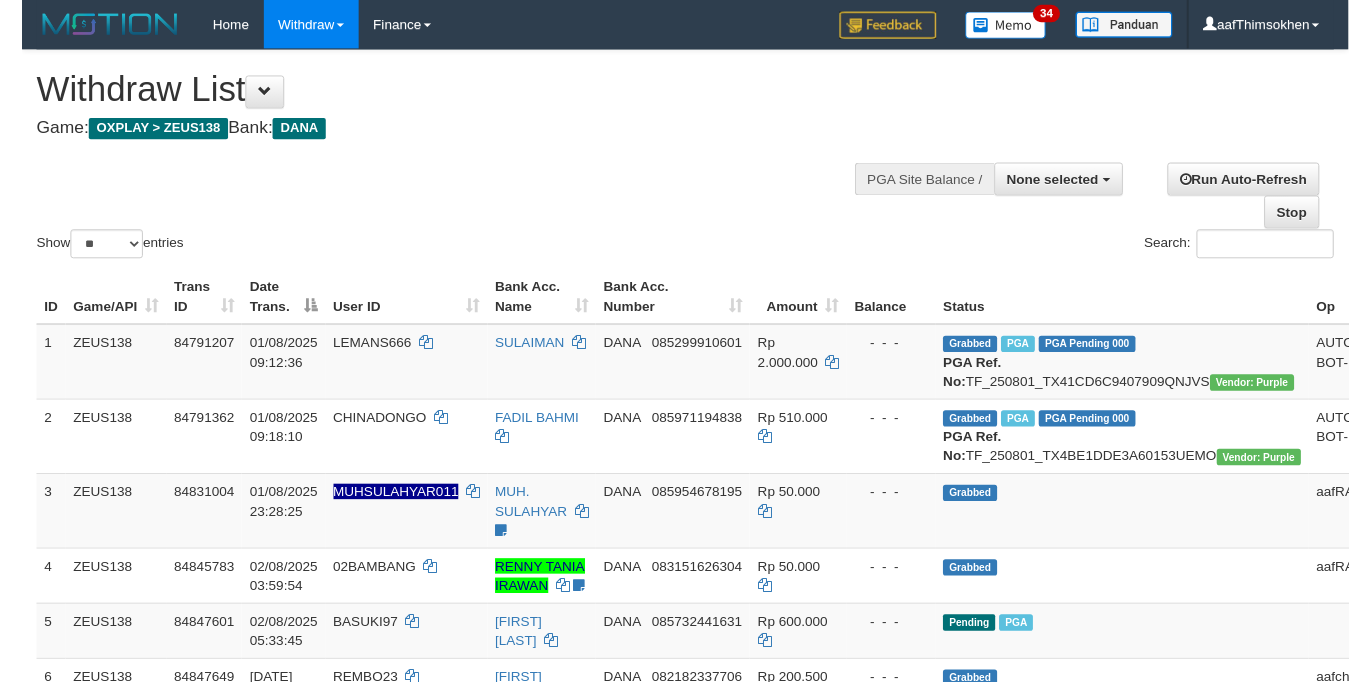 scroll, scrollTop: 358, scrollLeft: 0, axis: vertical 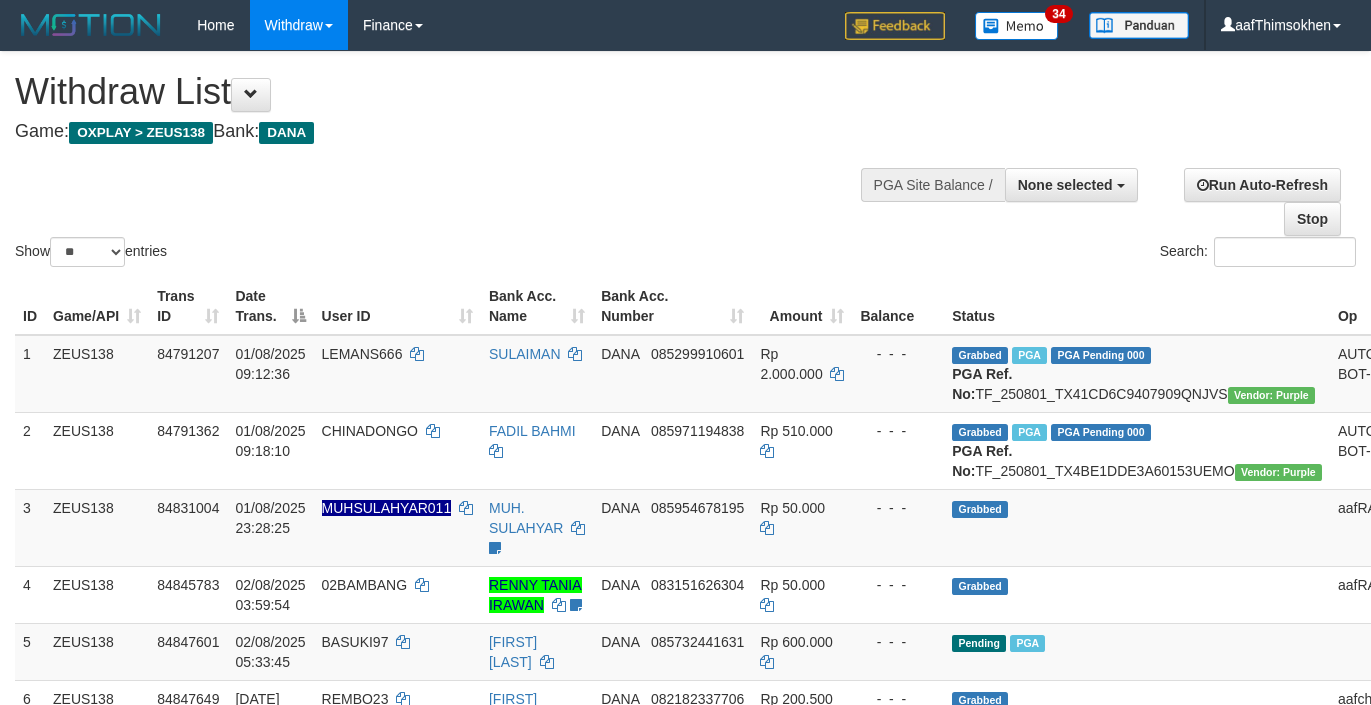 select 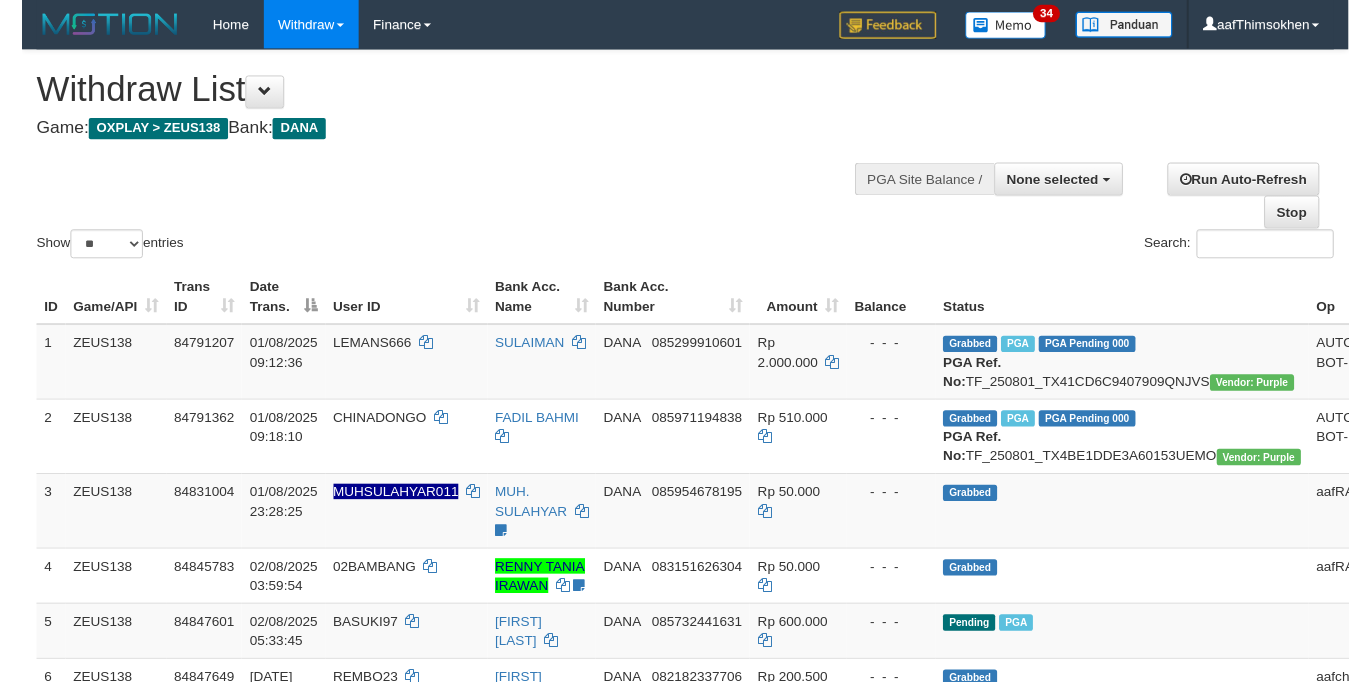 scroll, scrollTop: 358, scrollLeft: 0, axis: vertical 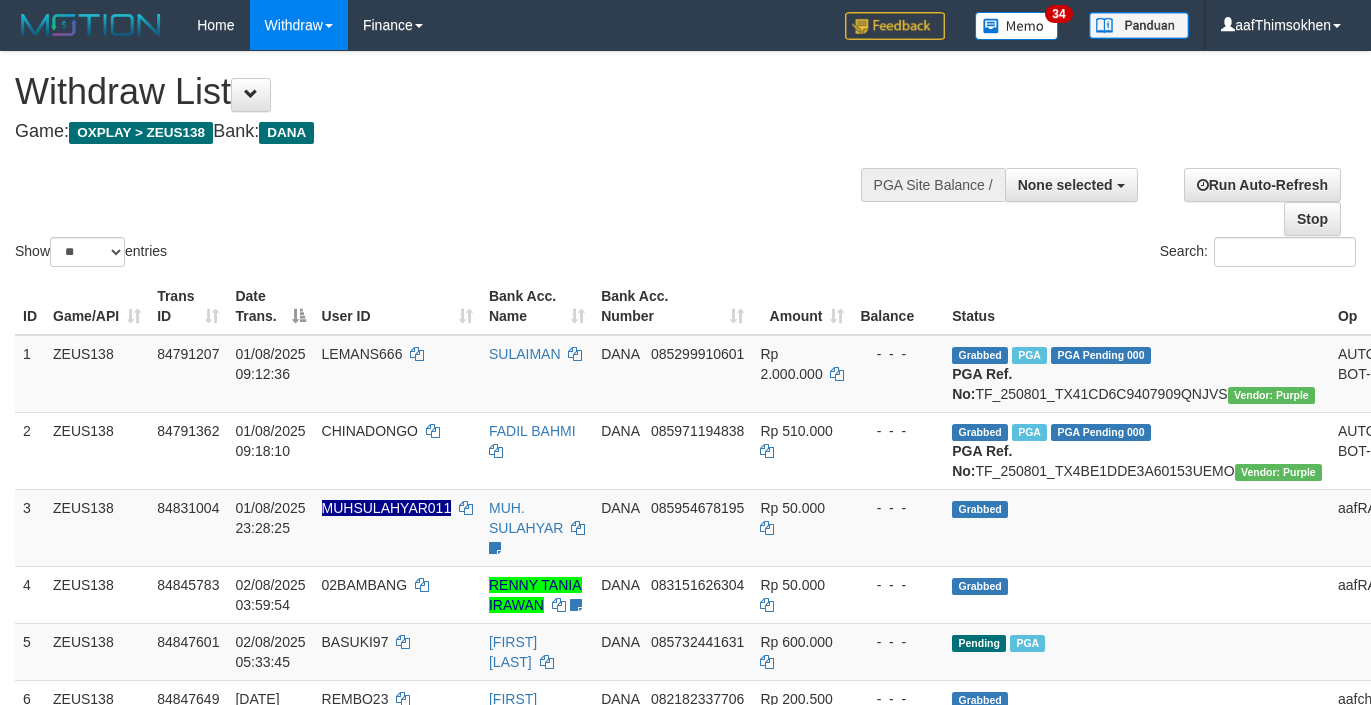 select 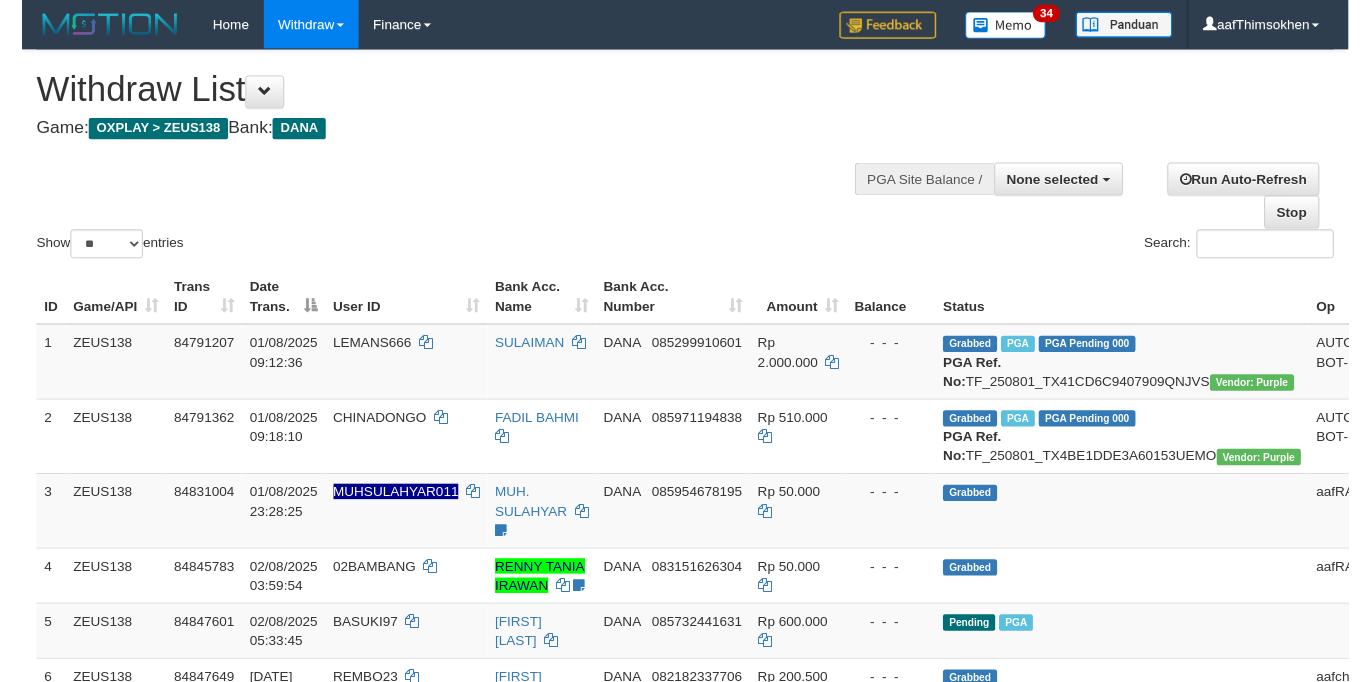 scroll, scrollTop: 358, scrollLeft: 0, axis: vertical 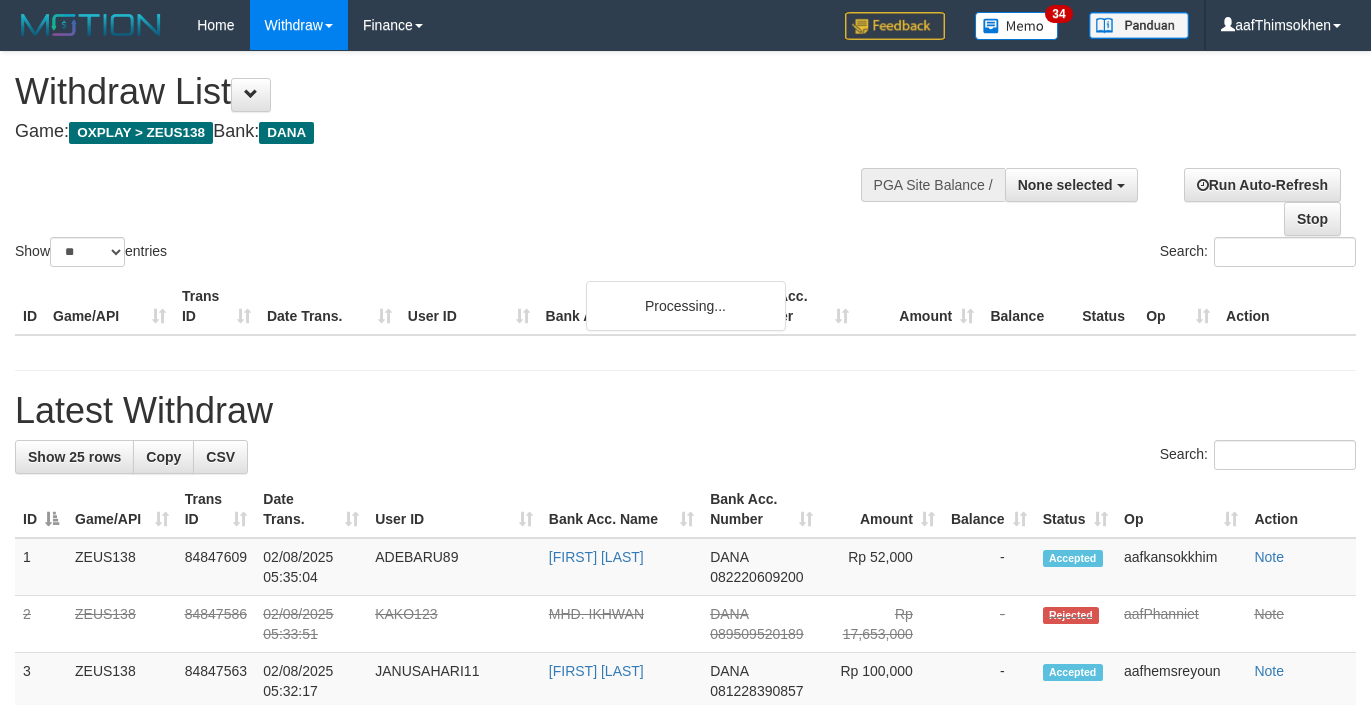 select 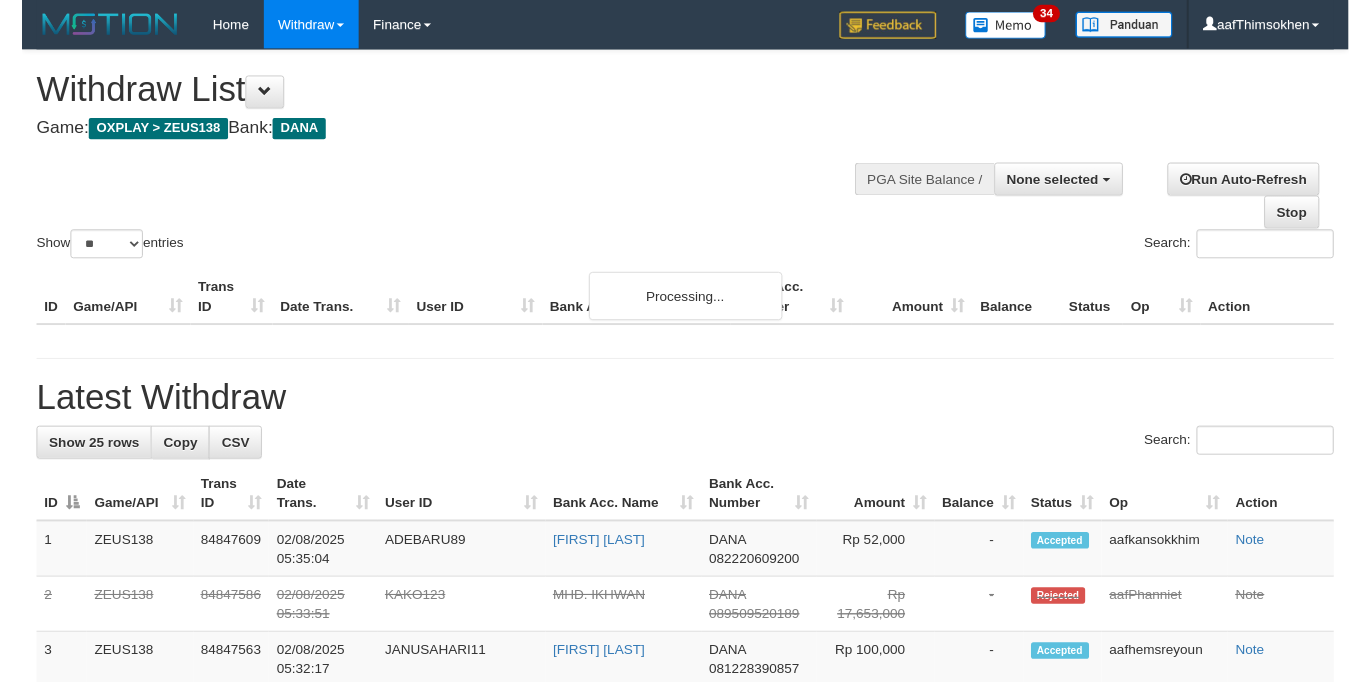 scroll, scrollTop: 358, scrollLeft: 0, axis: vertical 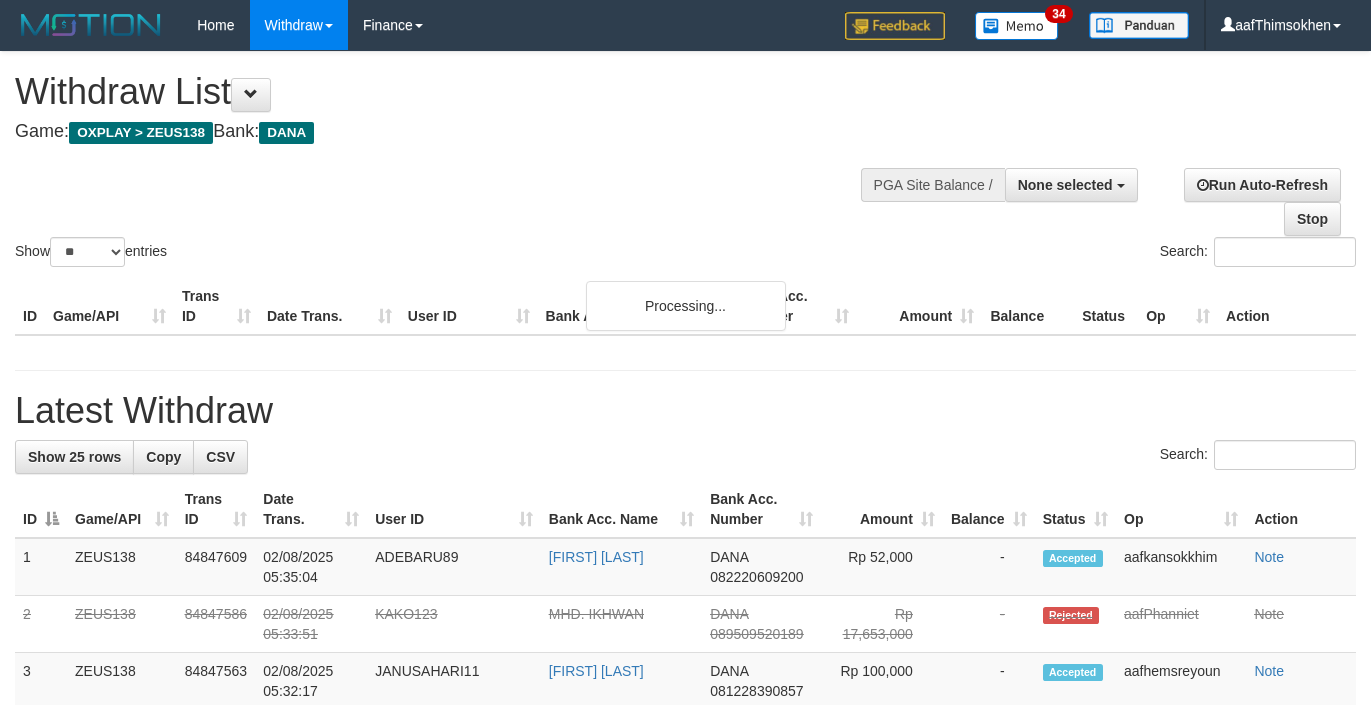 select 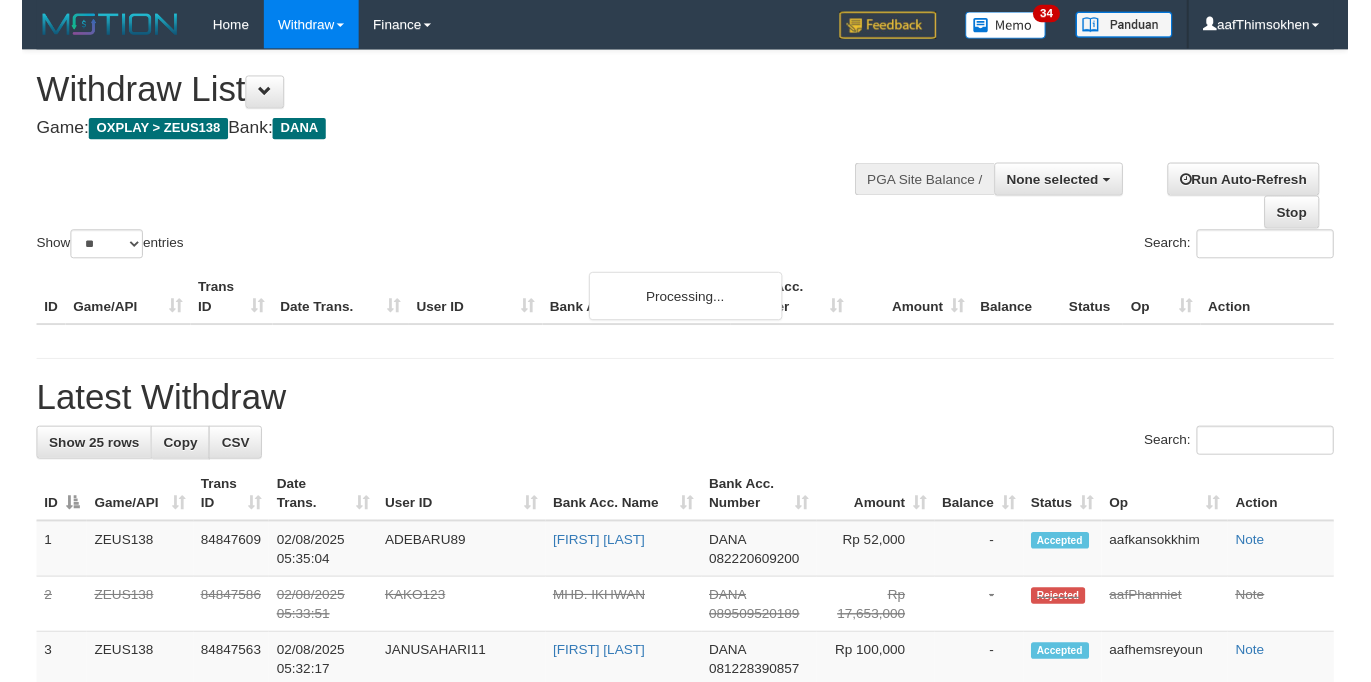 scroll, scrollTop: 358, scrollLeft: 0, axis: vertical 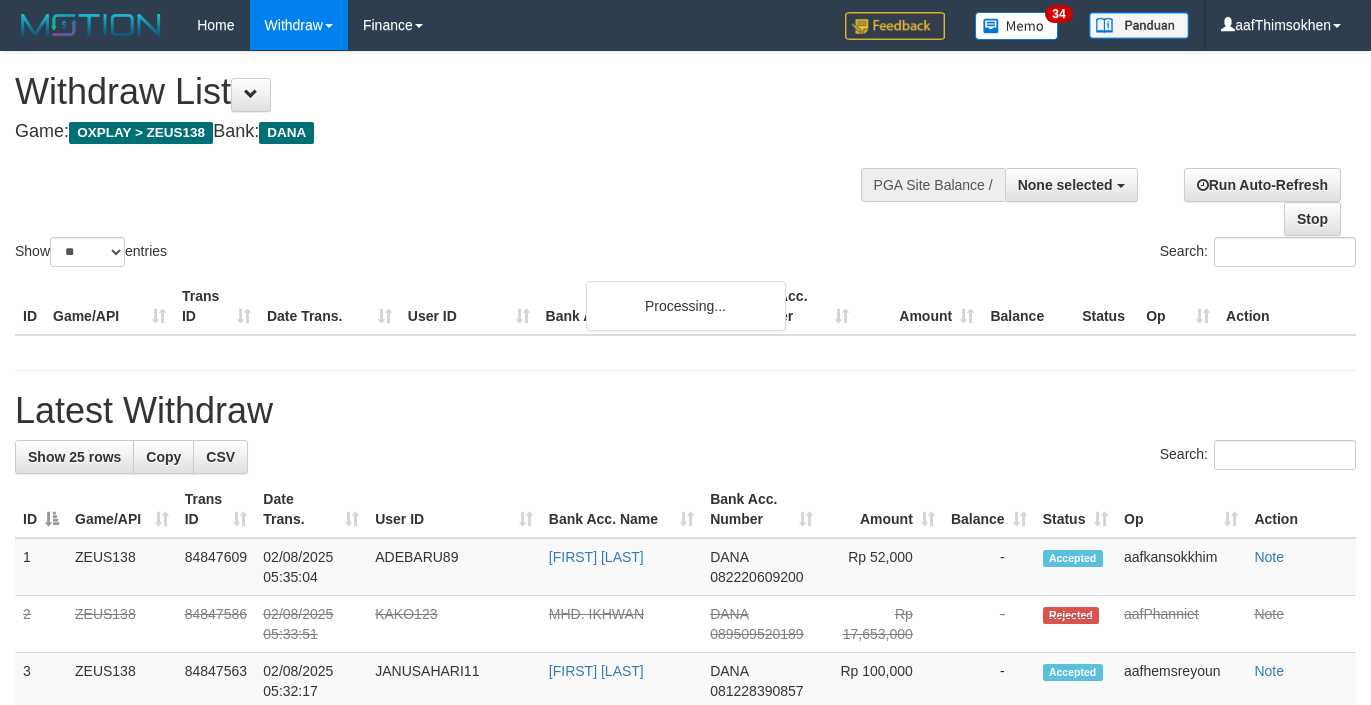select 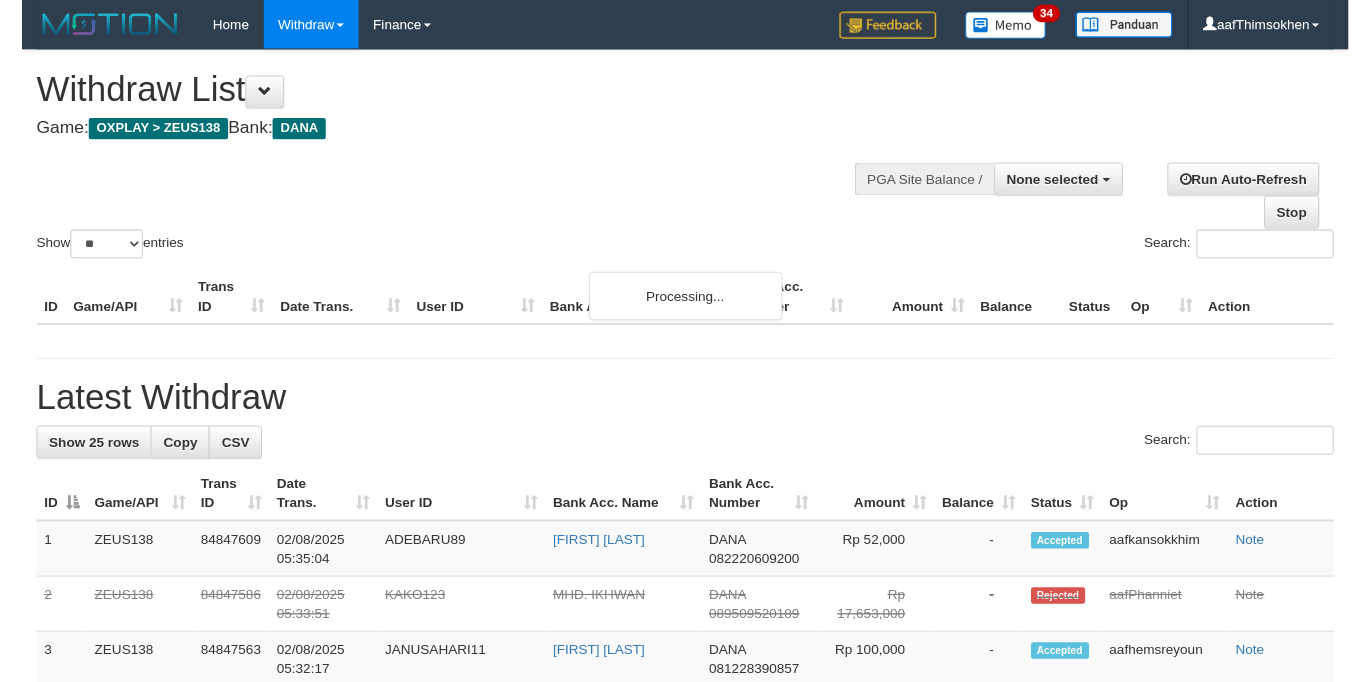 scroll, scrollTop: 358, scrollLeft: 0, axis: vertical 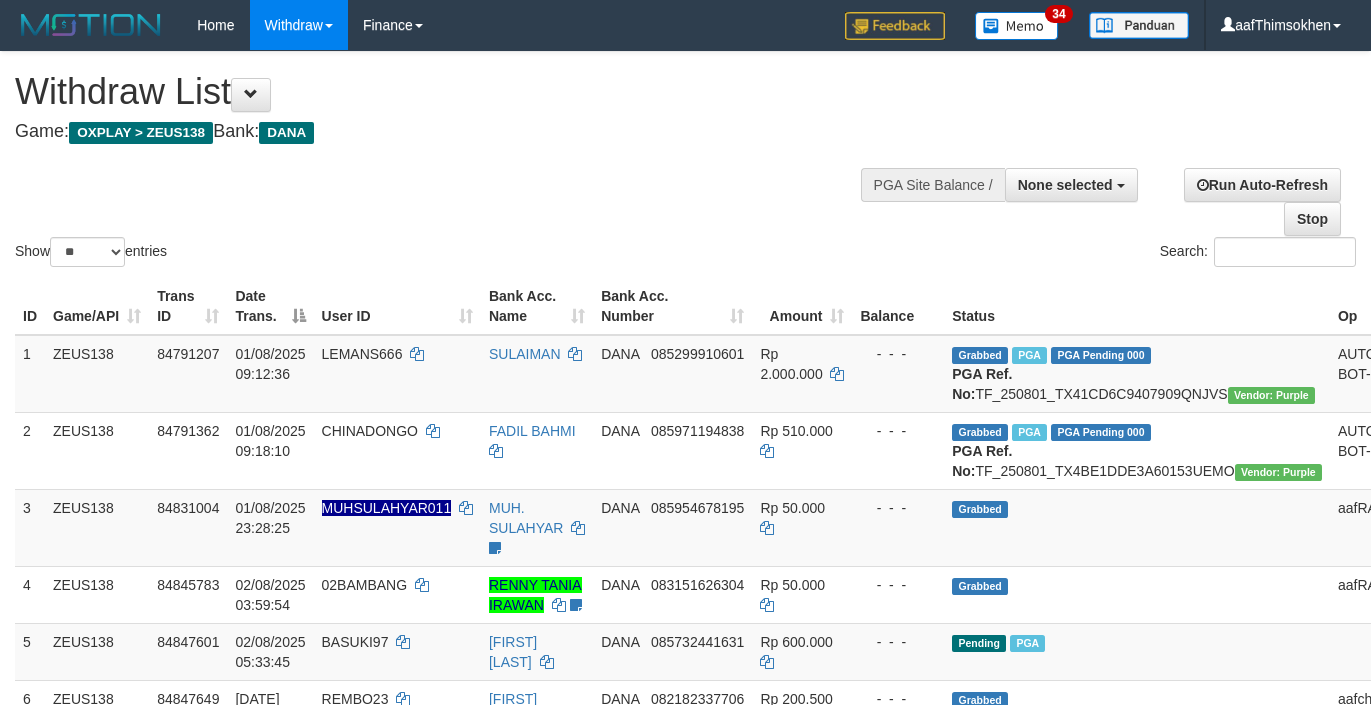 select 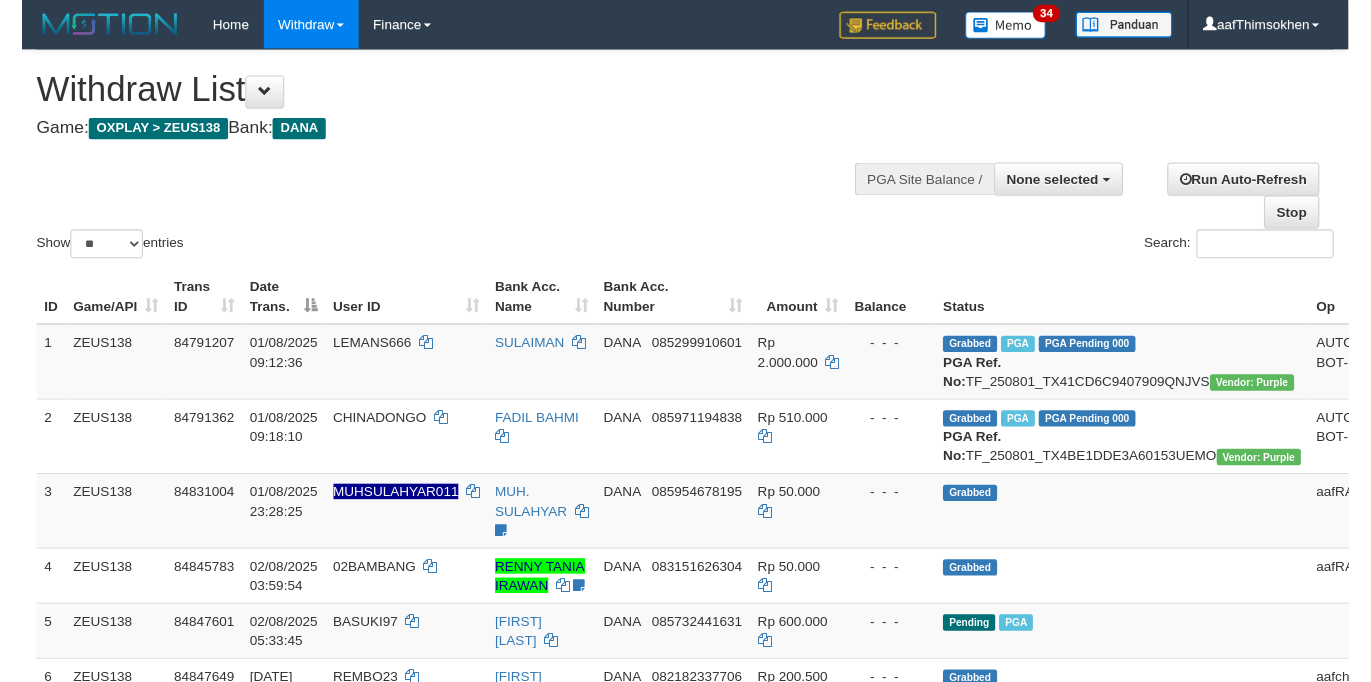 scroll, scrollTop: 358, scrollLeft: 0, axis: vertical 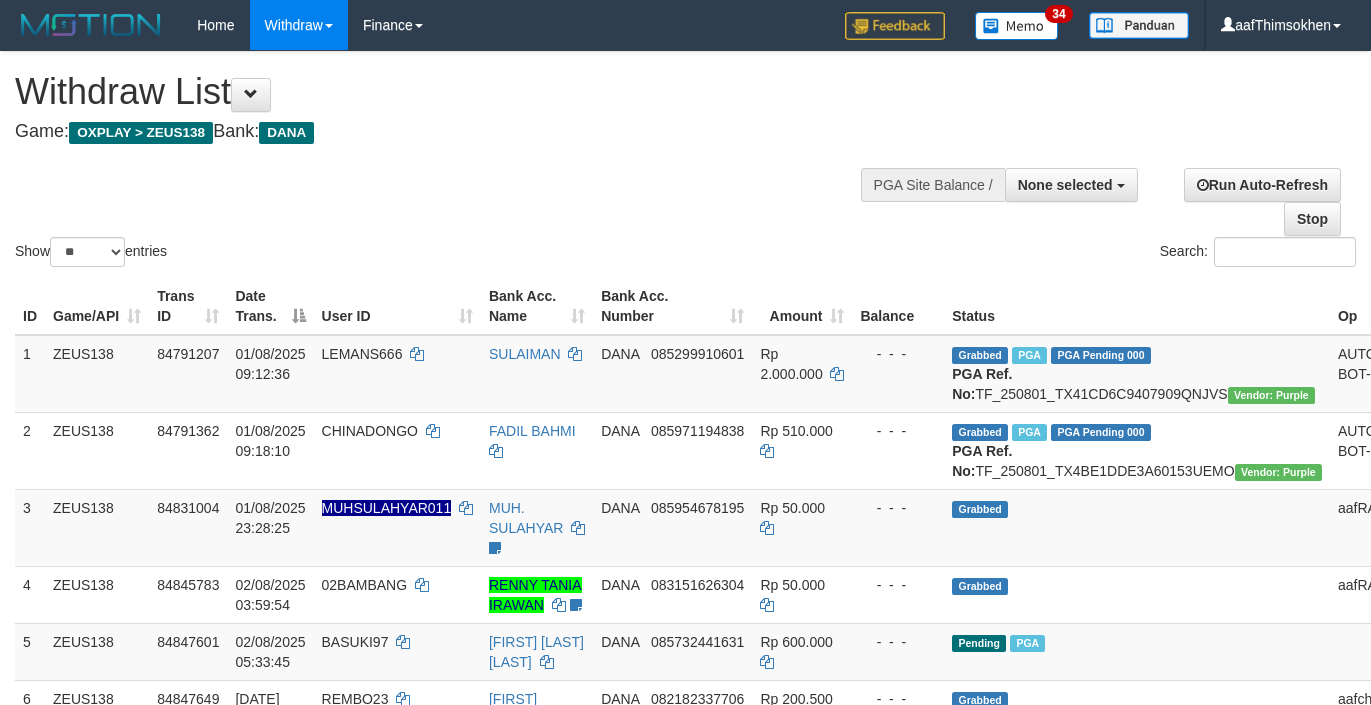 select 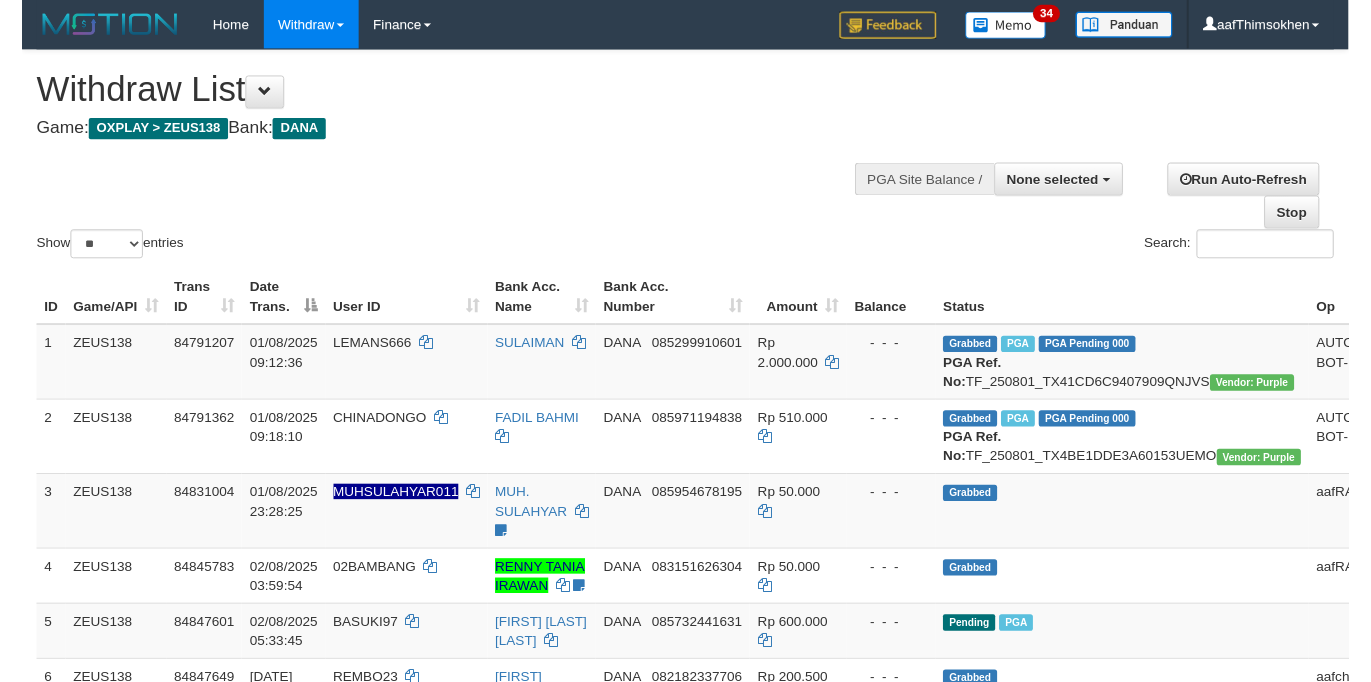 scroll, scrollTop: 358, scrollLeft: 0, axis: vertical 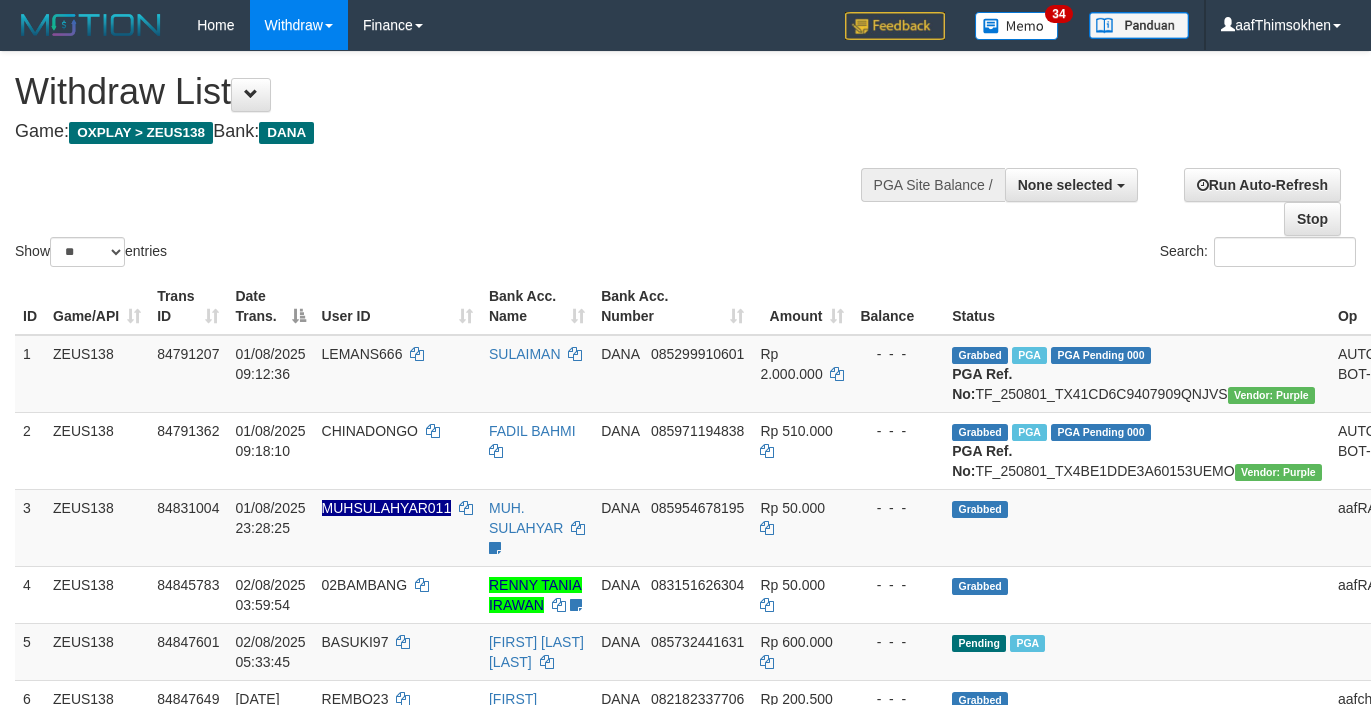 select 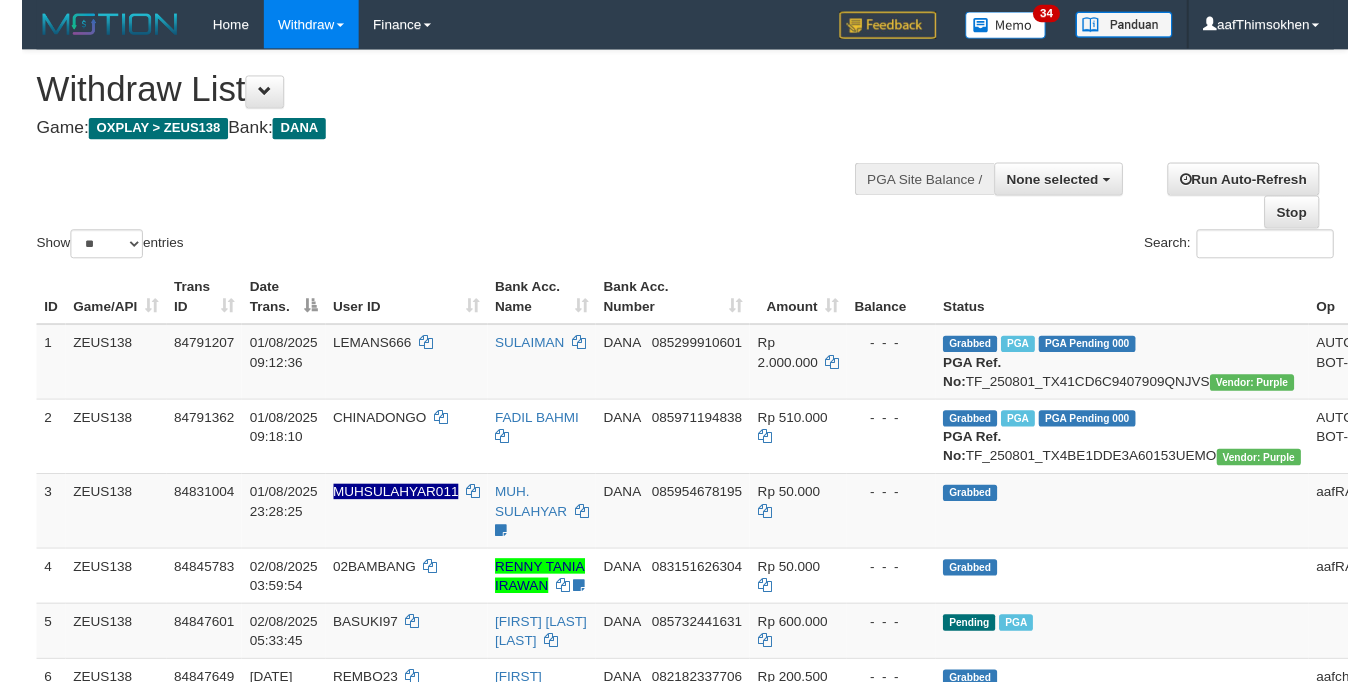 scroll, scrollTop: 358, scrollLeft: 0, axis: vertical 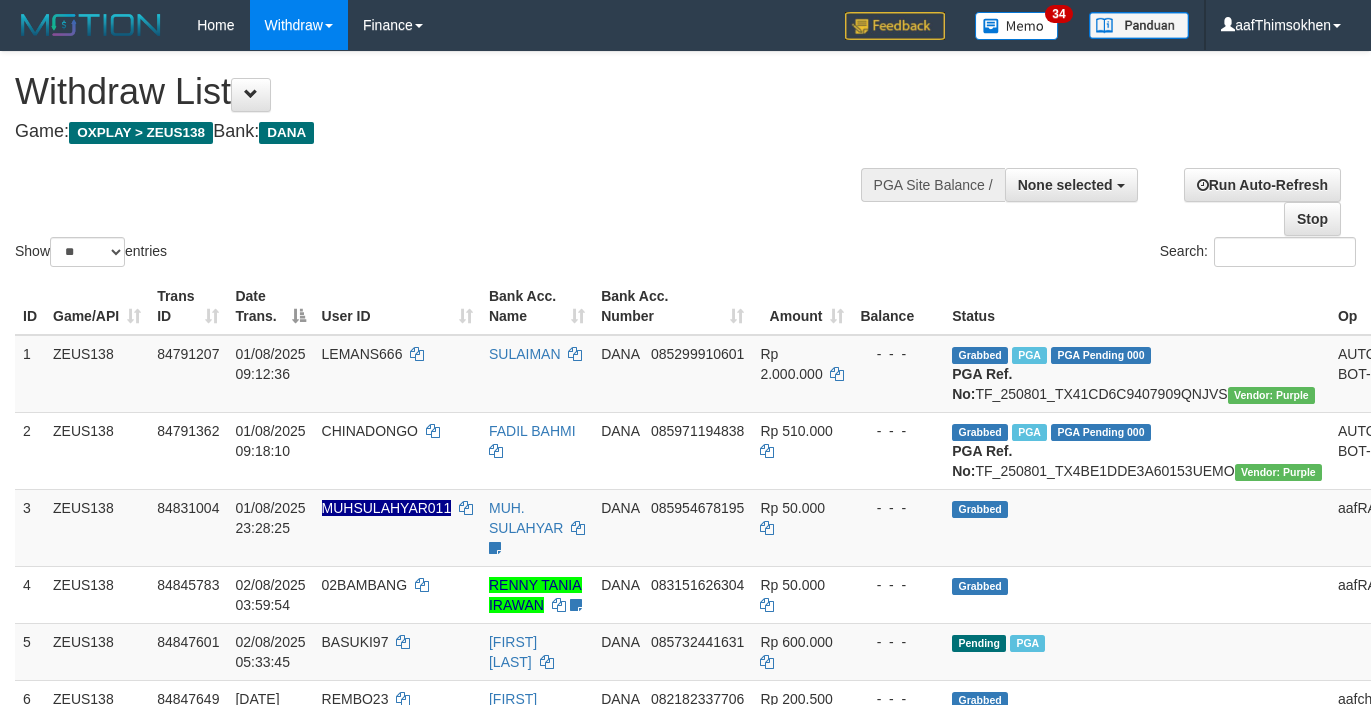 select 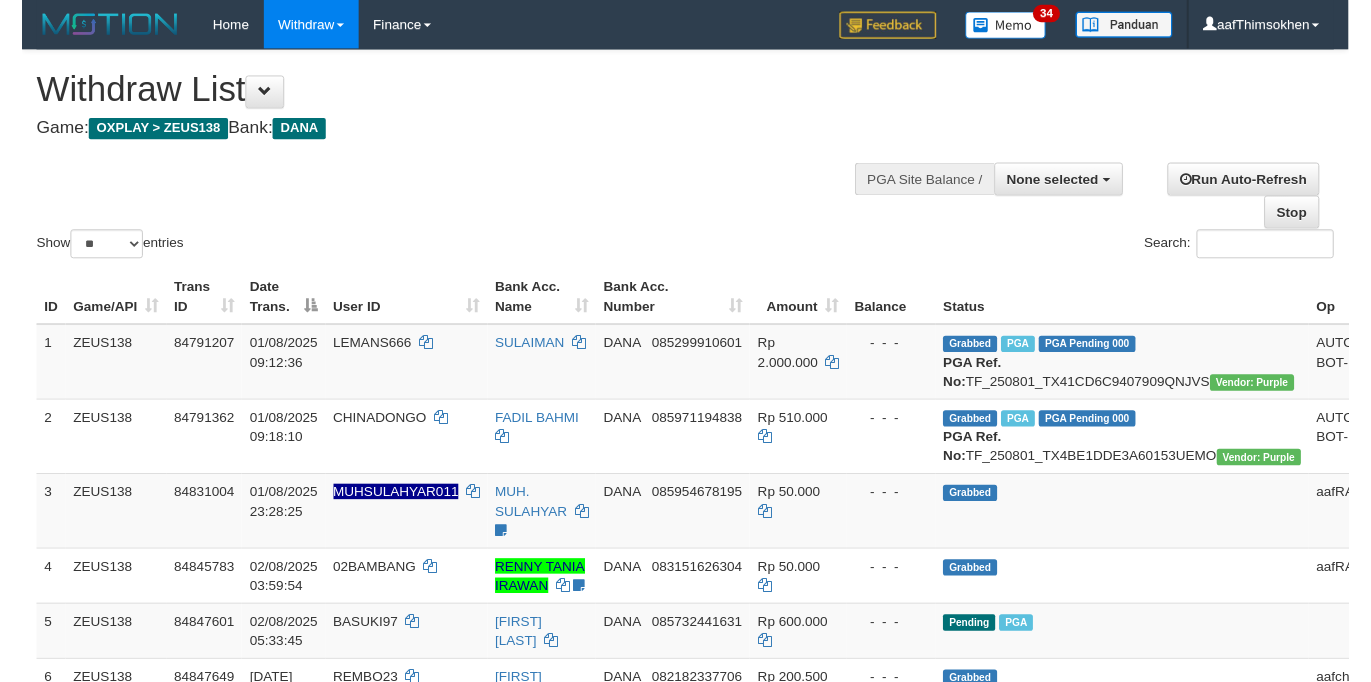 scroll, scrollTop: 358, scrollLeft: 0, axis: vertical 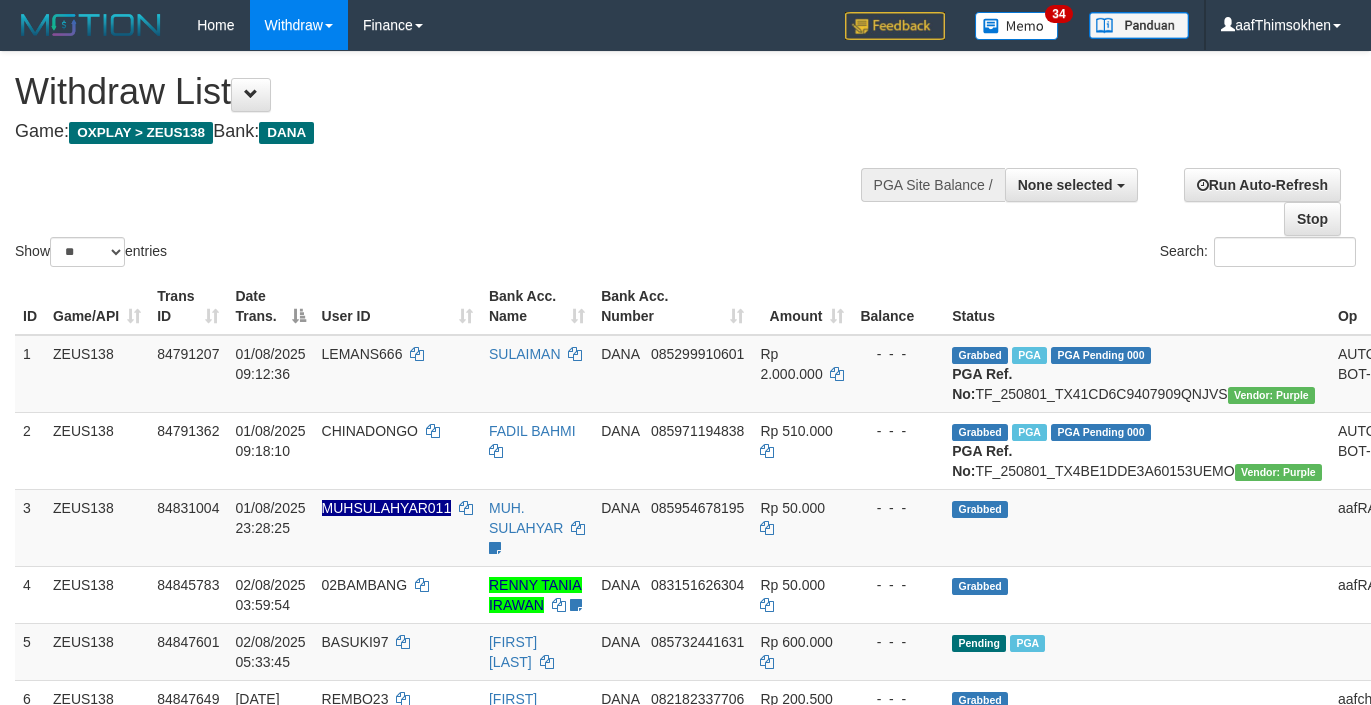 select 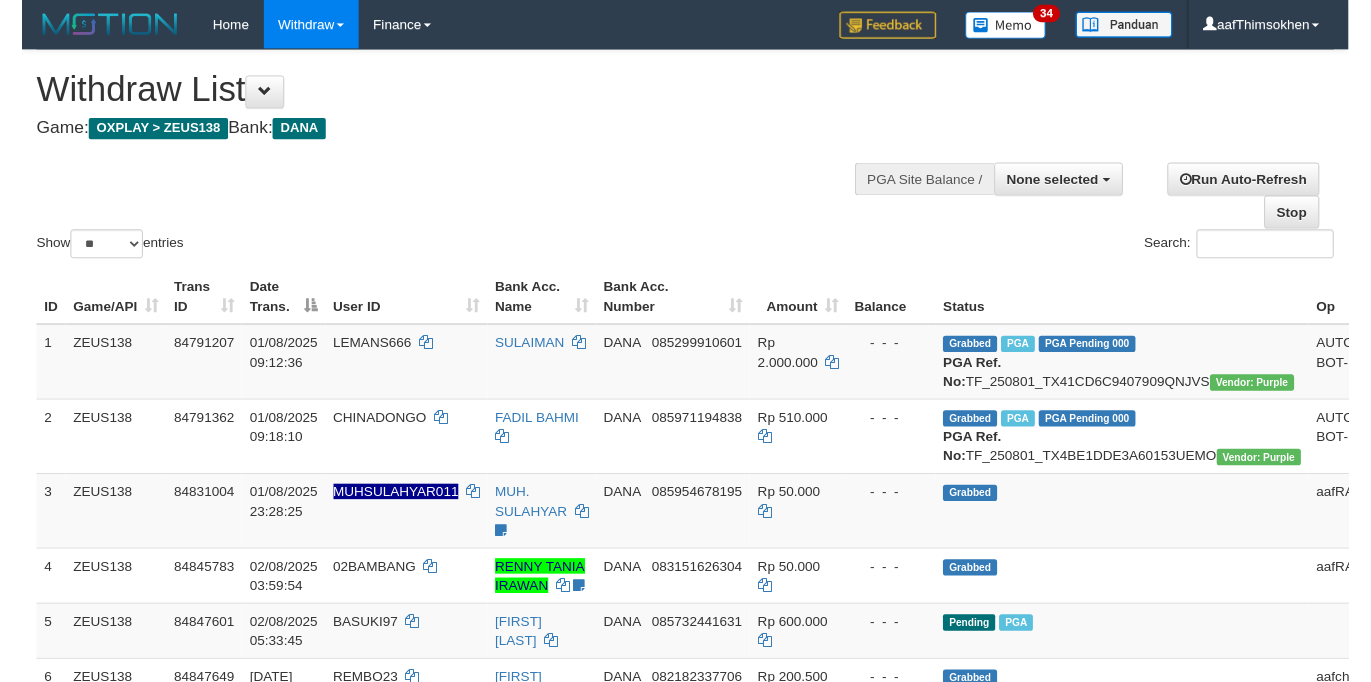 scroll, scrollTop: 358, scrollLeft: 0, axis: vertical 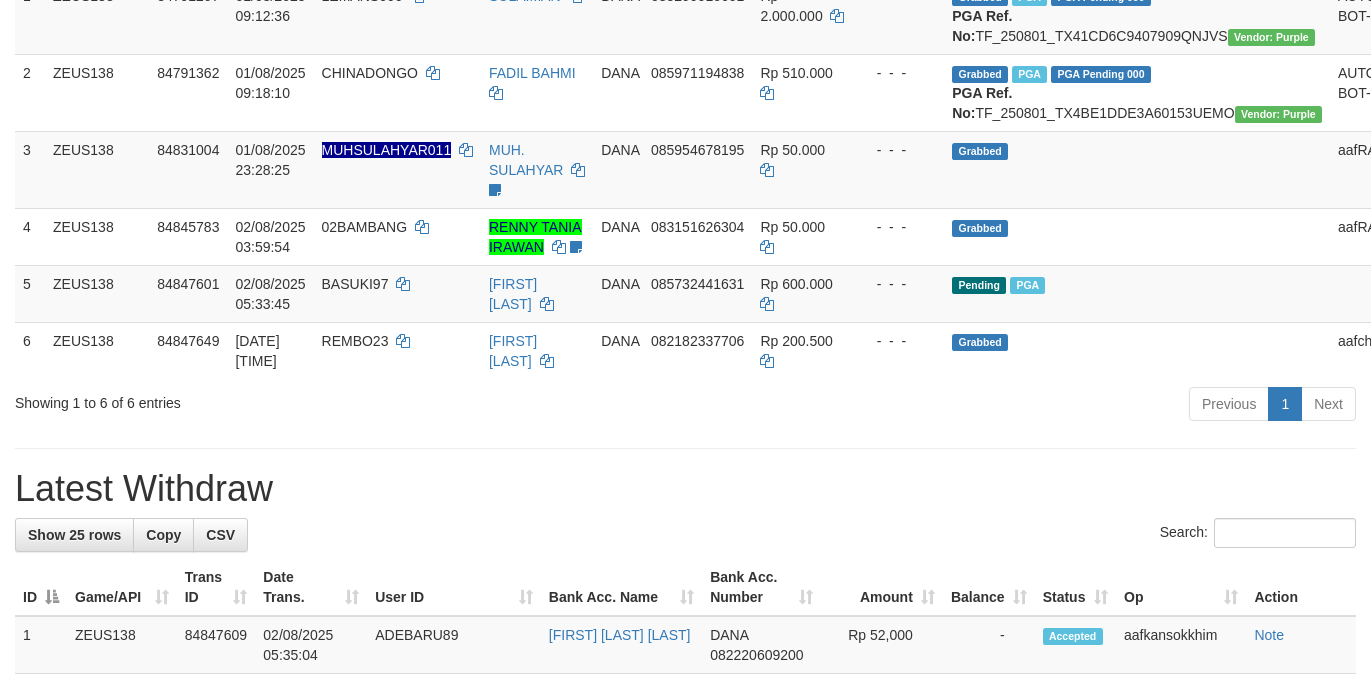 click on "**********" at bounding box center (685, 934) 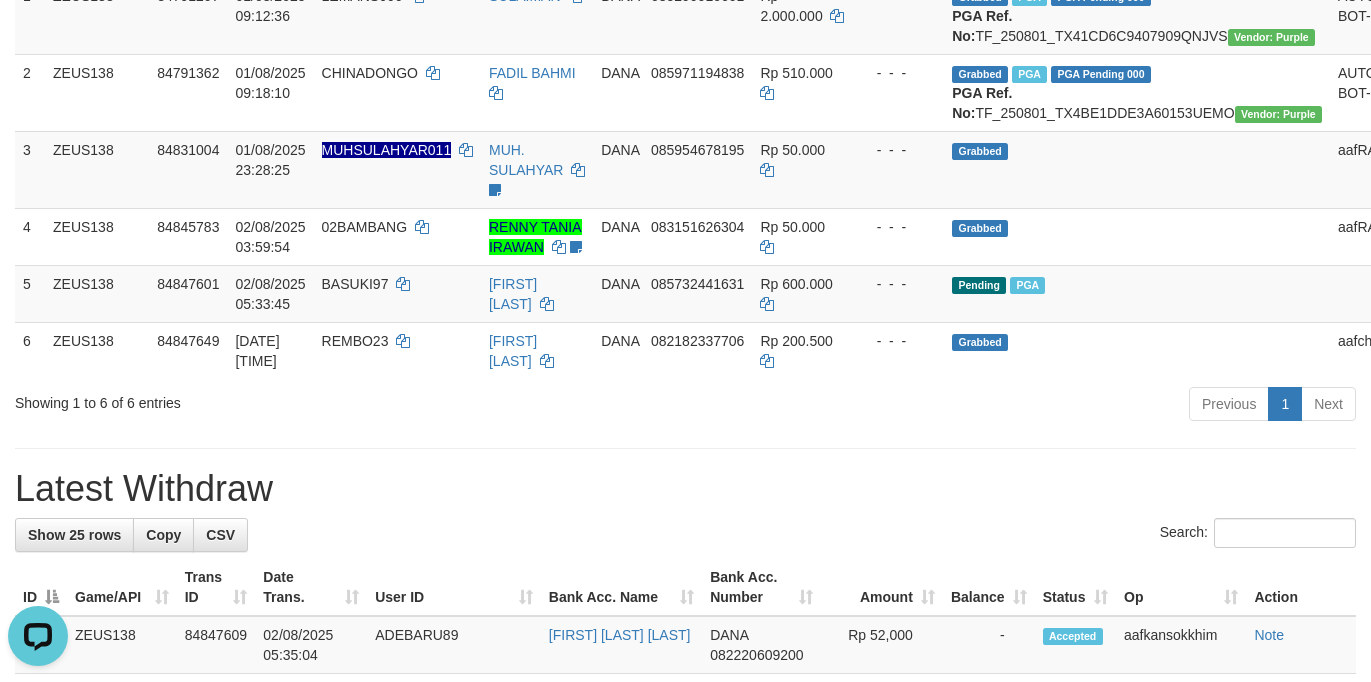 scroll, scrollTop: 0, scrollLeft: 0, axis: both 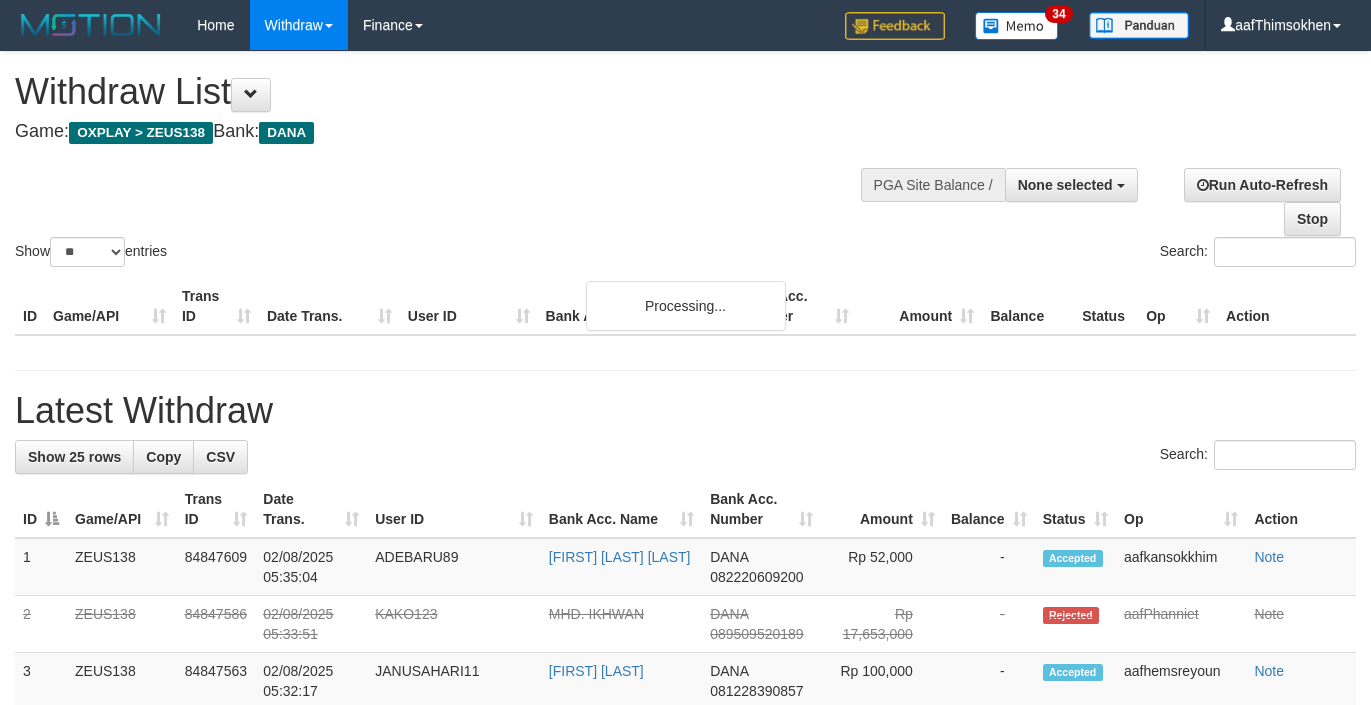 select 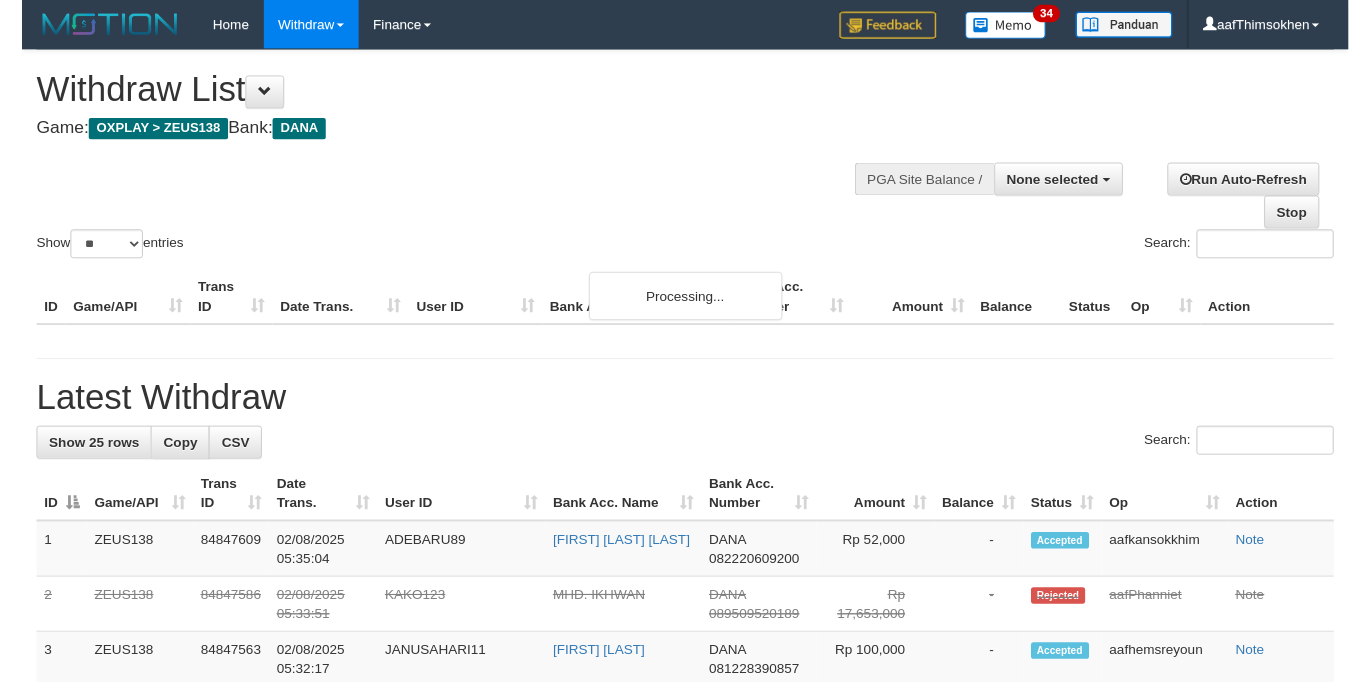 scroll, scrollTop: 358, scrollLeft: 0, axis: vertical 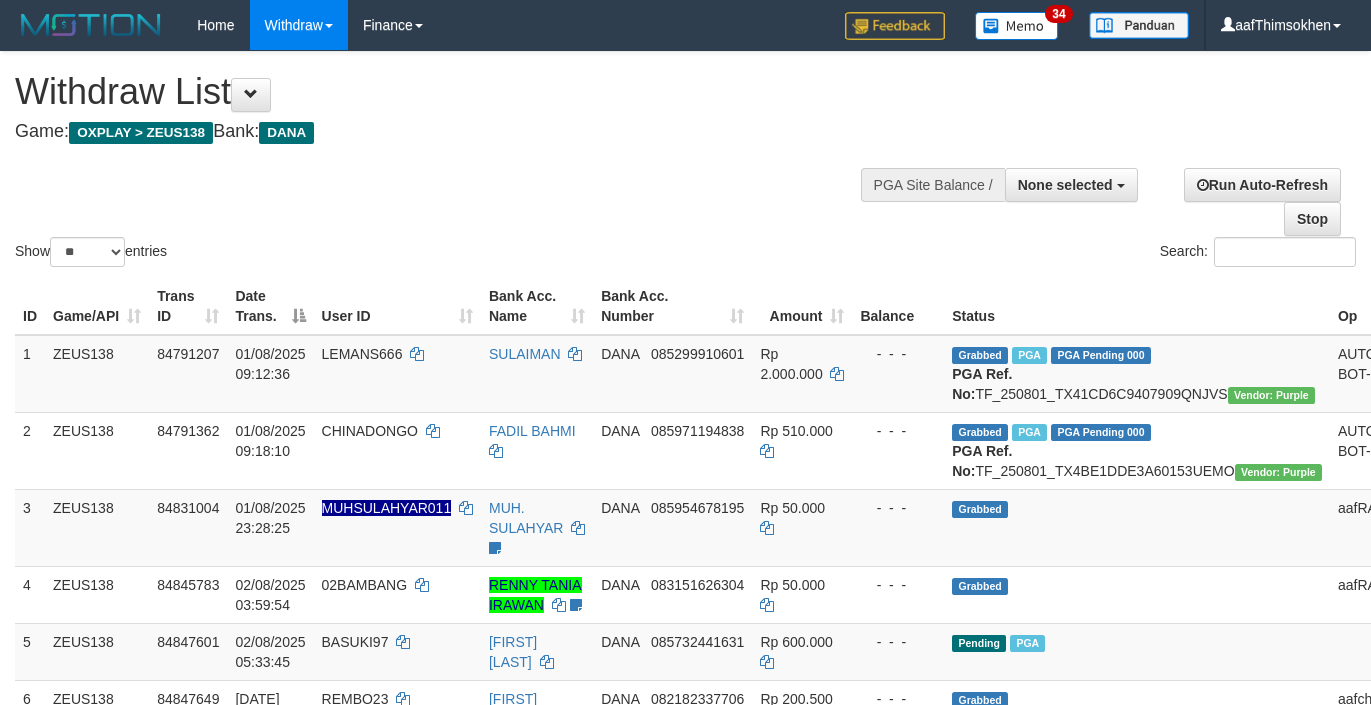 select 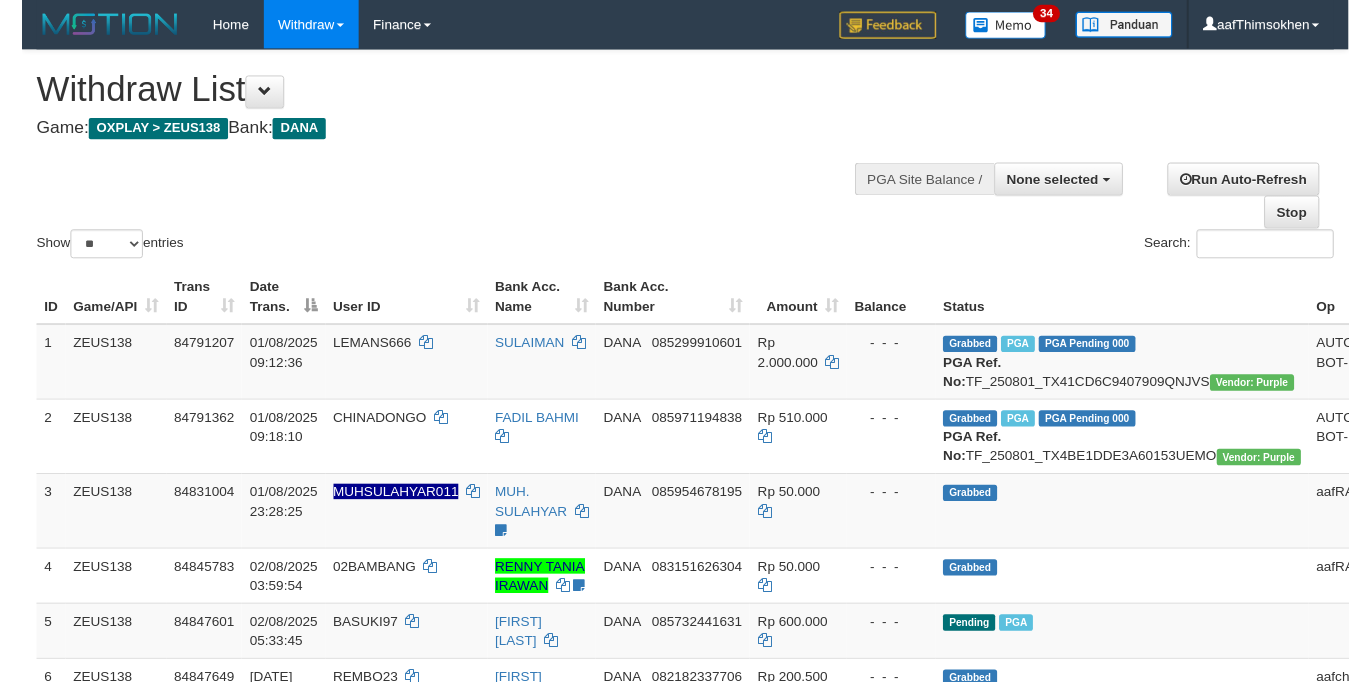 scroll, scrollTop: 358, scrollLeft: 0, axis: vertical 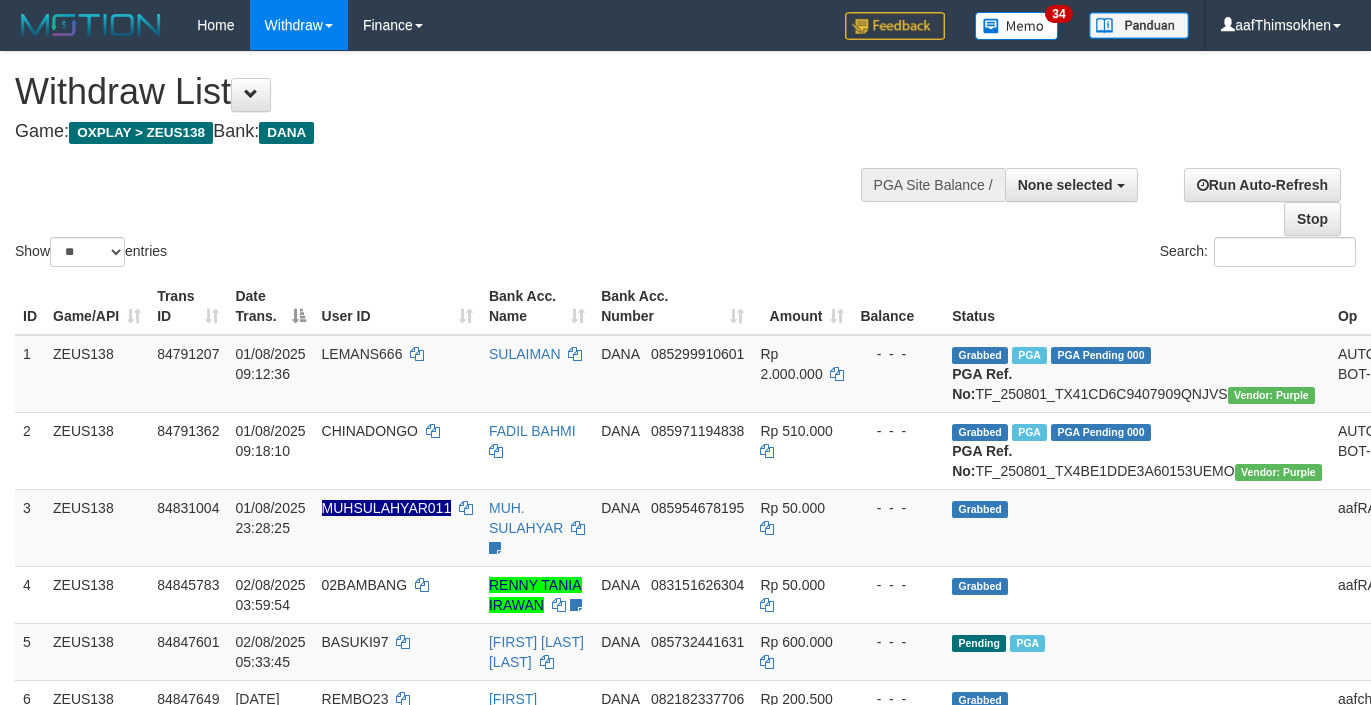 select 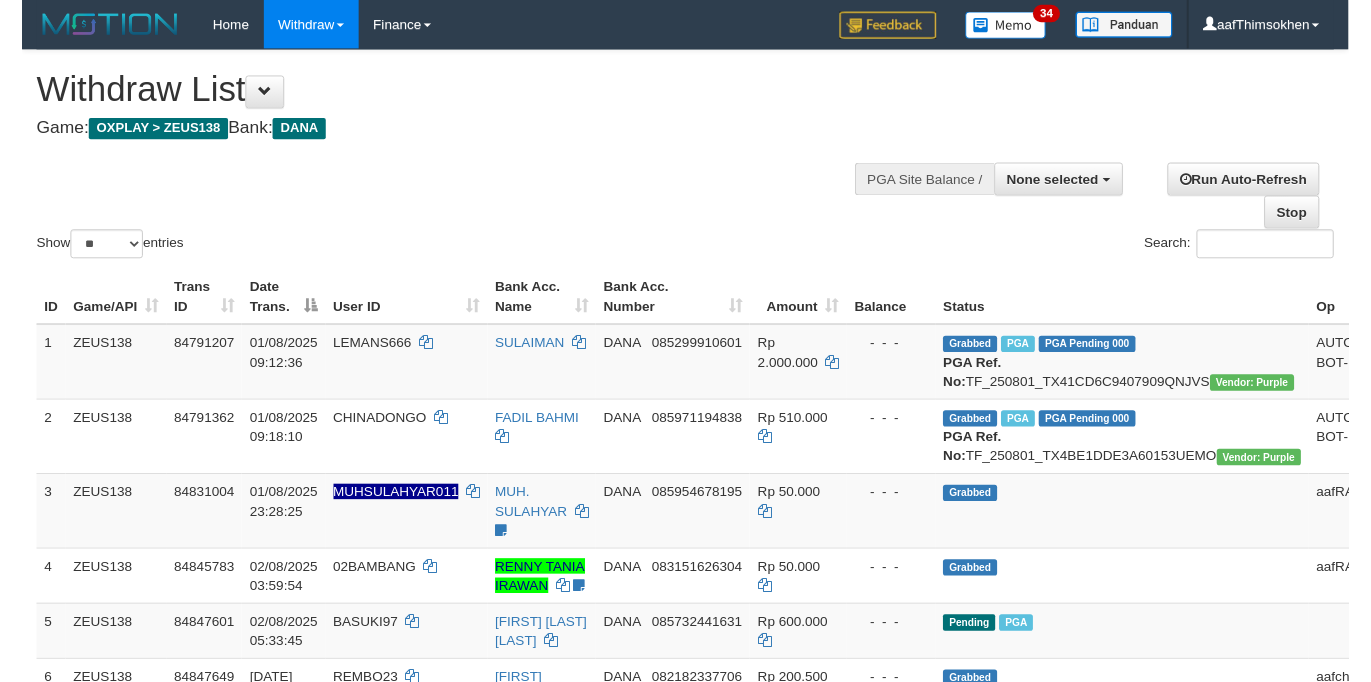 scroll, scrollTop: 358, scrollLeft: 0, axis: vertical 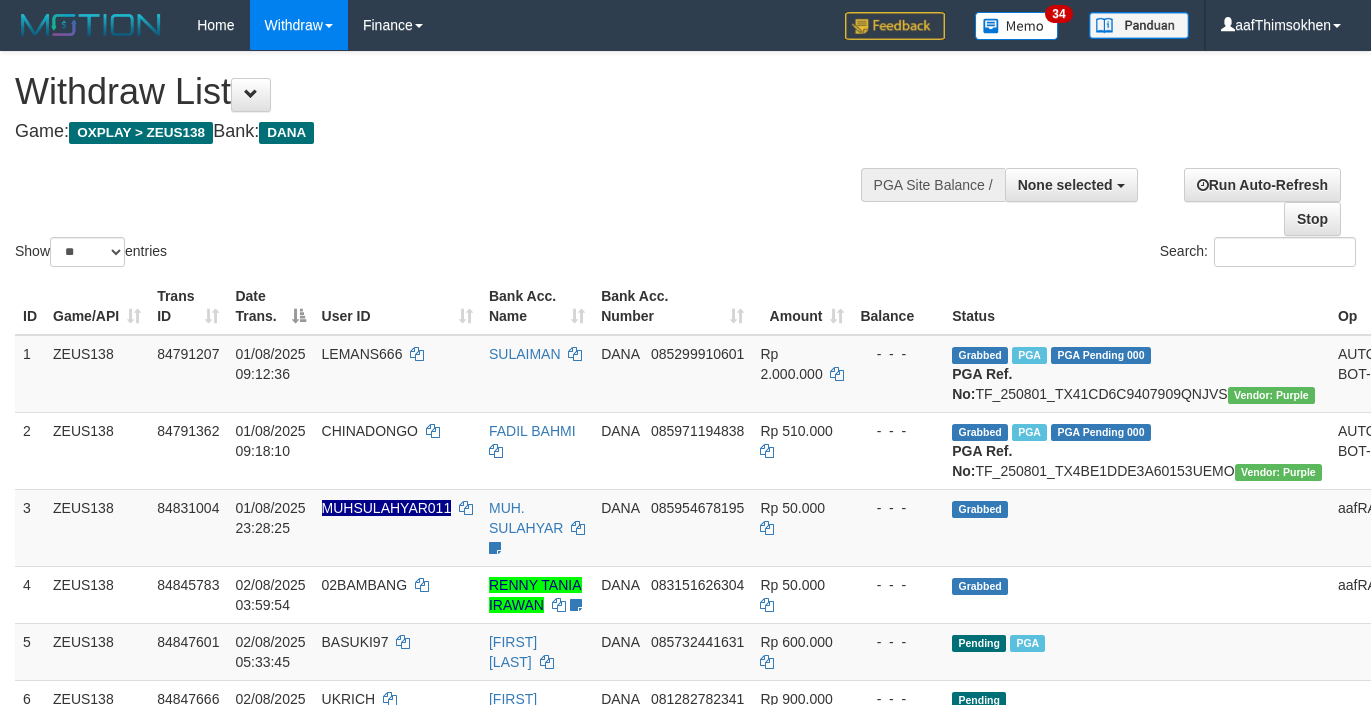 select 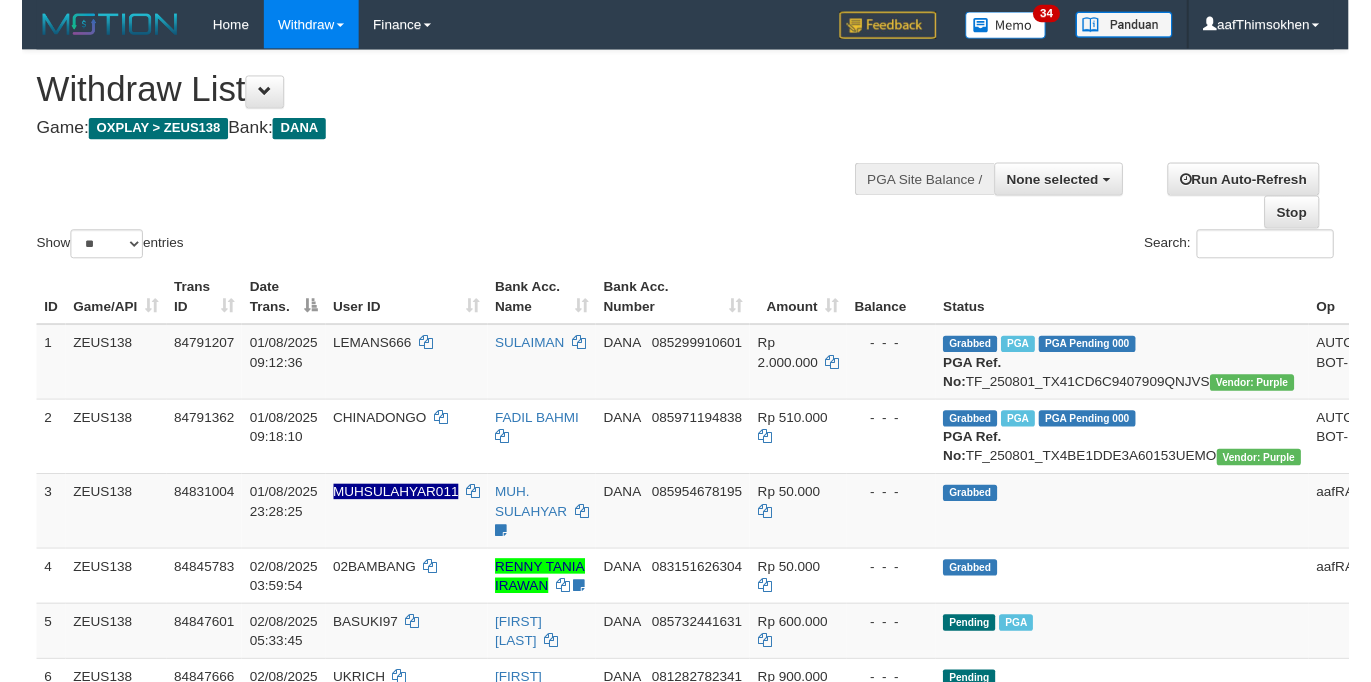 scroll, scrollTop: 358, scrollLeft: 0, axis: vertical 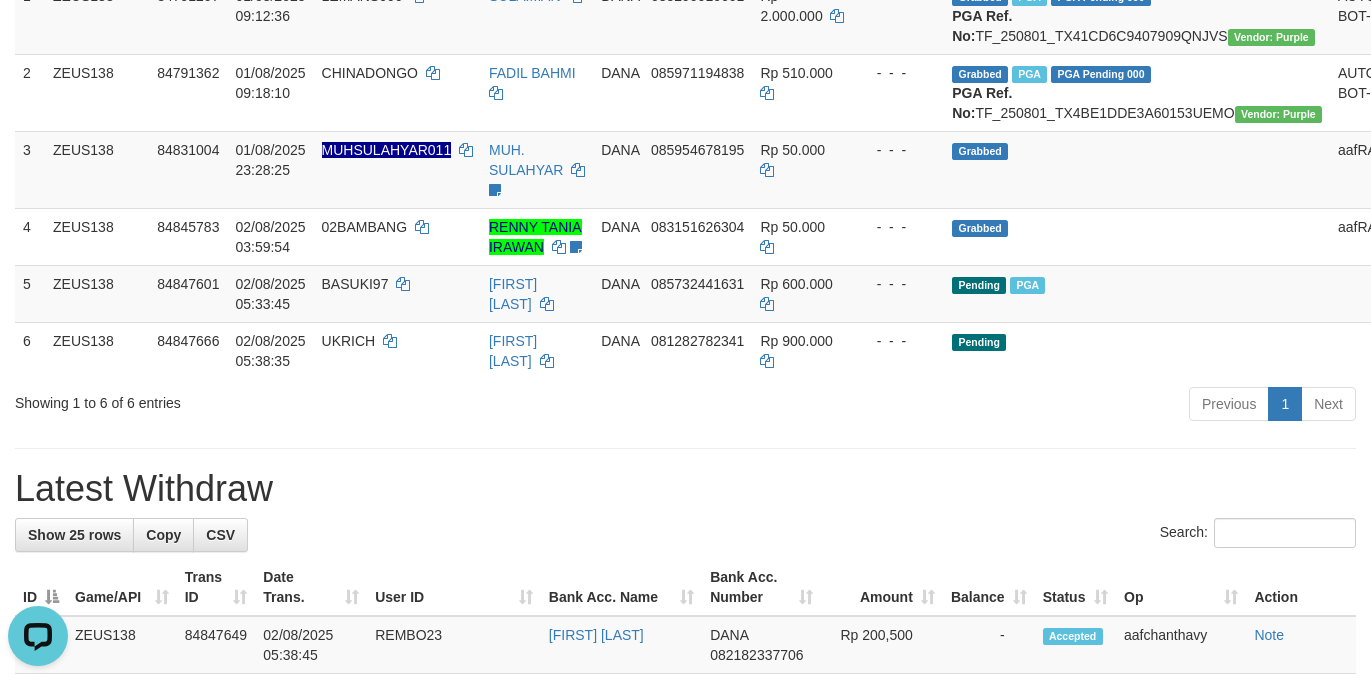 click on "Latest Withdraw" at bounding box center [685, 489] 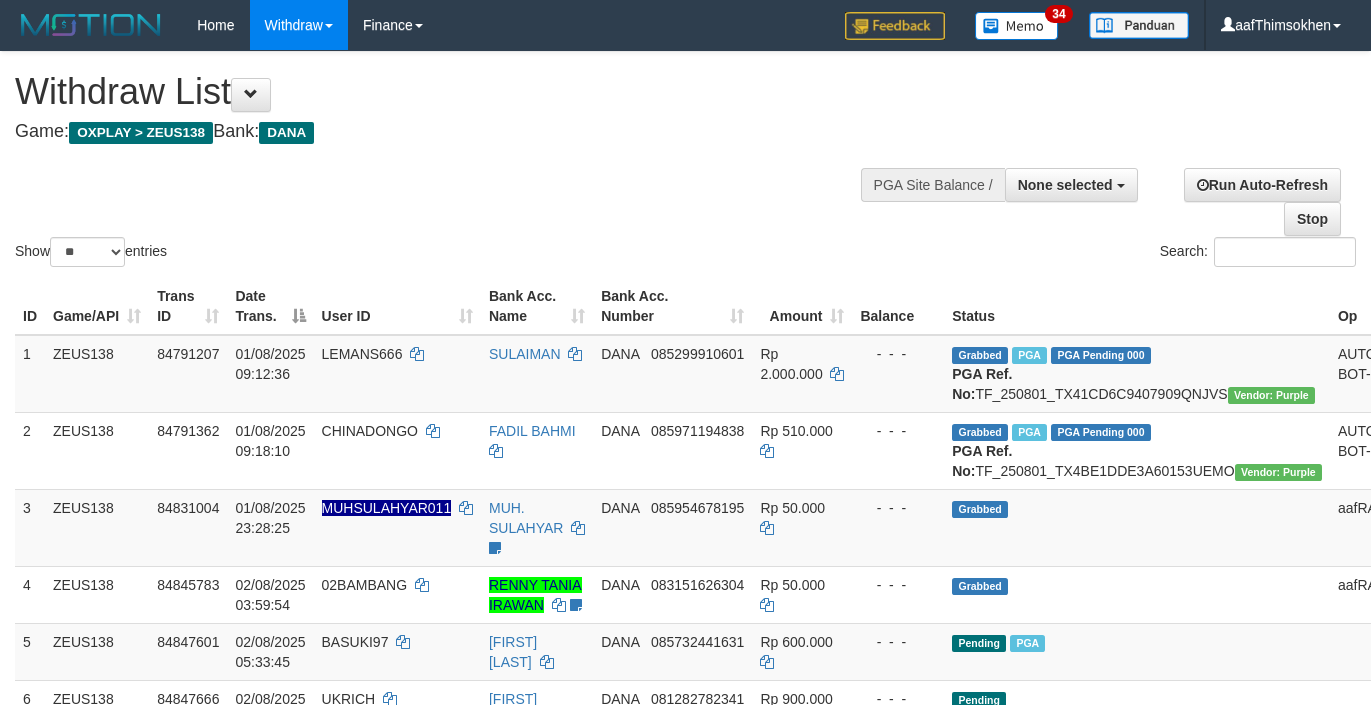 select 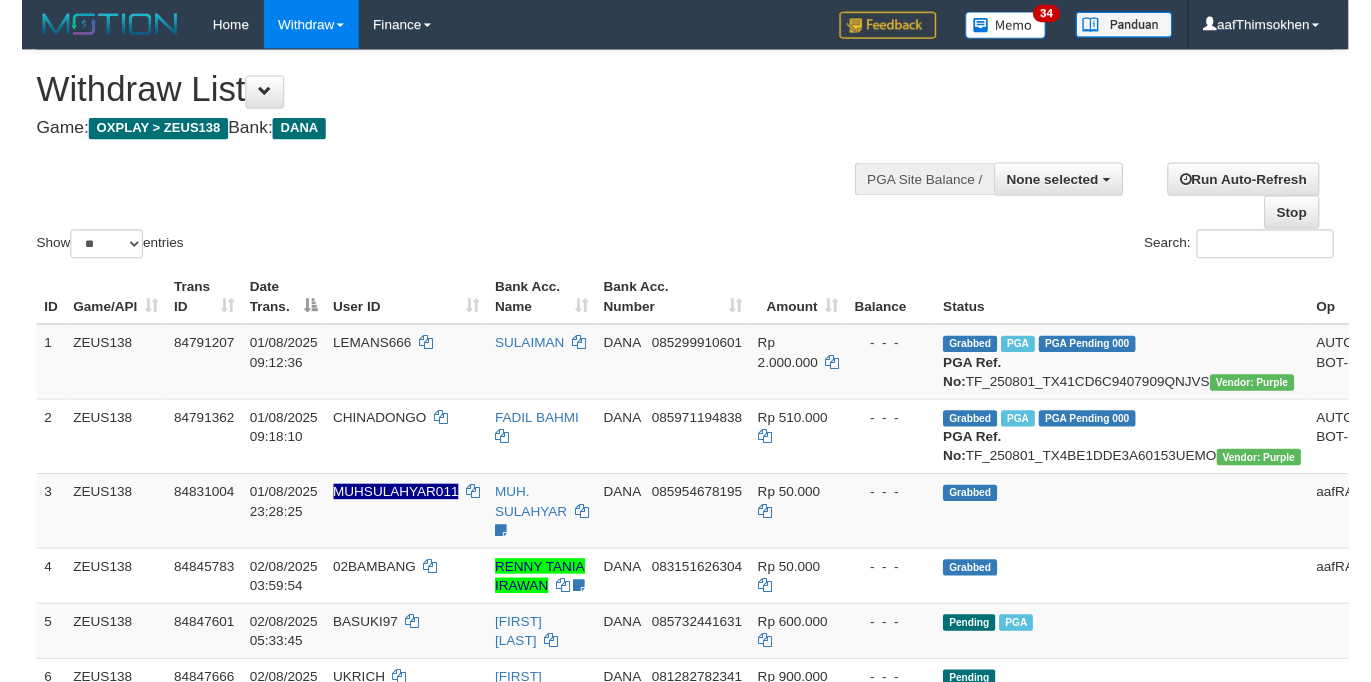 scroll, scrollTop: 358, scrollLeft: 0, axis: vertical 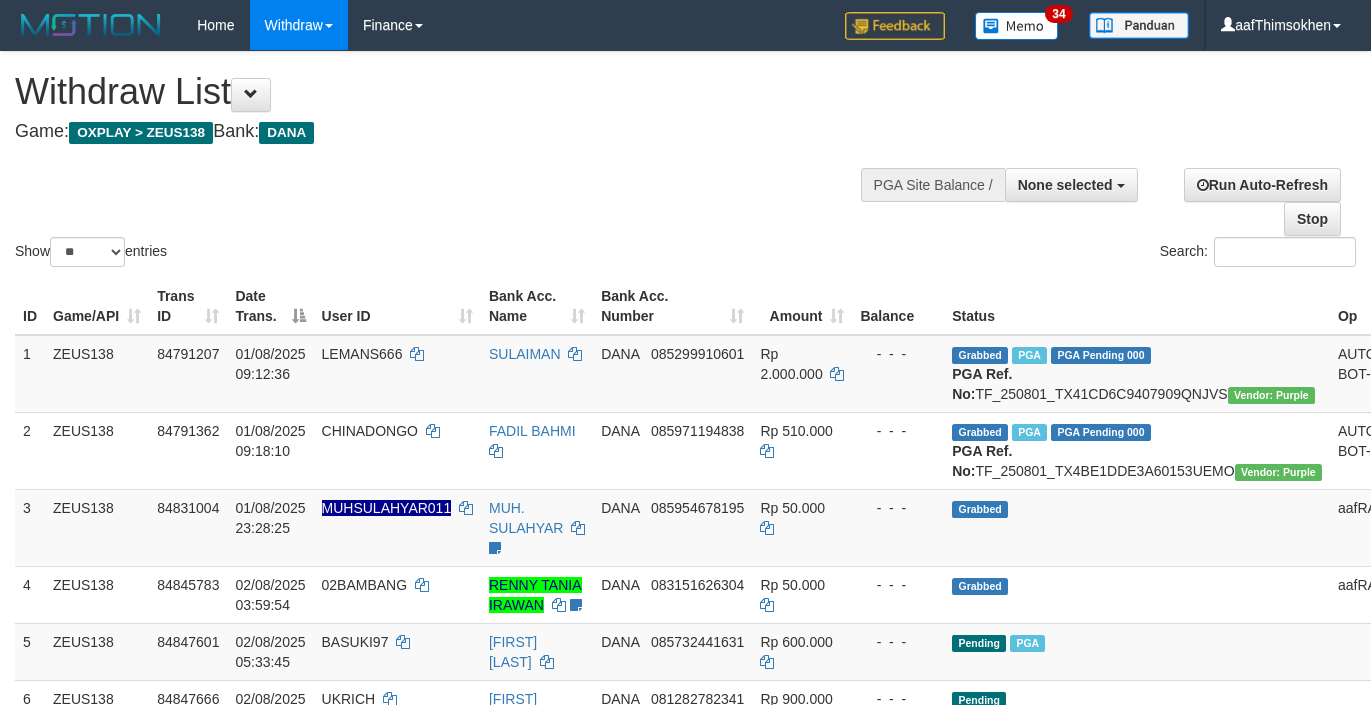 select 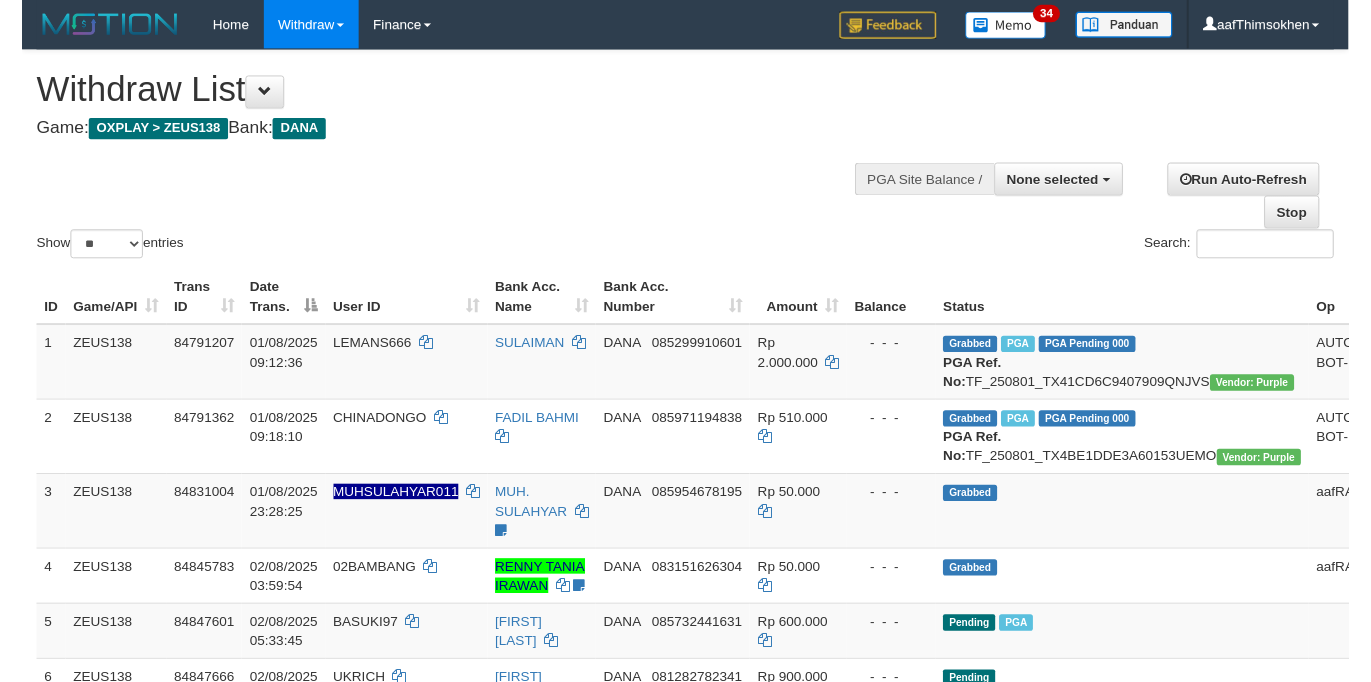 scroll, scrollTop: 358, scrollLeft: 0, axis: vertical 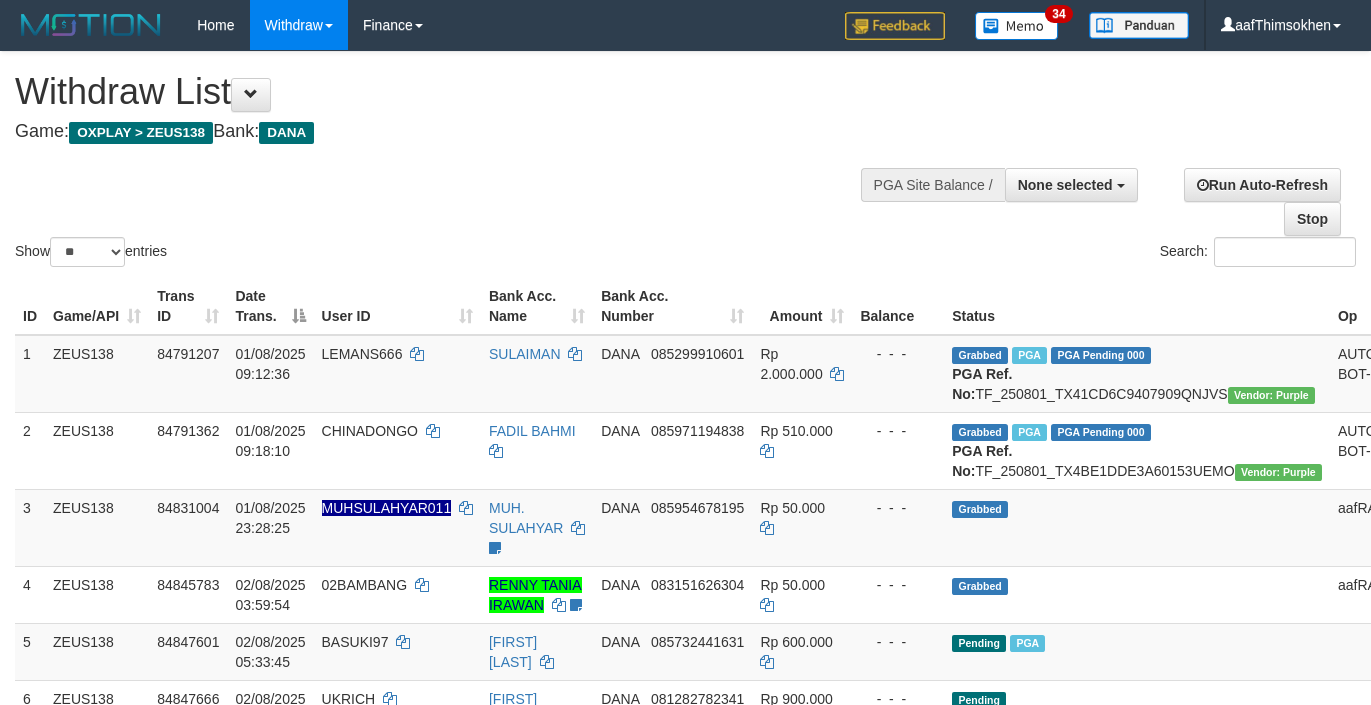 select 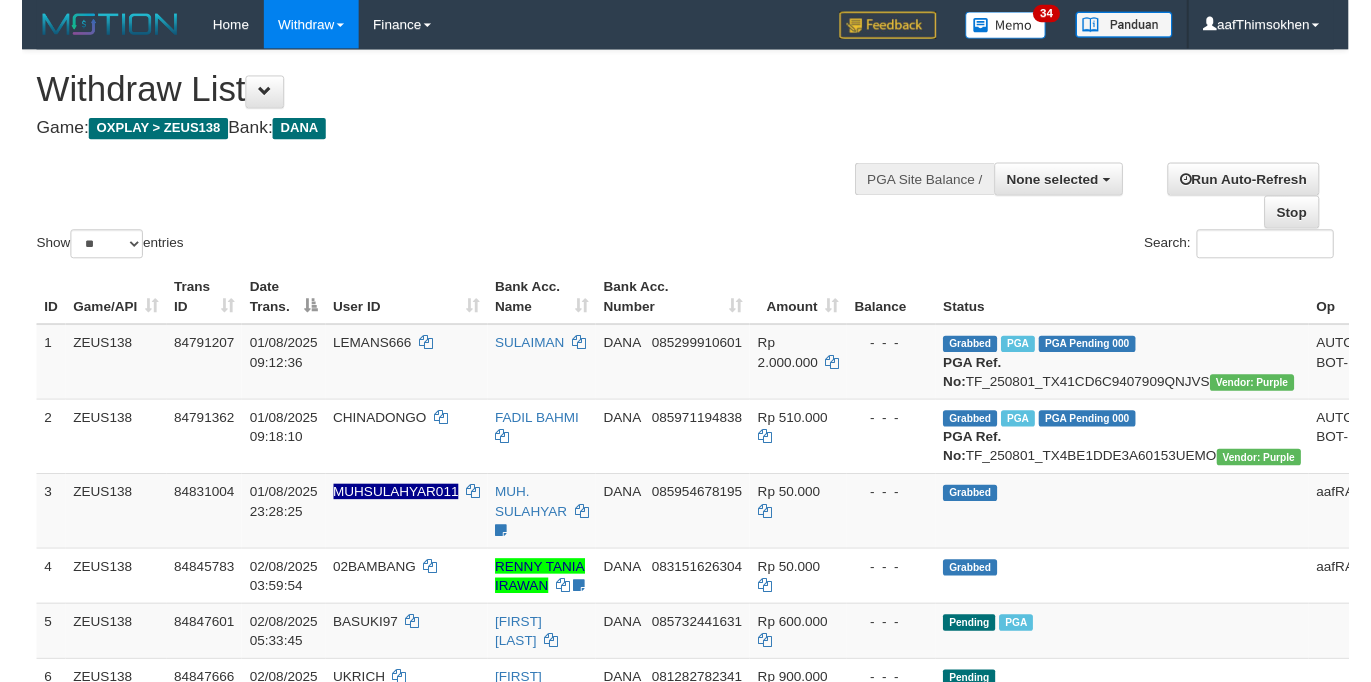 scroll, scrollTop: 358, scrollLeft: 0, axis: vertical 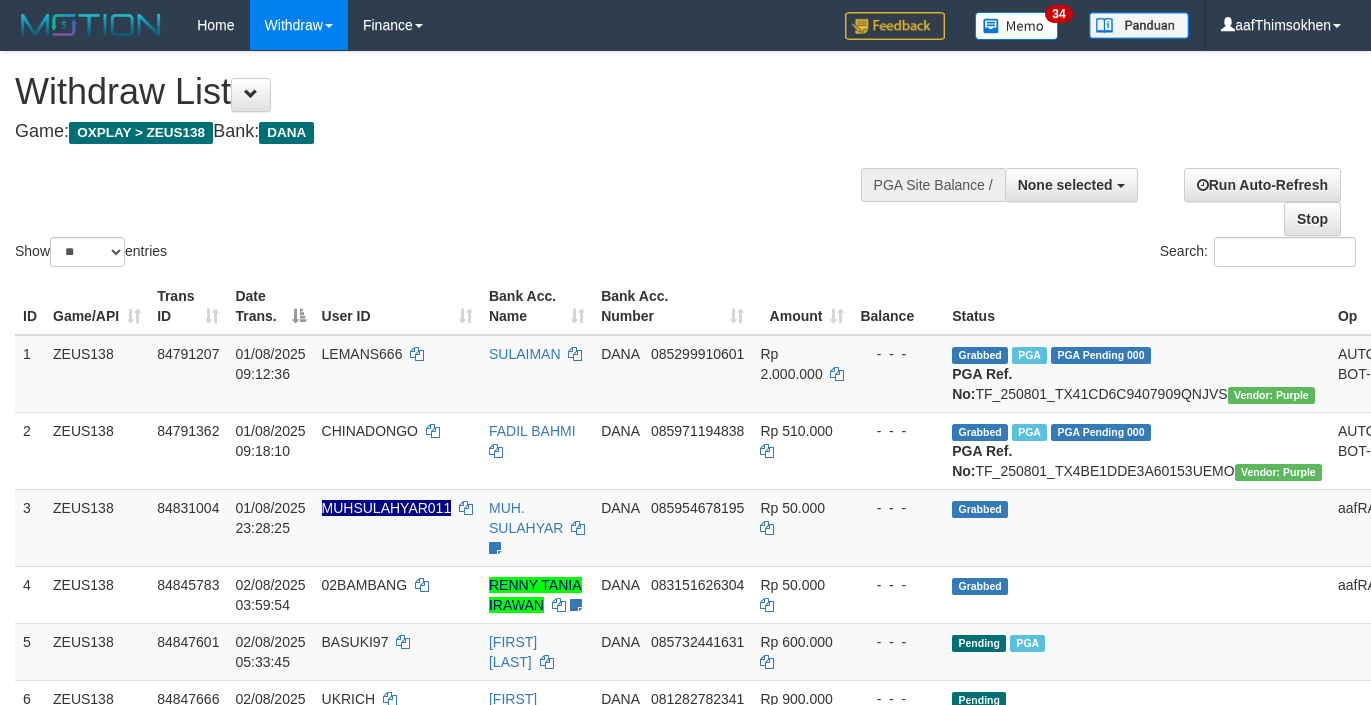 select 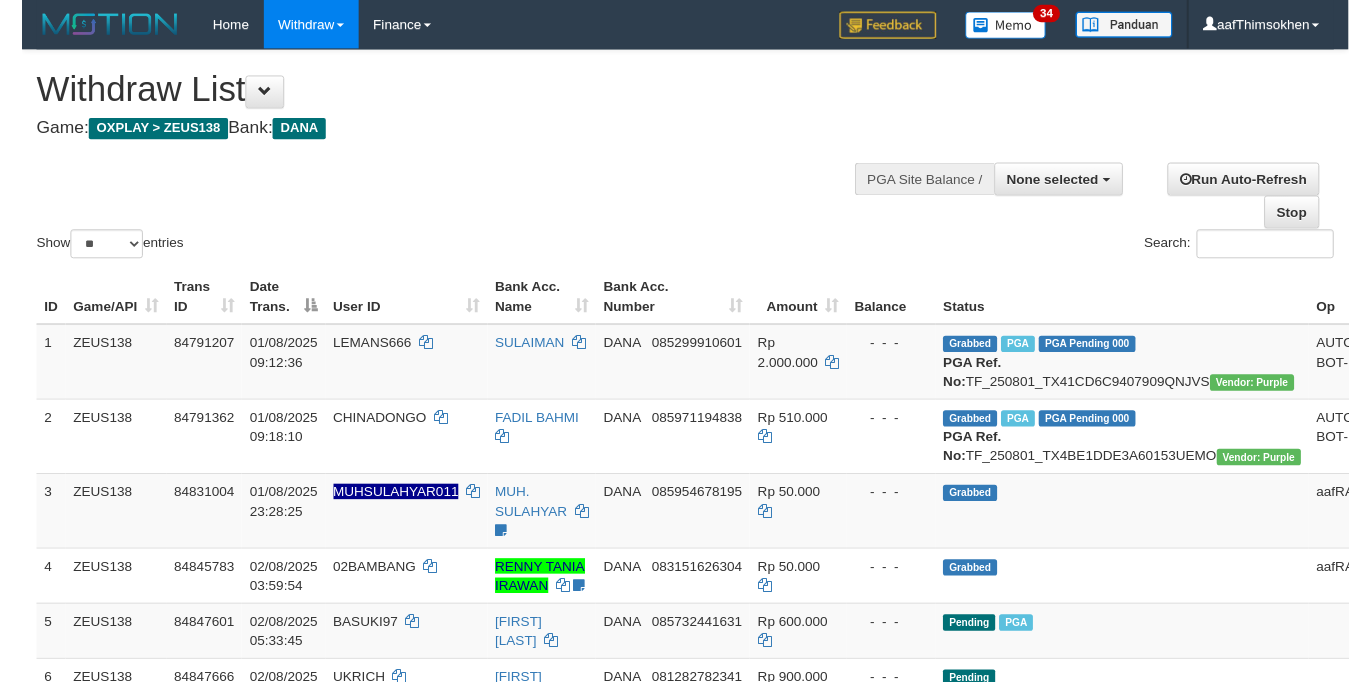 scroll, scrollTop: 358, scrollLeft: 0, axis: vertical 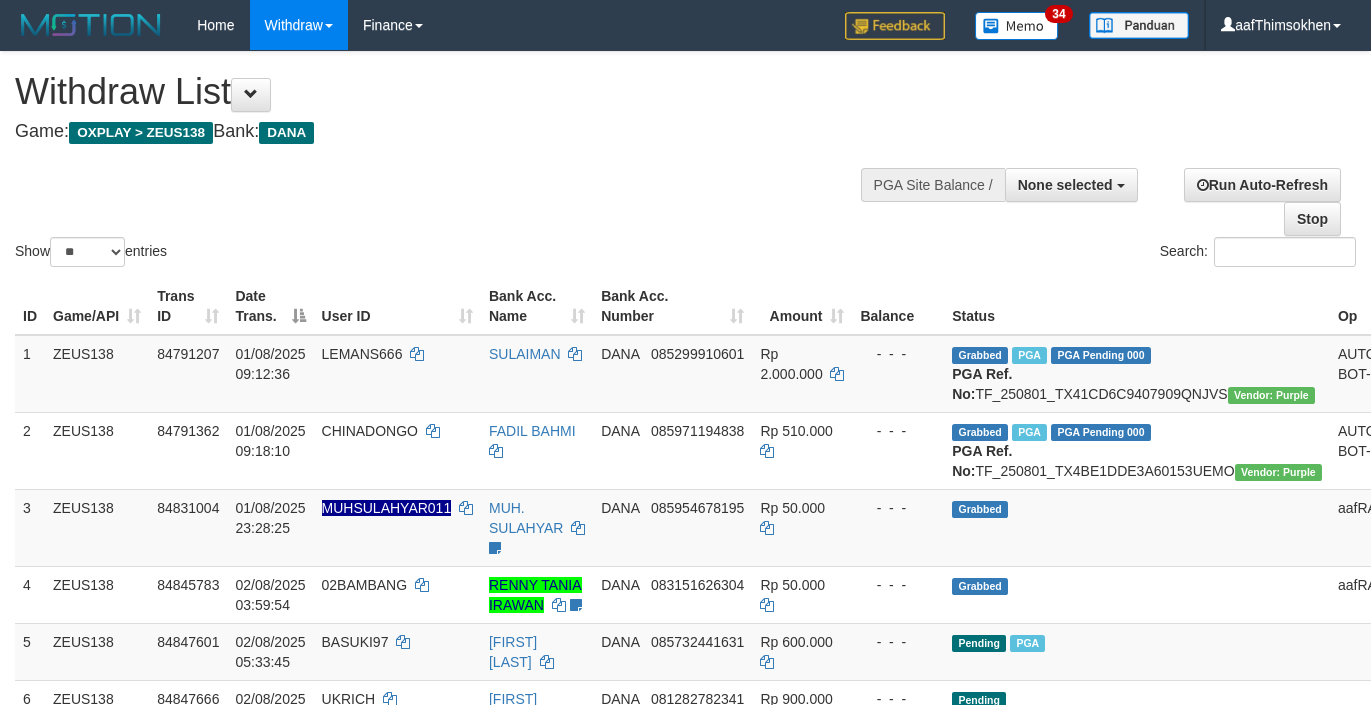 select 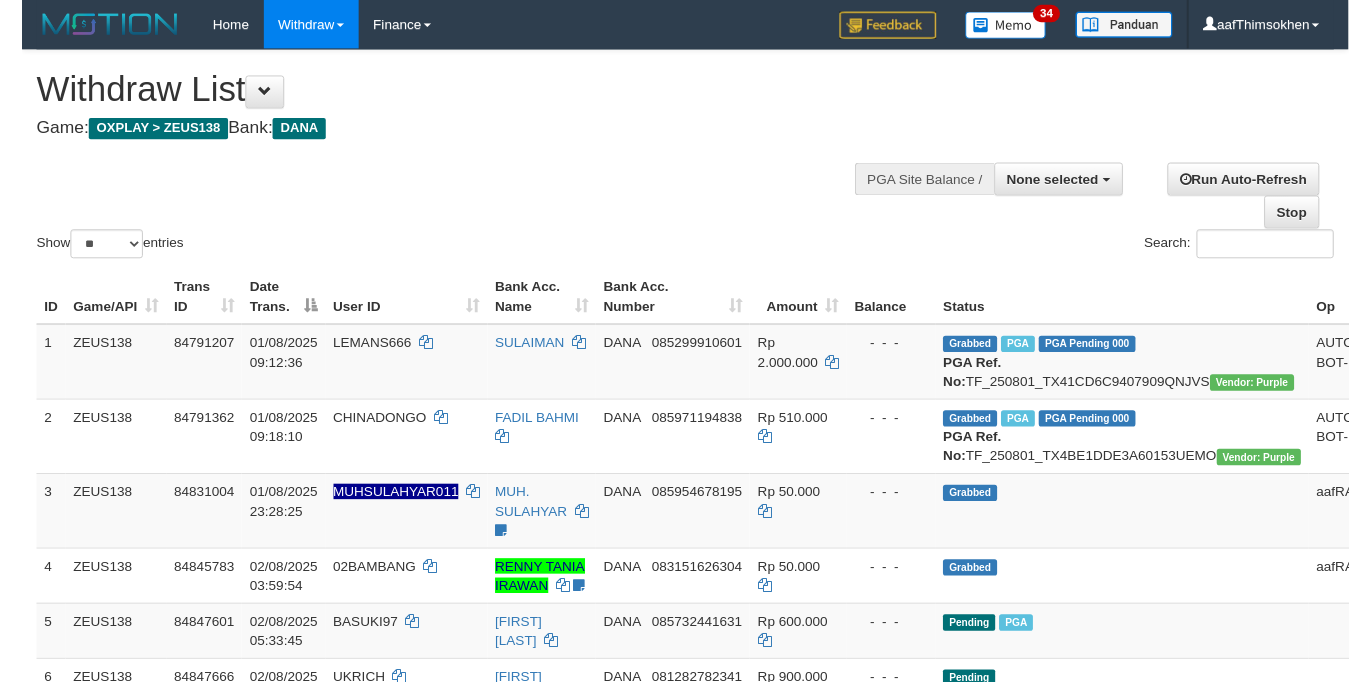 scroll, scrollTop: 358, scrollLeft: 0, axis: vertical 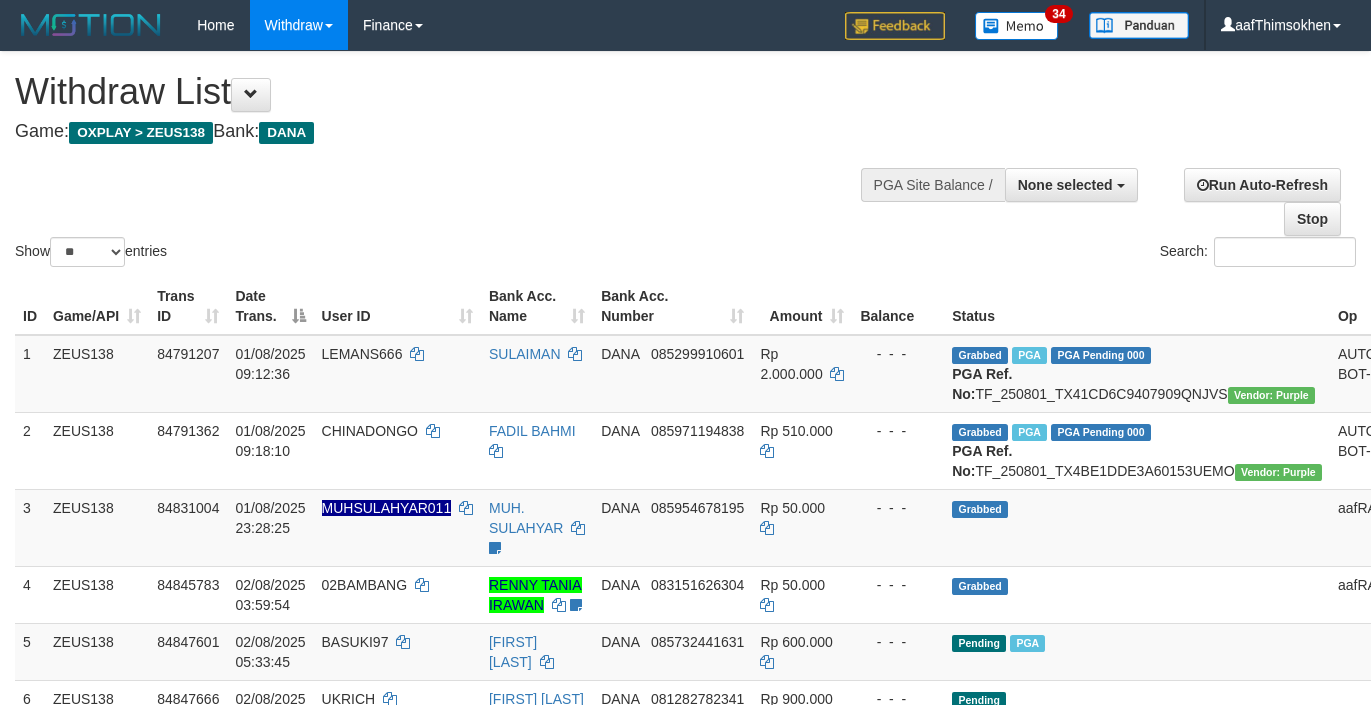 select 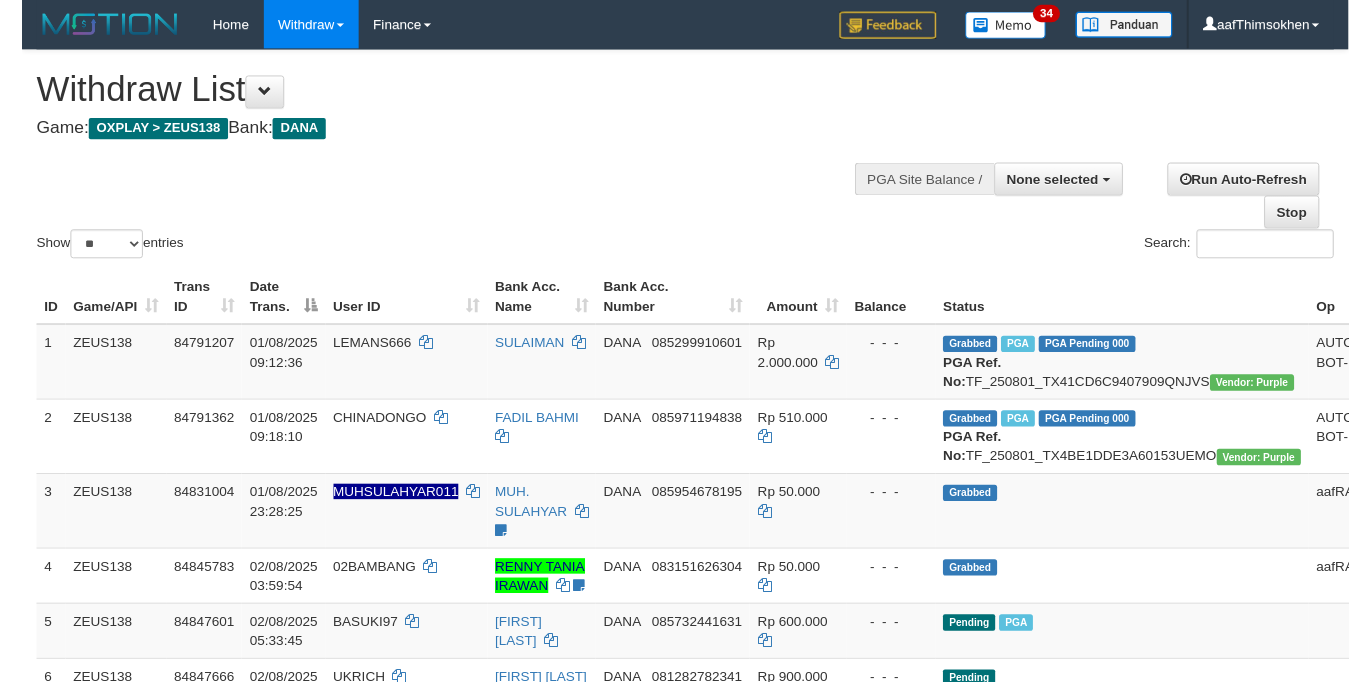 scroll, scrollTop: 358, scrollLeft: 0, axis: vertical 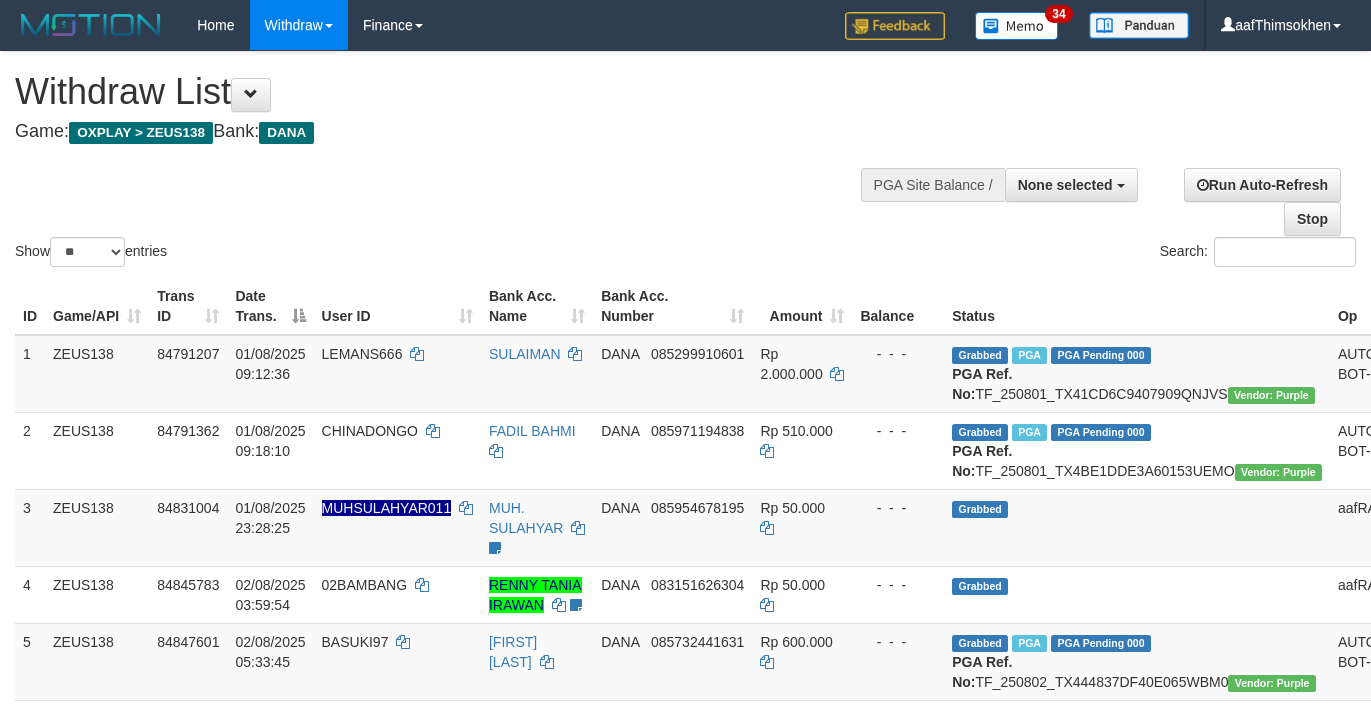 select 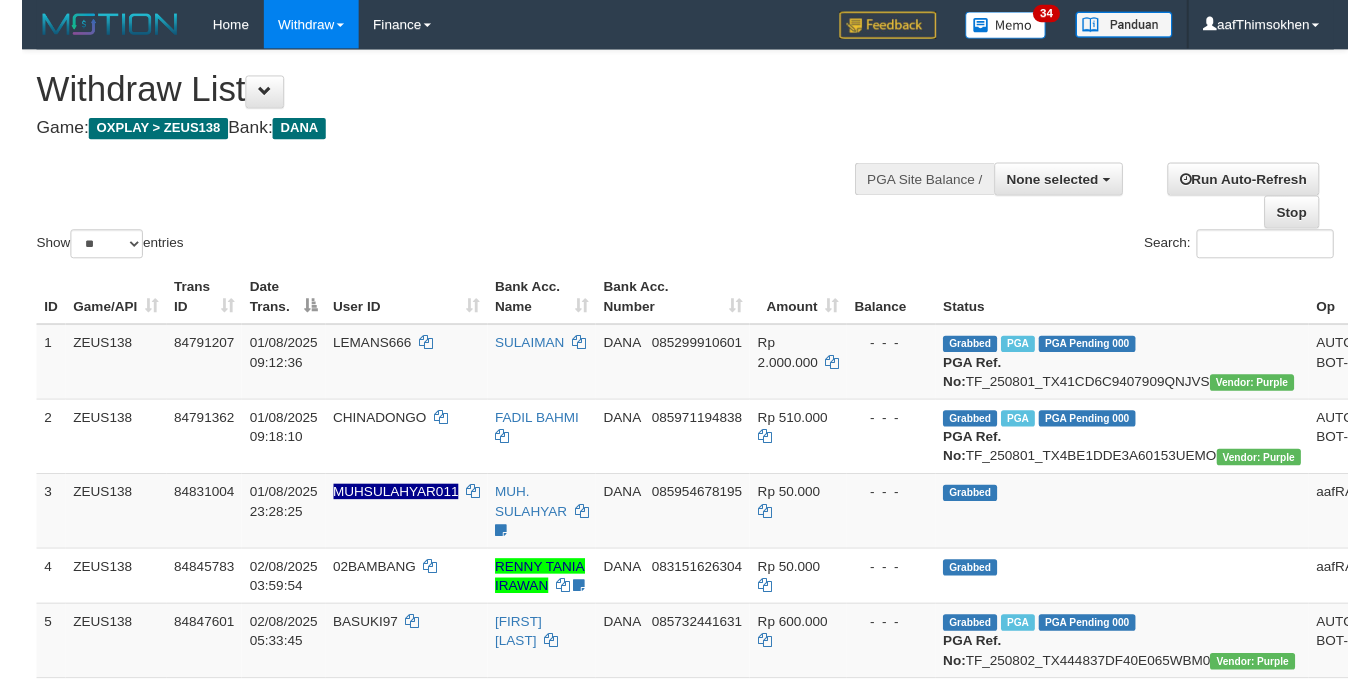 scroll, scrollTop: 358, scrollLeft: 0, axis: vertical 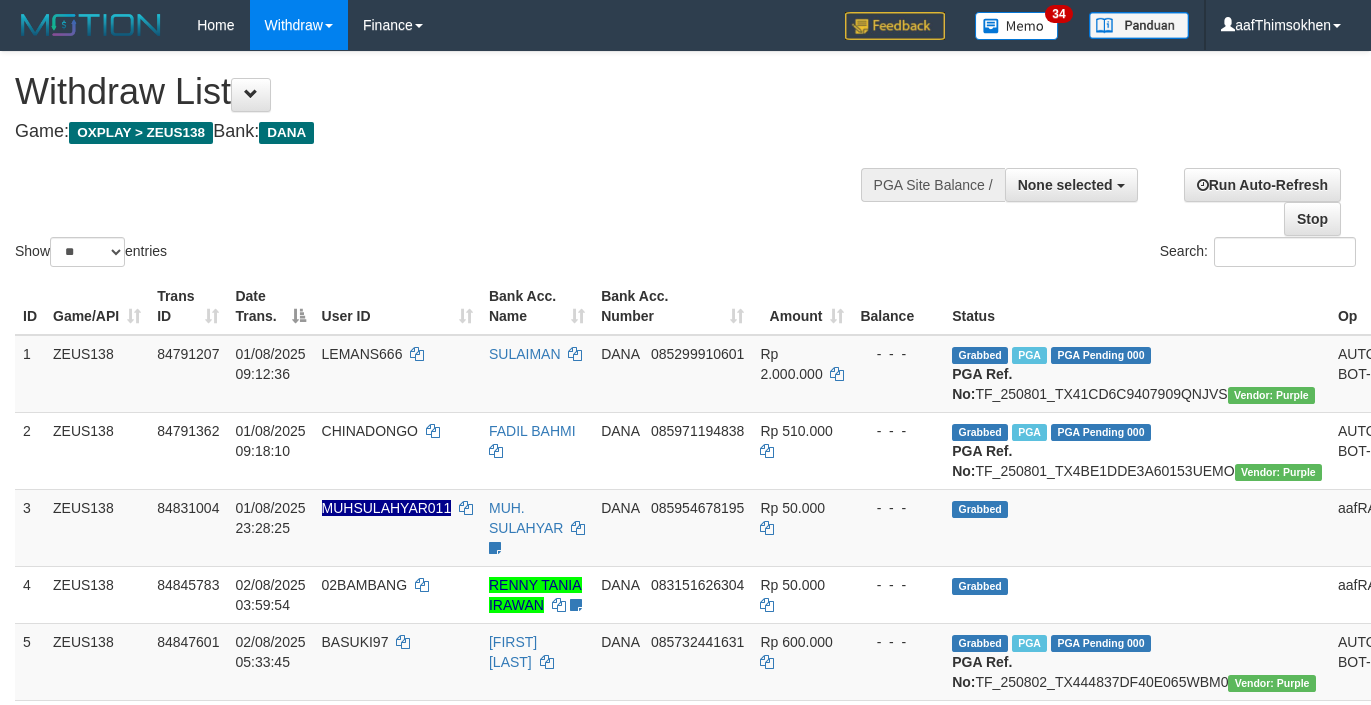 select 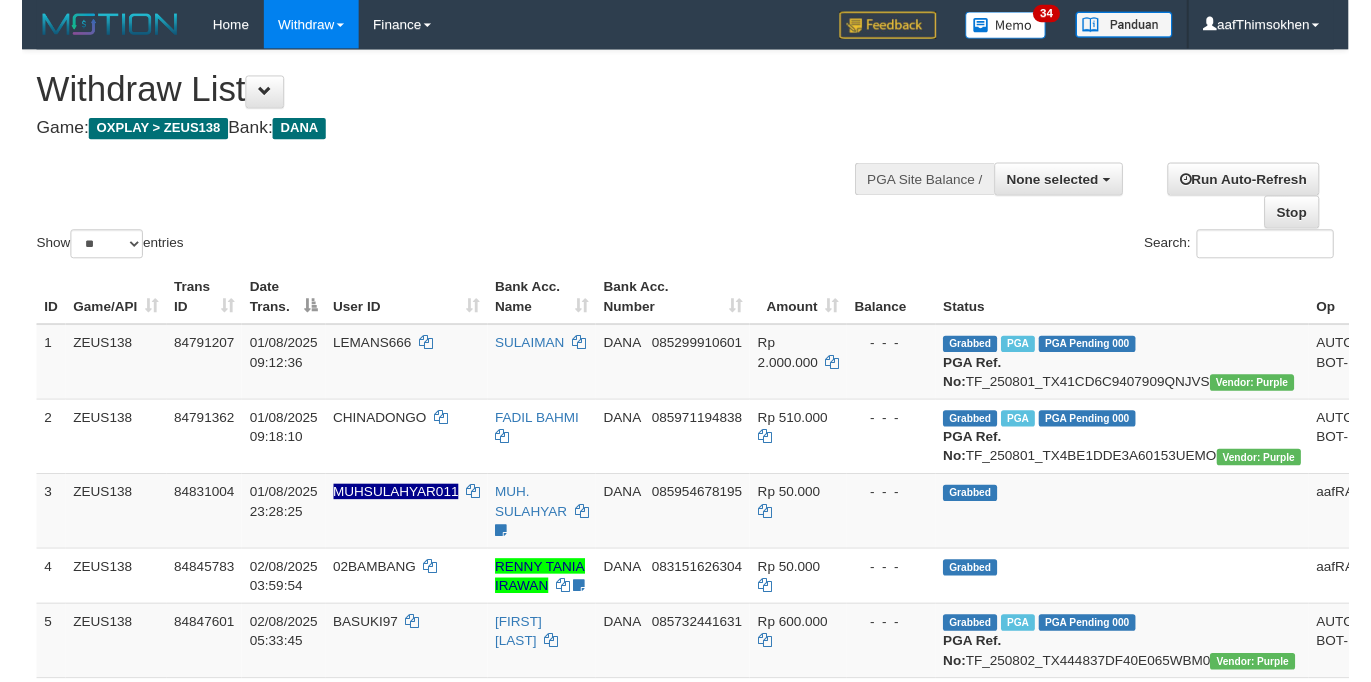 scroll, scrollTop: 358, scrollLeft: 0, axis: vertical 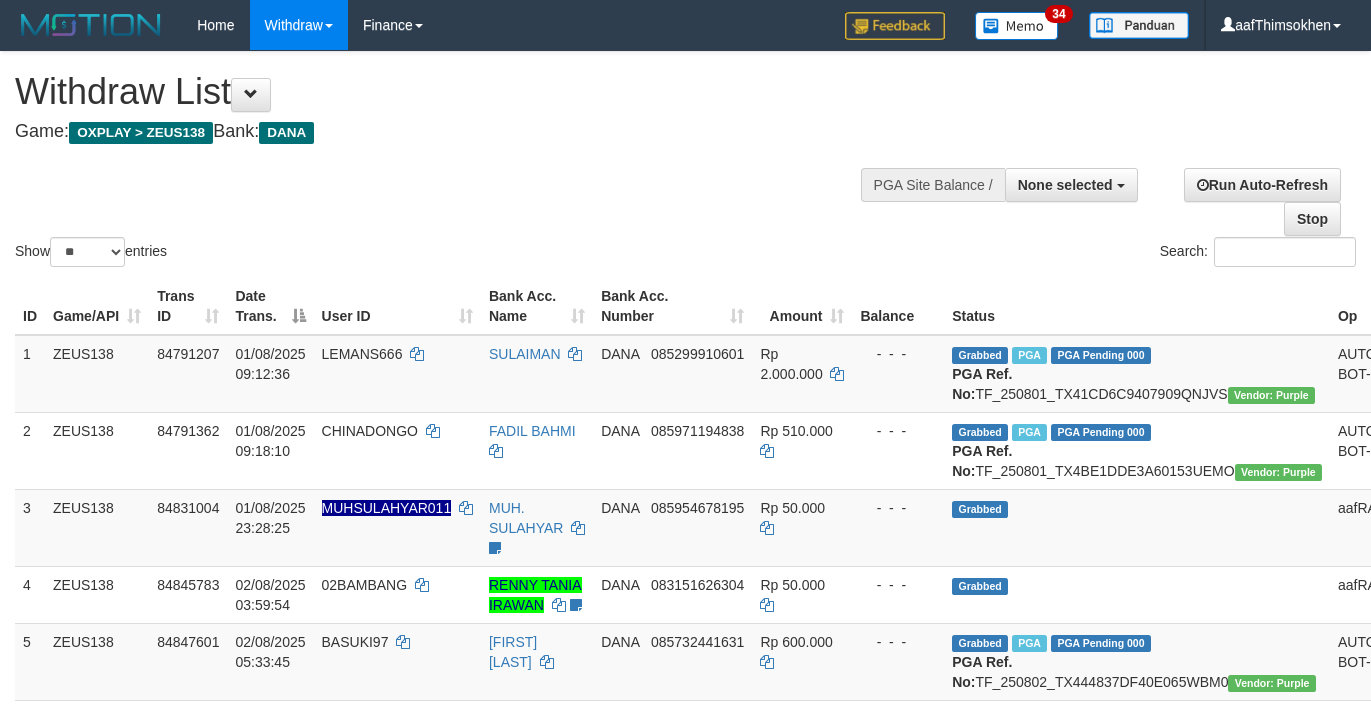 select 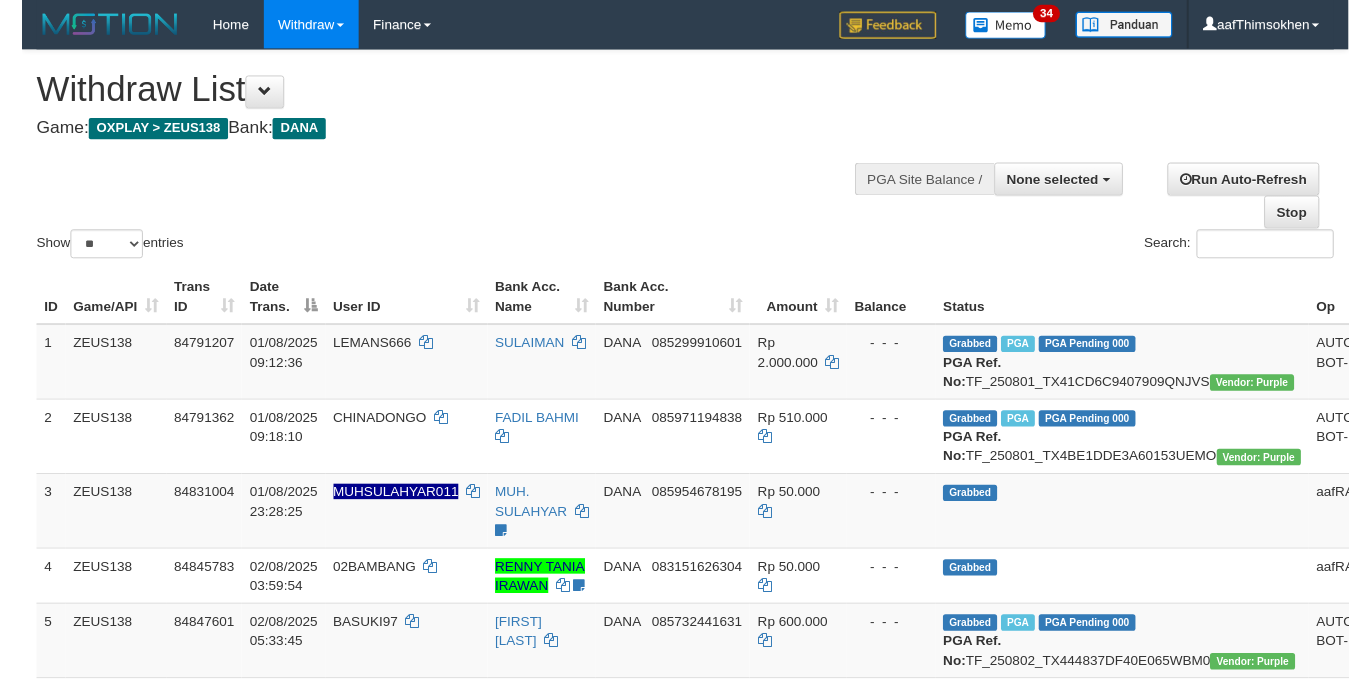 scroll, scrollTop: 358, scrollLeft: 0, axis: vertical 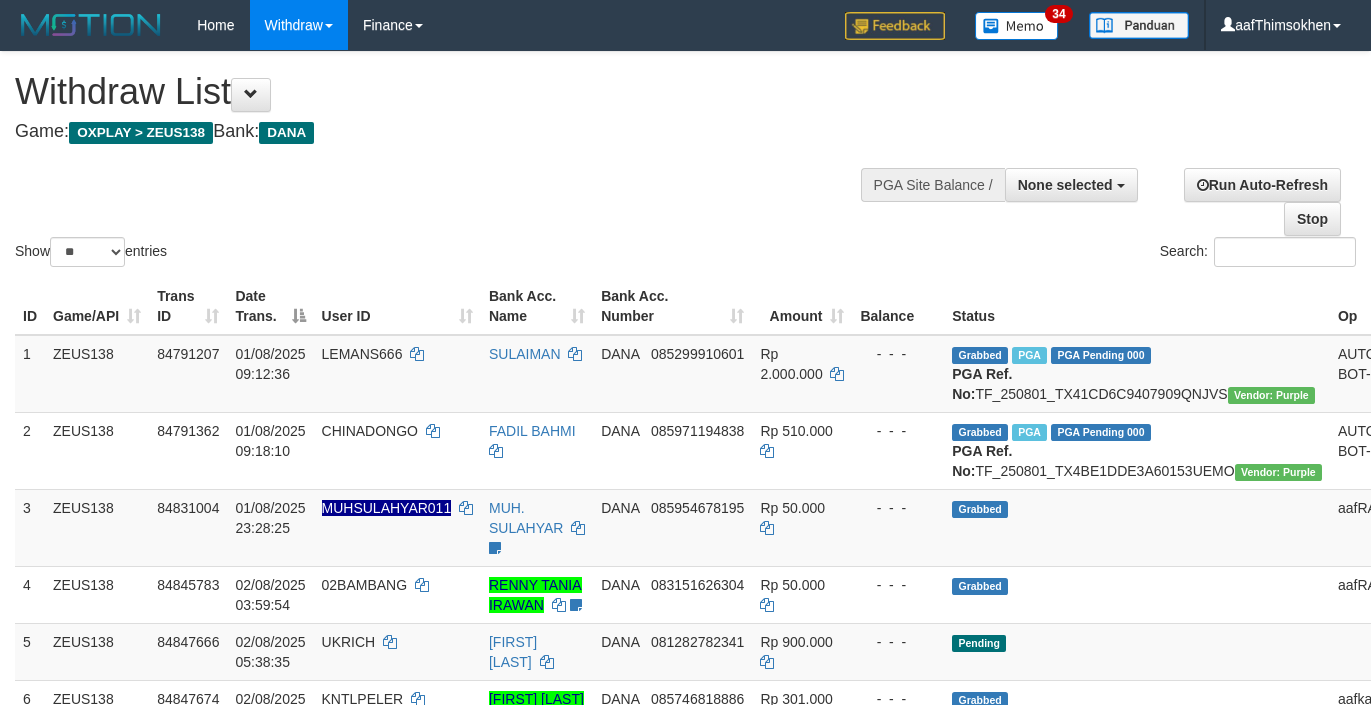 select 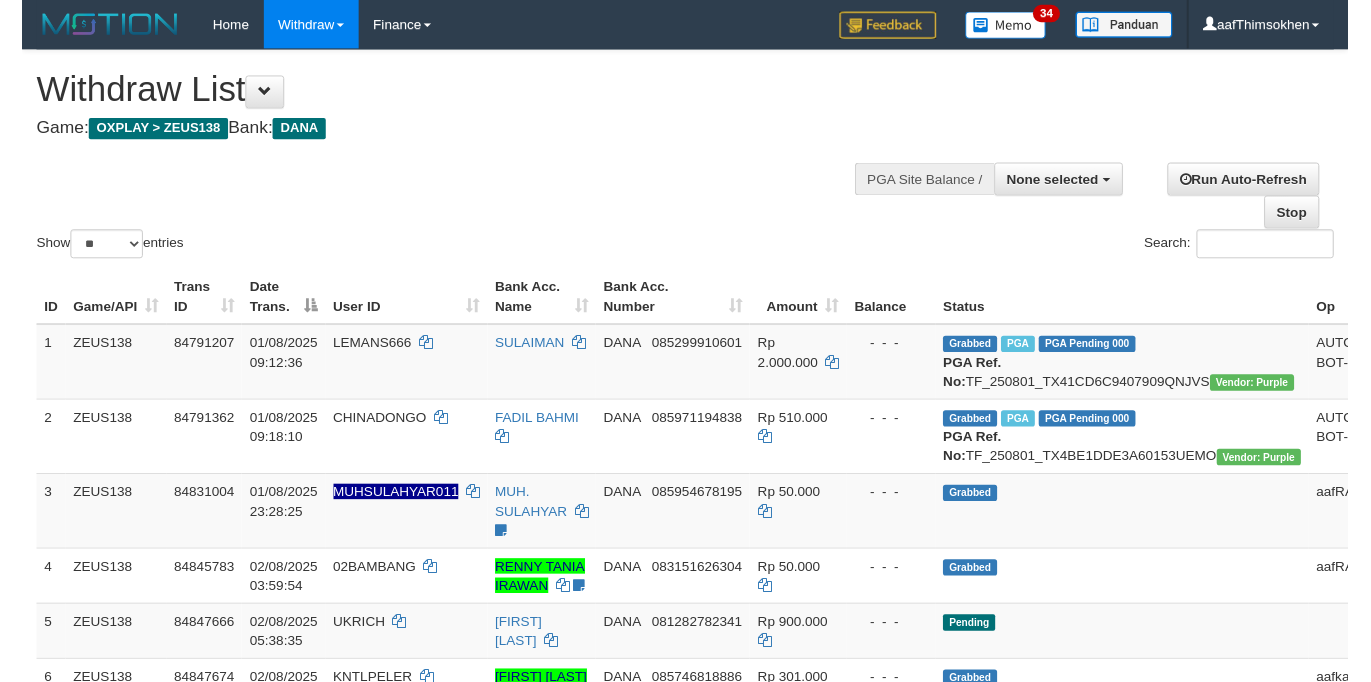 scroll, scrollTop: 358, scrollLeft: 0, axis: vertical 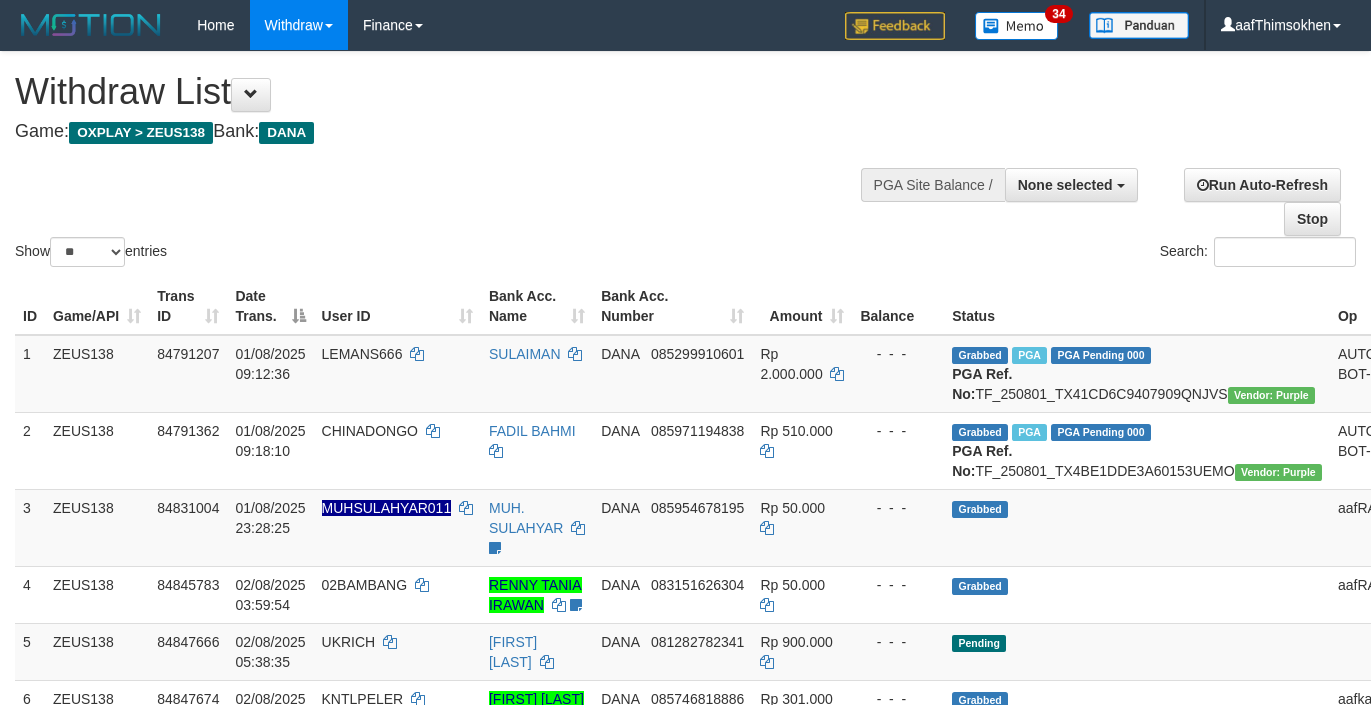 select 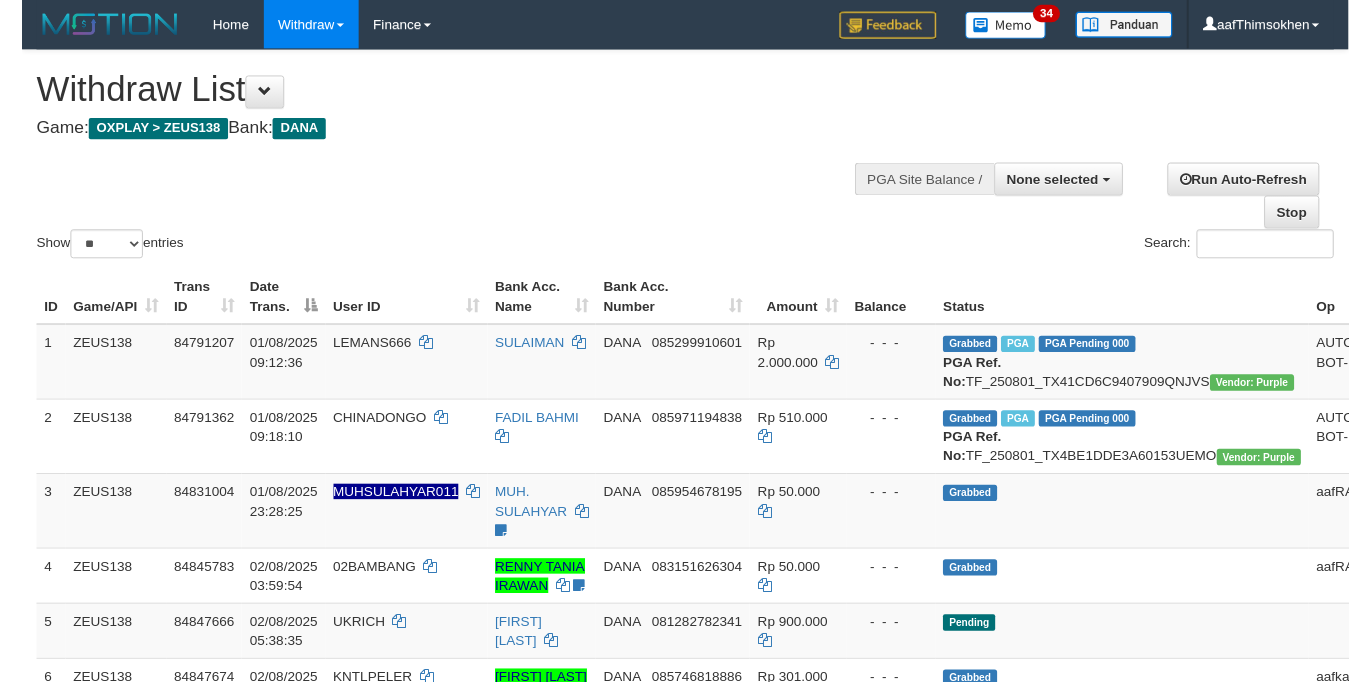 scroll, scrollTop: 358, scrollLeft: 0, axis: vertical 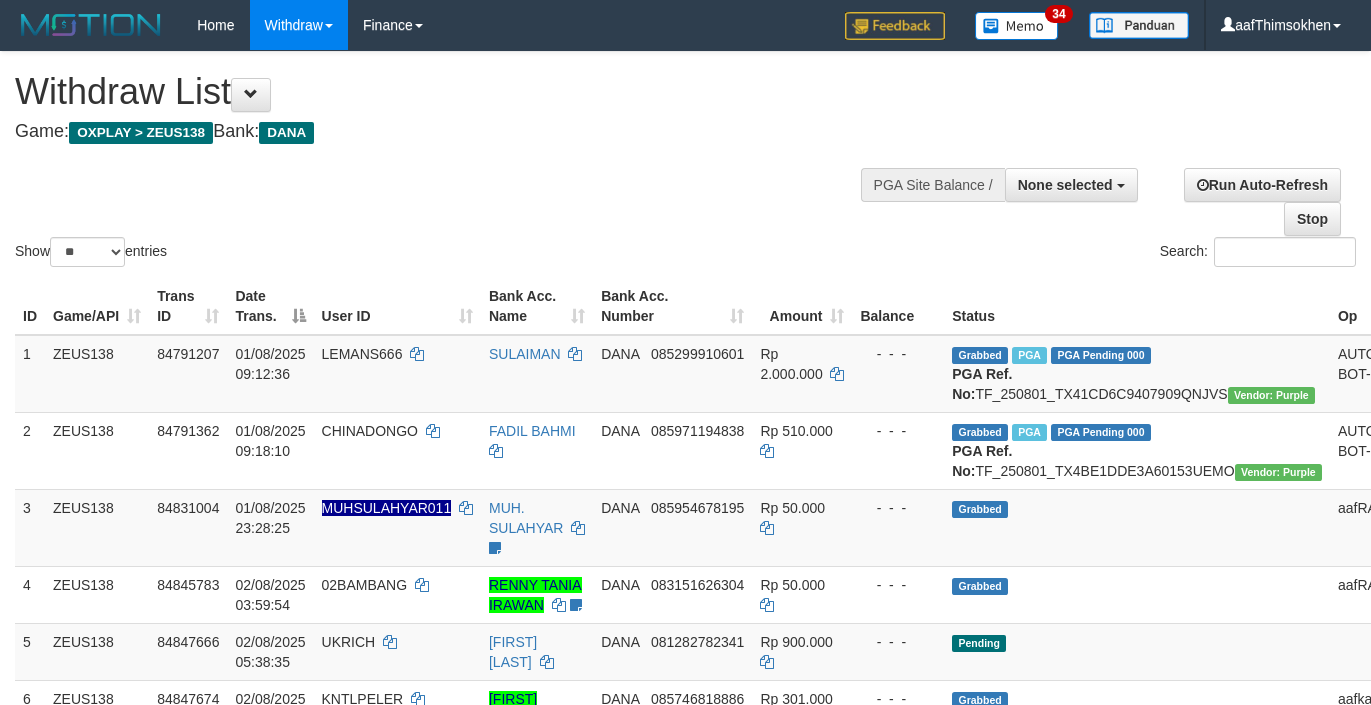 select 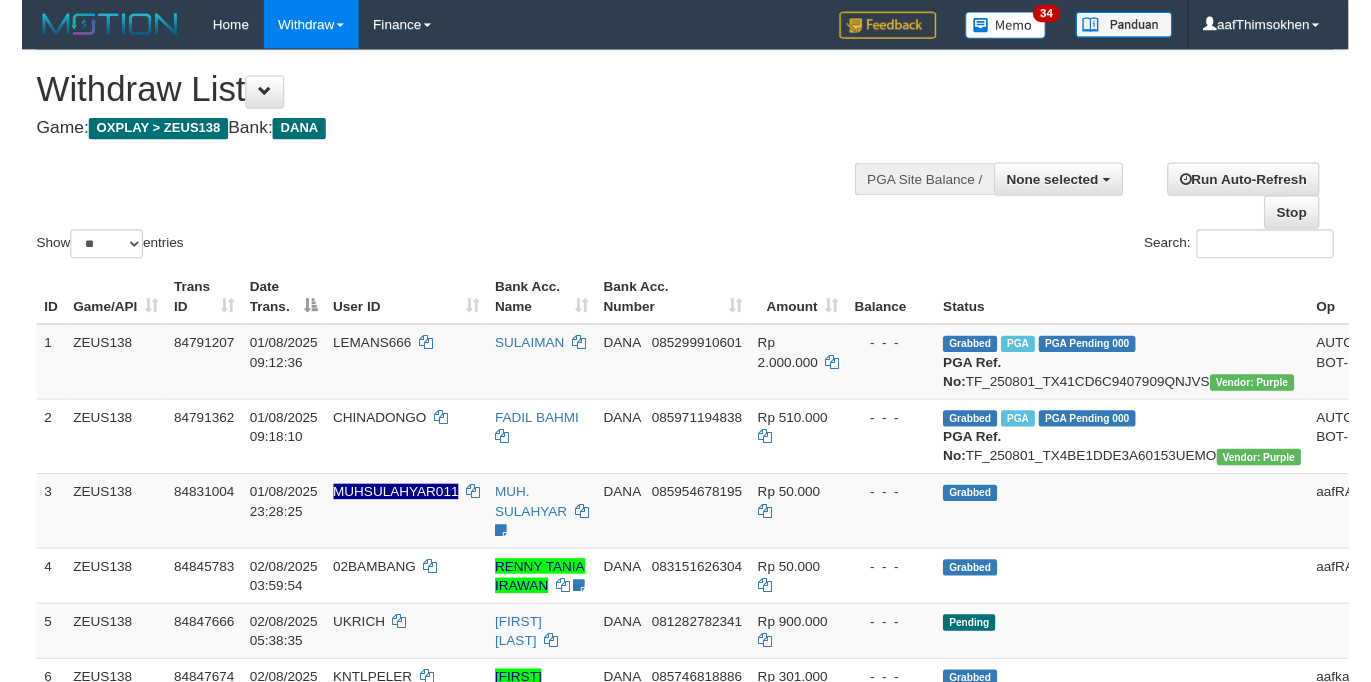 scroll, scrollTop: 358, scrollLeft: 0, axis: vertical 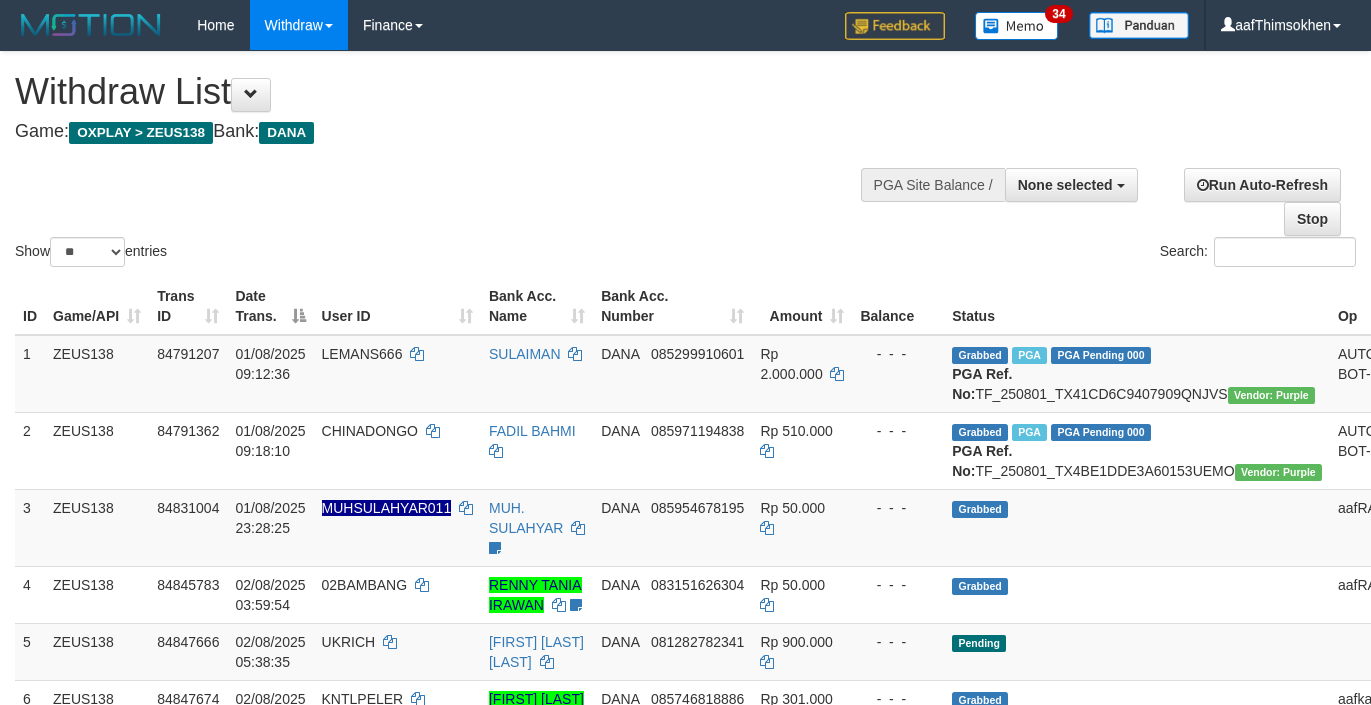select 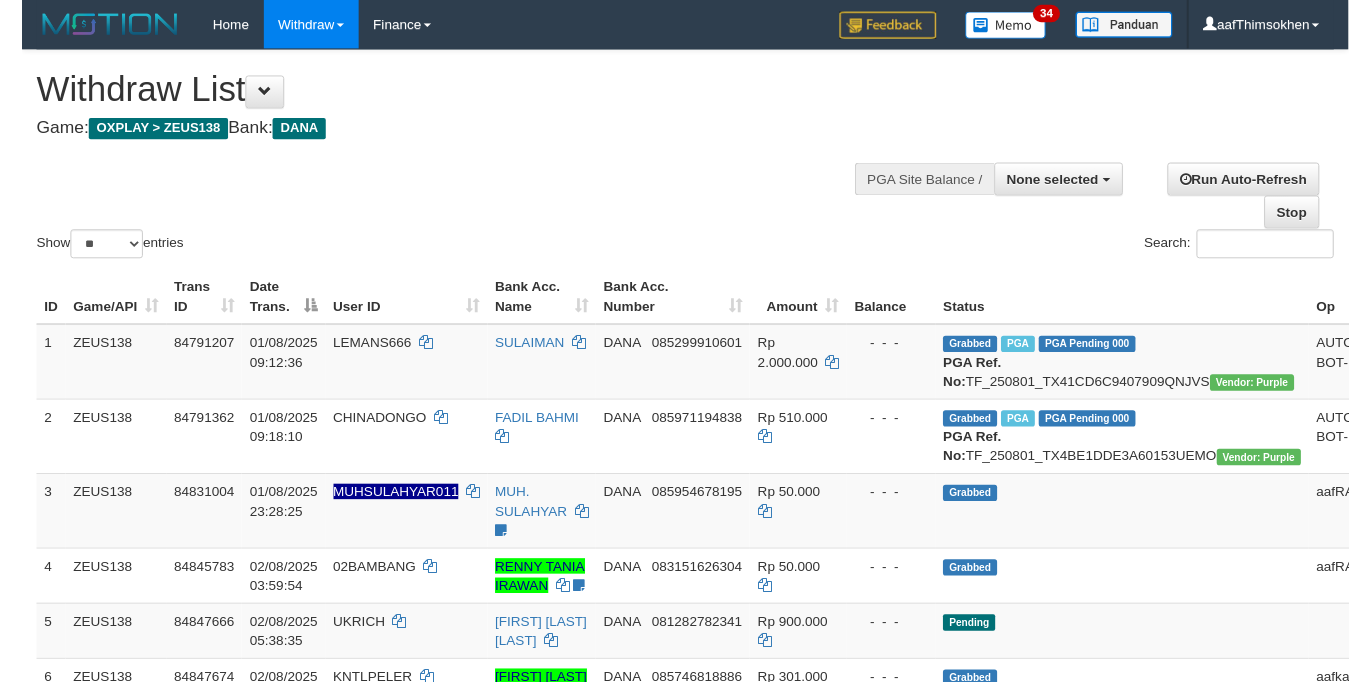 scroll, scrollTop: 358, scrollLeft: 0, axis: vertical 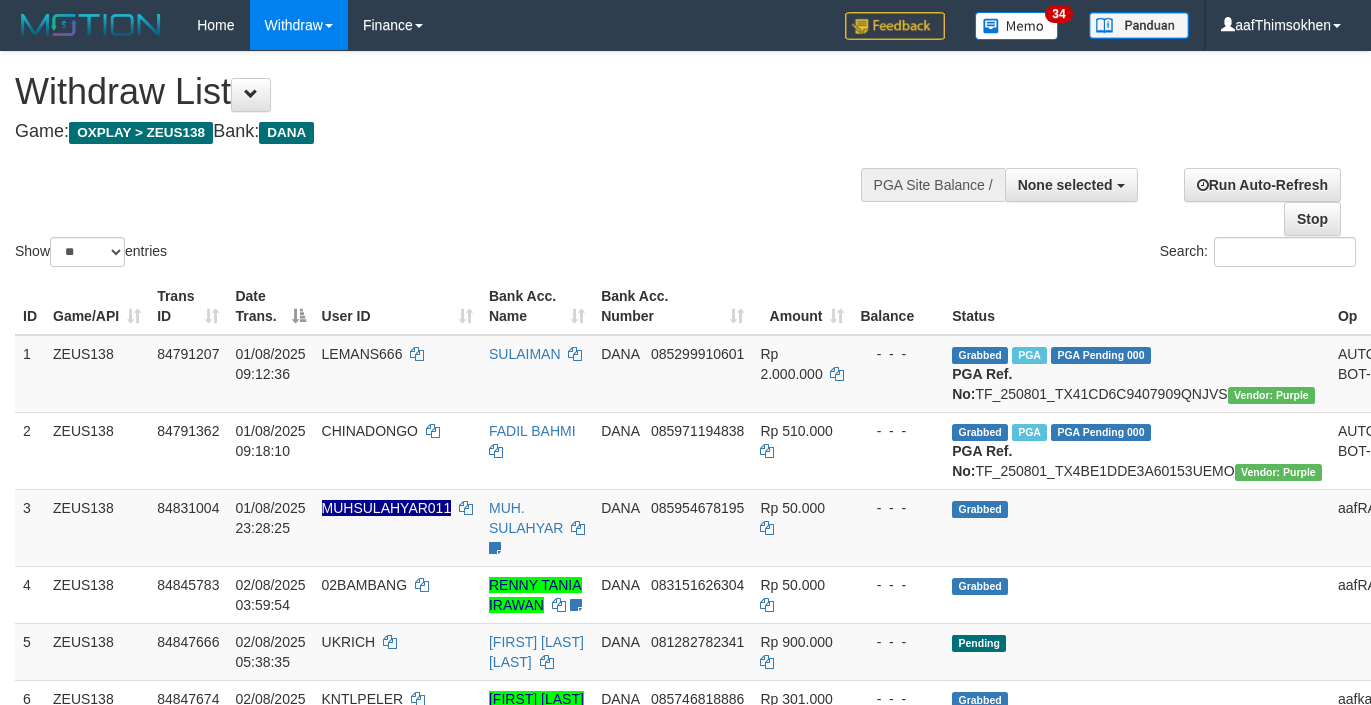 select 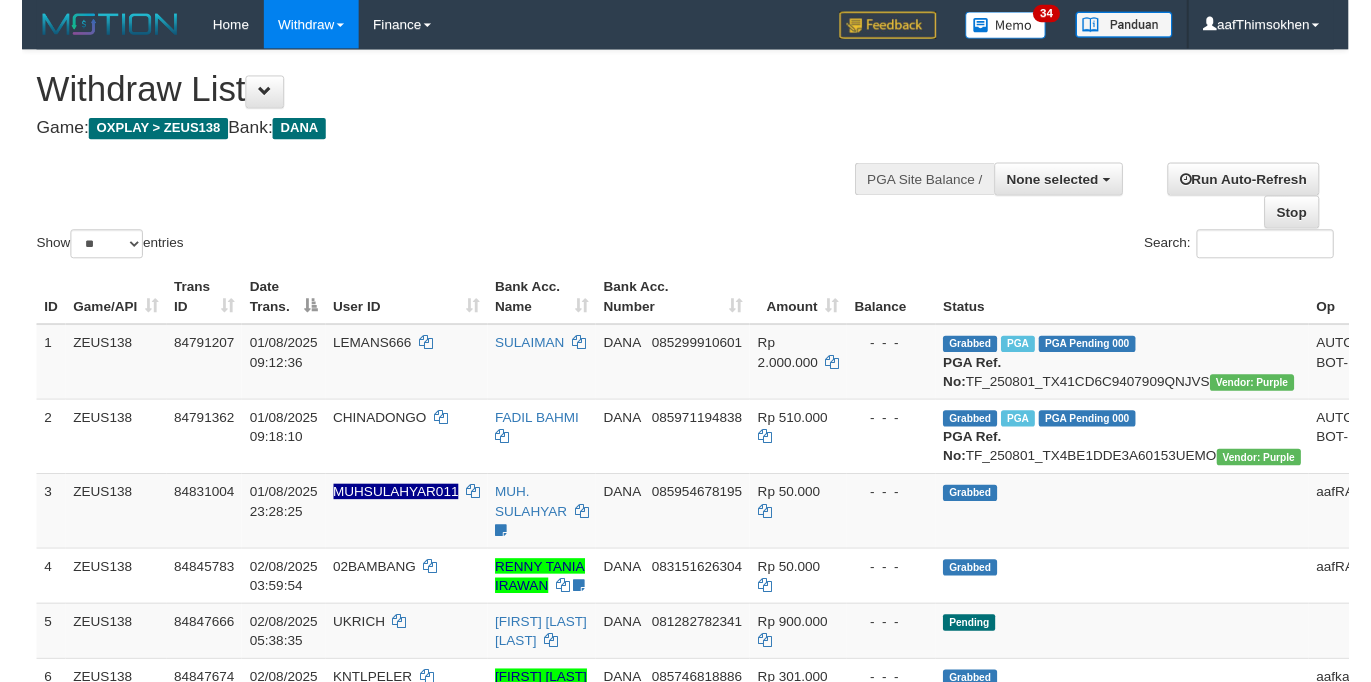scroll, scrollTop: 358, scrollLeft: 0, axis: vertical 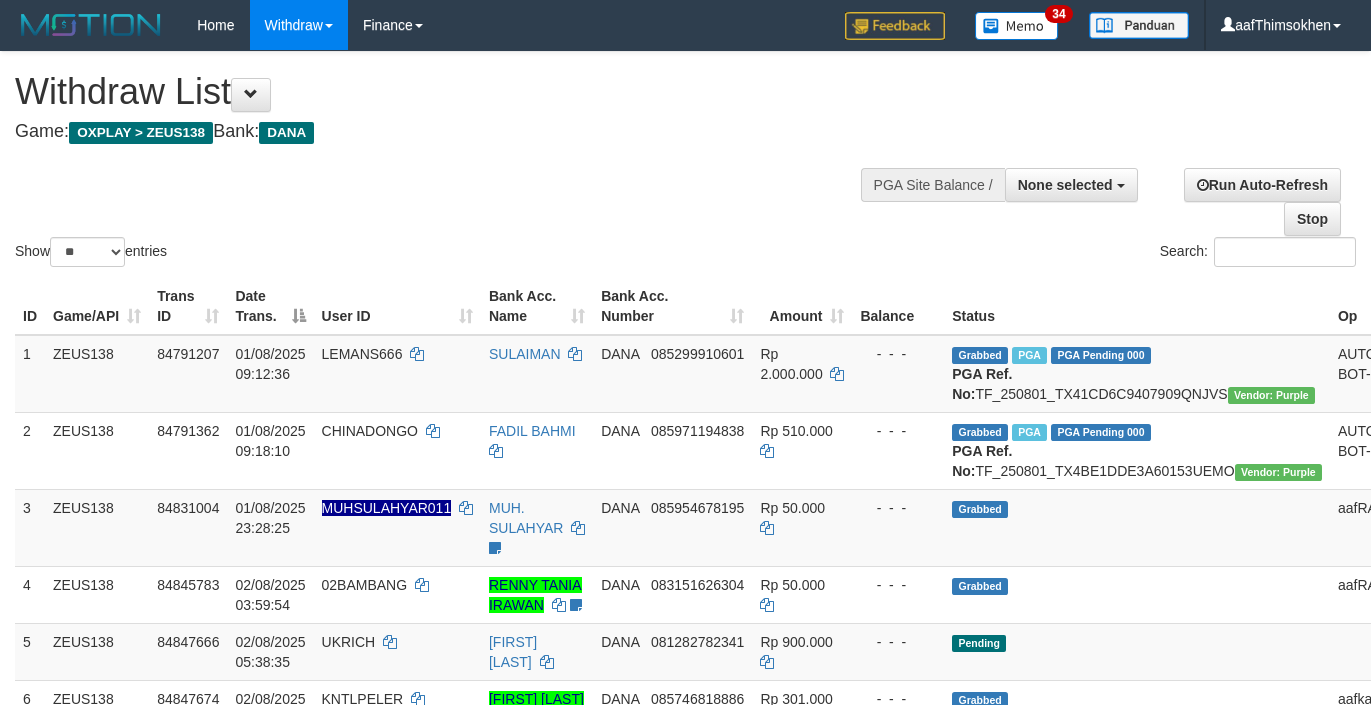 select 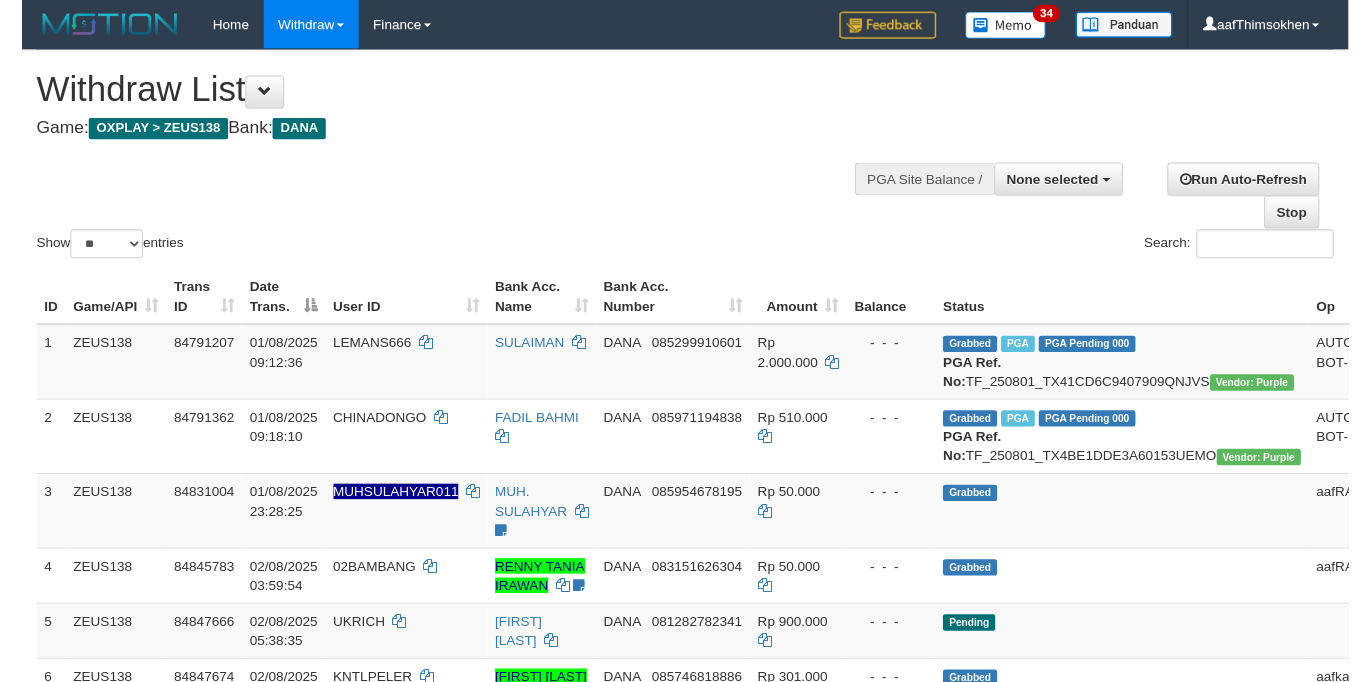 scroll, scrollTop: 358, scrollLeft: 0, axis: vertical 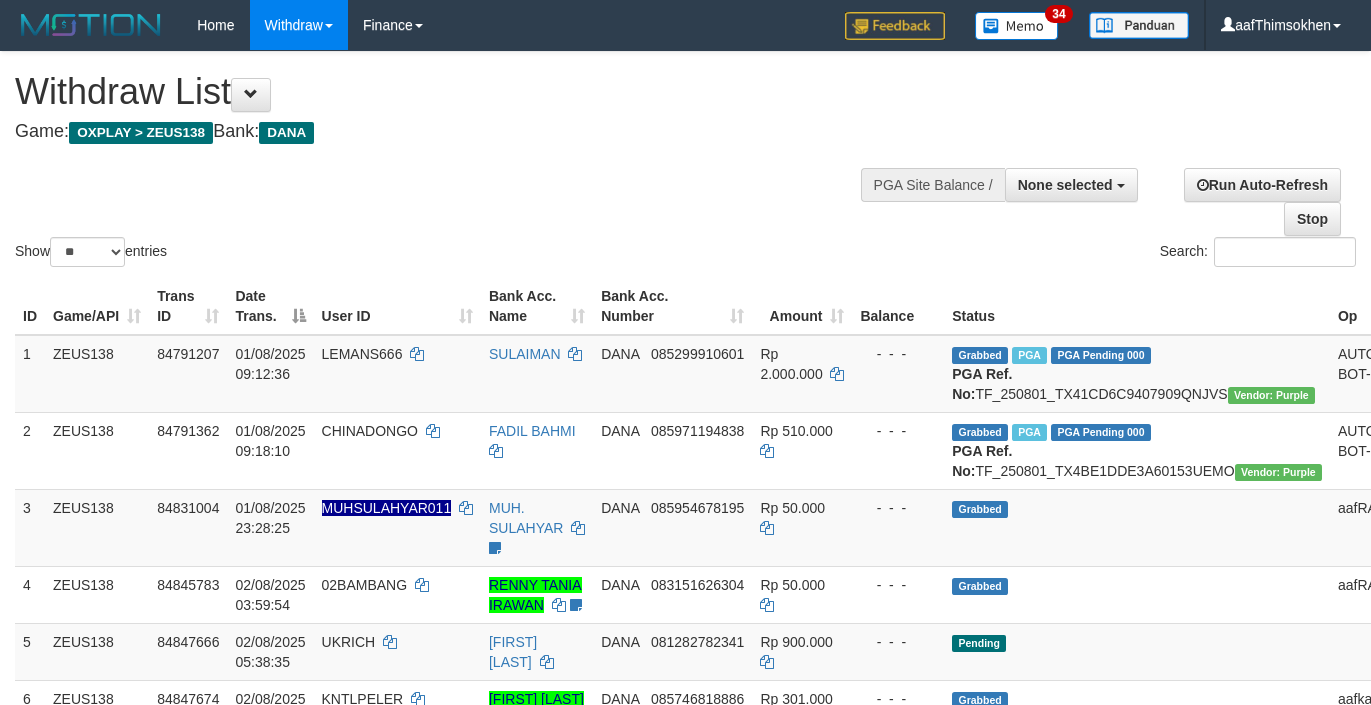 select 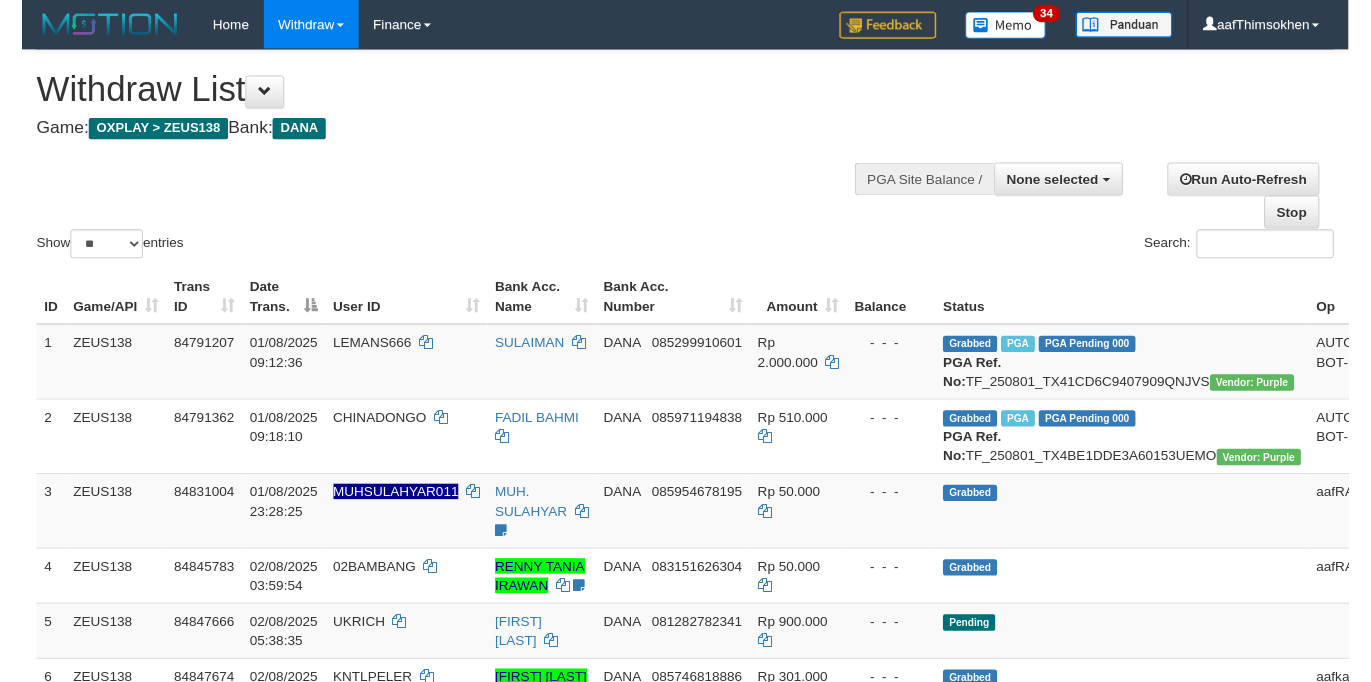 scroll, scrollTop: 358, scrollLeft: 0, axis: vertical 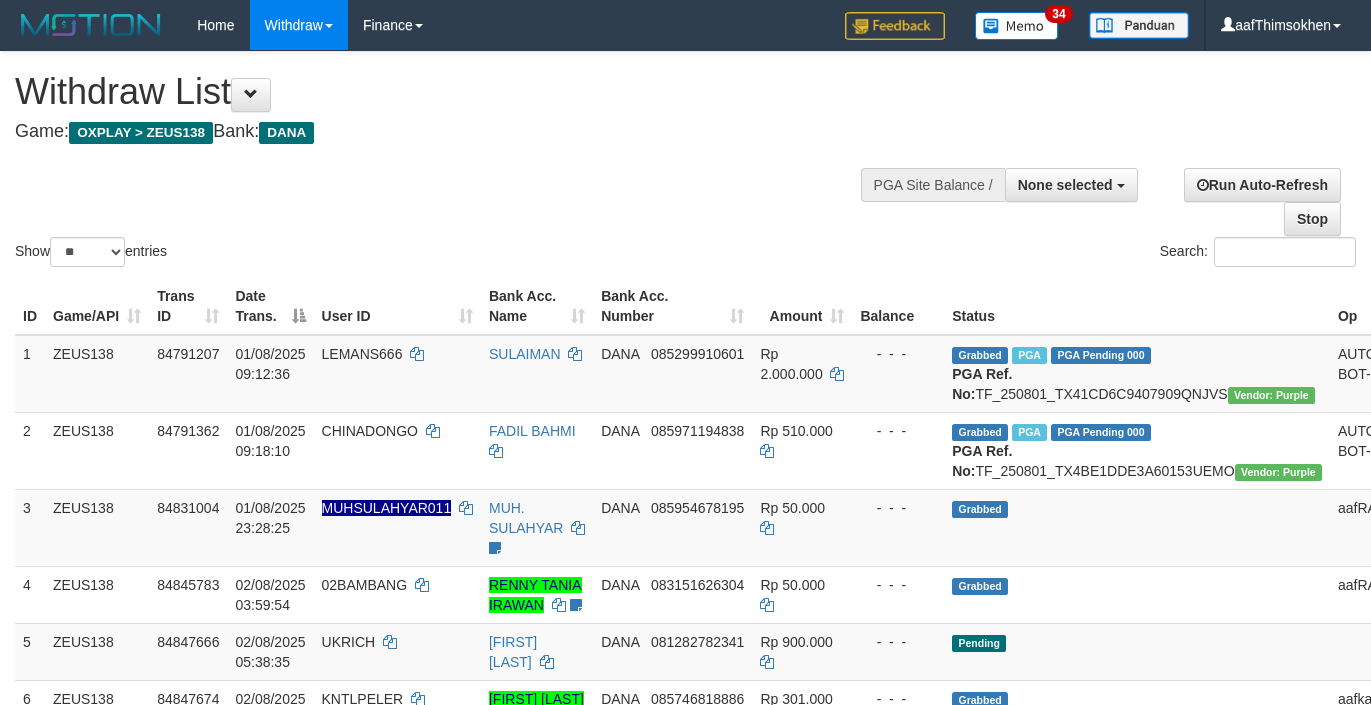 select 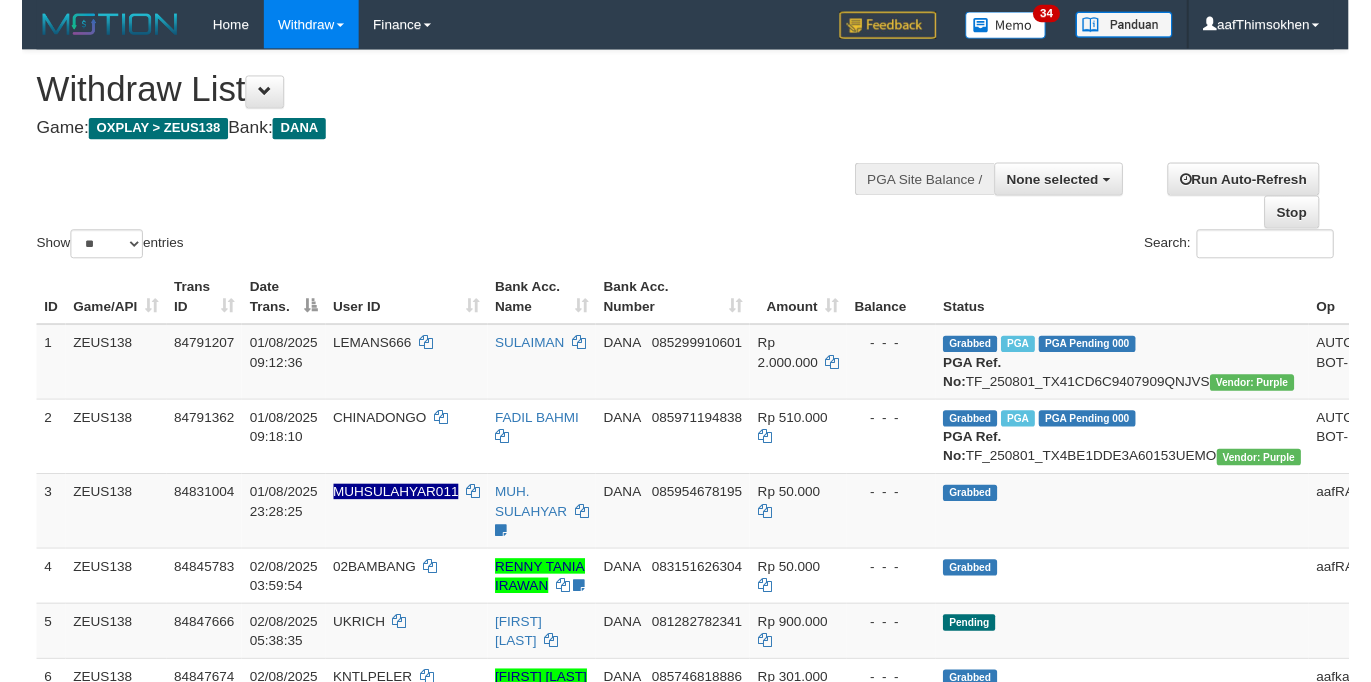 scroll, scrollTop: 358, scrollLeft: 0, axis: vertical 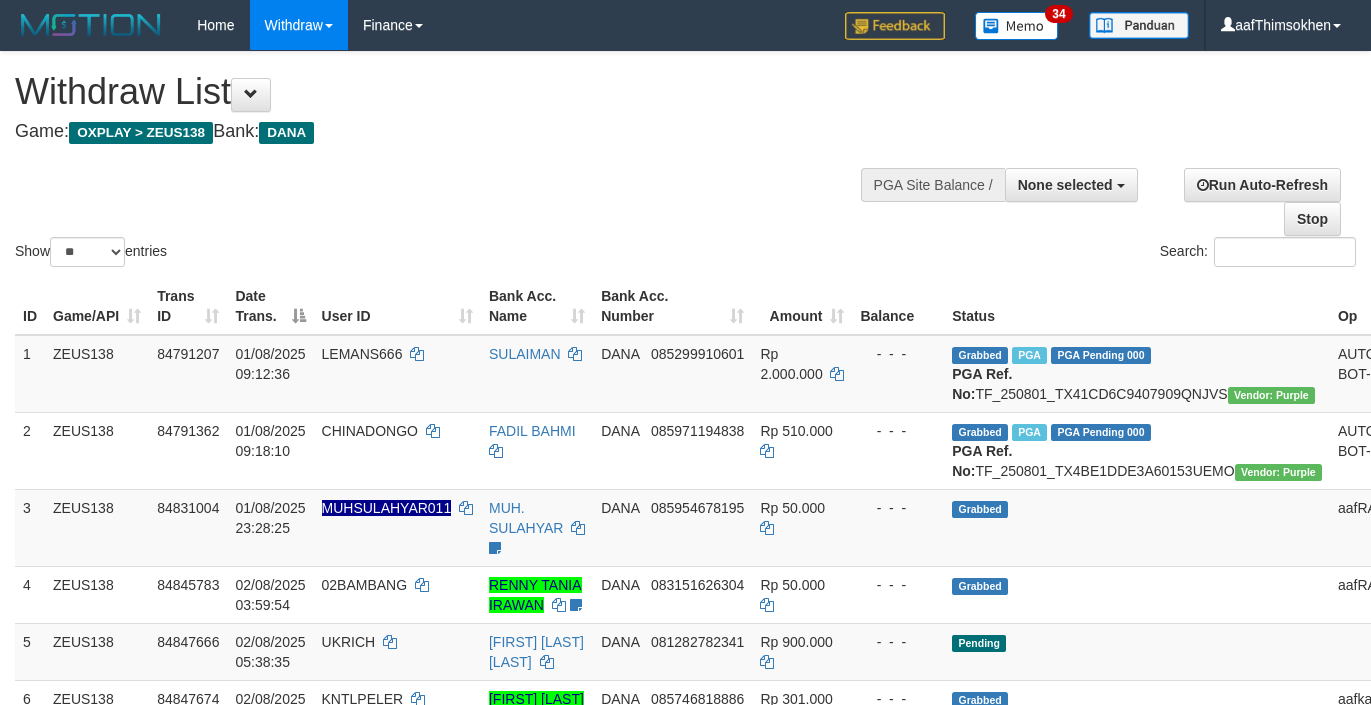 select 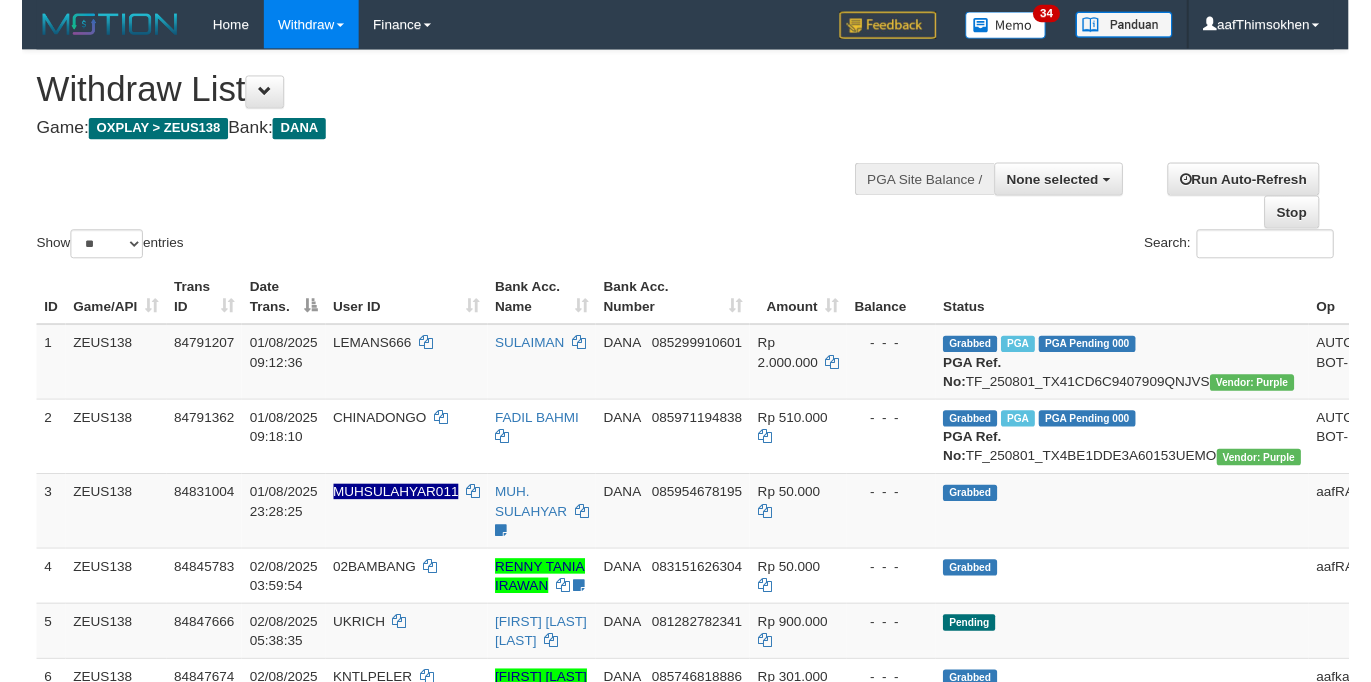 scroll, scrollTop: 358, scrollLeft: 0, axis: vertical 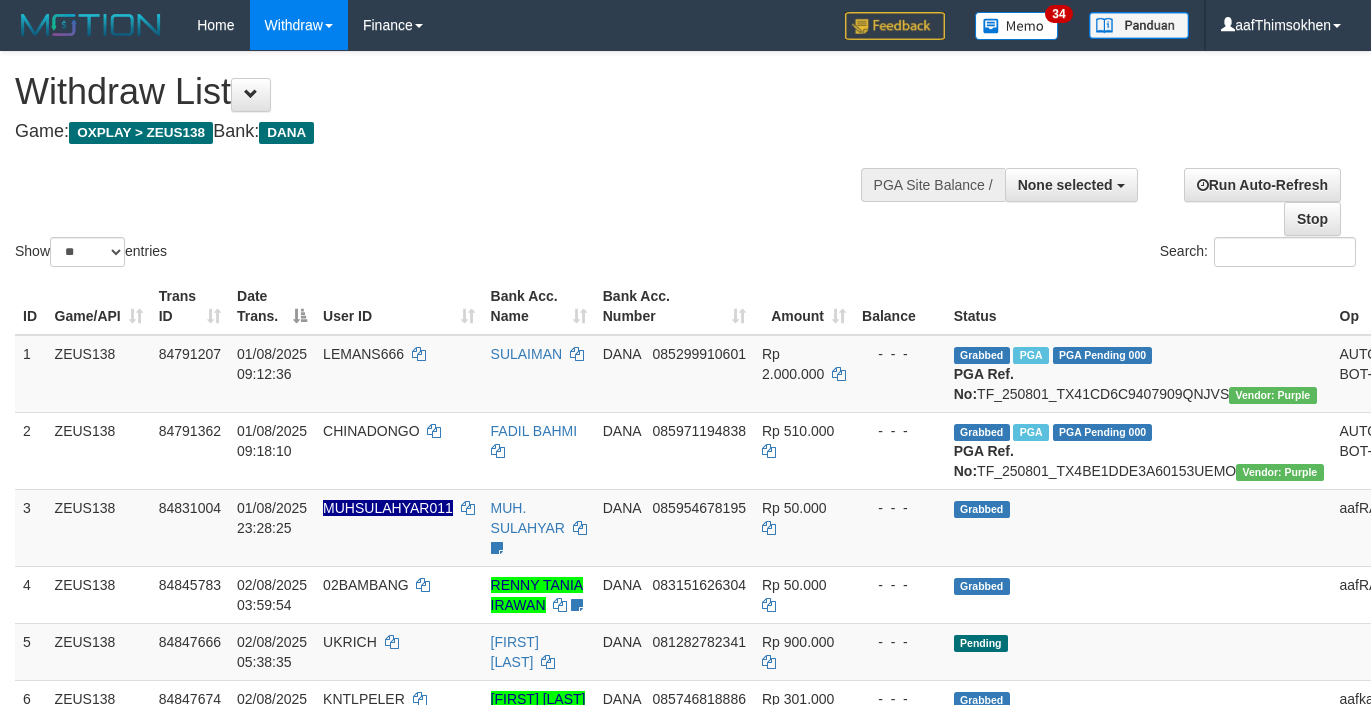 select 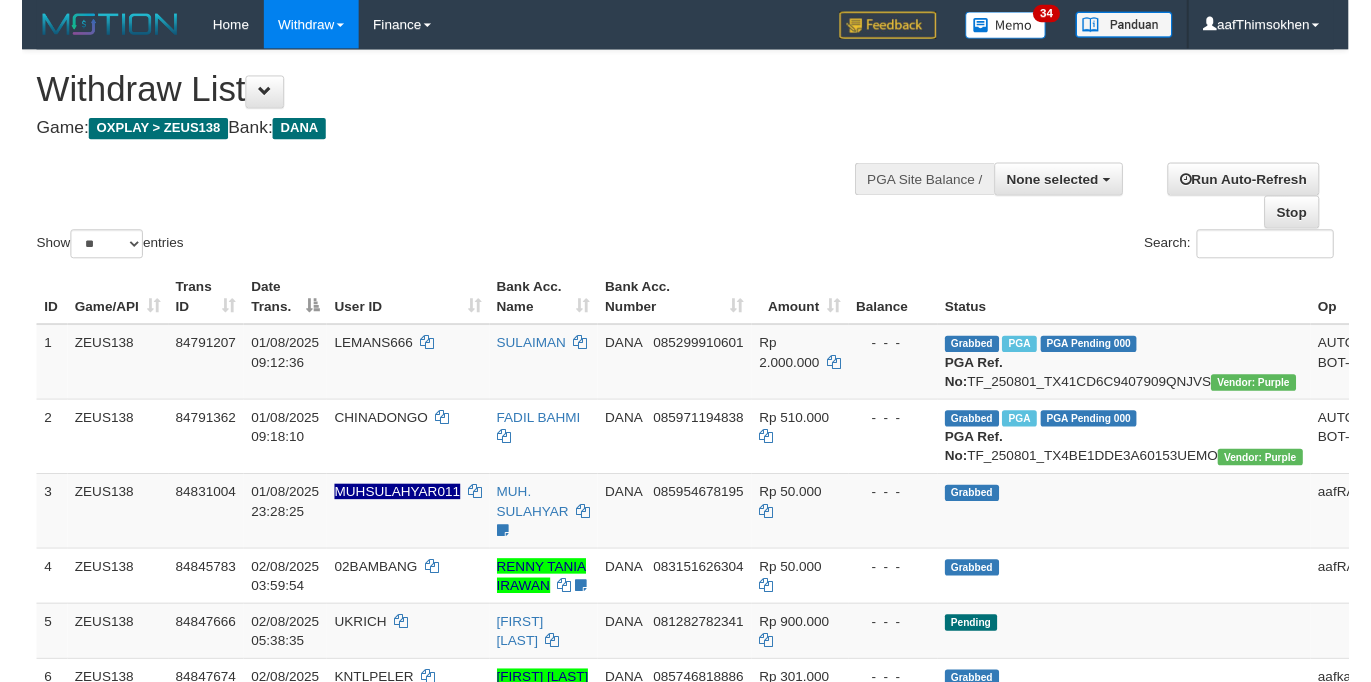 scroll, scrollTop: 358, scrollLeft: 0, axis: vertical 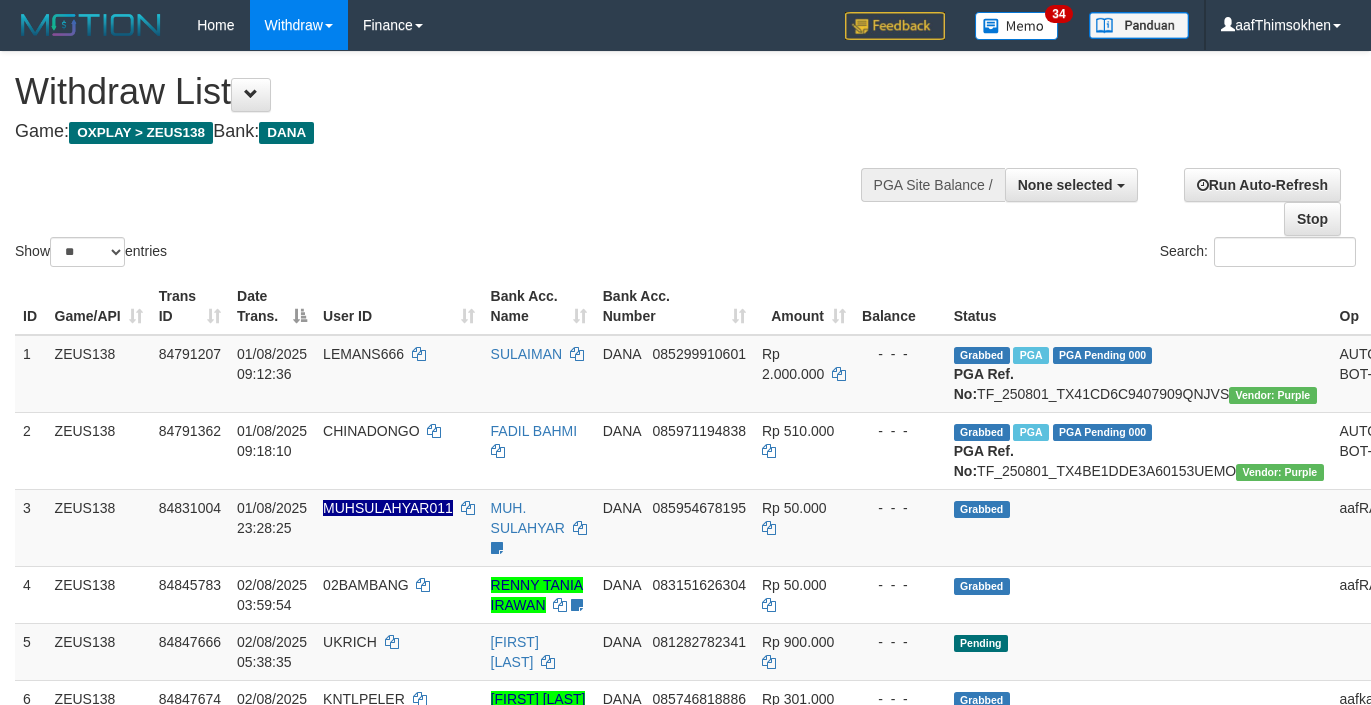 select 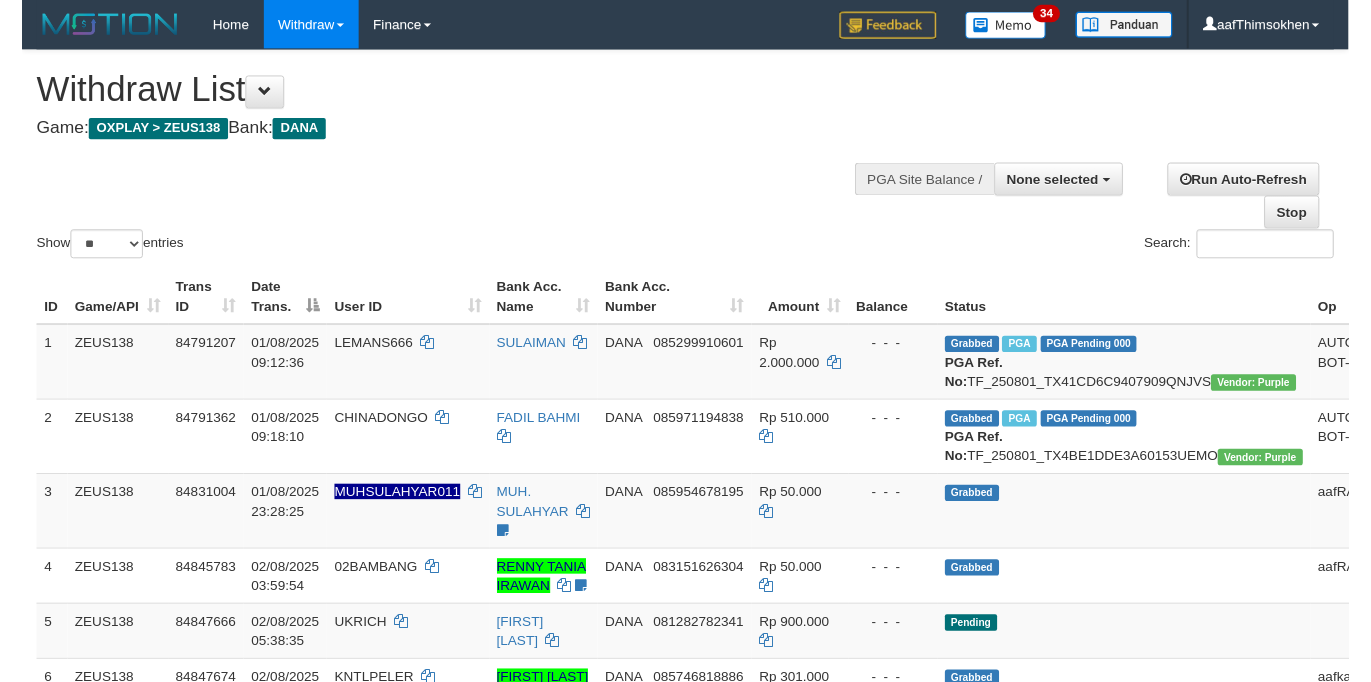 scroll, scrollTop: 358, scrollLeft: 0, axis: vertical 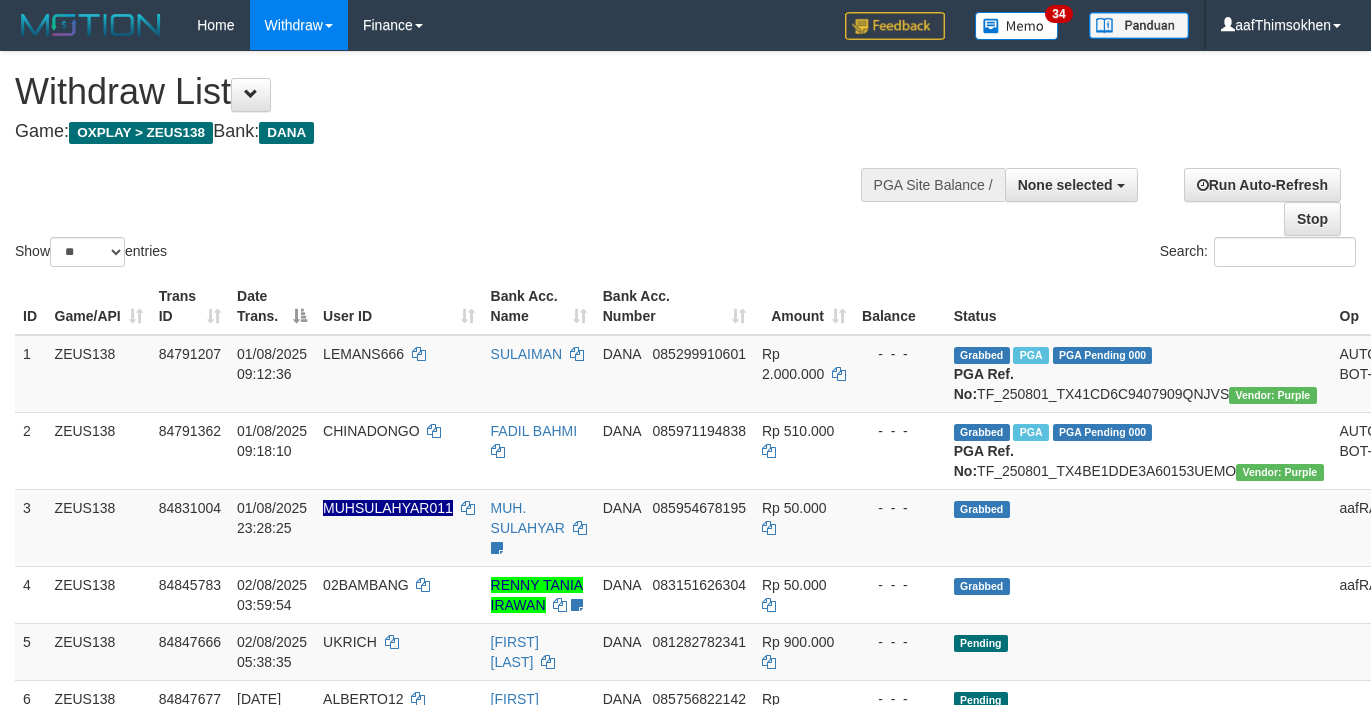 select 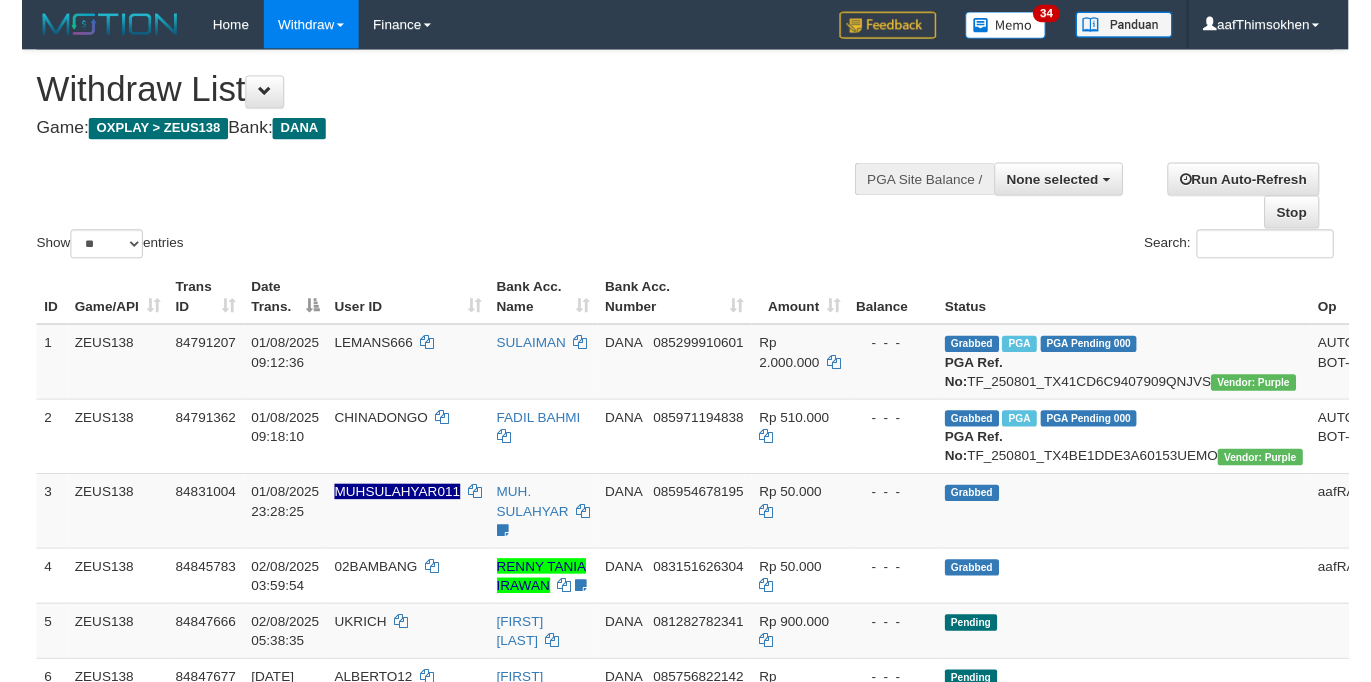 scroll, scrollTop: 358, scrollLeft: 0, axis: vertical 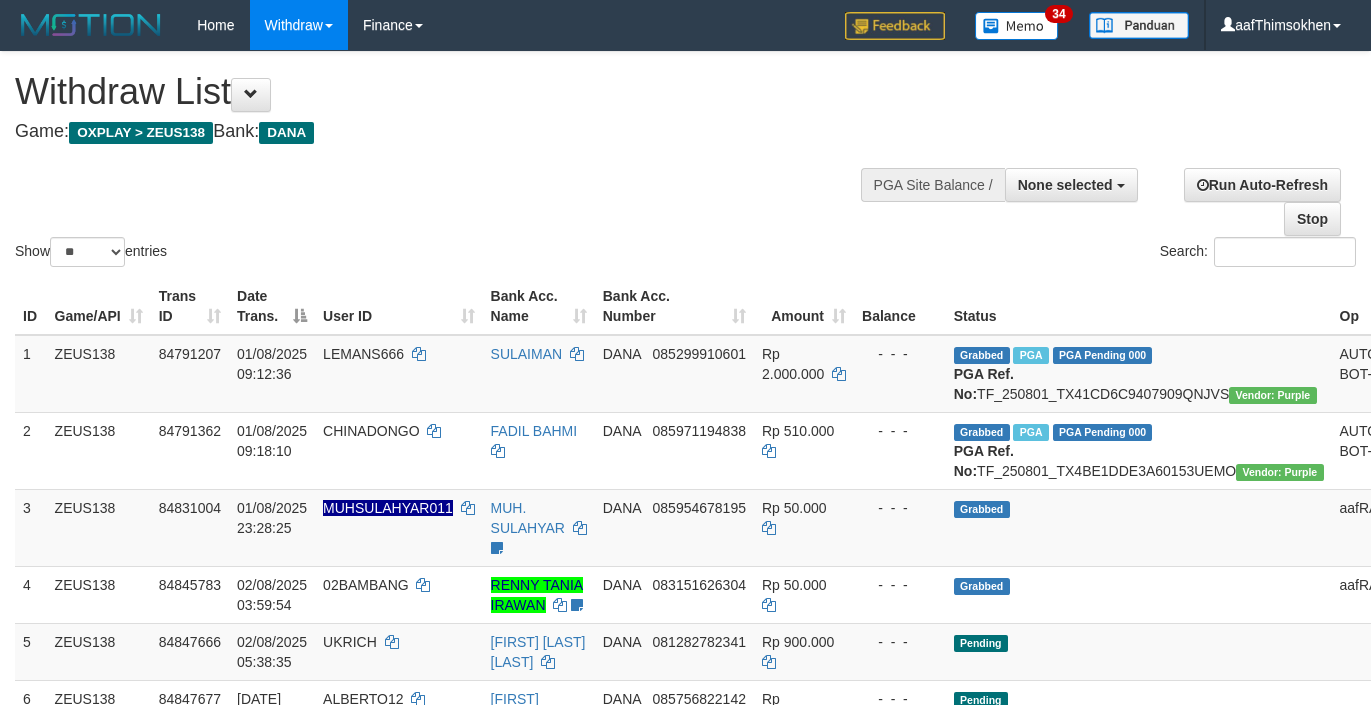 select 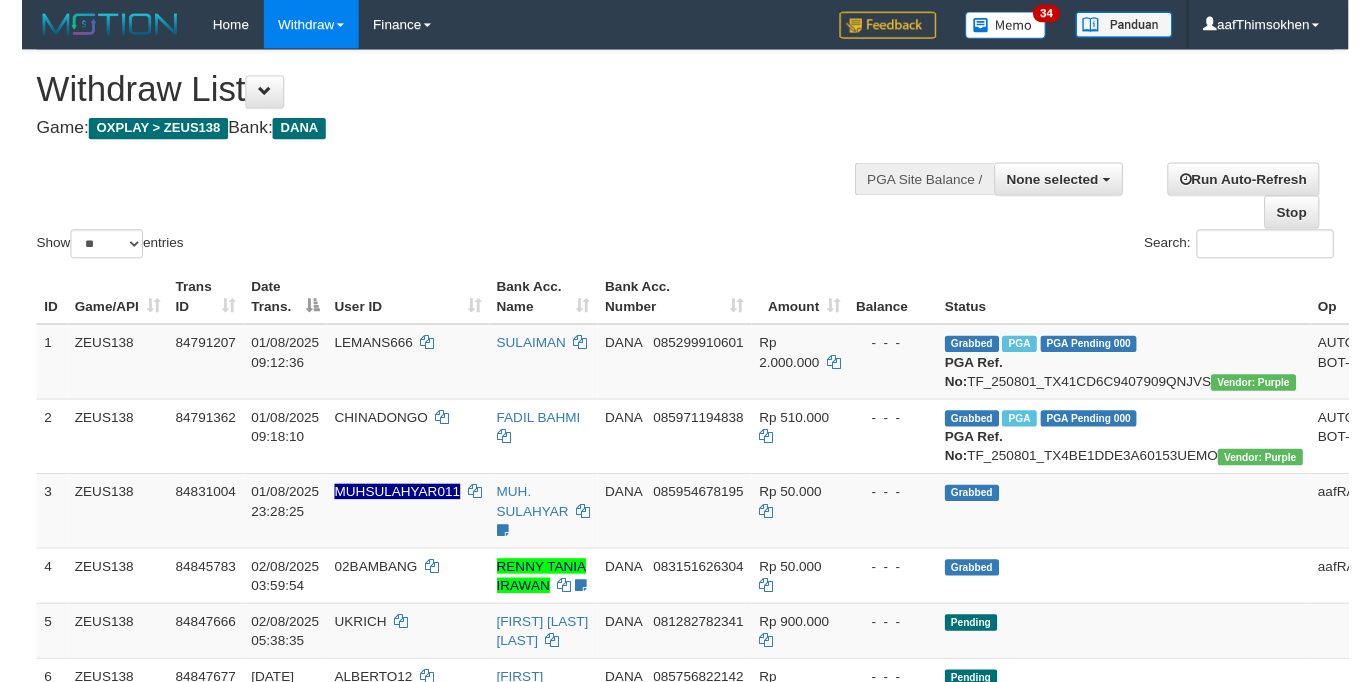 scroll, scrollTop: 358, scrollLeft: 0, axis: vertical 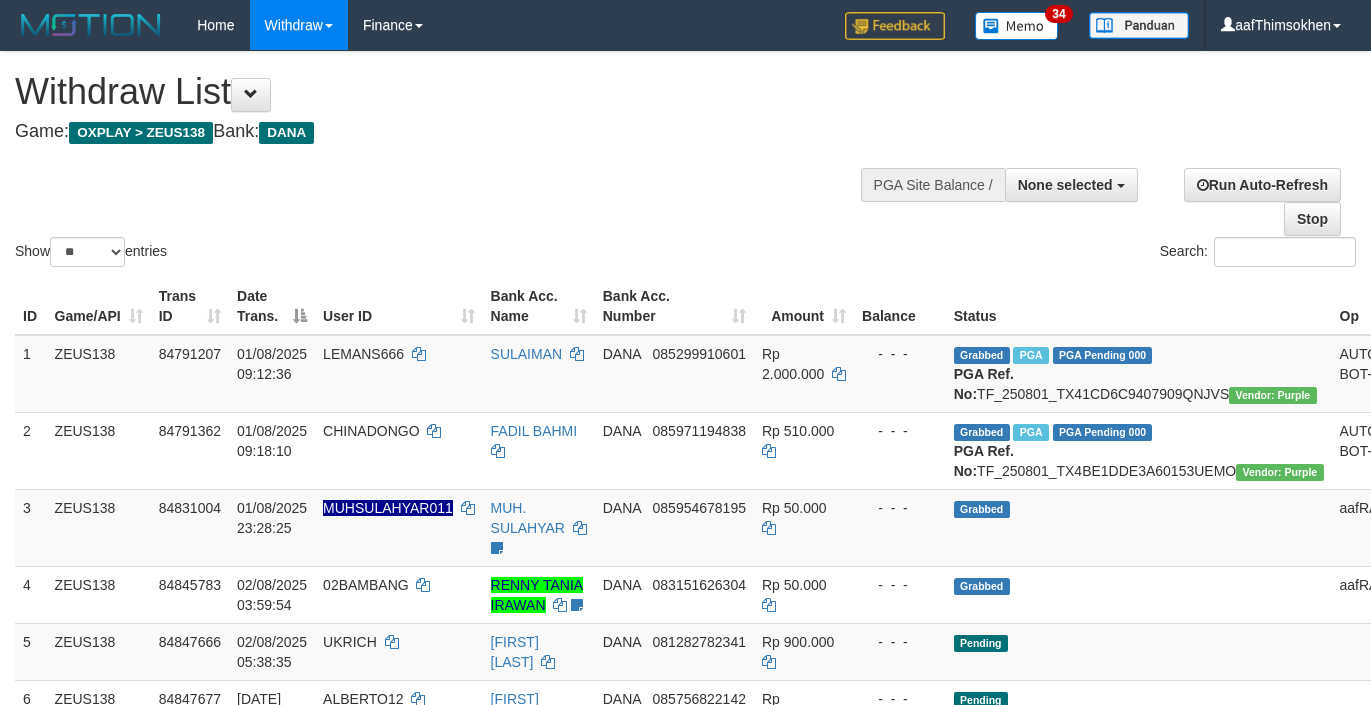 select 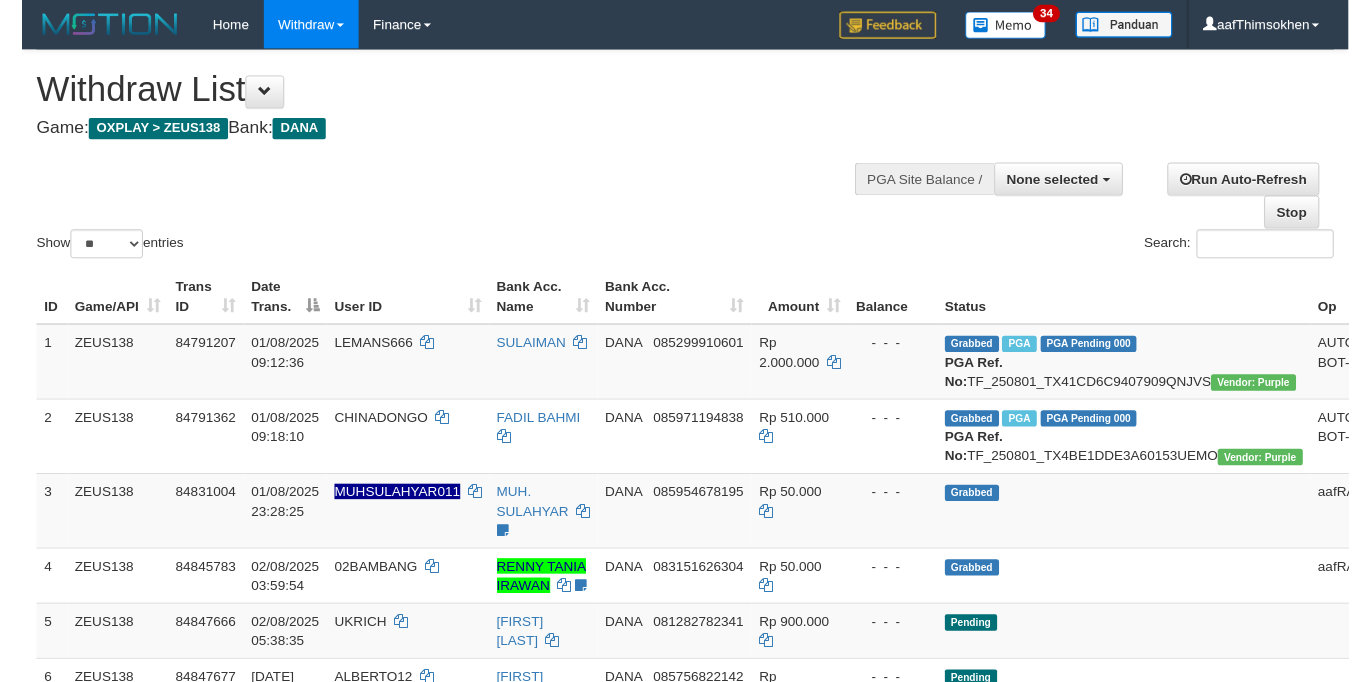 scroll, scrollTop: 358, scrollLeft: 0, axis: vertical 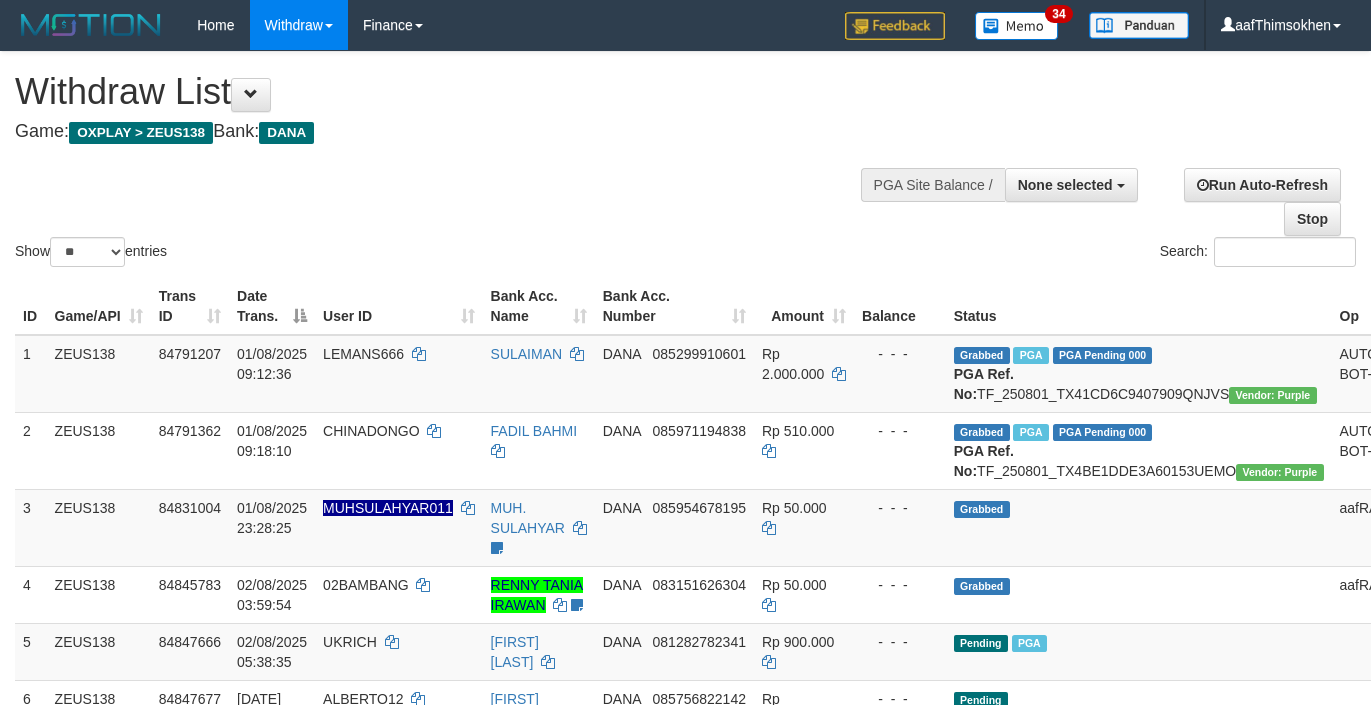 select 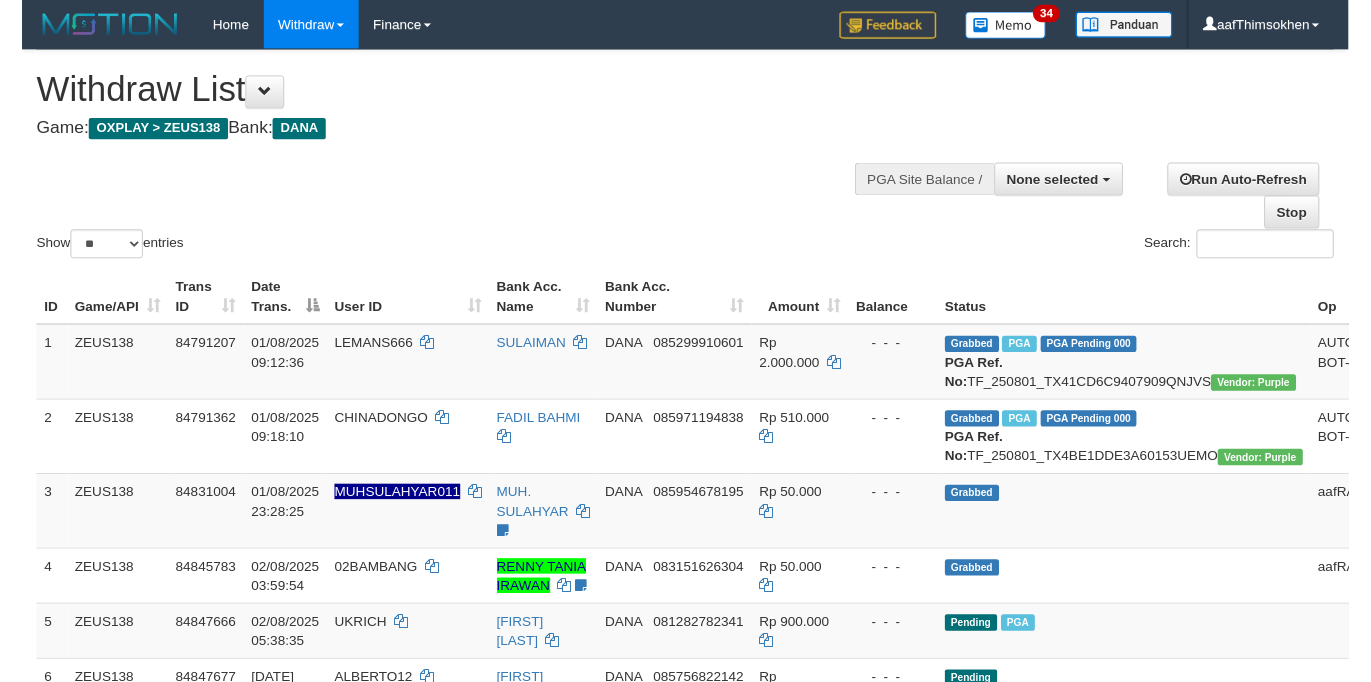 scroll, scrollTop: 358, scrollLeft: 0, axis: vertical 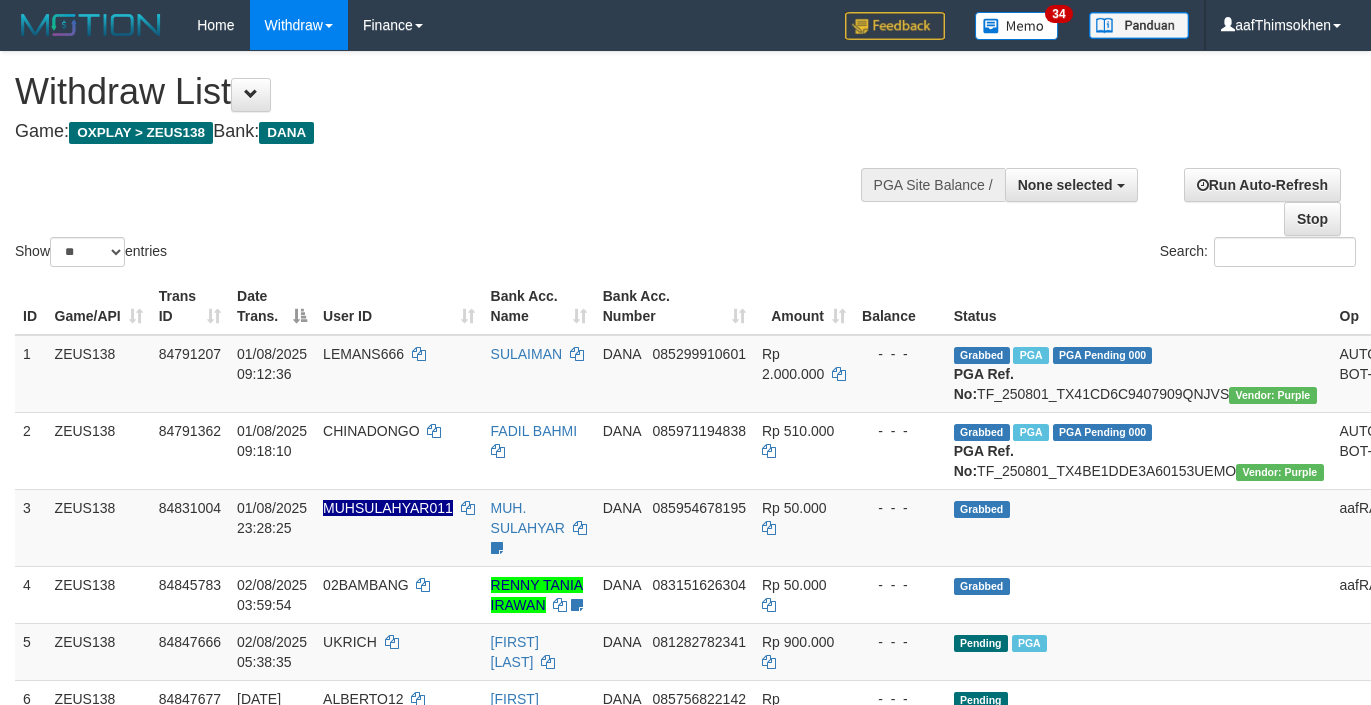 select 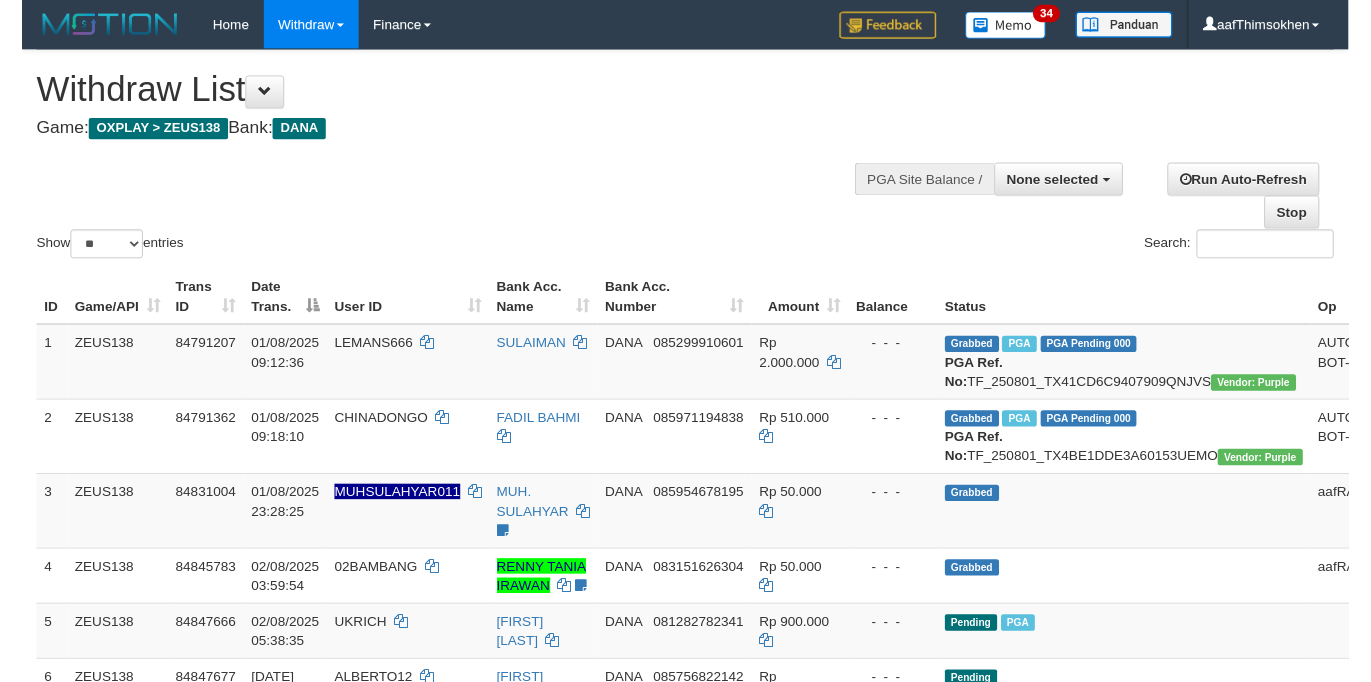 scroll, scrollTop: 358, scrollLeft: 0, axis: vertical 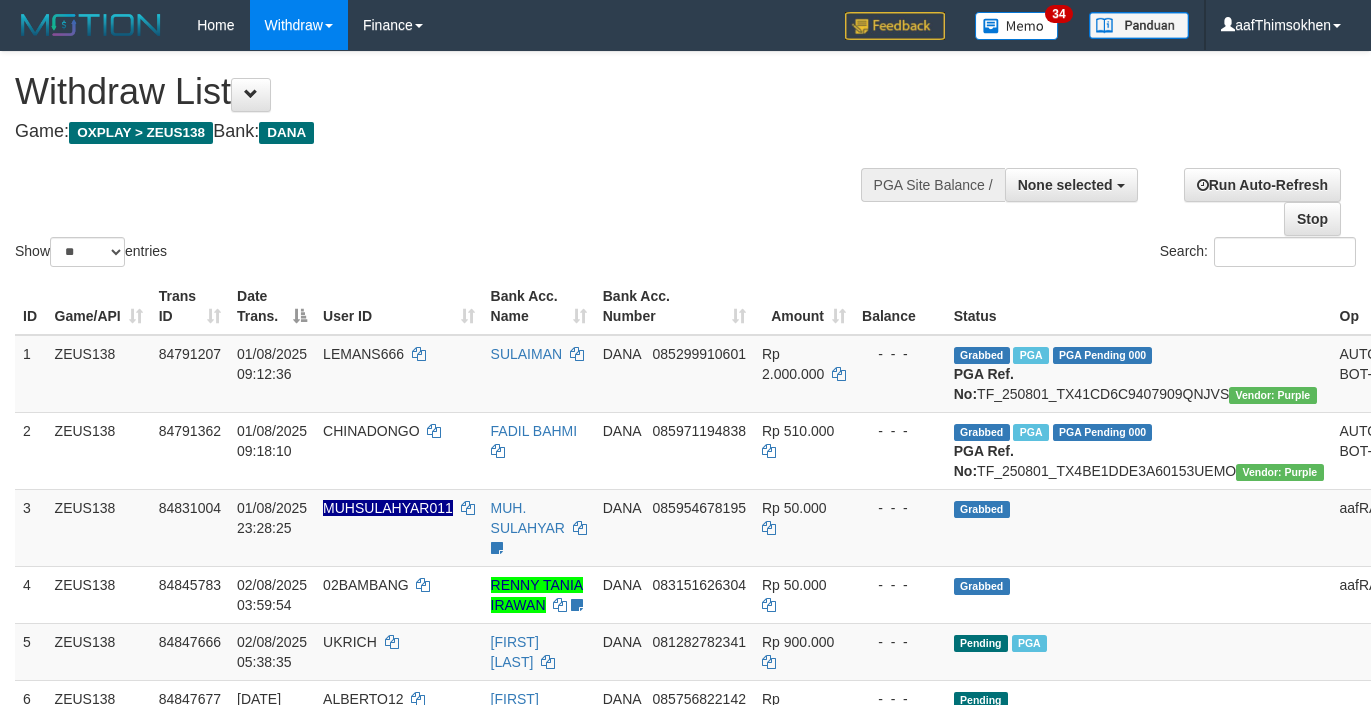 select 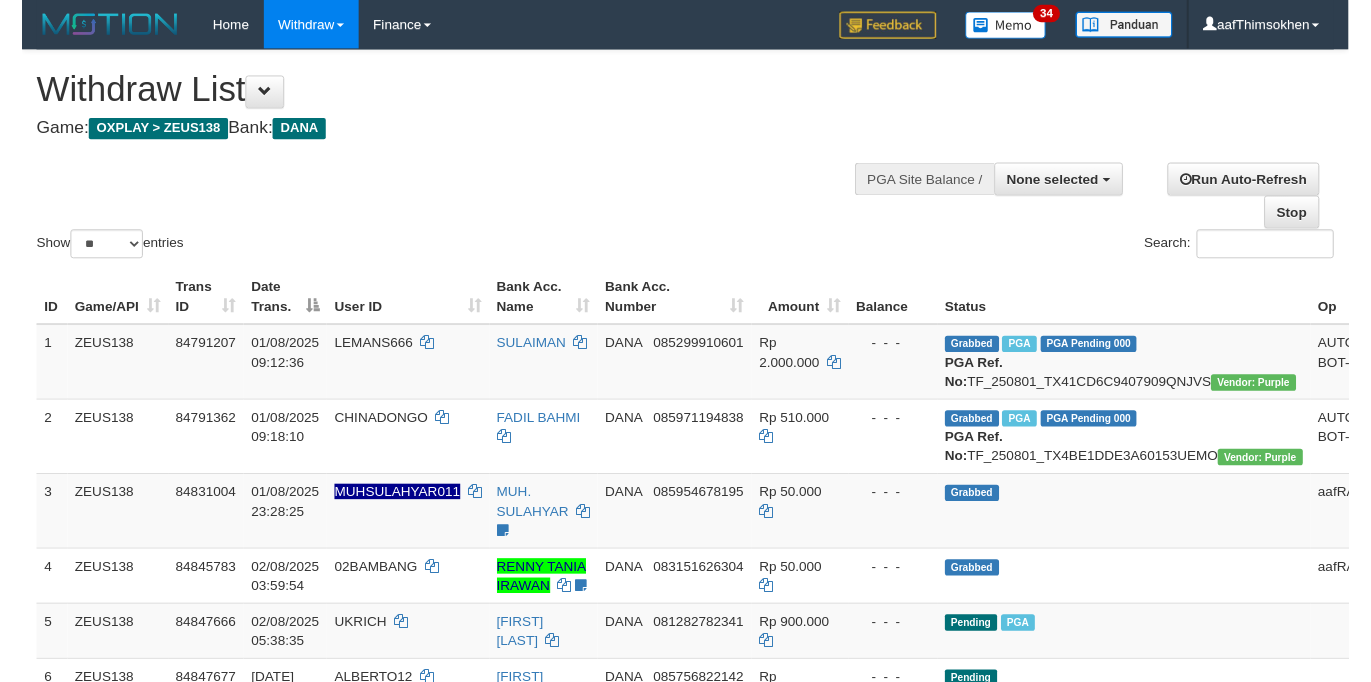 scroll, scrollTop: 358, scrollLeft: 0, axis: vertical 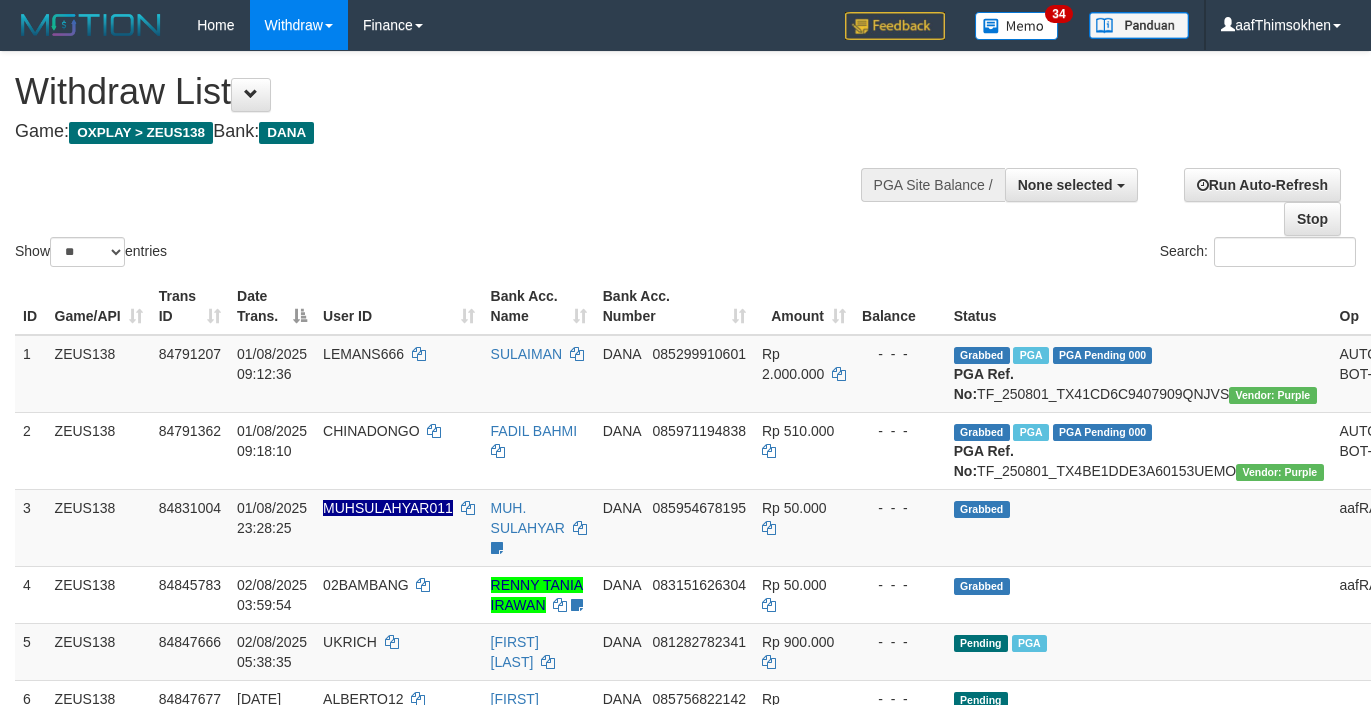select 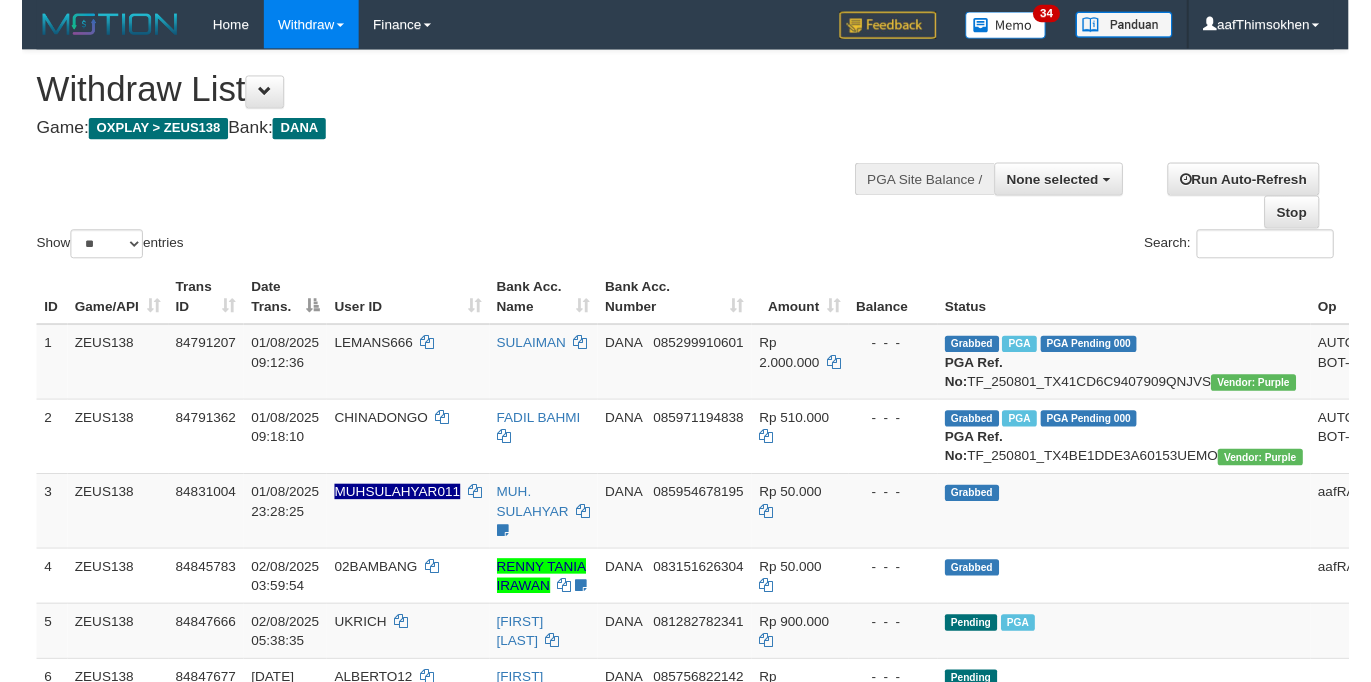 scroll, scrollTop: 358, scrollLeft: 0, axis: vertical 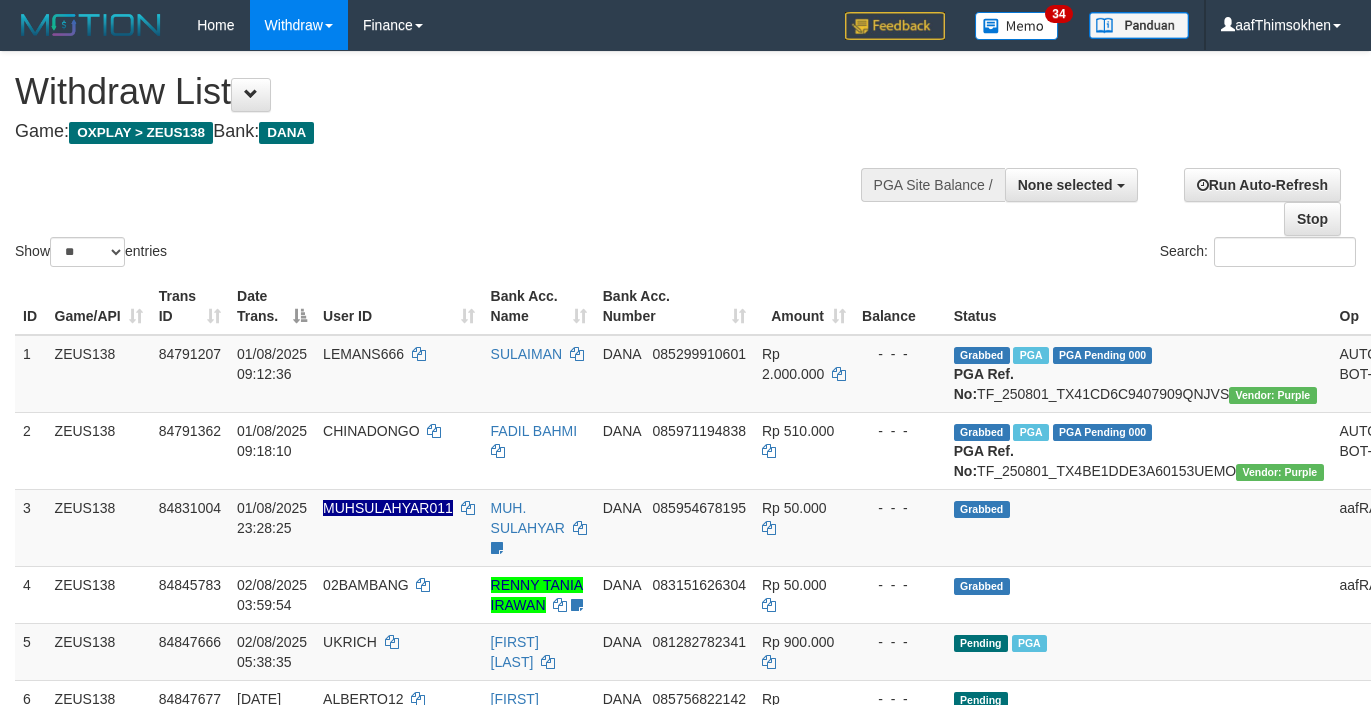 select 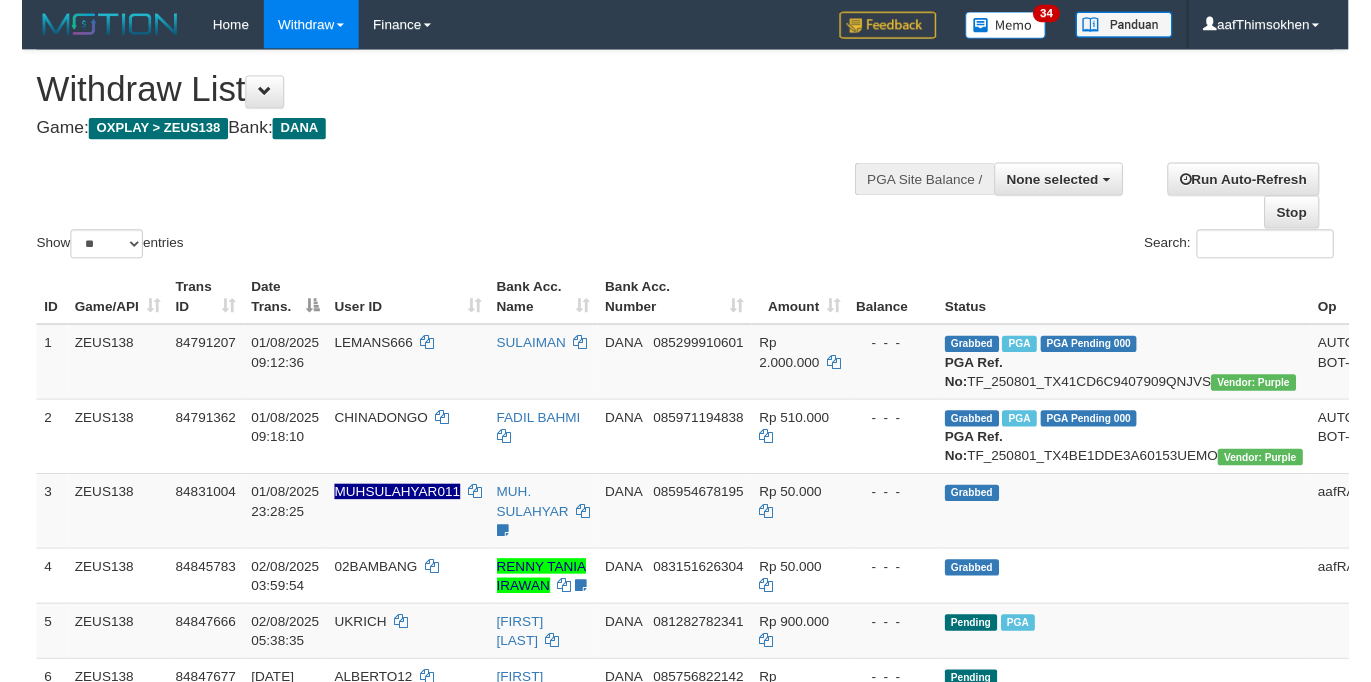 scroll, scrollTop: 358, scrollLeft: 0, axis: vertical 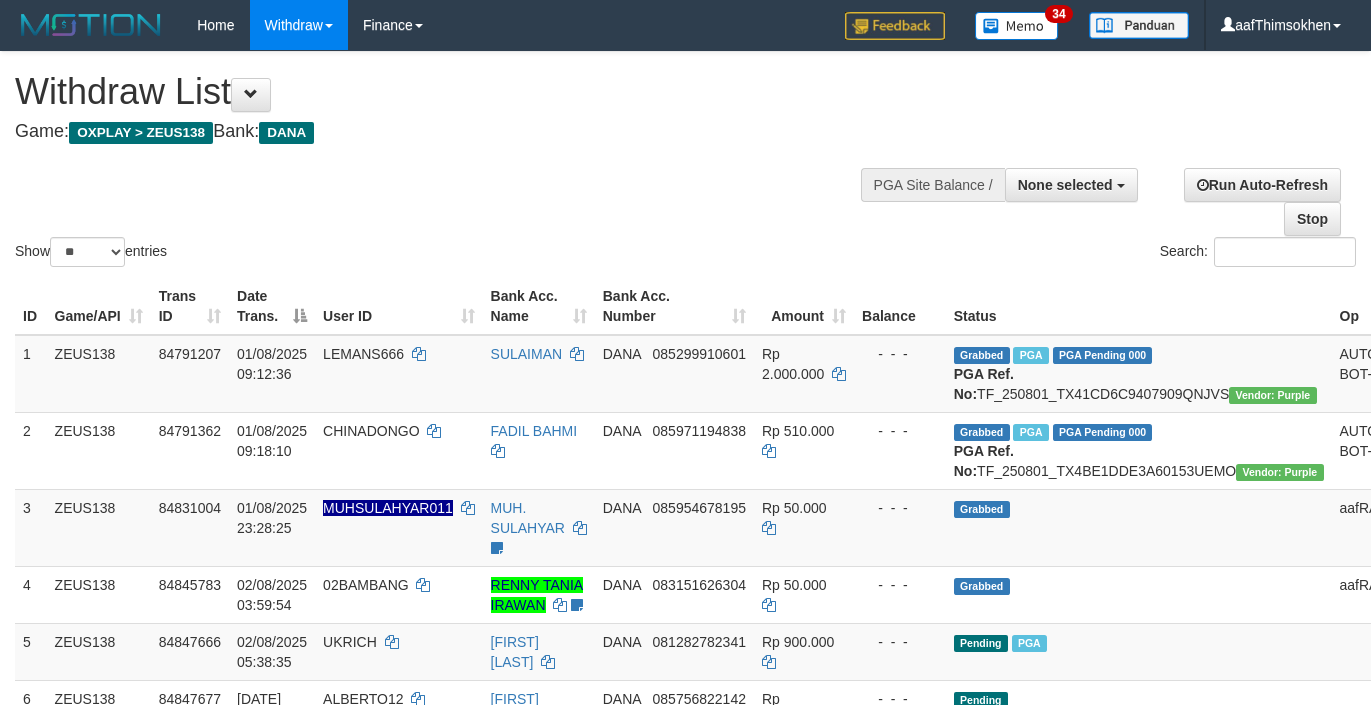 select 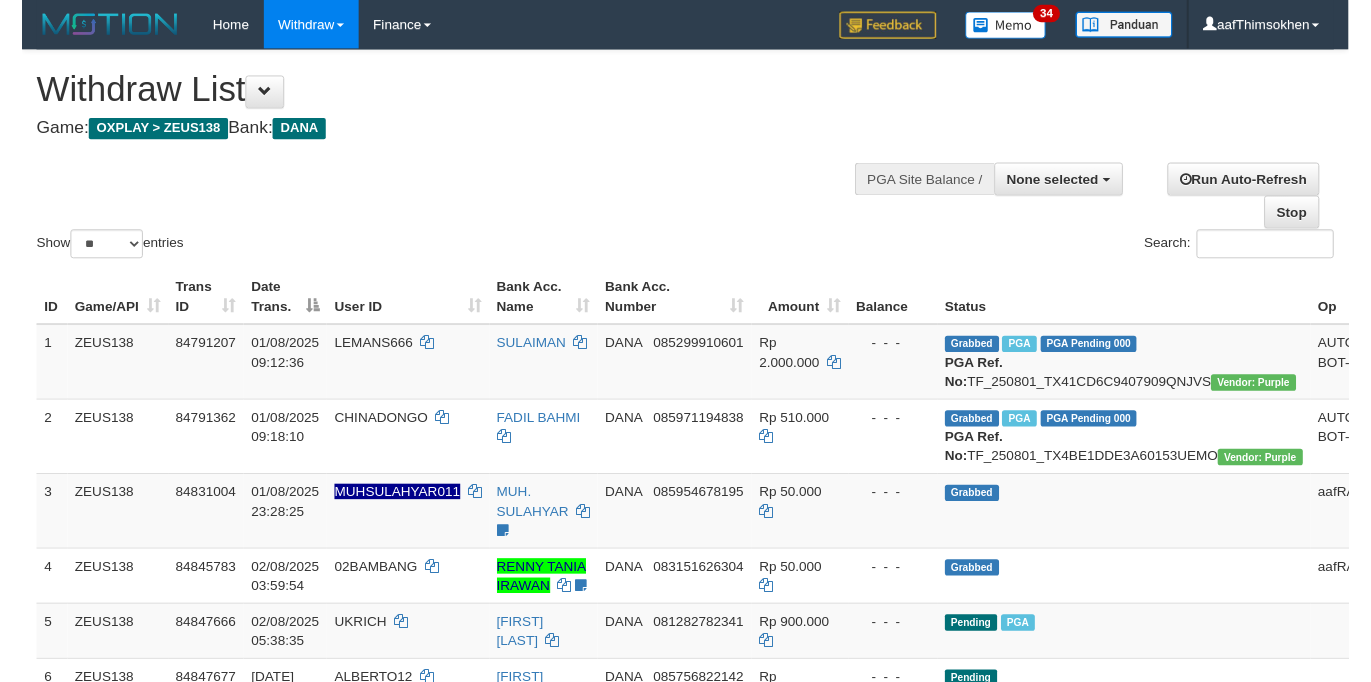 scroll, scrollTop: 358, scrollLeft: 0, axis: vertical 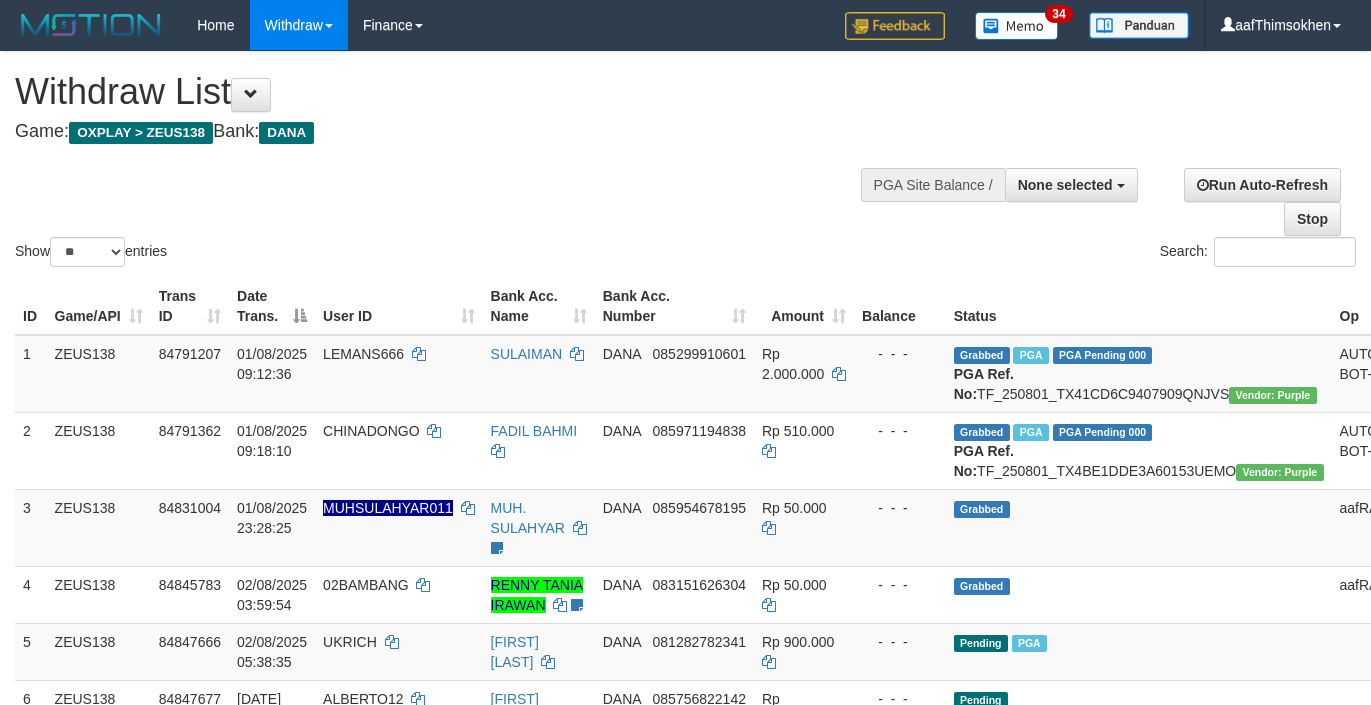select 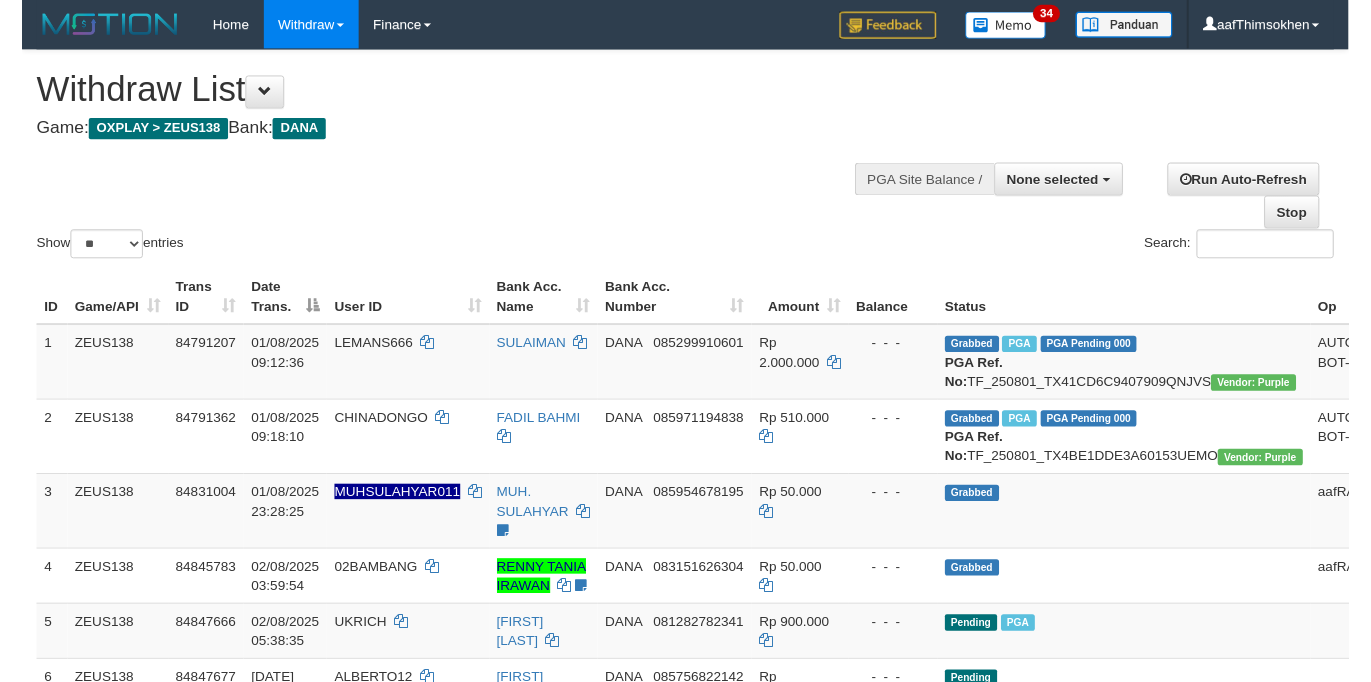 scroll, scrollTop: 358, scrollLeft: 0, axis: vertical 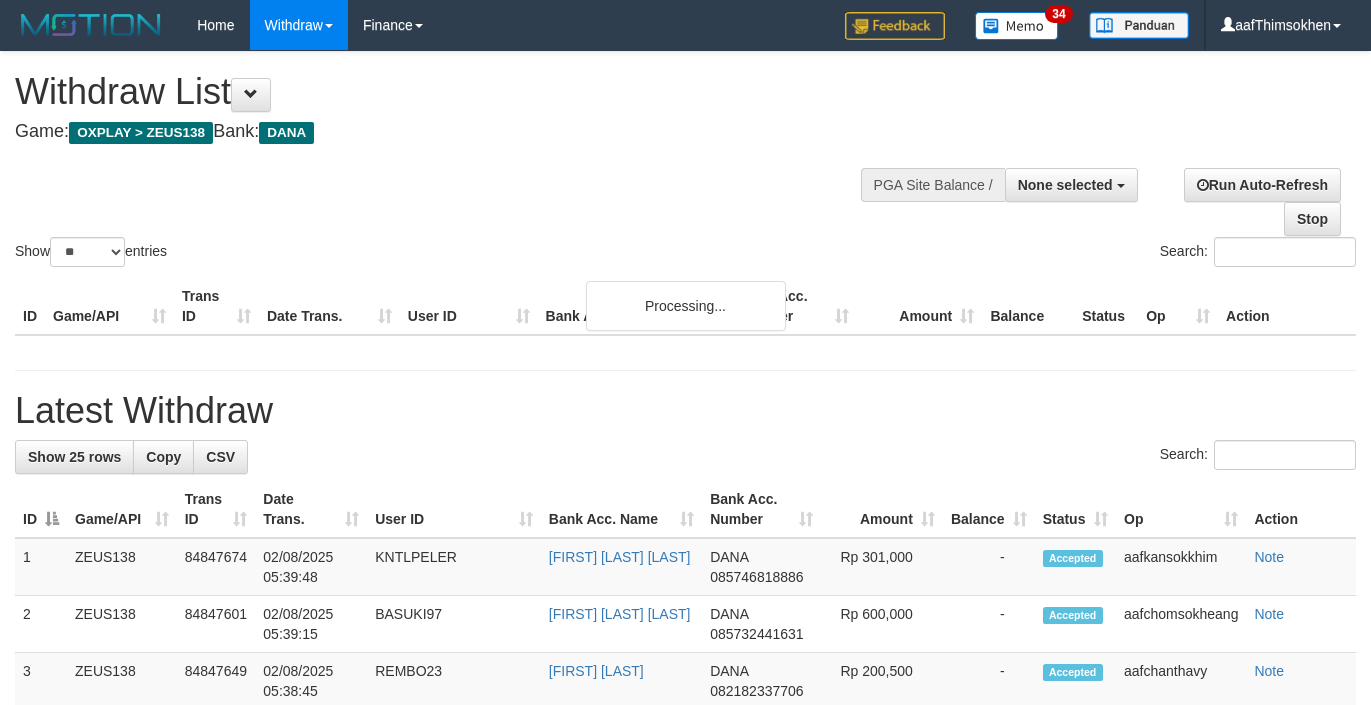 select 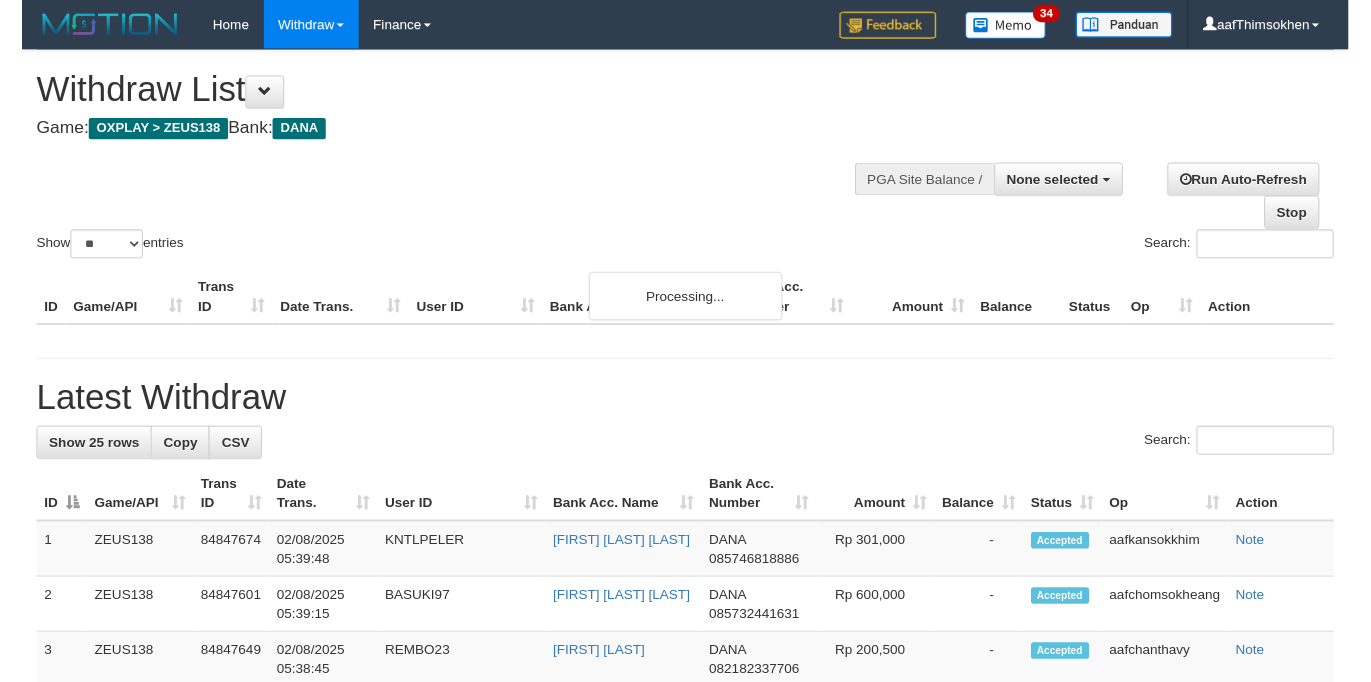 scroll, scrollTop: 358, scrollLeft: 0, axis: vertical 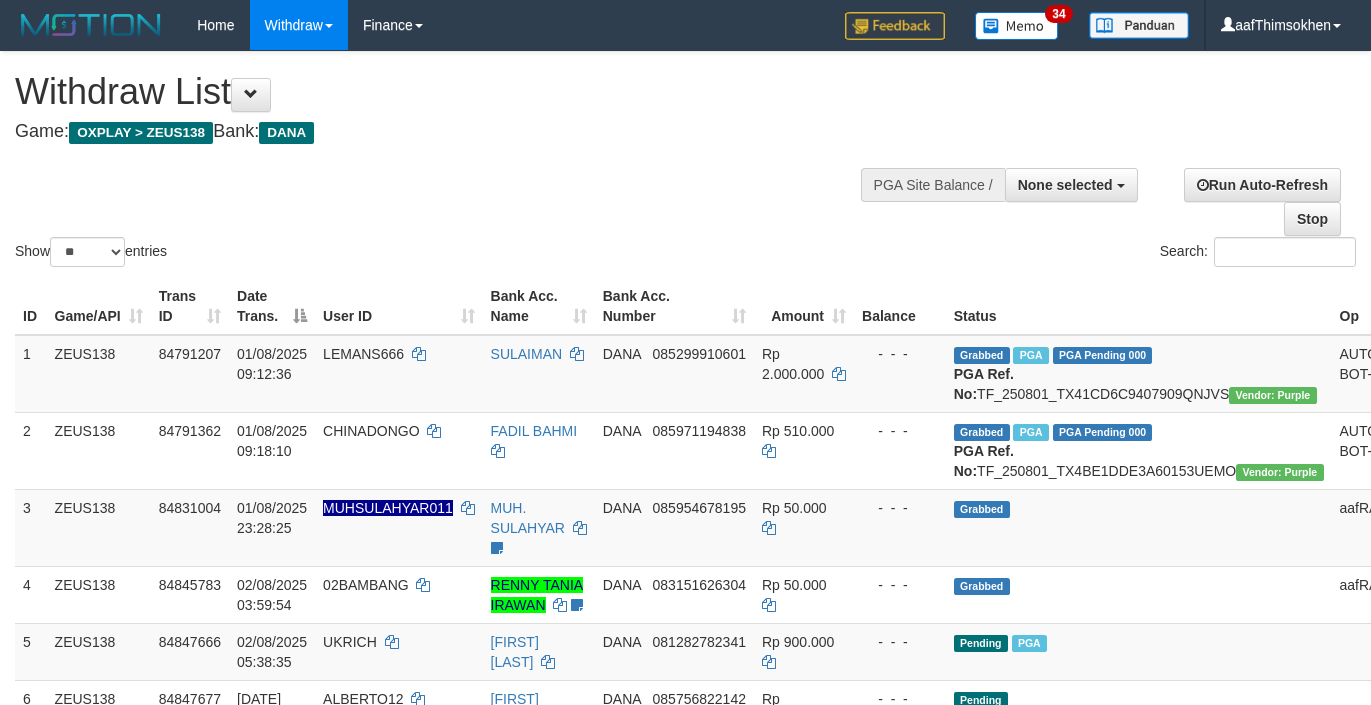 select 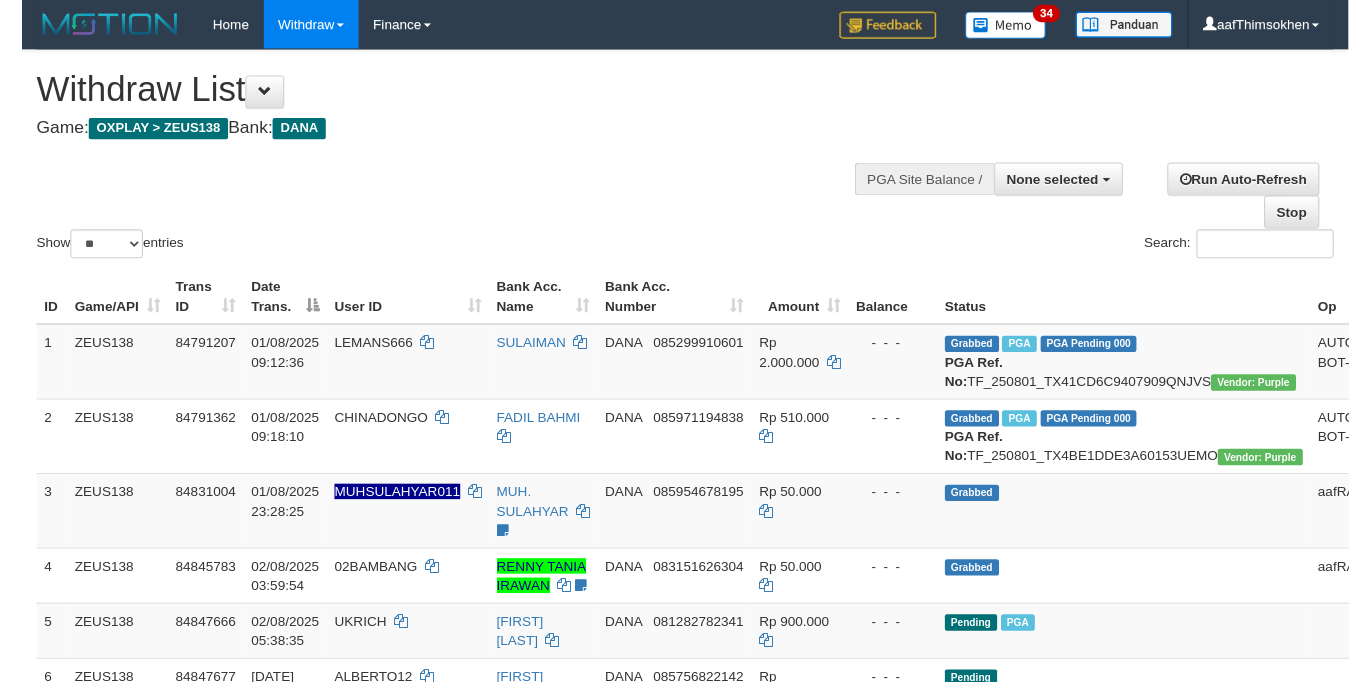 scroll, scrollTop: 358, scrollLeft: 0, axis: vertical 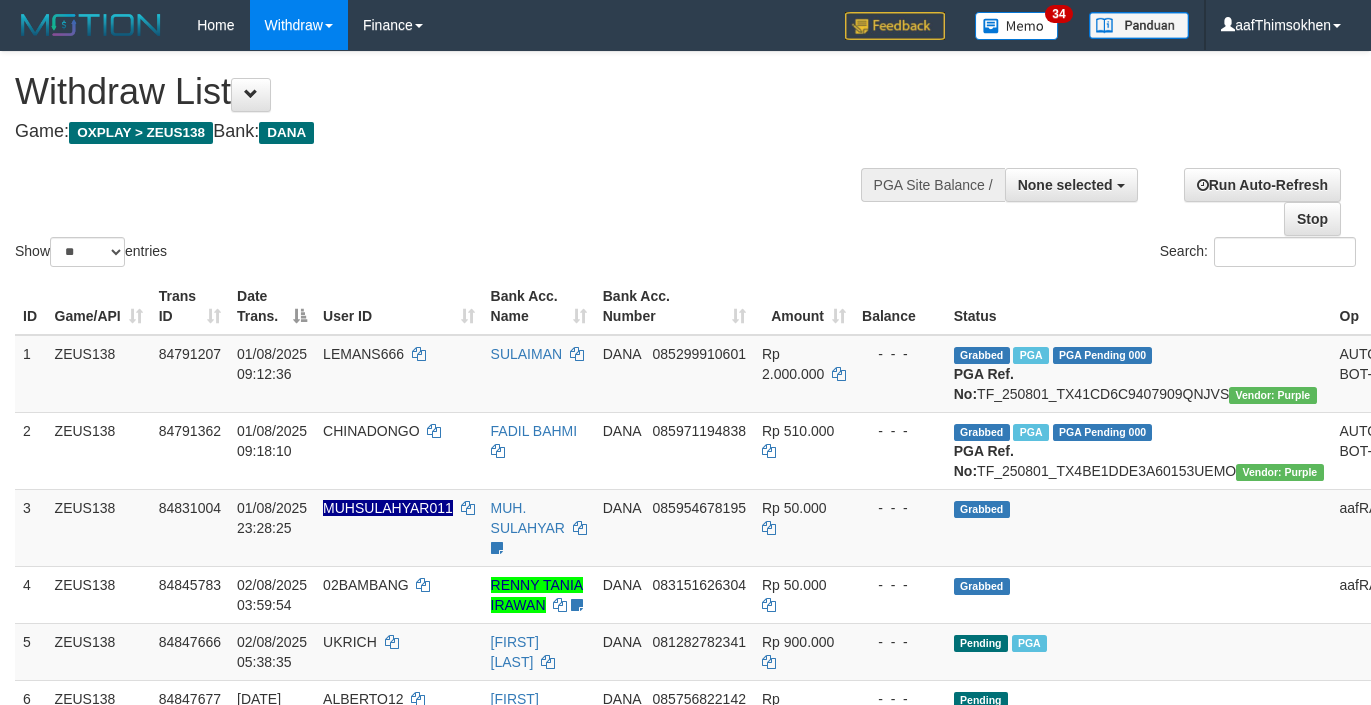 select 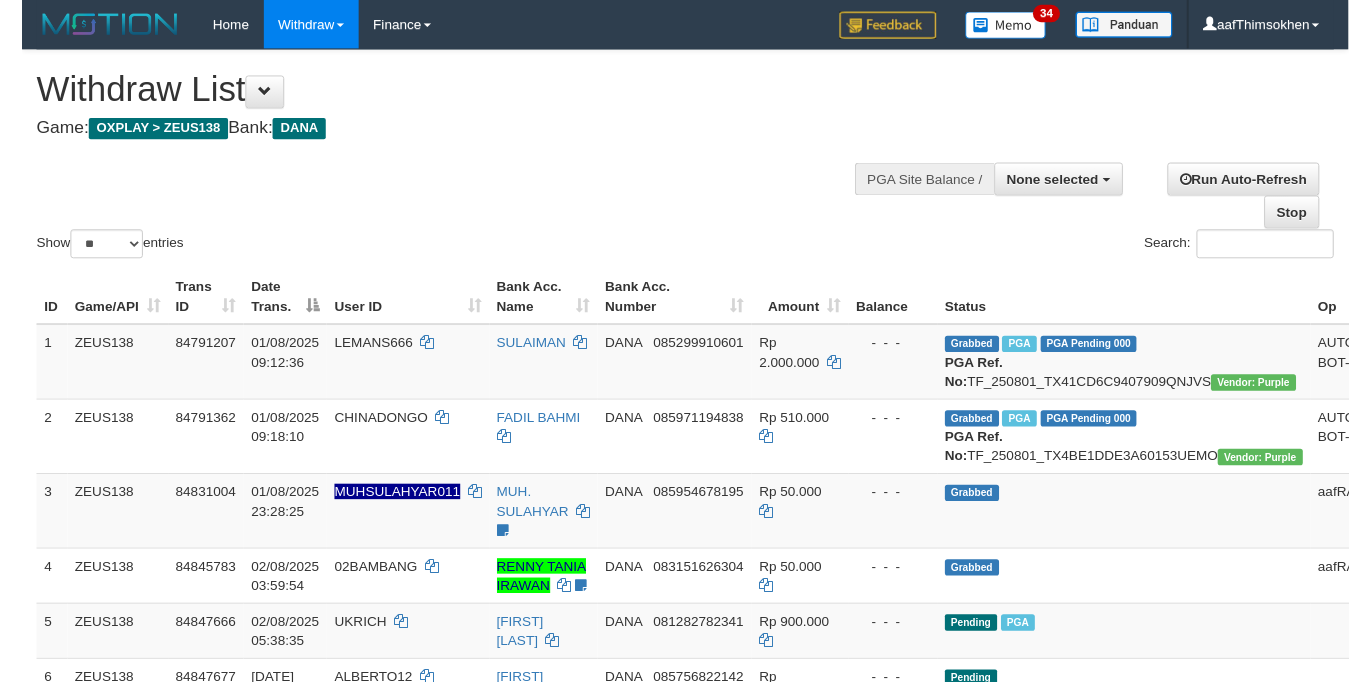 scroll, scrollTop: 358, scrollLeft: 0, axis: vertical 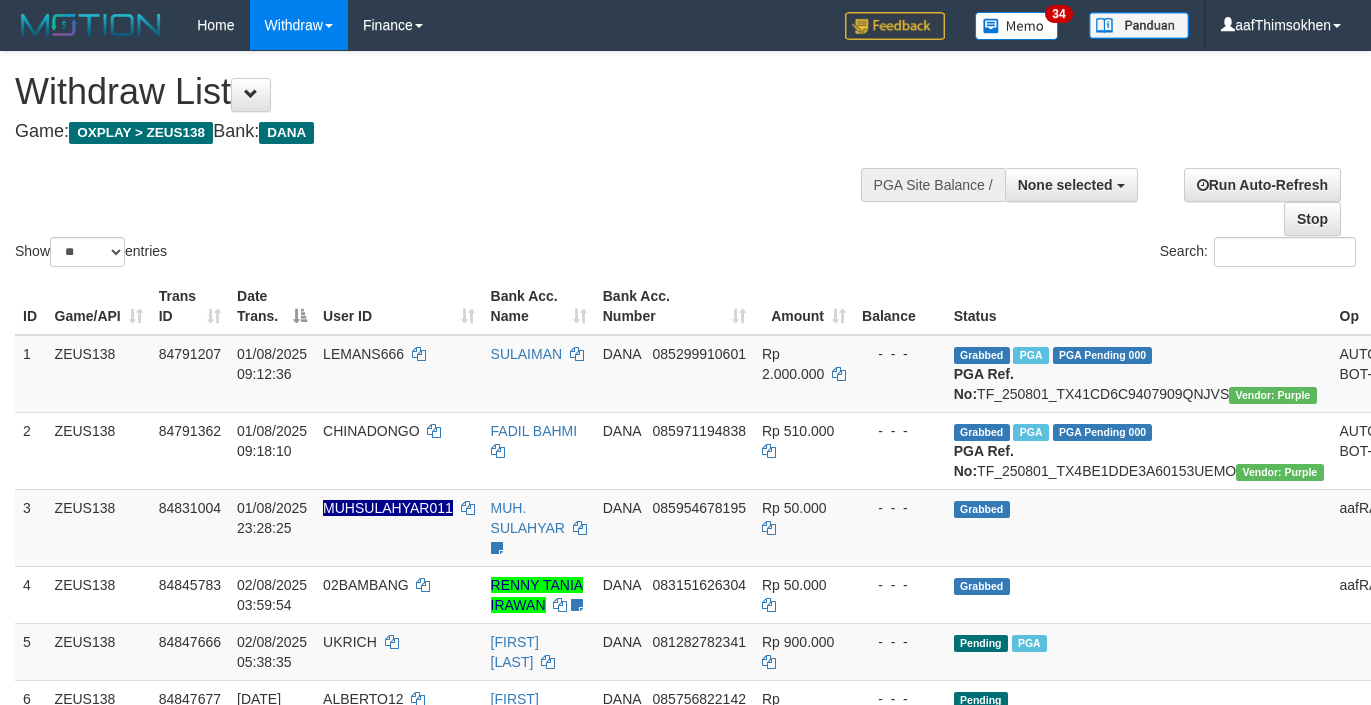 select 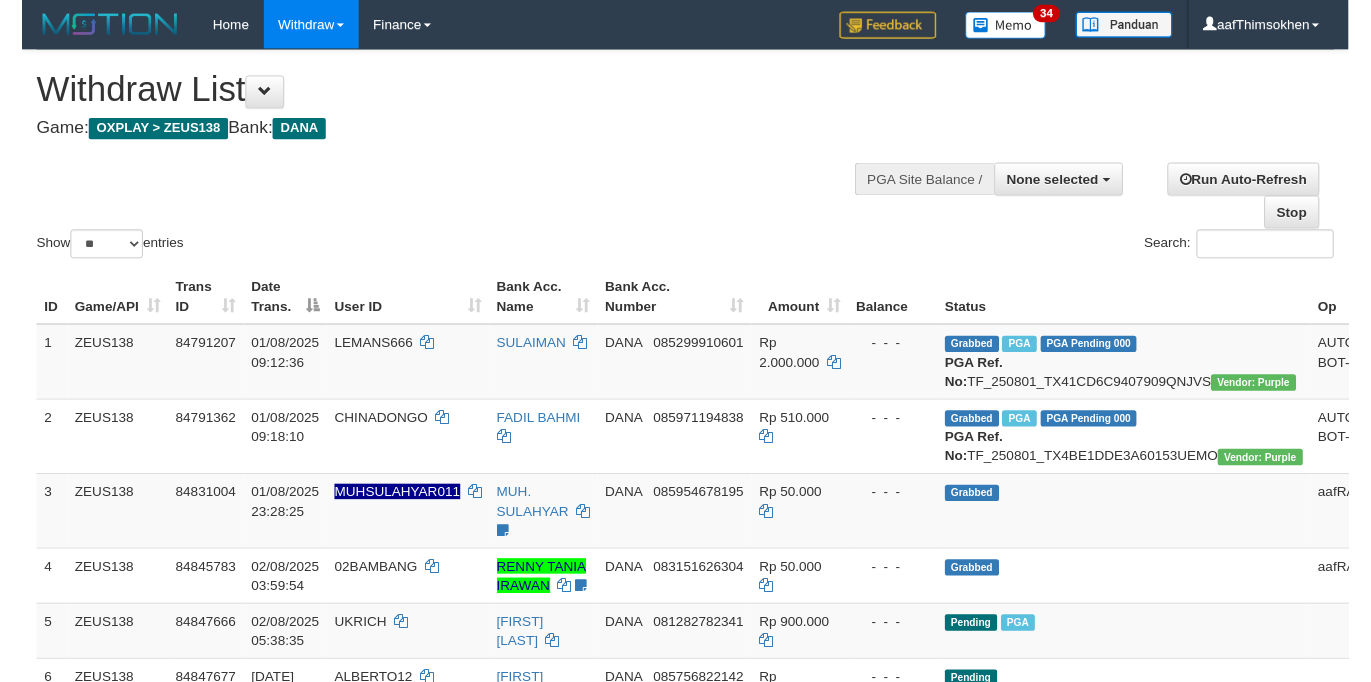 scroll, scrollTop: 358, scrollLeft: 0, axis: vertical 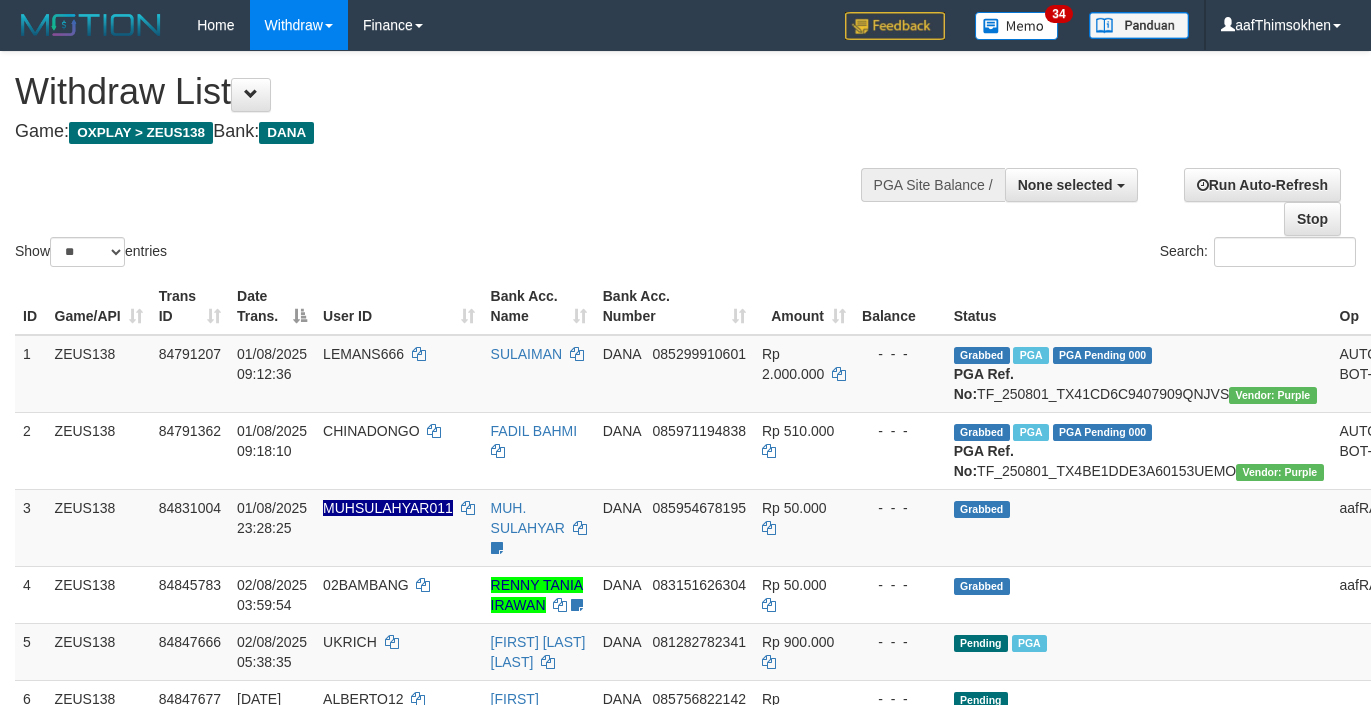 select 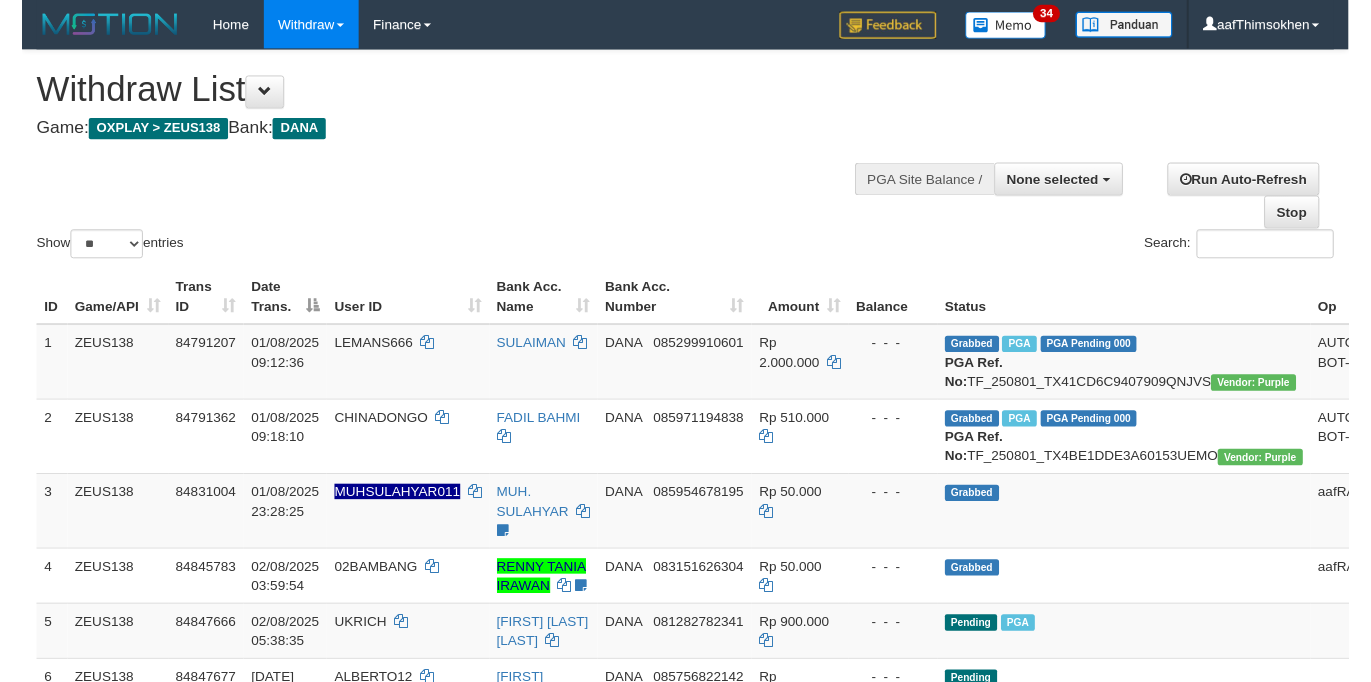 scroll, scrollTop: 358, scrollLeft: 0, axis: vertical 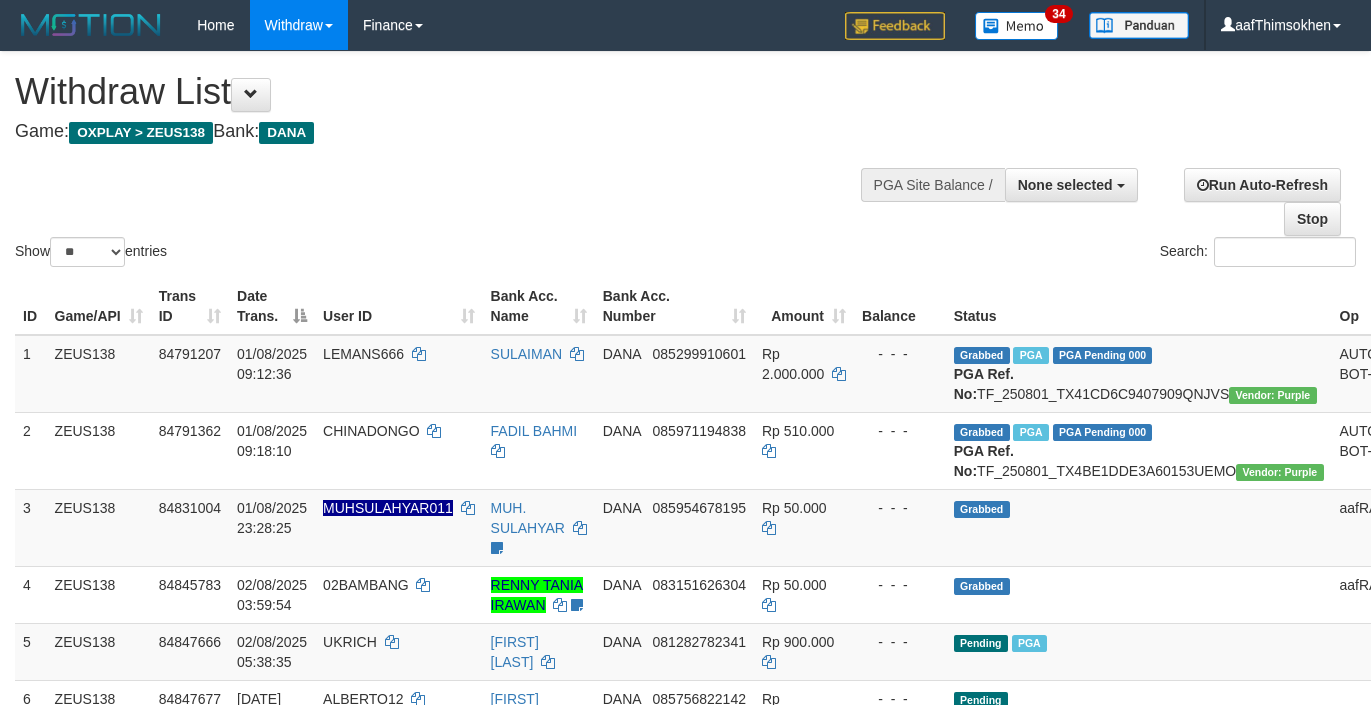 select 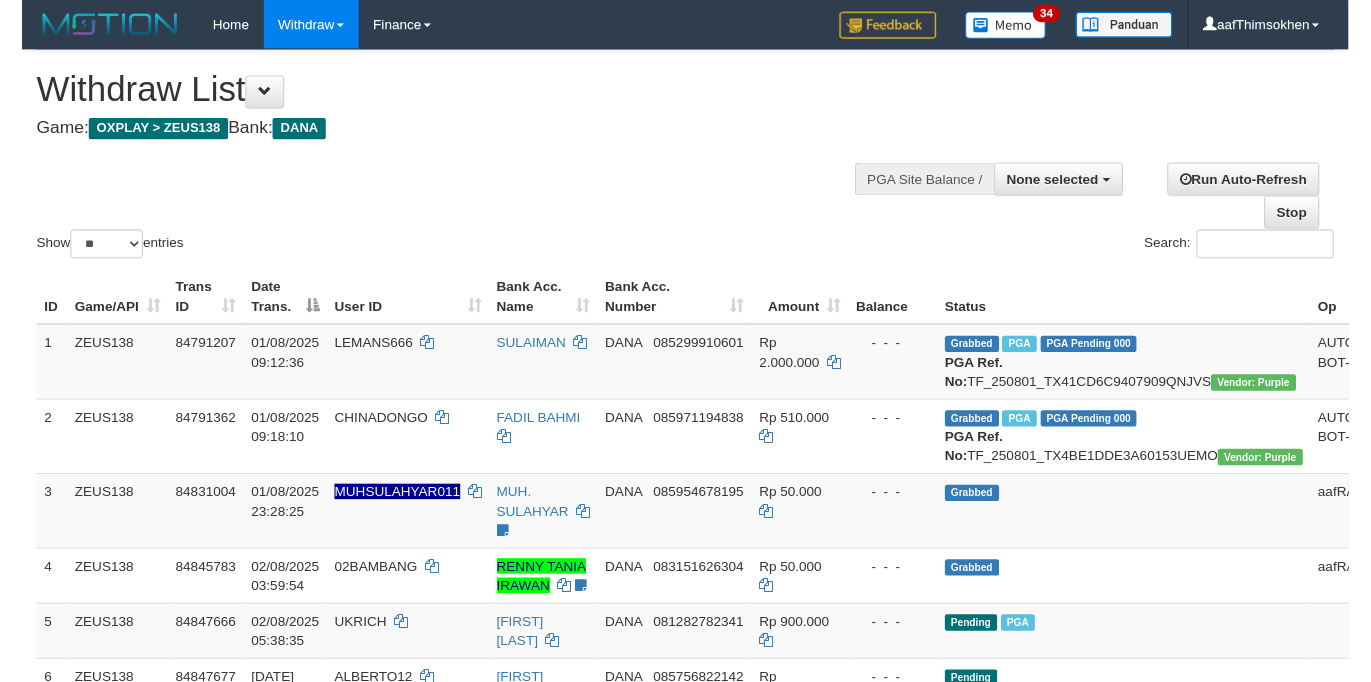 scroll, scrollTop: 358, scrollLeft: 0, axis: vertical 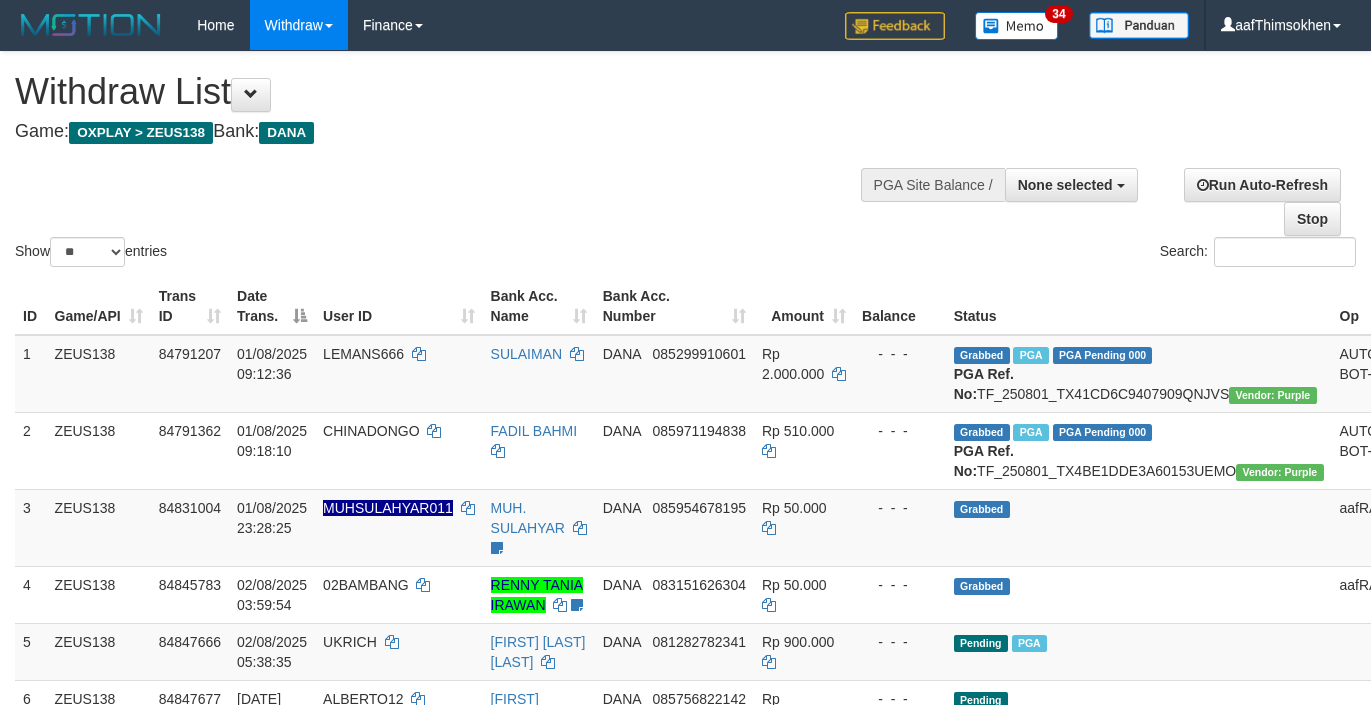 select 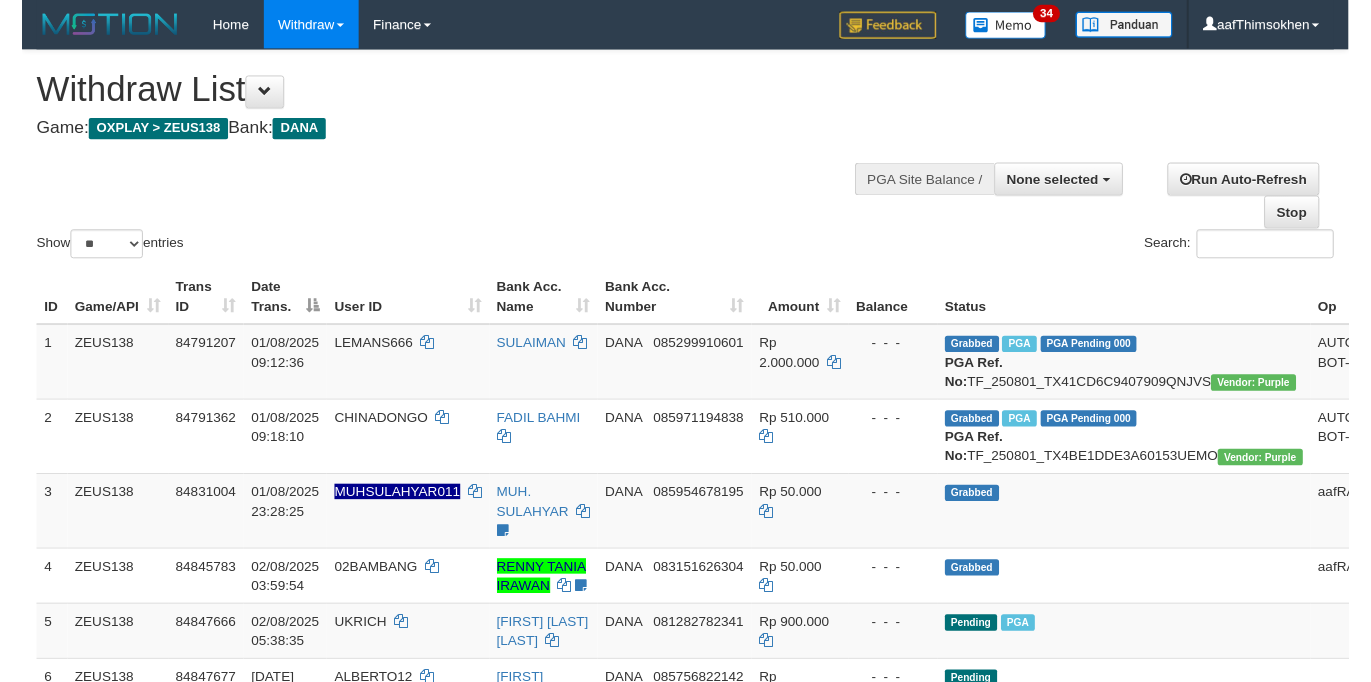 scroll, scrollTop: 358, scrollLeft: 0, axis: vertical 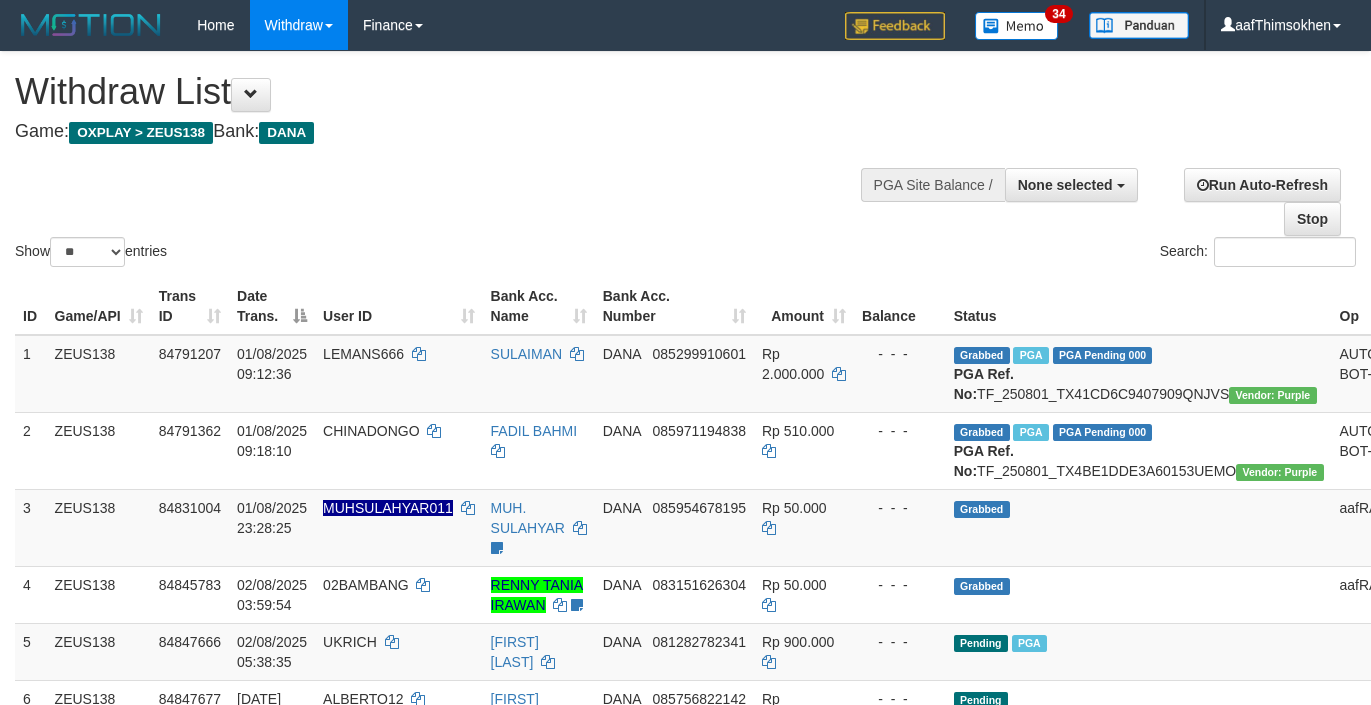 select 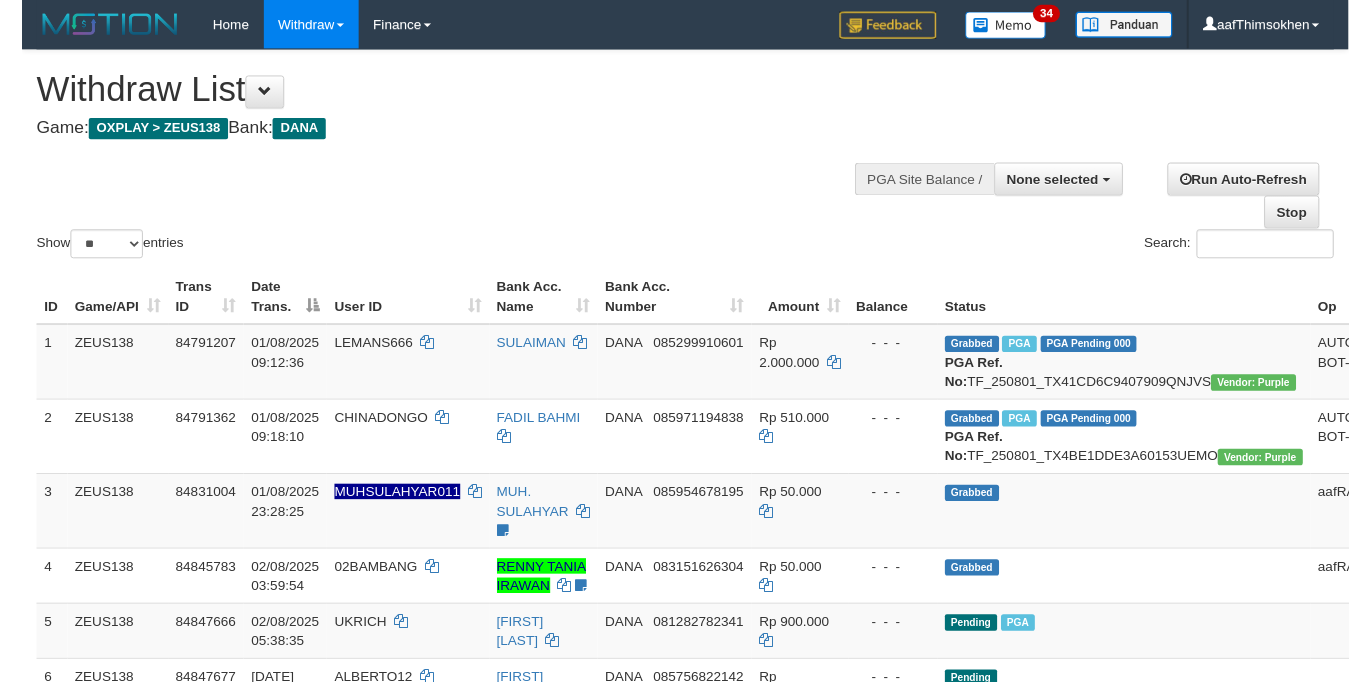 scroll, scrollTop: 358, scrollLeft: 0, axis: vertical 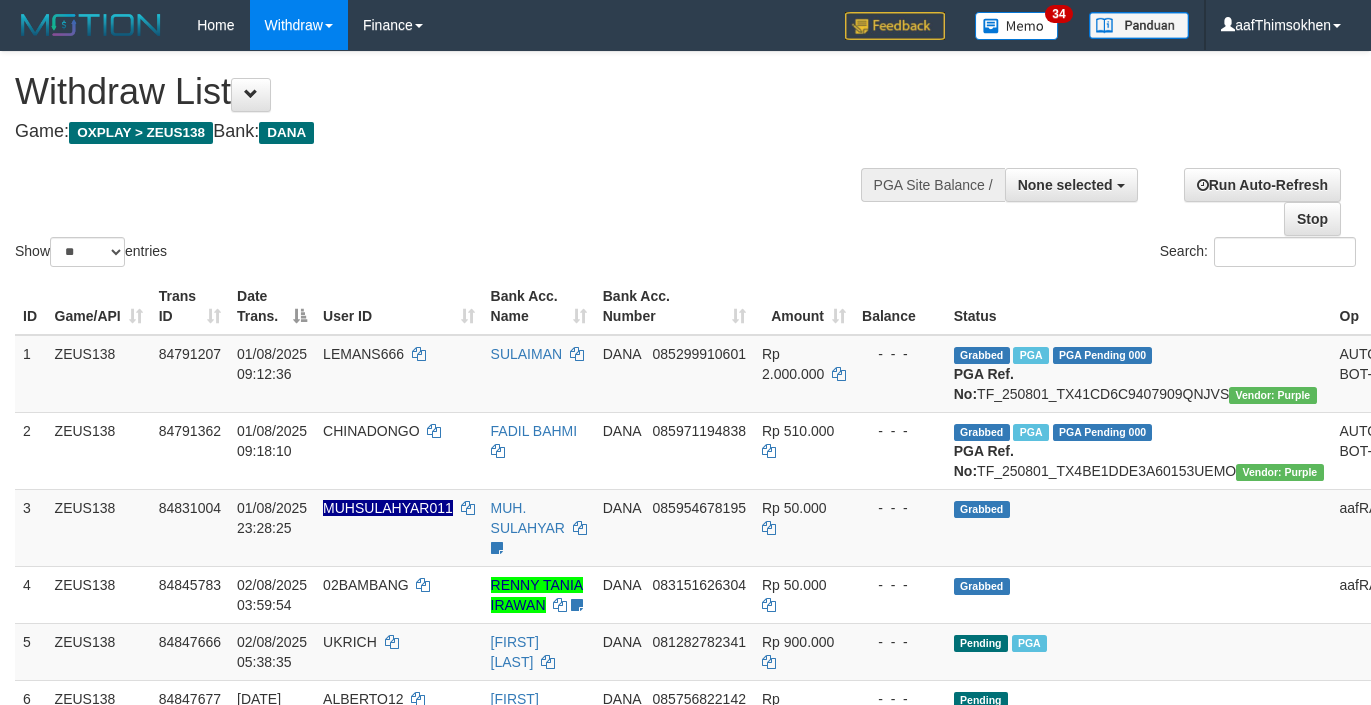 select 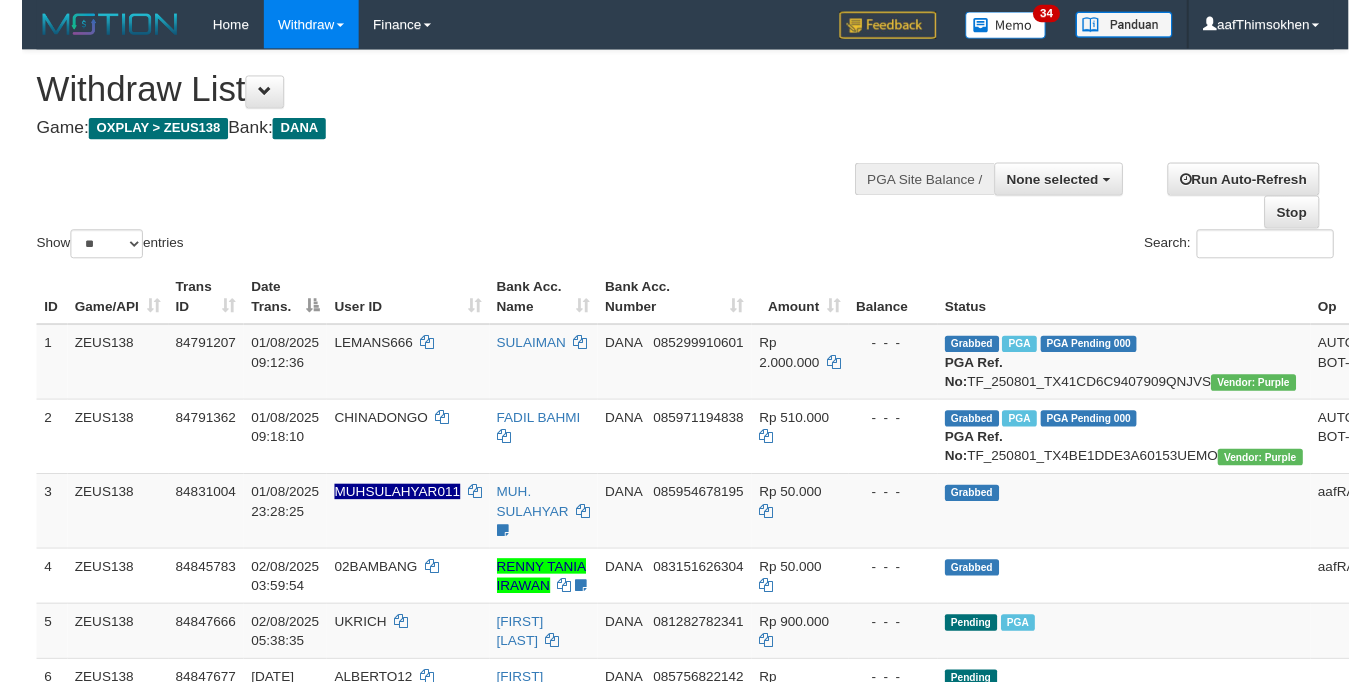 scroll, scrollTop: 358, scrollLeft: 0, axis: vertical 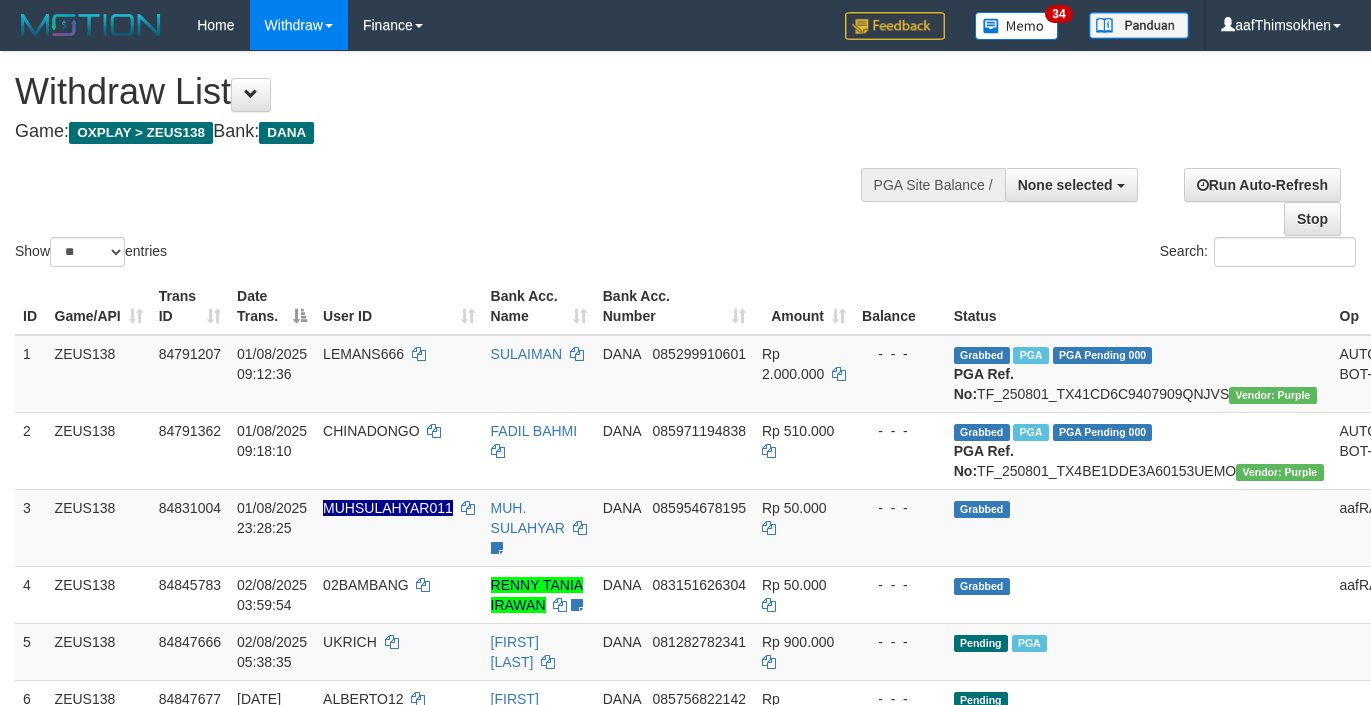 select 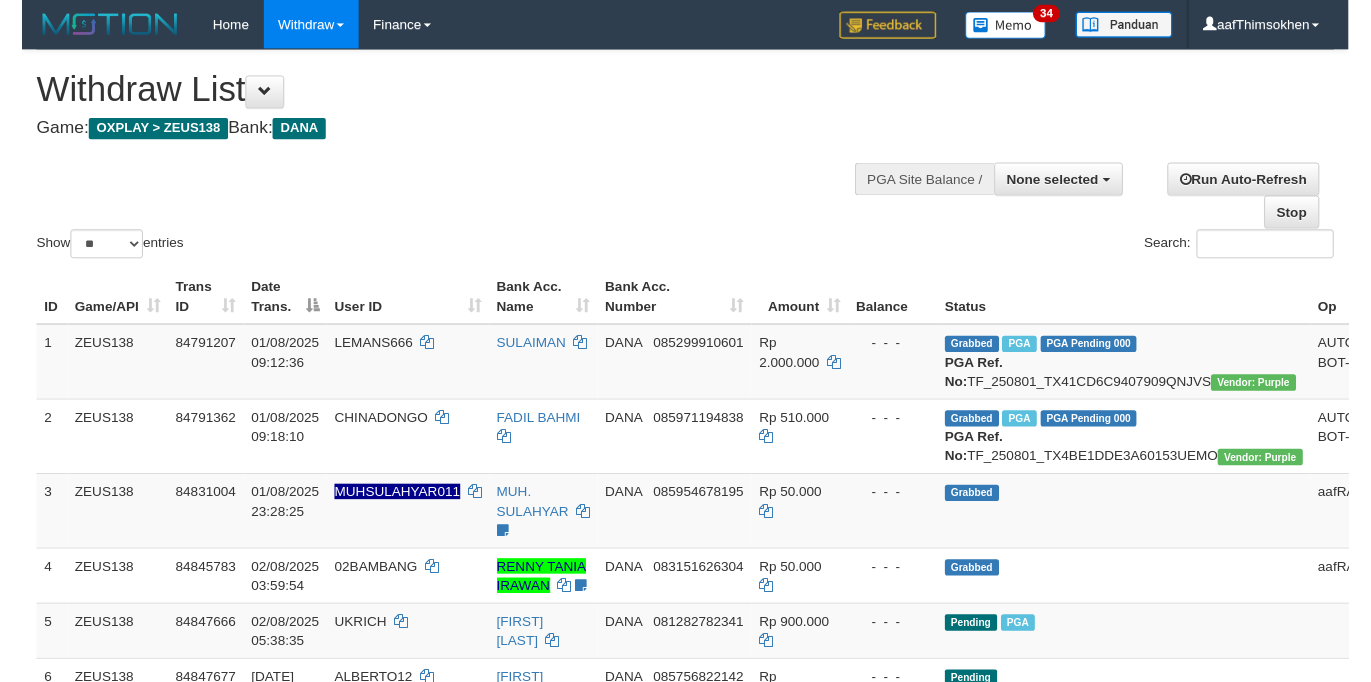 scroll, scrollTop: 358, scrollLeft: 0, axis: vertical 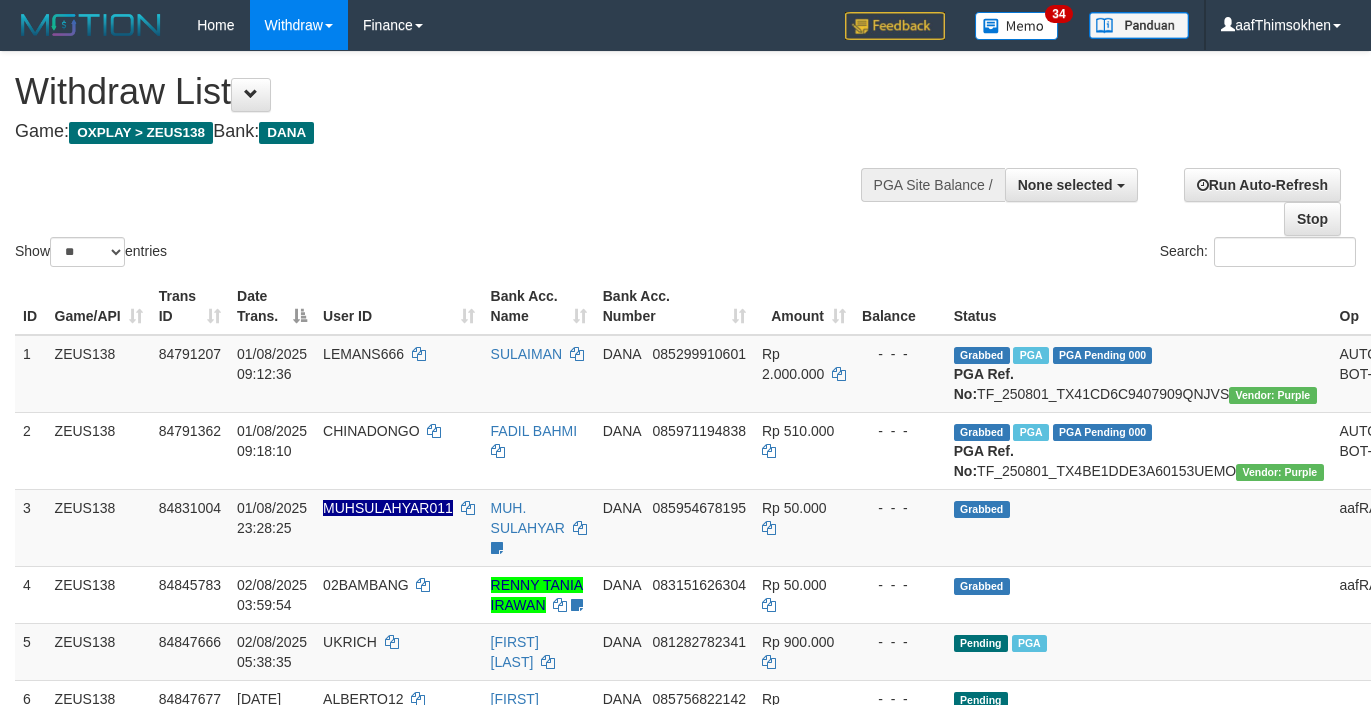 select 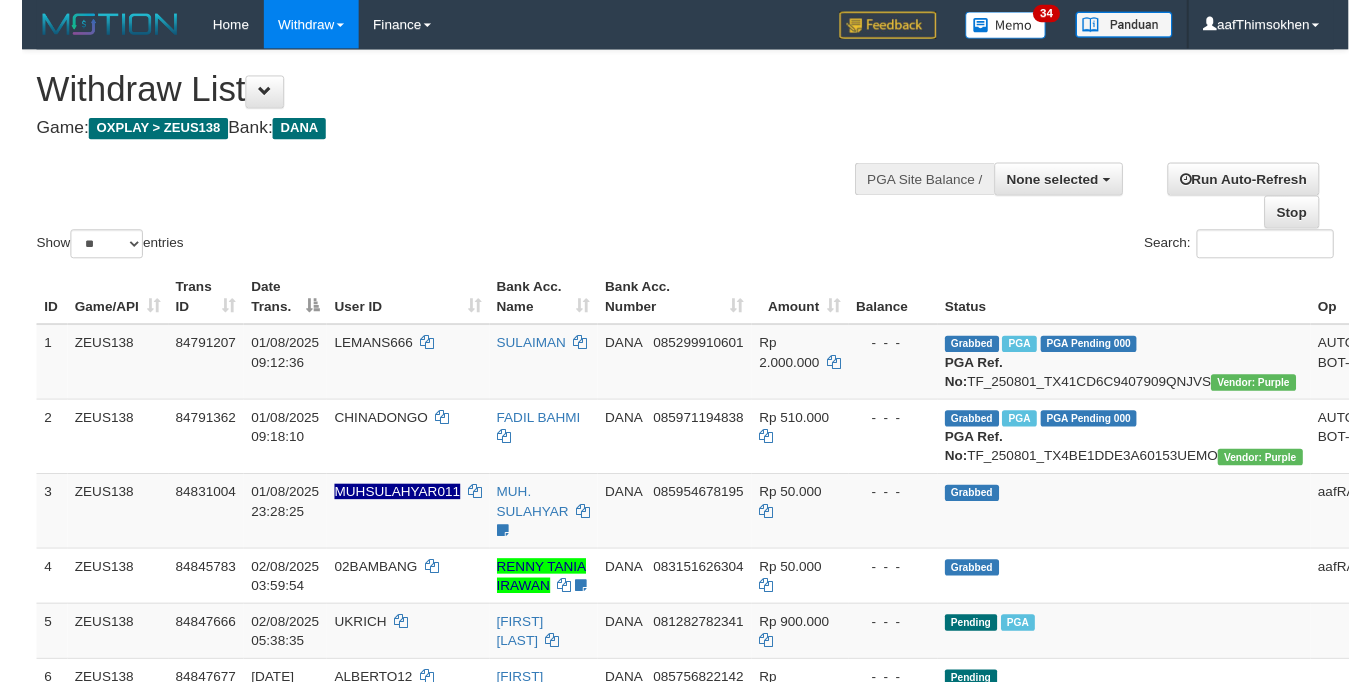 scroll, scrollTop: 358, scrollLeft: 0, axis: vertical 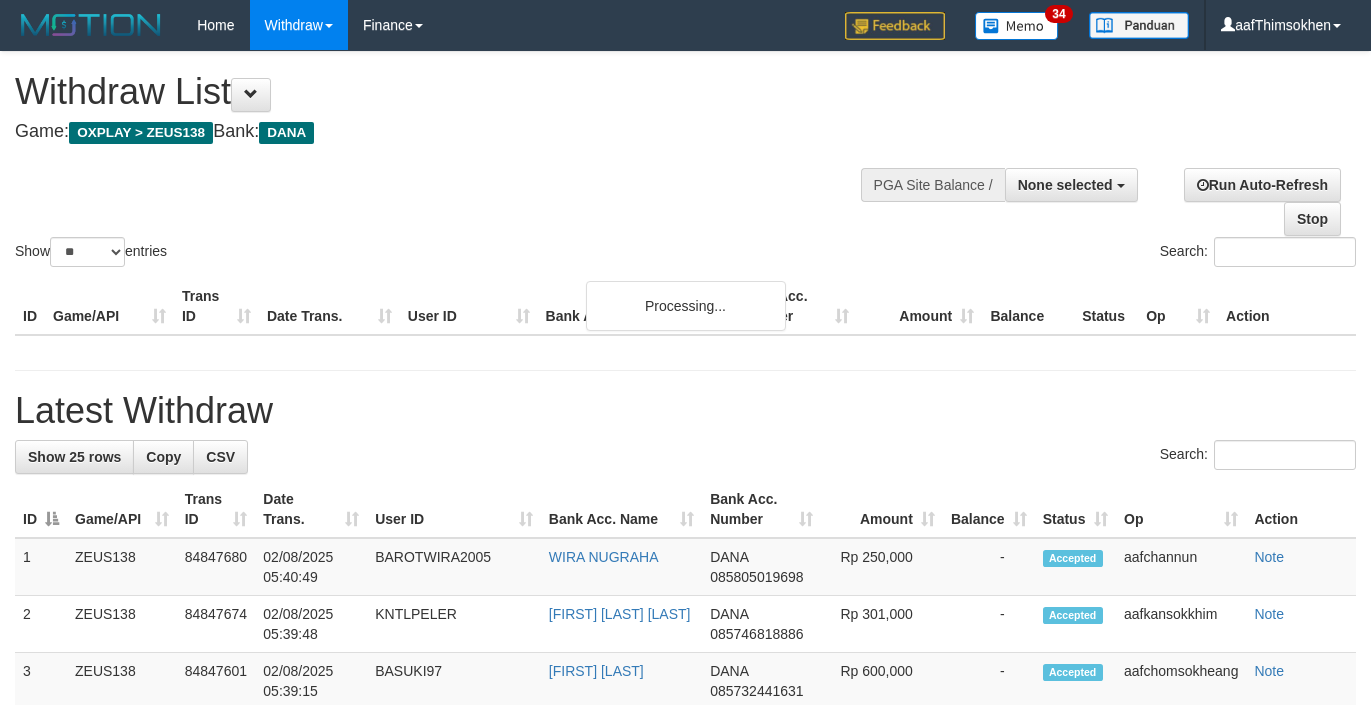 select 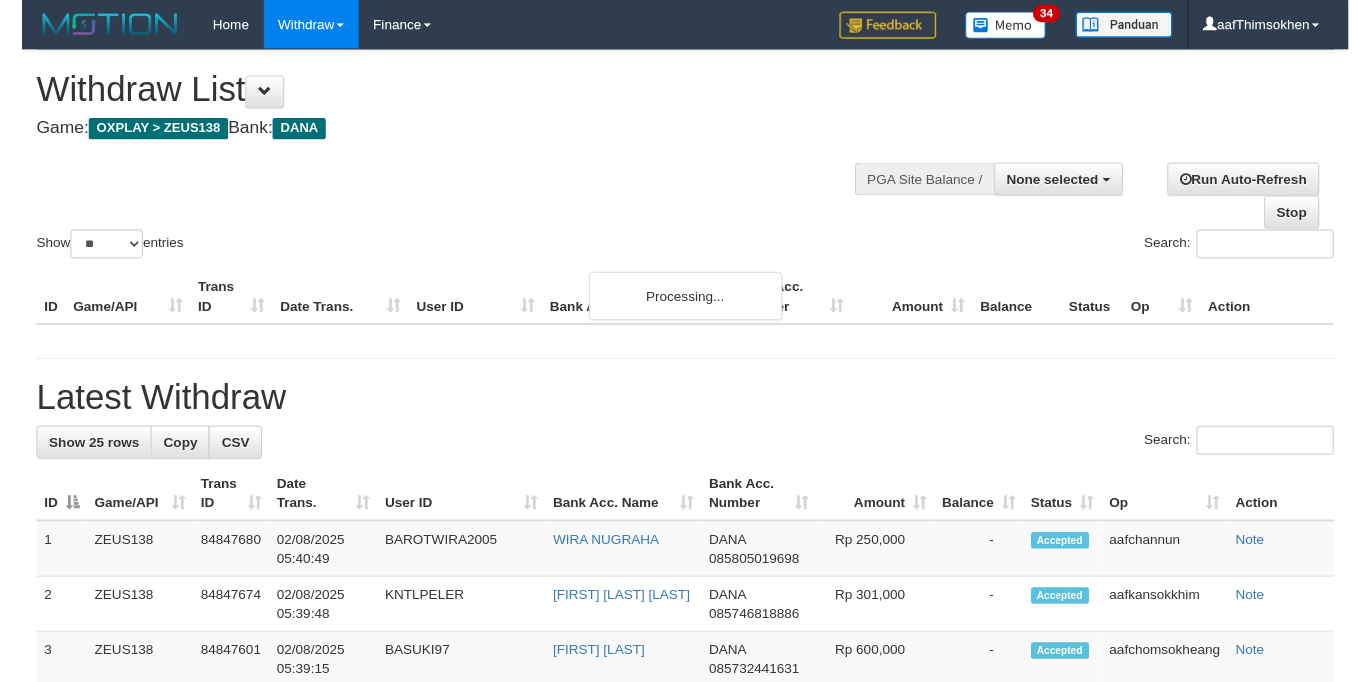 scroll, scrollTop: 358, scrollLeft: 0, axis: vertical 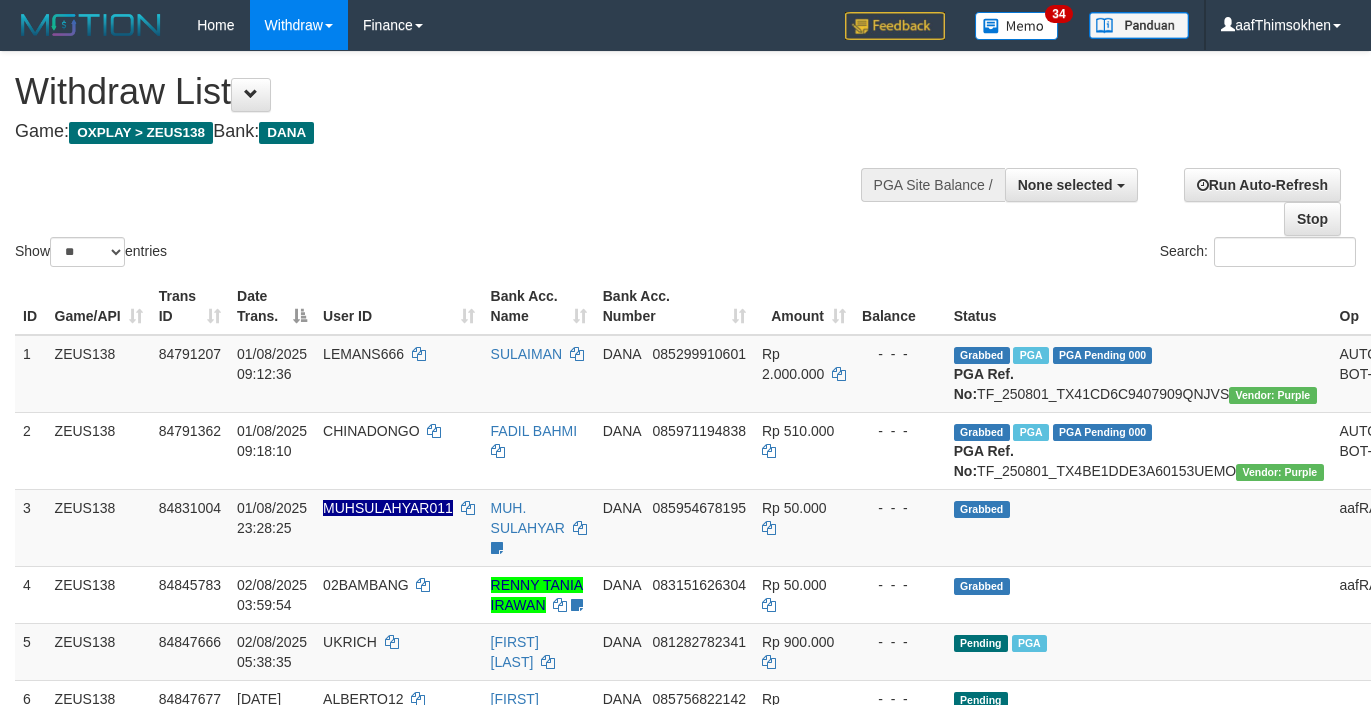 select 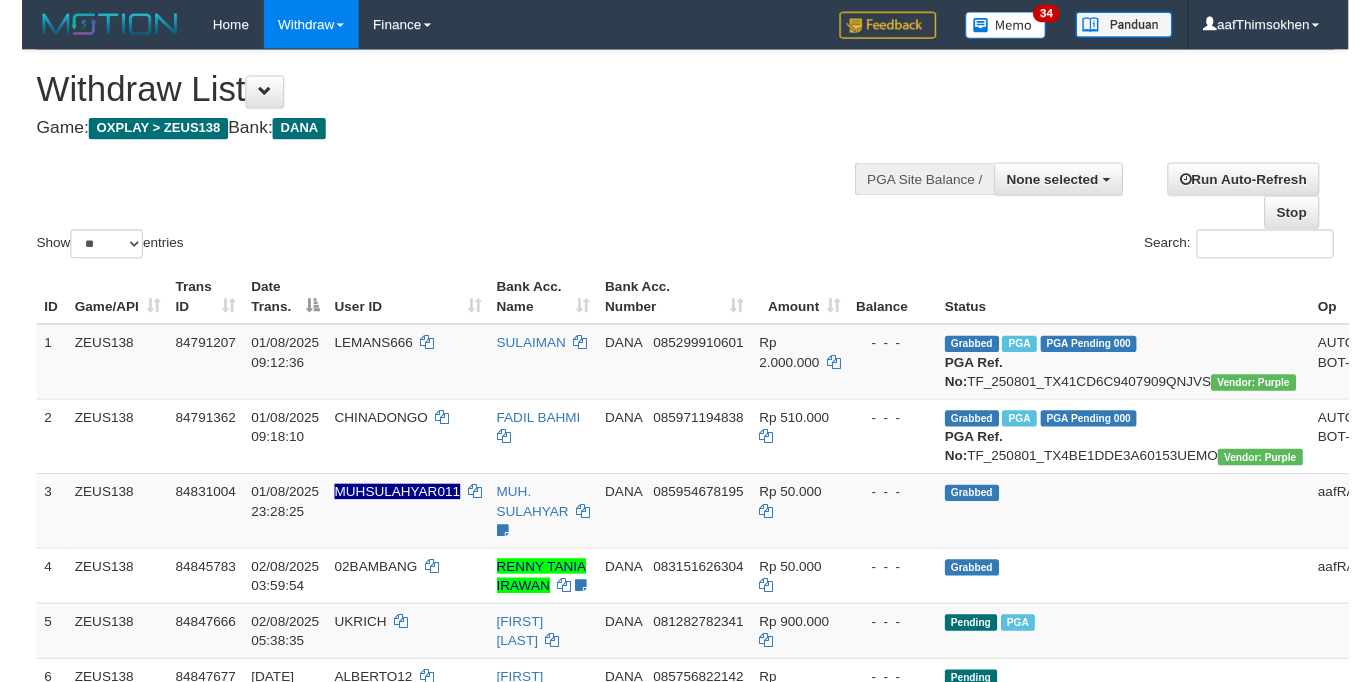 scroll, scrollTop: 358, scrollLeft: 0, axis: vertical 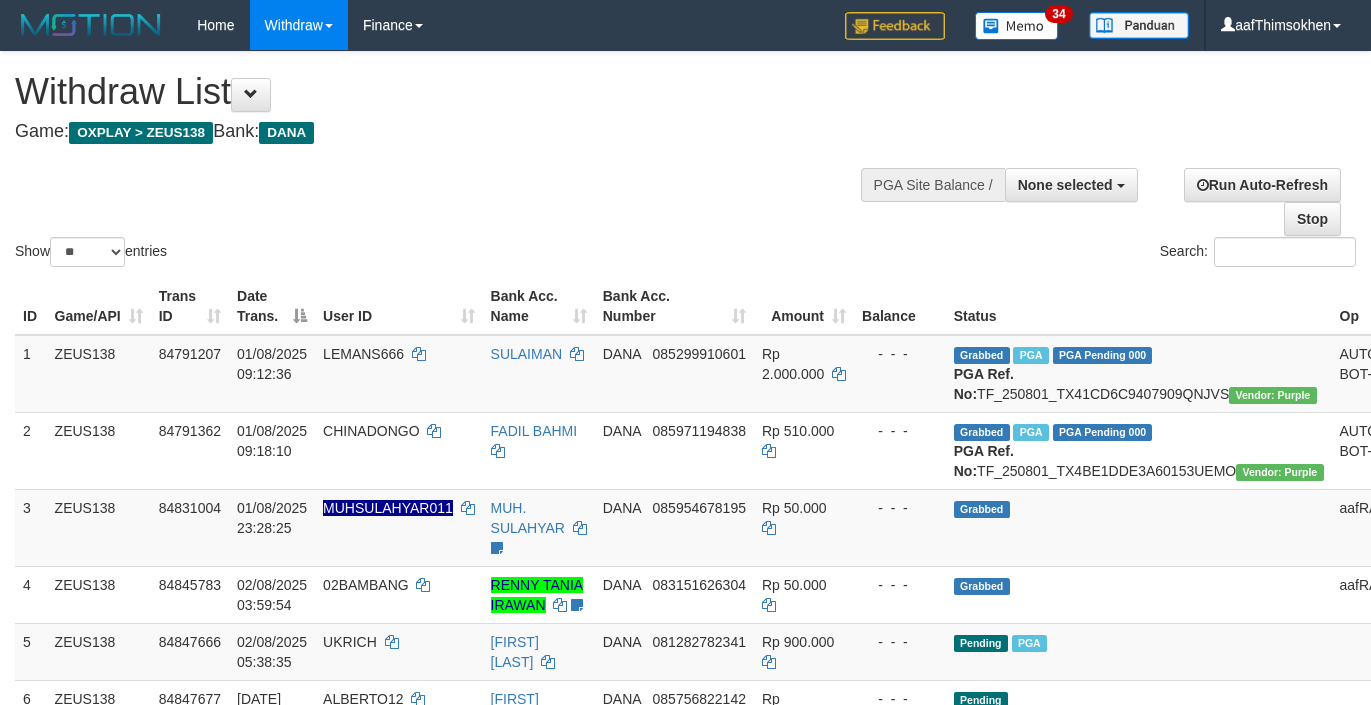select 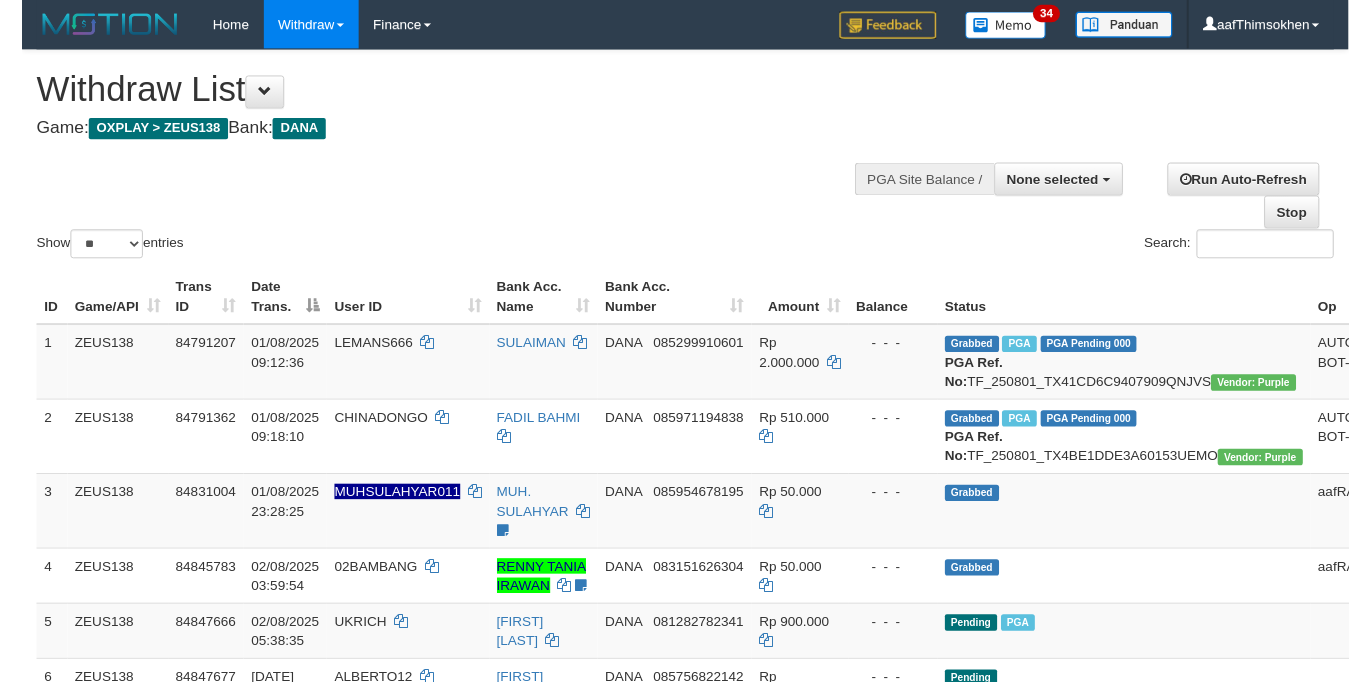 scroll, scrollTop: 358, scrollLeft: 0, axis: vertical 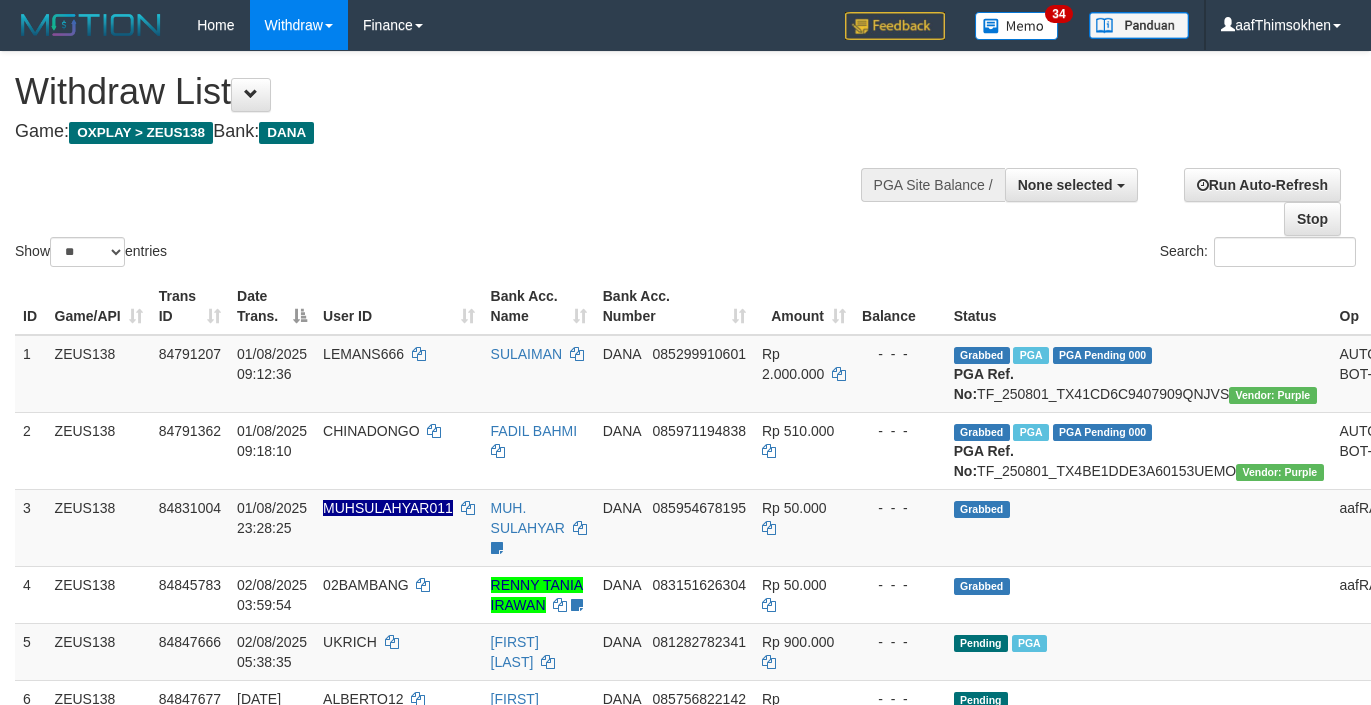 select 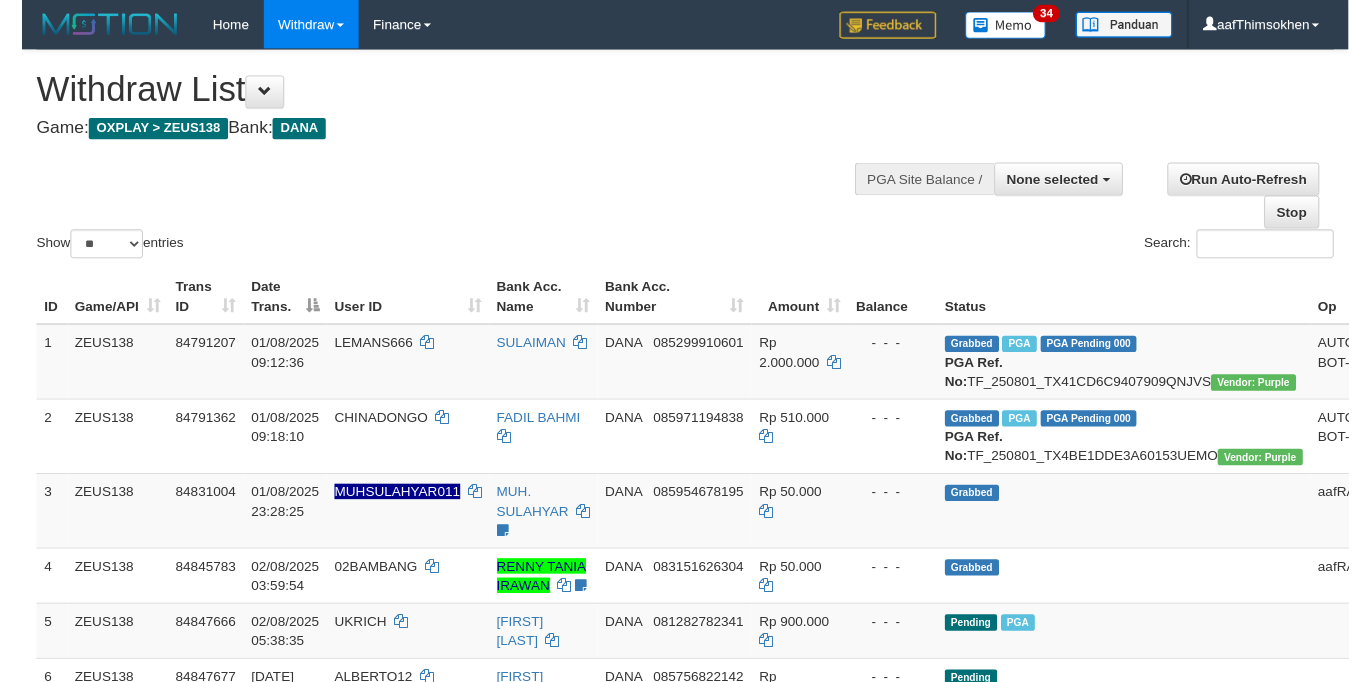 scroll, scrollTop: 358, scrollLeft: 0, axis: vertical 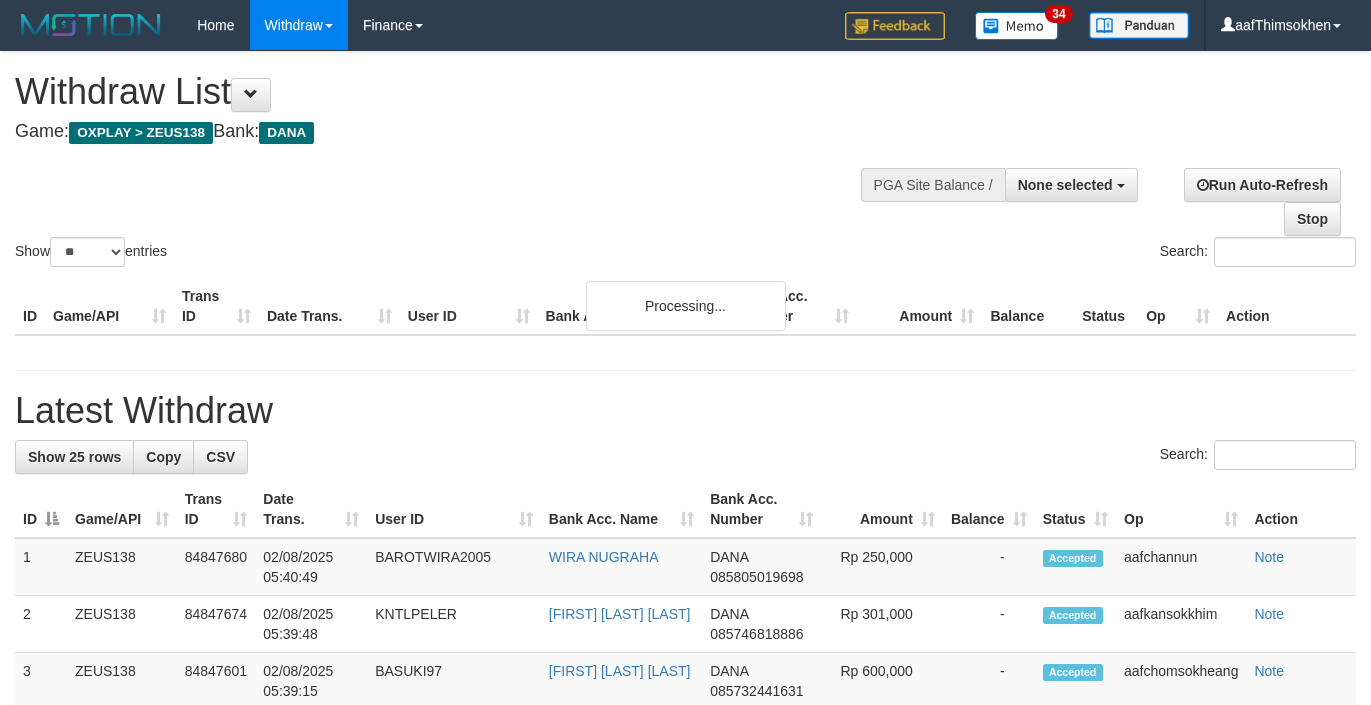 select 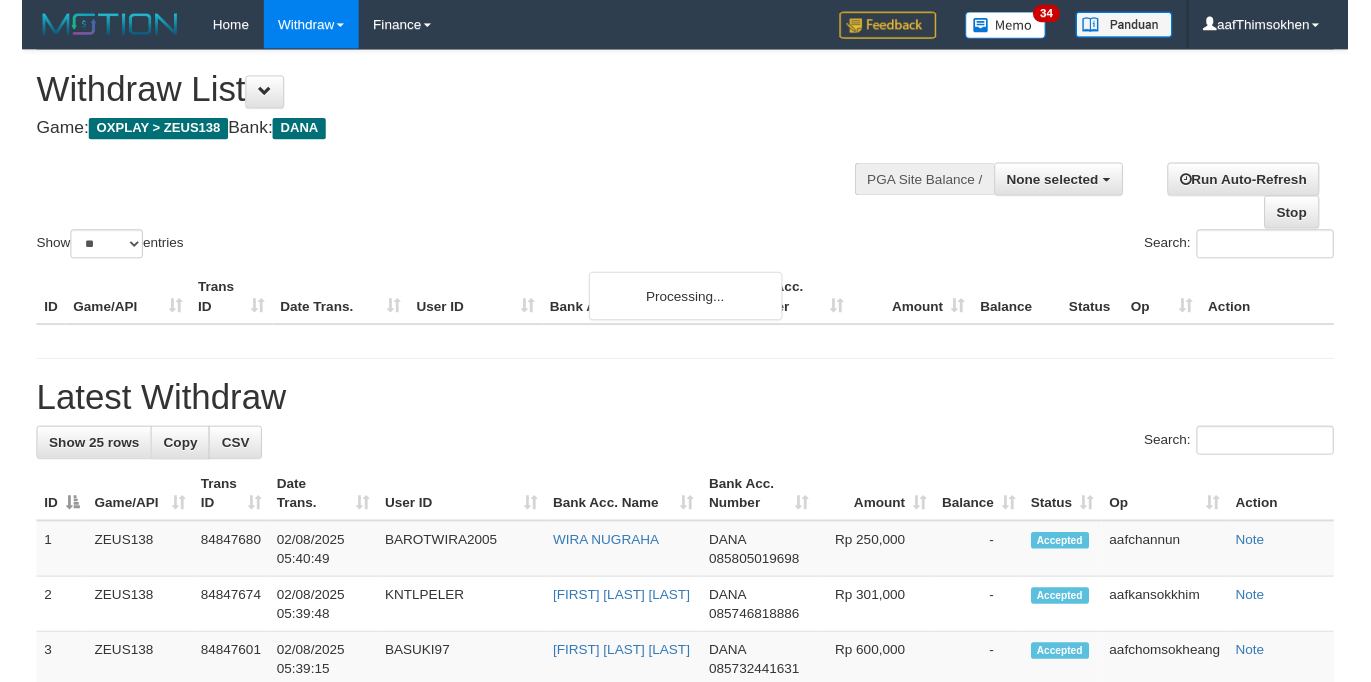 scroll, scrollTop: 358, scrollLeft: 0, axis: vertical 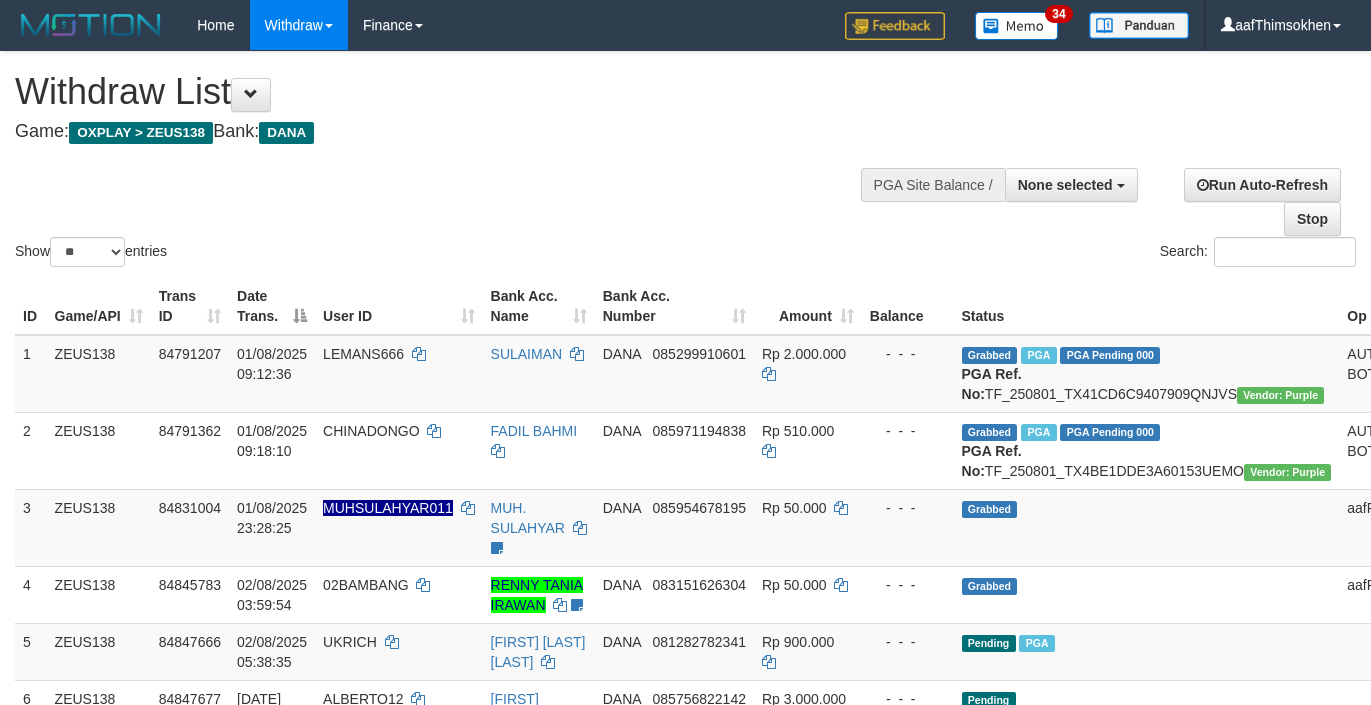 select 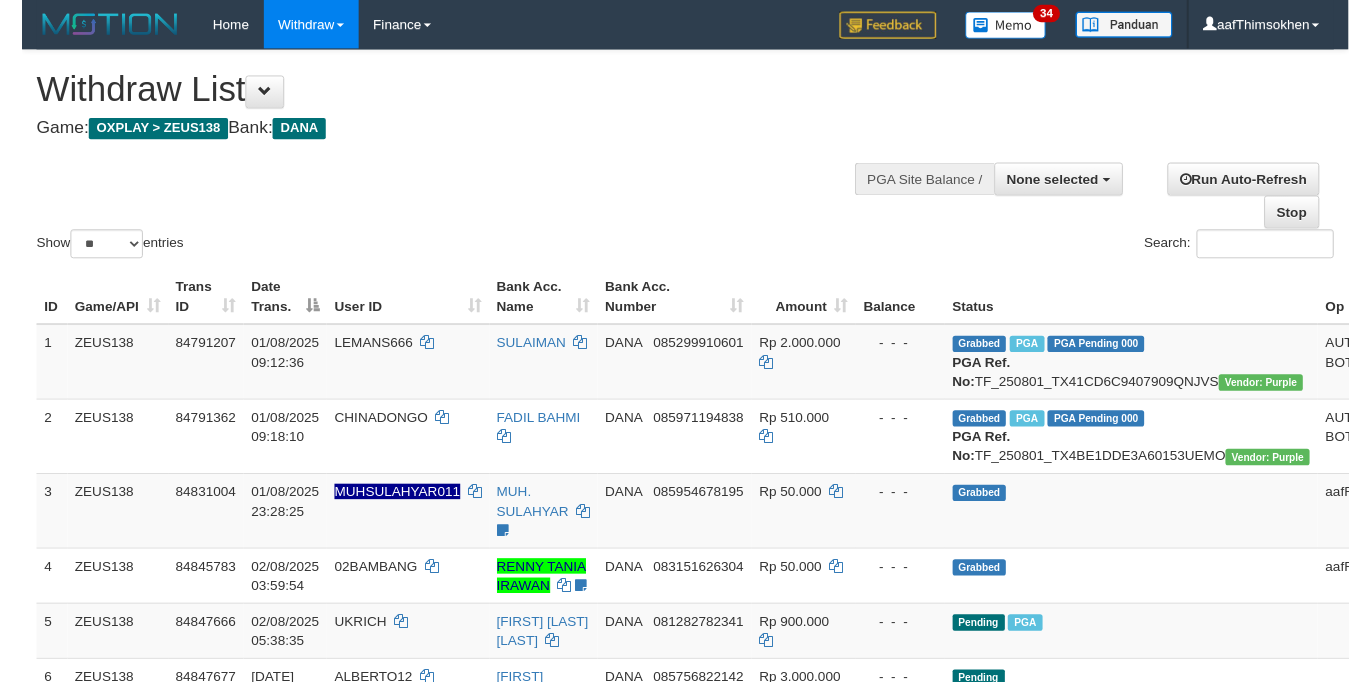 scroll, scrollTop: 358, scrollLeft: 0, axis: vertical 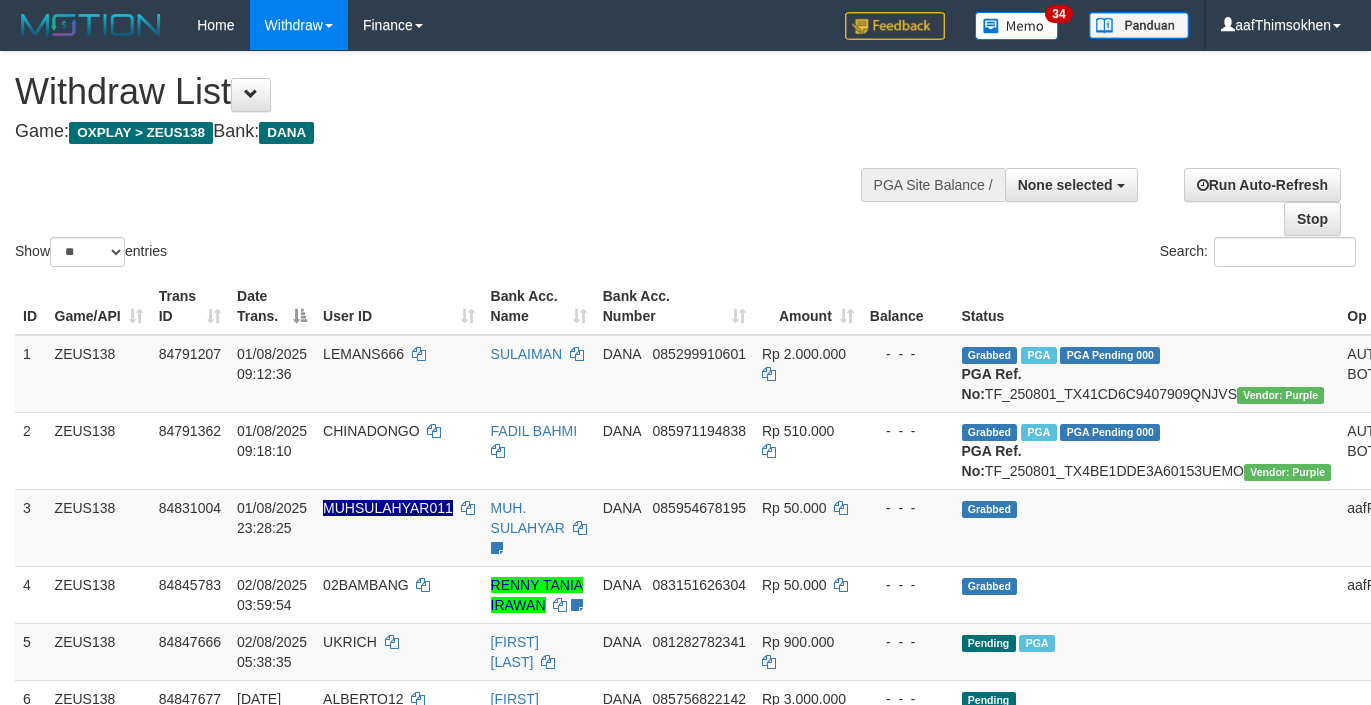 select 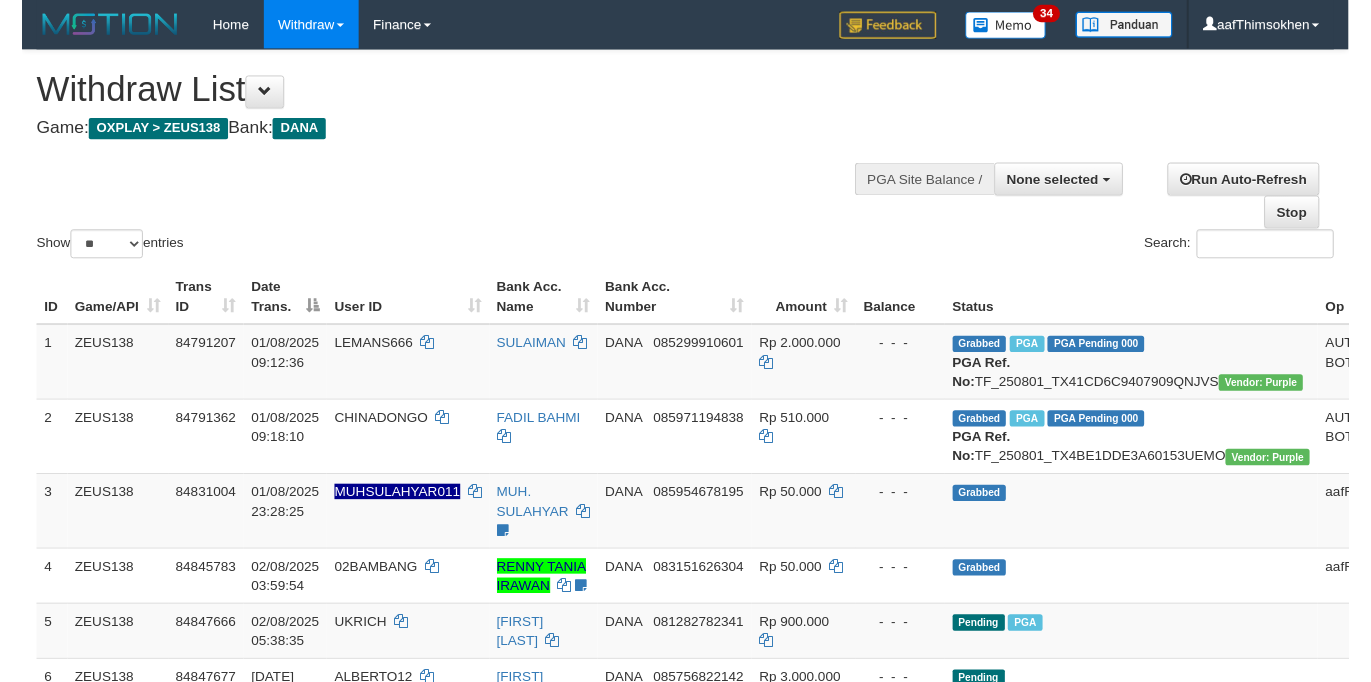 scroll, scrollTop: 358, scrollLeft: 0, axis: vertical 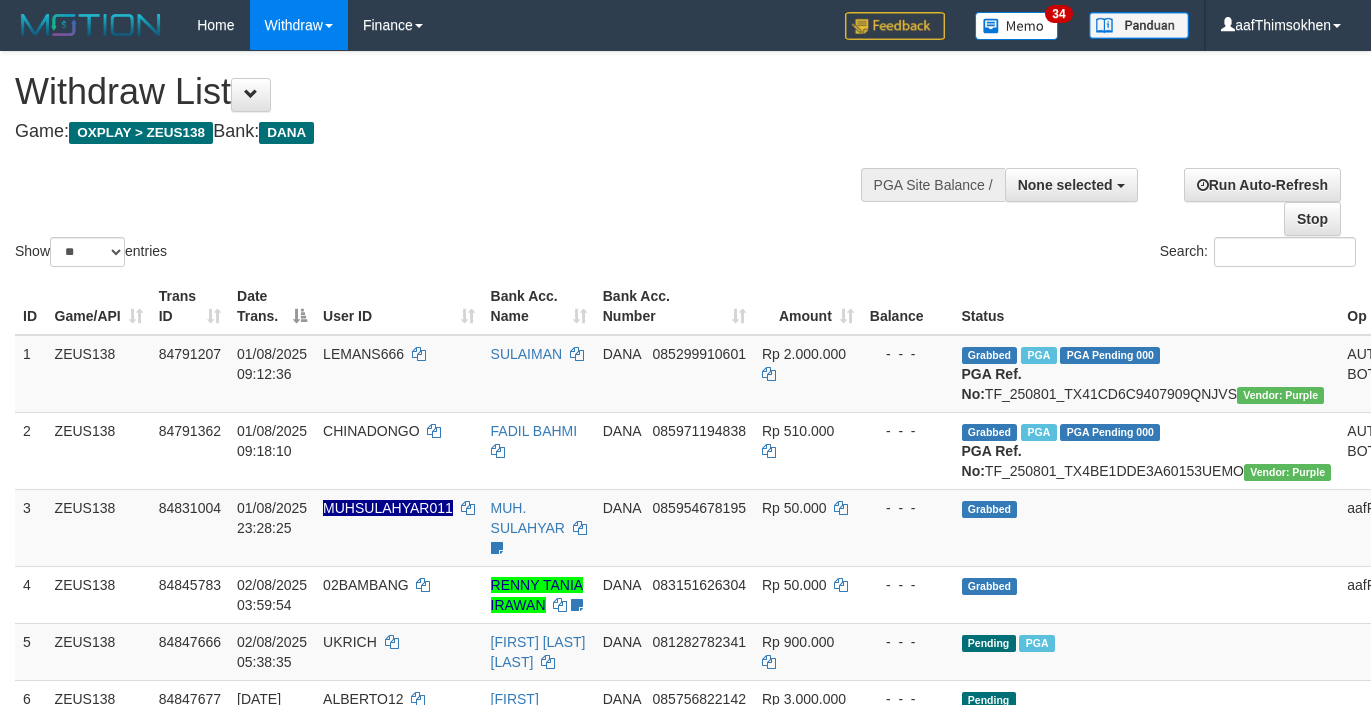 select 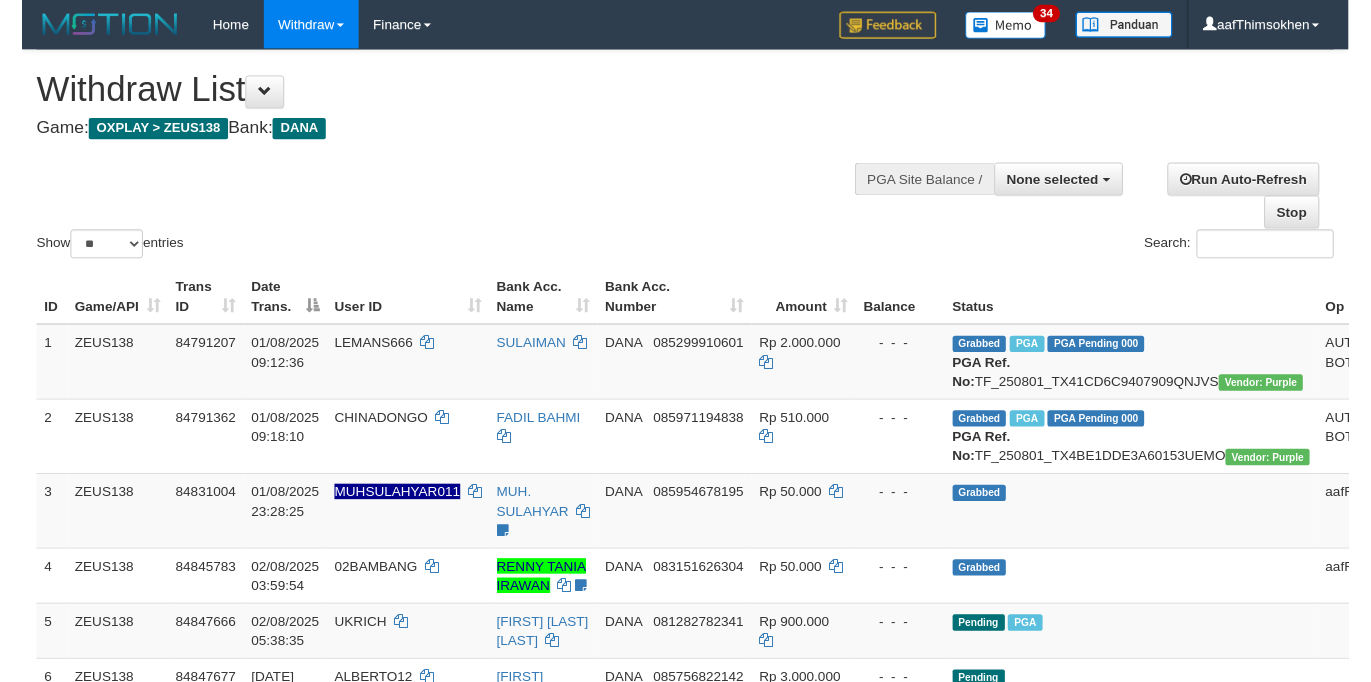 scroll, scrollTop: 358, scrollLeft: 0, axis: vertical 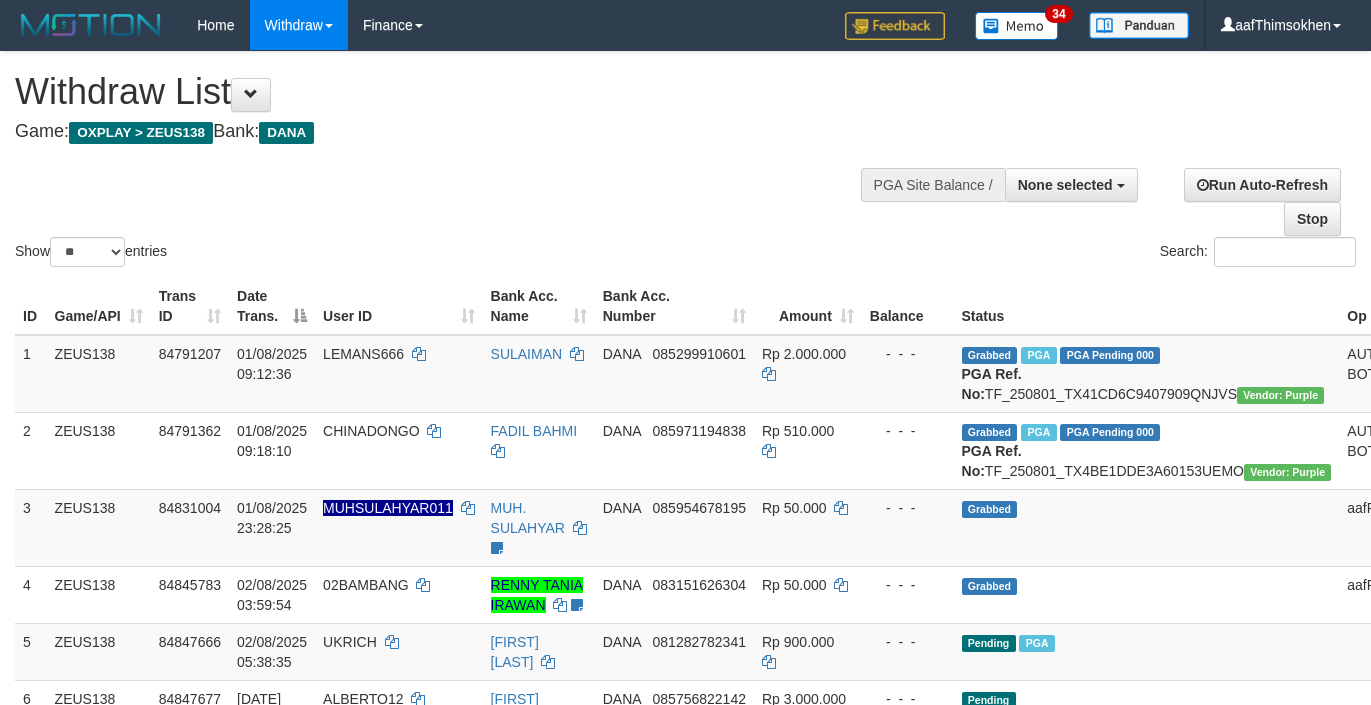 select 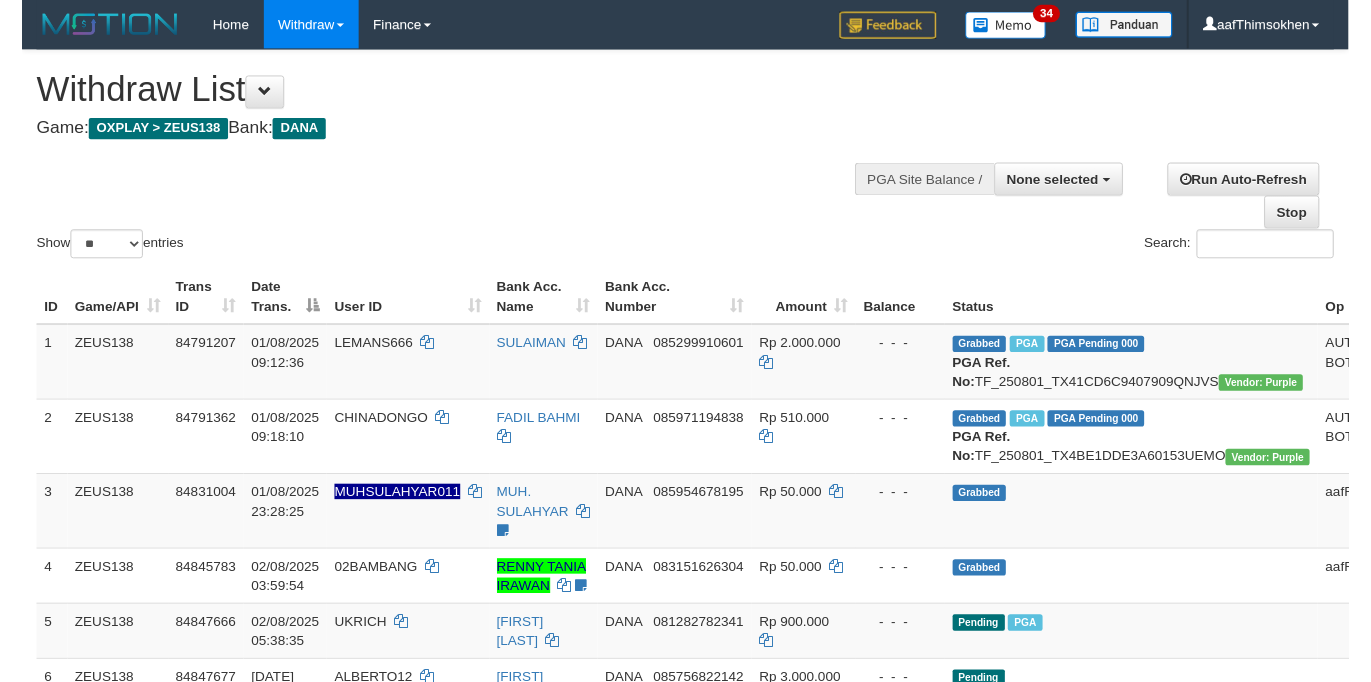scroll, scrollTop: 358, scrollLeft: 0, axis: vertical 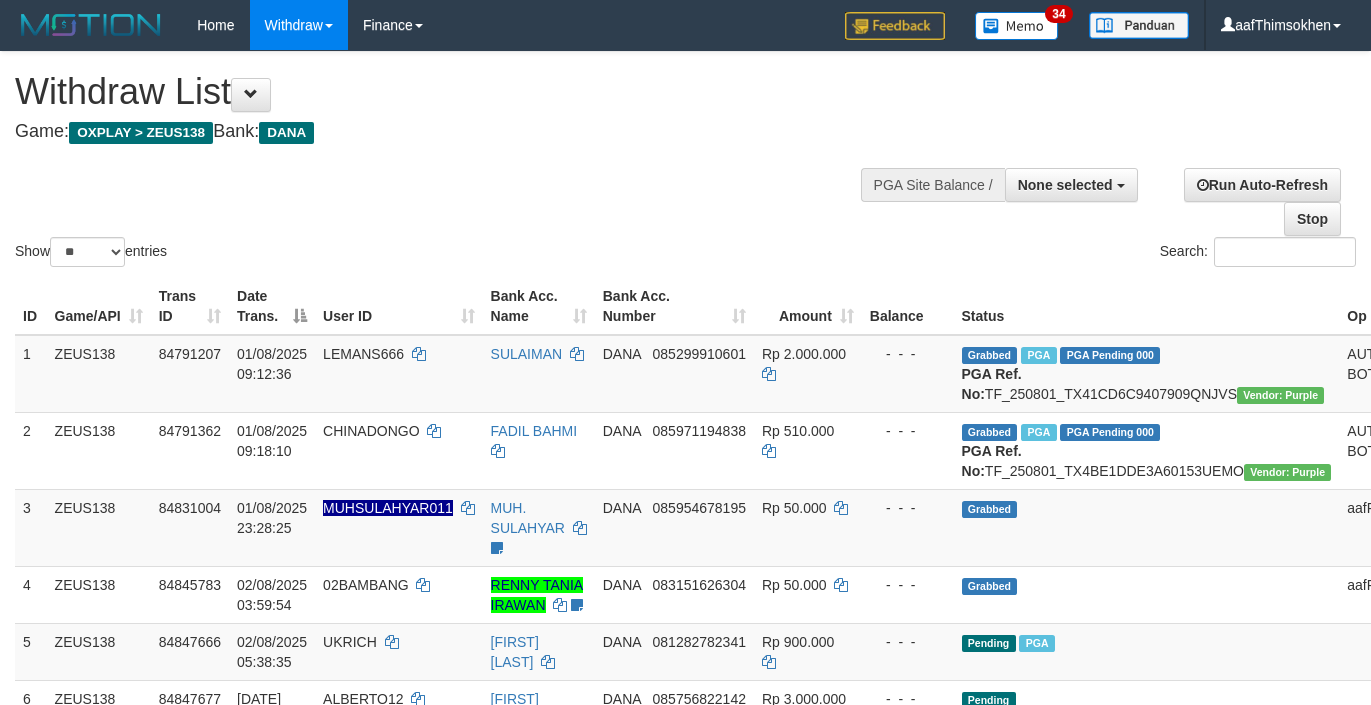 select 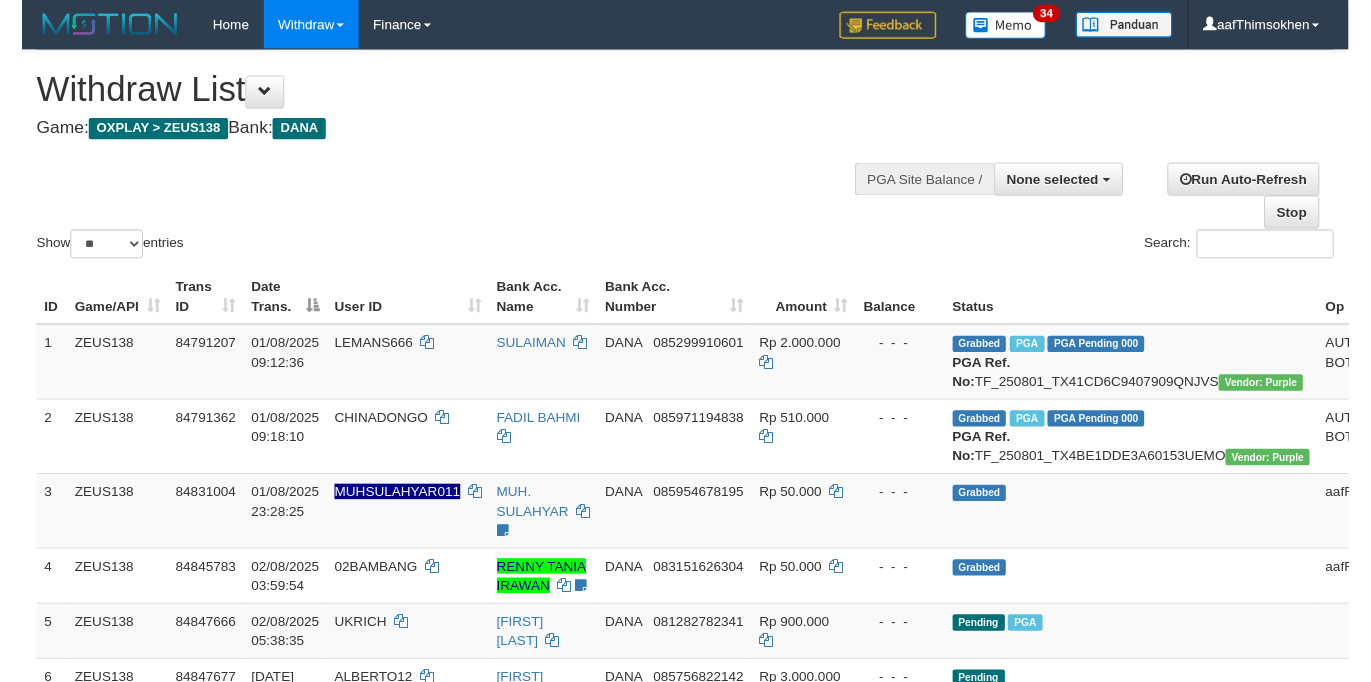 scroll, scrollTop: 358, scrollLeft: 0, axis: vertical 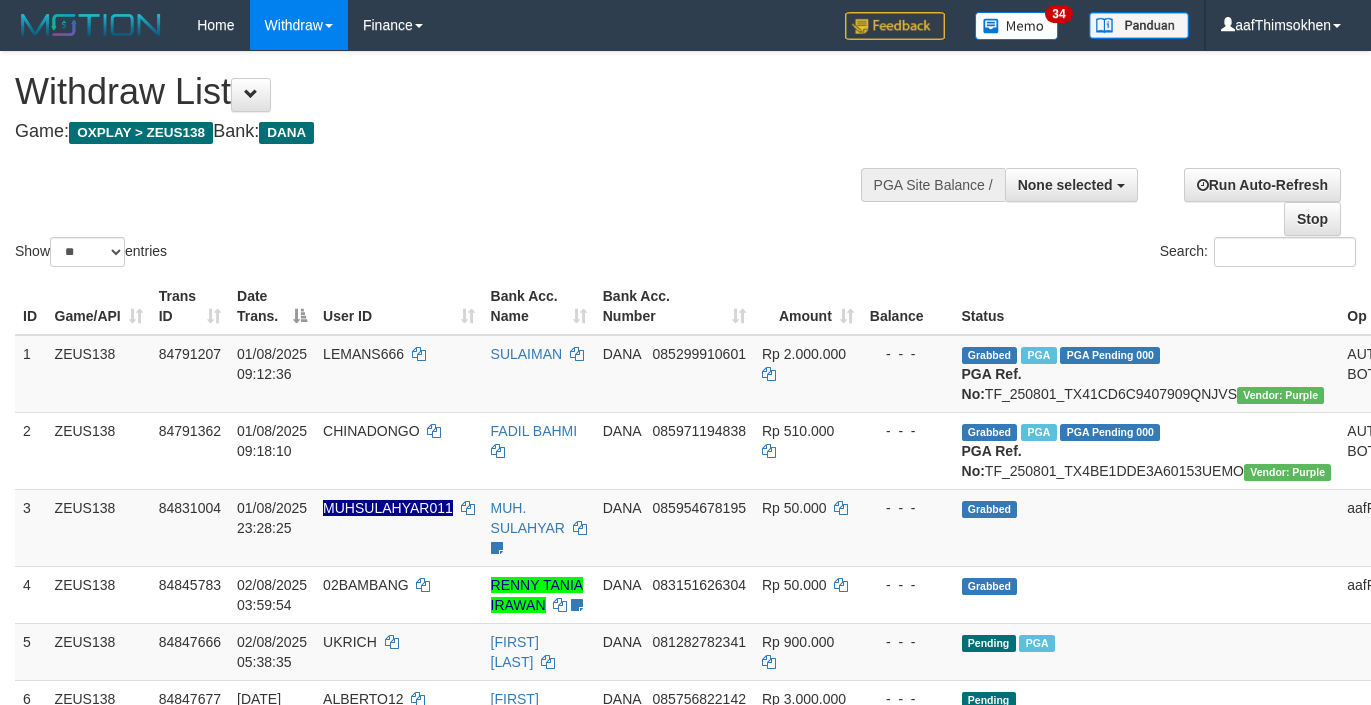select 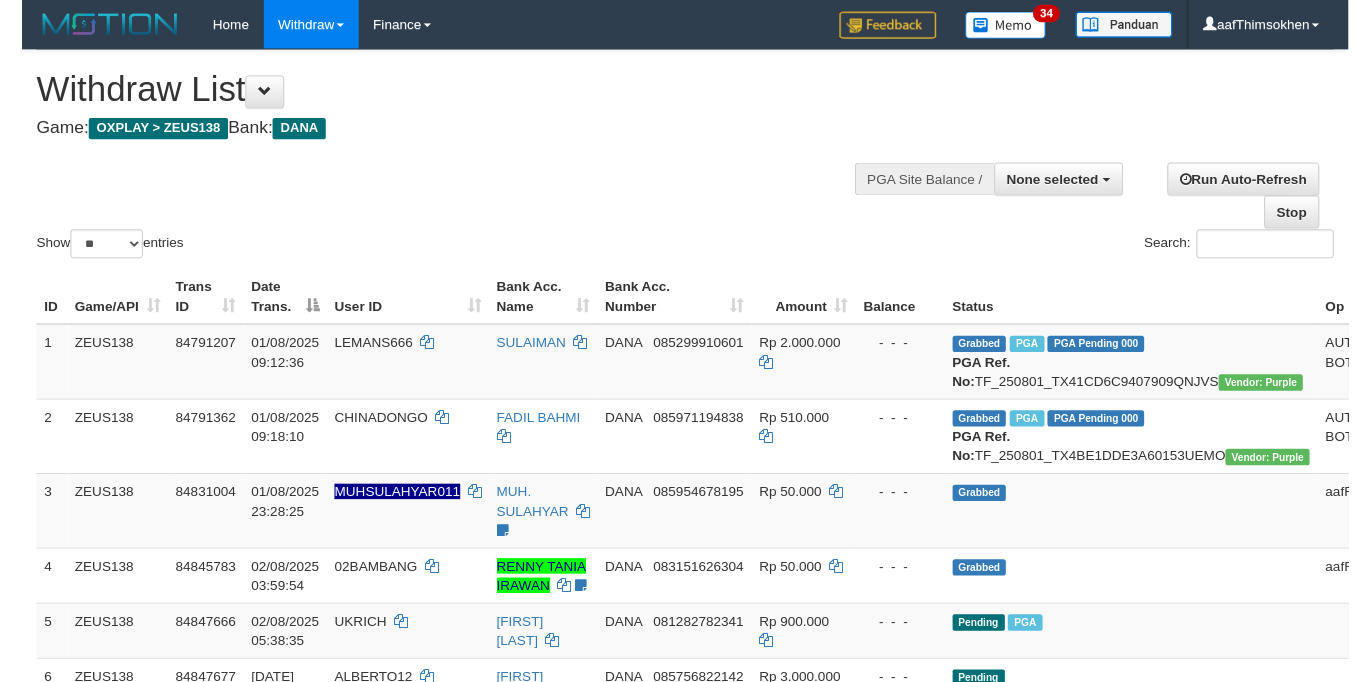scroll, scrollTop: 358, scrollLeft: 0, axis: vertical 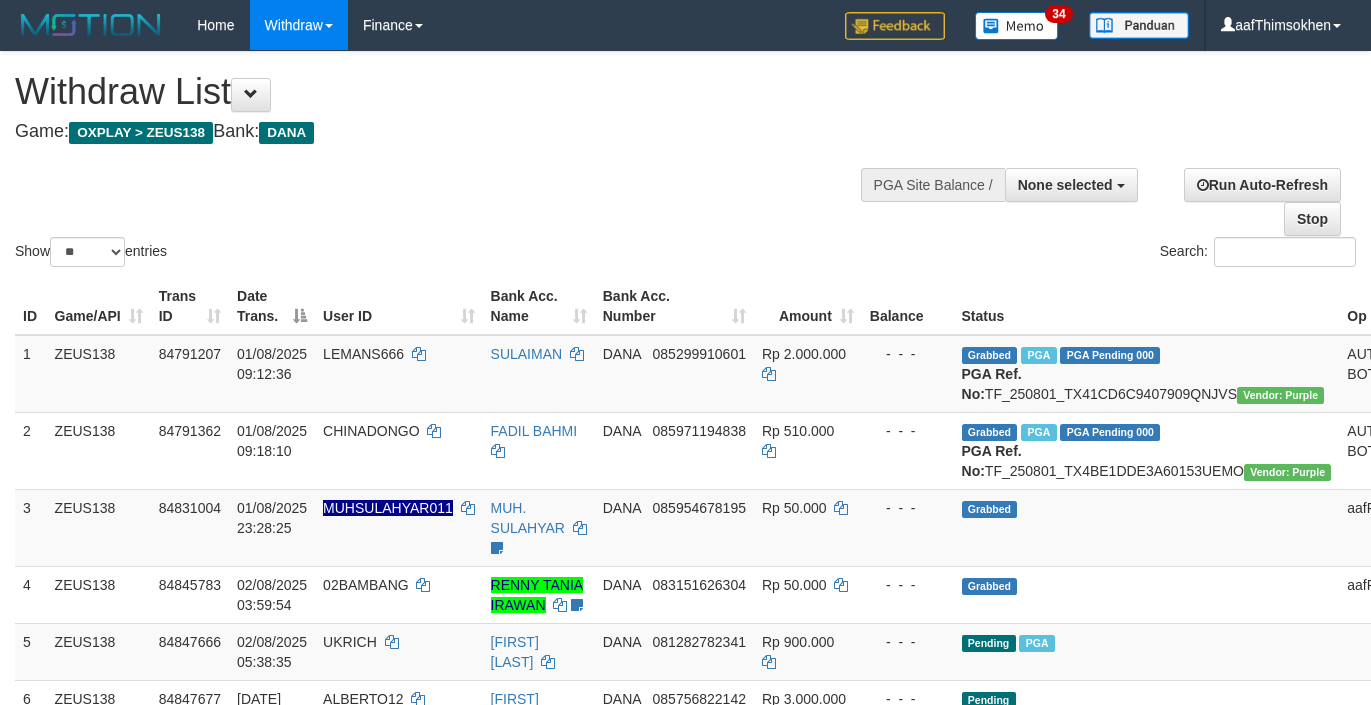 select 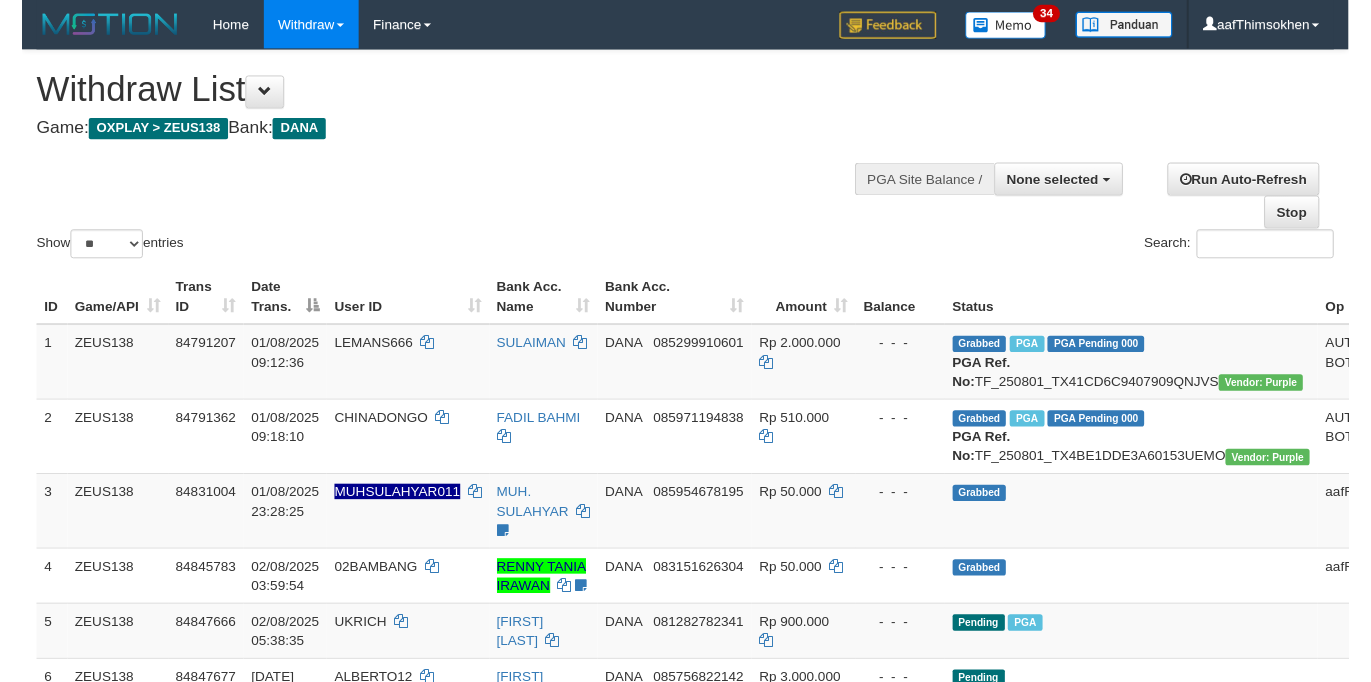 scroll, scrollTop: 358, scrollLeft: 0, axis: vertical 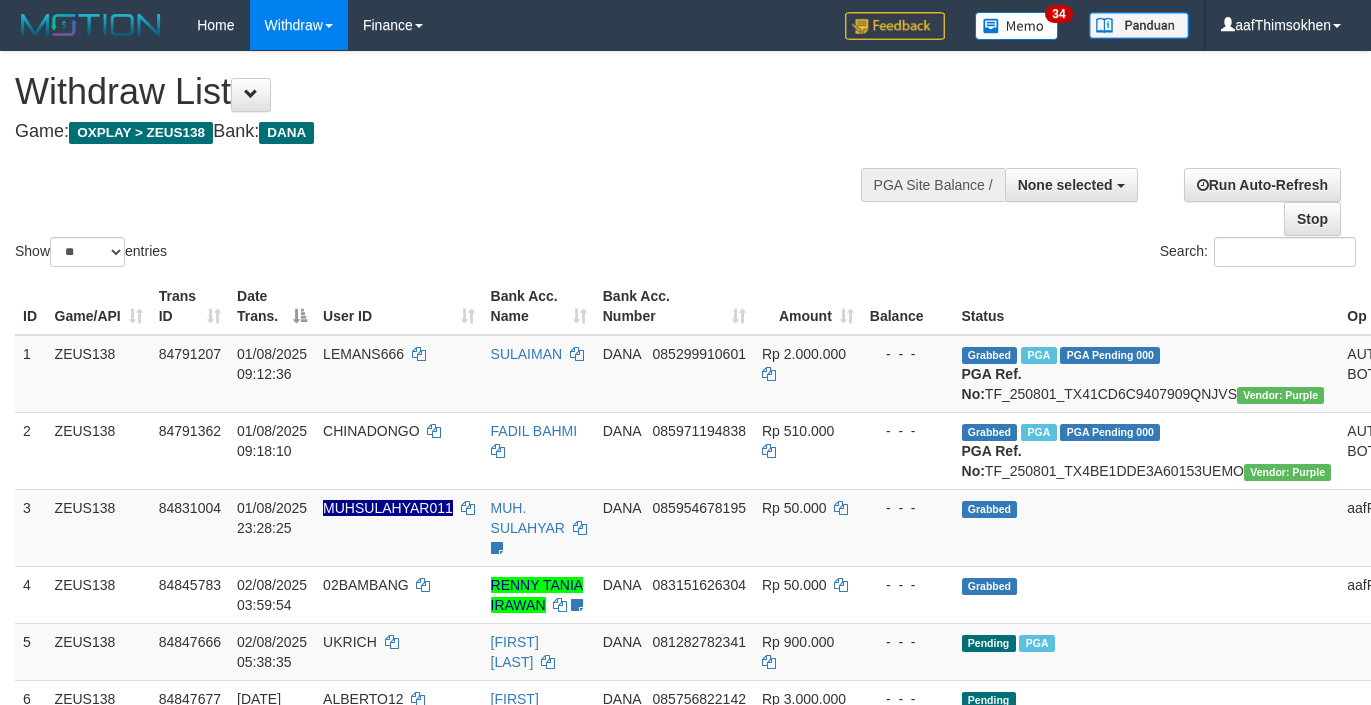 select 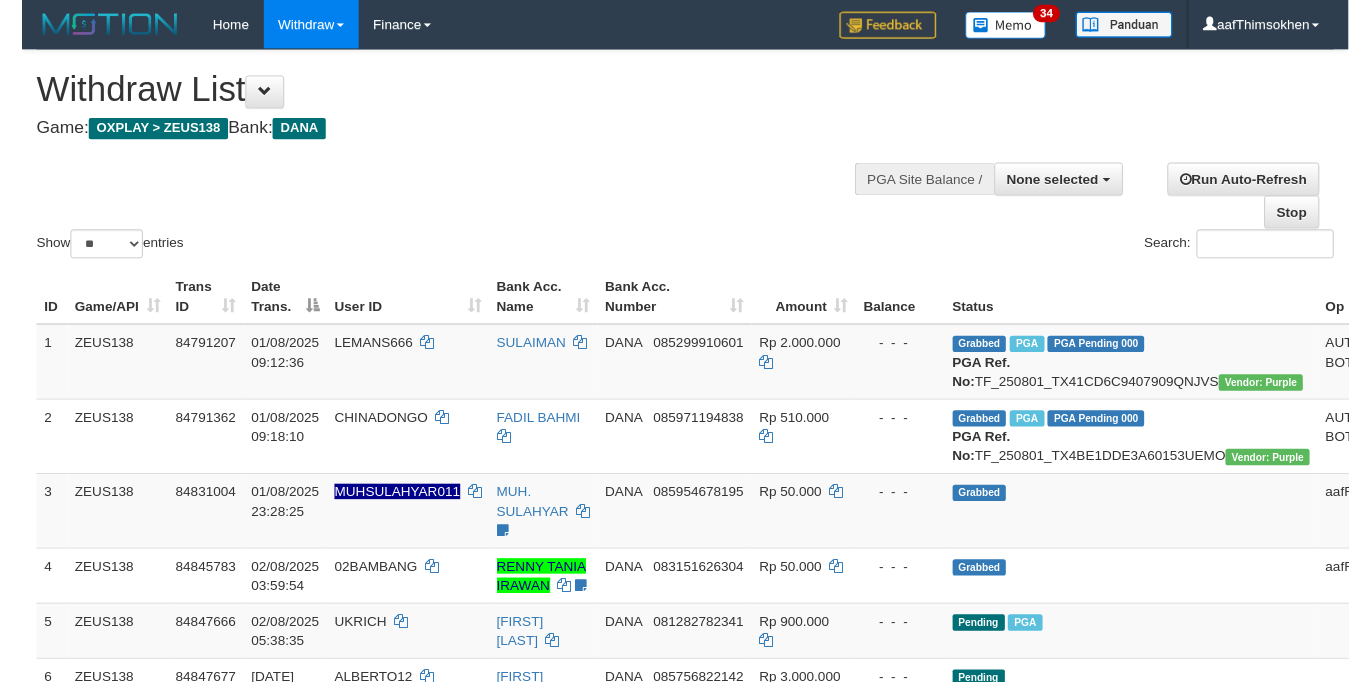 scroll, scrollTop: 358, scrollLeft: 0, axis: vertical 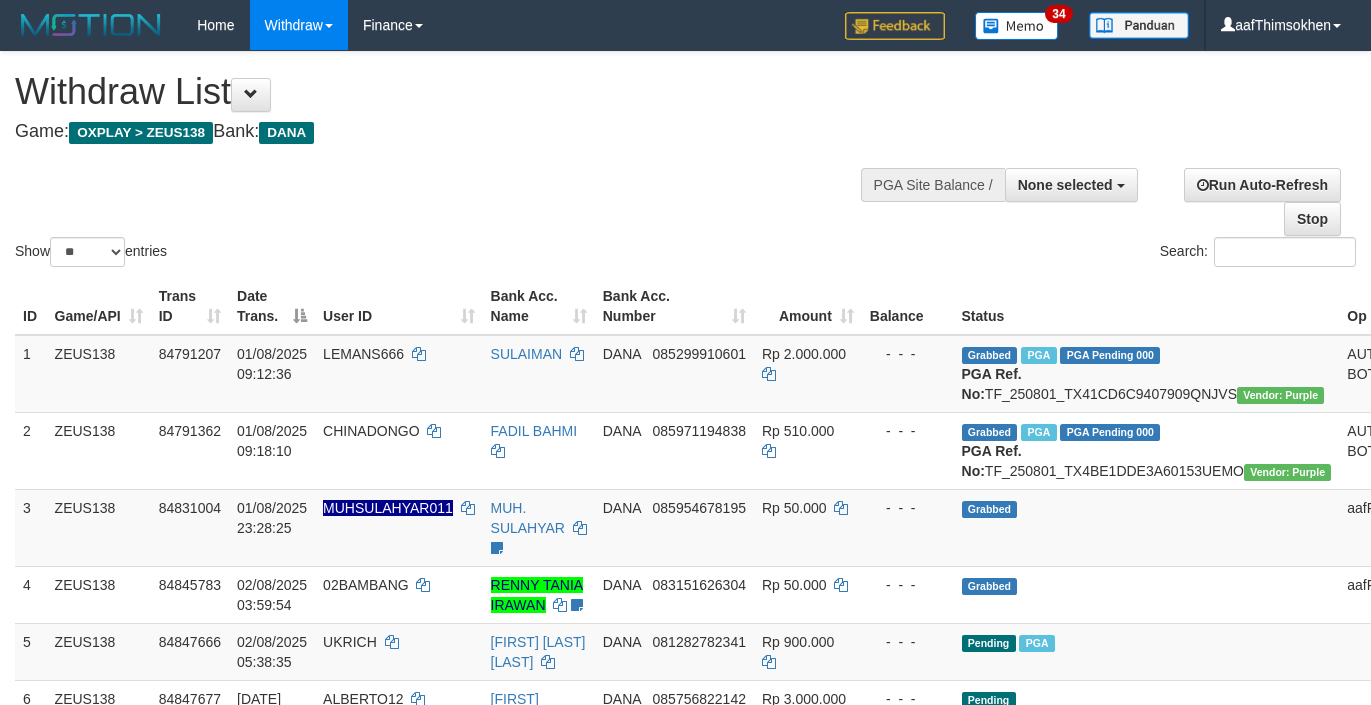 select 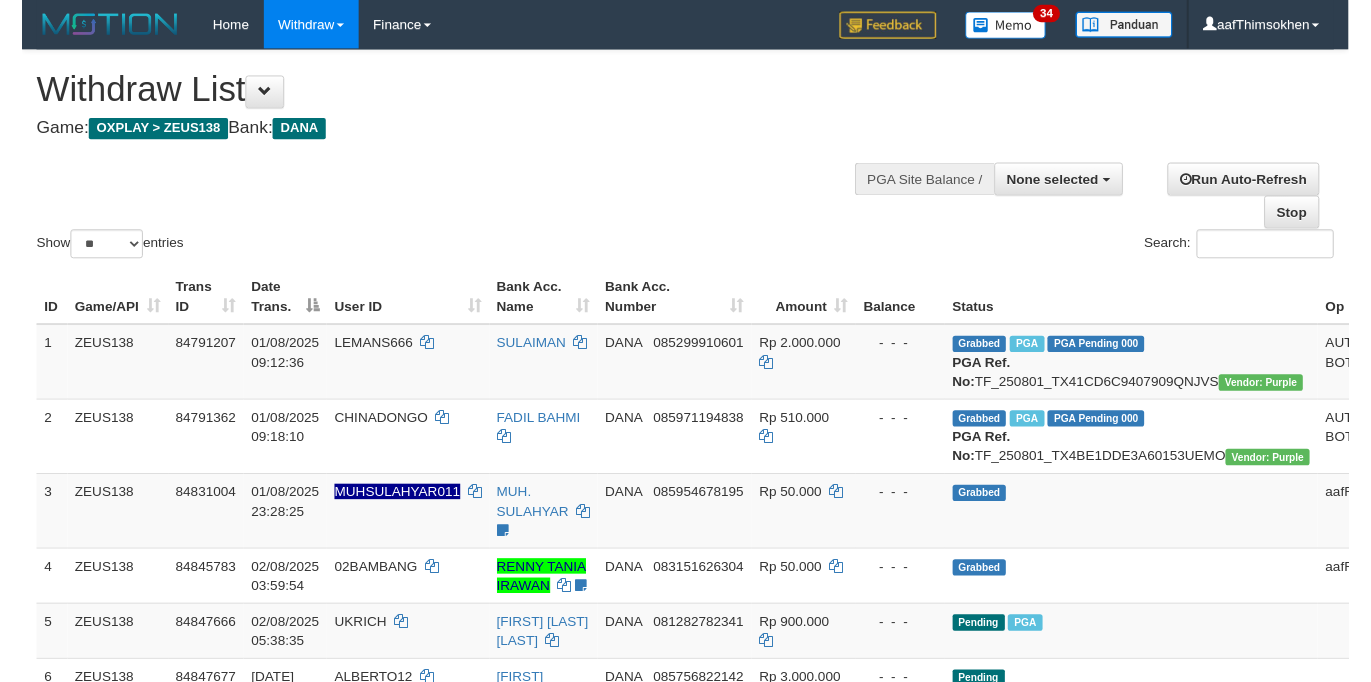 scroll, scrollTop: 358, scrollLeft: 0, axis: vertical 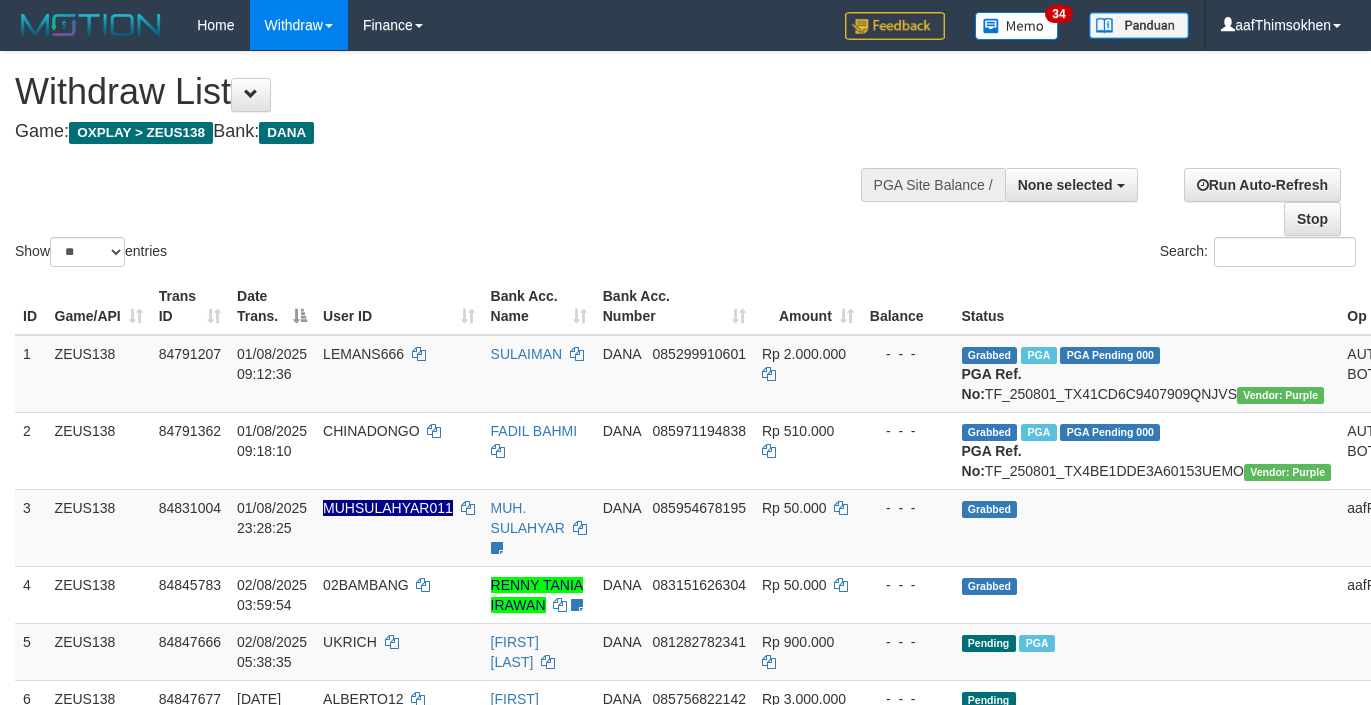 select 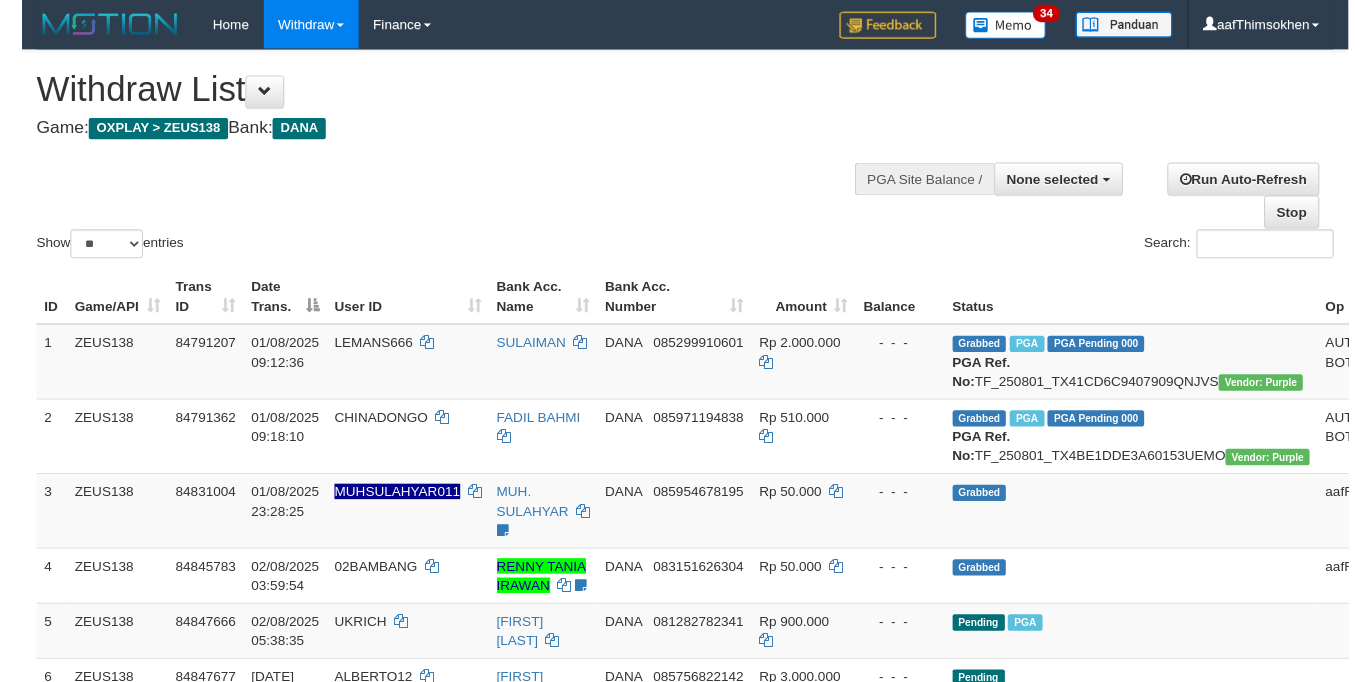 scroll, scrollTop: 358, scrollLeft: 0, axis: vertical 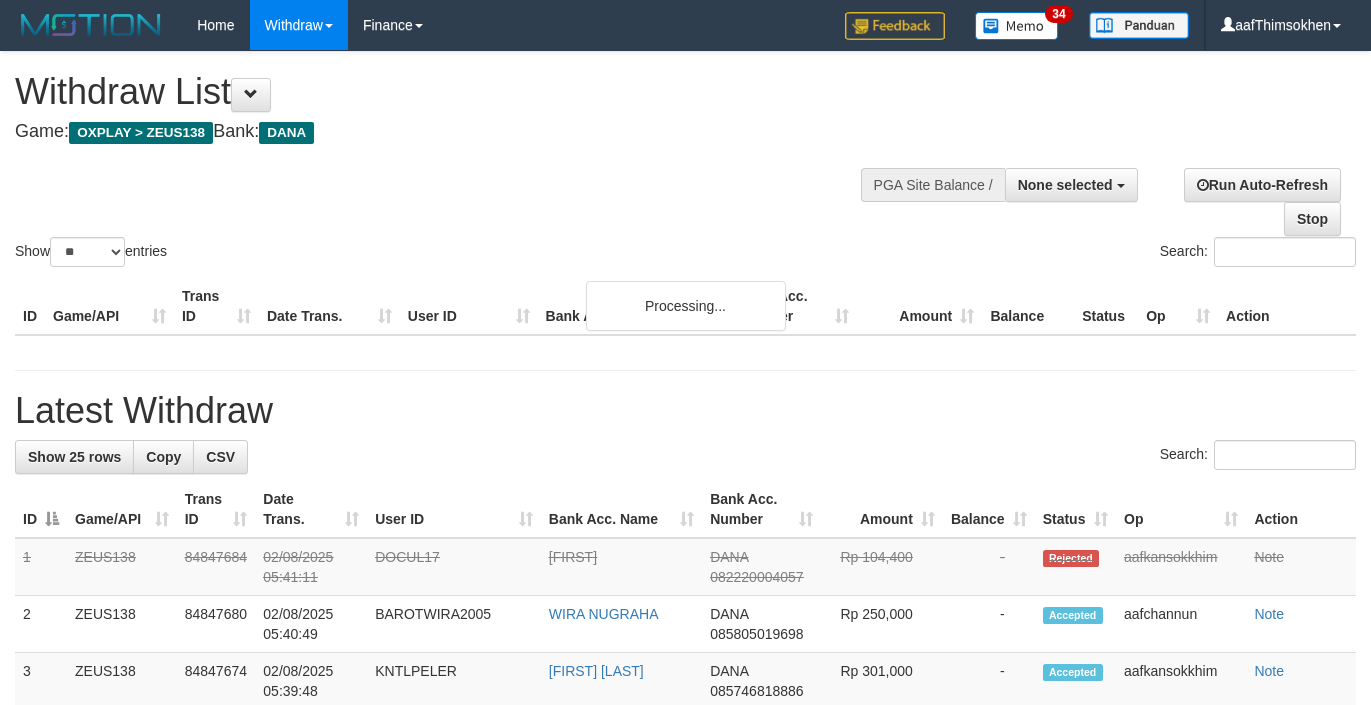 select 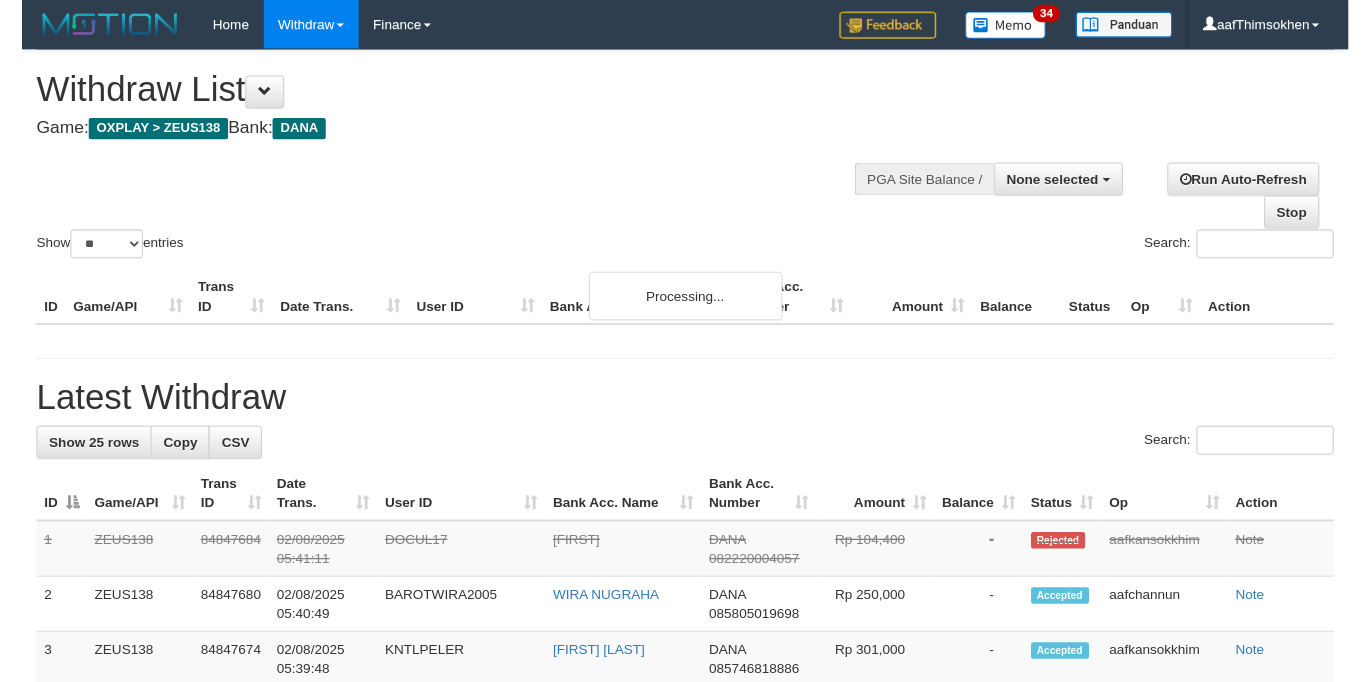 scroll, scrollTop: 358, scrollLeft: 0, axis: vertical 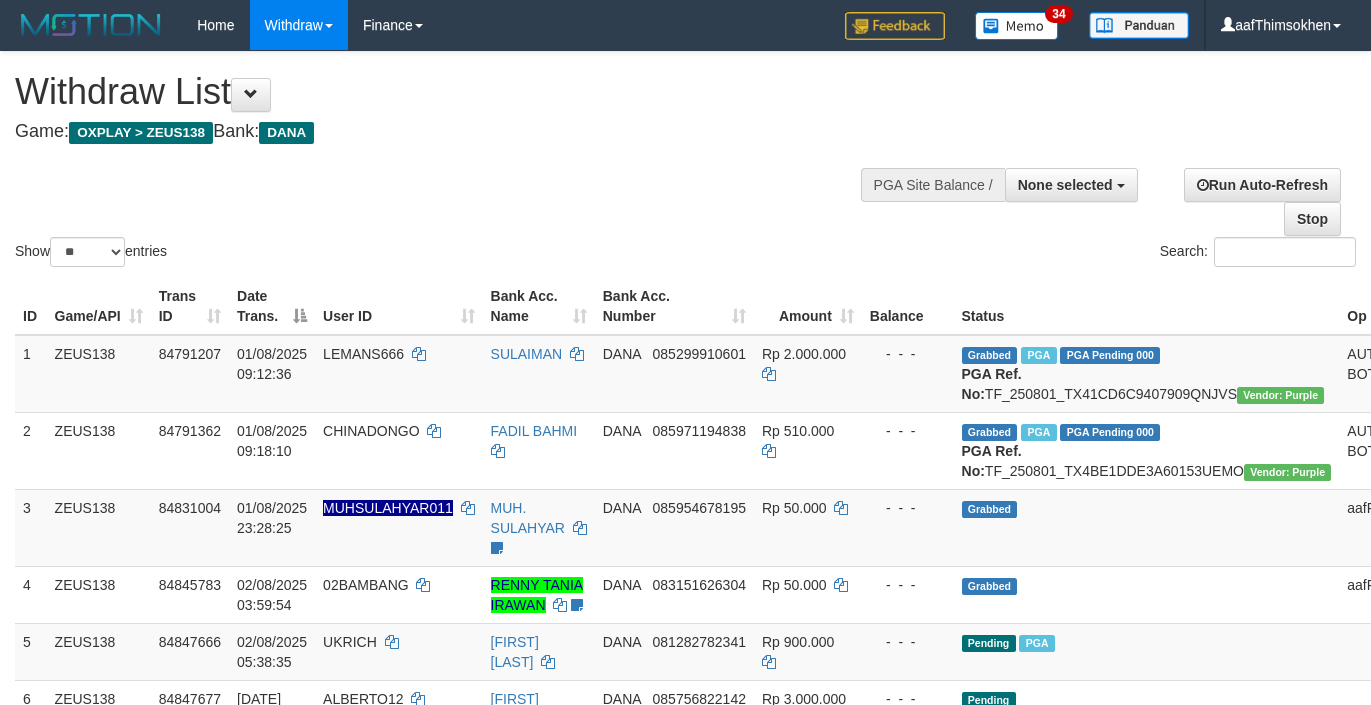 select 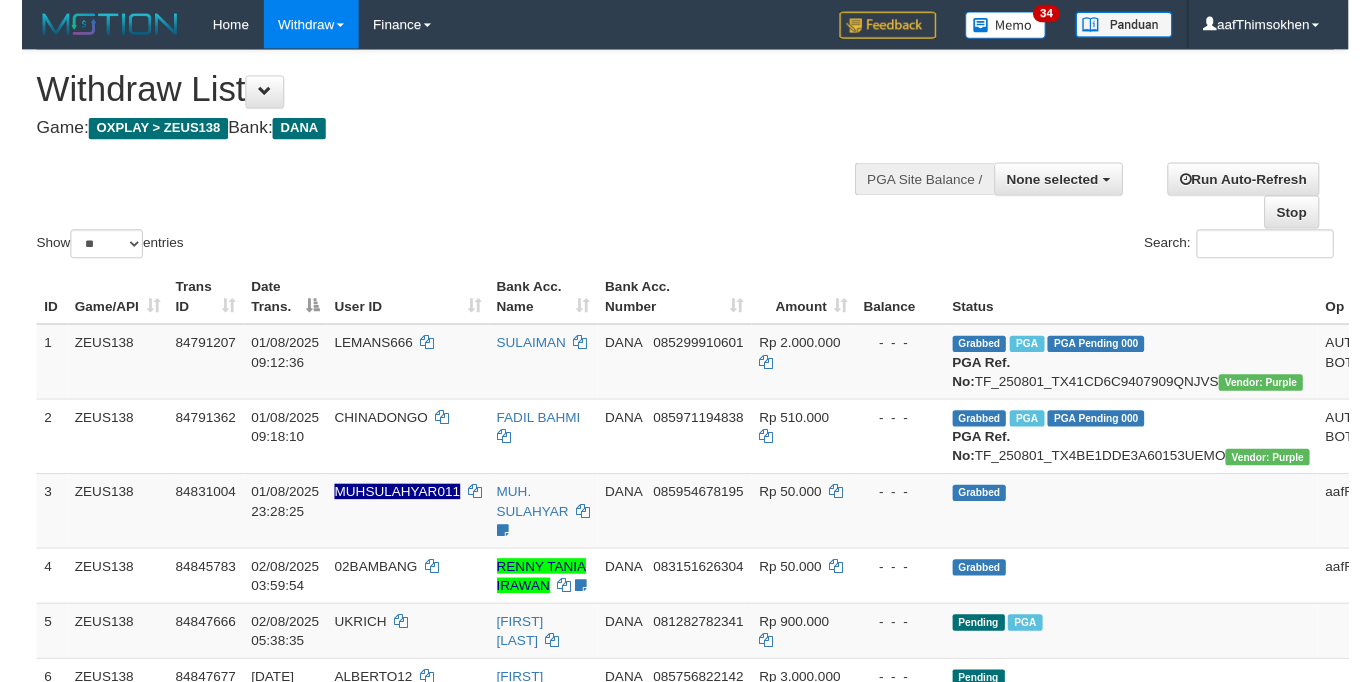 scroll, scrollTop: 358, scrollLeft: 0, axis: vertical 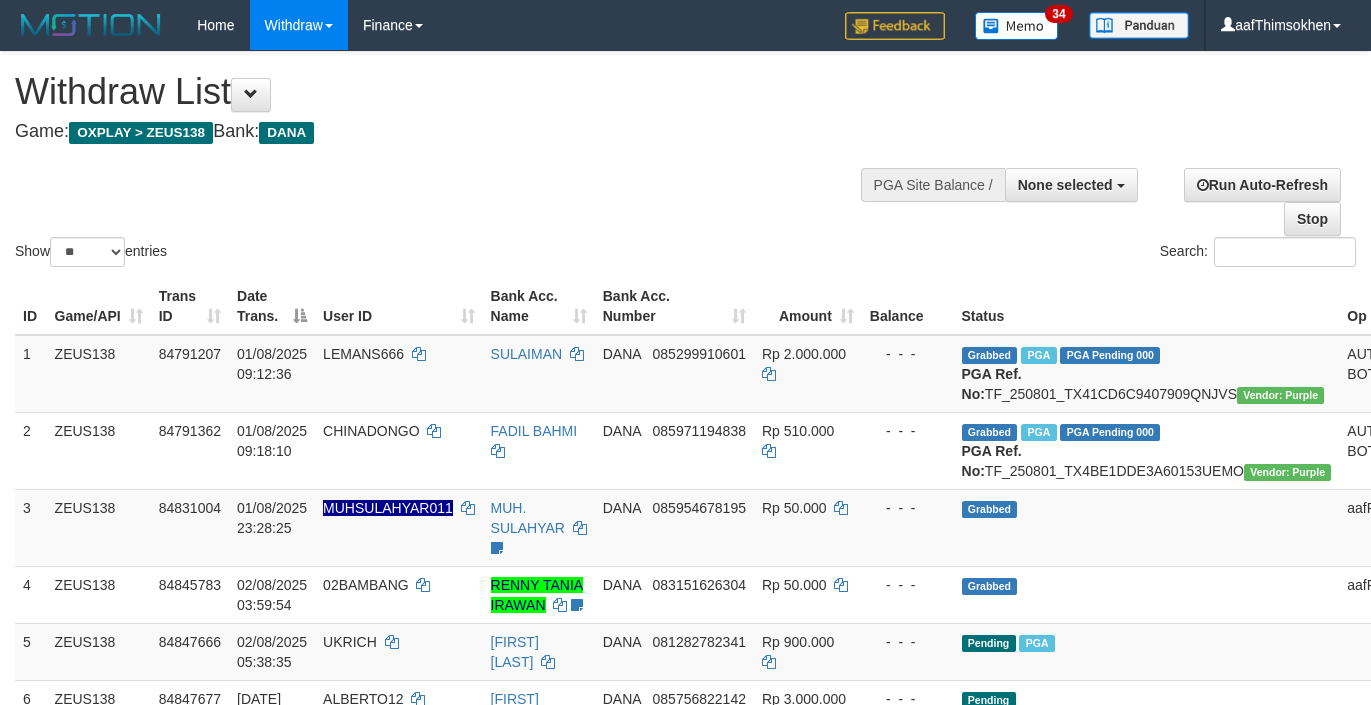 select 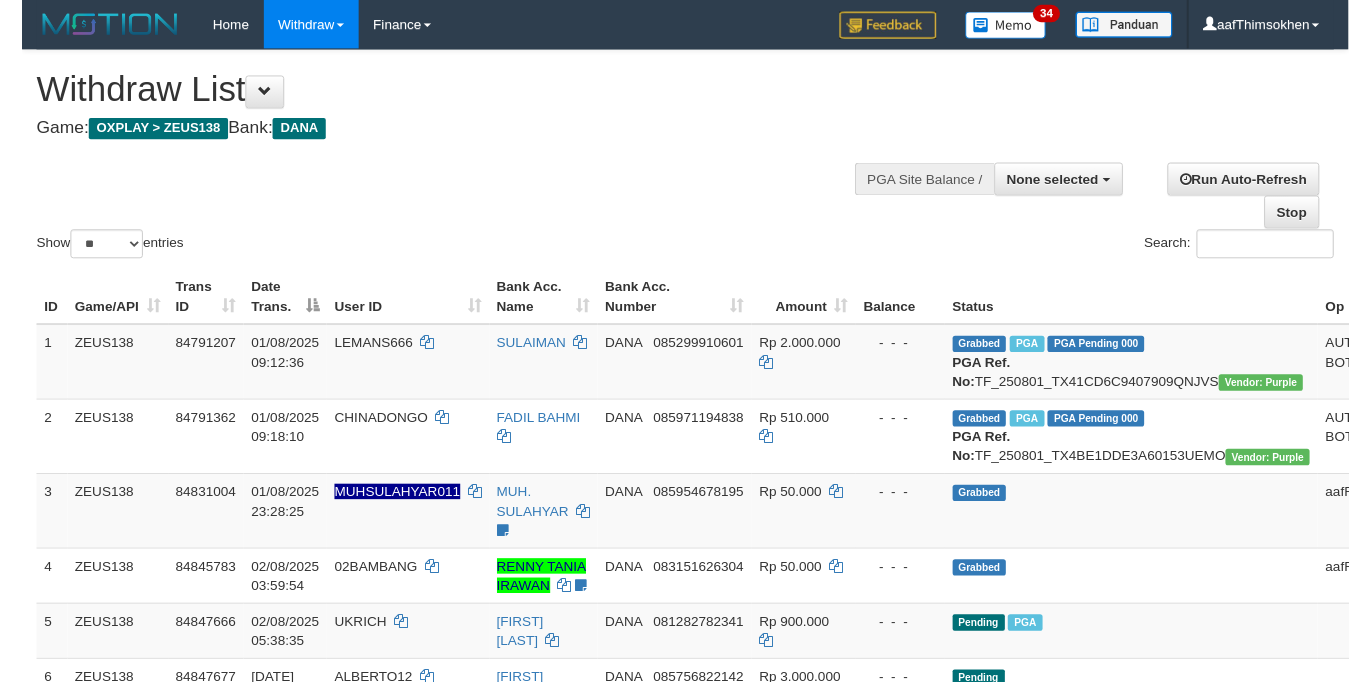 scroll, scrollTop: 358, scrollLeft: 0, axis: vertical 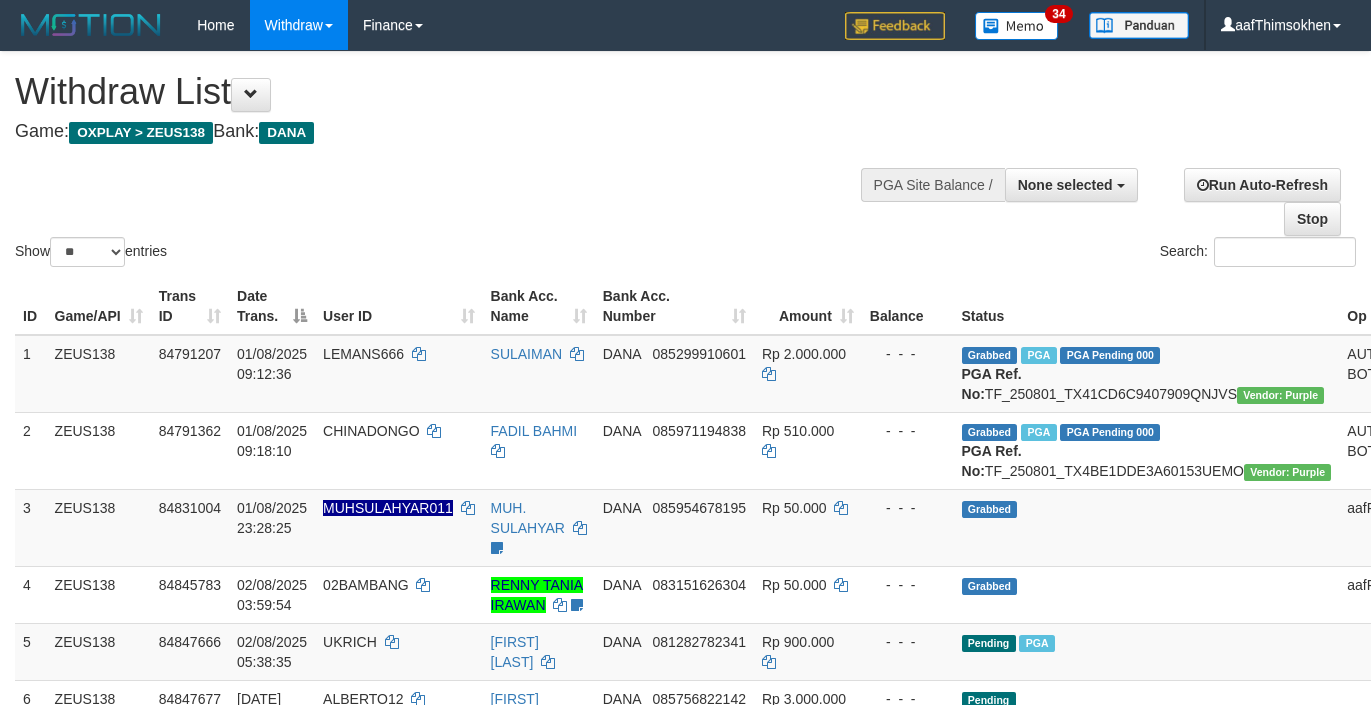 select 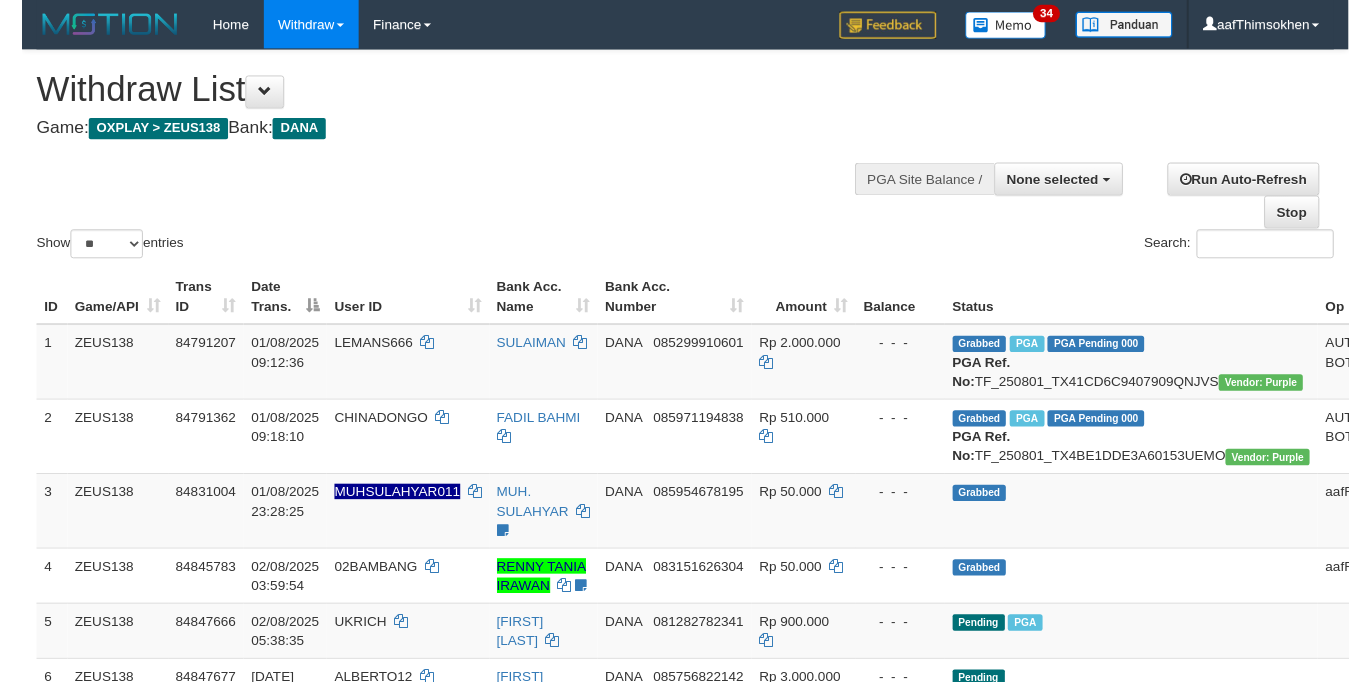 scroll, scrollTop: 358, scrollLeft: 0, axis: vertical 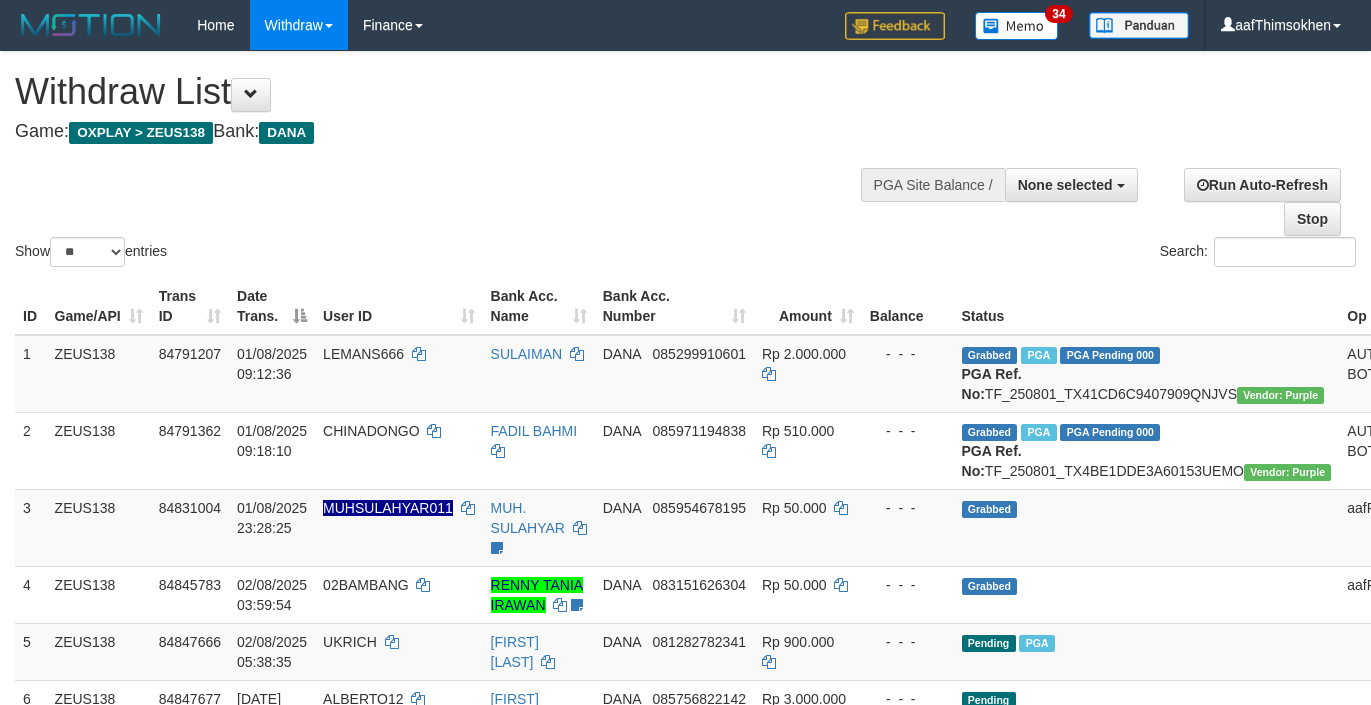 select 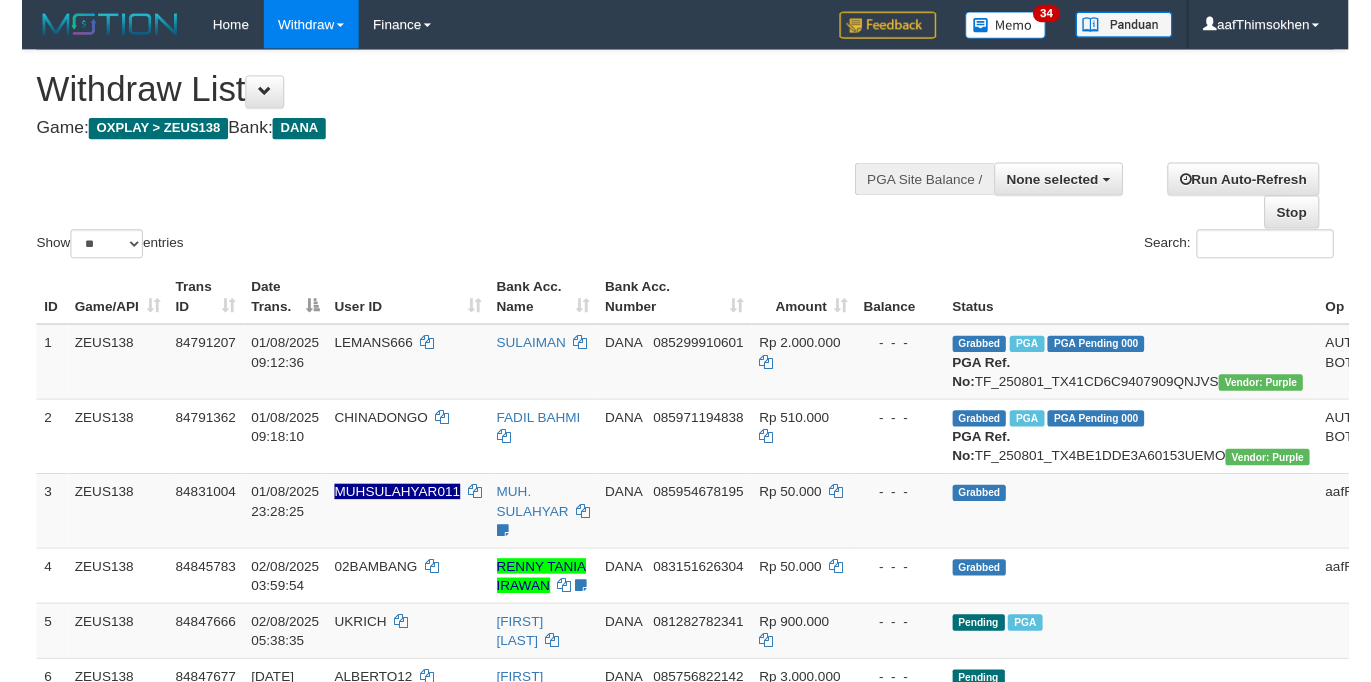 scroll, scrollTop: 358, scrollLeft: 0, axis: vertical 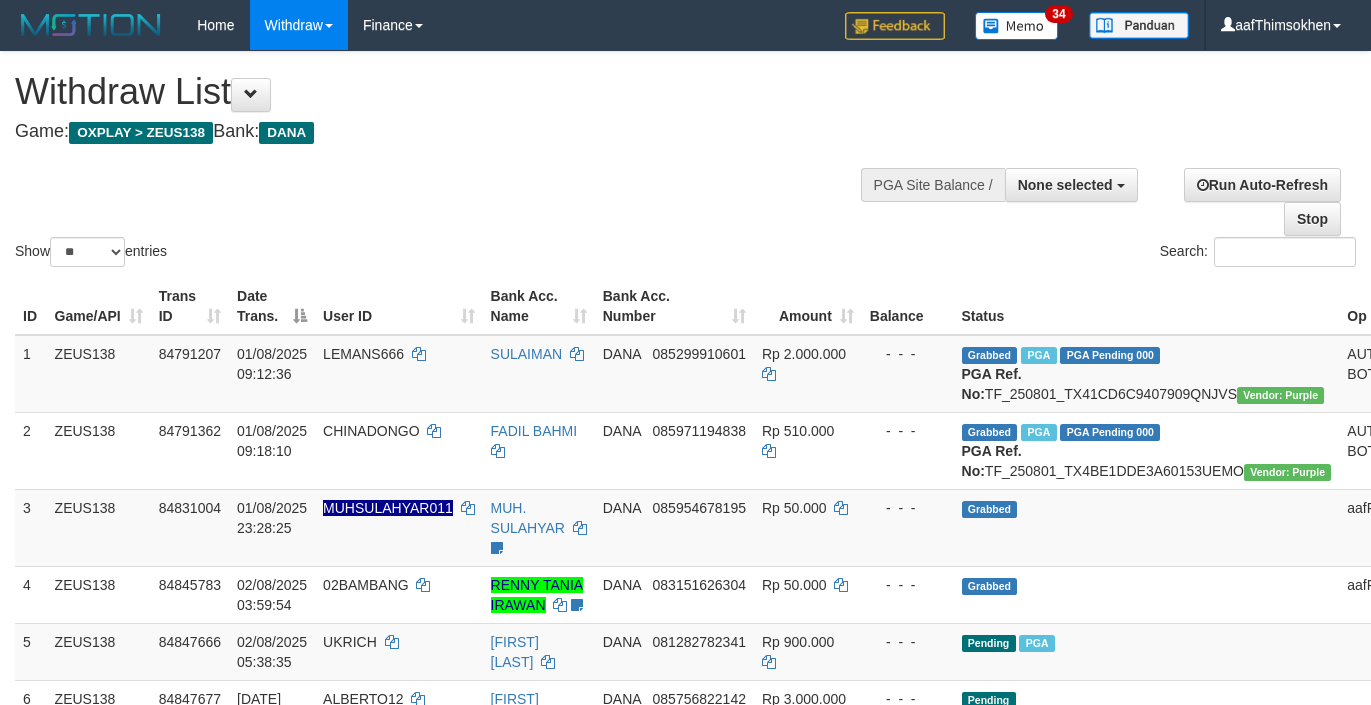 select 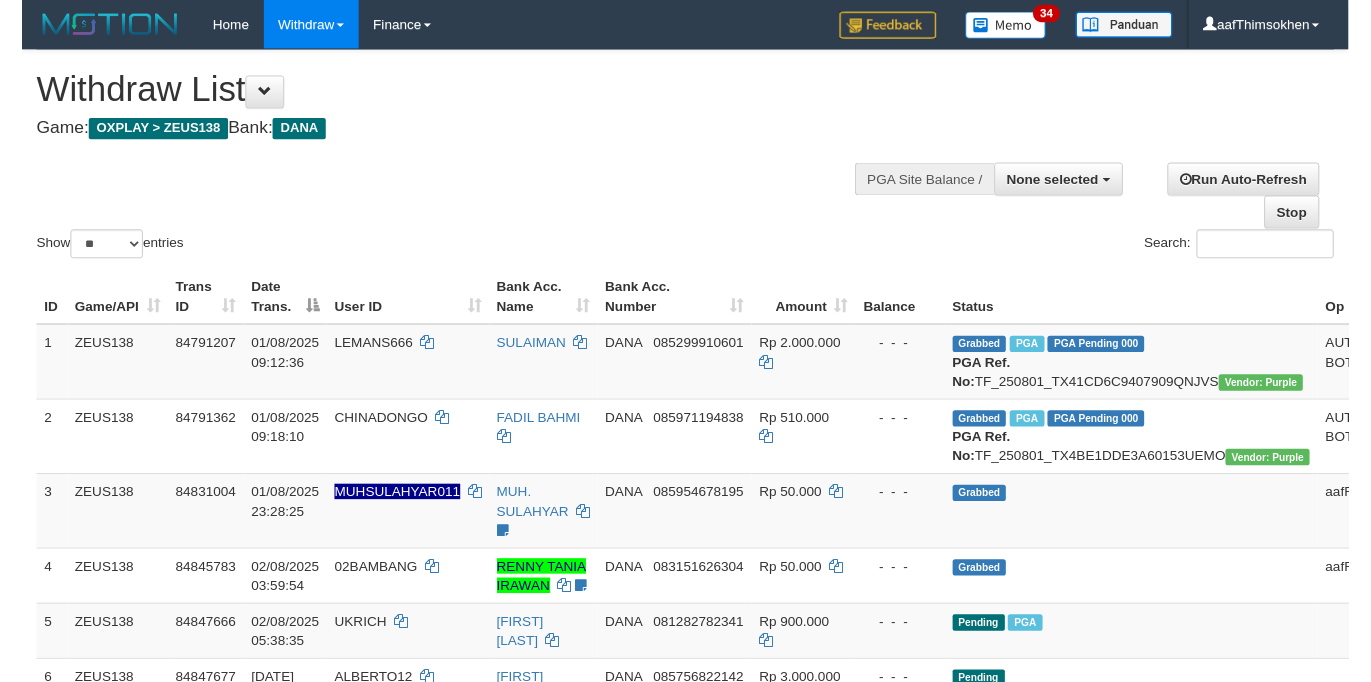scroll, scrollTop: 358, scrollLeft: 0, axis: vertical 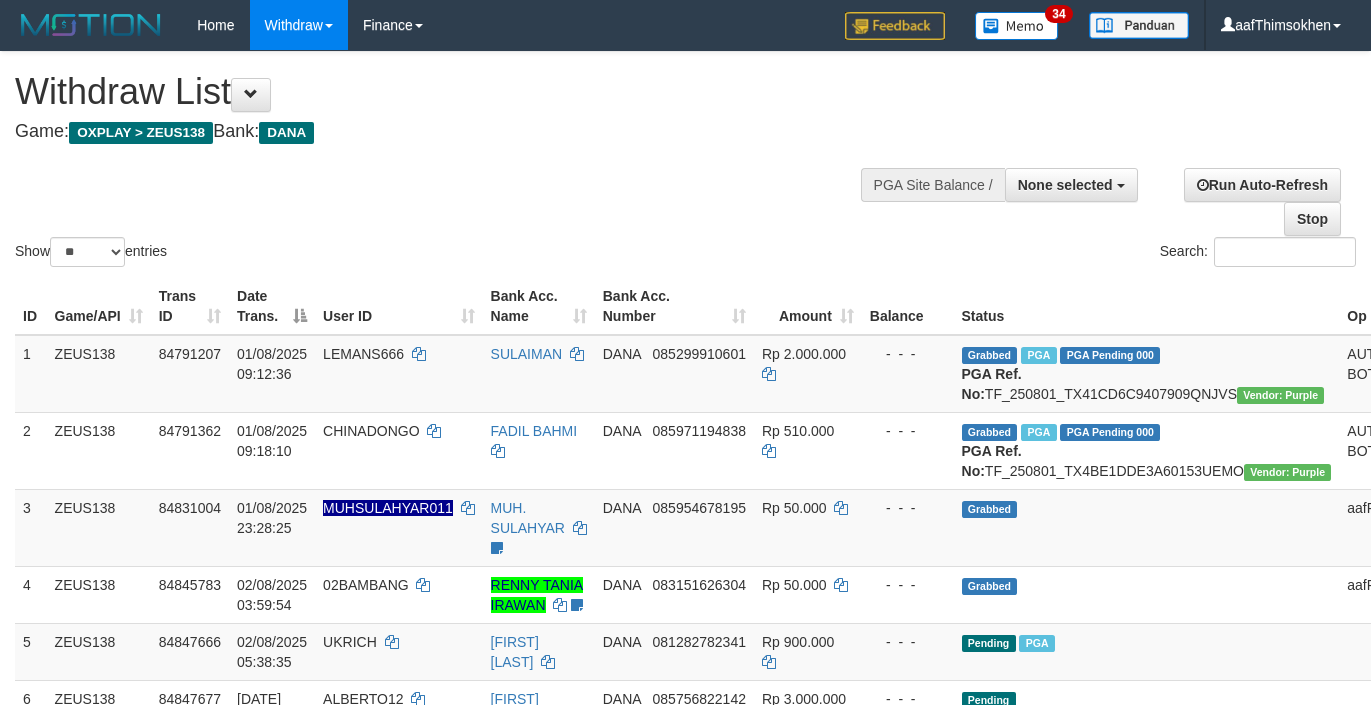 select 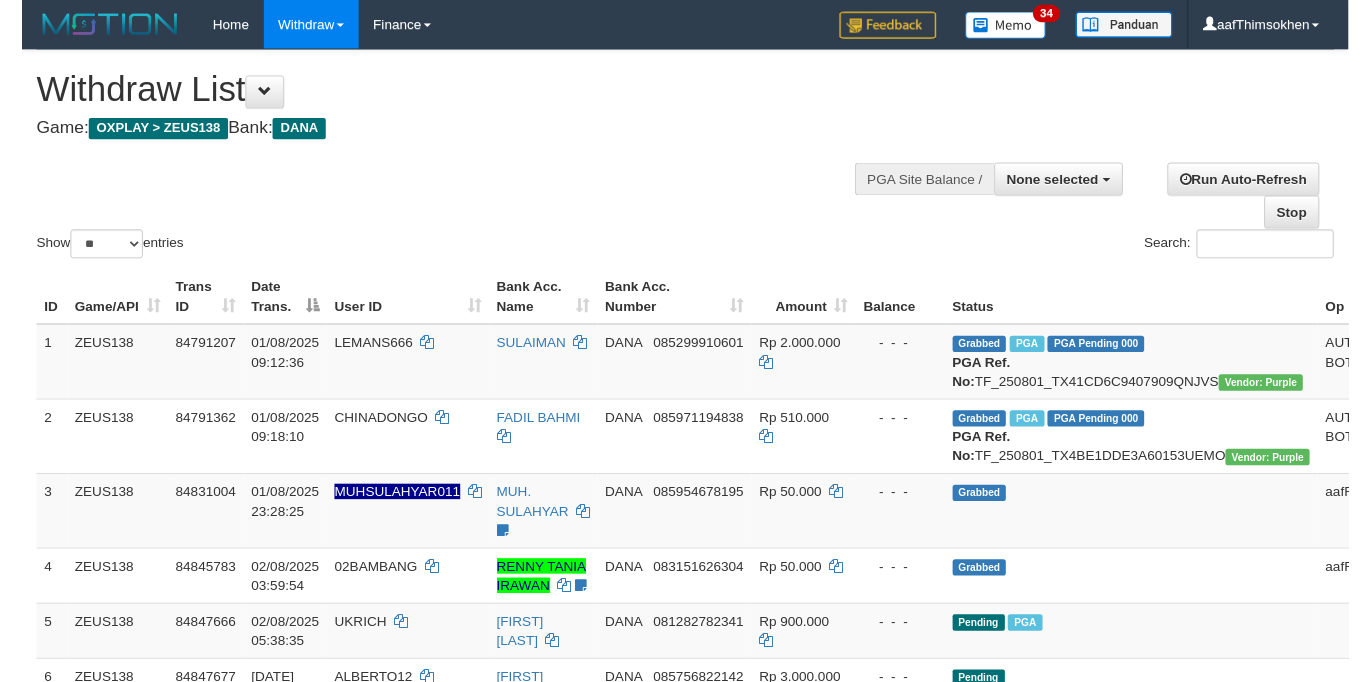 scroll, scrollTop: 358, scrollLeft: 0, axis: vertical 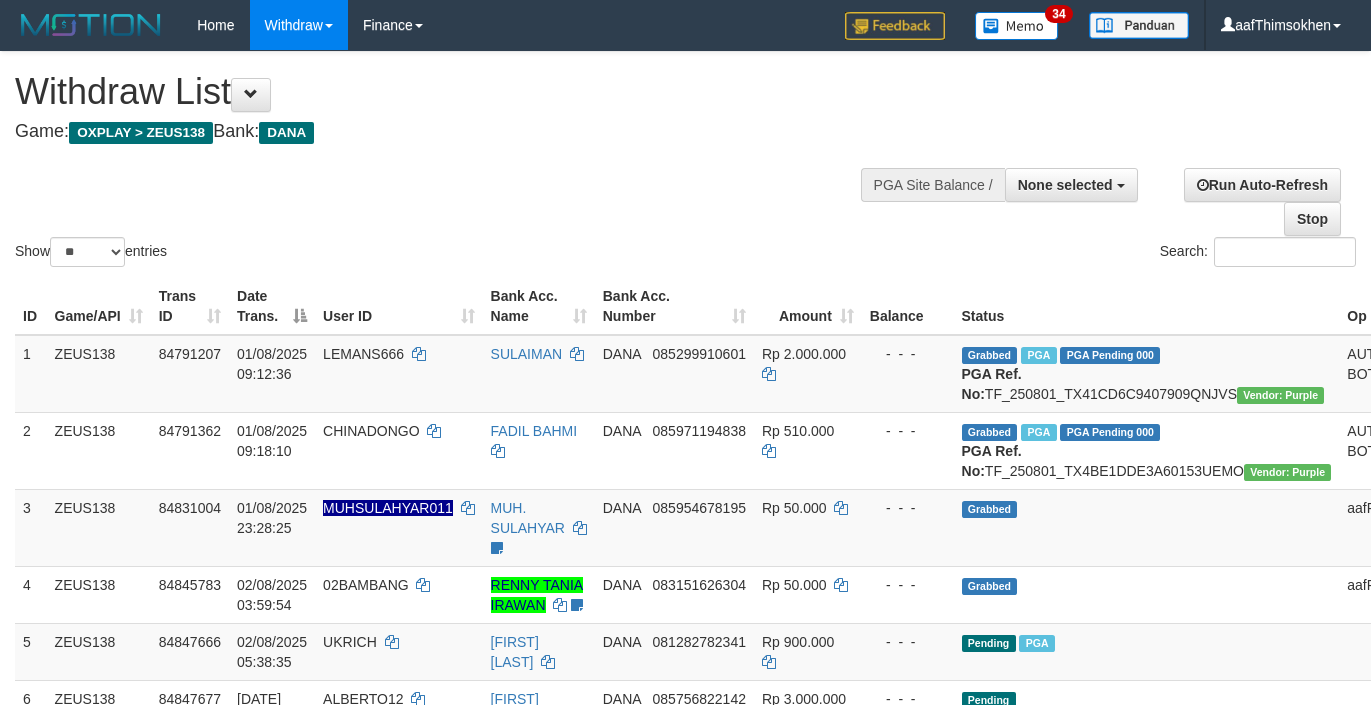 select 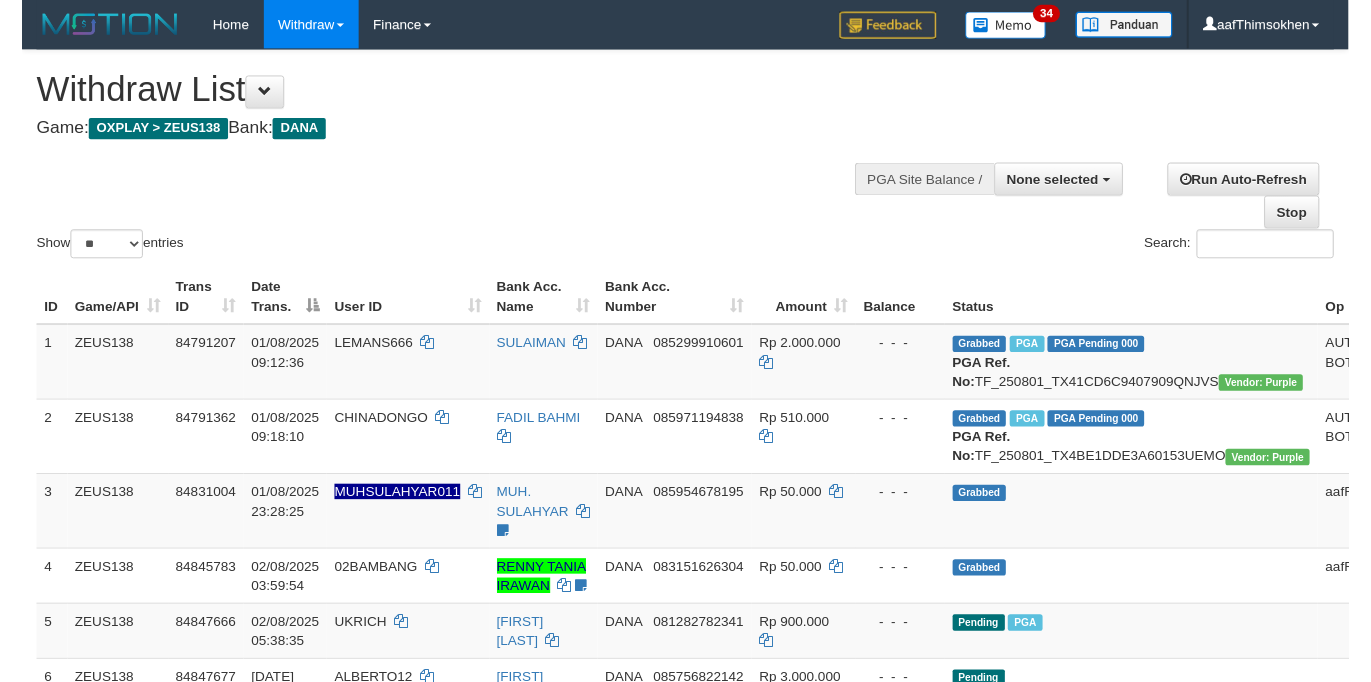 scroll, scrollTop: 358, scrollLeft: 0, axis: vertical 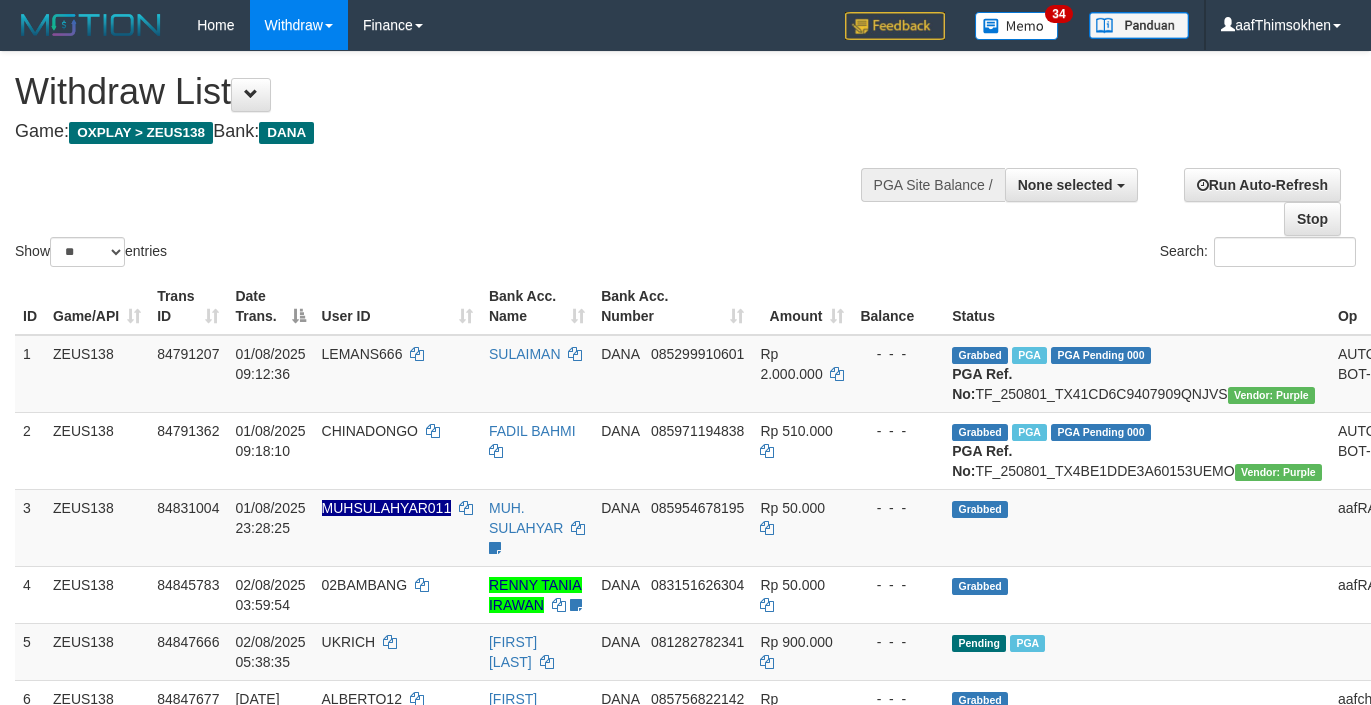 select 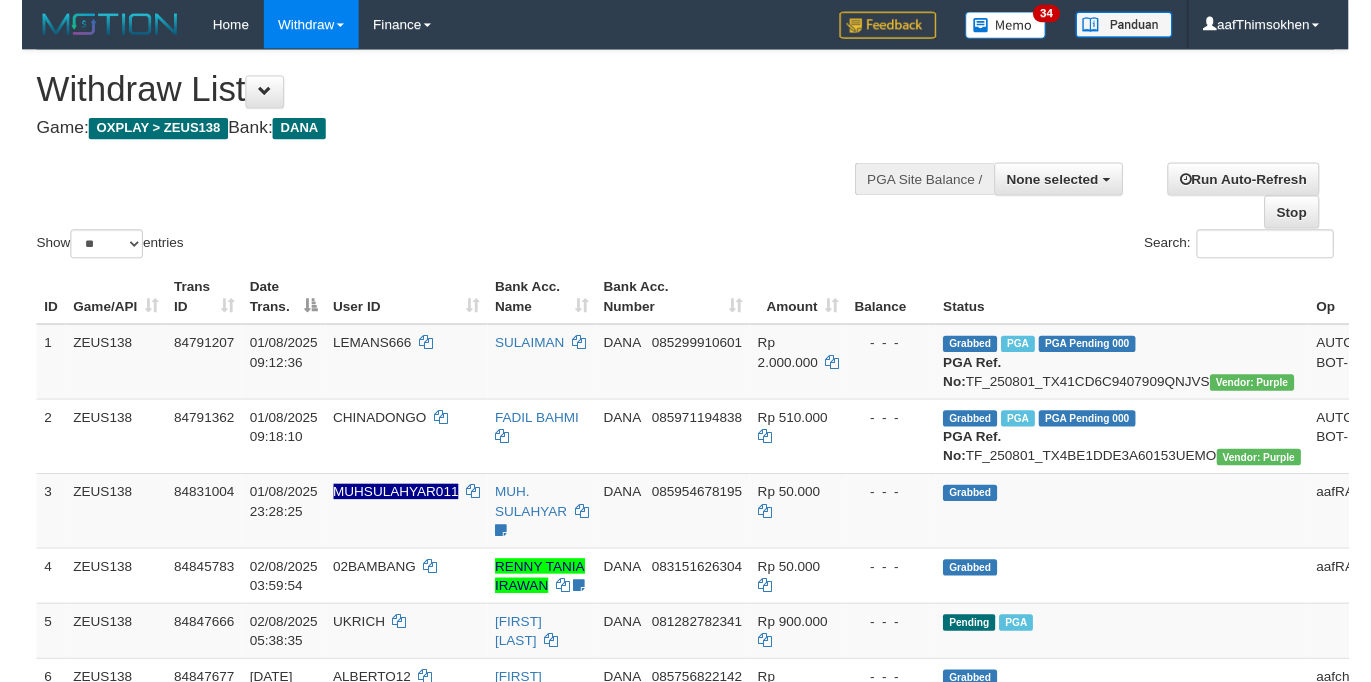 scroll, scrollTop: 358, scrollLeft: 0, axis: vertical 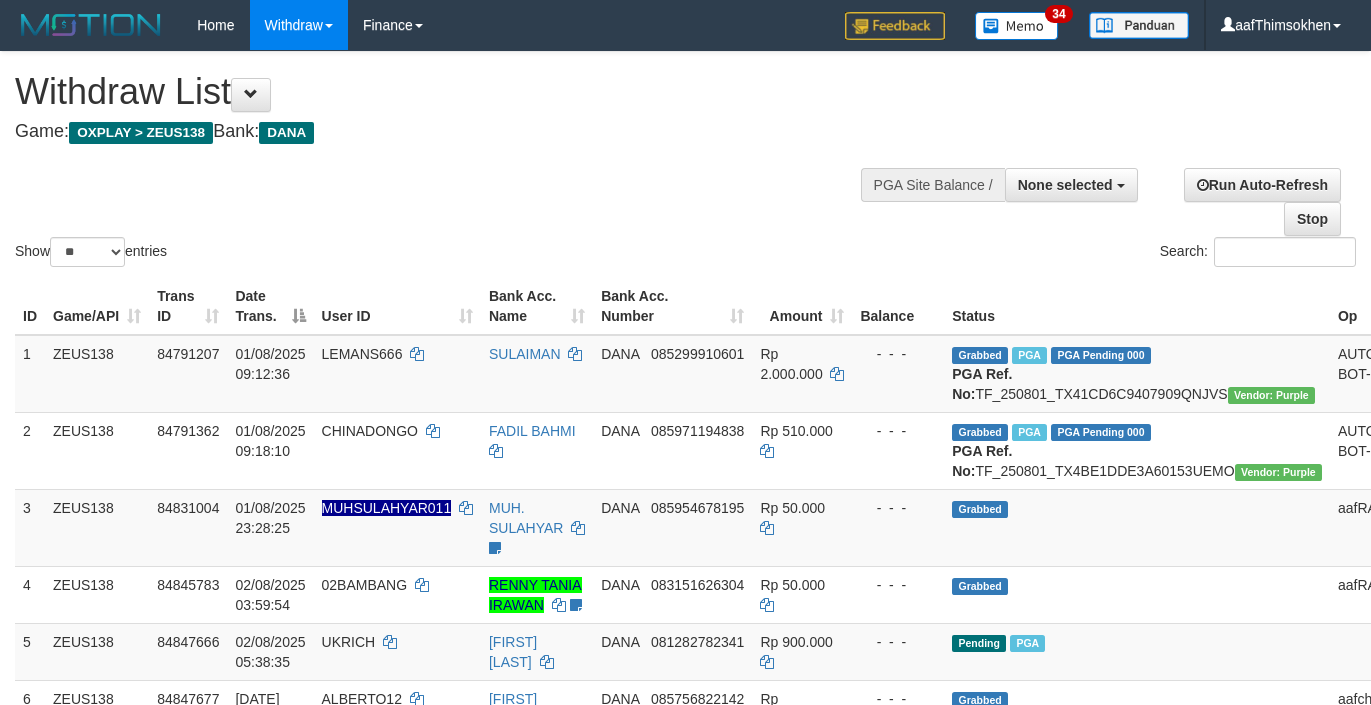 select 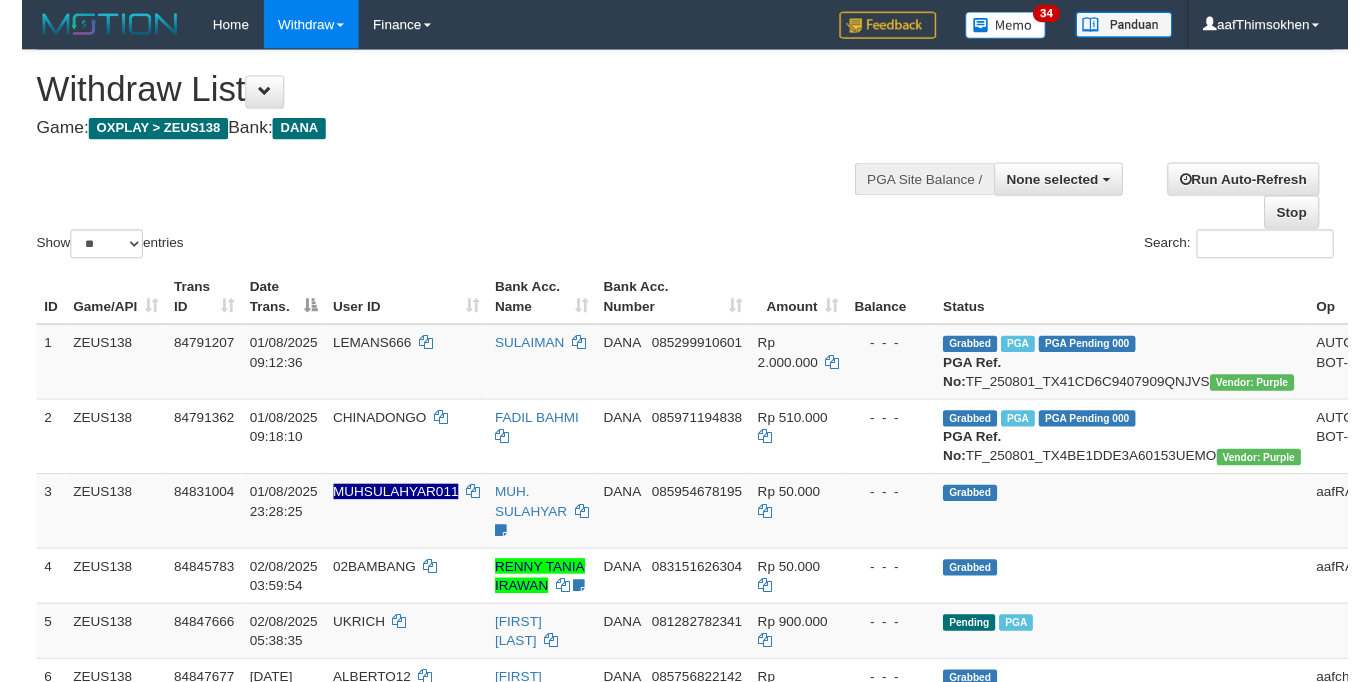 scroll, scrollTop: 358, scrollLeft: 0, axis: vertical 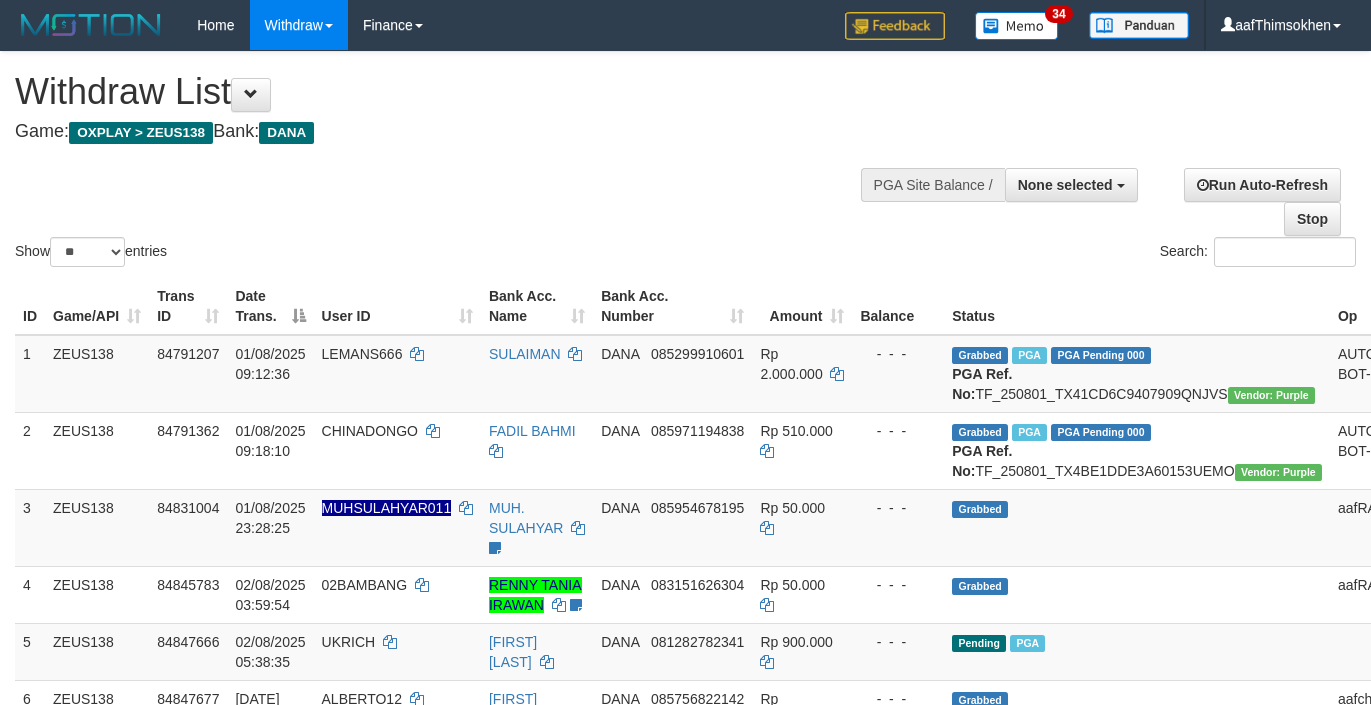 select 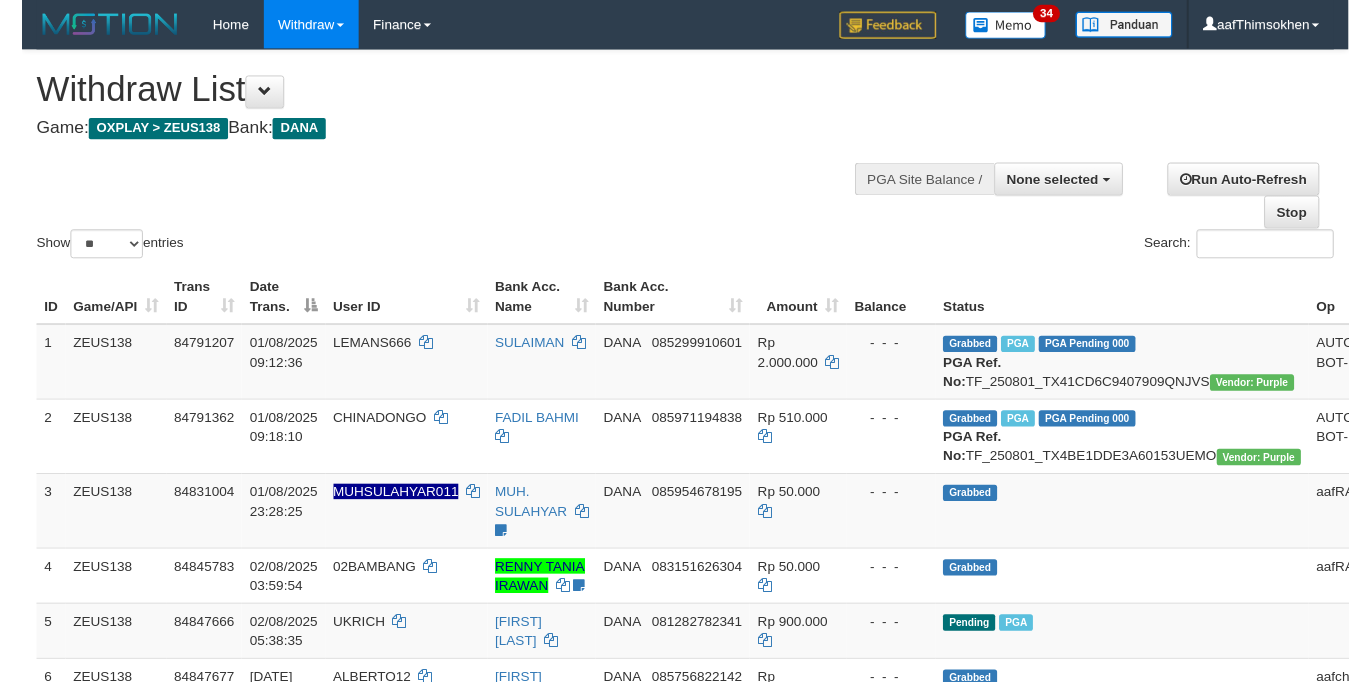 scroll, scrollTop: 358, scrollLeft: 0, axis: vertical 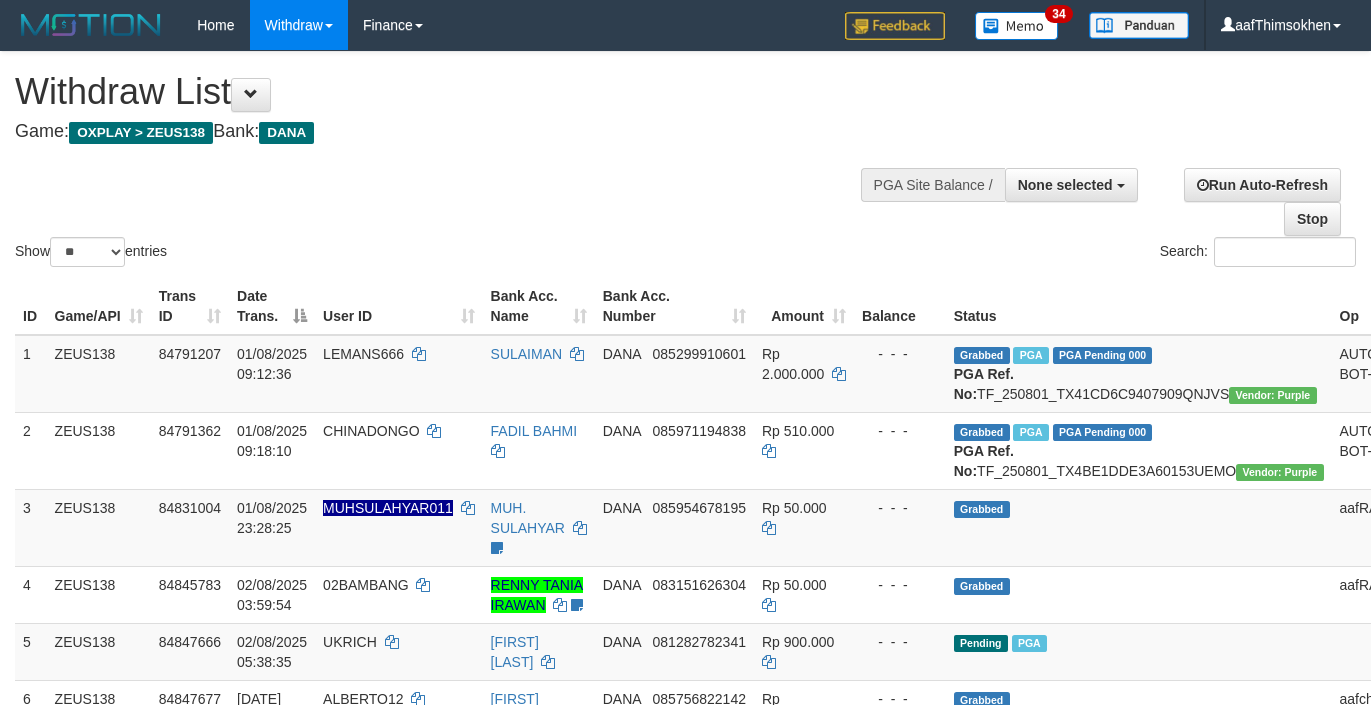 select 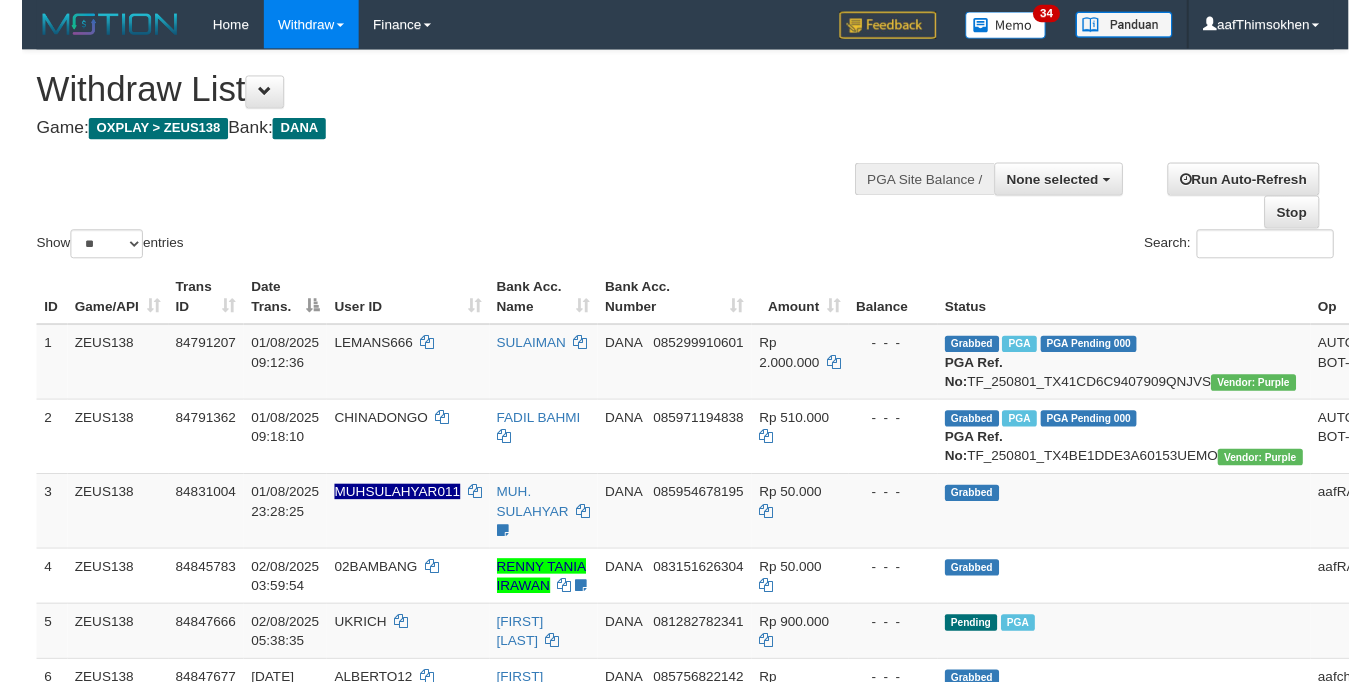 scroll, scrollTop: 358, scrollLeft: 0, axis: vertical 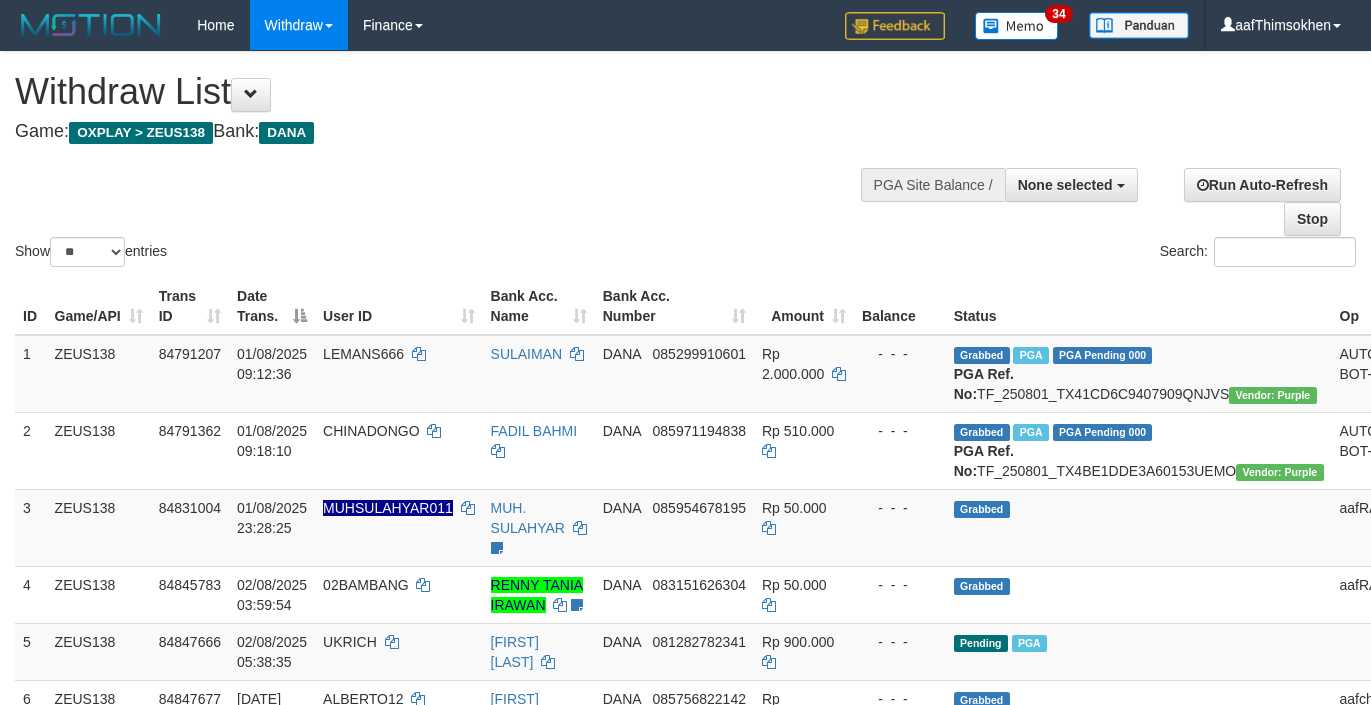 select 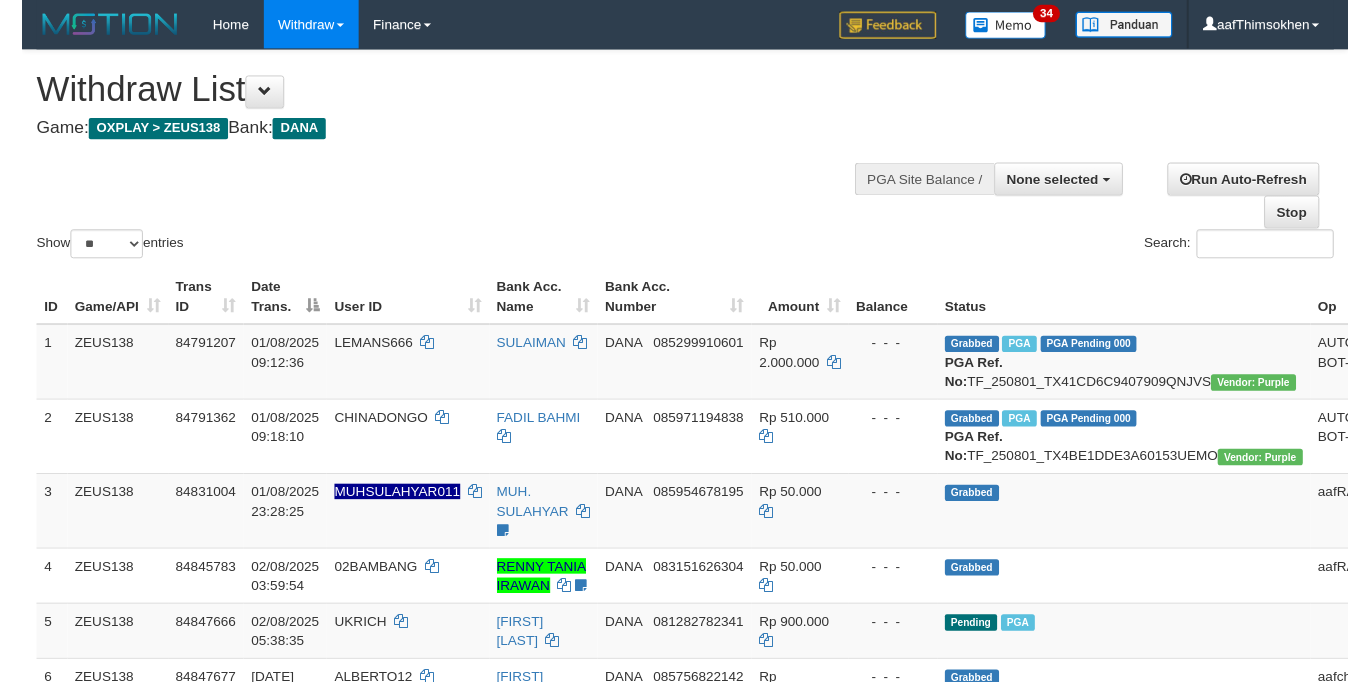 scroll, scrollTop: 358, scrollLeft: 0, axis: vertical 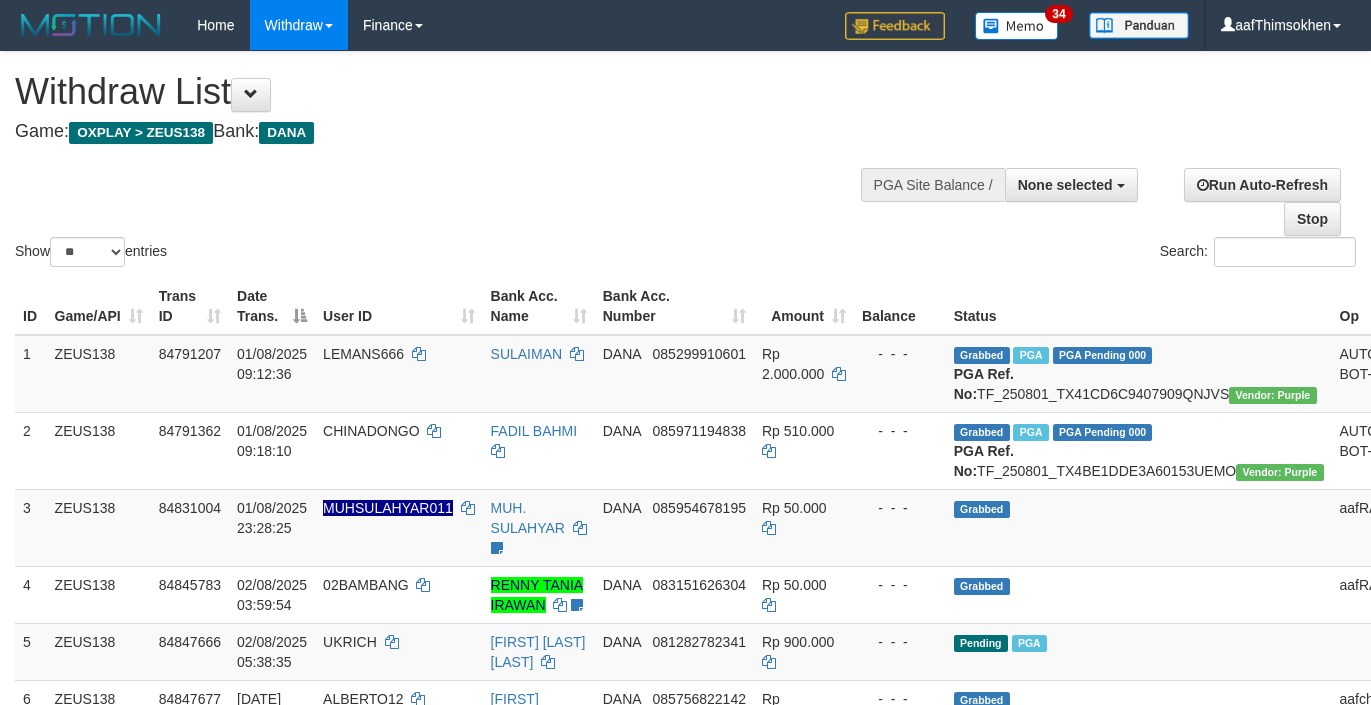 select 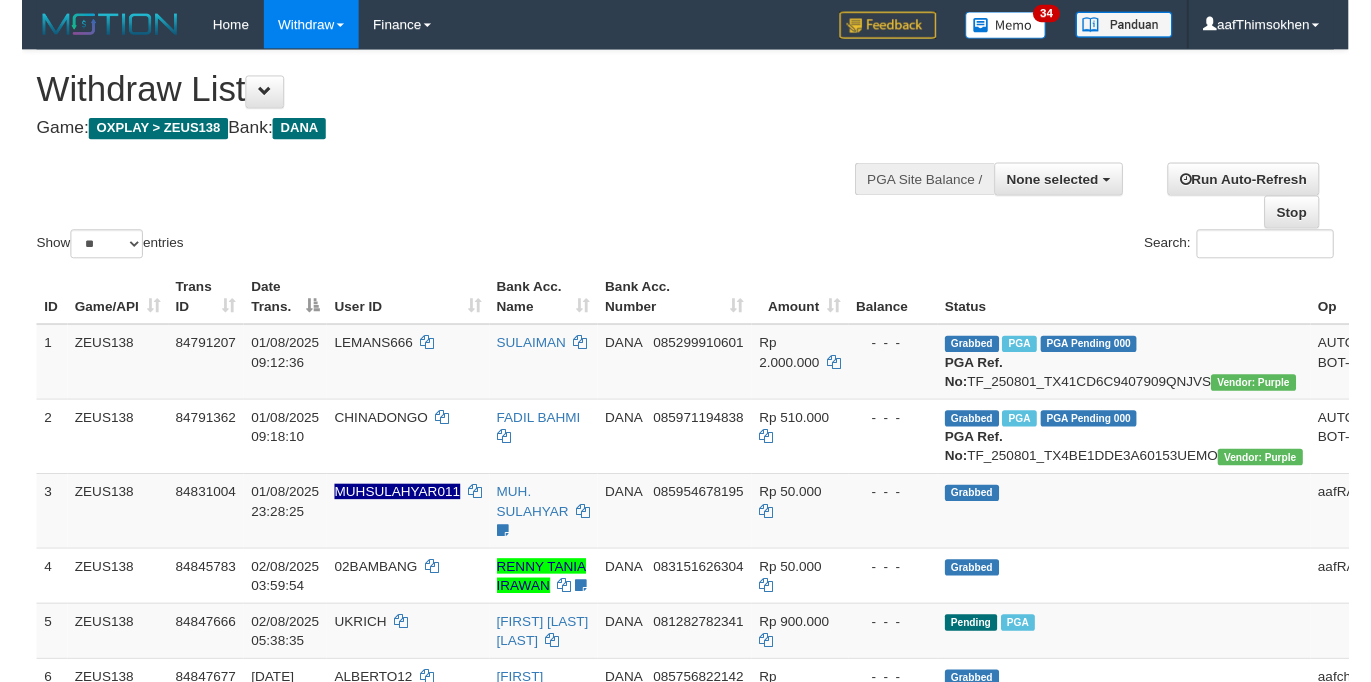 scroll, scrollTop: 358, scrollLeft: 0, axis: vertical 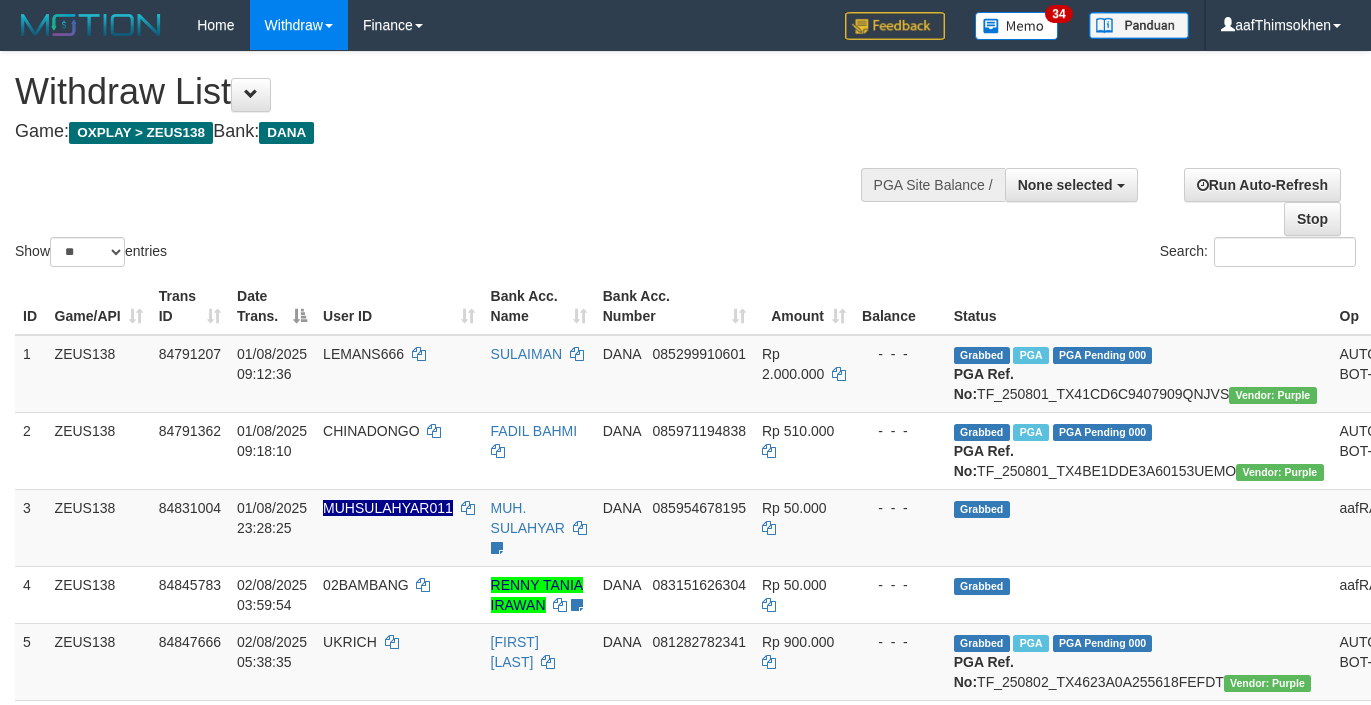 select 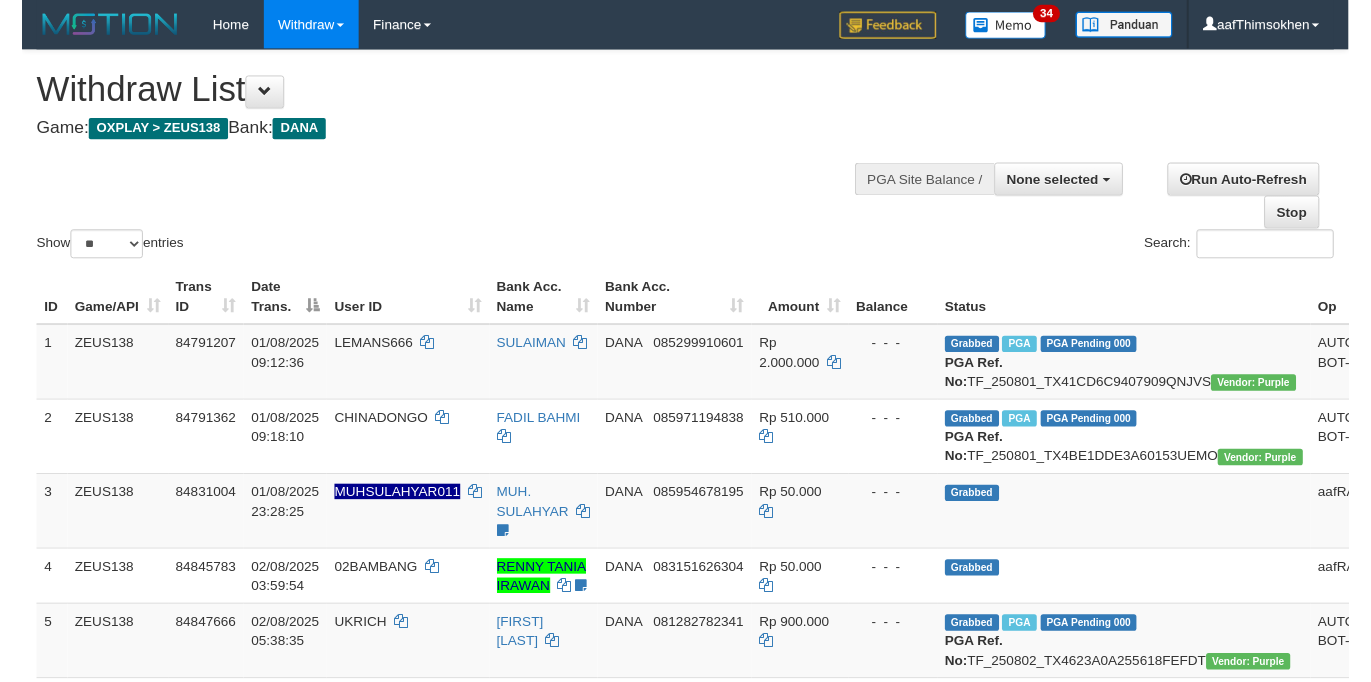 scroll, scrollTop: 358, scrollLeft: 0, axis: vertical 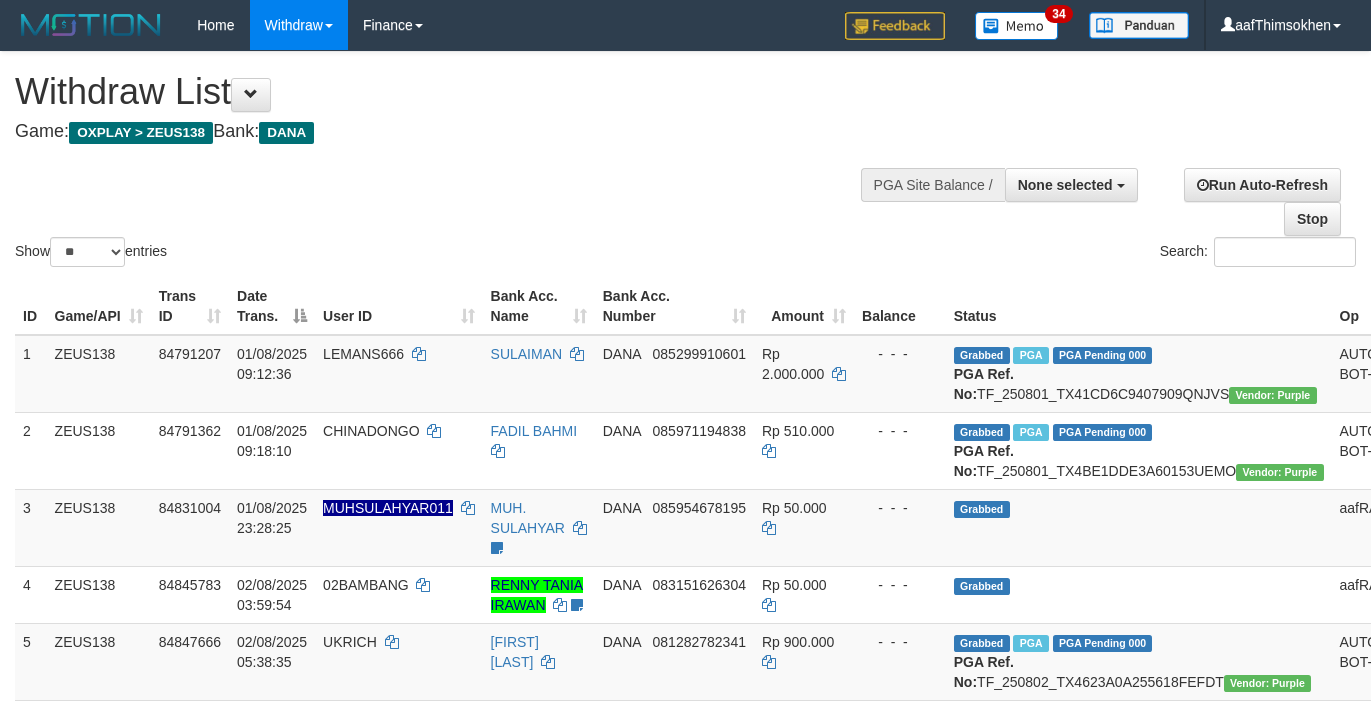 select 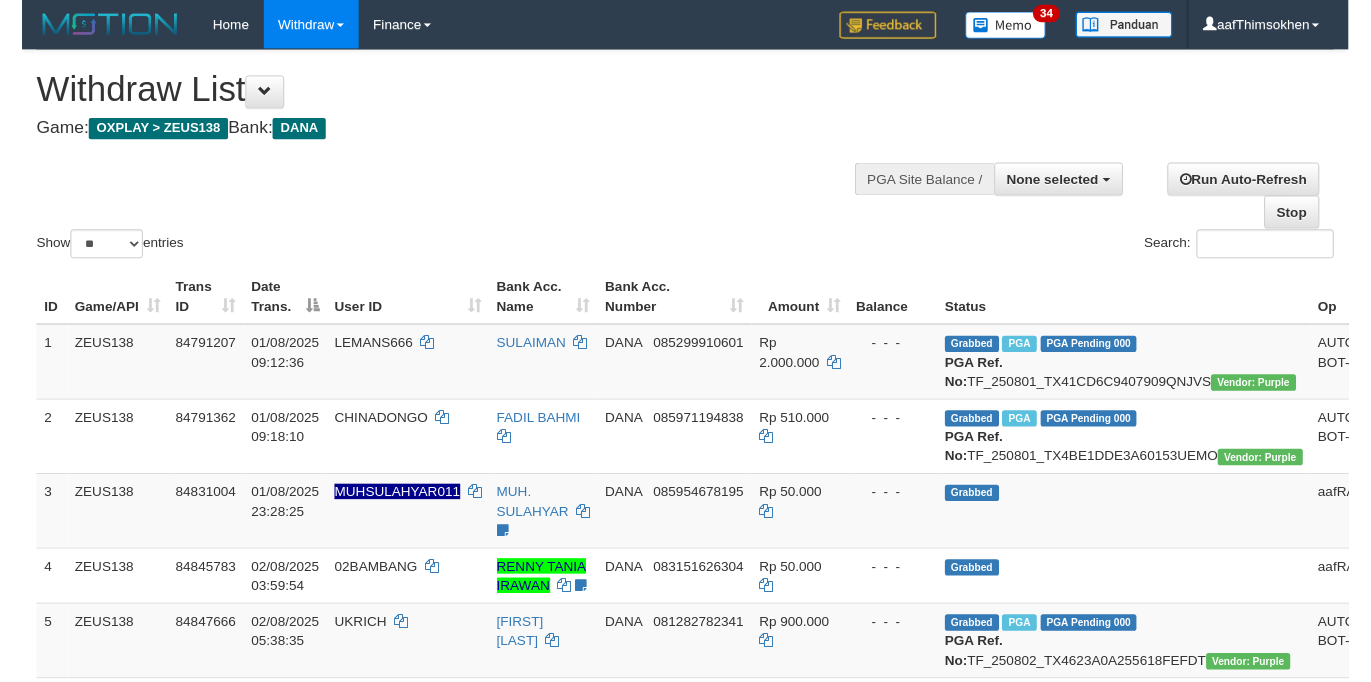 scroll, scrollTop: 358, scrollLeft: 0, axis: vertical 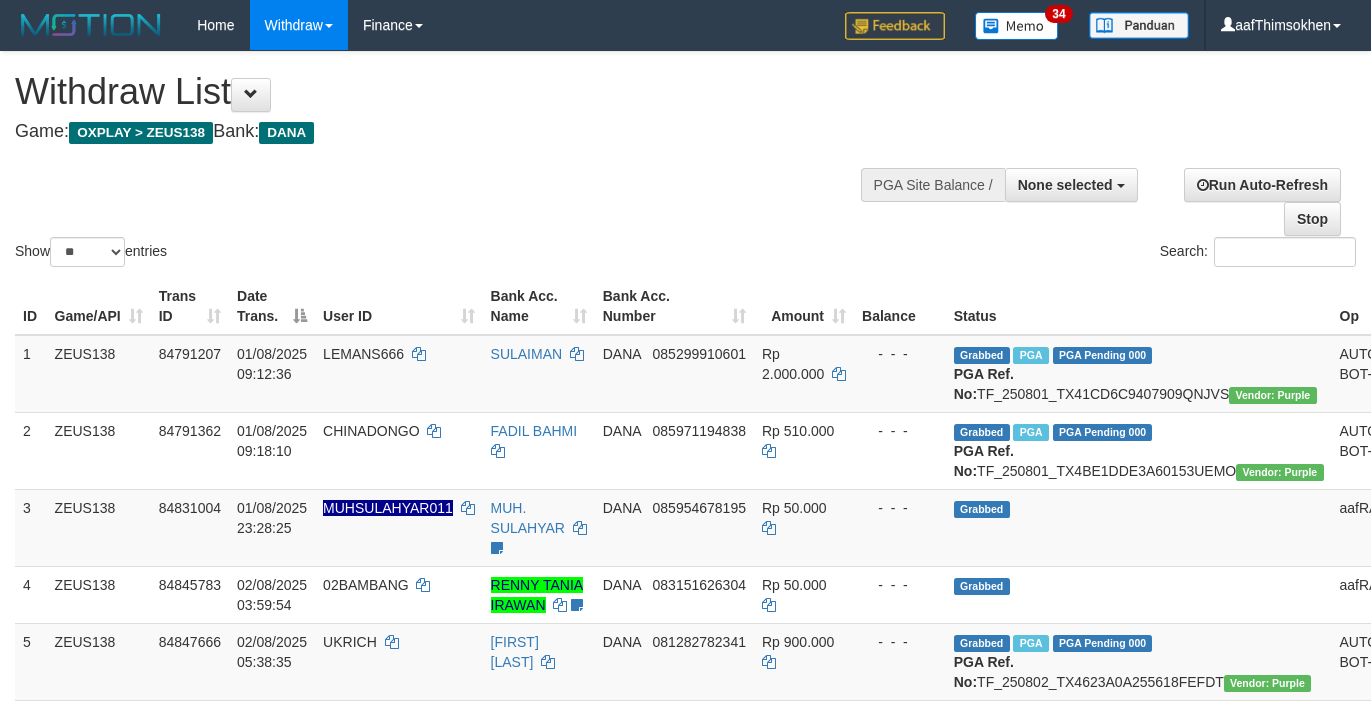 select 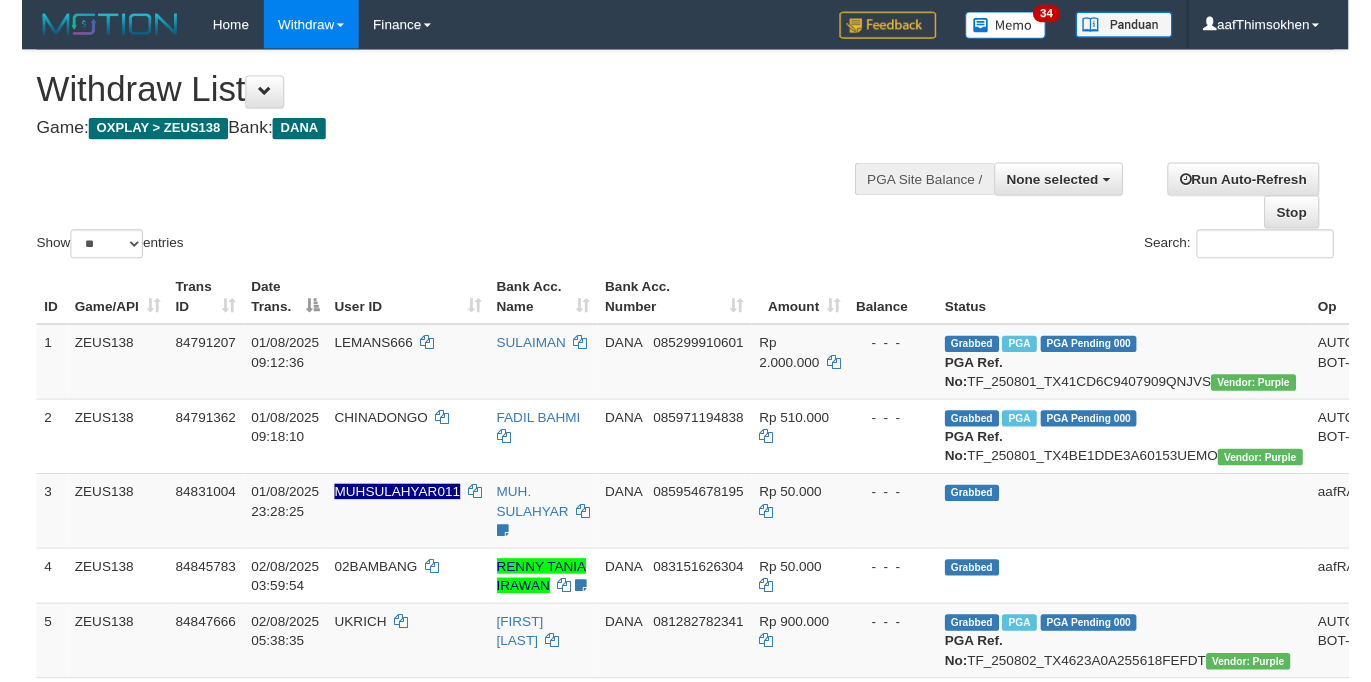 scroll, scrollTop: 358, scrollLeft: 0, axis: vertical 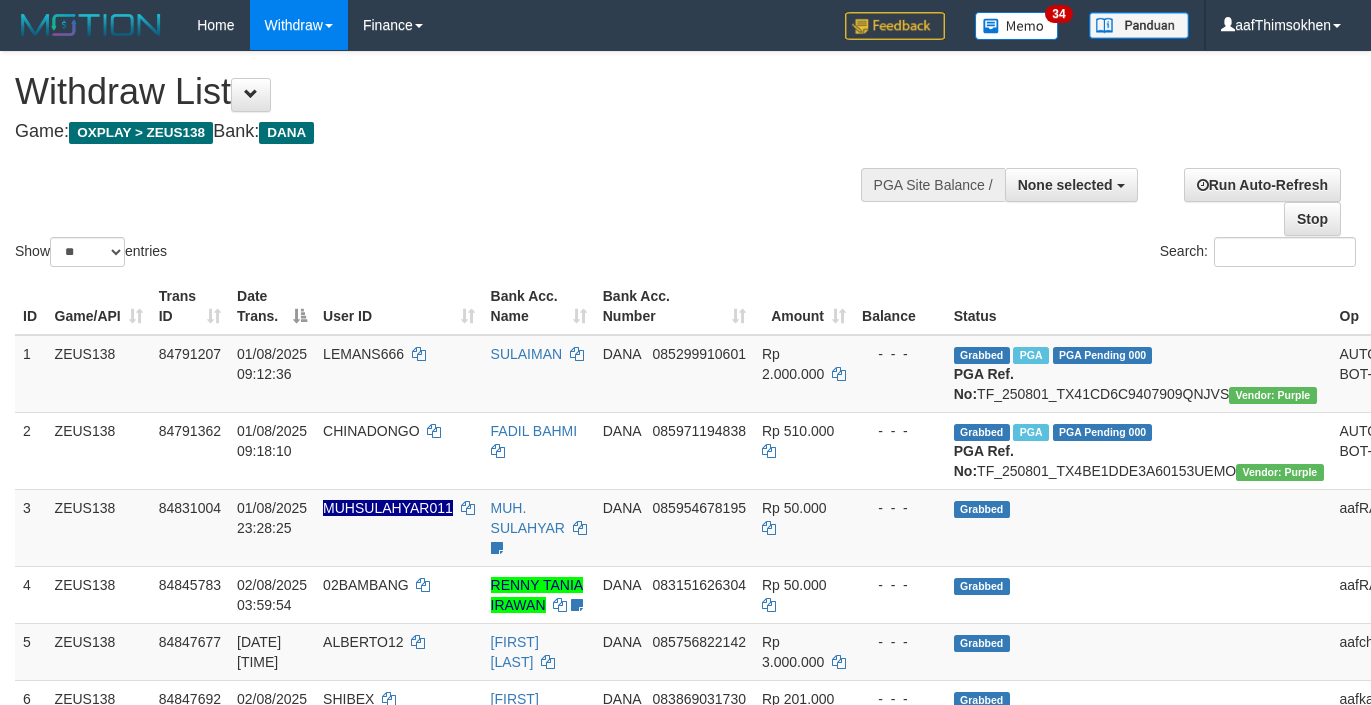 select 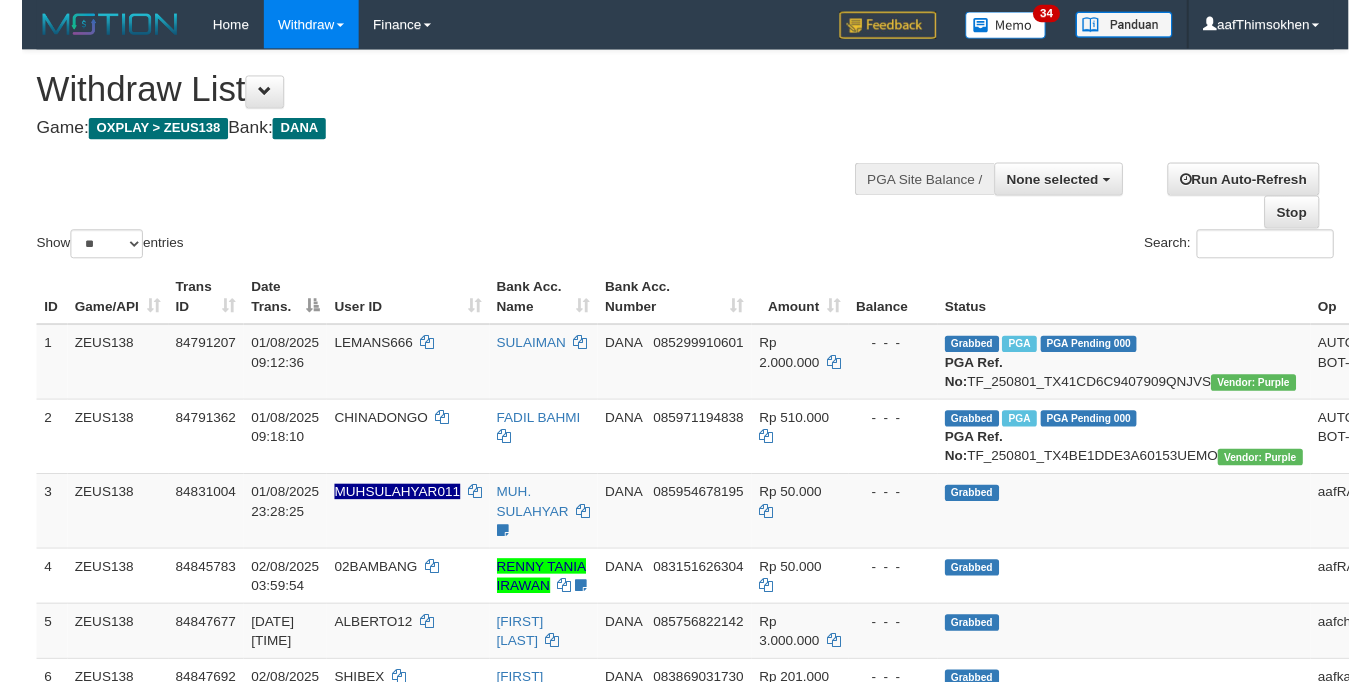 scroll, scrollTop: 358, scrollLeft: 0, axis: vertical 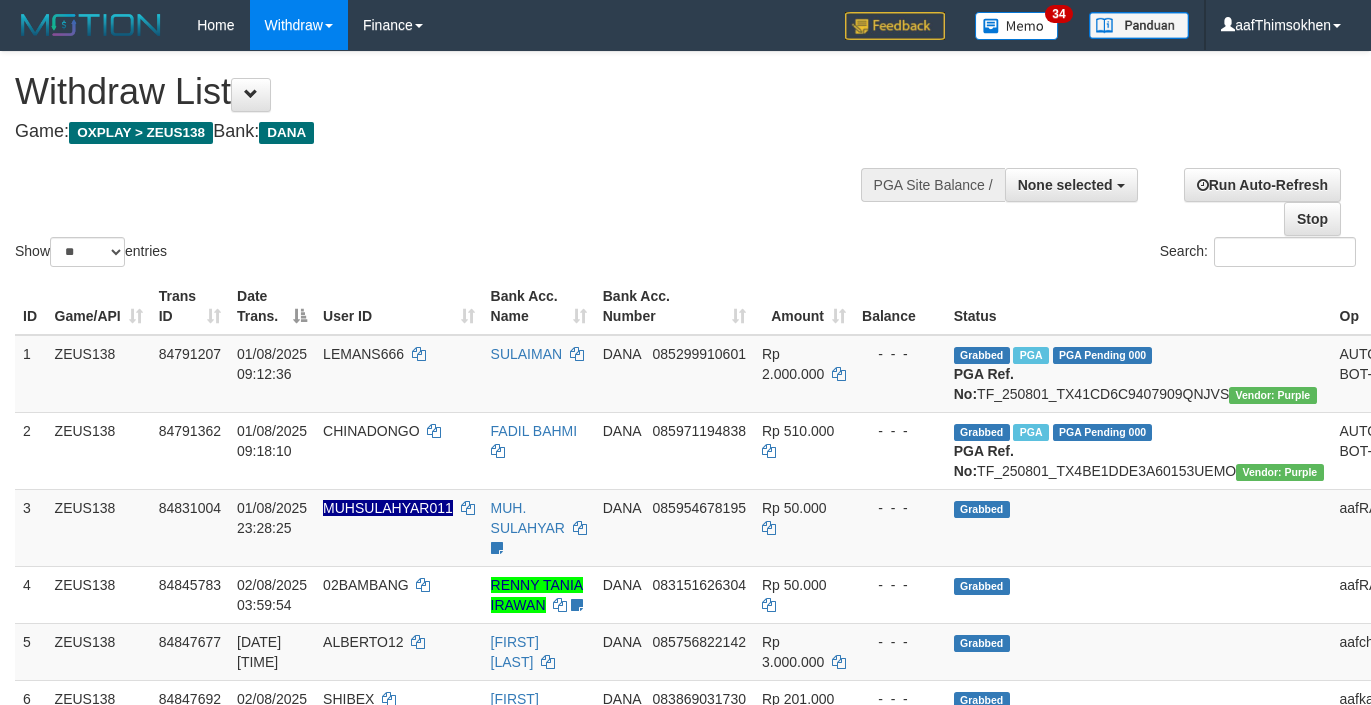 select 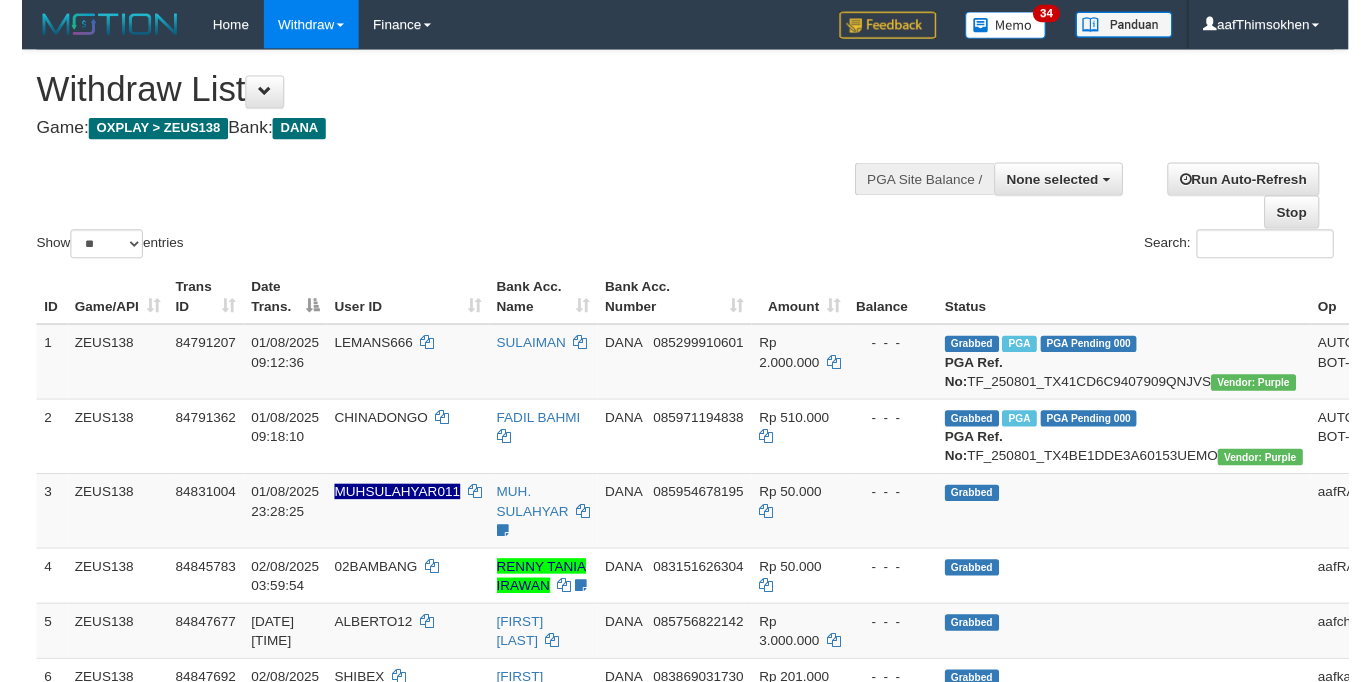 scroll, scrollTop: 358, scrollLeft: 0, axis: vertical 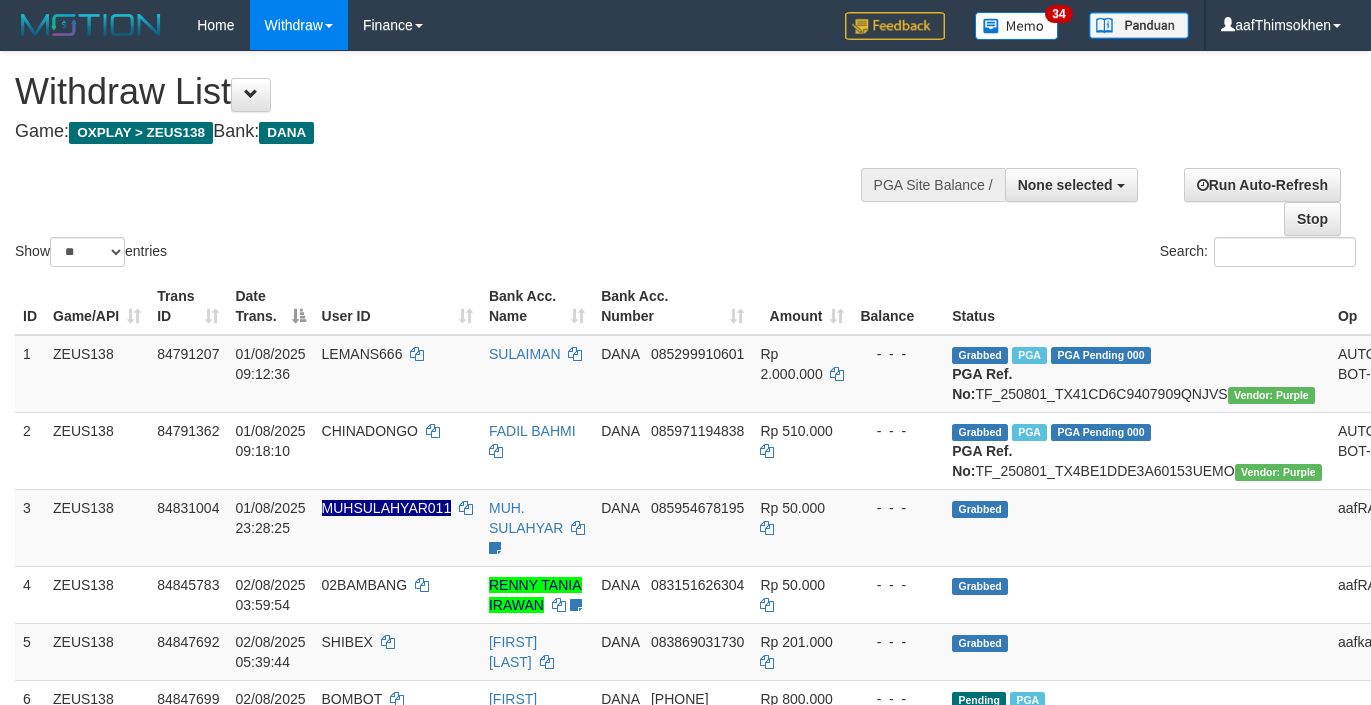 select 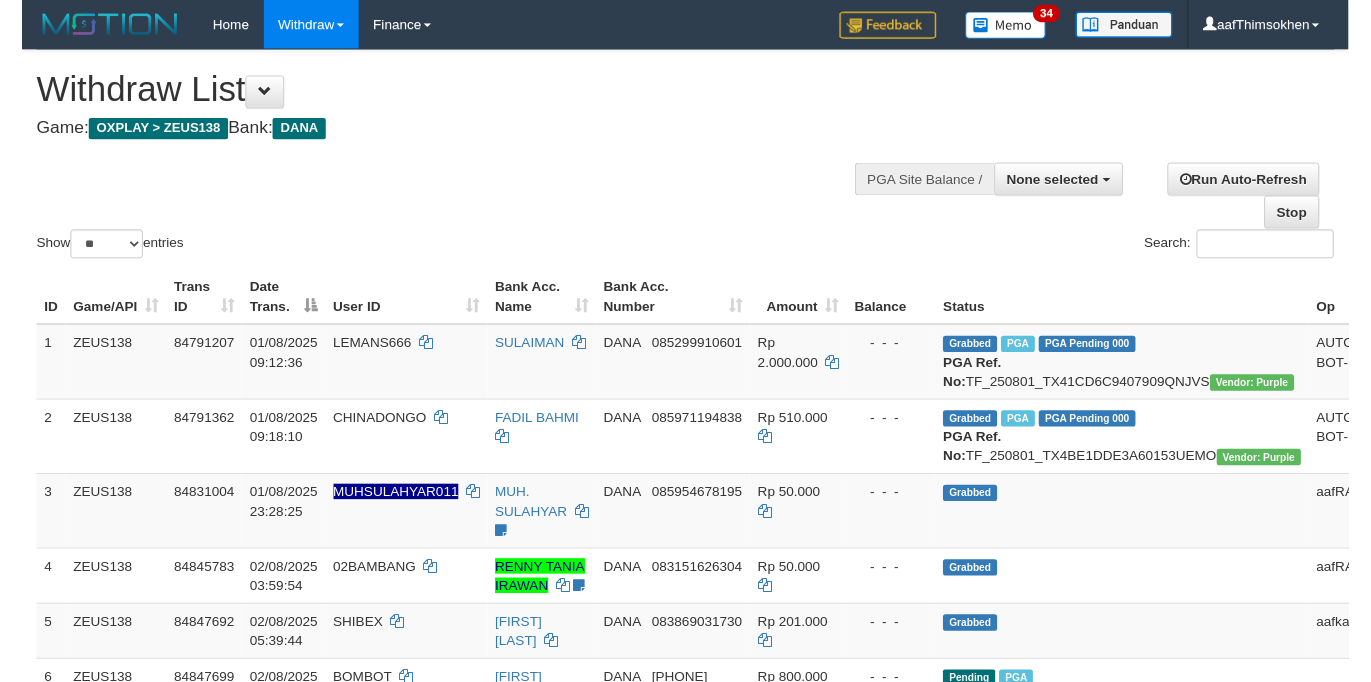 scroll, scrollTop: 358, scrollLeft: 0, axis: vertical 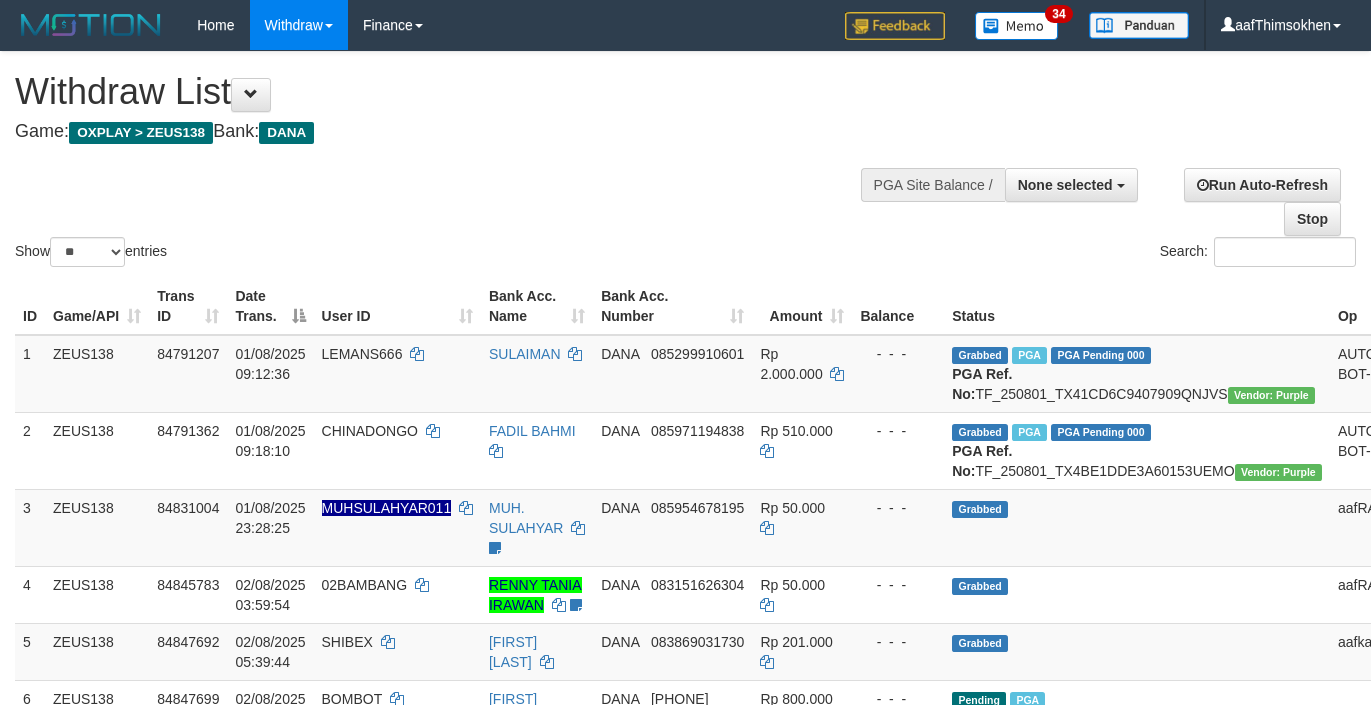 select 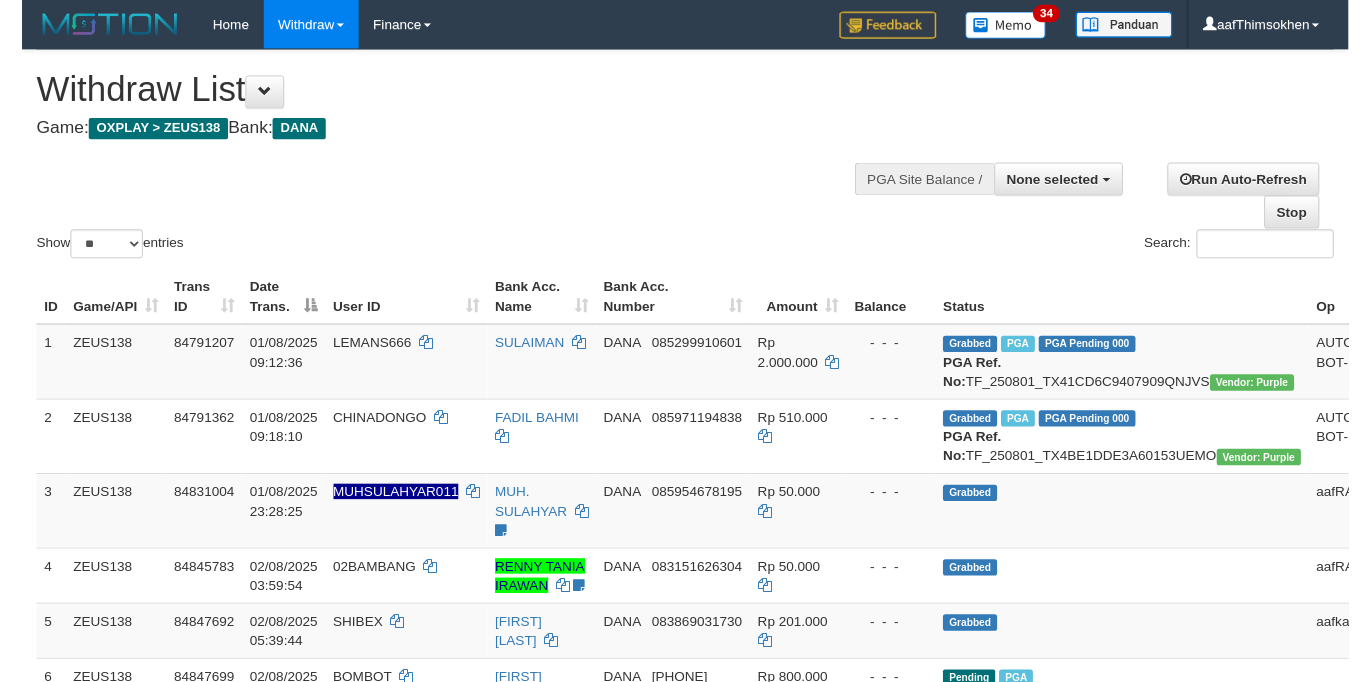 scroll, scrollTop: 358, scrollLeft: 0, axis: vertical 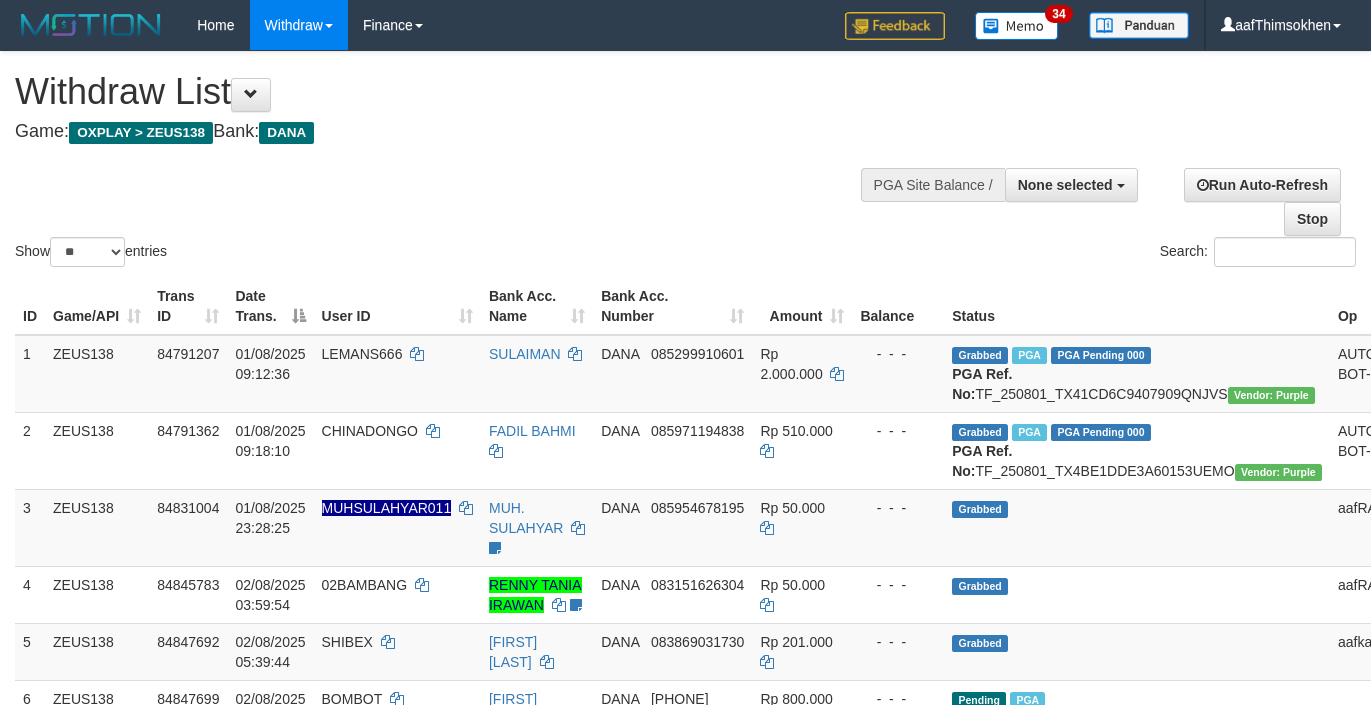 select 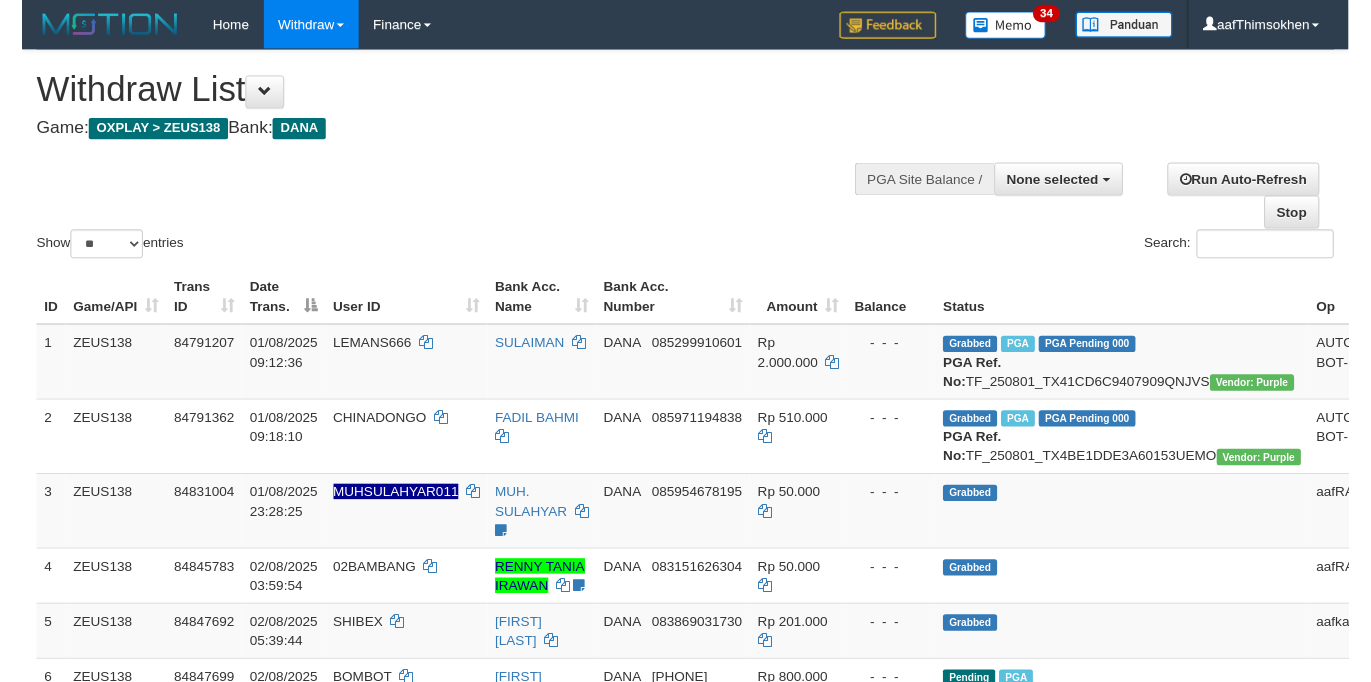 scroll, scrollTop: 358, scrollLeft: 0, axis: vertical 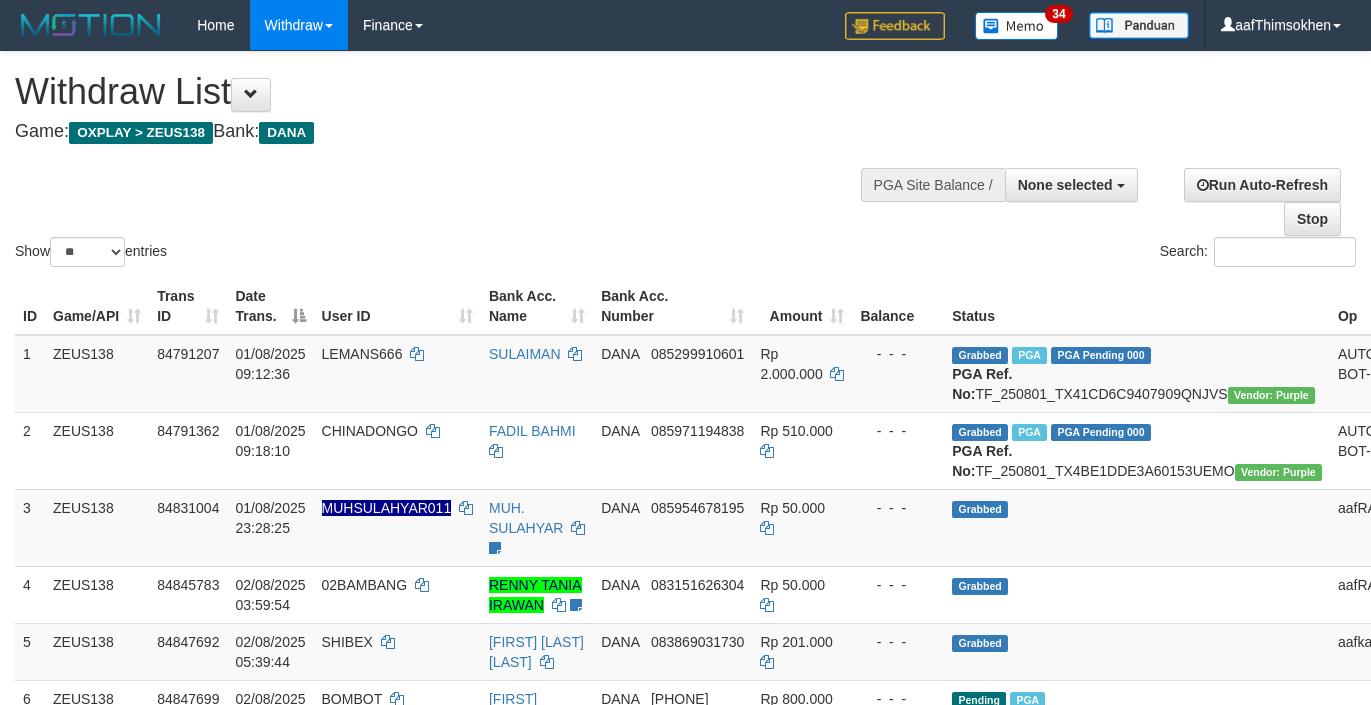 select 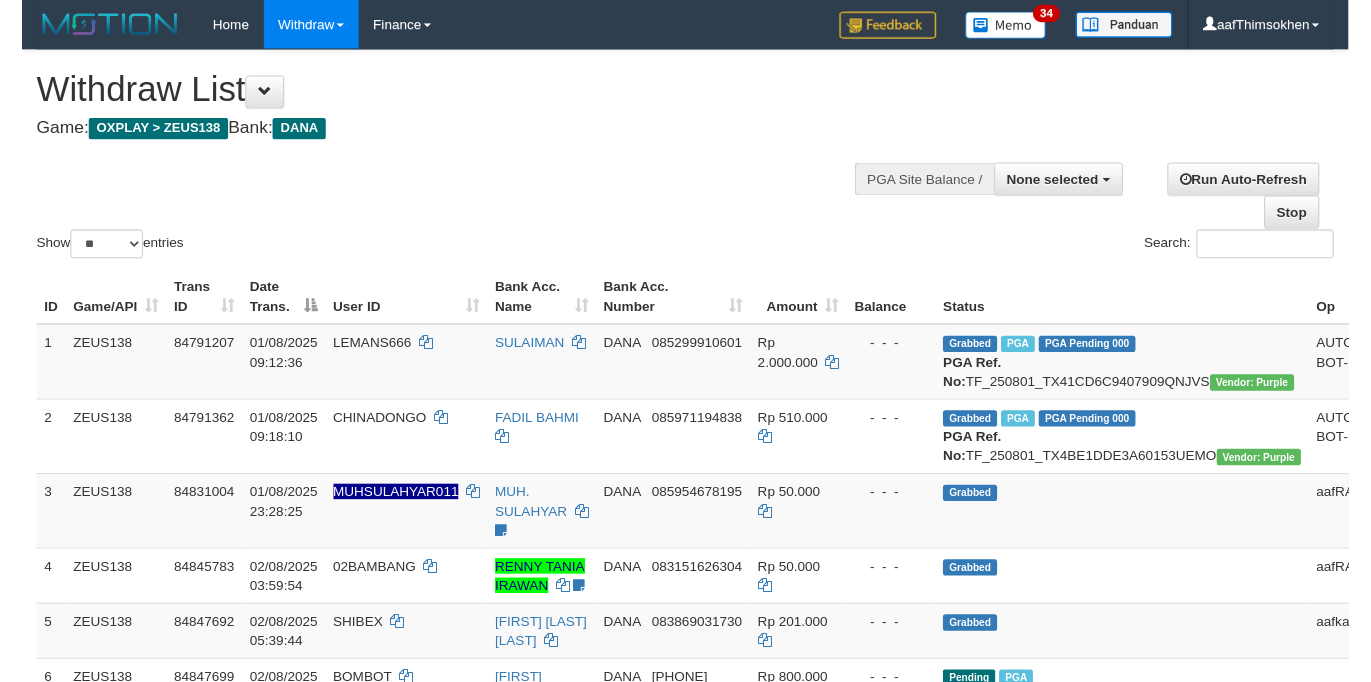 scroll, scrollTop: 358, scrollLeft: 0, axis: vertical 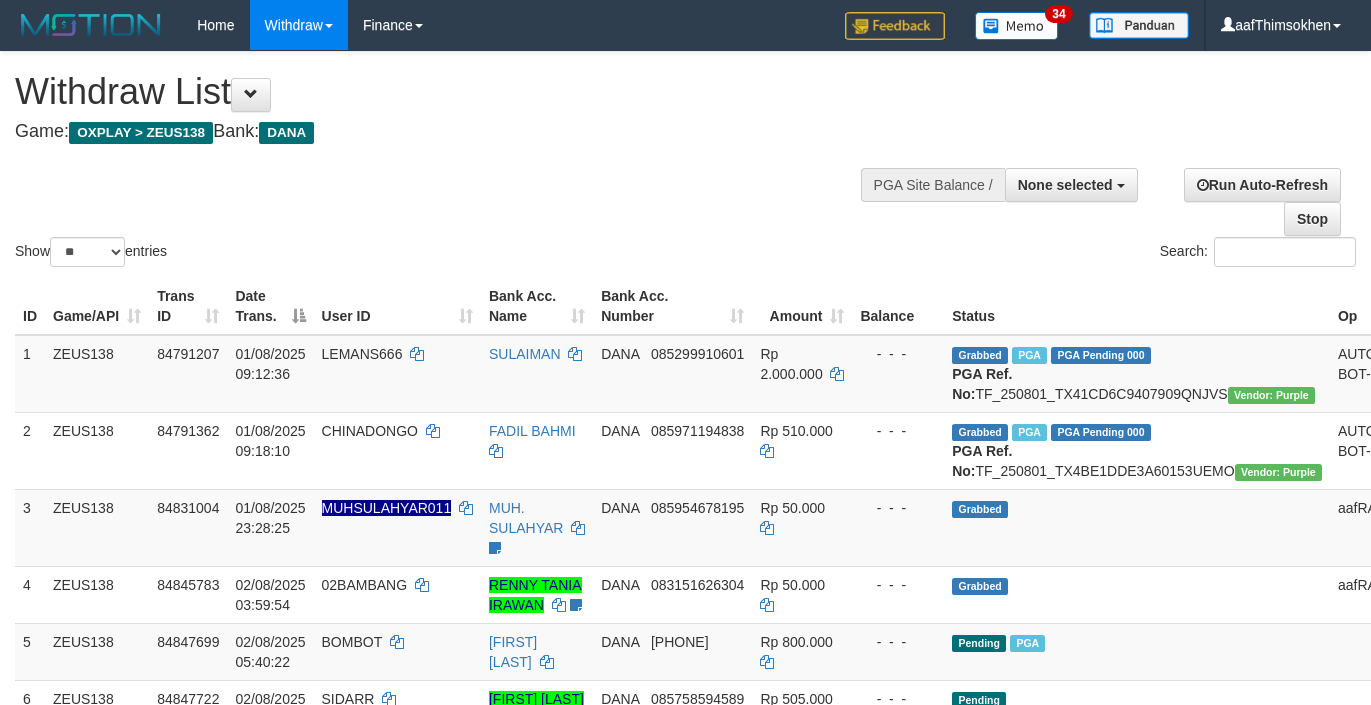 select 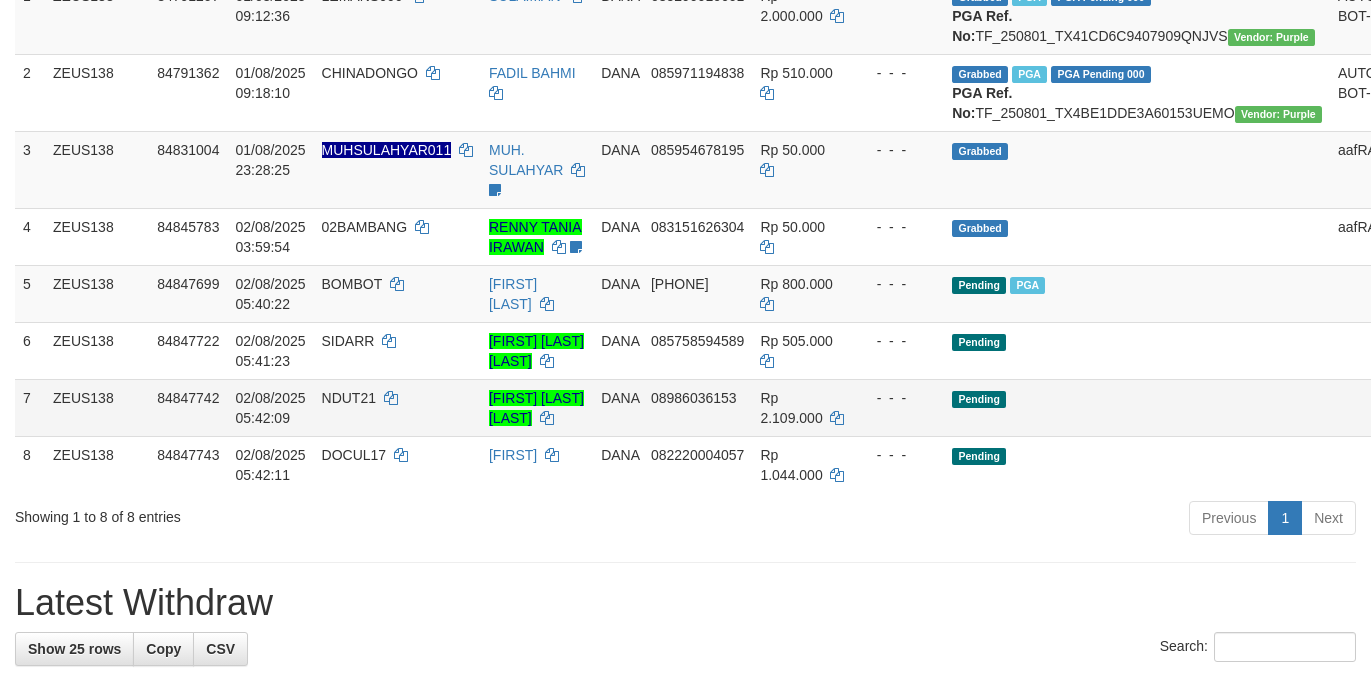 scroll, scrollTop: 358, scrollLeft: 0, axis: vertical 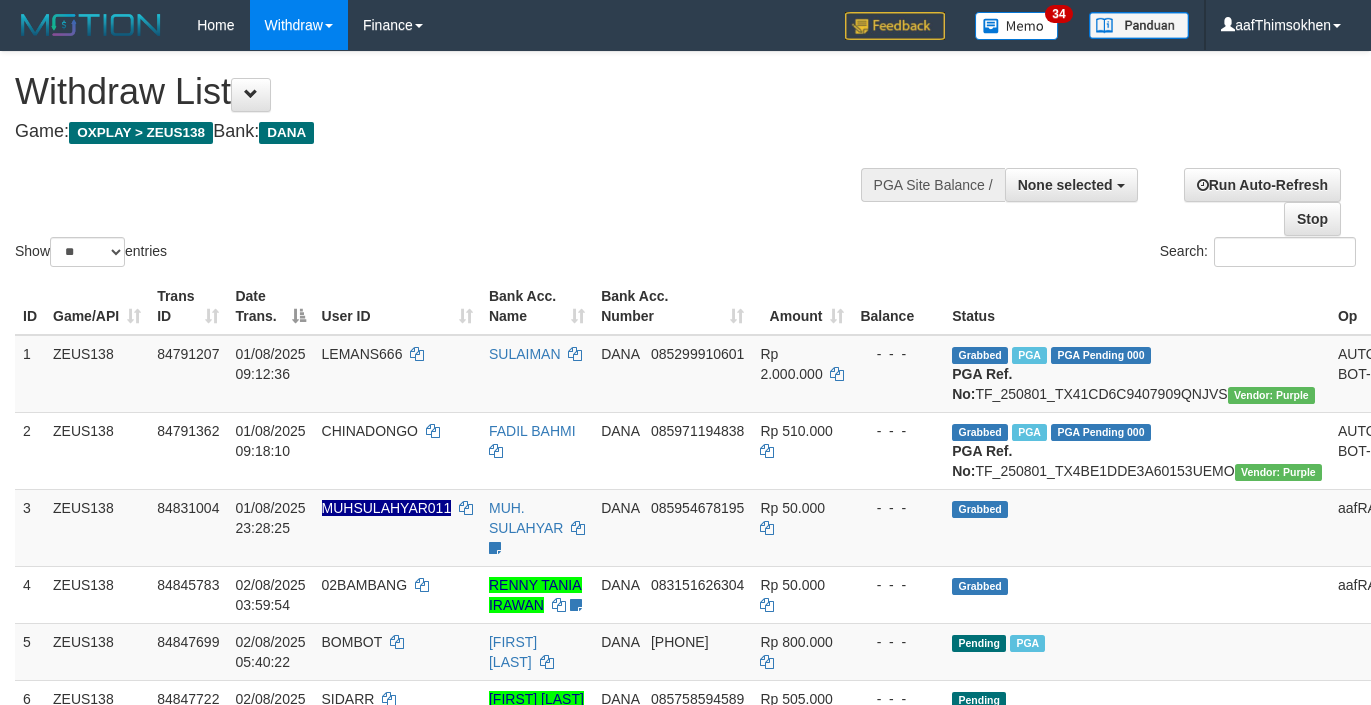 select 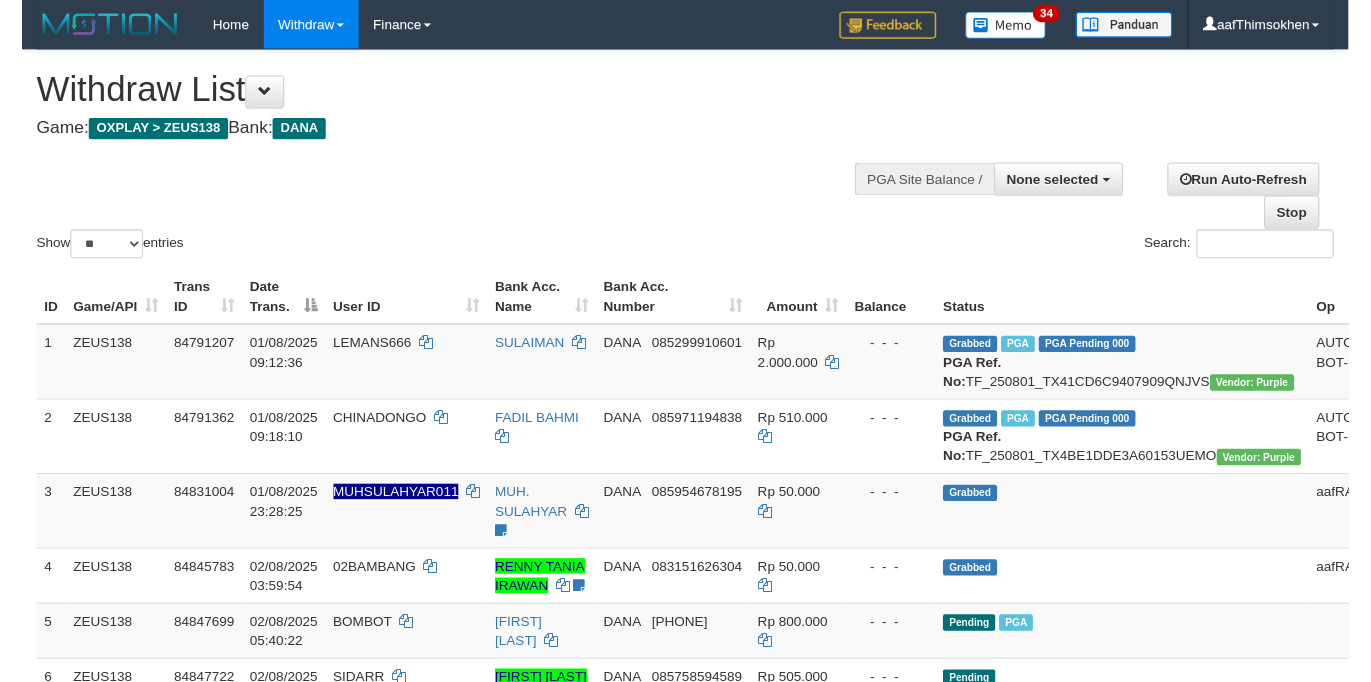 scroll, scrollTop: 358, scrollLeft: 0, axis: vertical 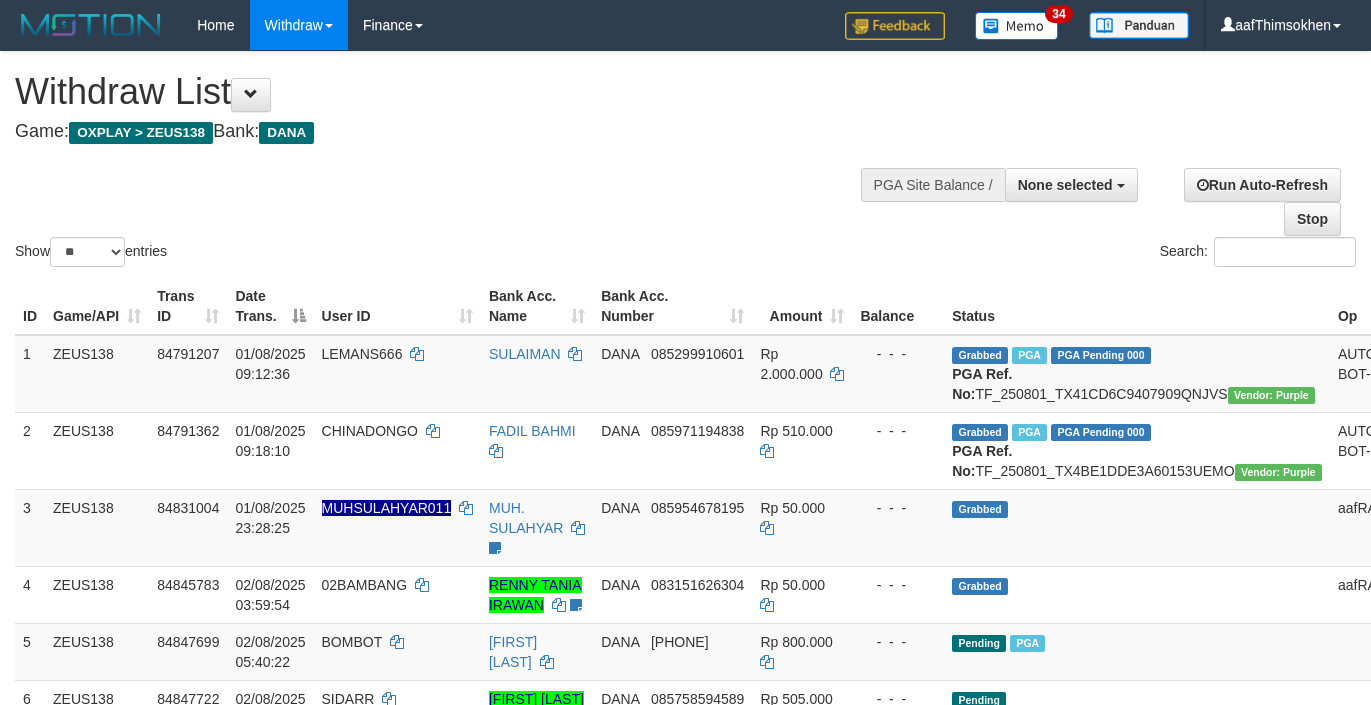 select 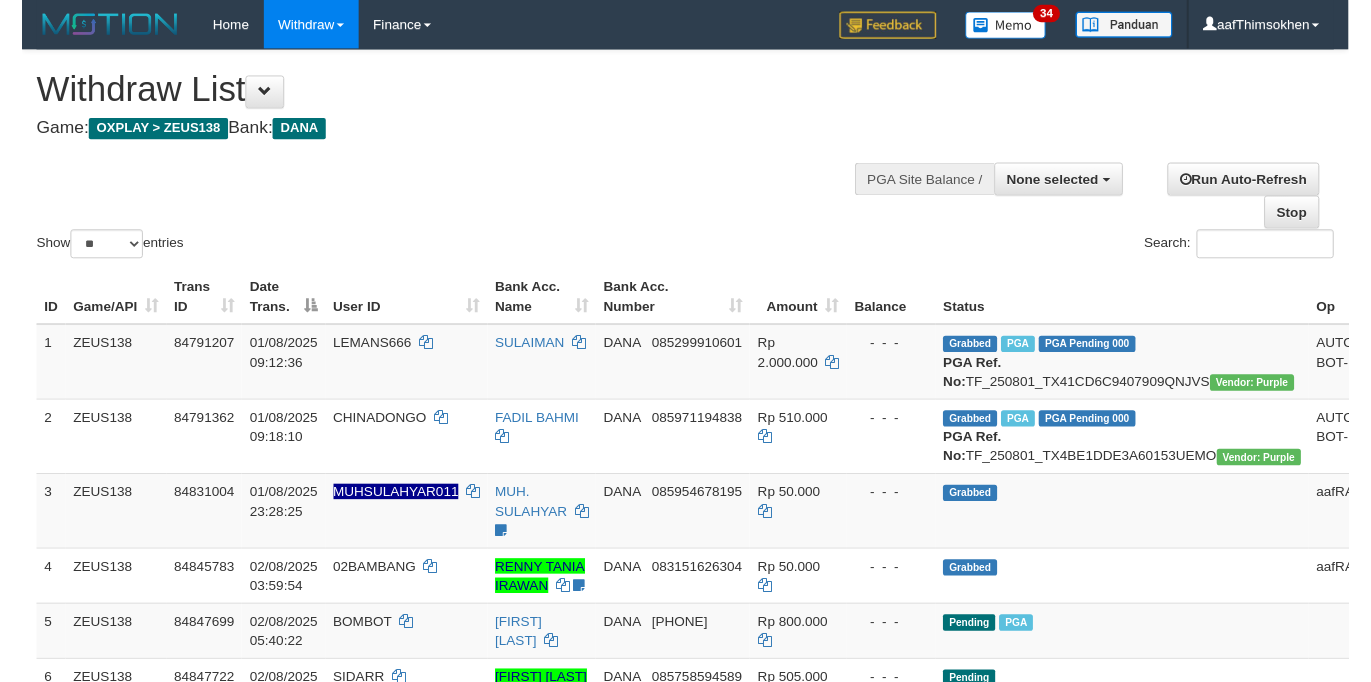 scroll, scrollTop: 358, scrollLeft: 0, axis: vertical 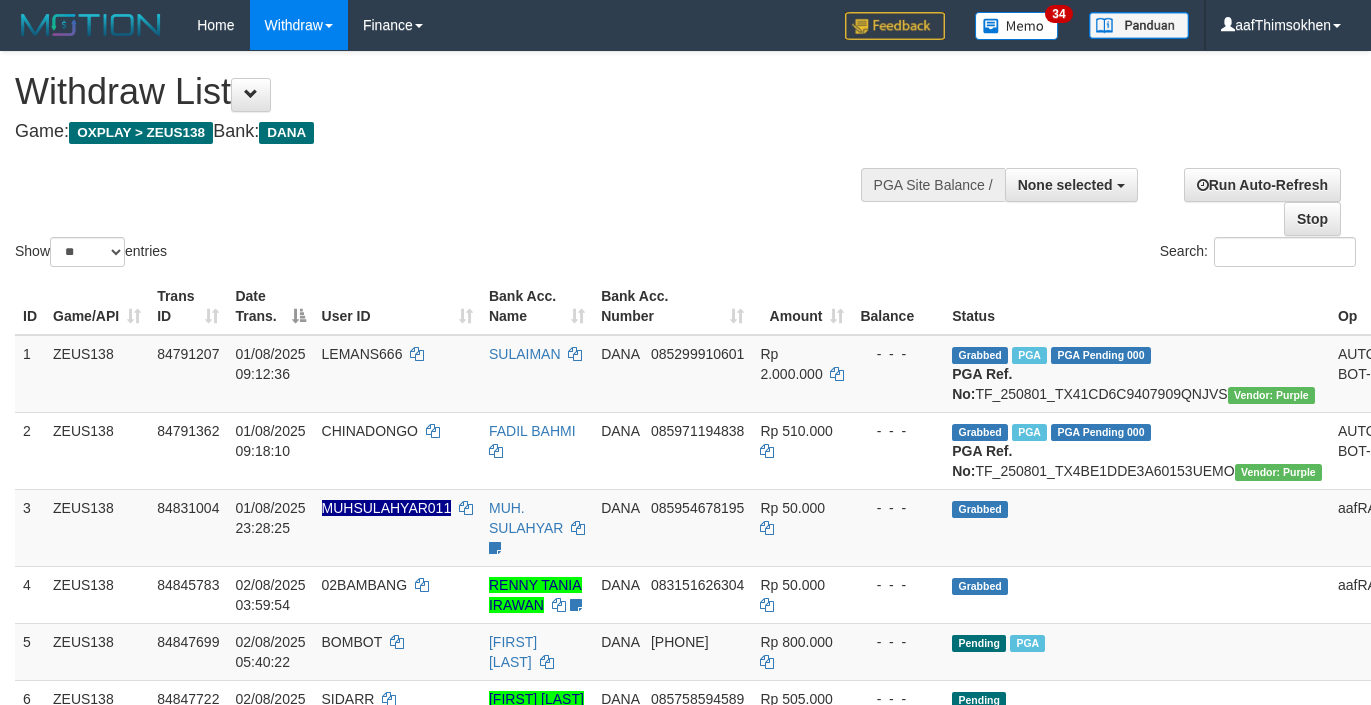 select 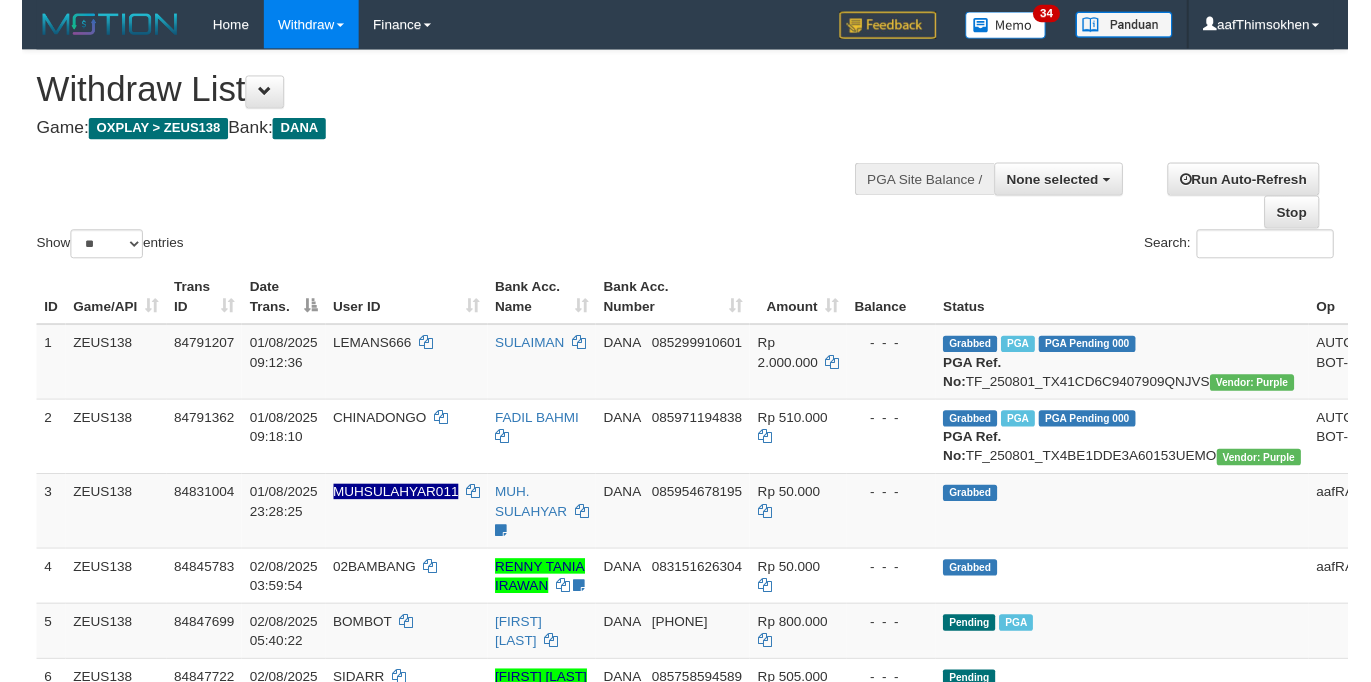 scroll, scrollTop: 358, scrollLeft: 0, axis: vertical 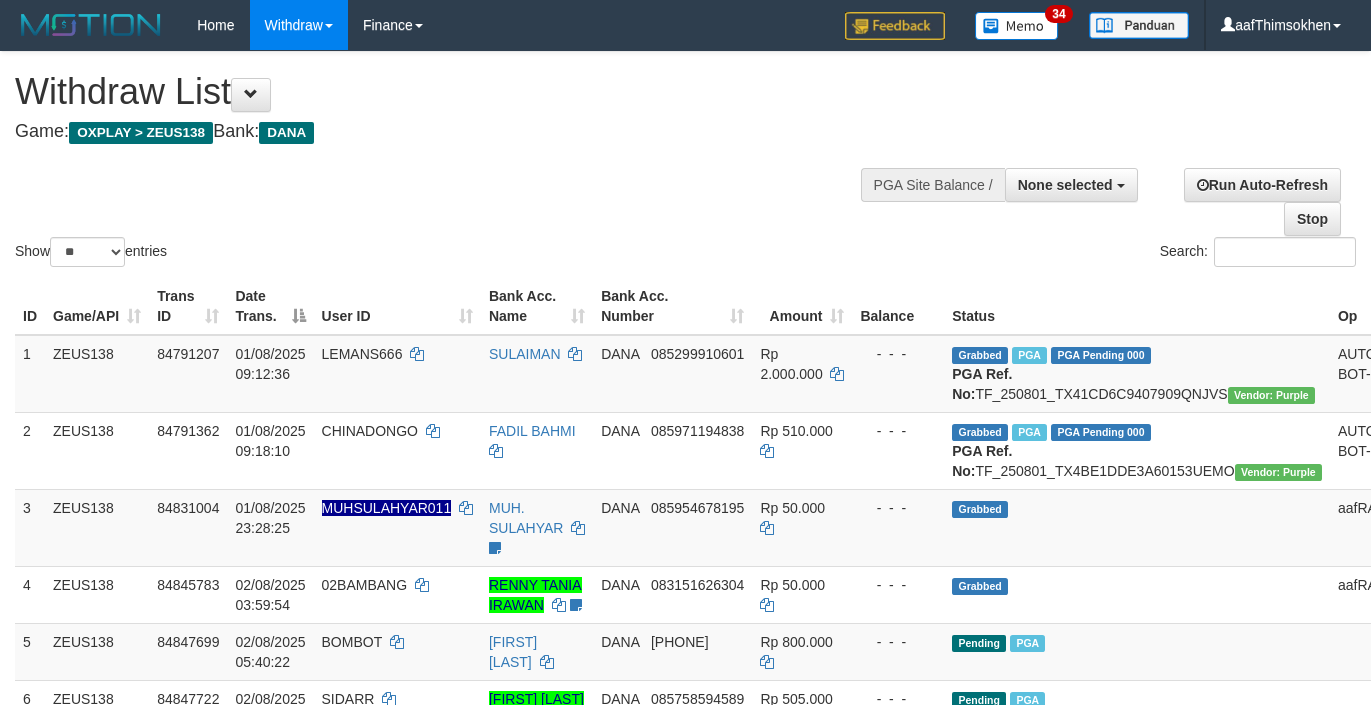 select 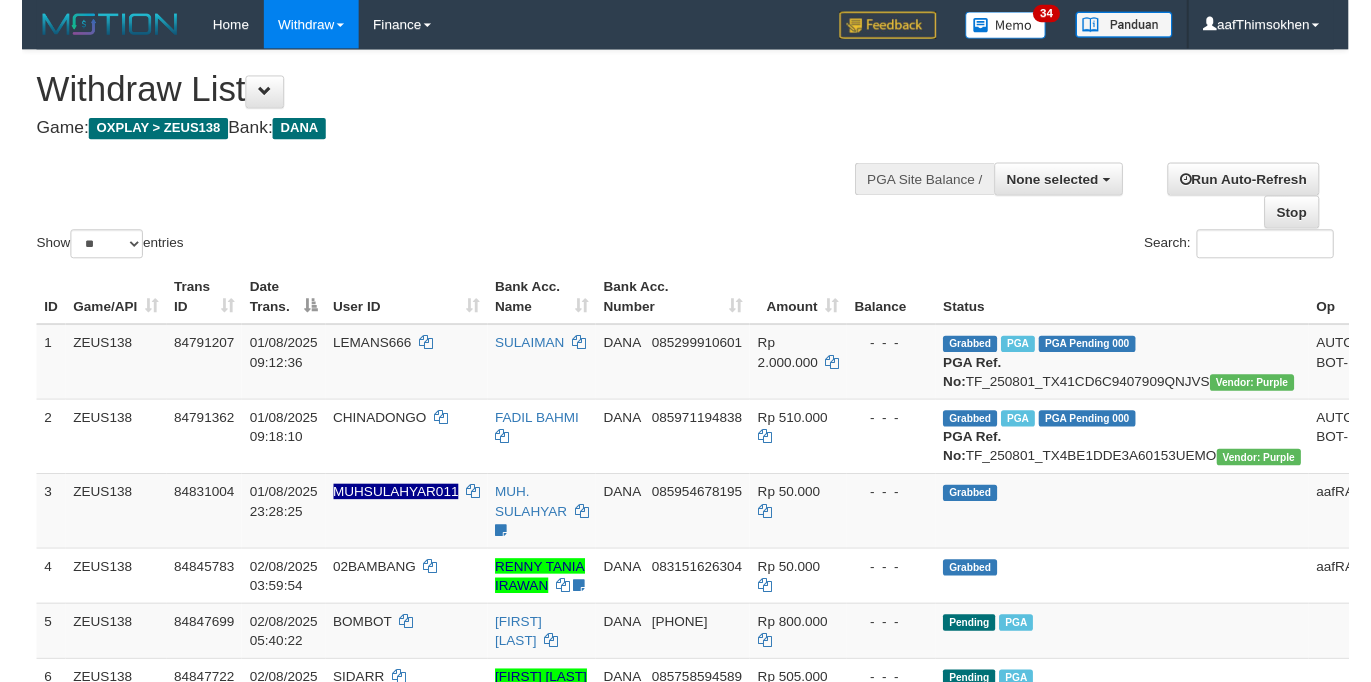 scroll, scrollTop: 358, scrollLeft: 0, axis: vertical 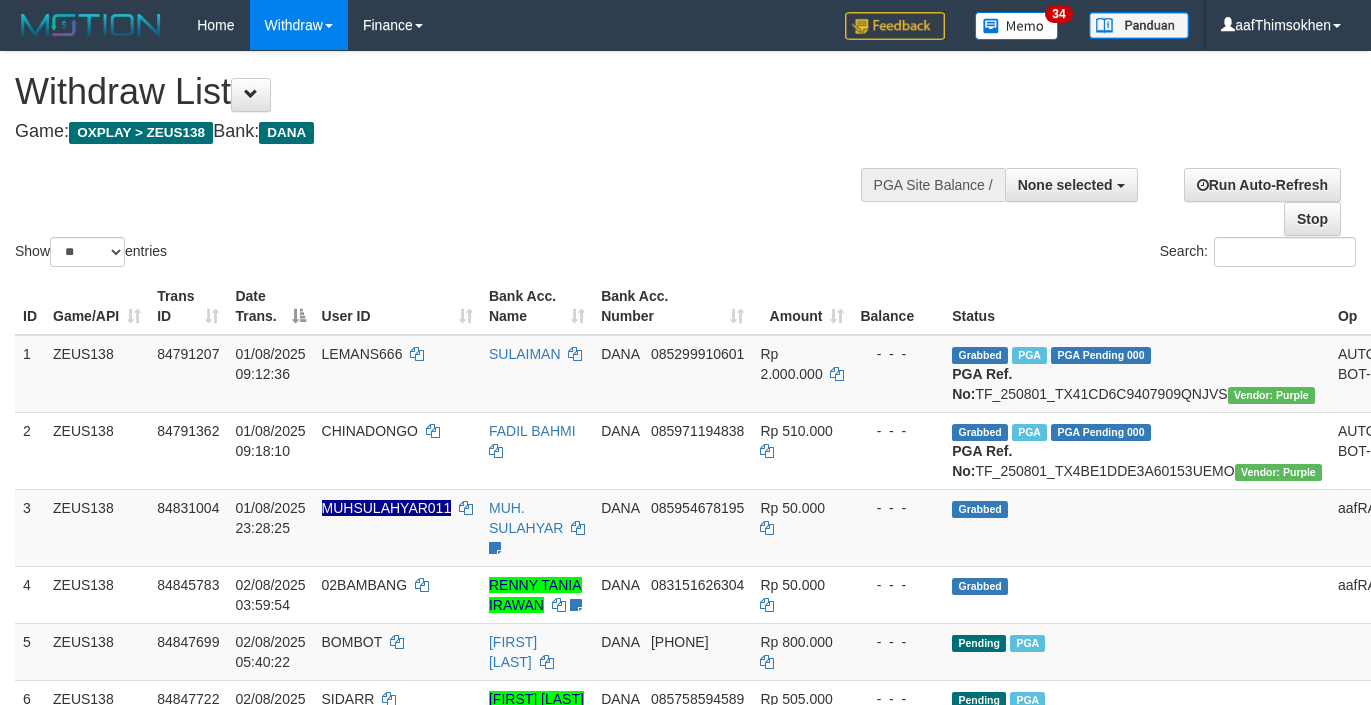 select 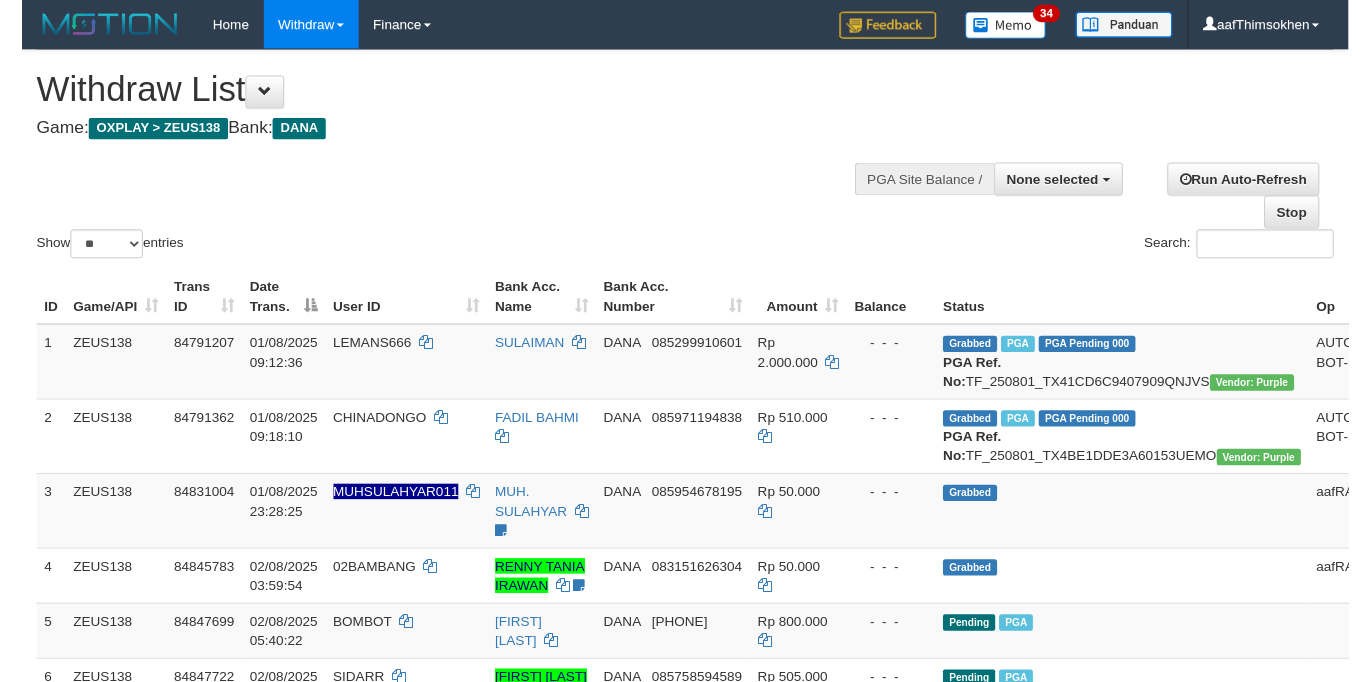 scroll, scrollTop: 358, scrollLeft: 0, axis: vertical 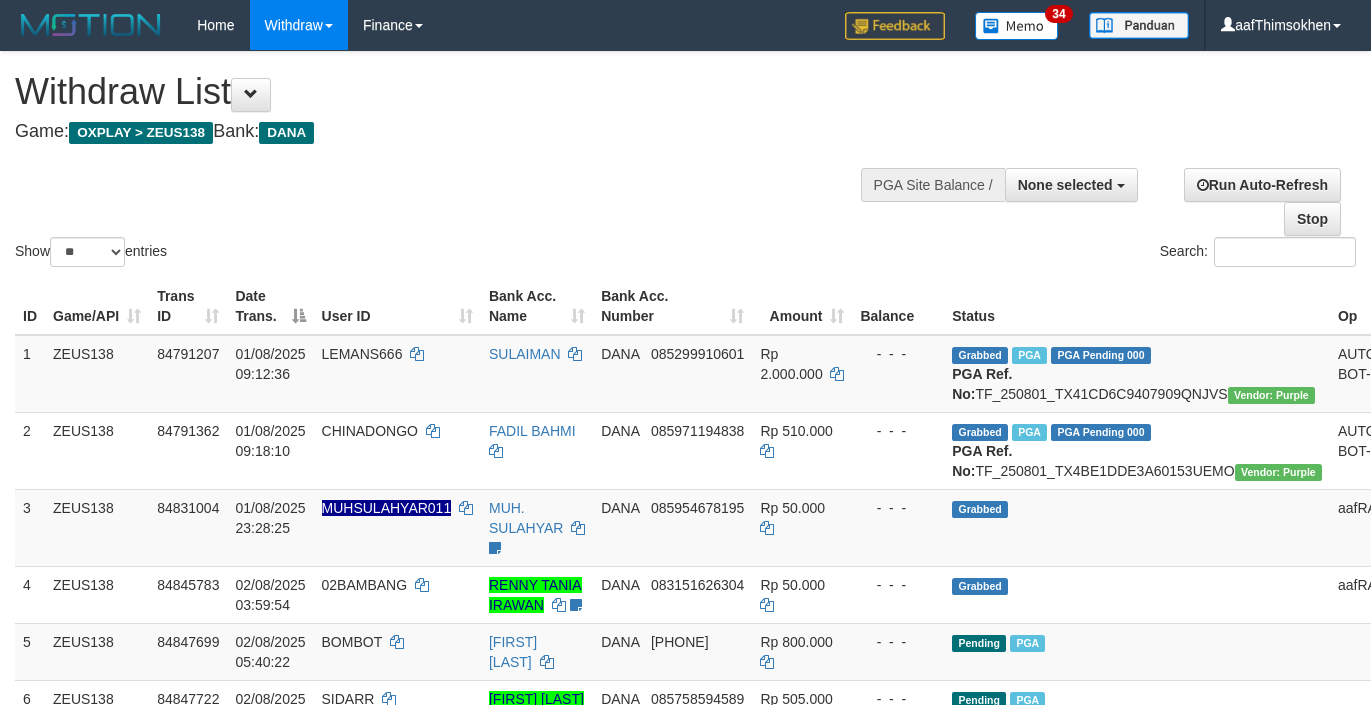 select 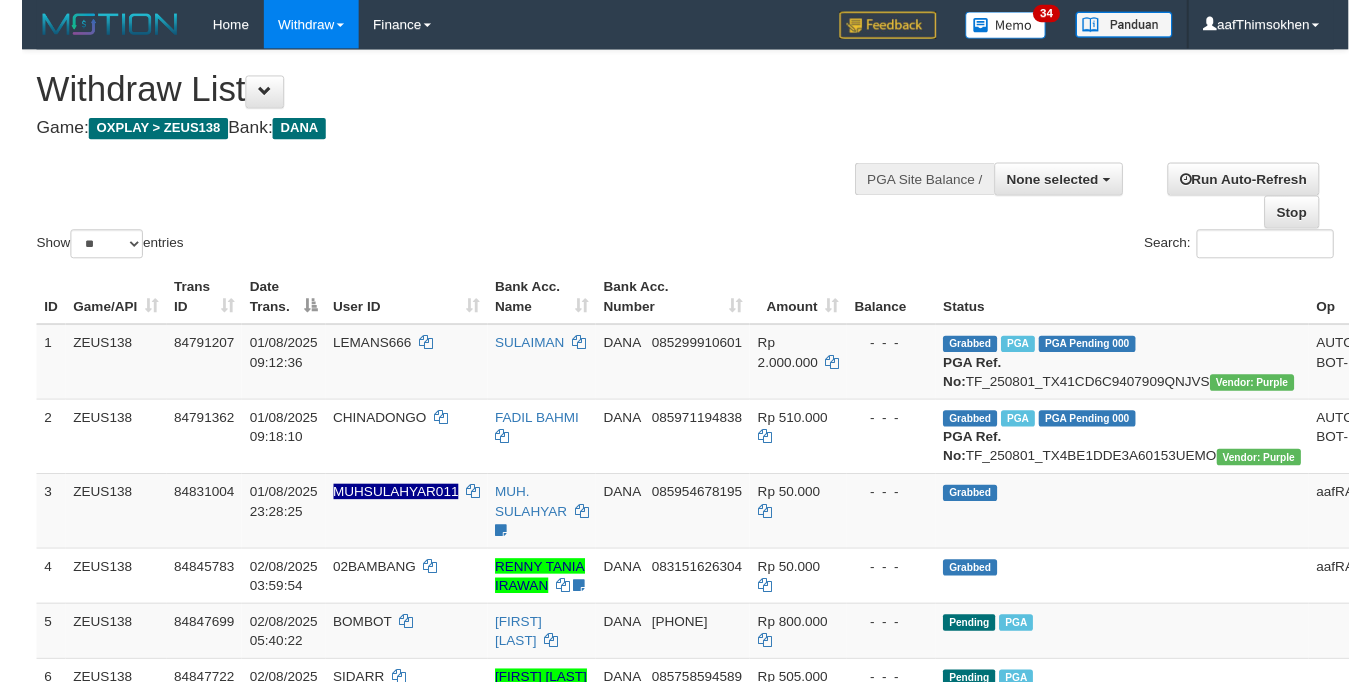 scroll, scrollTop: 358, scrollLeft: 0, axis: vertical 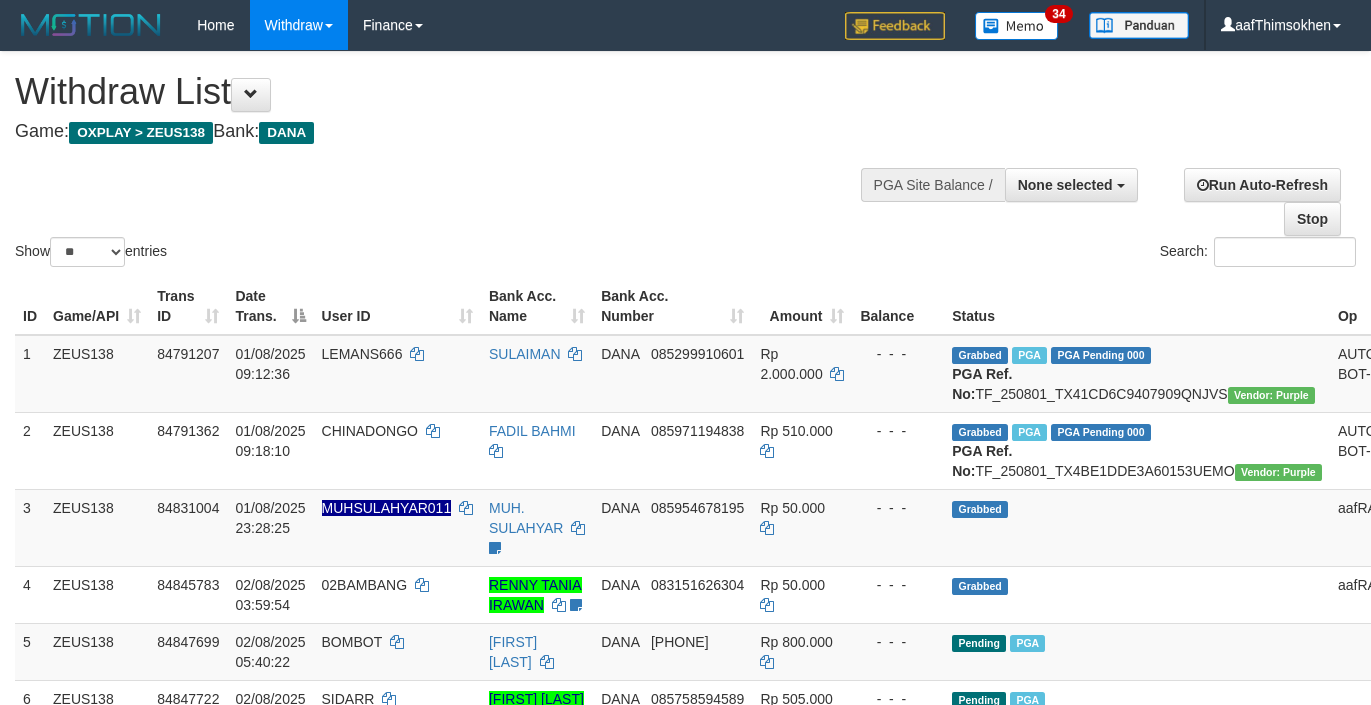 select 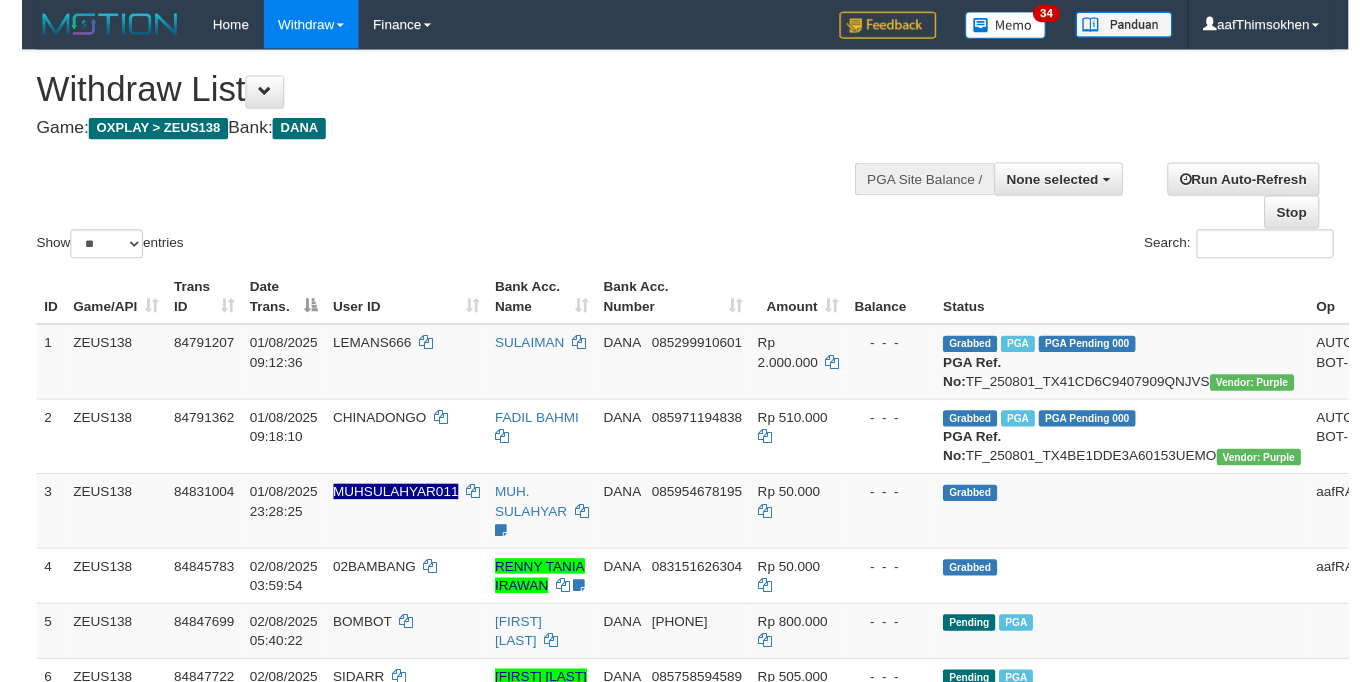 scroll, scrollTop: 358, scrollLeft: 0, axis: vertical 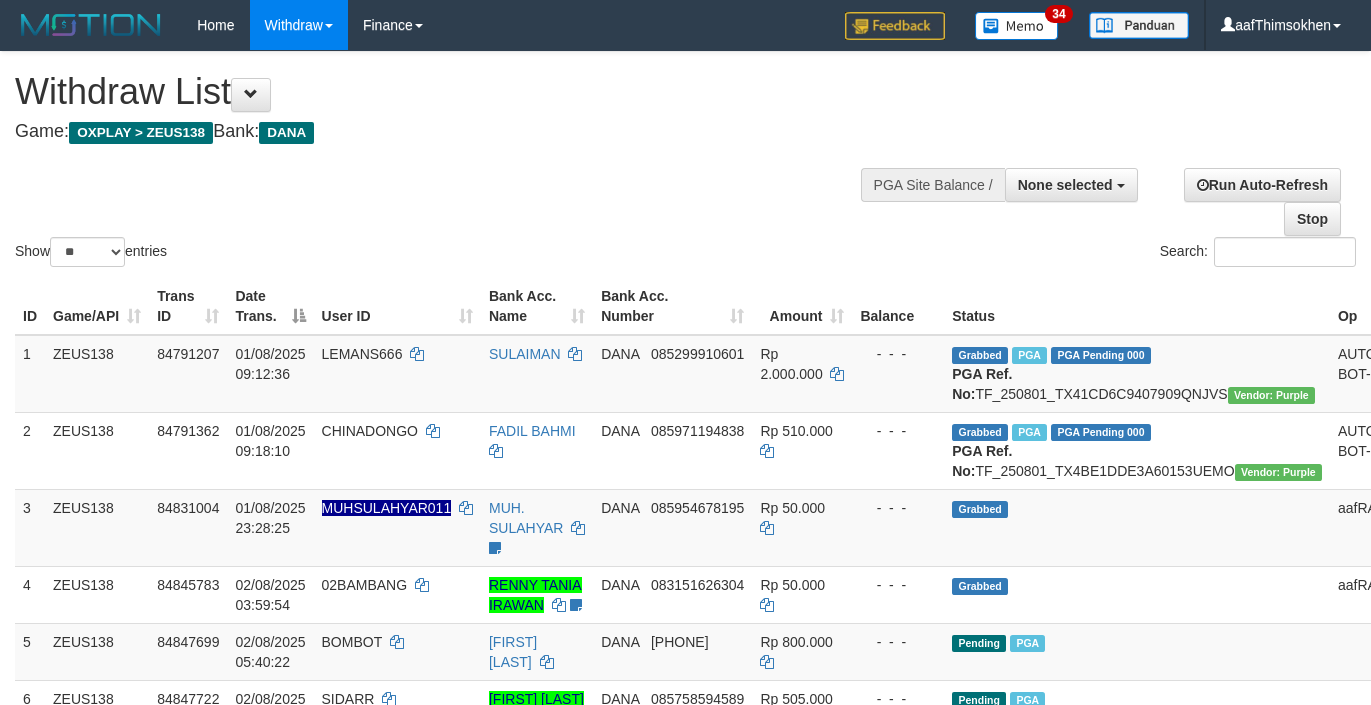 select 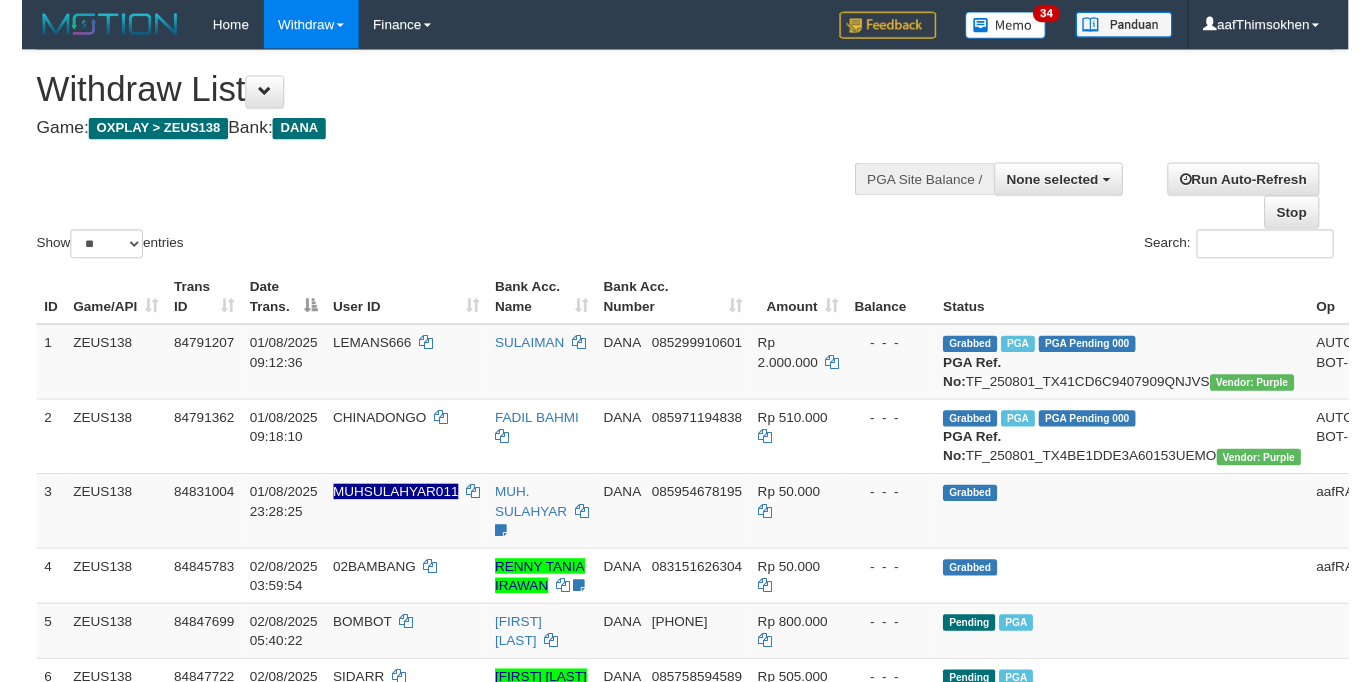 scroll, scrollTop: 358, scrollLeft: 0, axis: vertical 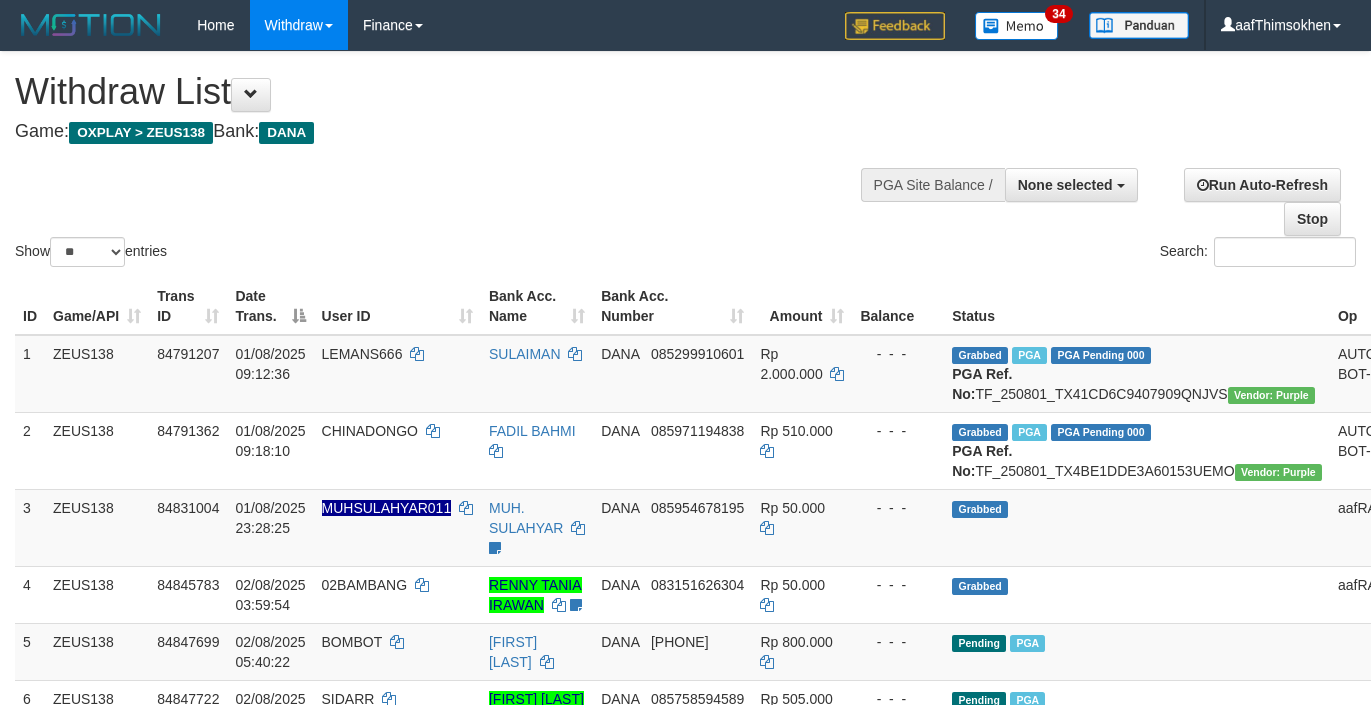 select 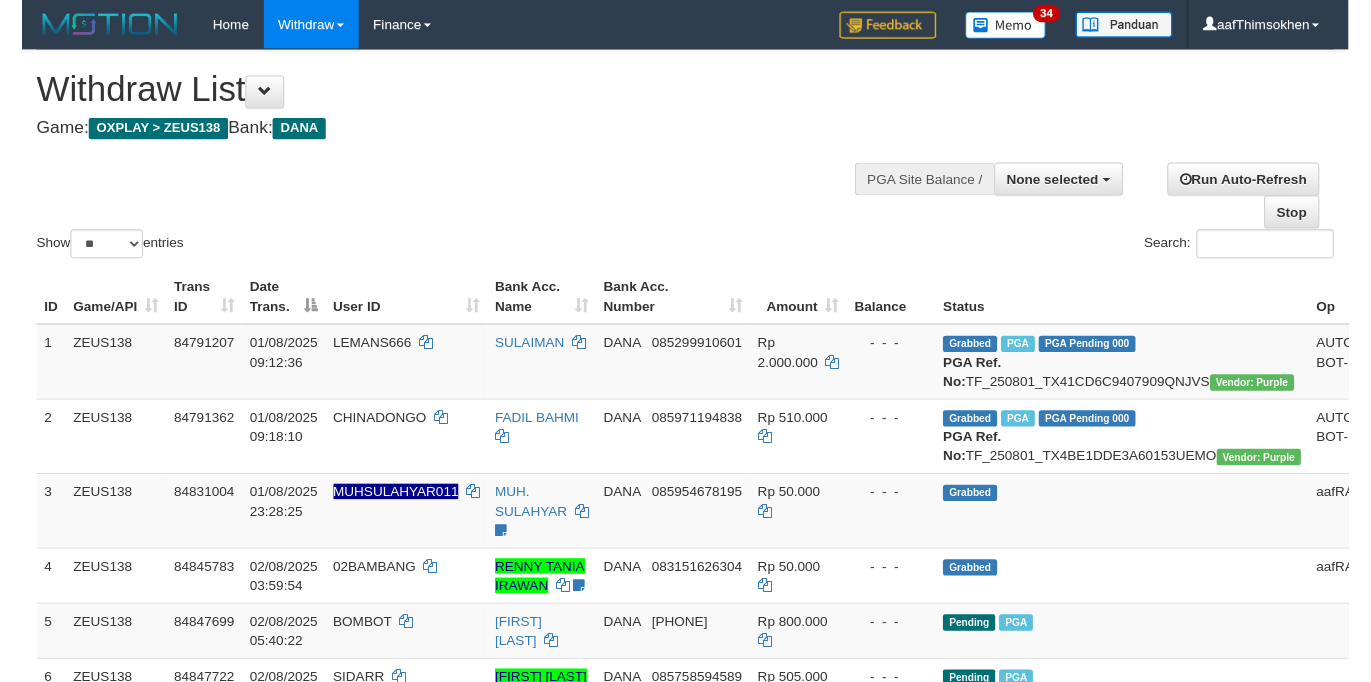scroll, scrollTop: 358, scrollLeft: 0, axis: vertical 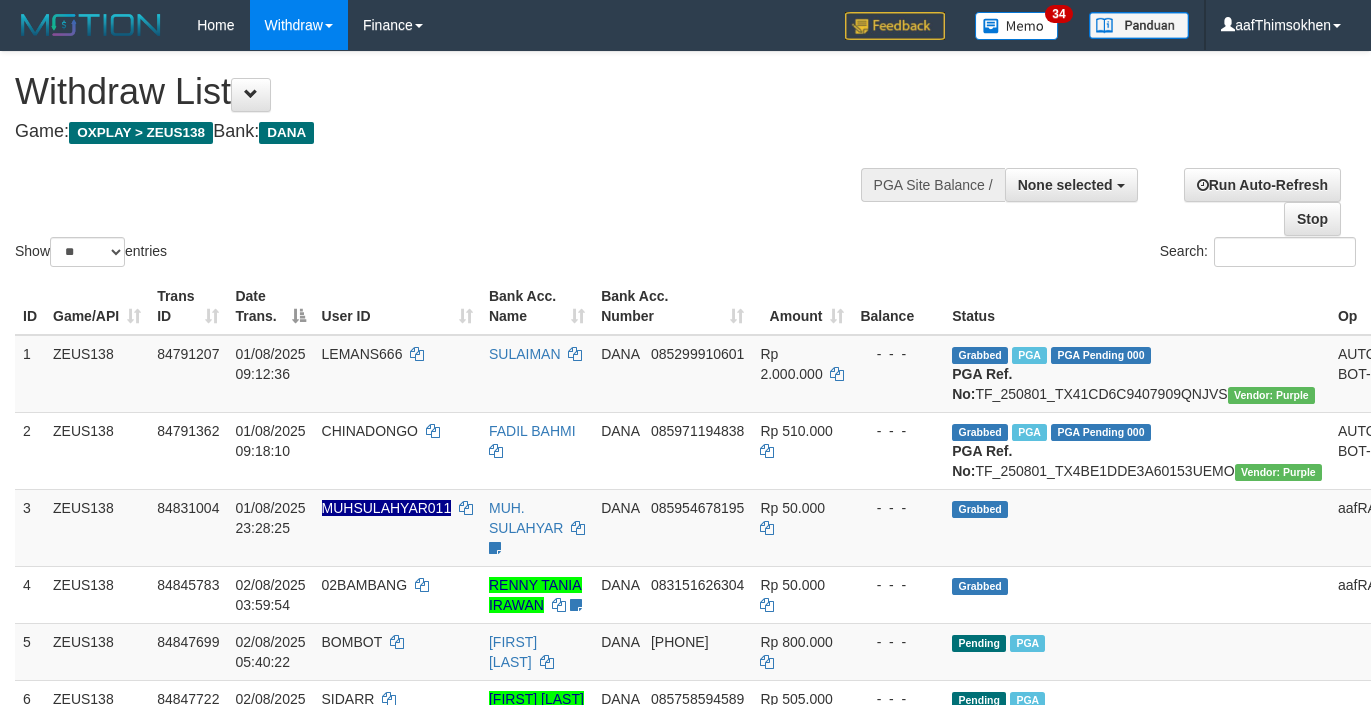 select 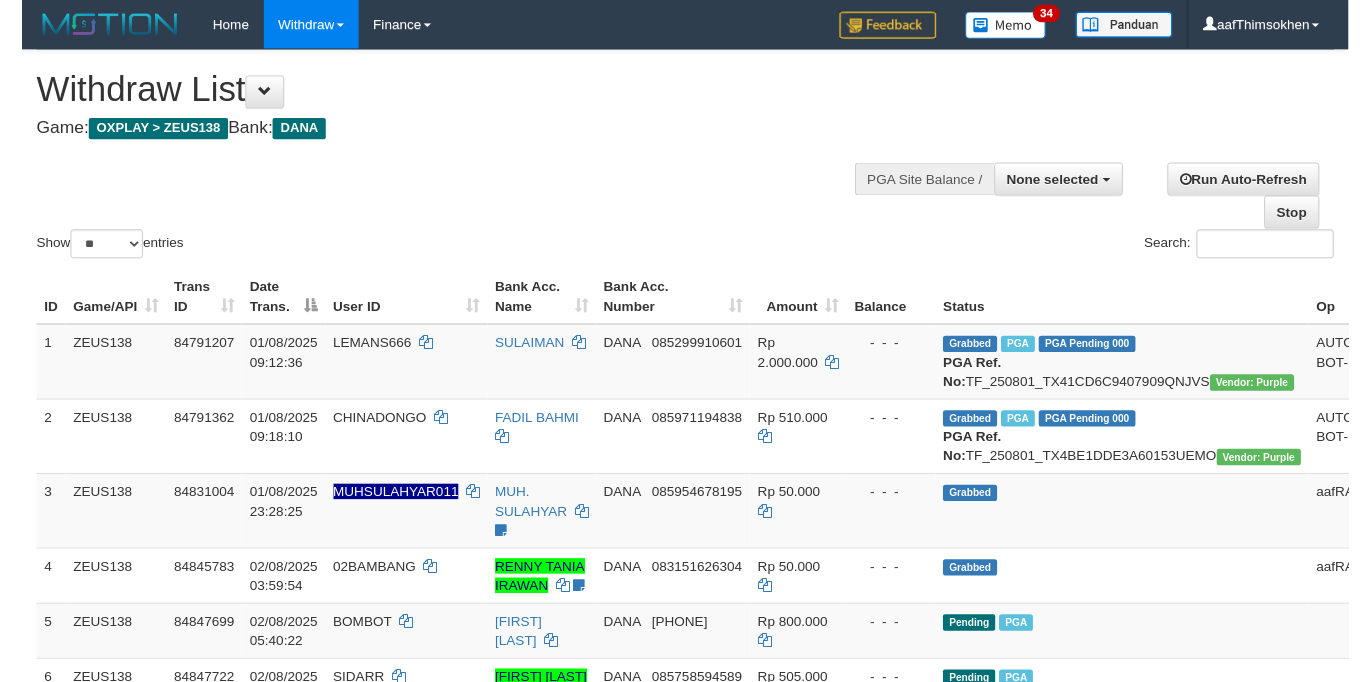 scroll, scrollTop: 358, scrollLeft: 0, axis: vertical 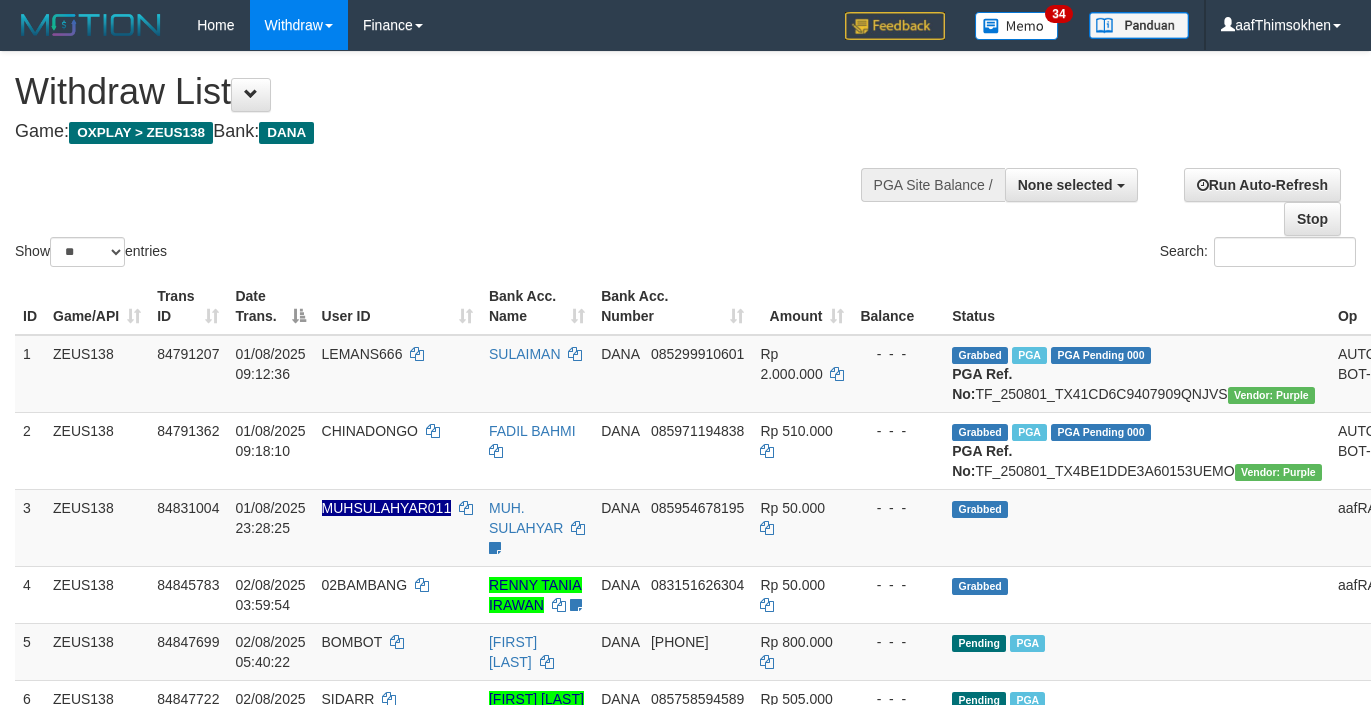 select 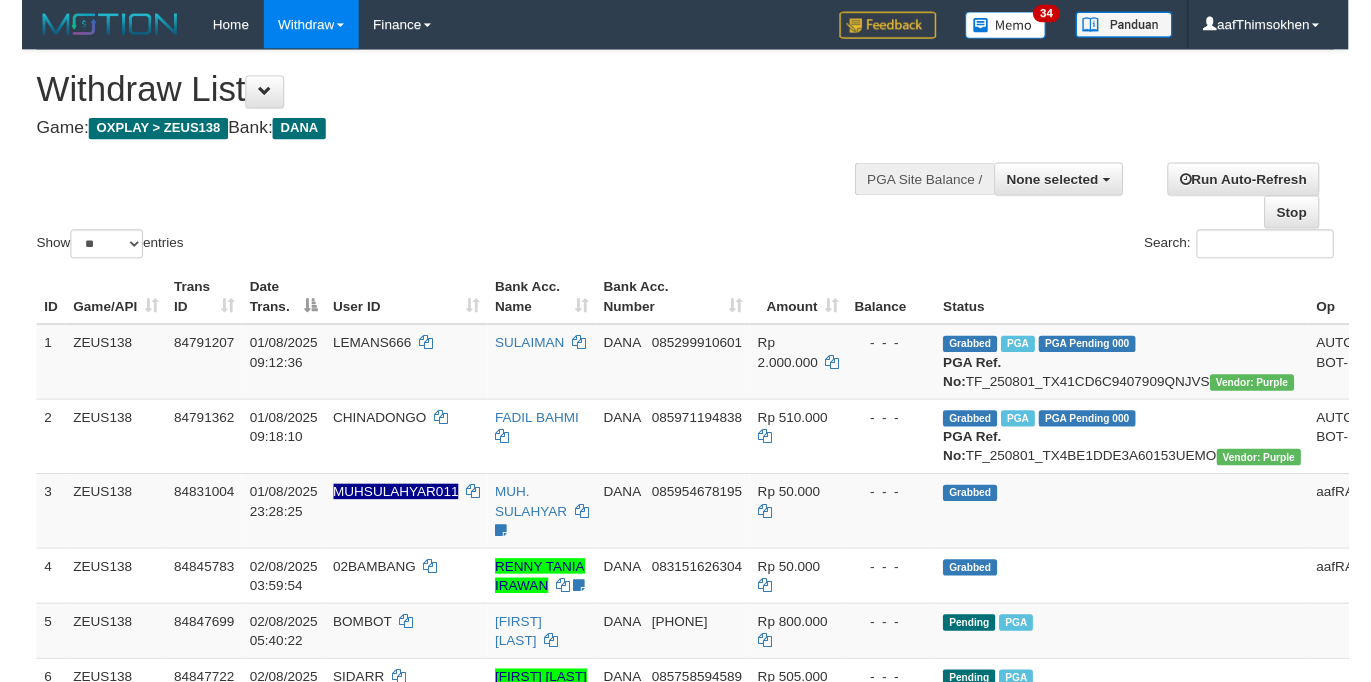 scroll, scrollTop: 358, scrollLeft: 0, axis: vertical 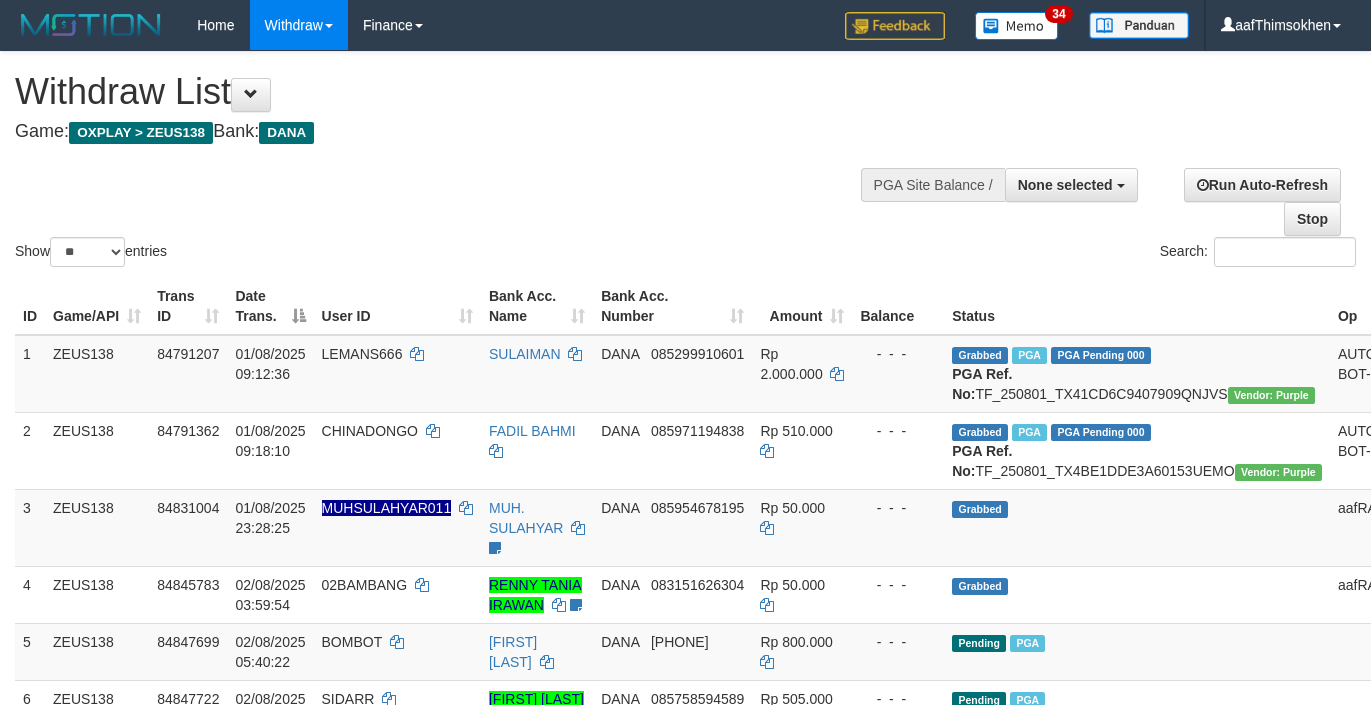 select 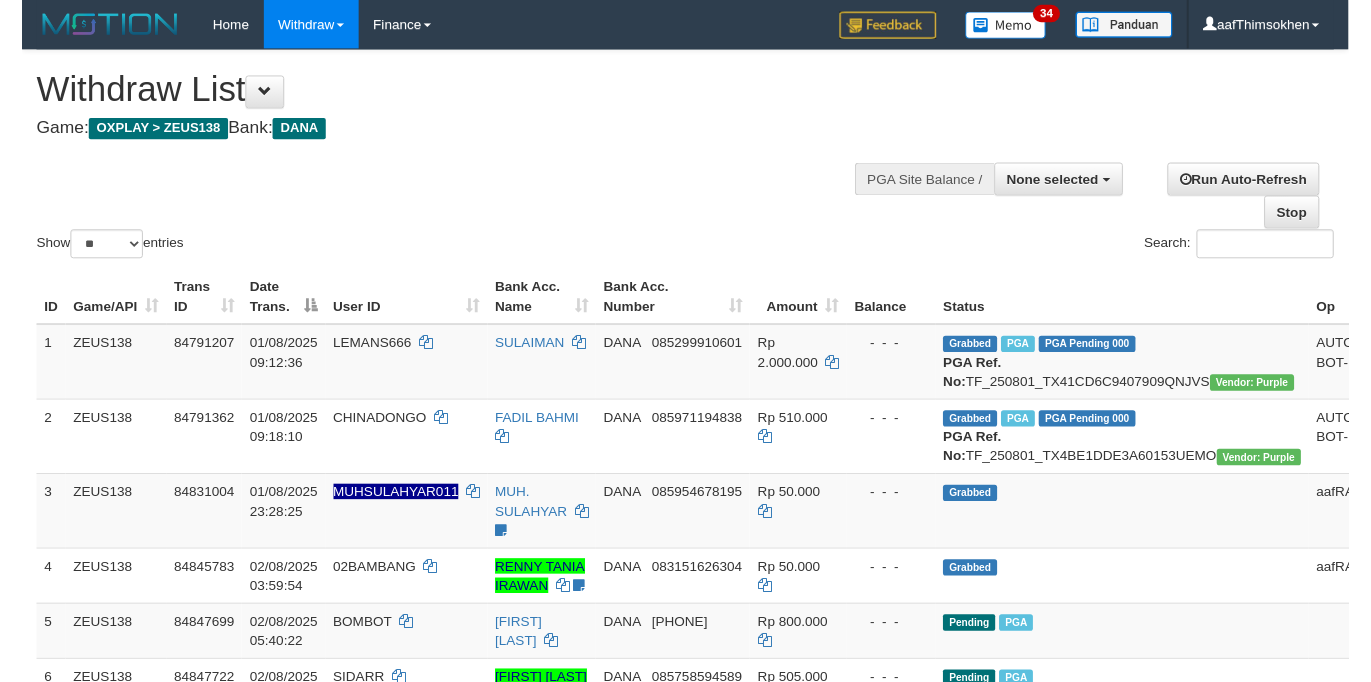 scroll, scrollTop: 358, scrollLeft: 0, axis: vertical 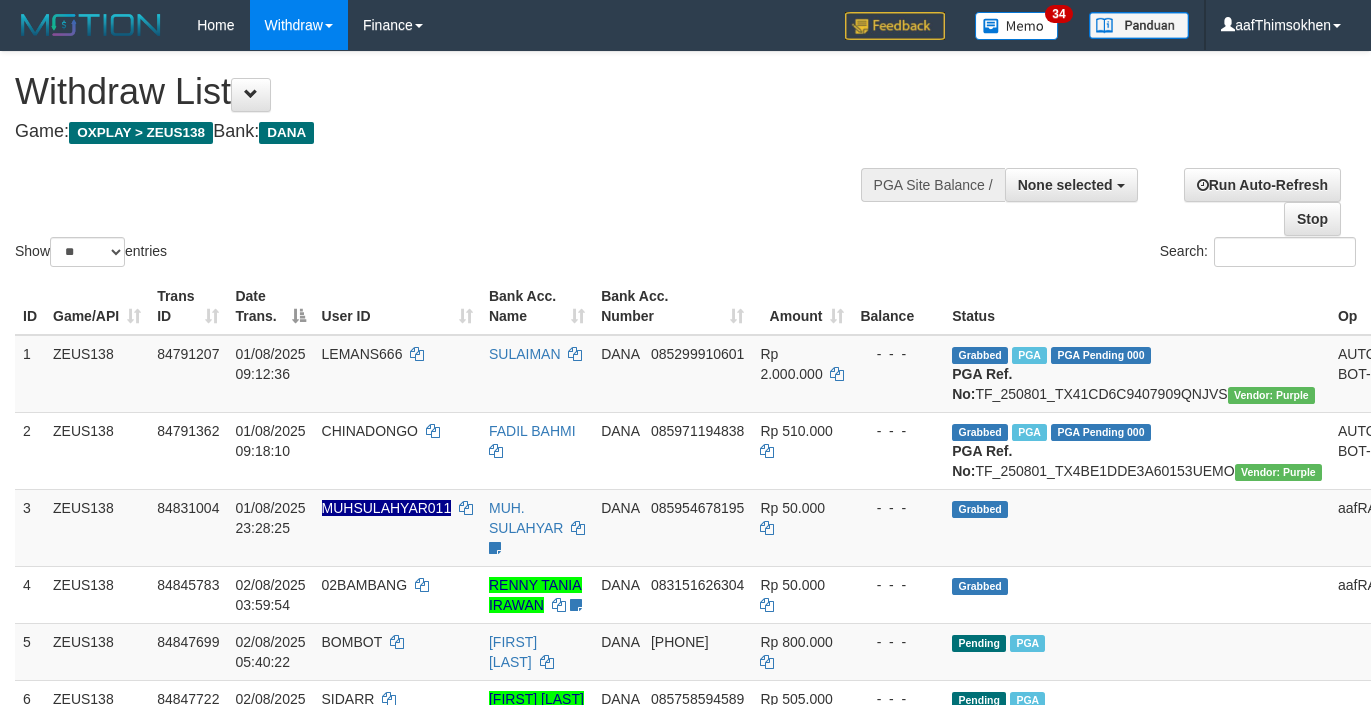 select 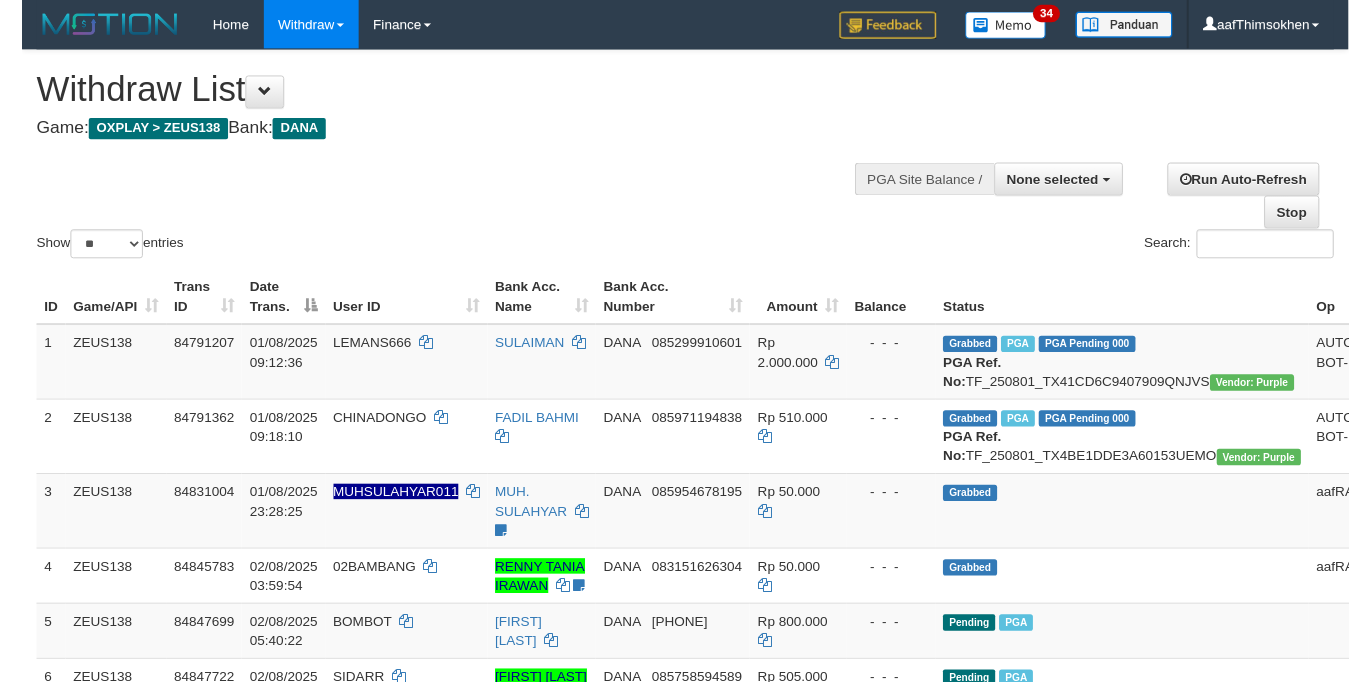 scroll, scrollTop: 358, scrollLeft: 0, axis: vertical 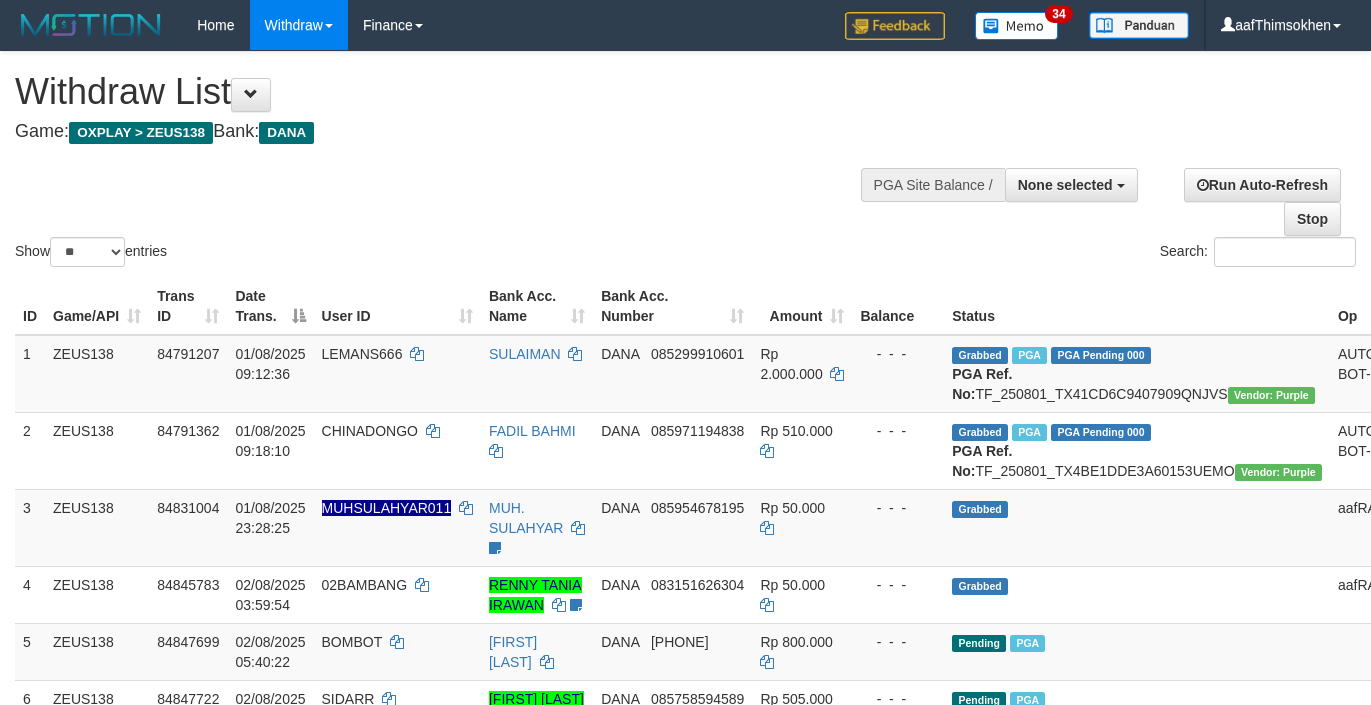 select 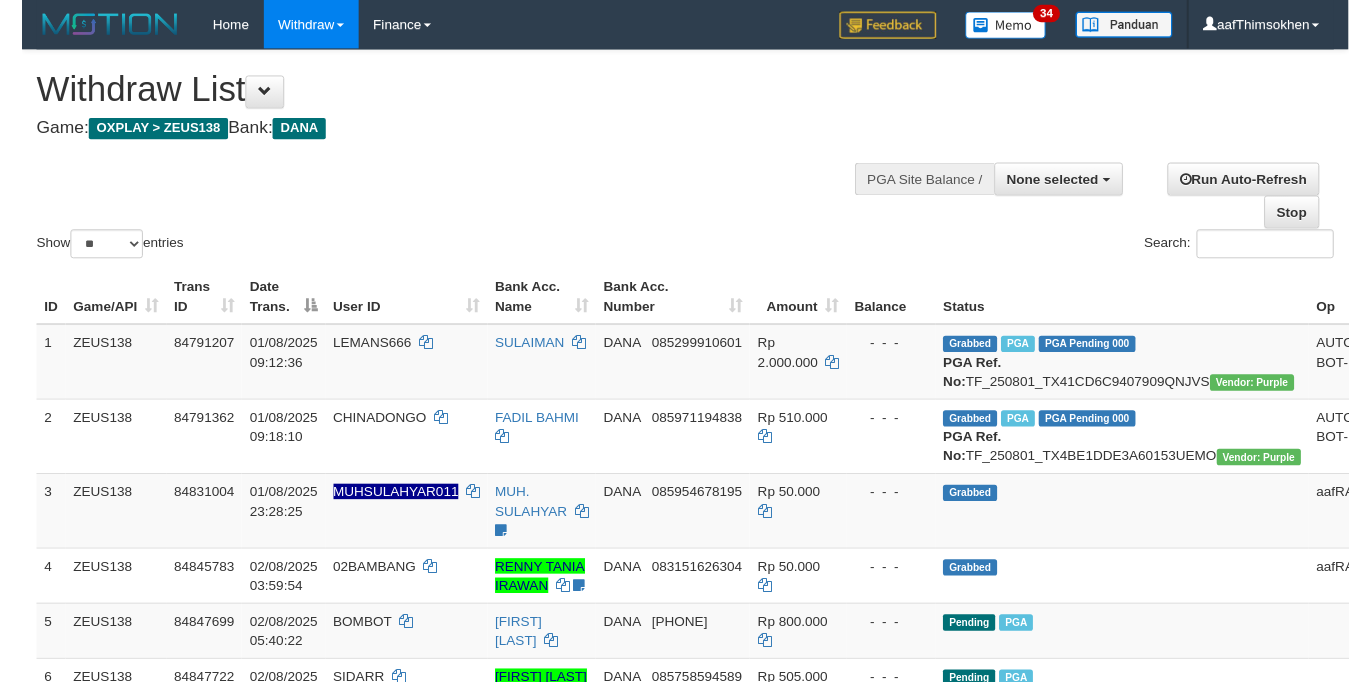 scroll, scrollTop: 358, scrollLeft: 0, axis: vertical 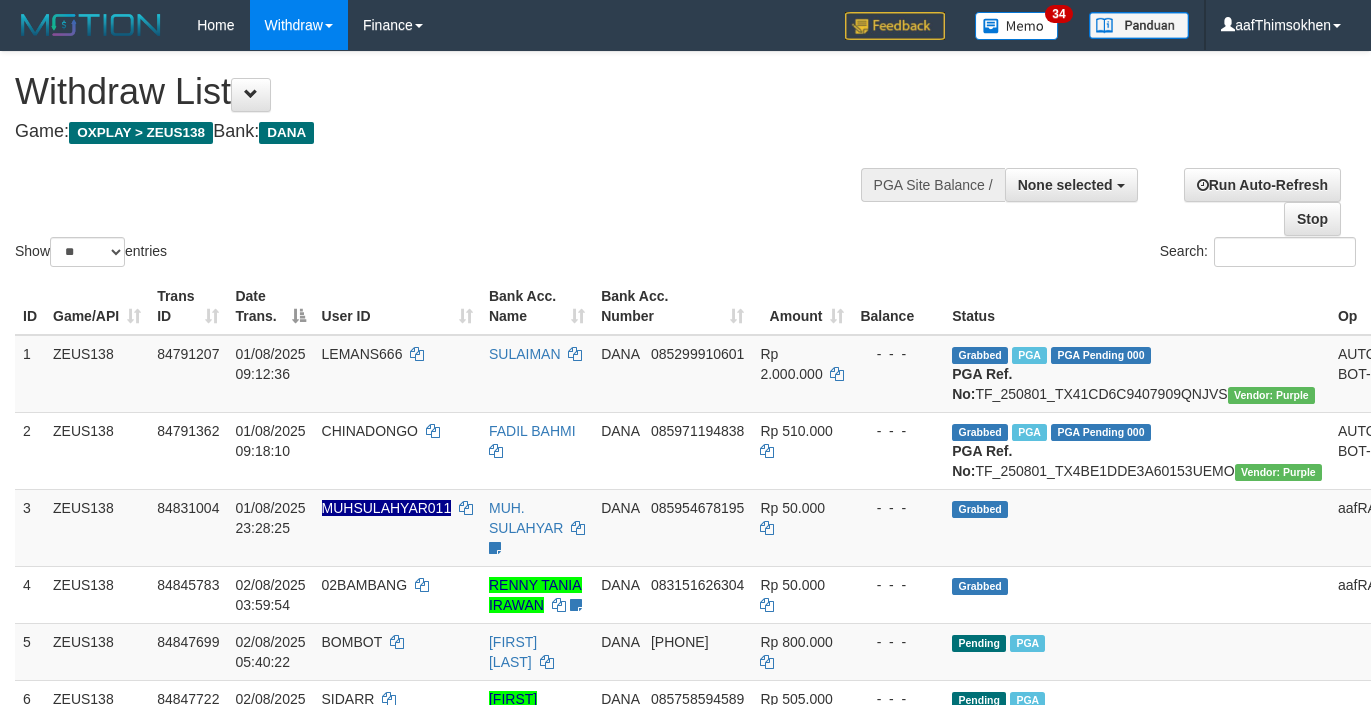 select 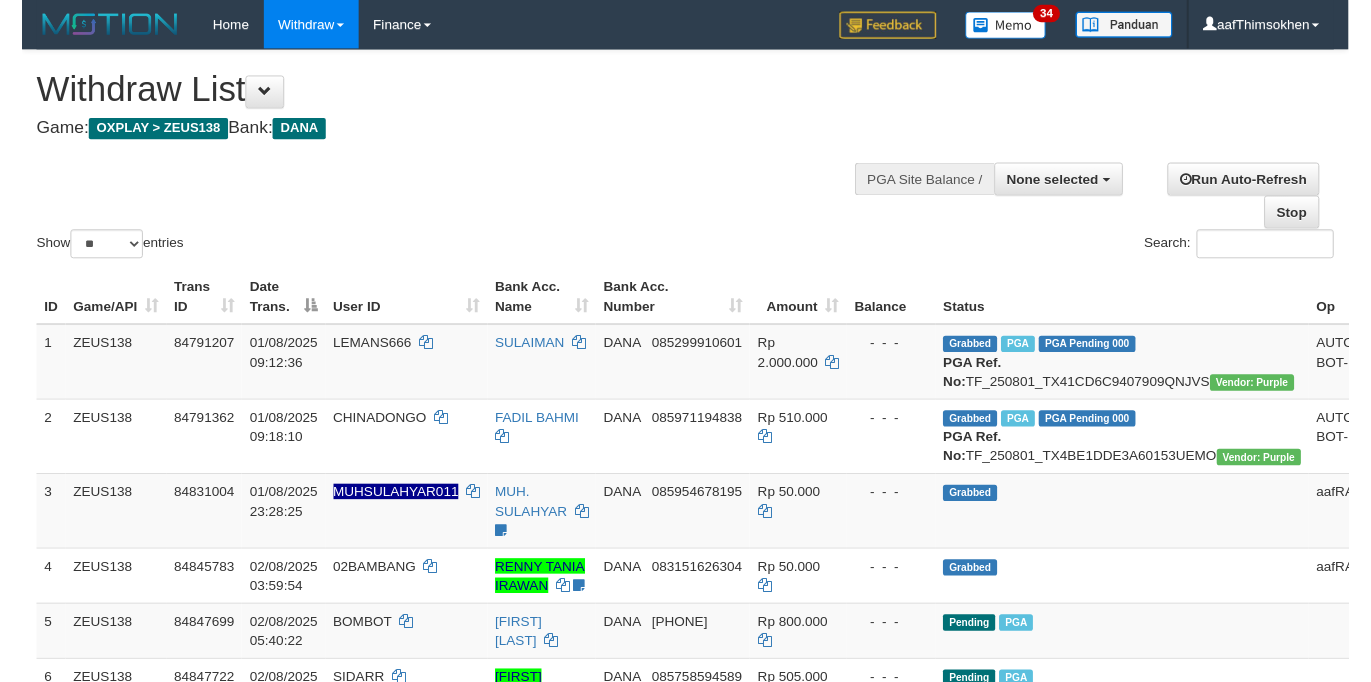 scroll, scrollTop: 358, scrollLeft: 0, axis: vertical 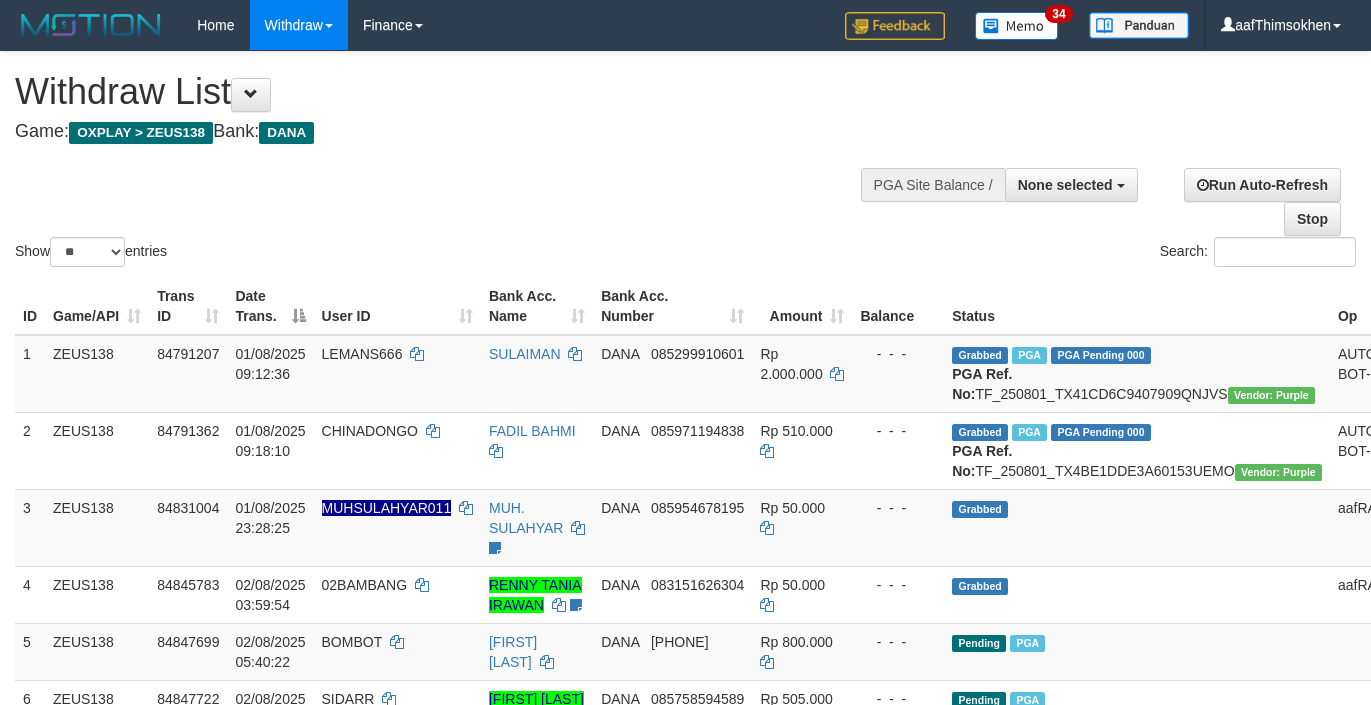 select 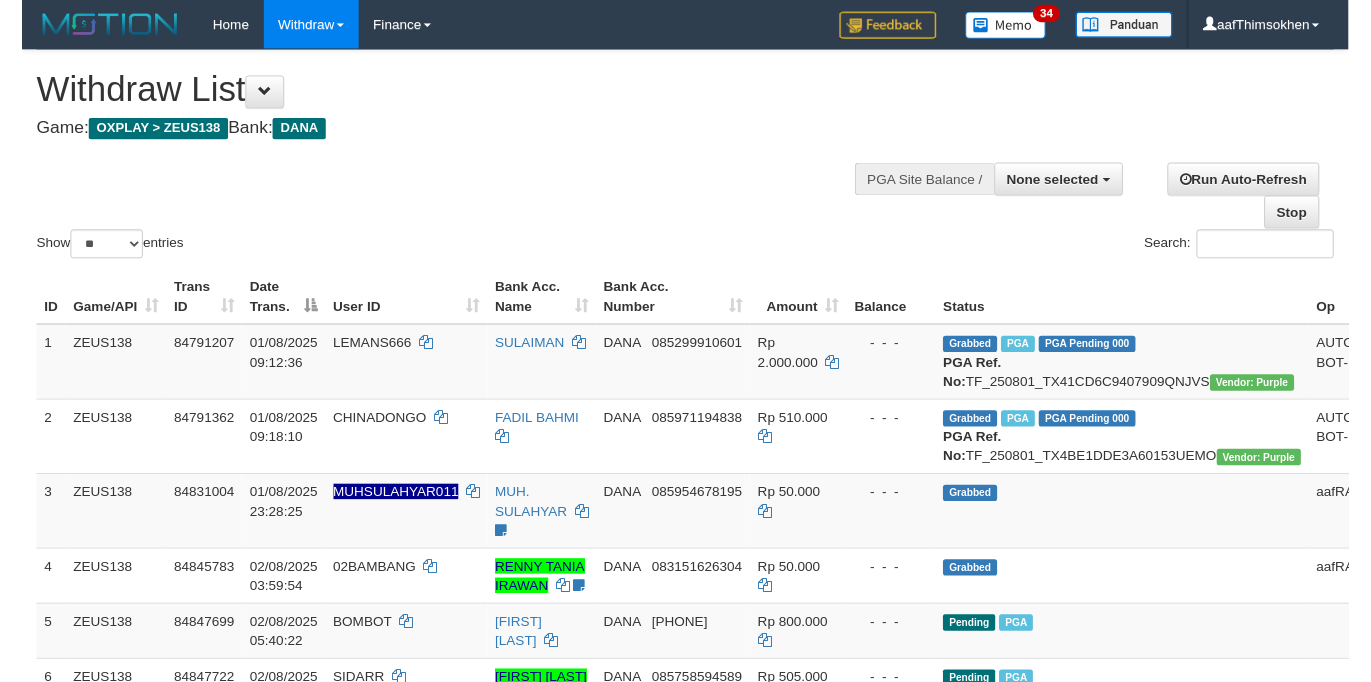 scroll, scrollTop: 358, scrollLeft: 0, axis: vertical 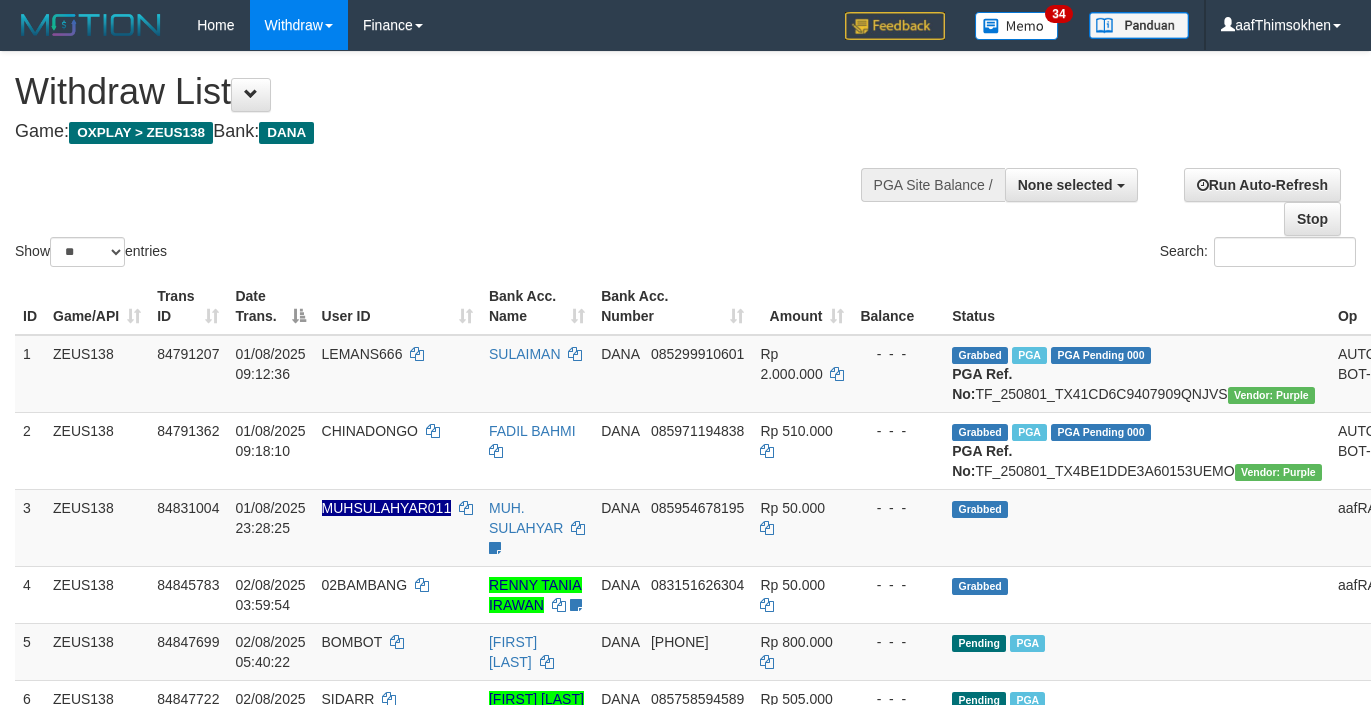 select 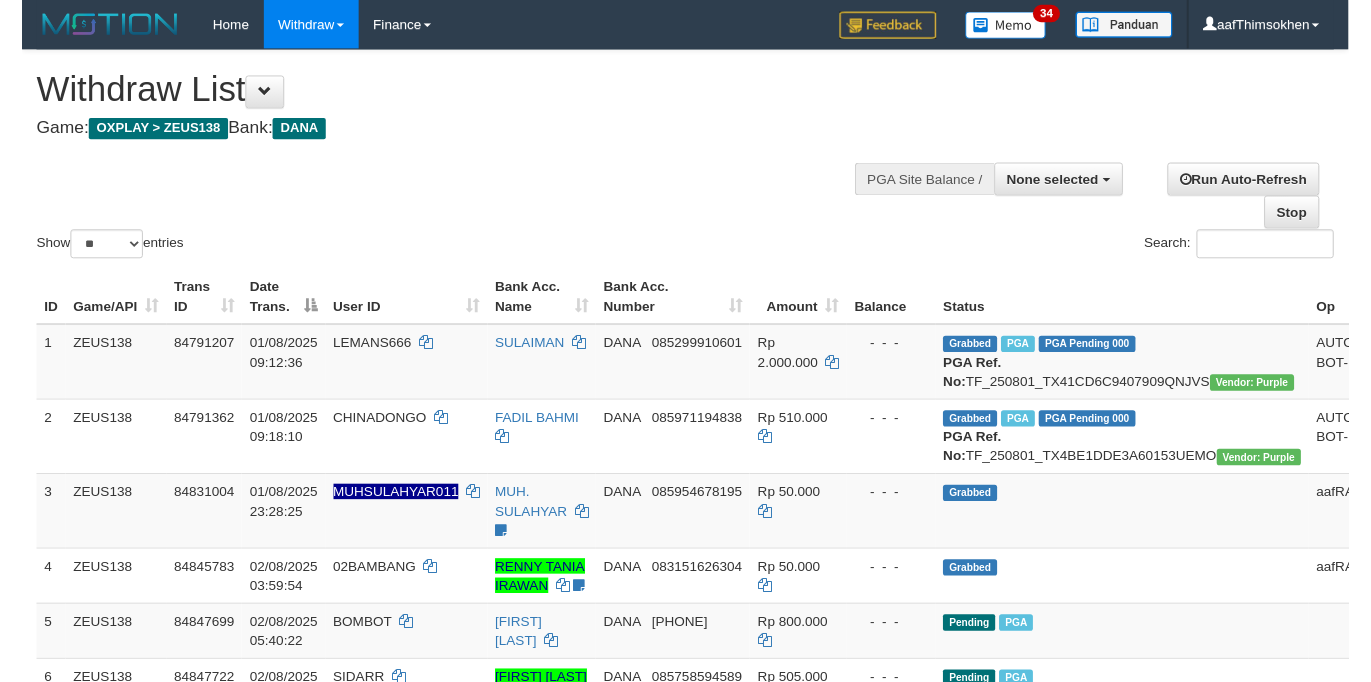 scroll, scrollTop: 358, scrollLeft: 0, axis: vertical 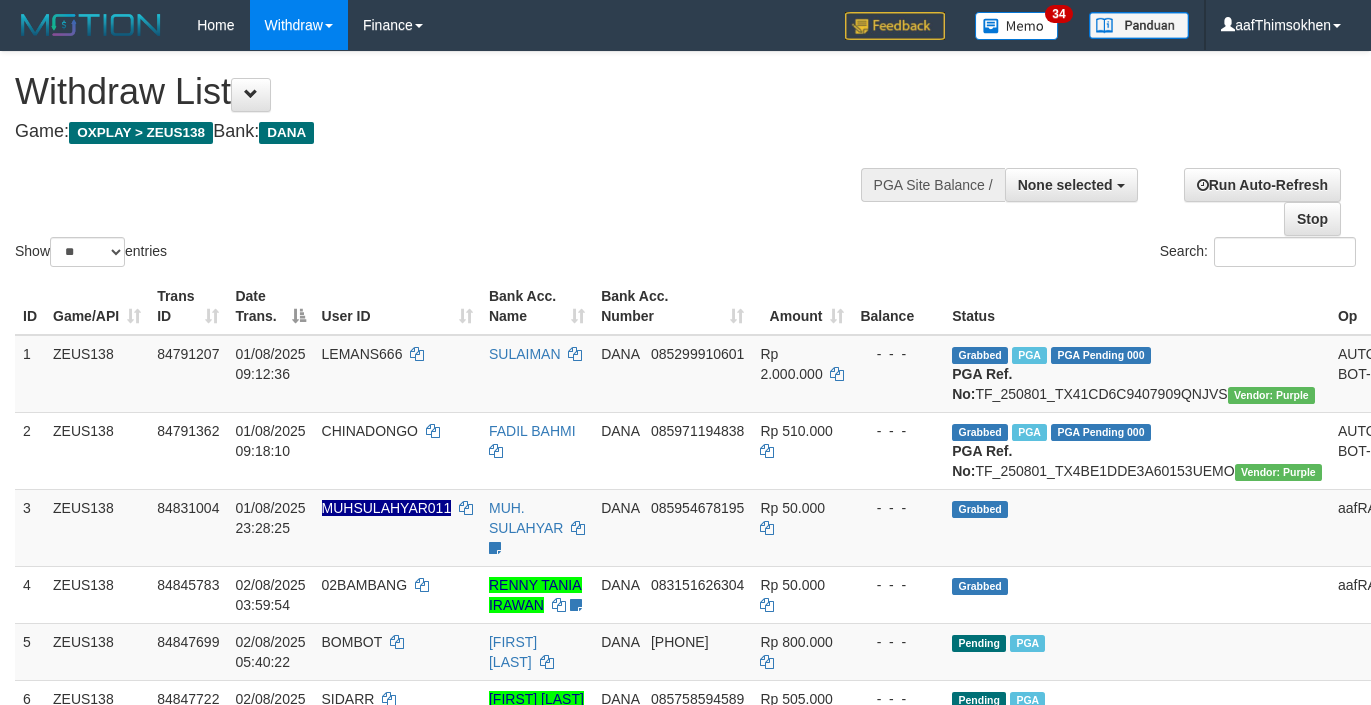 select 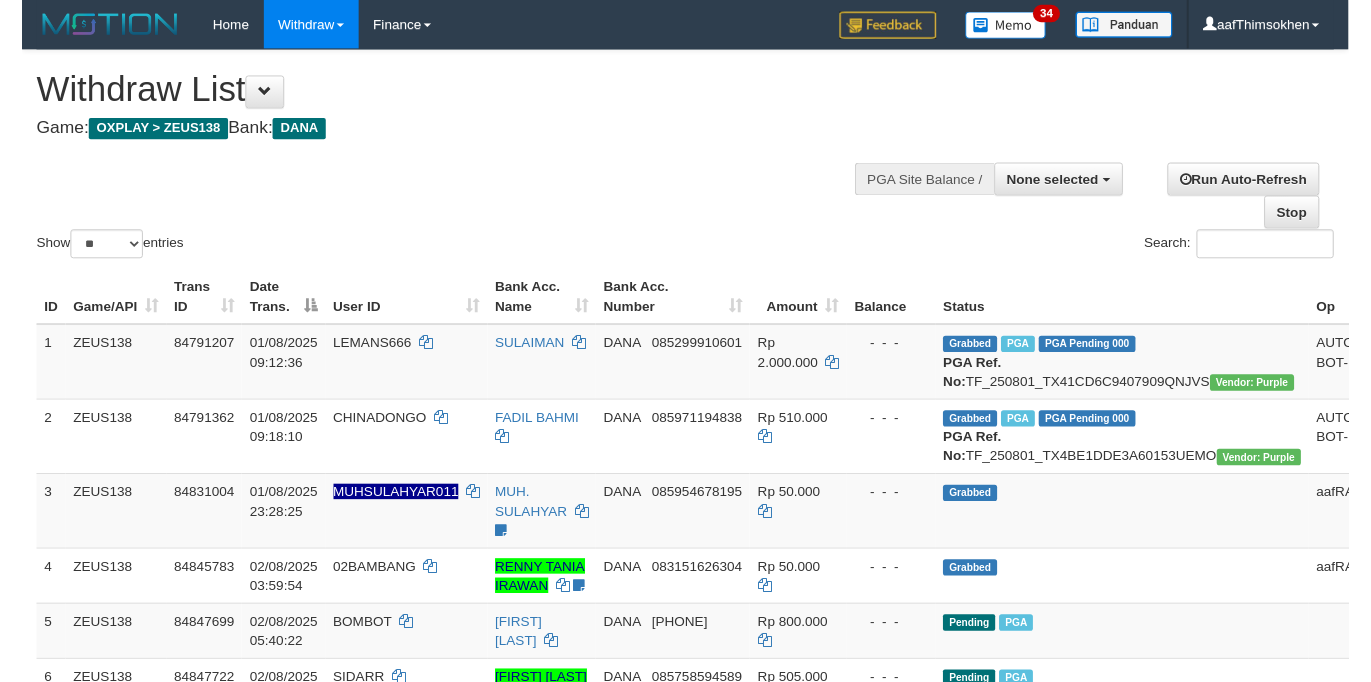 scroll, scrollTop: 358, scrollLeft: 0, axis: vertical 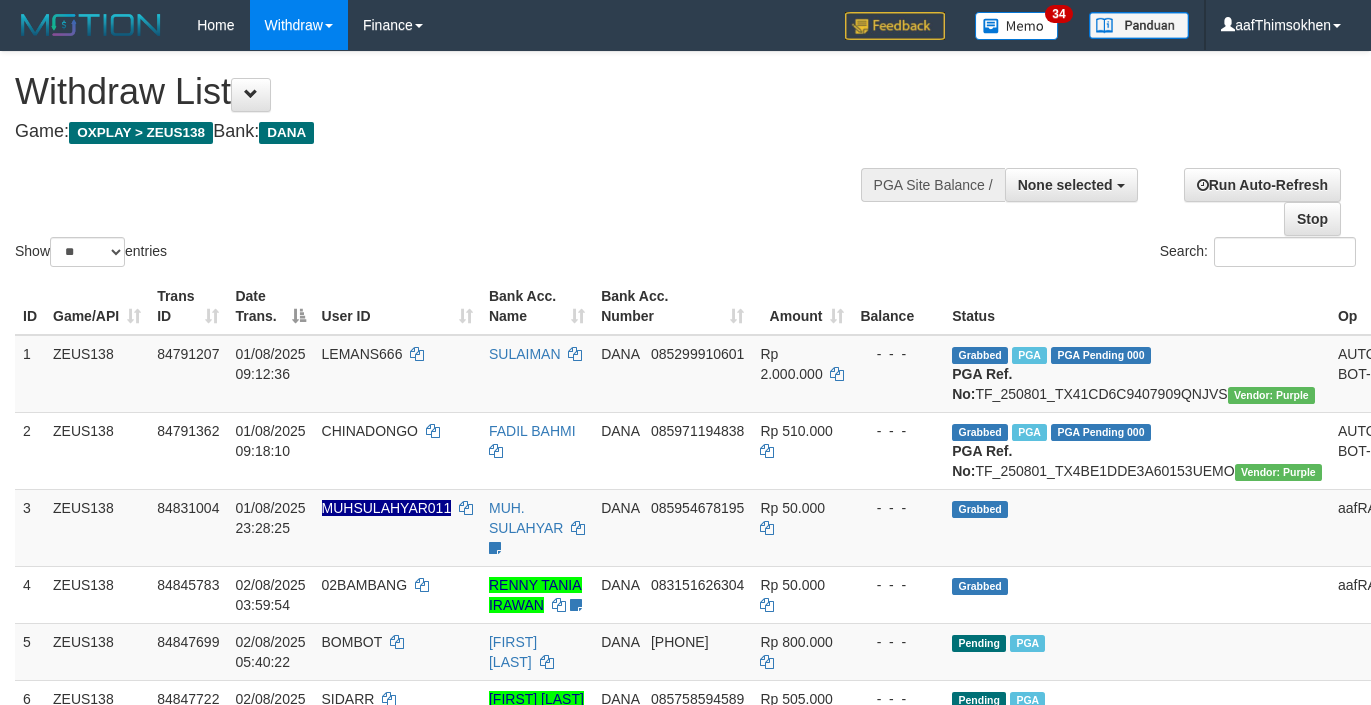 select 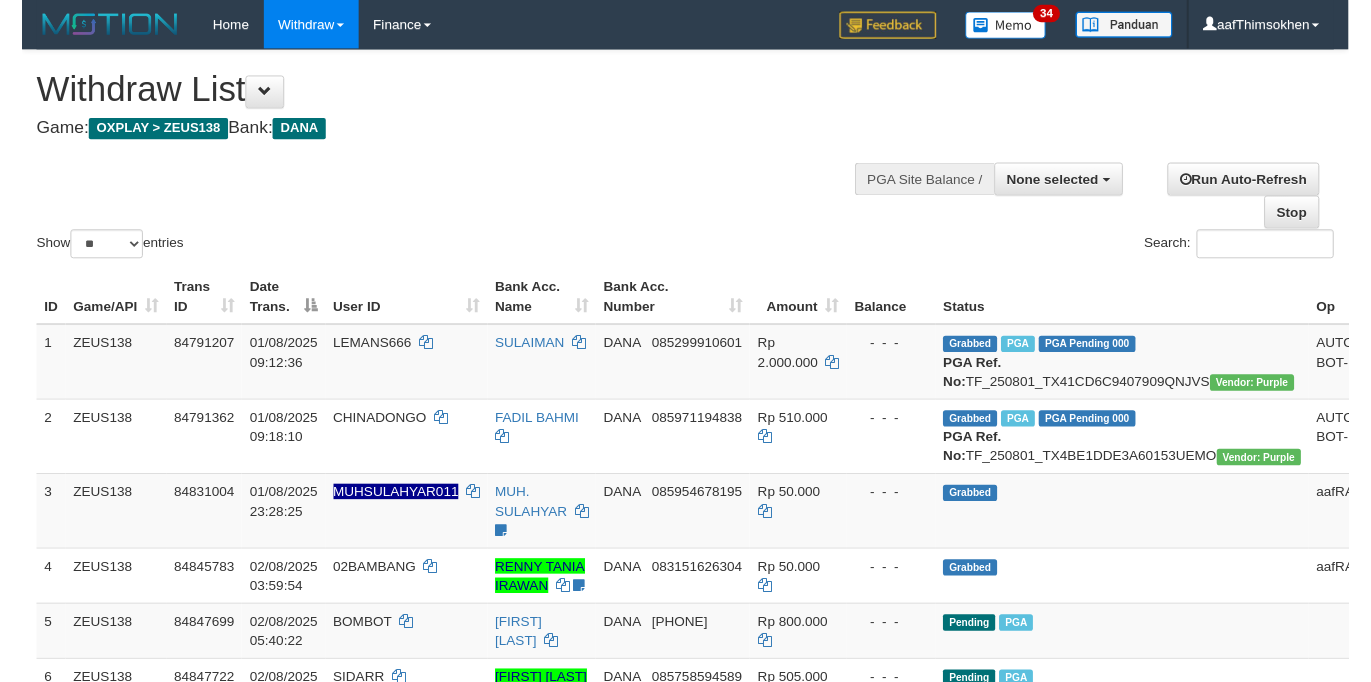 scroll, scrollTop: 358, scrollLeft: 0, axis: vertical 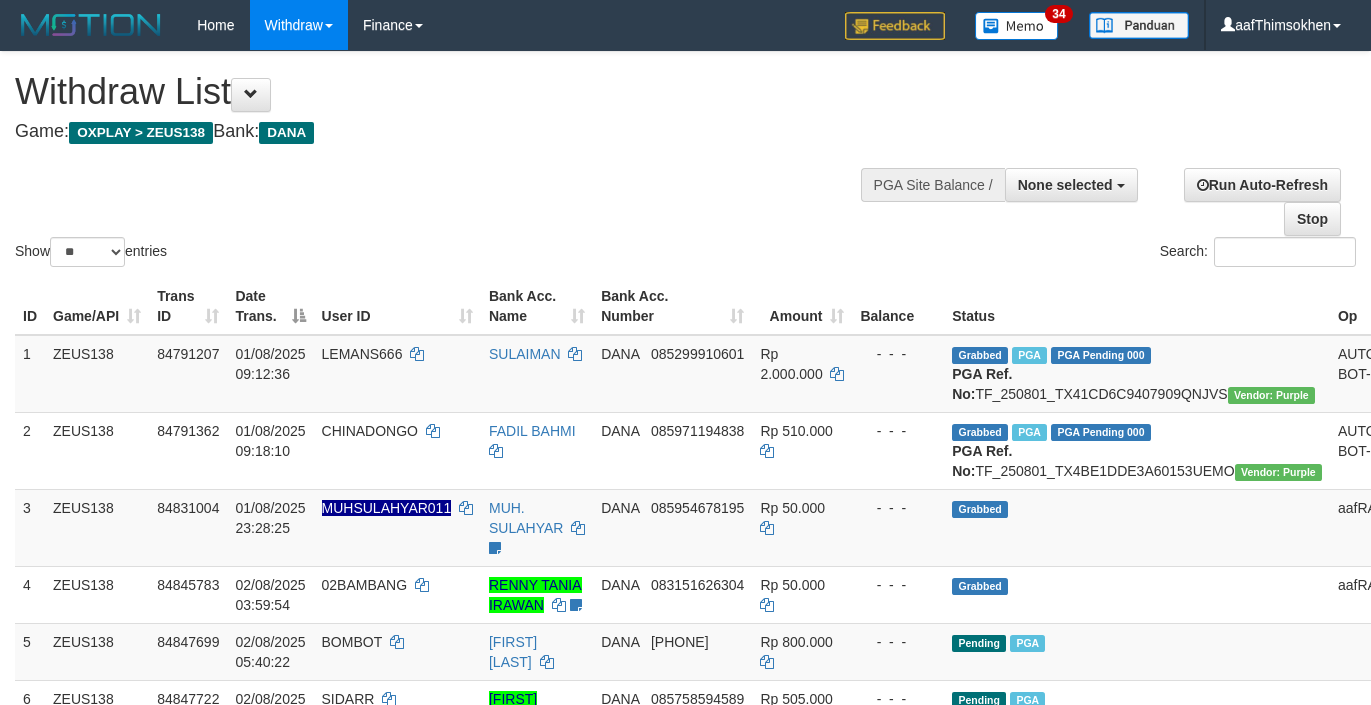 select 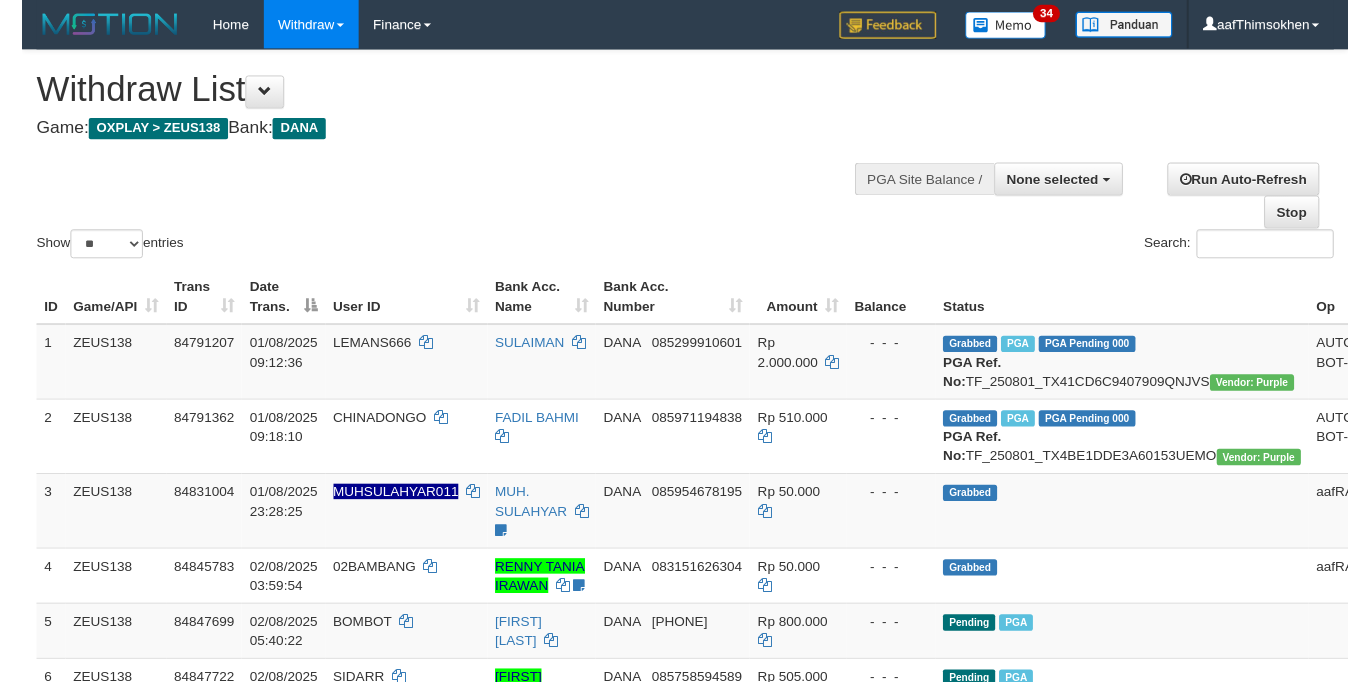 scroll, scrollTop: 358, scrollLeft: 0, axis: vertical 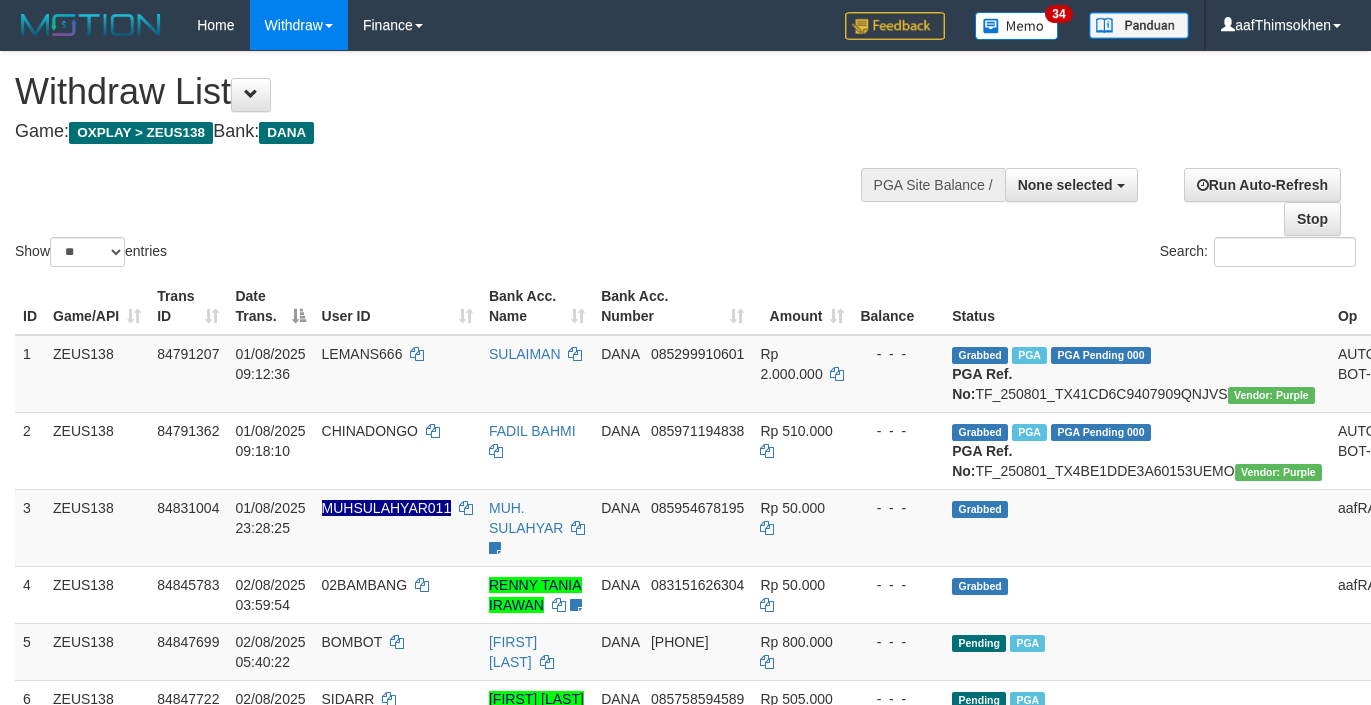 select 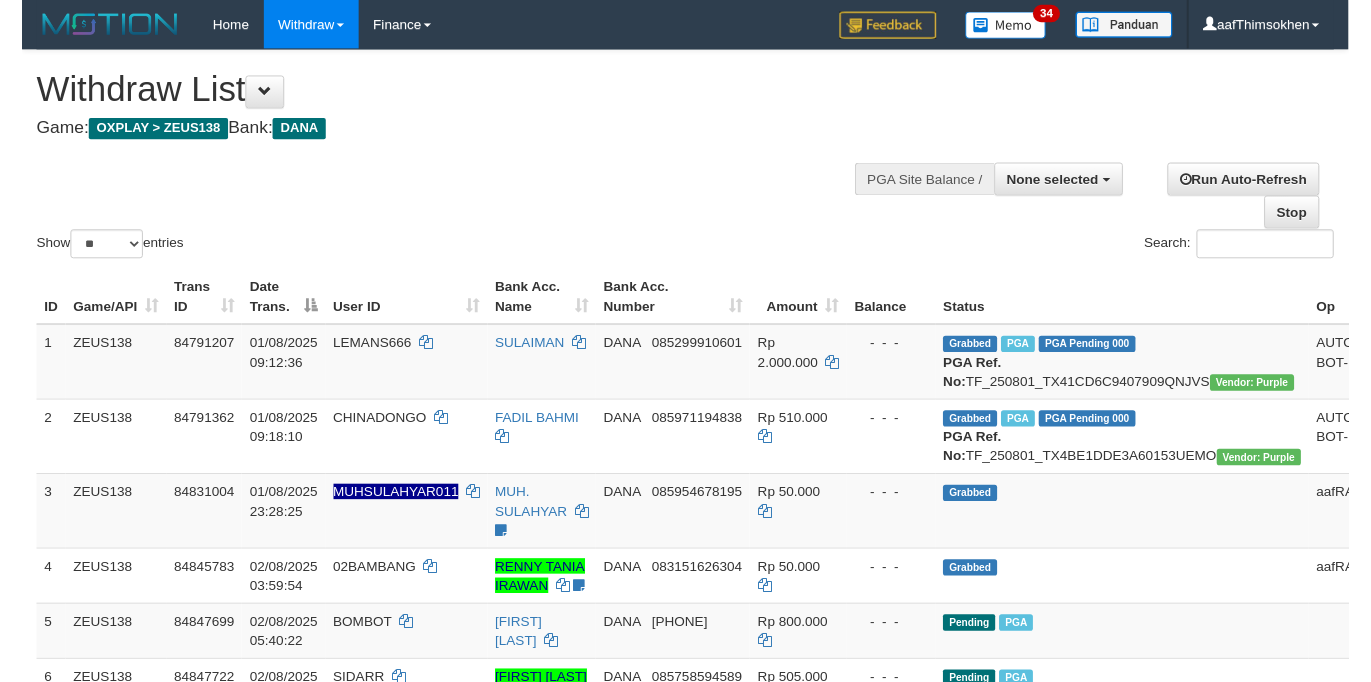 scroll, scrollTop: 358, scrollLeft: 0, axis: vertical 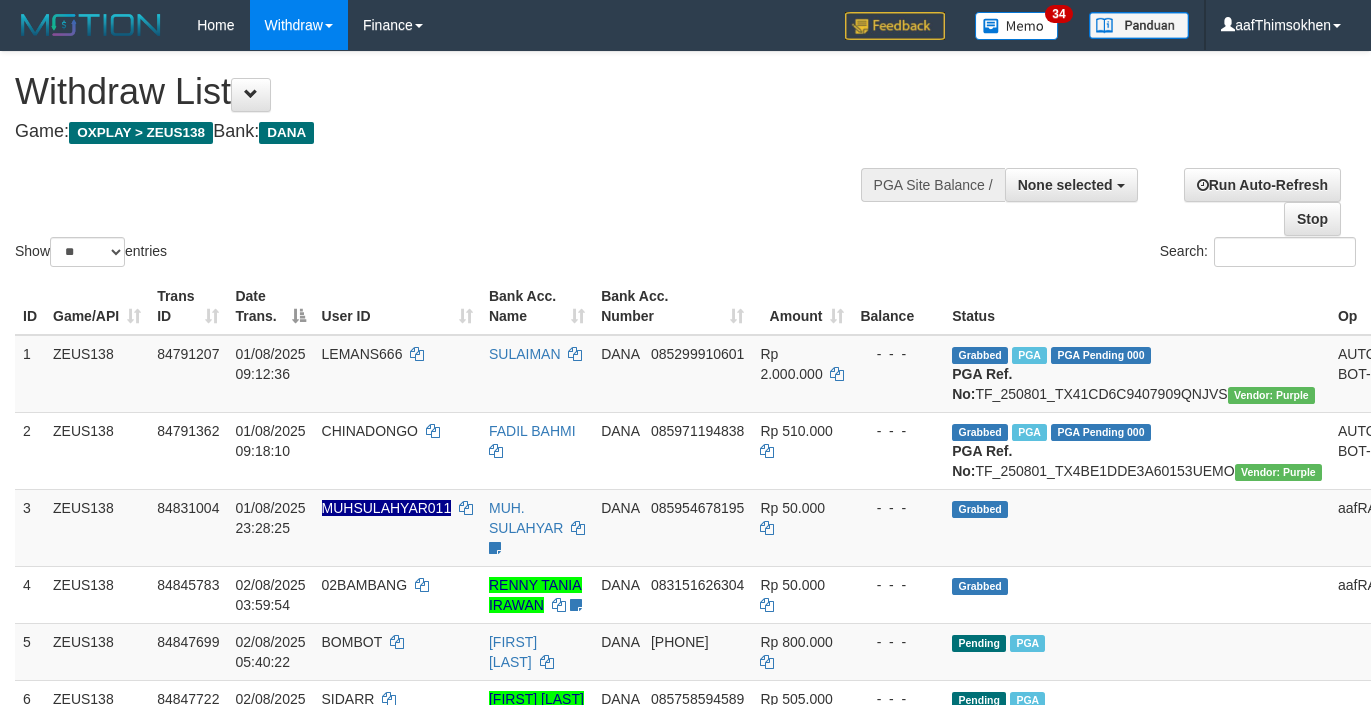 select 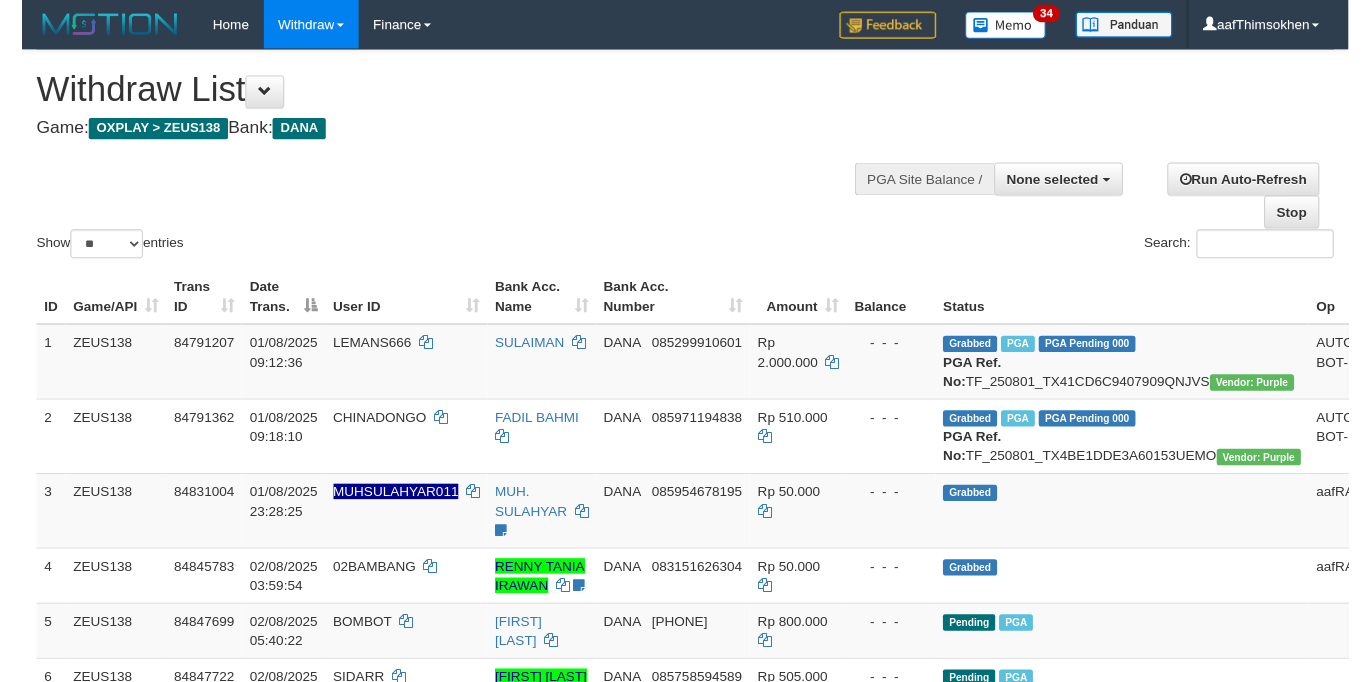 scroll, scrollTop: 358, scrollLeft: 0, axis: vertical 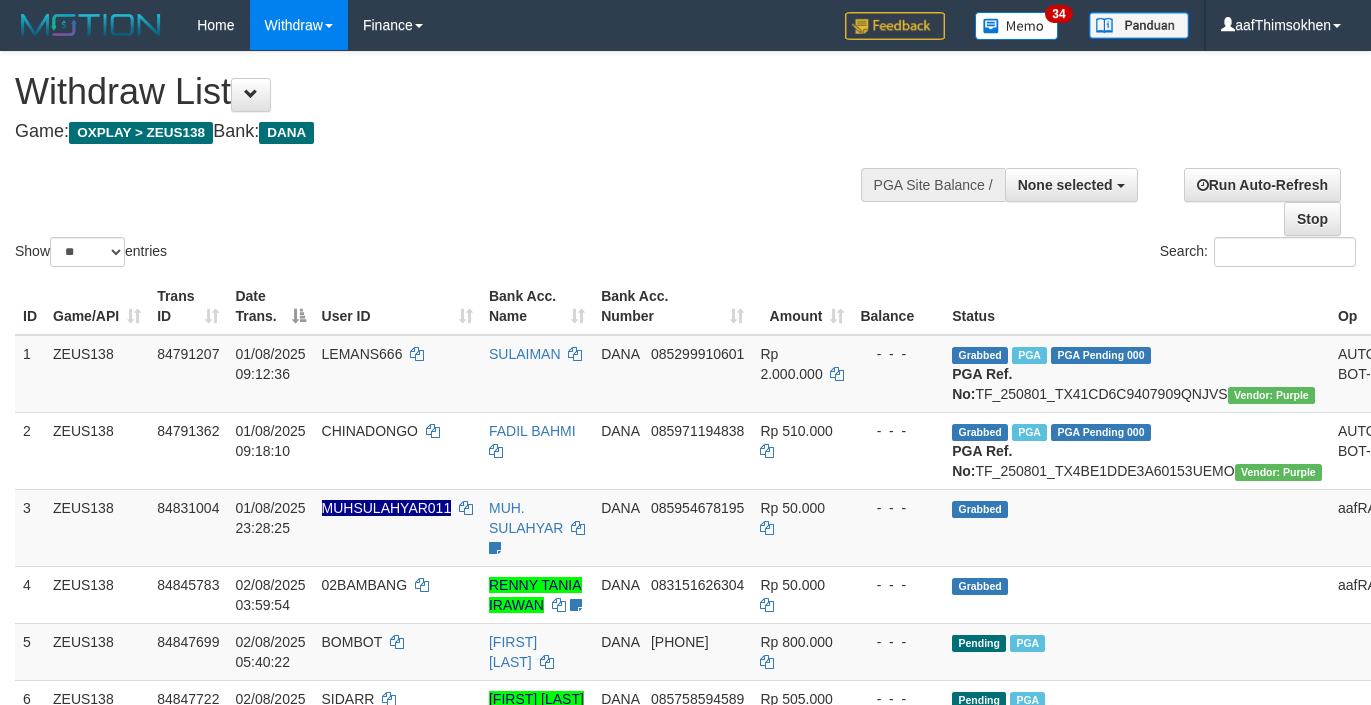 select 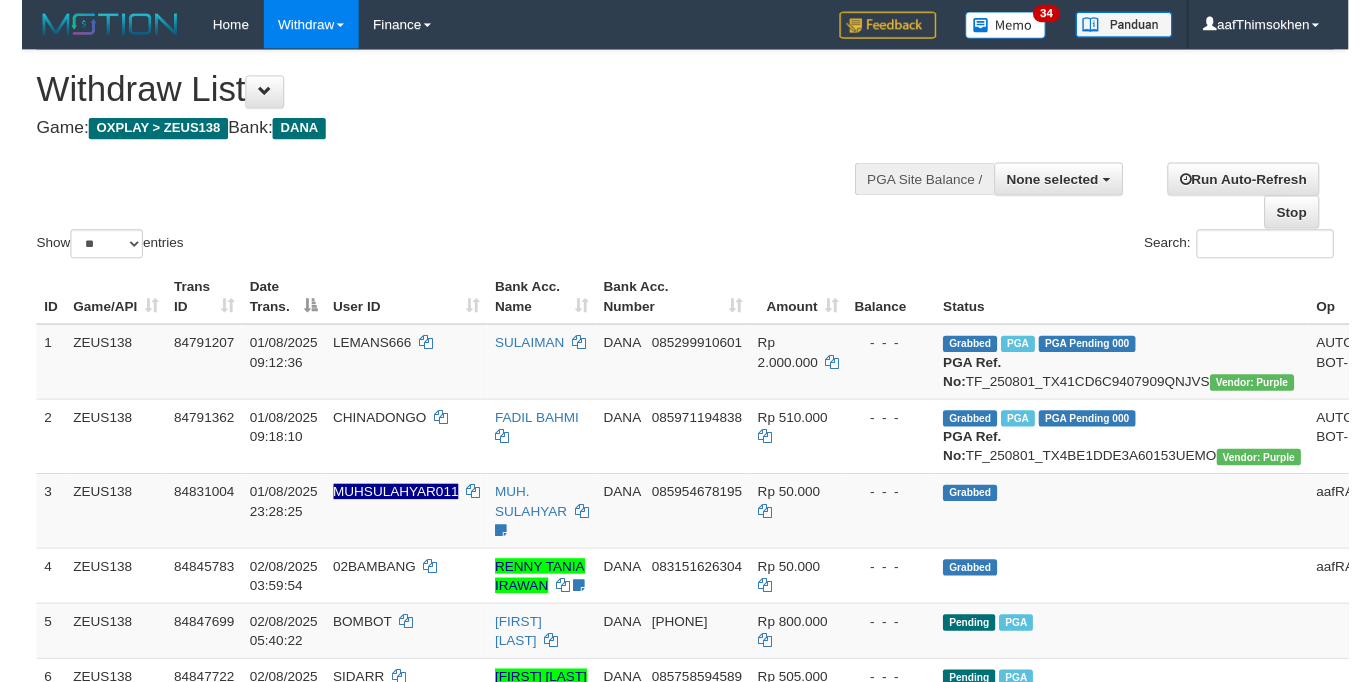scroll, scrollTop: 358, scrollLeft: 0, axis: vertical 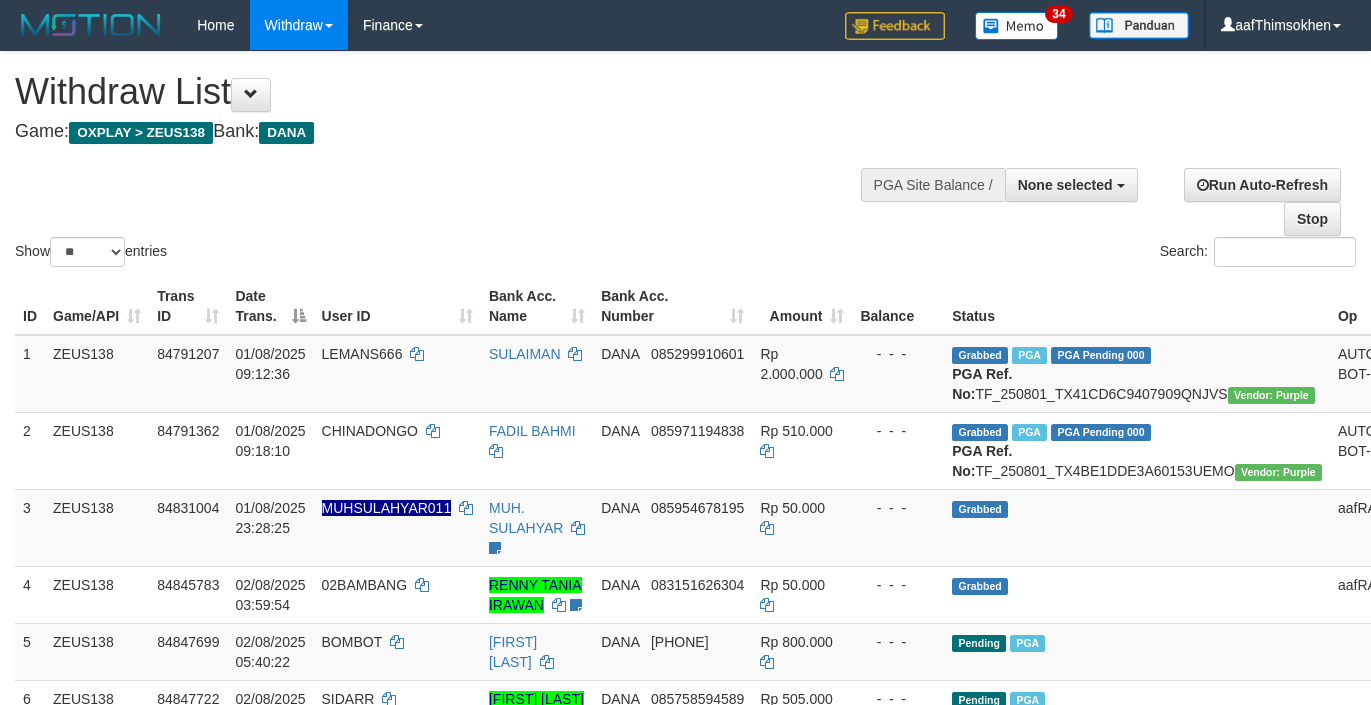select 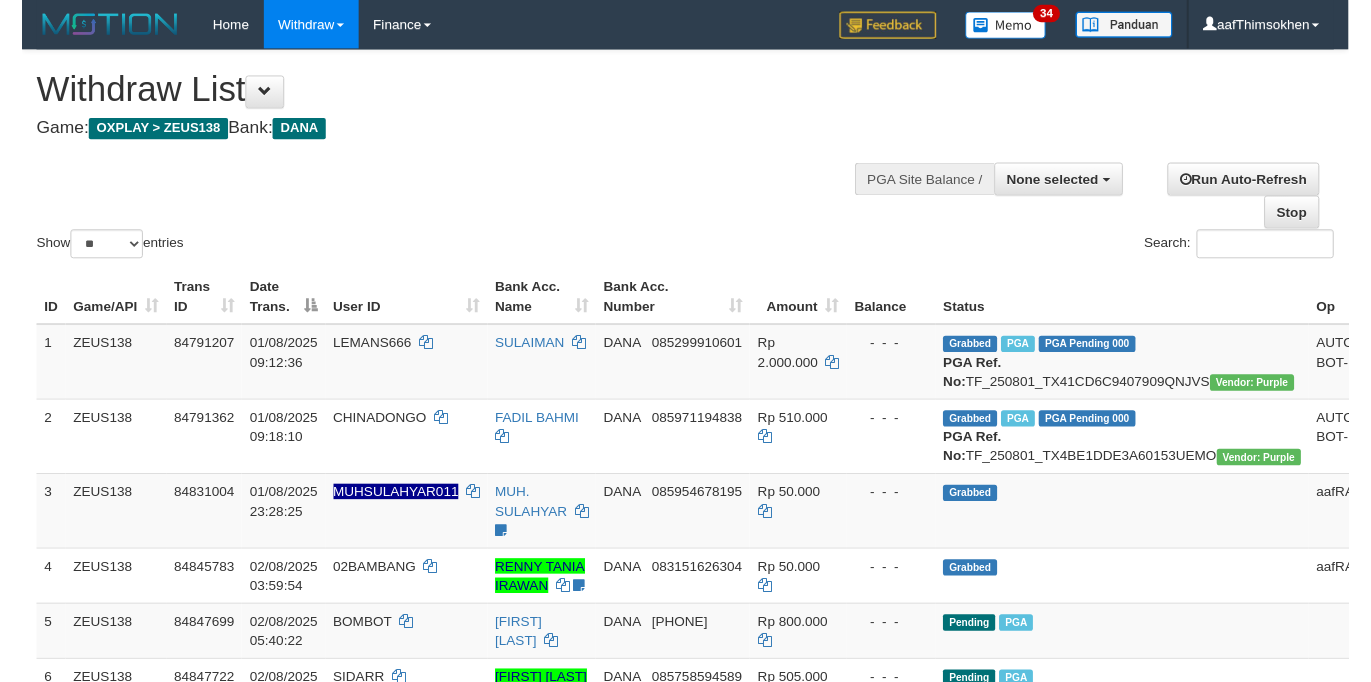 scroll, scrollTop: 358, scrollLeft: 0, axis: vertical 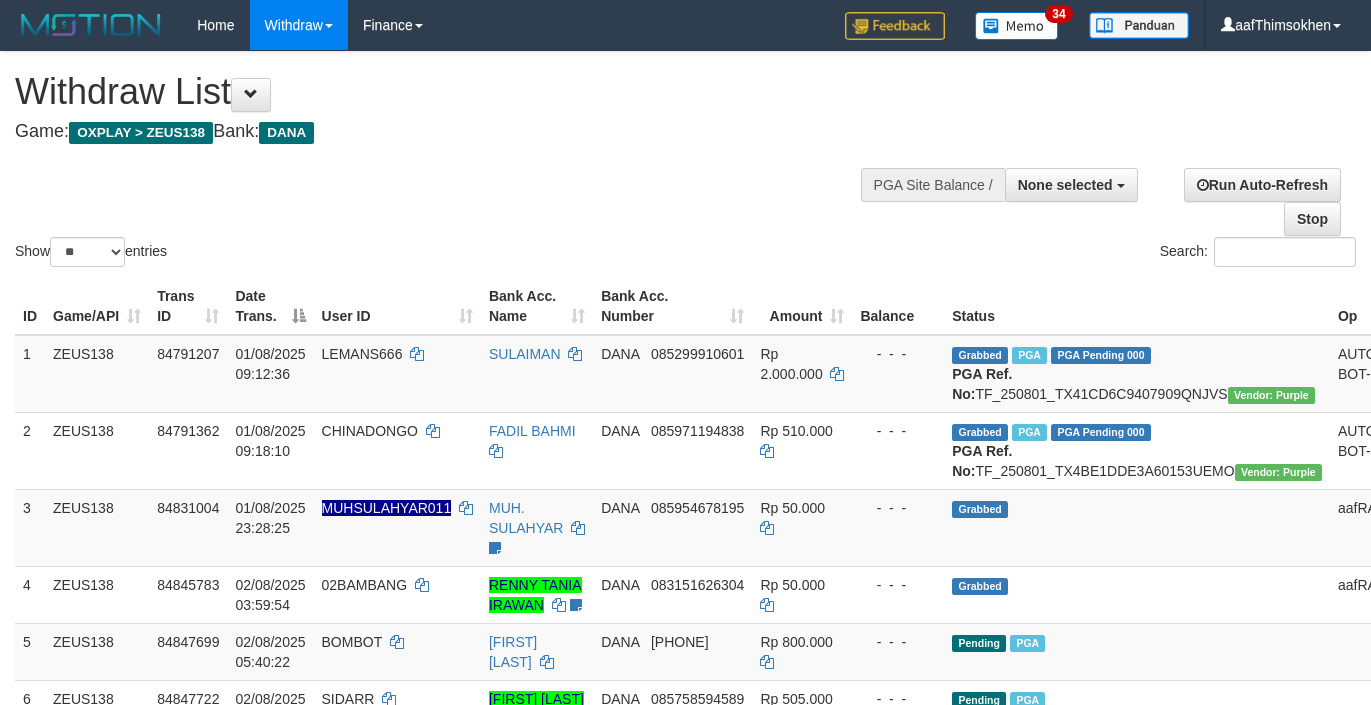 select 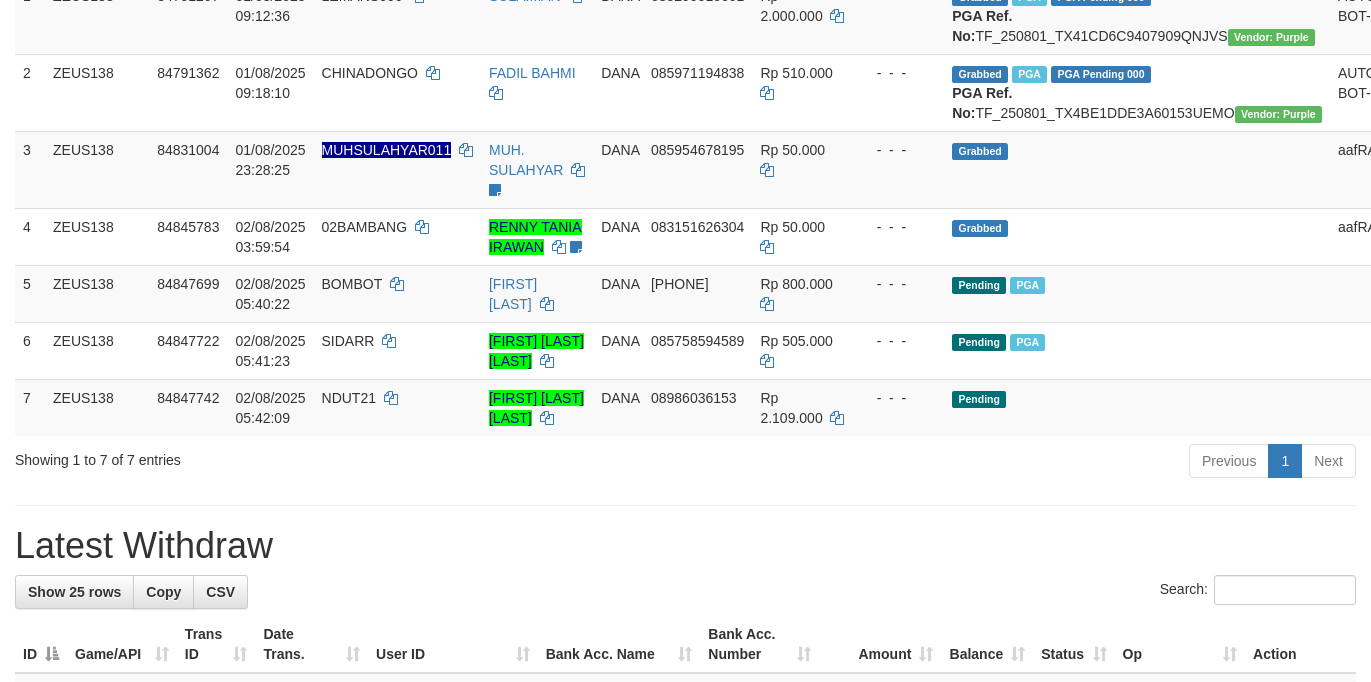 scroll, scrollTop: 358, scrollLeft: 0, axis: vertical 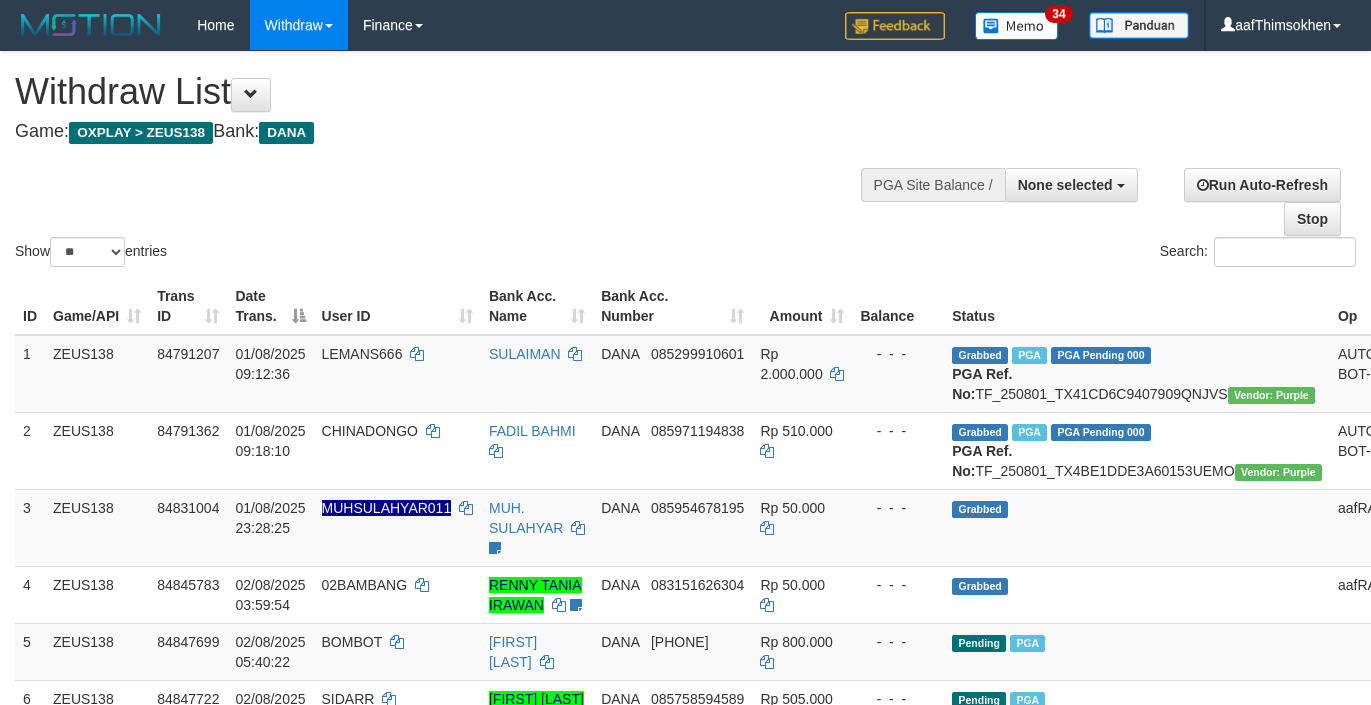 select 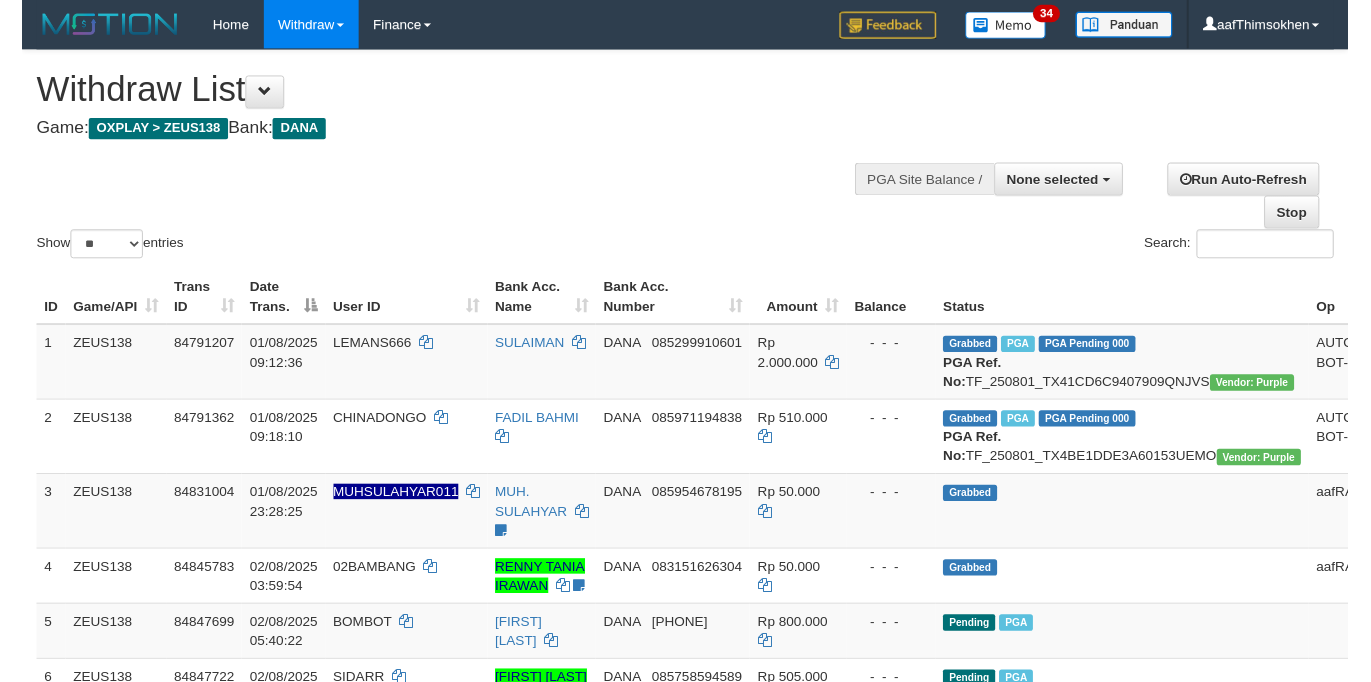 scroll, scrollTop: 358, scrollLeft: 0, axis: vertical 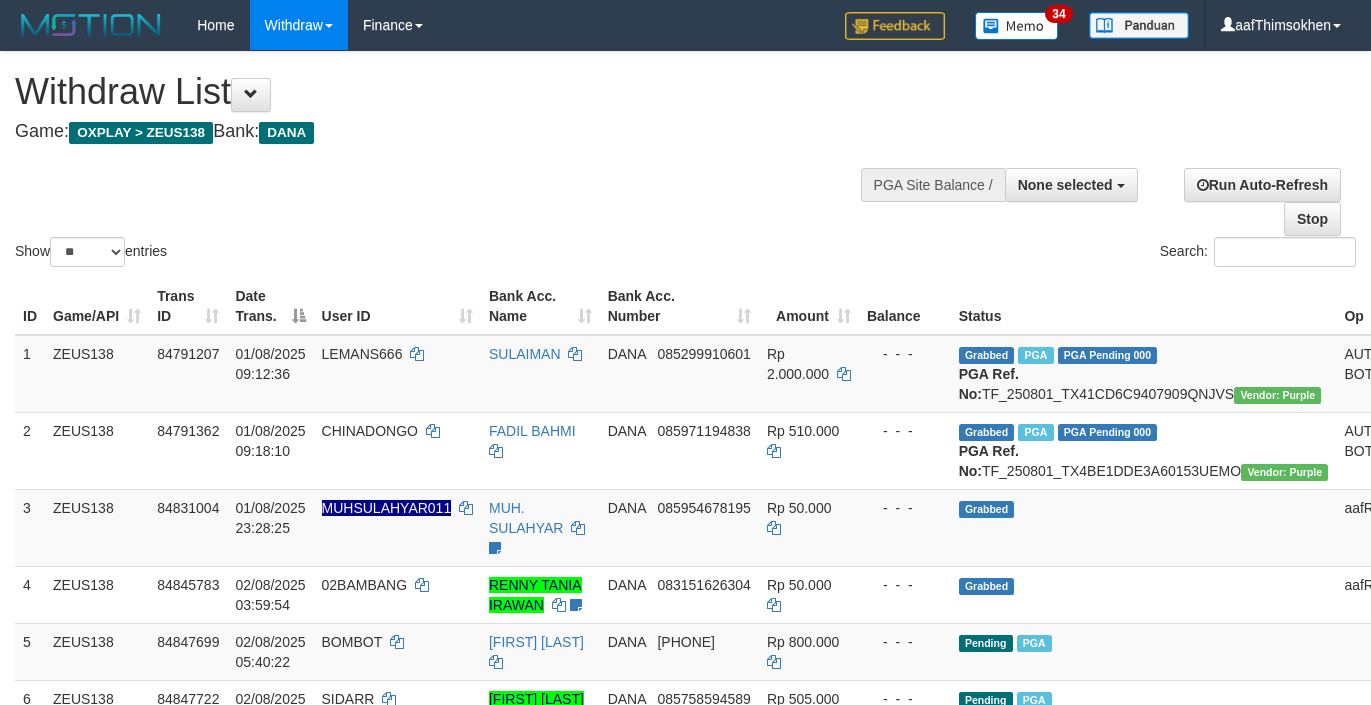select 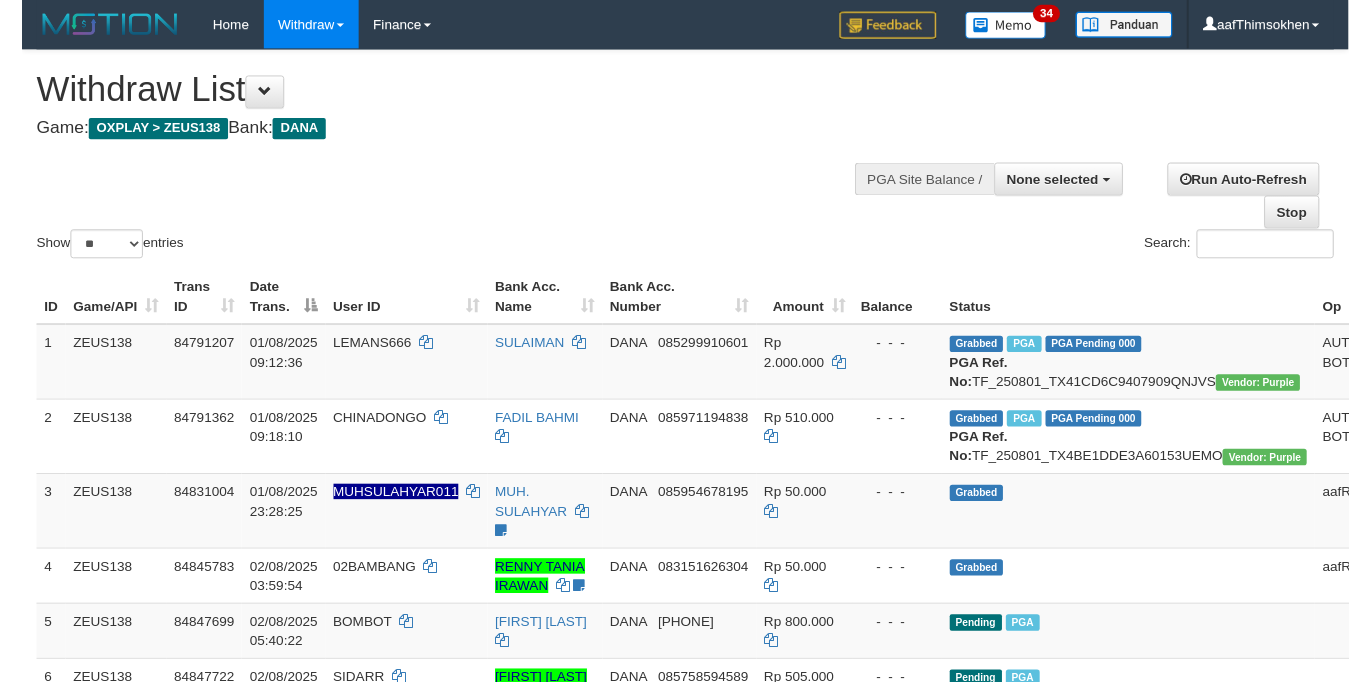 scroll, scrollTop: 358, scrollLeft: 0, axis: vertical 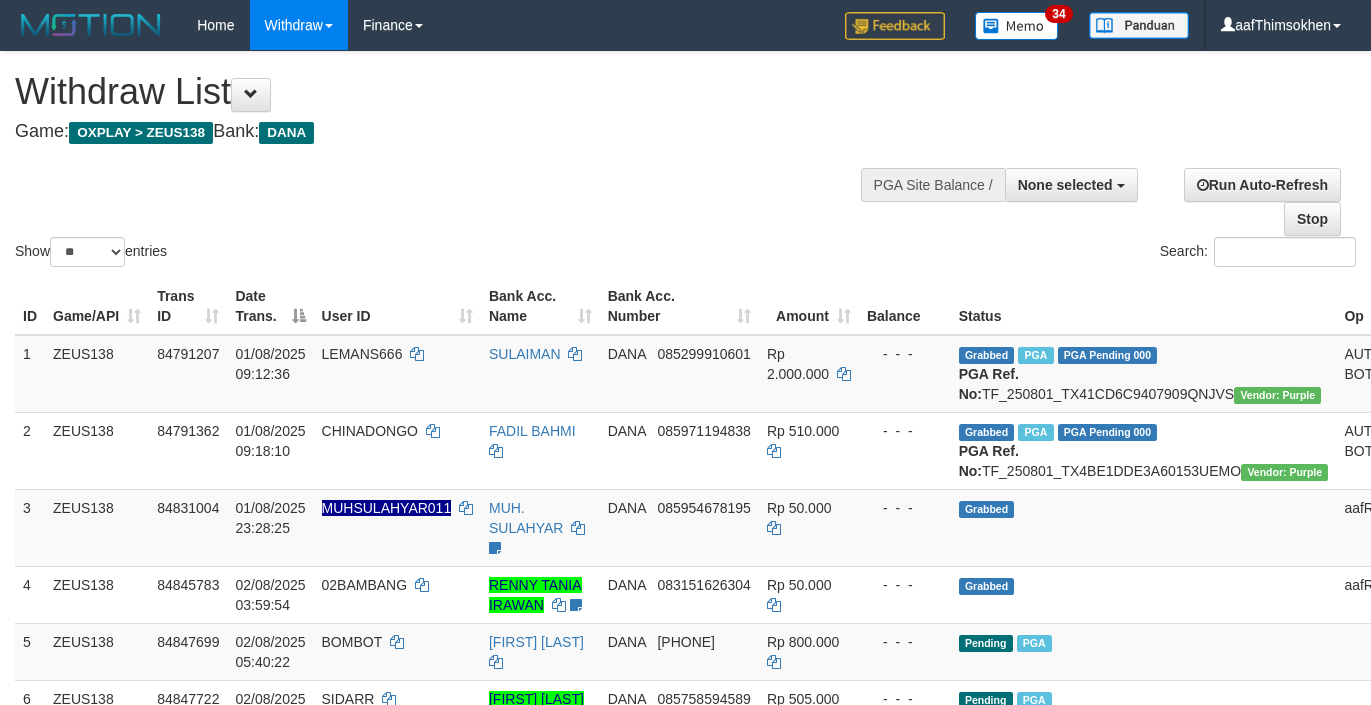 select 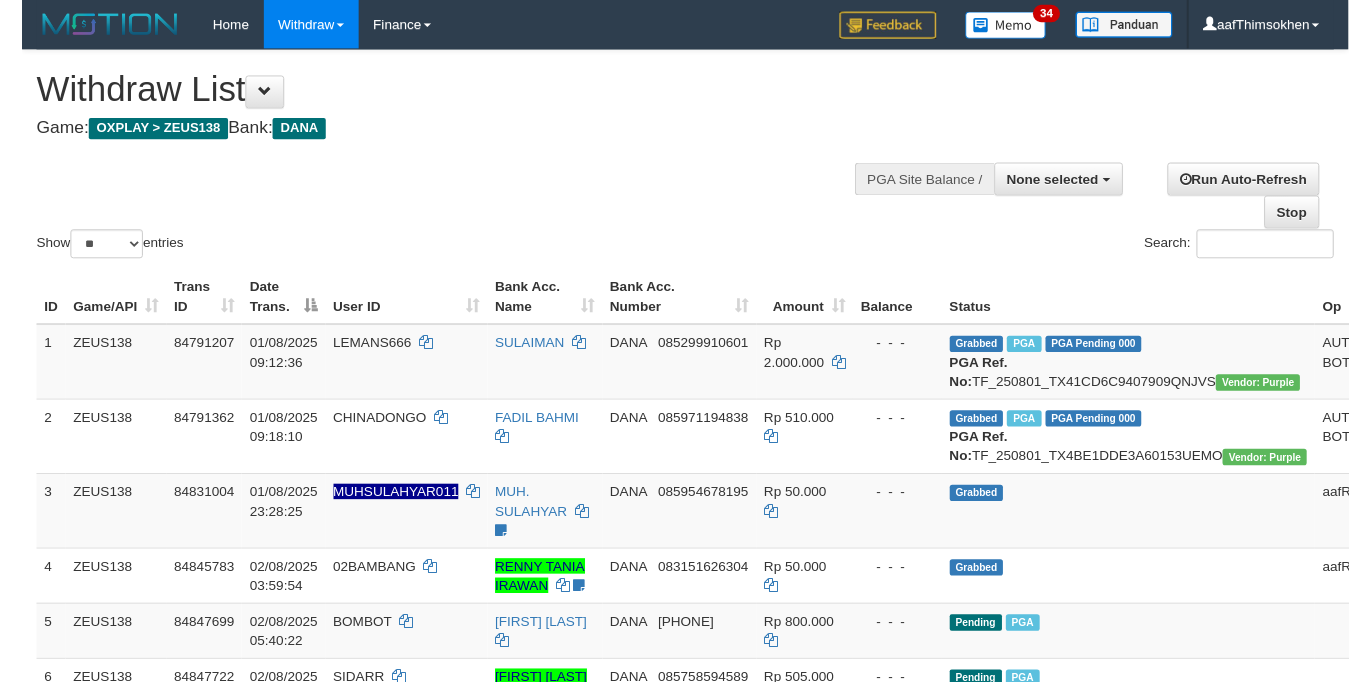 scroll, scrollTop: 358, scrollLeft: 0, axis: vertical 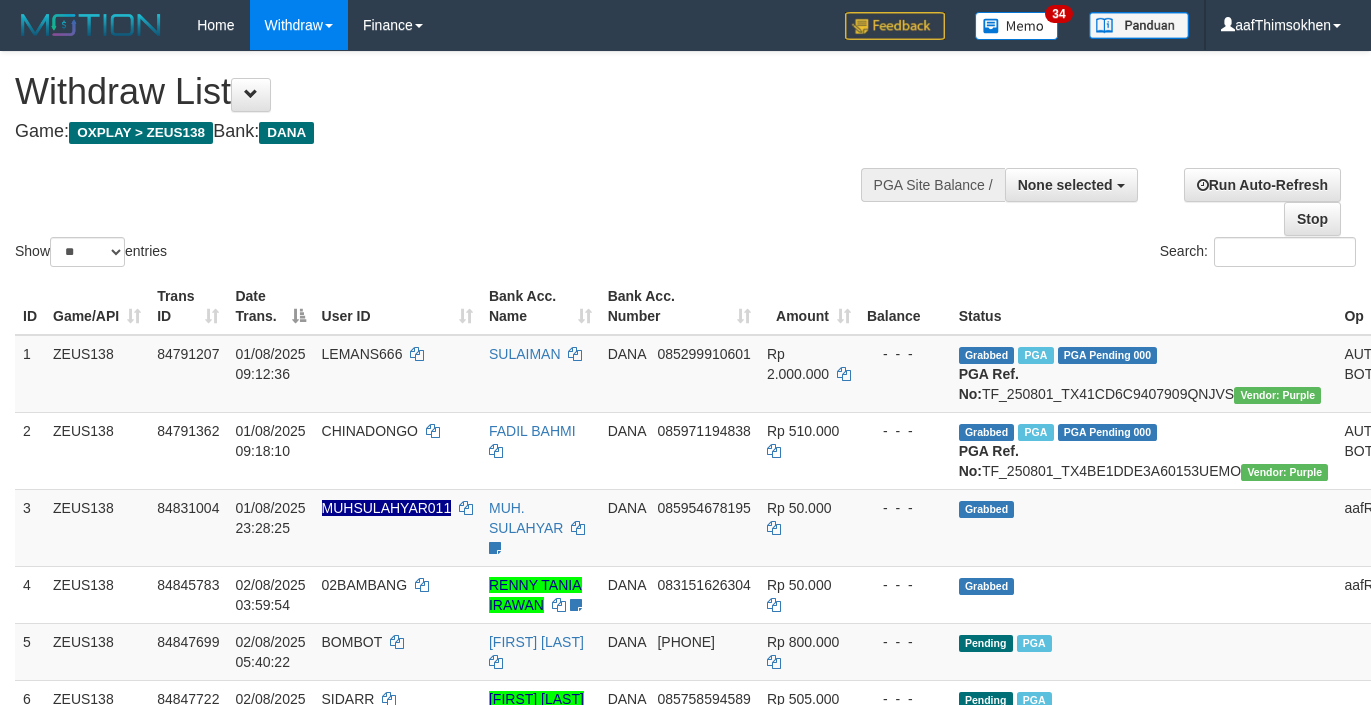 select 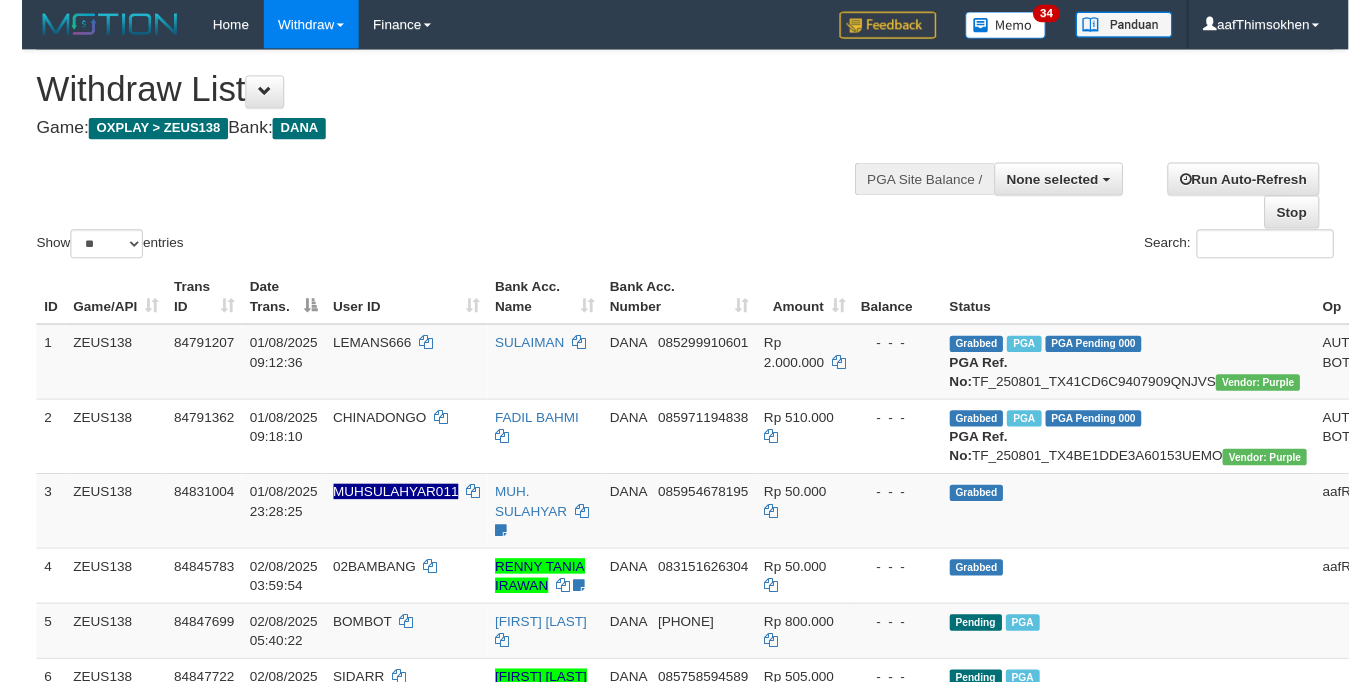 scroll, scrollTop: 358, scrollLeft: 0, axis: vertical 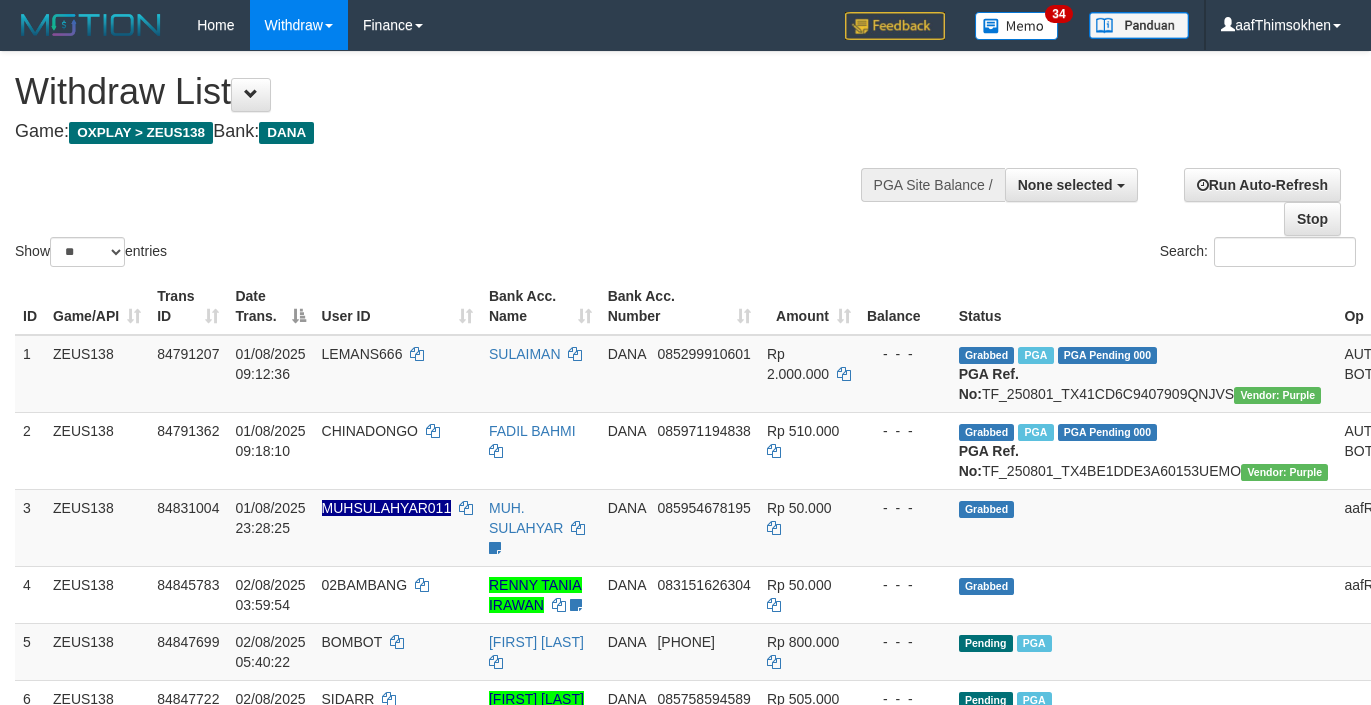 select 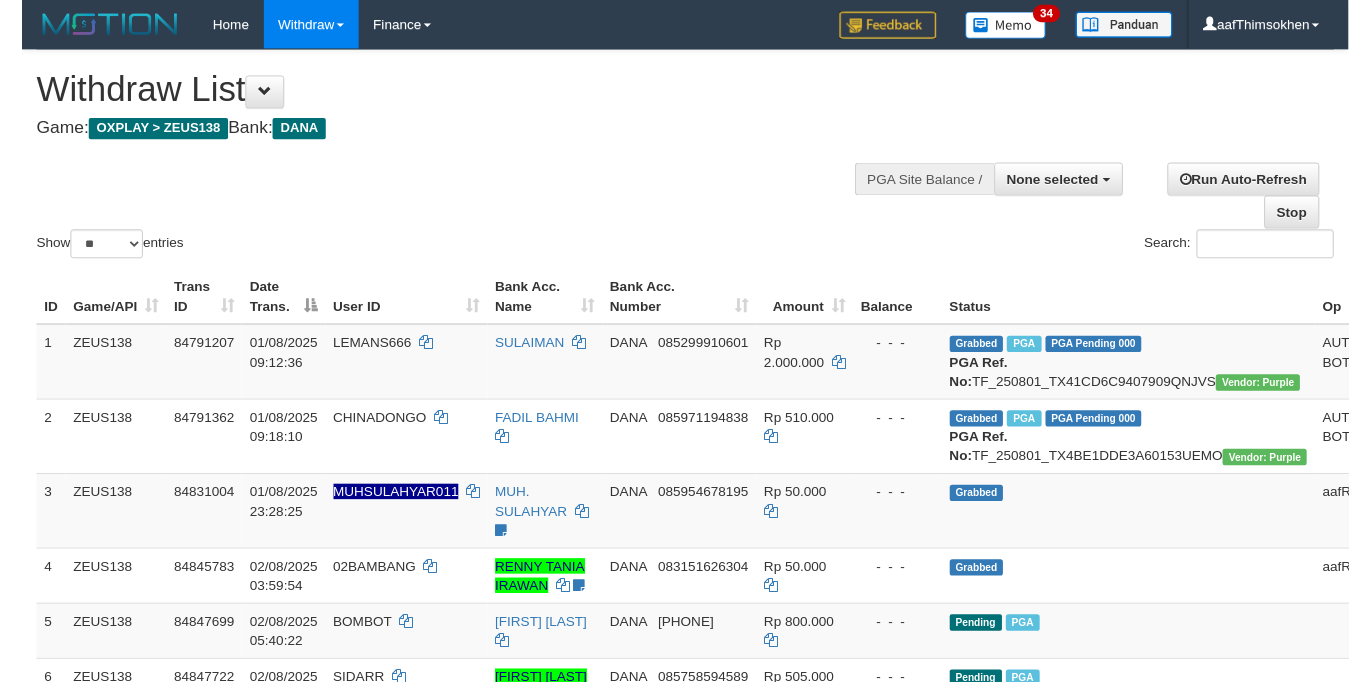 scroll, scrollTop: 358, scrollLeft: 0, axis: vertical 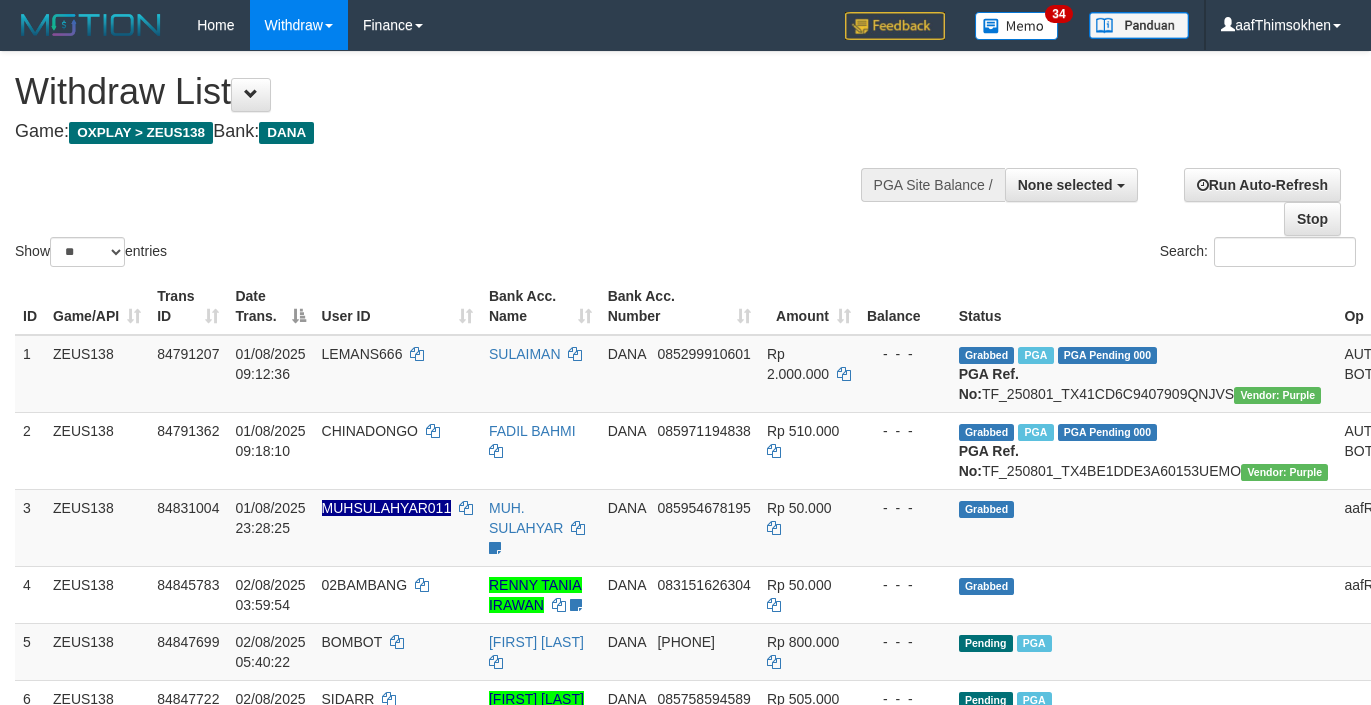 select 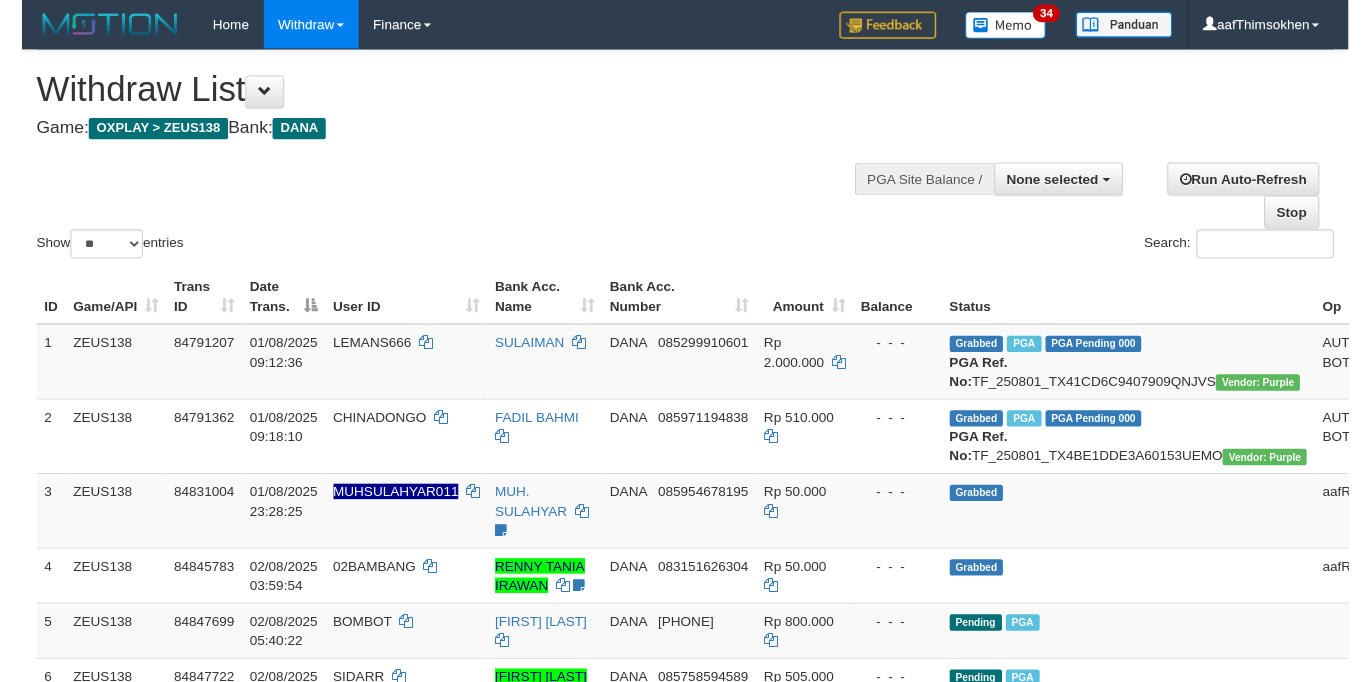 scroll, scrollTop: 358, scrollLeft: 0, axis: vertical 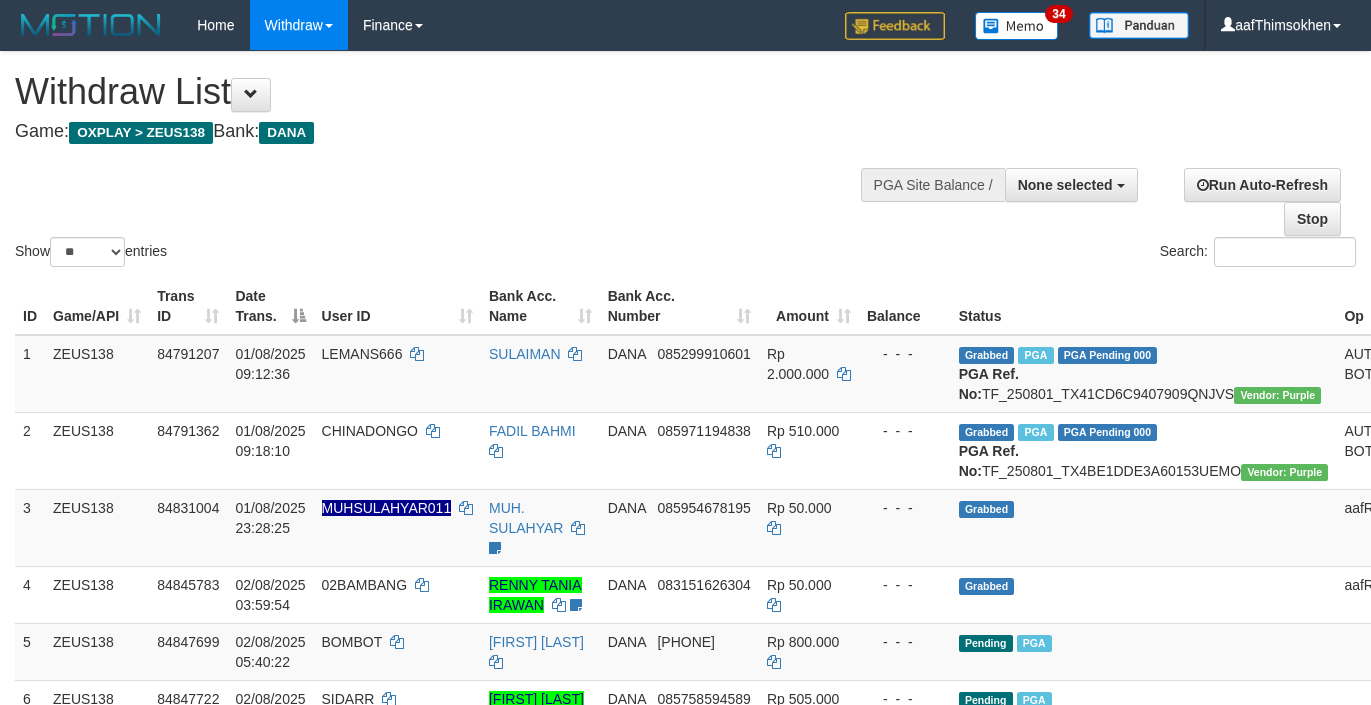 select 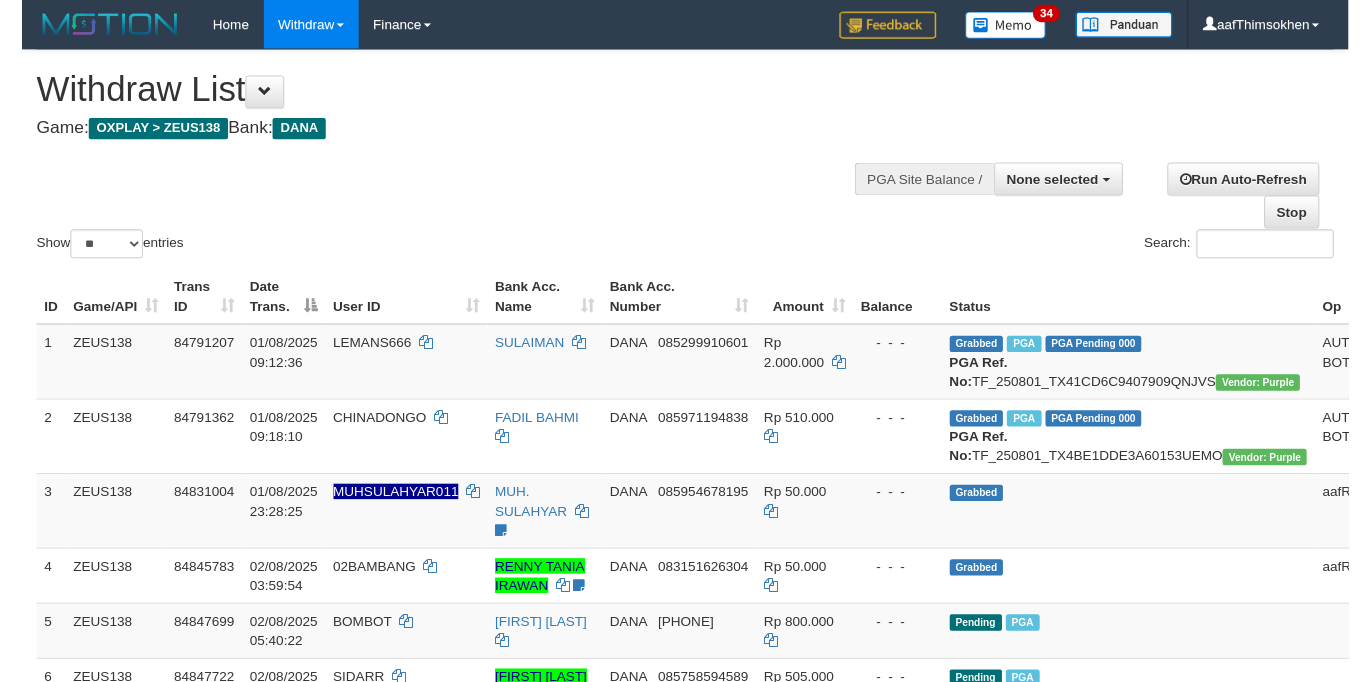 scroll, scrollTop: 358, scrollLeft: 0, axis: vertical 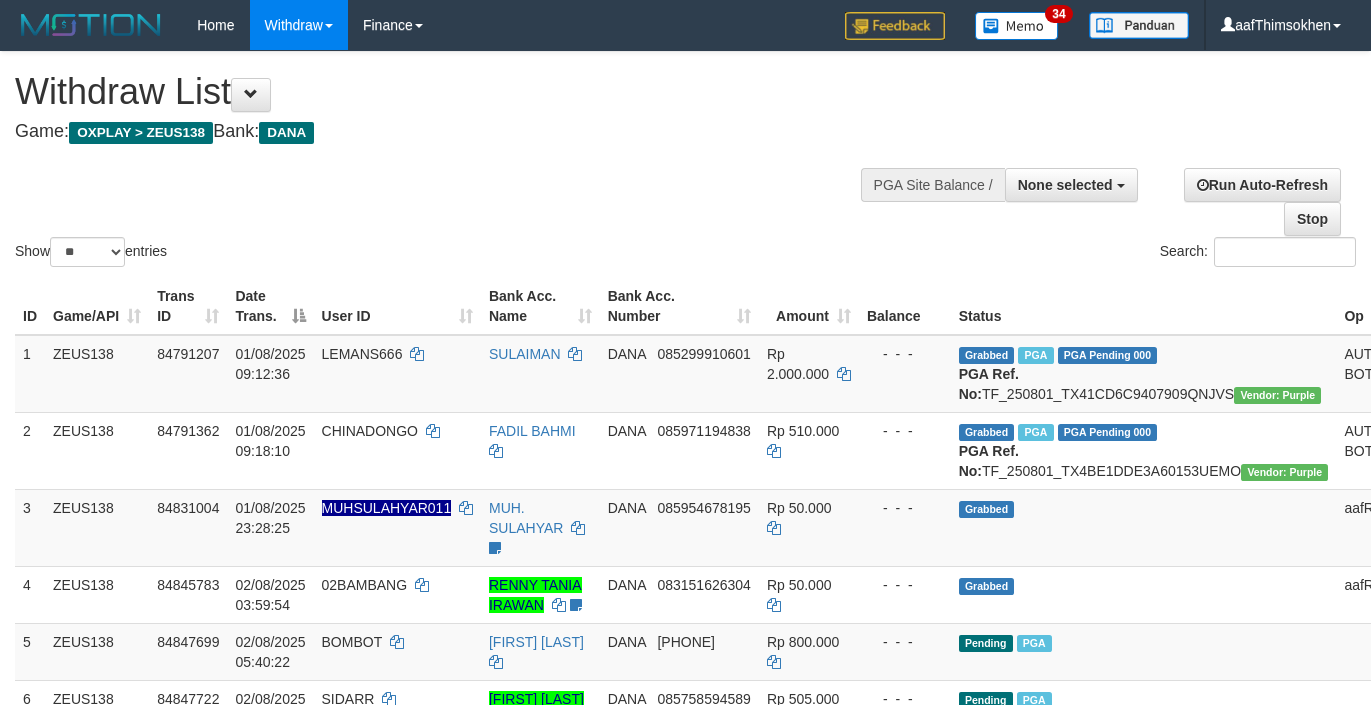 select 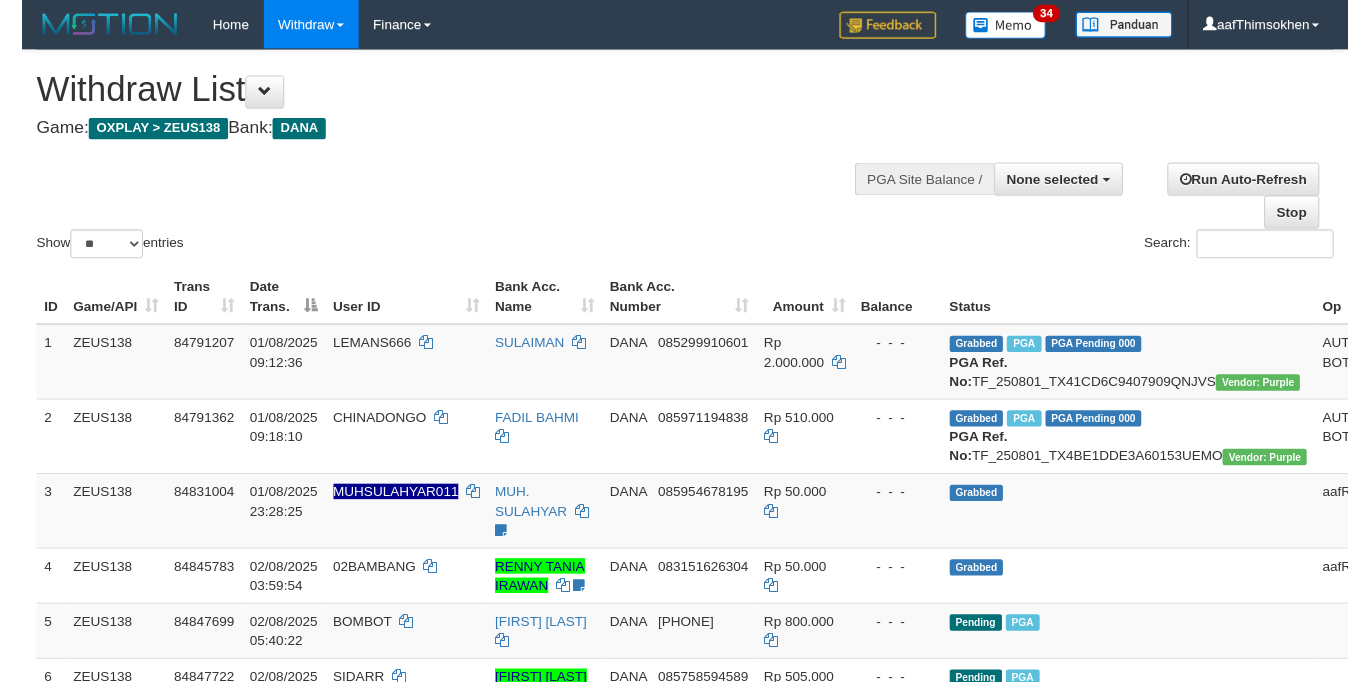 scroll, scrollTop: 358, scrollLeft: 0, axis: vertical 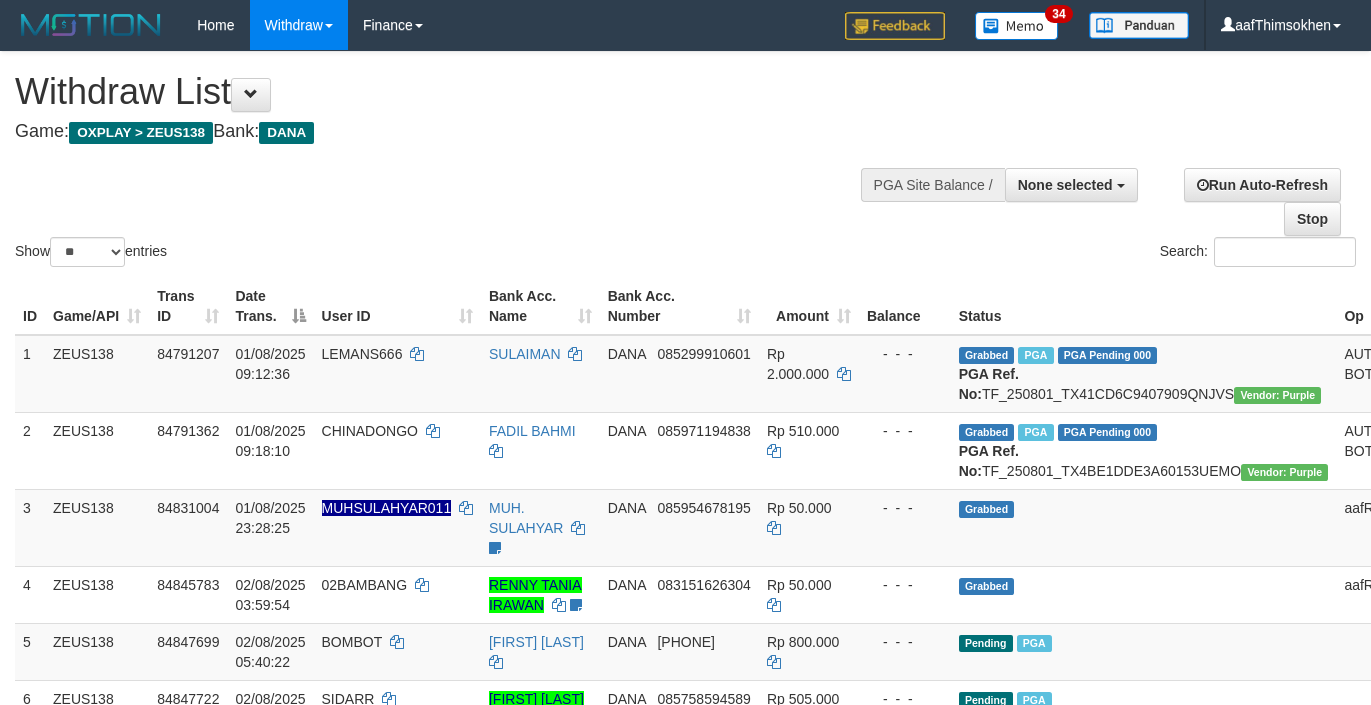 select 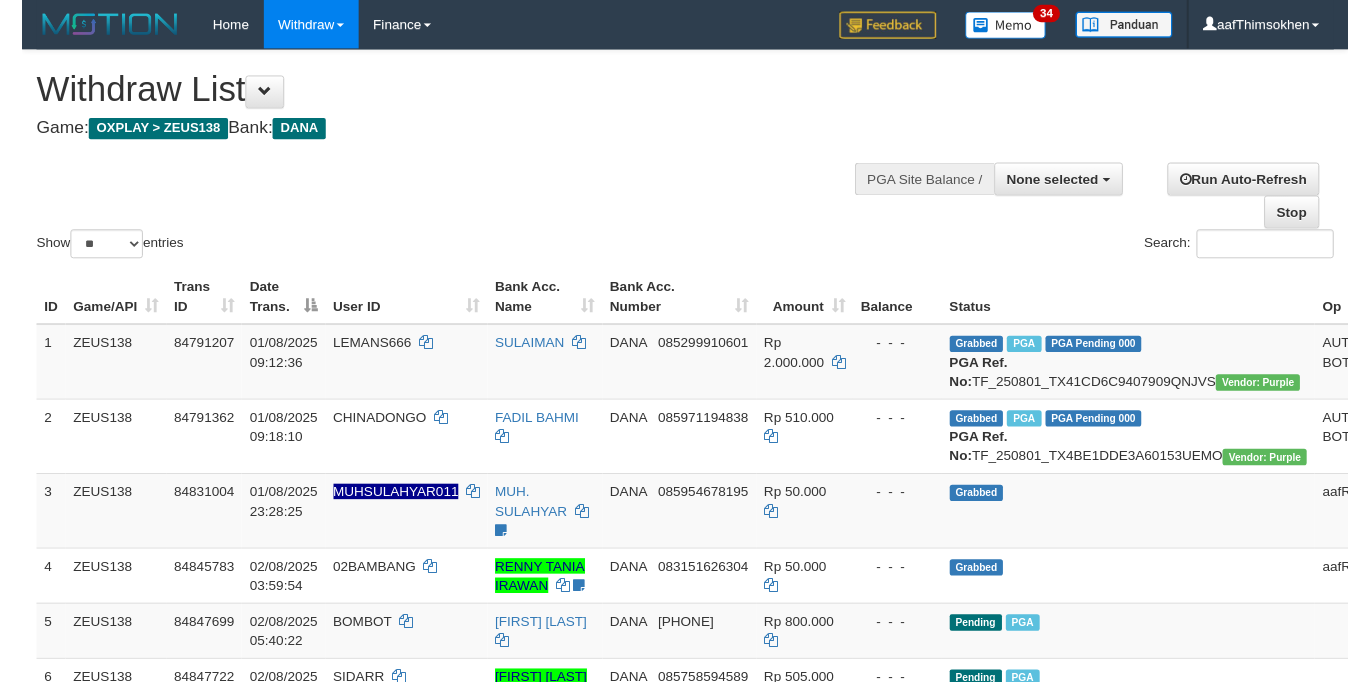 scroll, scrollTop: 358, scrollLeft: 0, axis: vertical 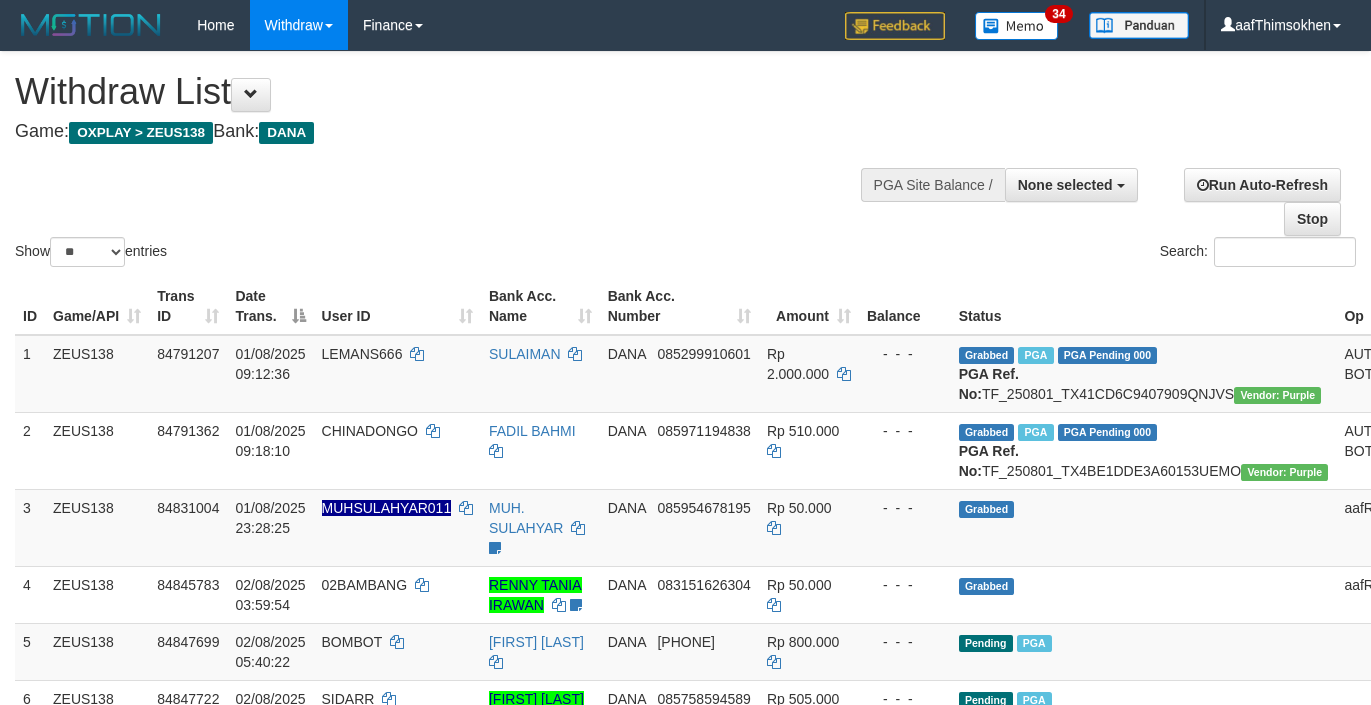 select 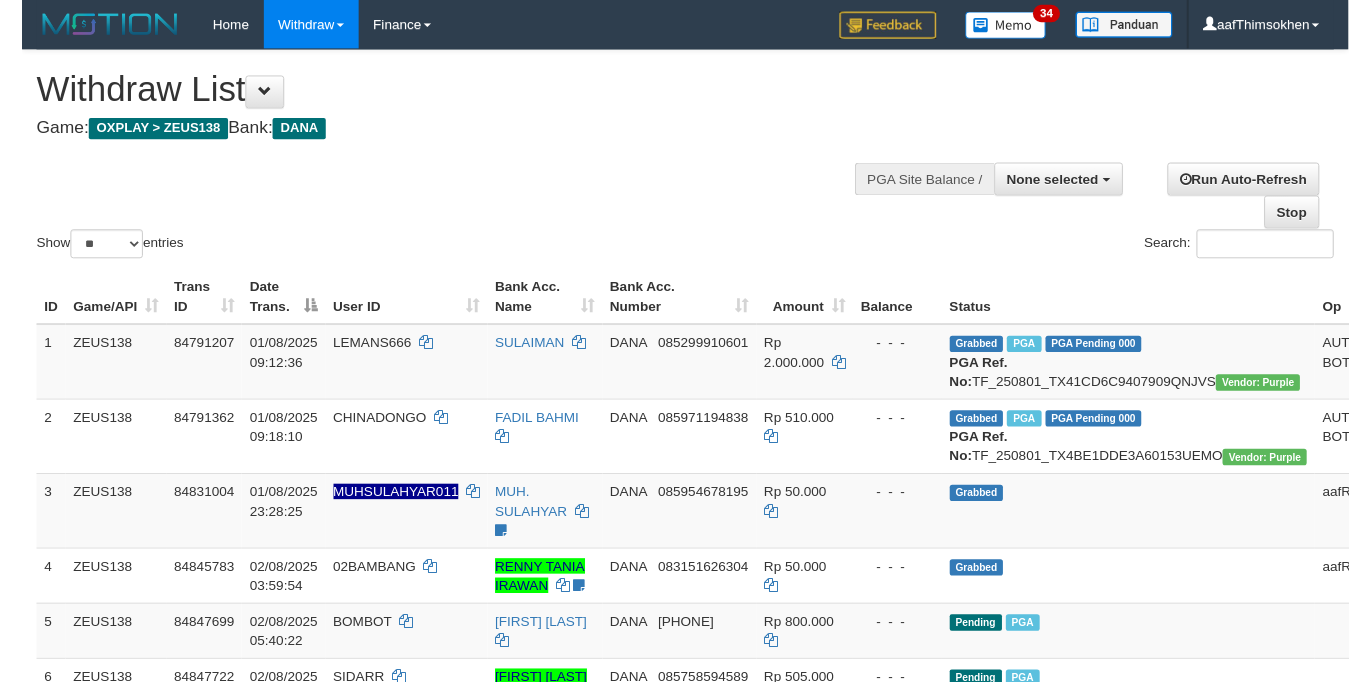 scroll, scrollTop: 358, scrollLeft: 0, axis: vertical 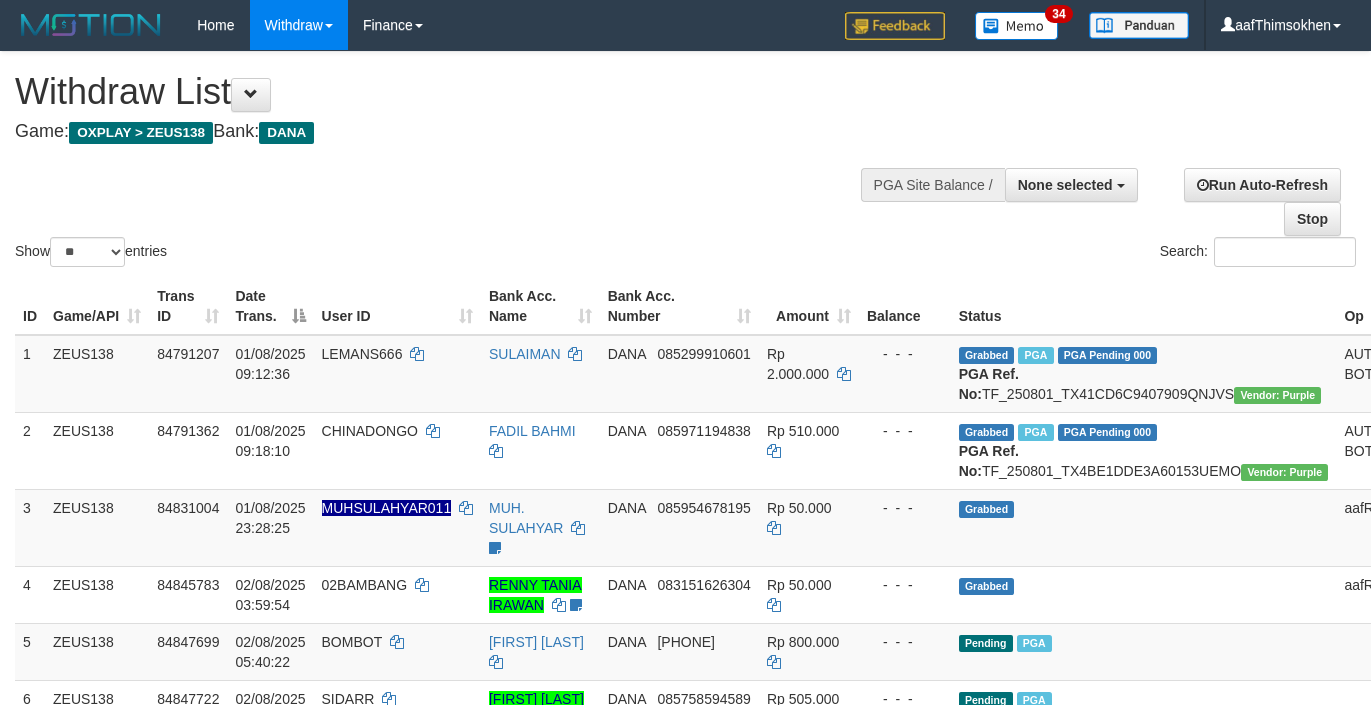 select 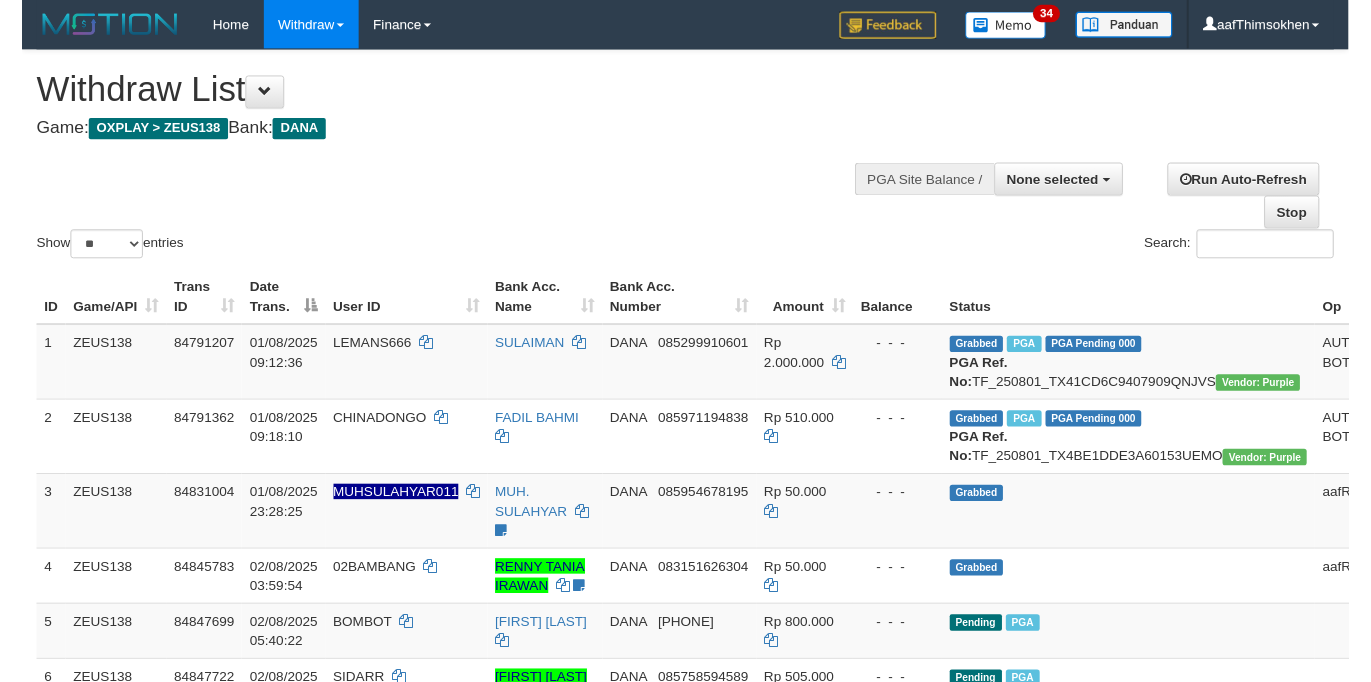 scroll, scrollTop: 358, scrollLeft: 0, axis: vertical 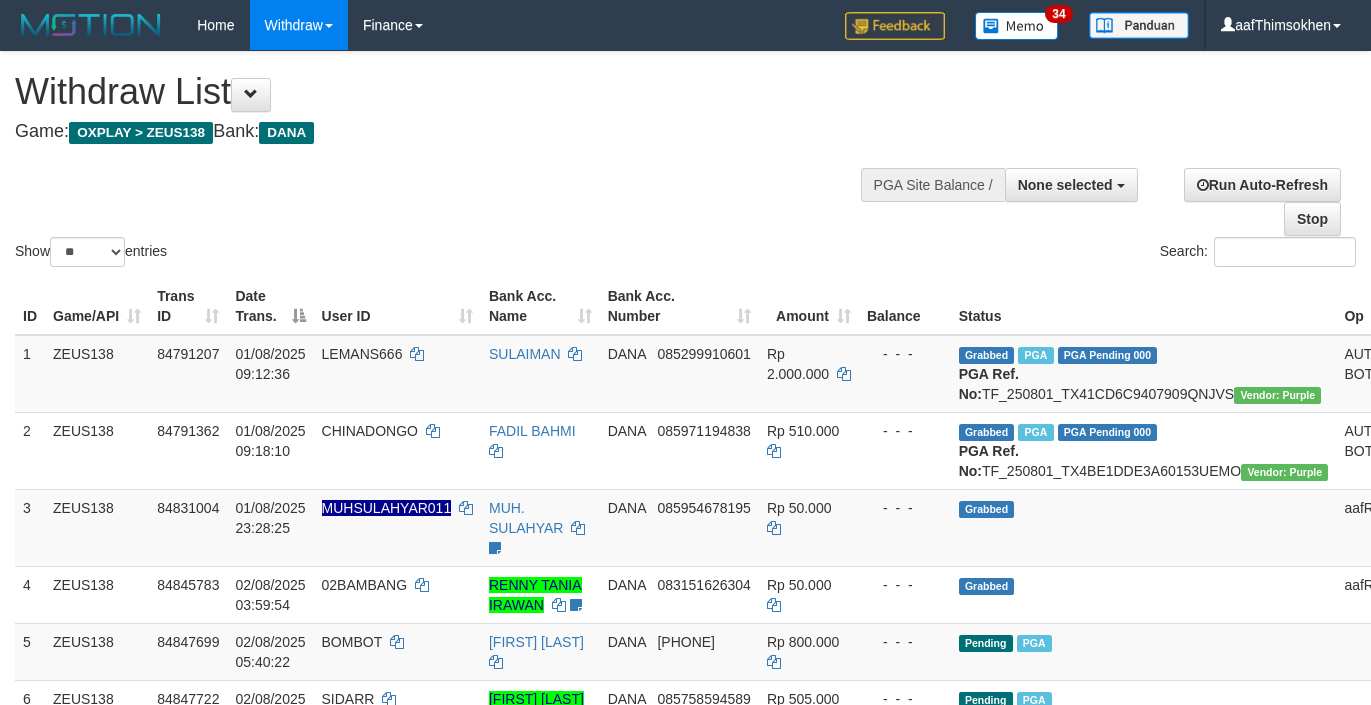 select 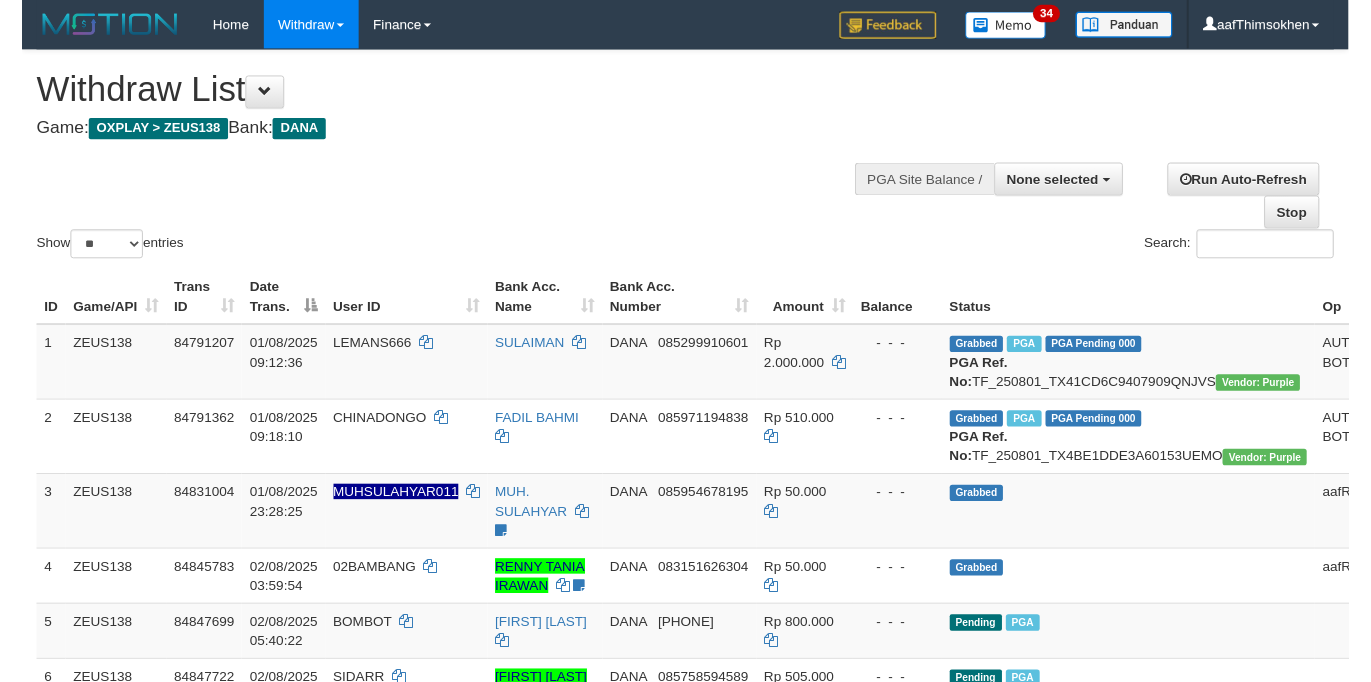 scroll, scrollTop: 358, scrollLeft: 0, axis: vertical 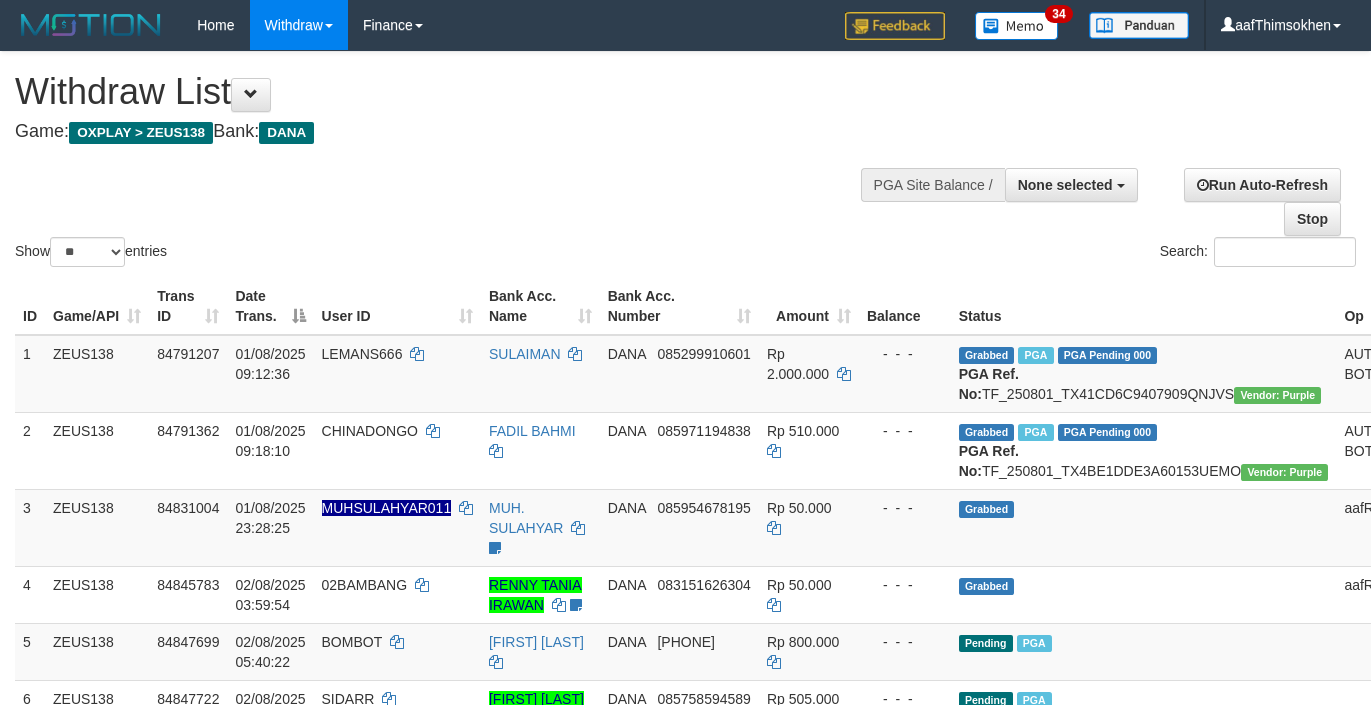 select 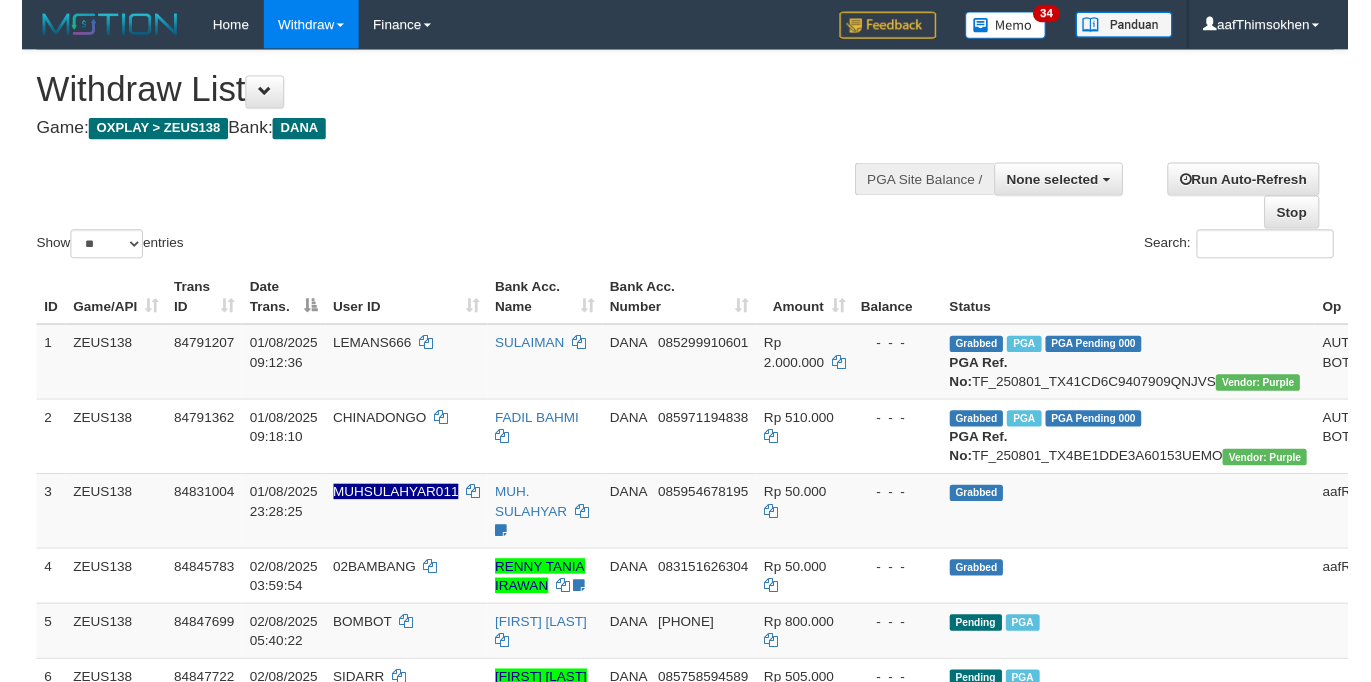 scroll, scrollTop: 358, scrollLeft: 0, axis: vertical 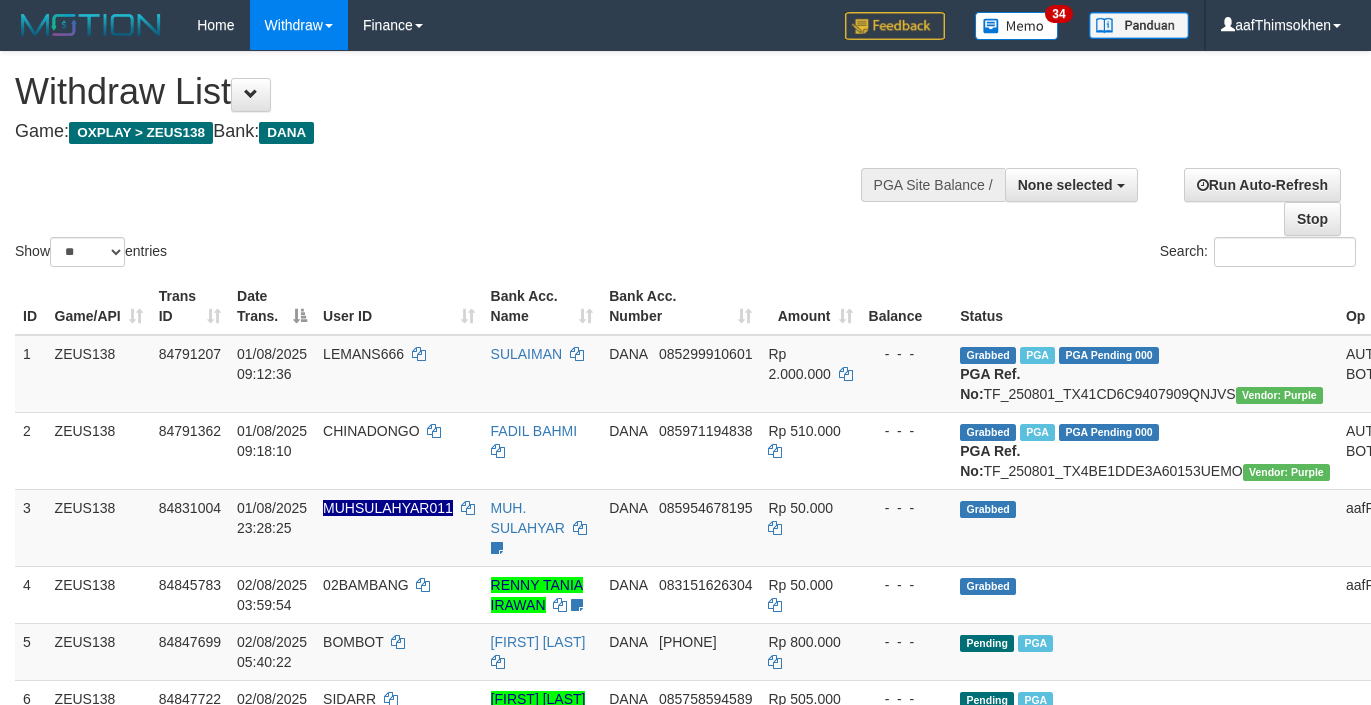 select 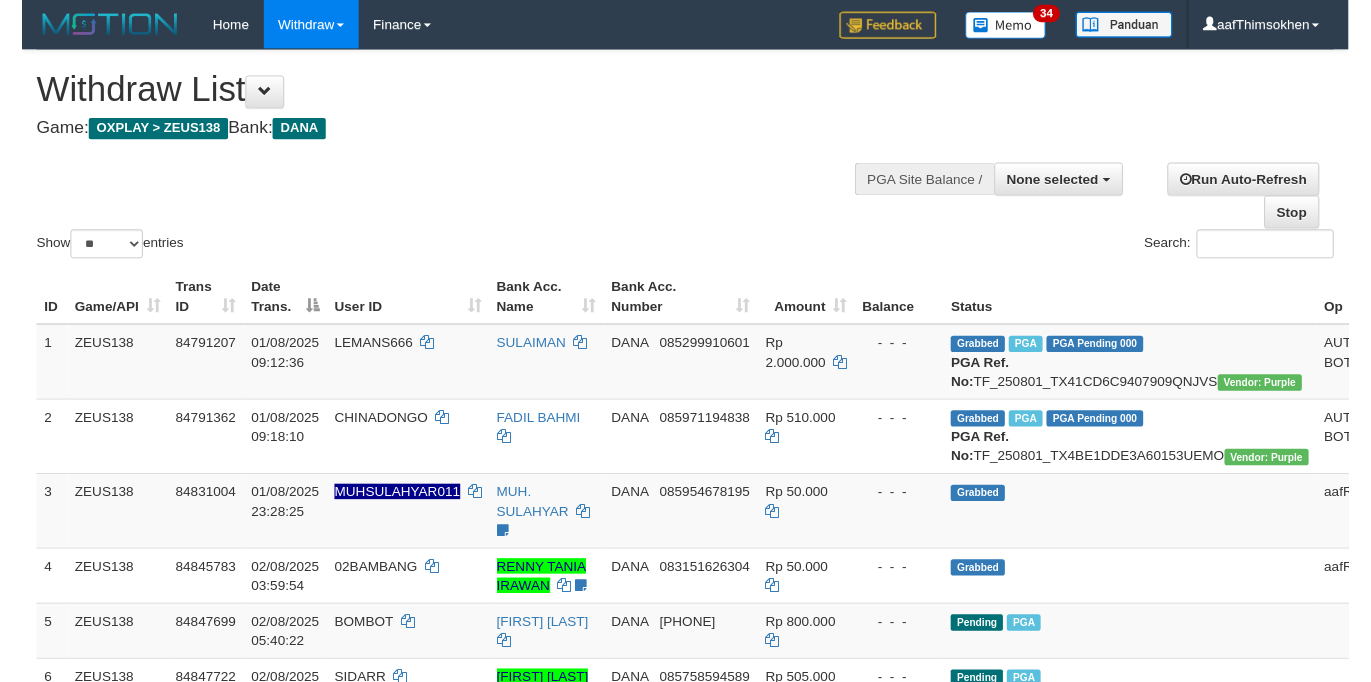 scroll, scrollTop: 358, scrollLeft: 0, axis: vertical 